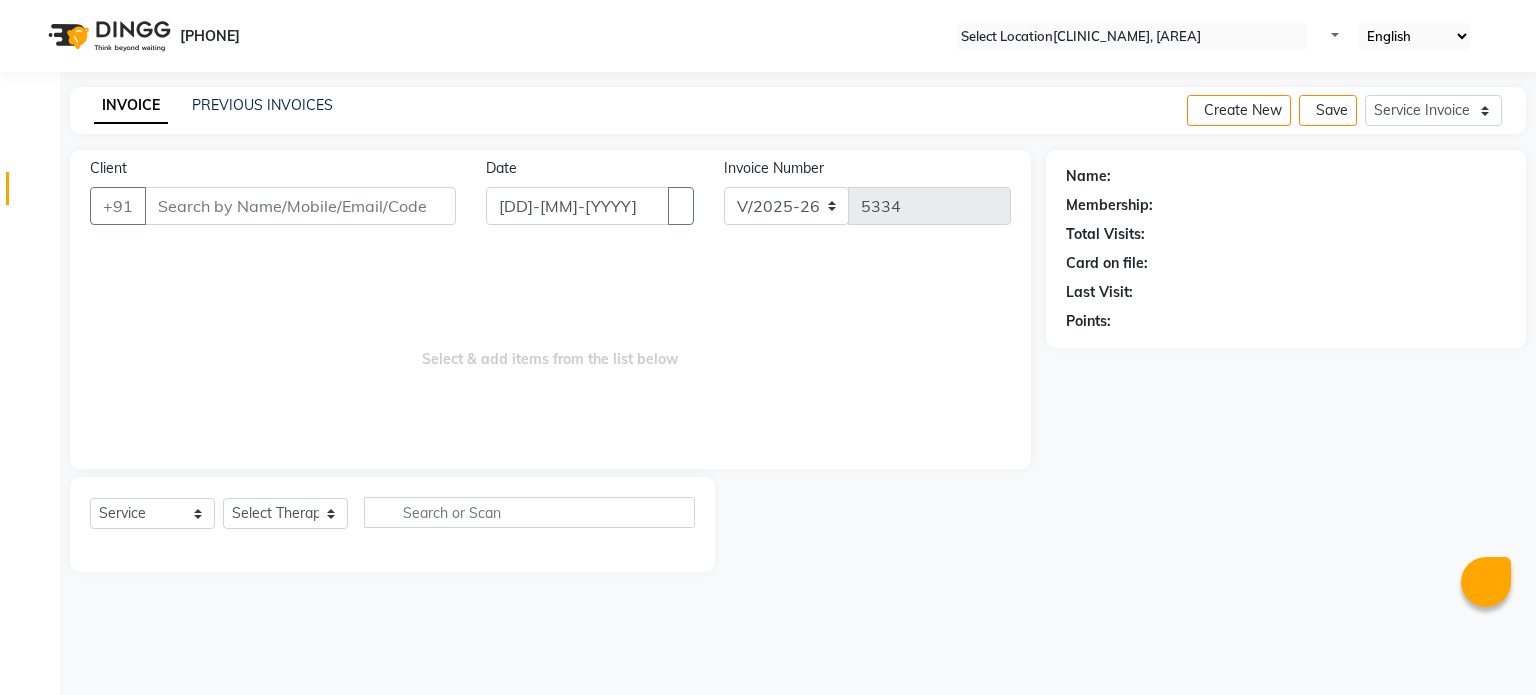 scroll, scrollTop: 0, scrollLeft: 0, axis: both 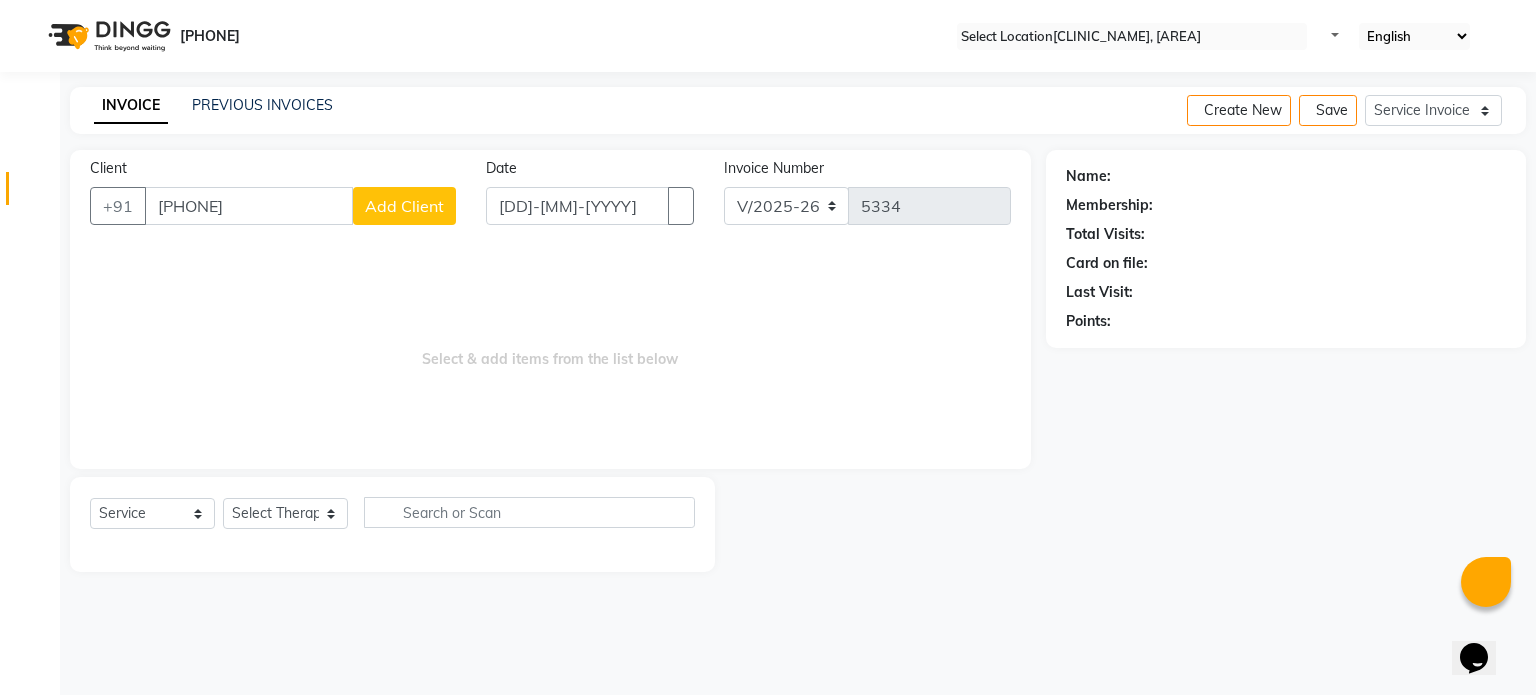 type on "[PHONE]" 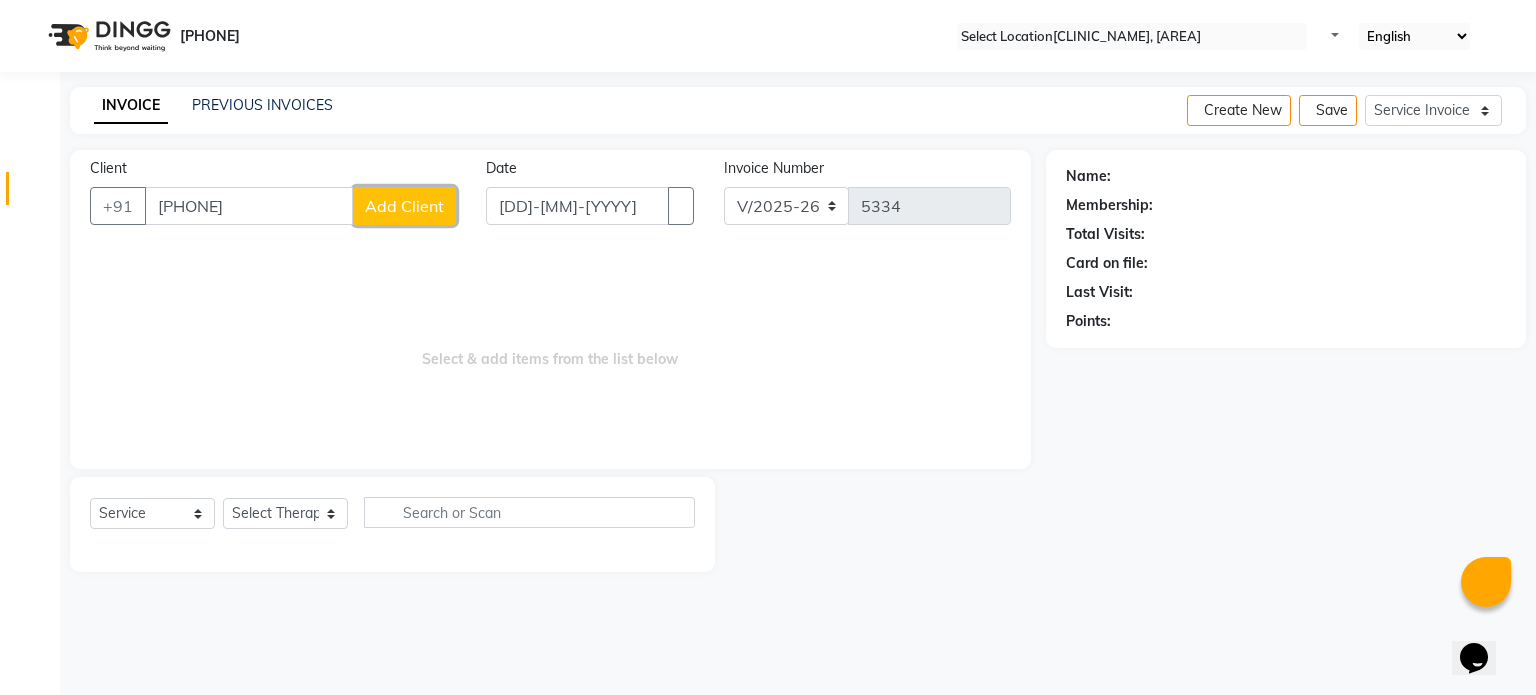 click on "Add Client" at bounding box center (404, 206) 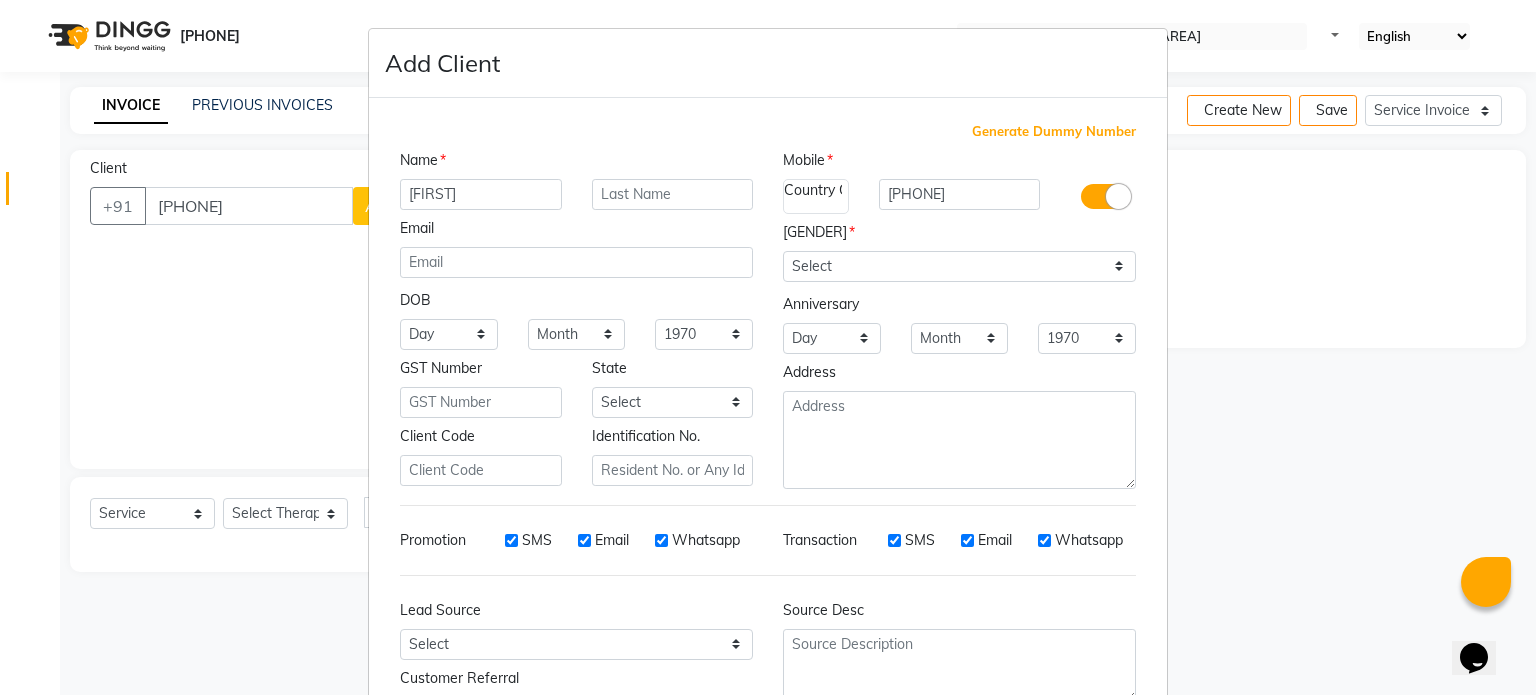 type on "[FIRST]" 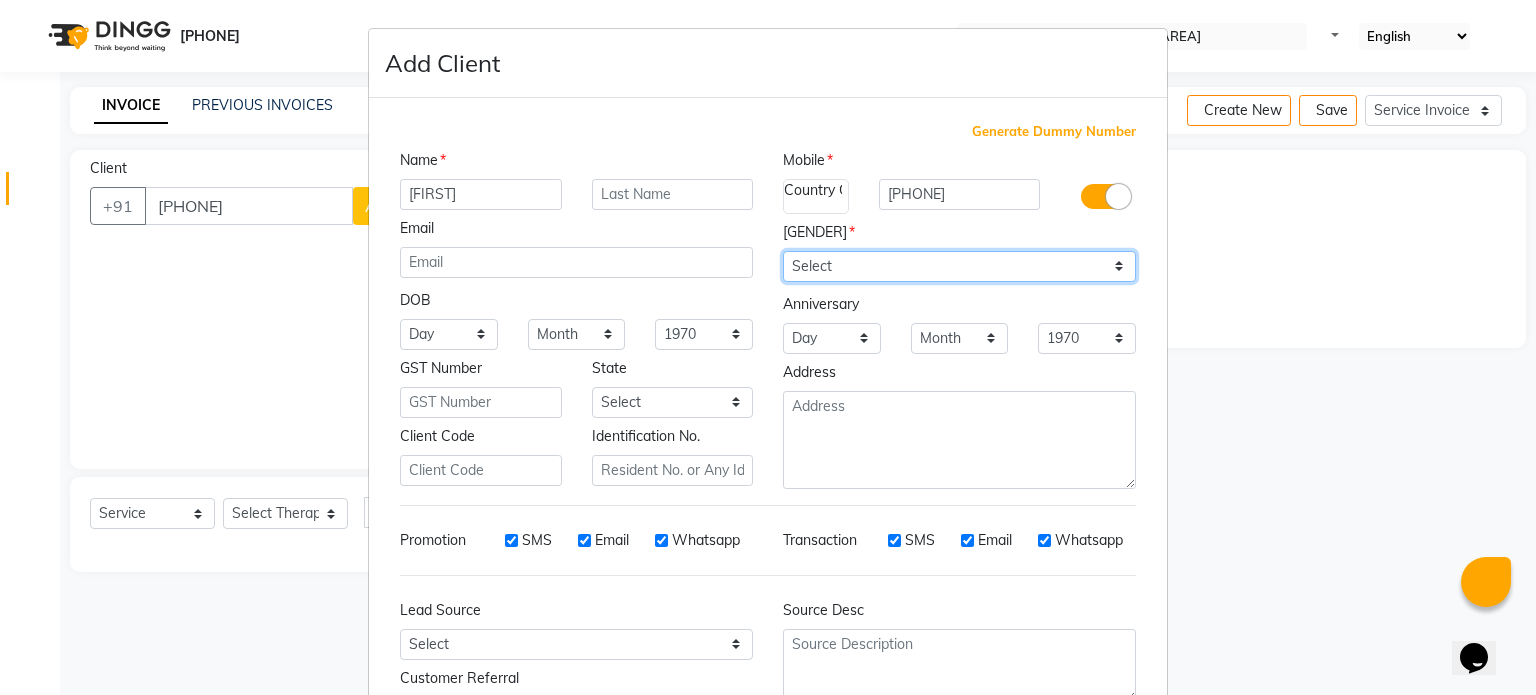 drag, startPoint x: 880, startPoint y: 255, endPoint x: 839, endPoint y: 335, distance: 89.89438 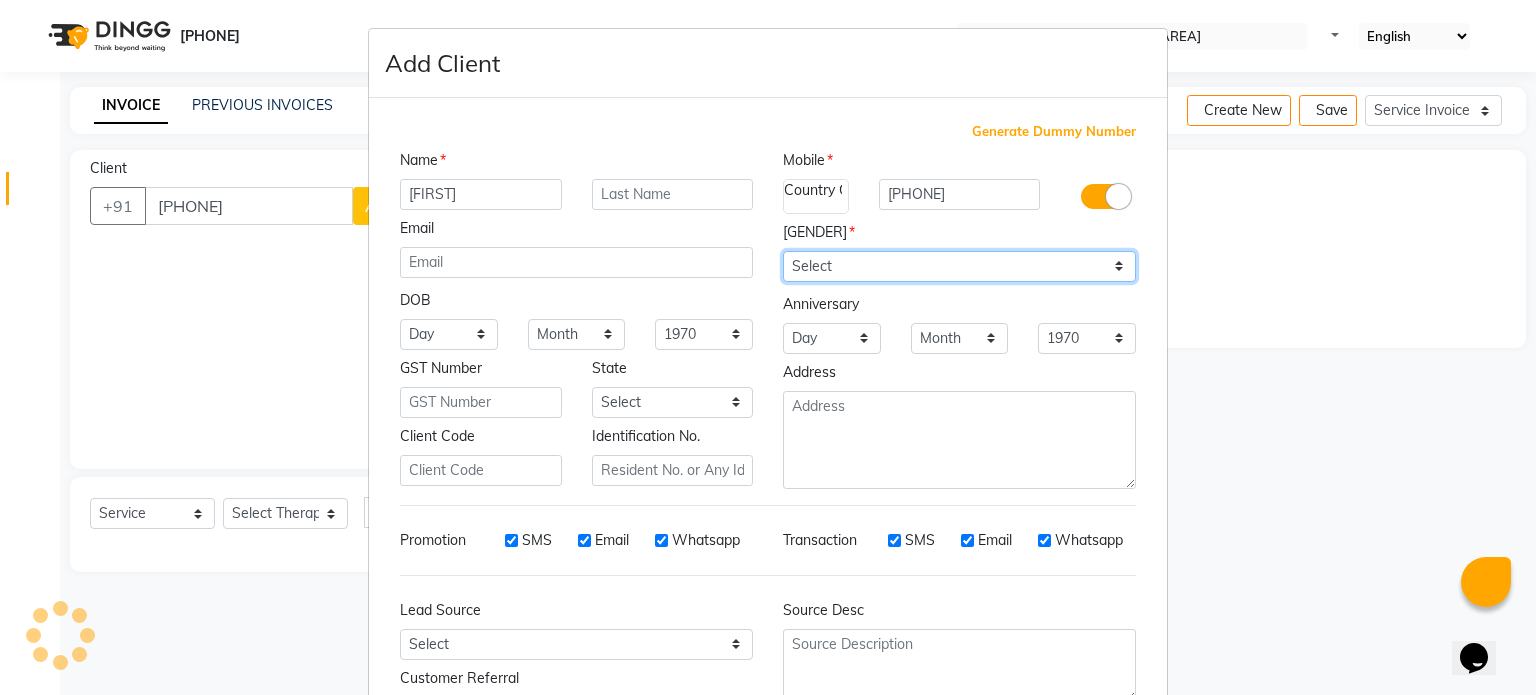 select on "[GENDER]" 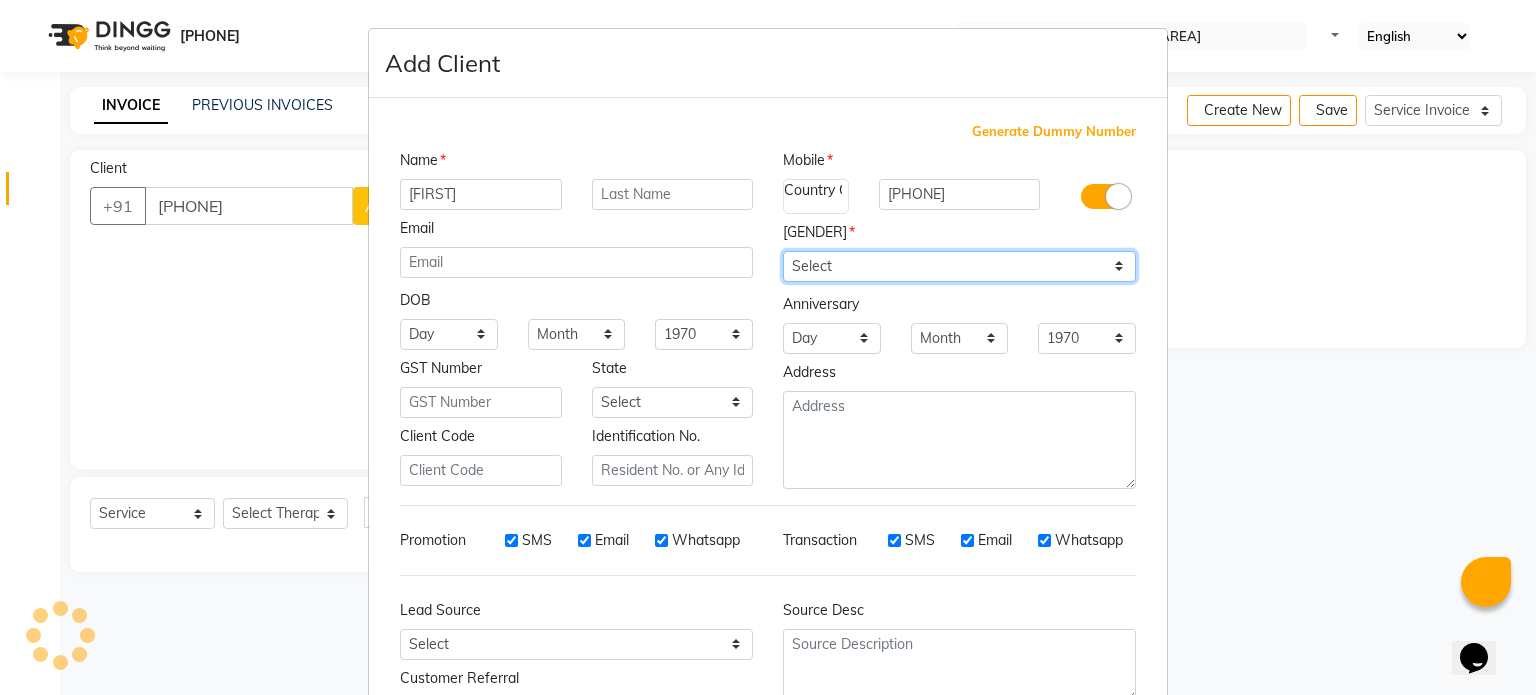 click on "Select Male Female Other Prefer Not To Say" at bounding box center (959, 266) 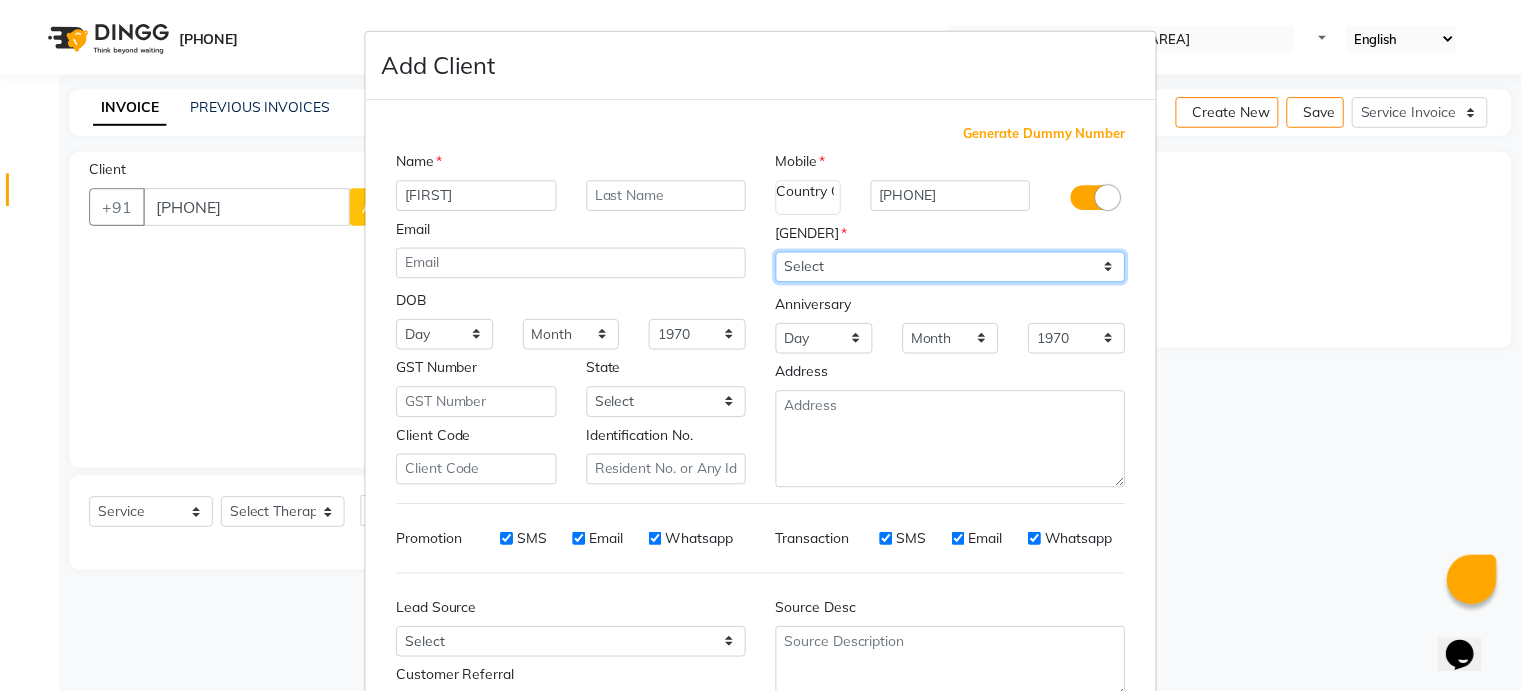 scroll, scrollTop: 161, scrollLeft: 0, axis: vertical 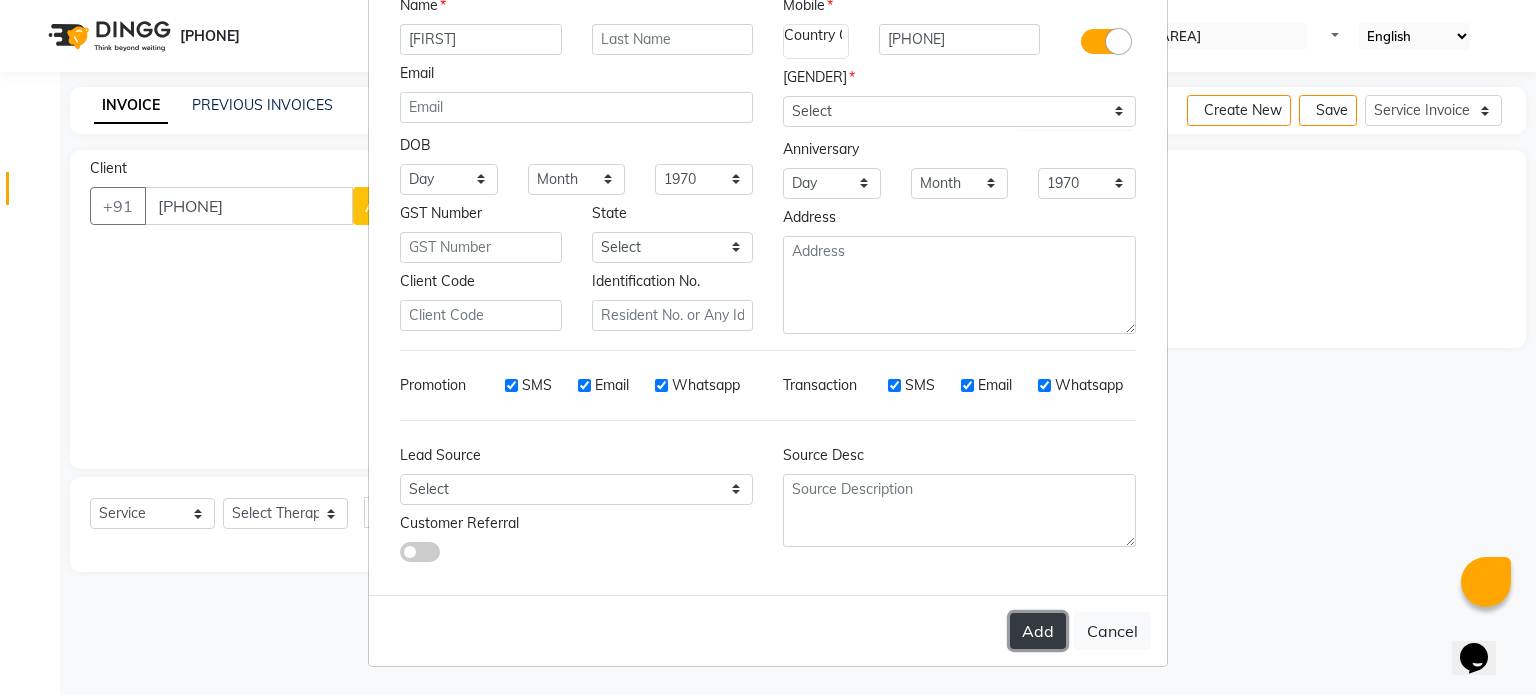 click on "Add" at bounding box center [1038, 631] 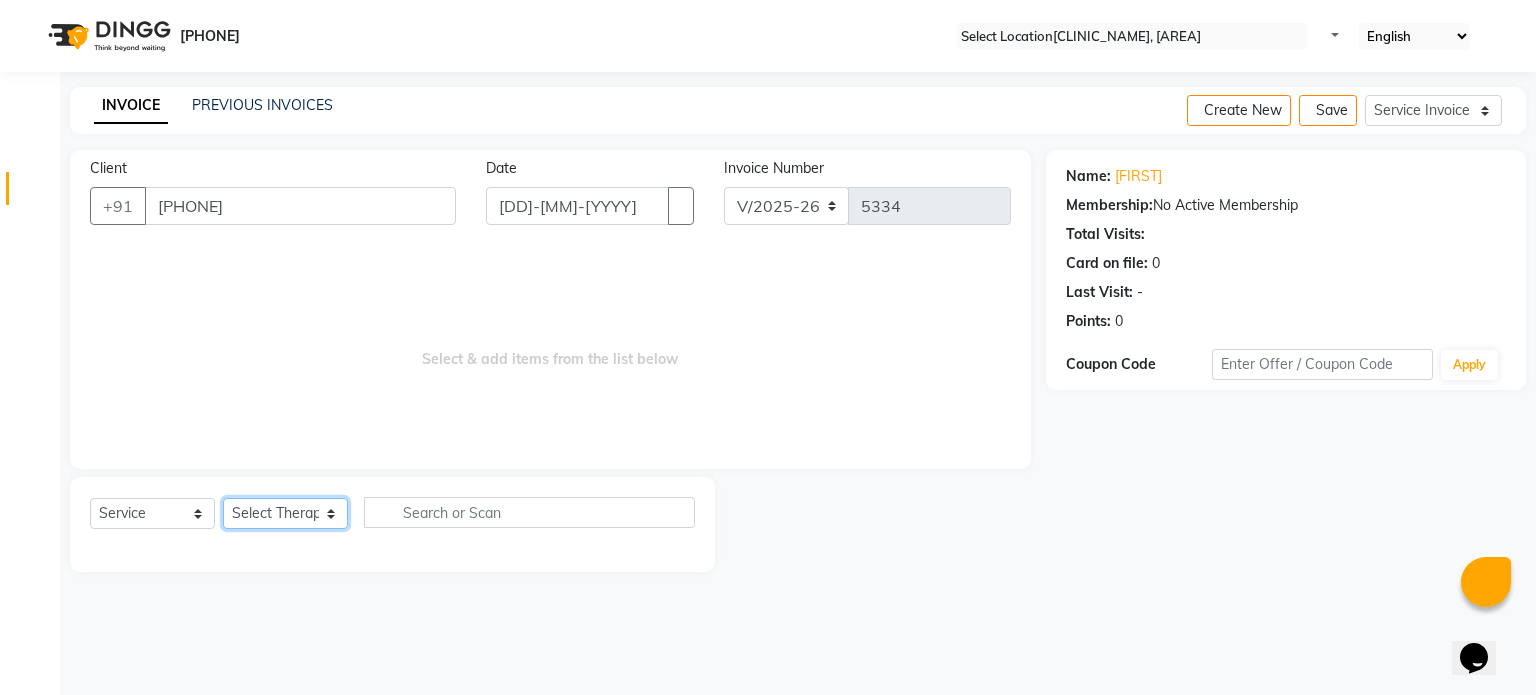 click on "Select Therapist Dr Durgesh Dr Harish Dr Ranjana Dr Saurabh Dr. Suraj Dr. Tejpal Mehlawat KUSHAL MOHIT SEMWAL Nancy Singhai Reception 1  Reception 2 Reception 3" at bounding box center (285, 513) 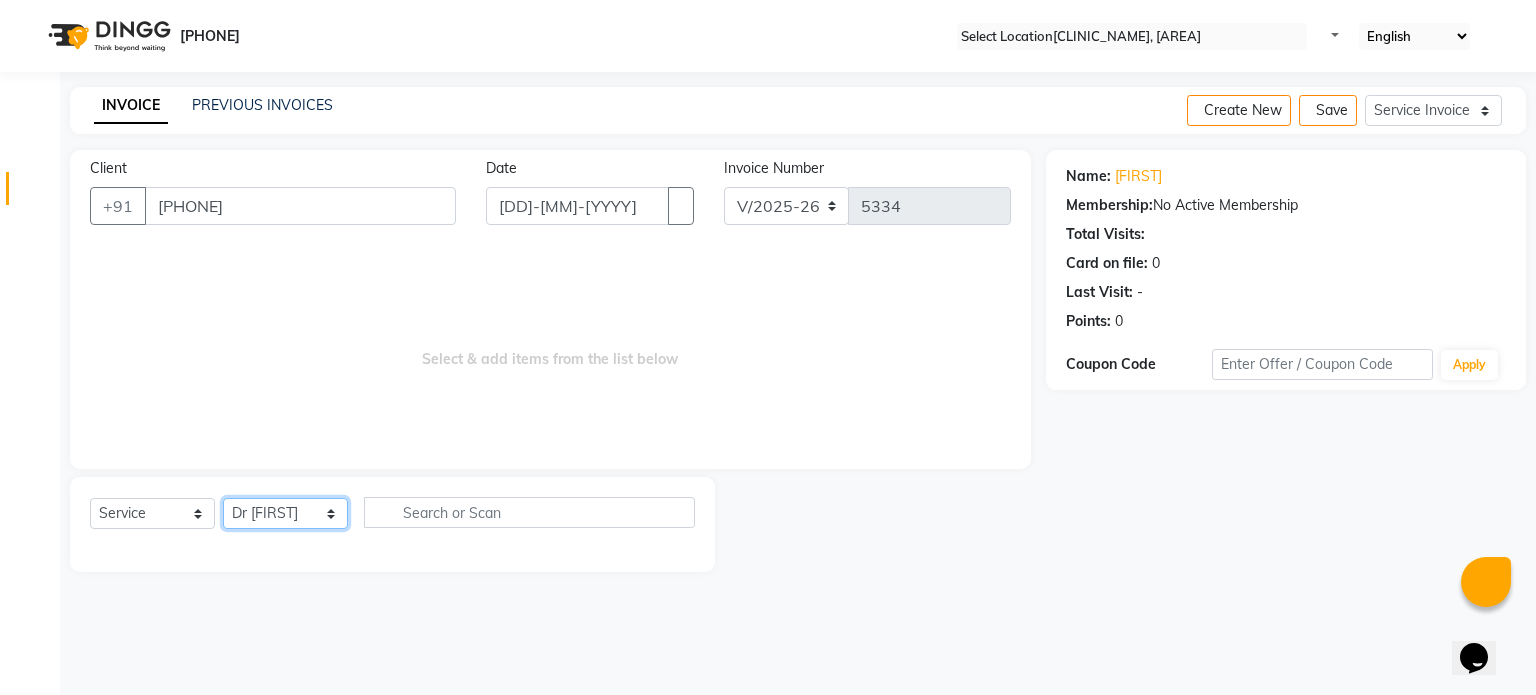 click on "Select Therapist Dr Durgesh Dr Harish Dr Ranjana Dr Saurabh Dr. Suraj Dr. Tejpal Mehlawat KUSHAL MOHIT SEMWAL Nancy Singhai Reception 1  Reception 2 Reception 3" at bounding box center [285, 513] 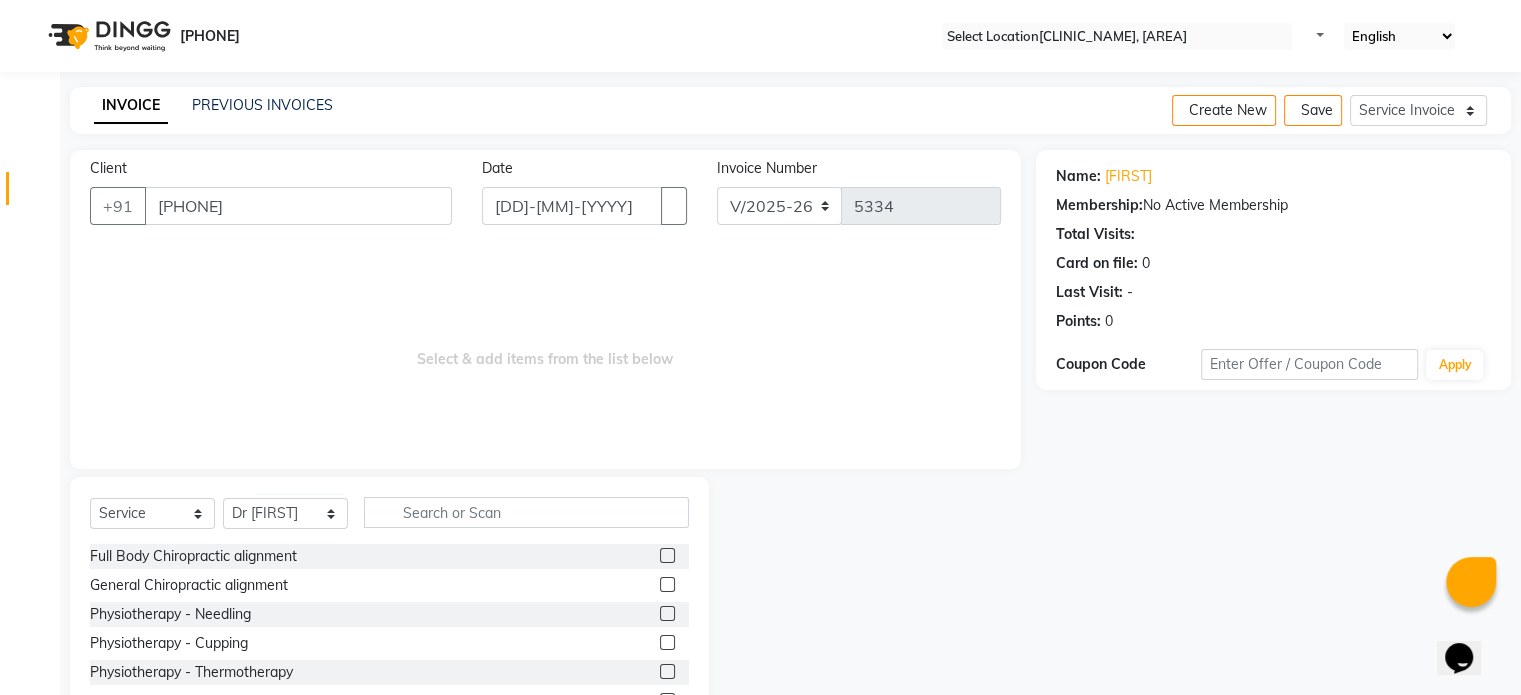 click at bounding box center [667, 584] 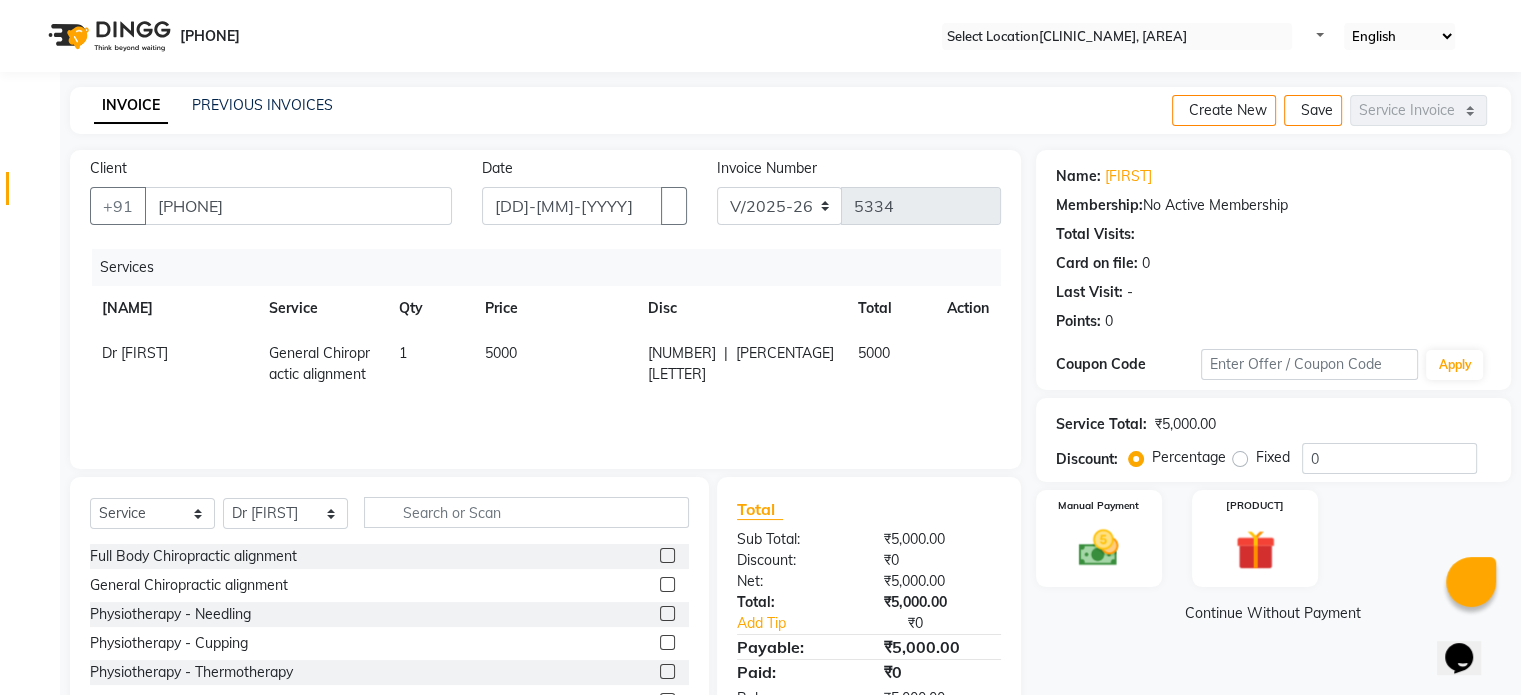 click on "5000" at bounding box center (554, 364) 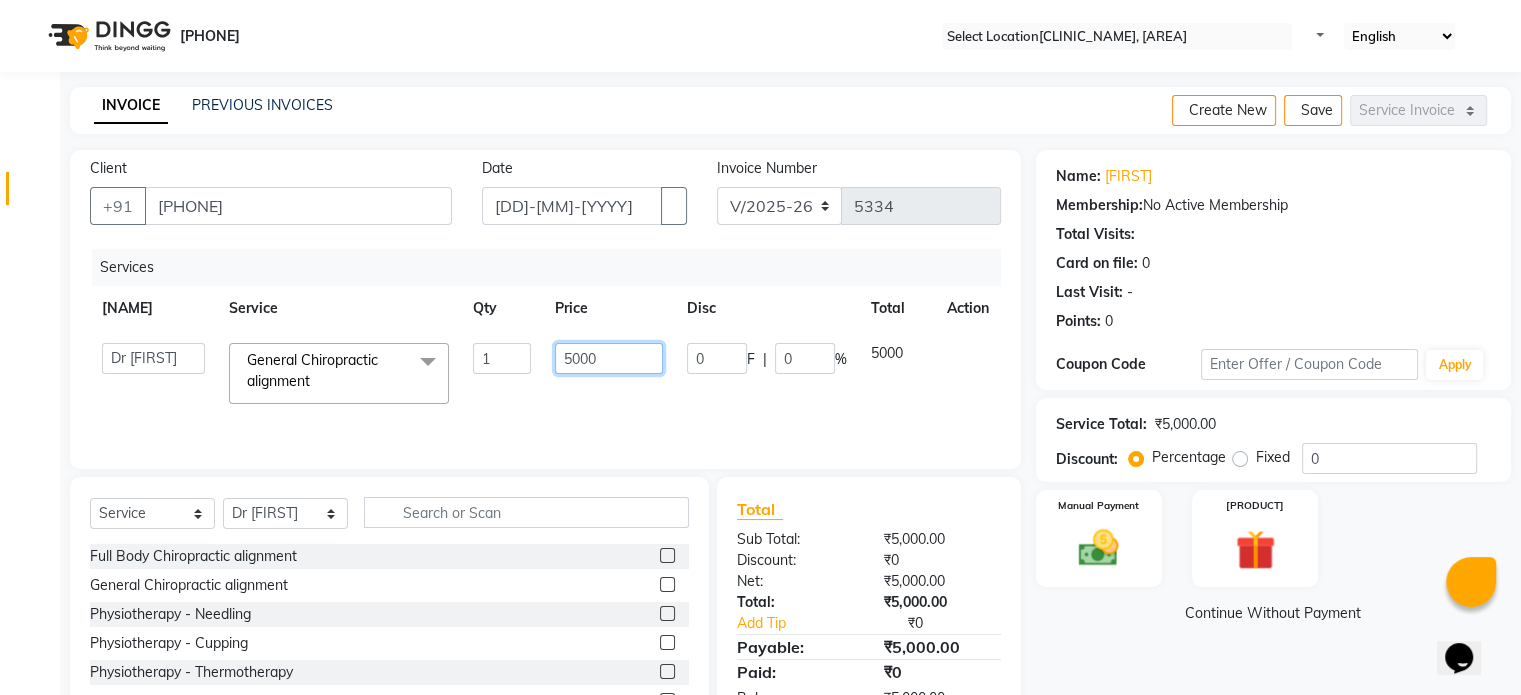 click on "5000" at bounding box center [502, 358] 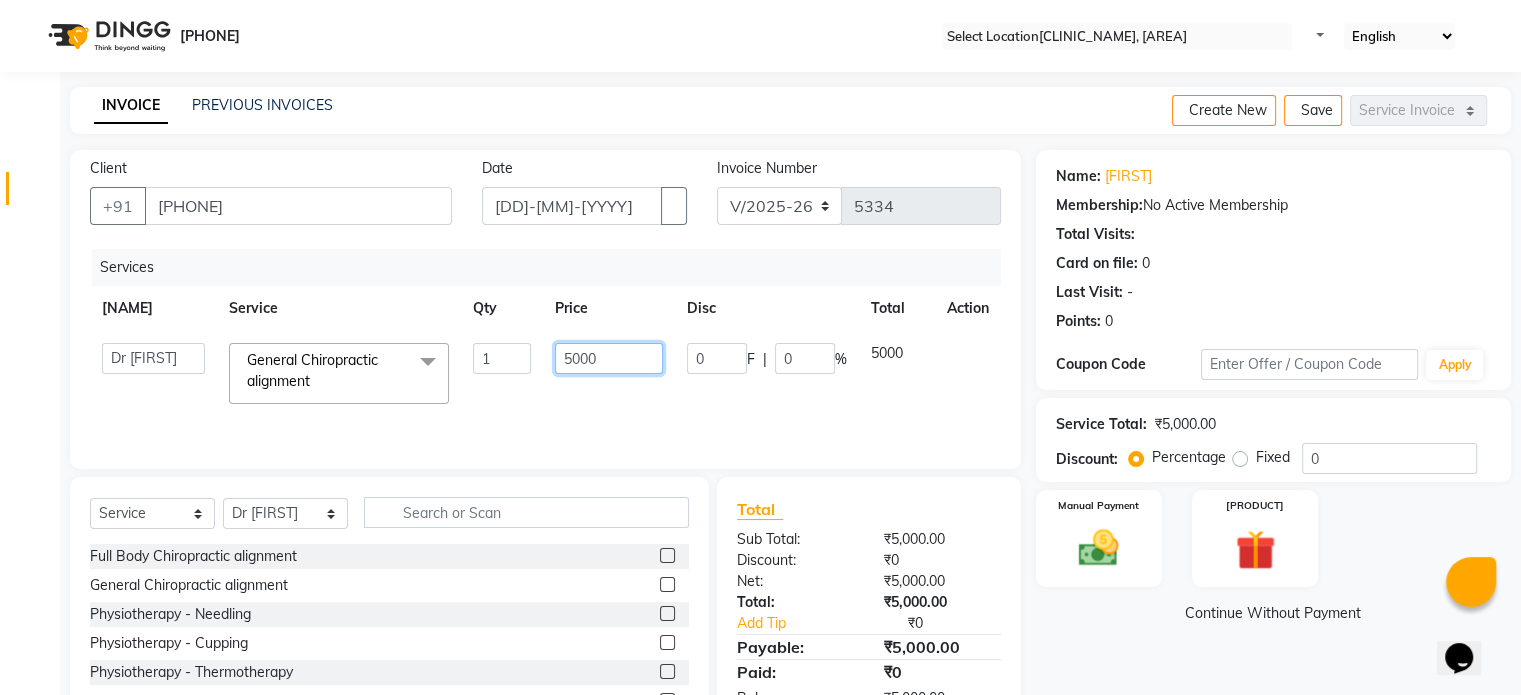 scroll, scrollTop: 119, scrollLeft: 0, axis: vertical 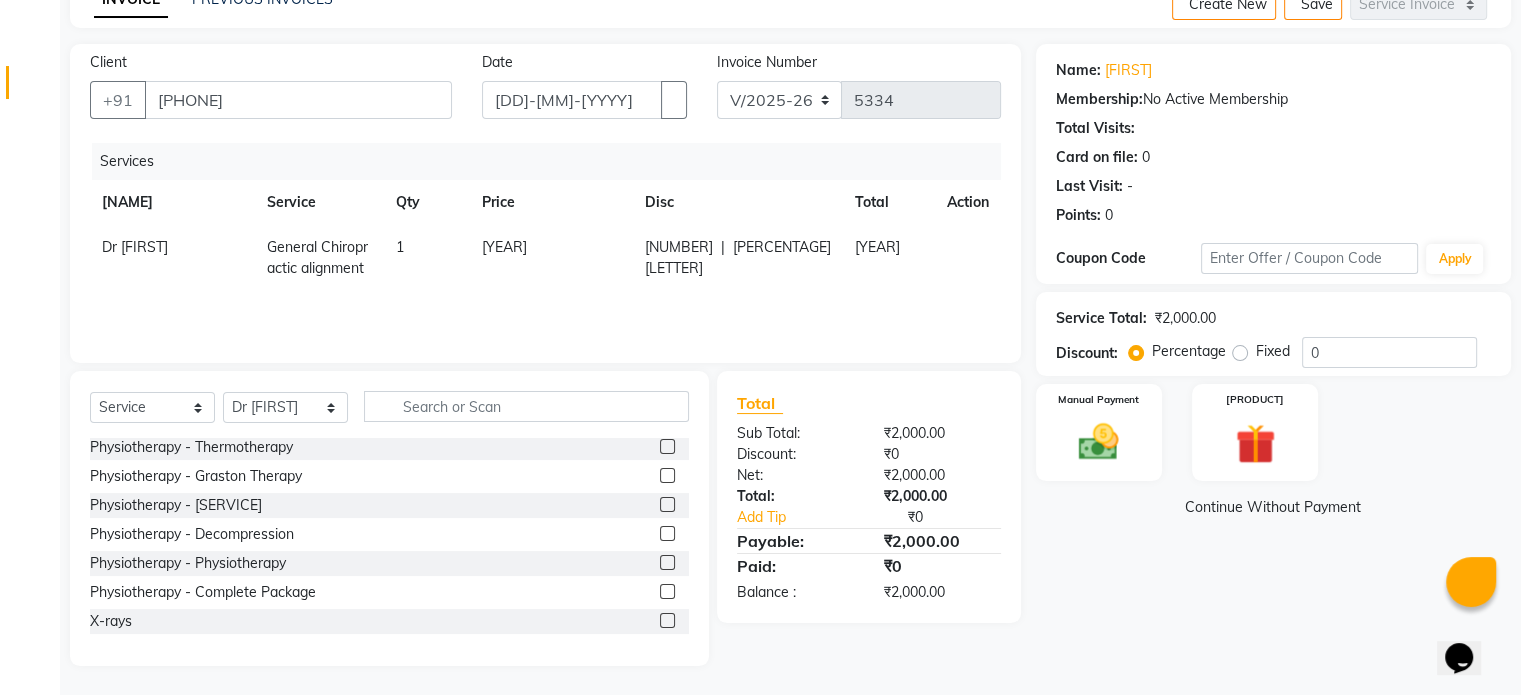 click at bounding box center [667, 620] 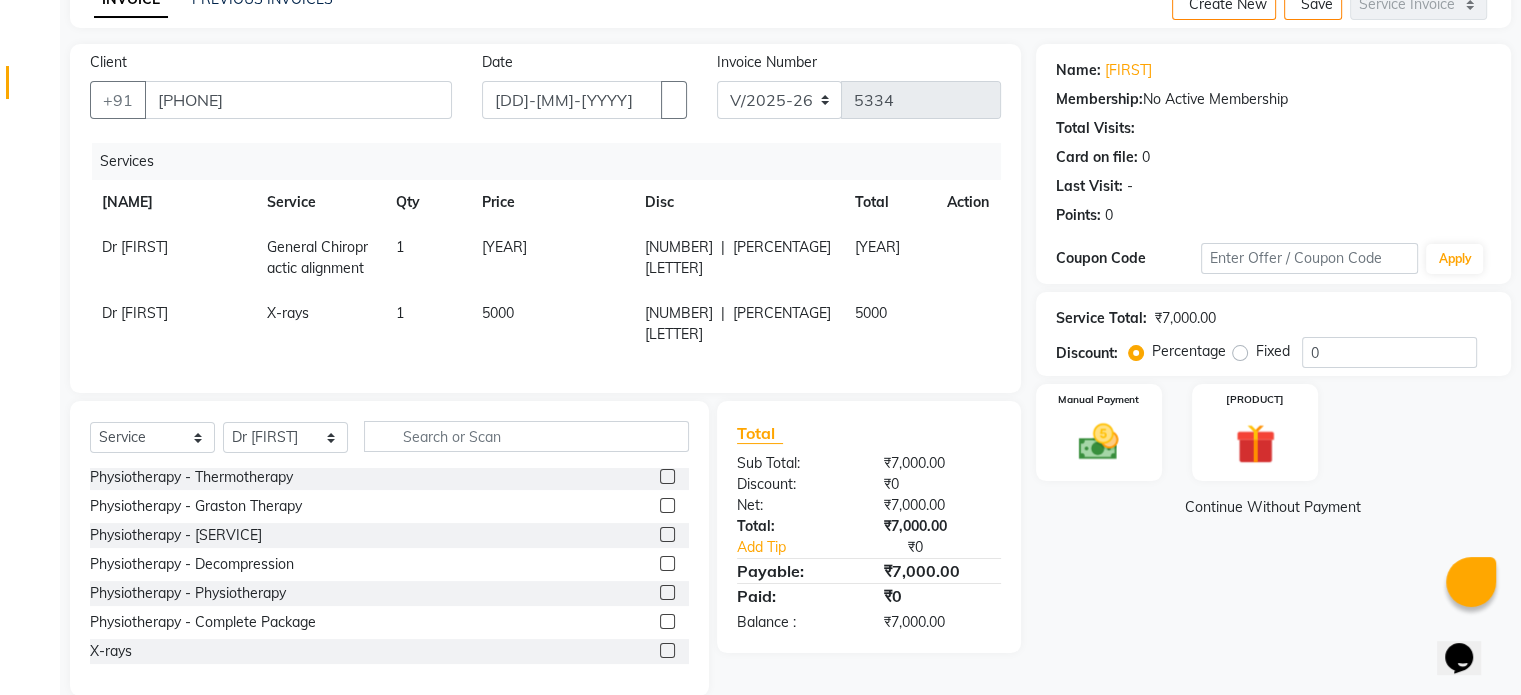 click on "5000" at bounding box center [135, 247] 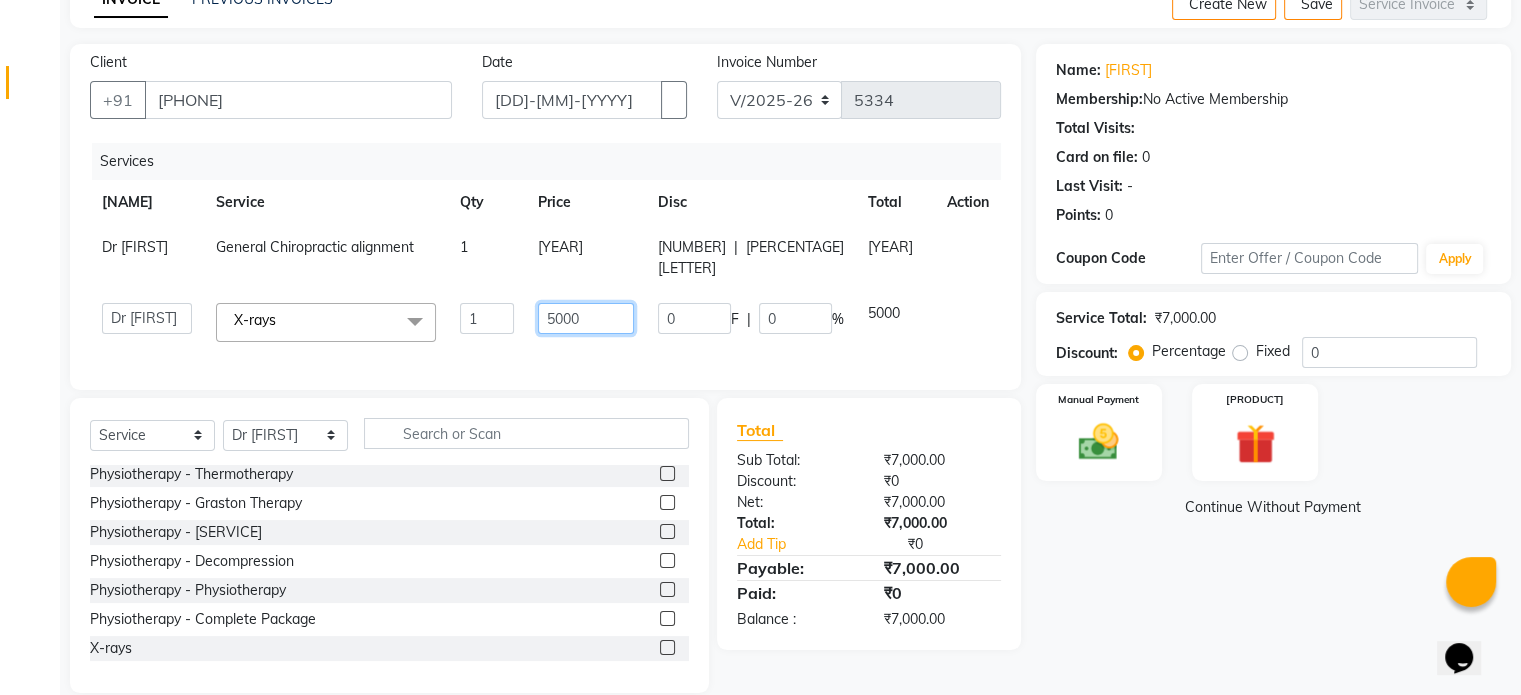 click on "5000" at bounding box center (487, 318) 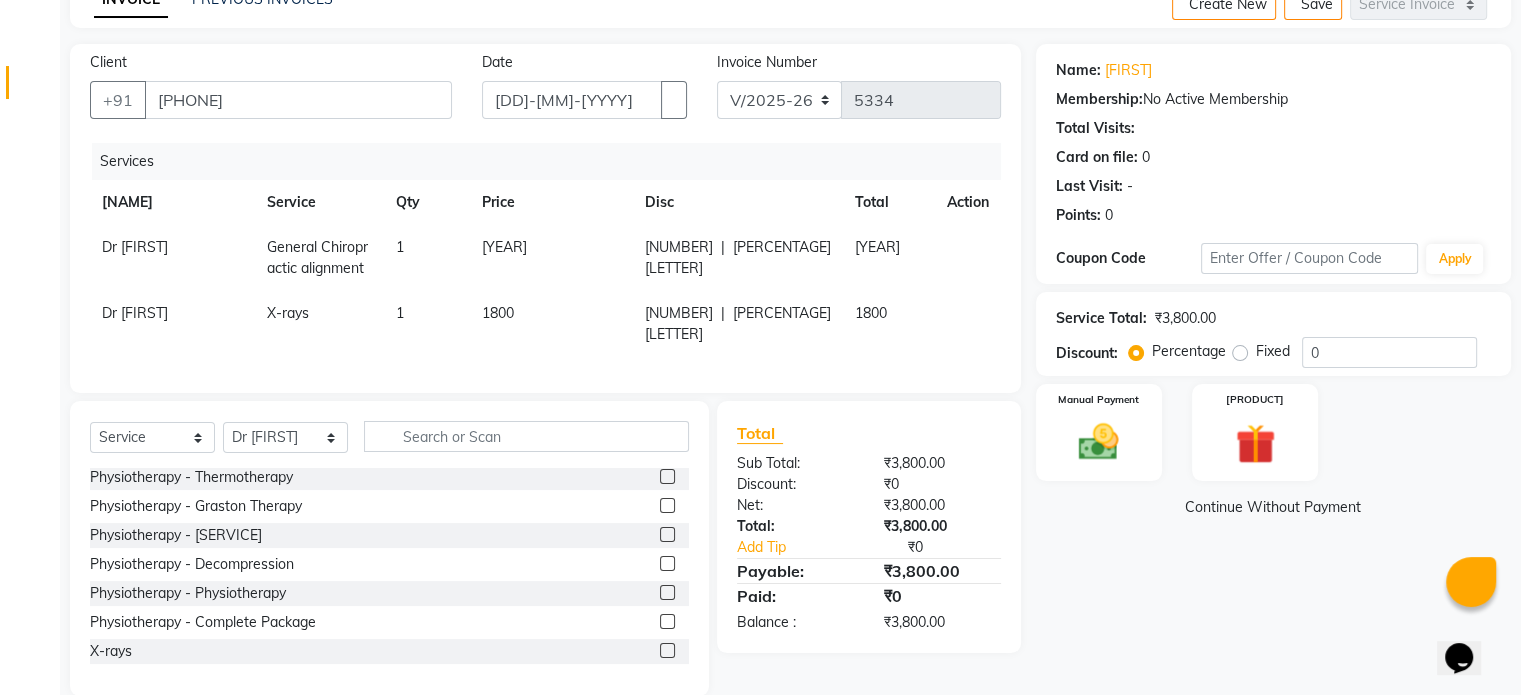 click on "Fixed" at bounding box center [1273, 351] 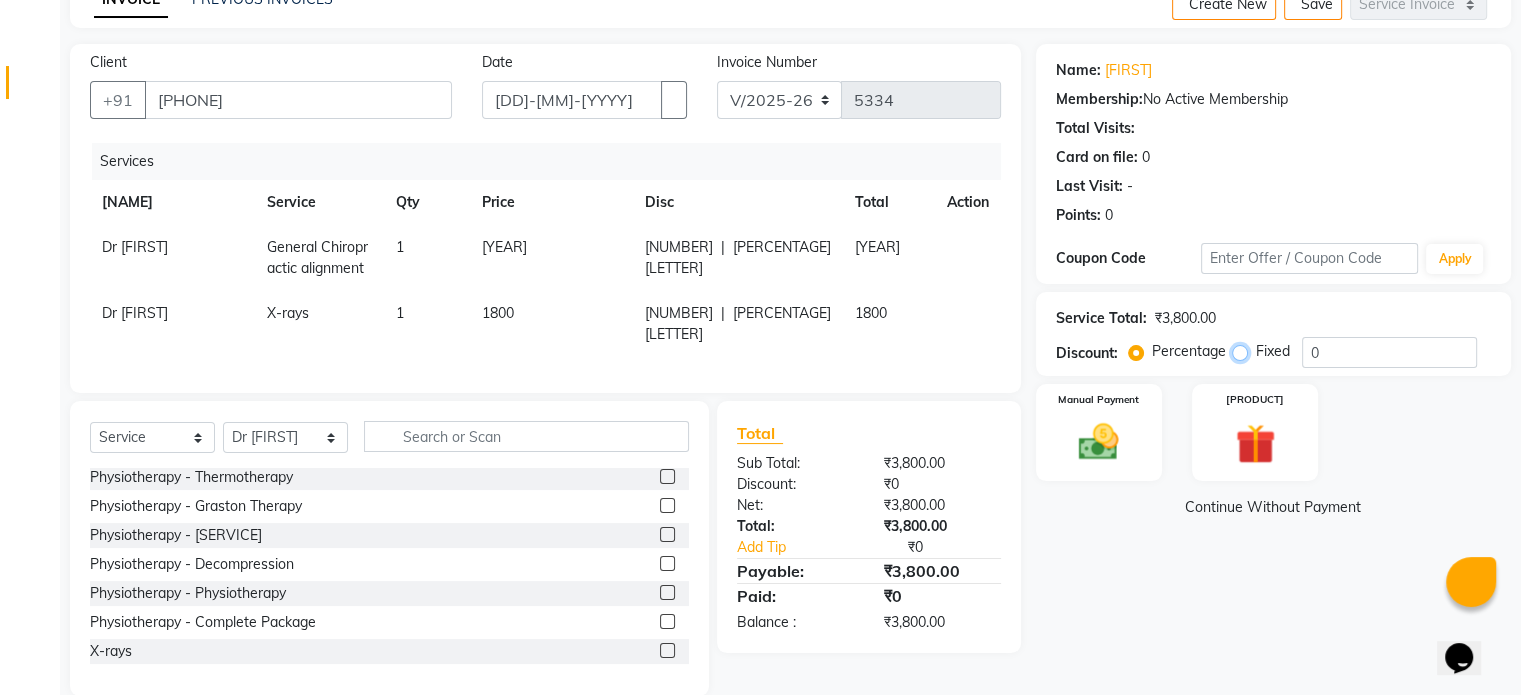 click on "Fixed" at bounding box center [1244, 351] 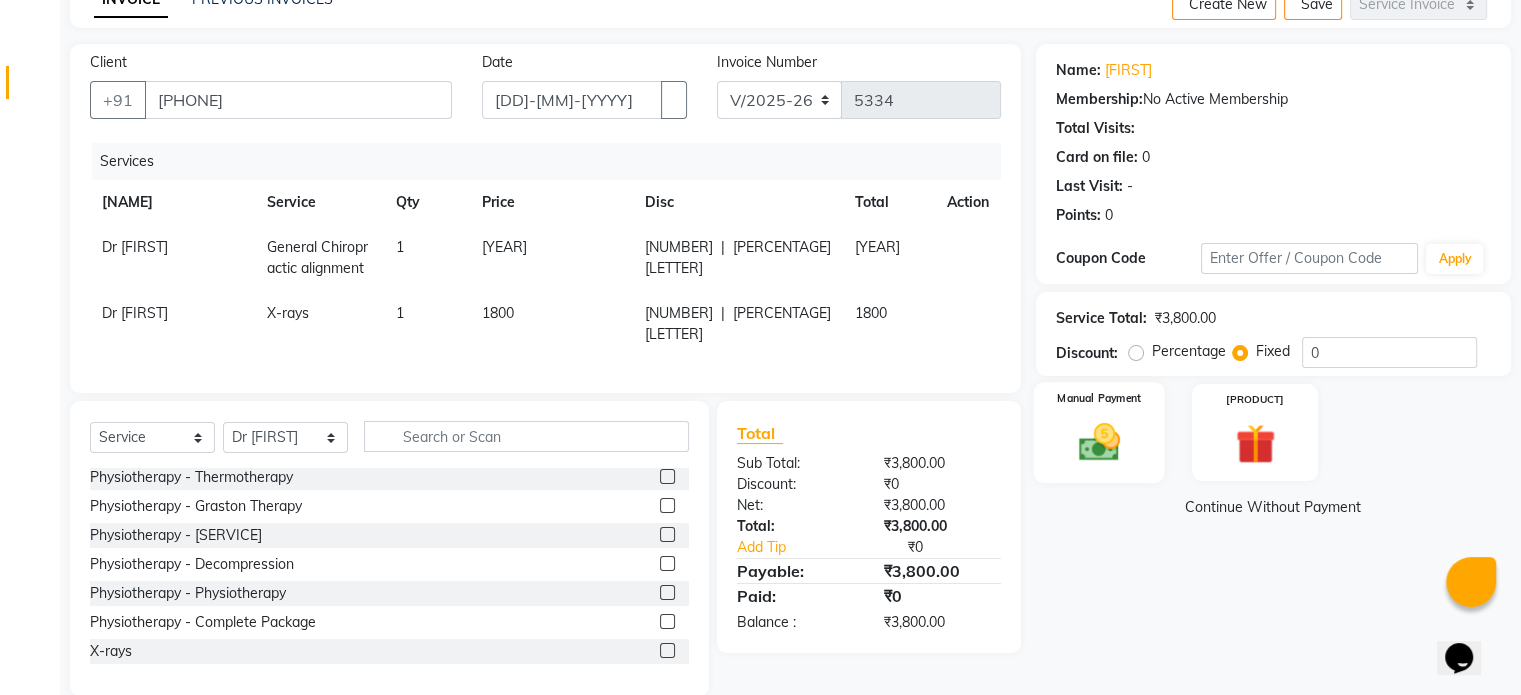 click at bounding box center [1098, 442] 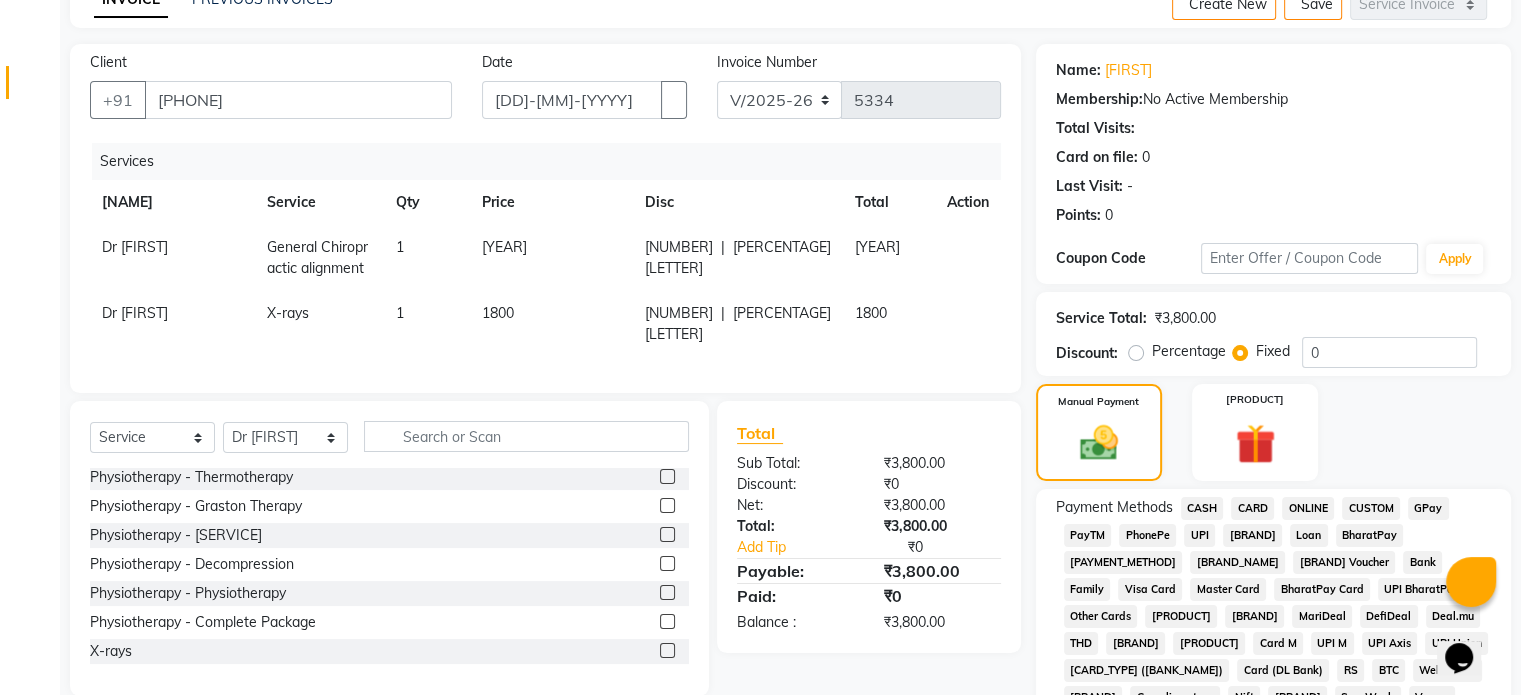 click on "UPI" at bounding box center [1202, 508] 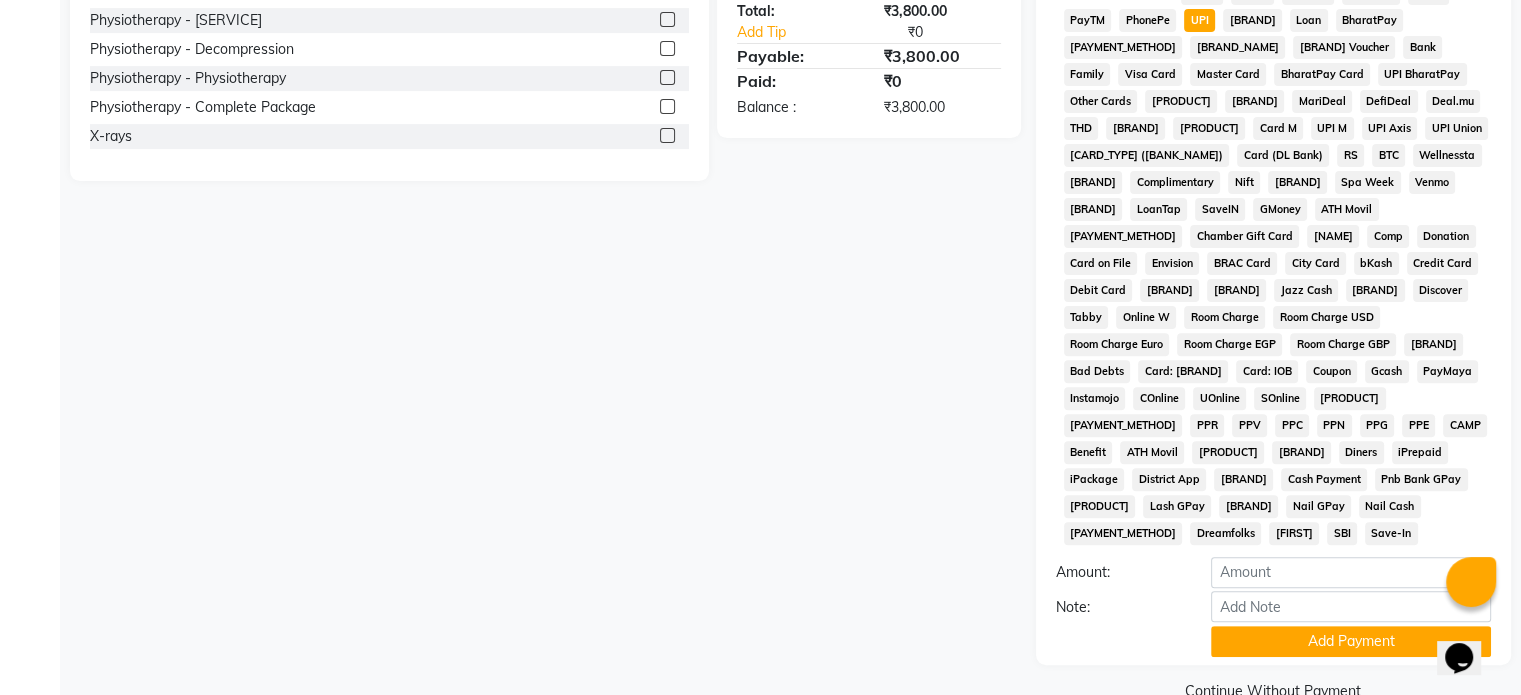 scroll, scrollTop: 652, scrollLeft: 0, axis: vertical 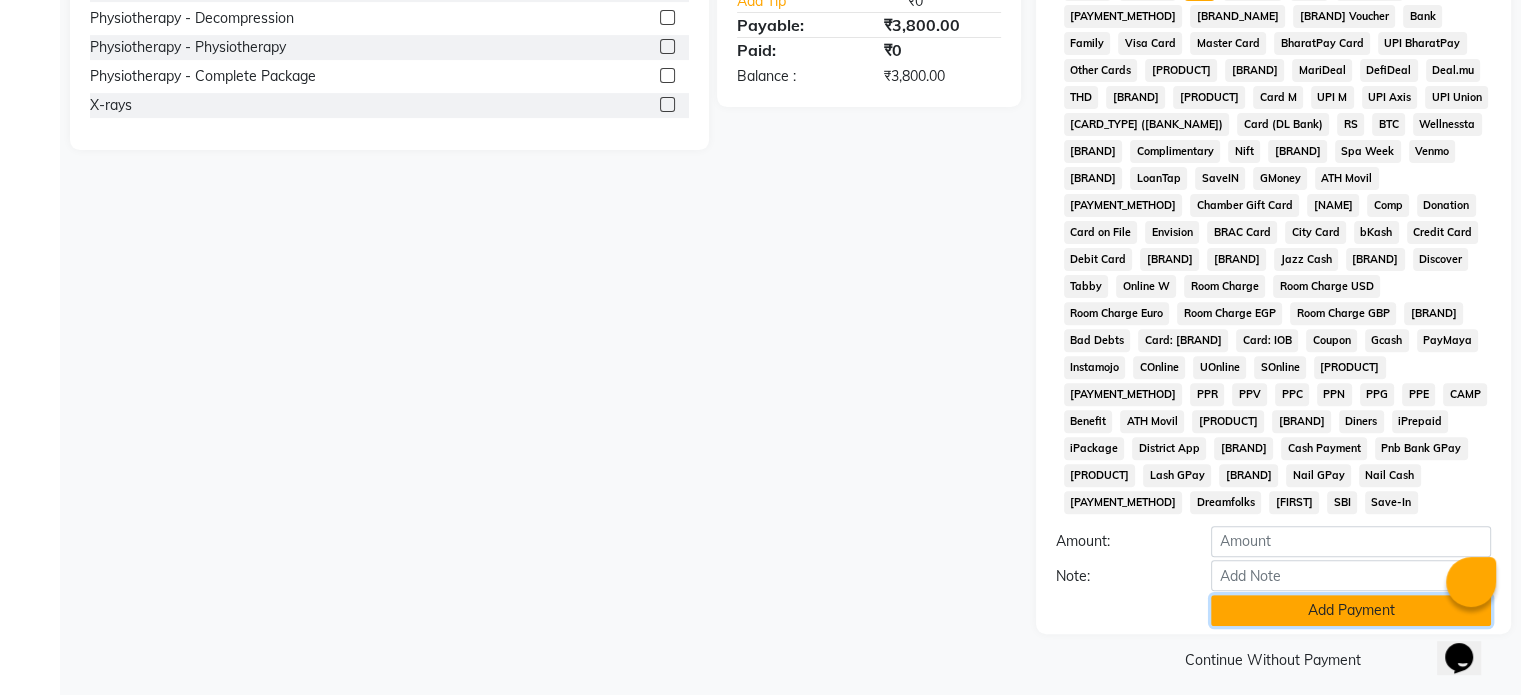 click on "Add Payment" at bounding box center [1351, 610] 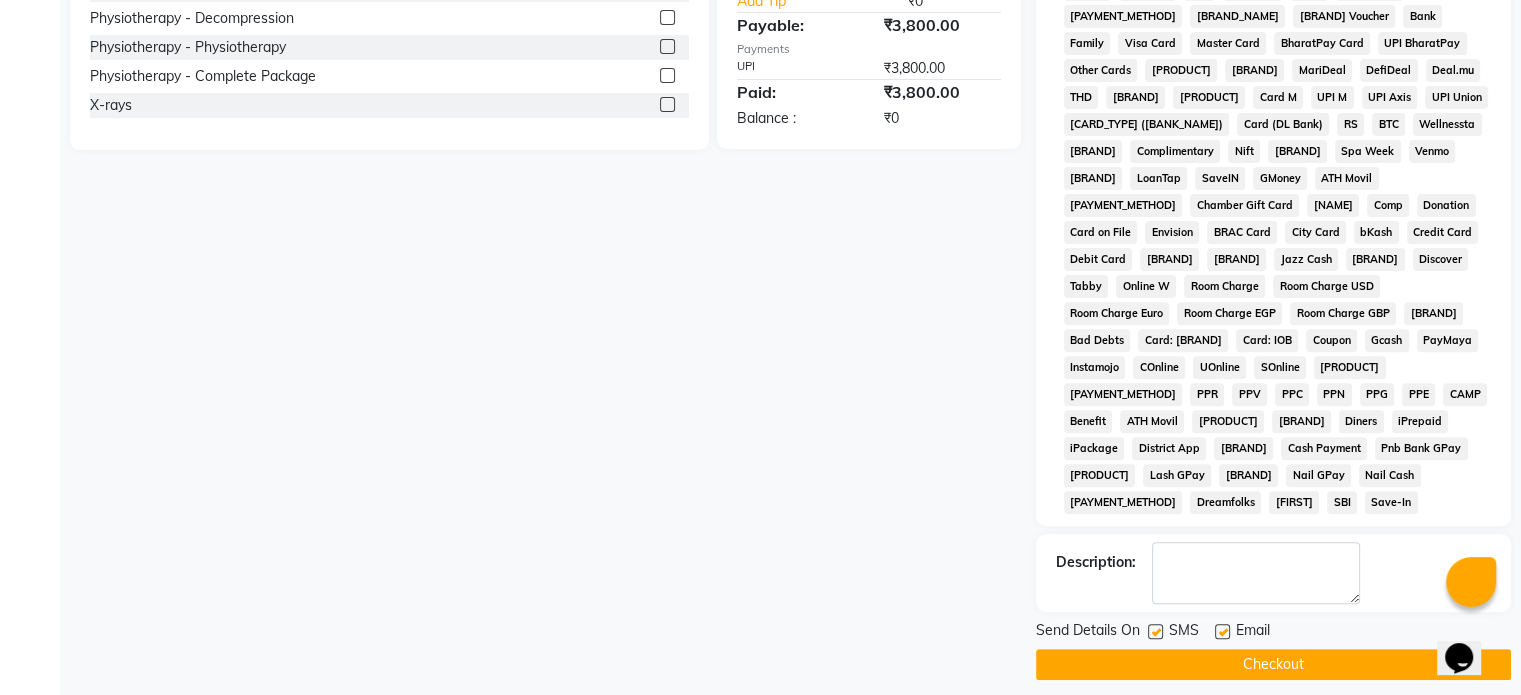 click at bounding box center (1222, 631) 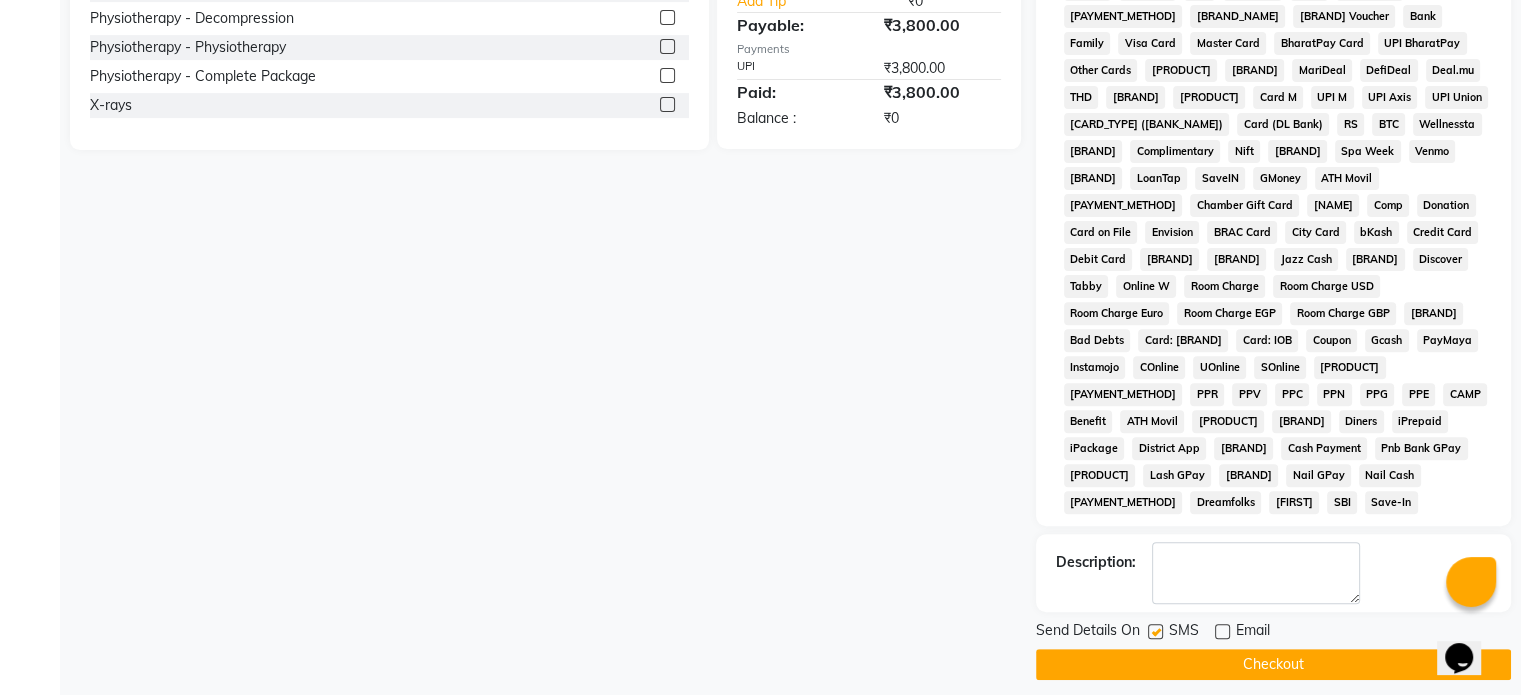 click at bounding box center [1155, 631] 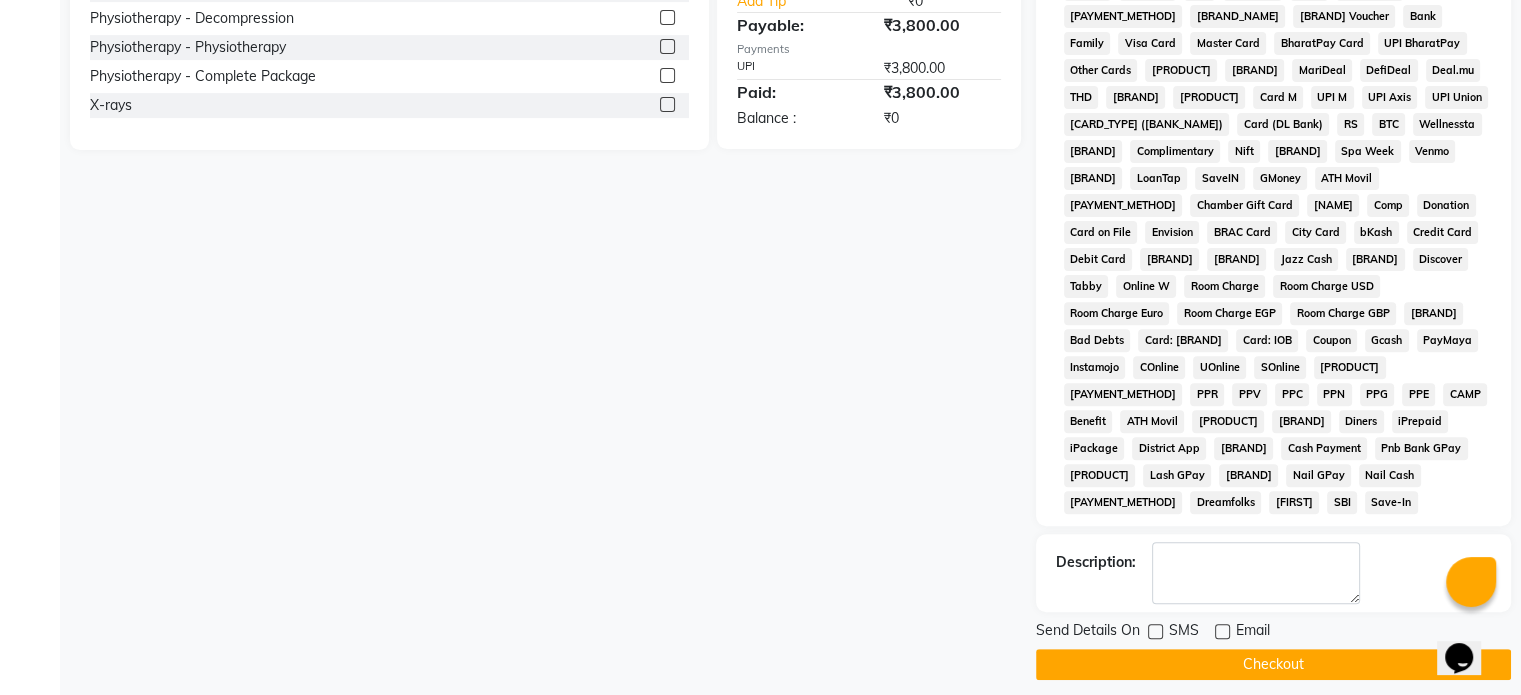 click at bounding box center [1155, 631] 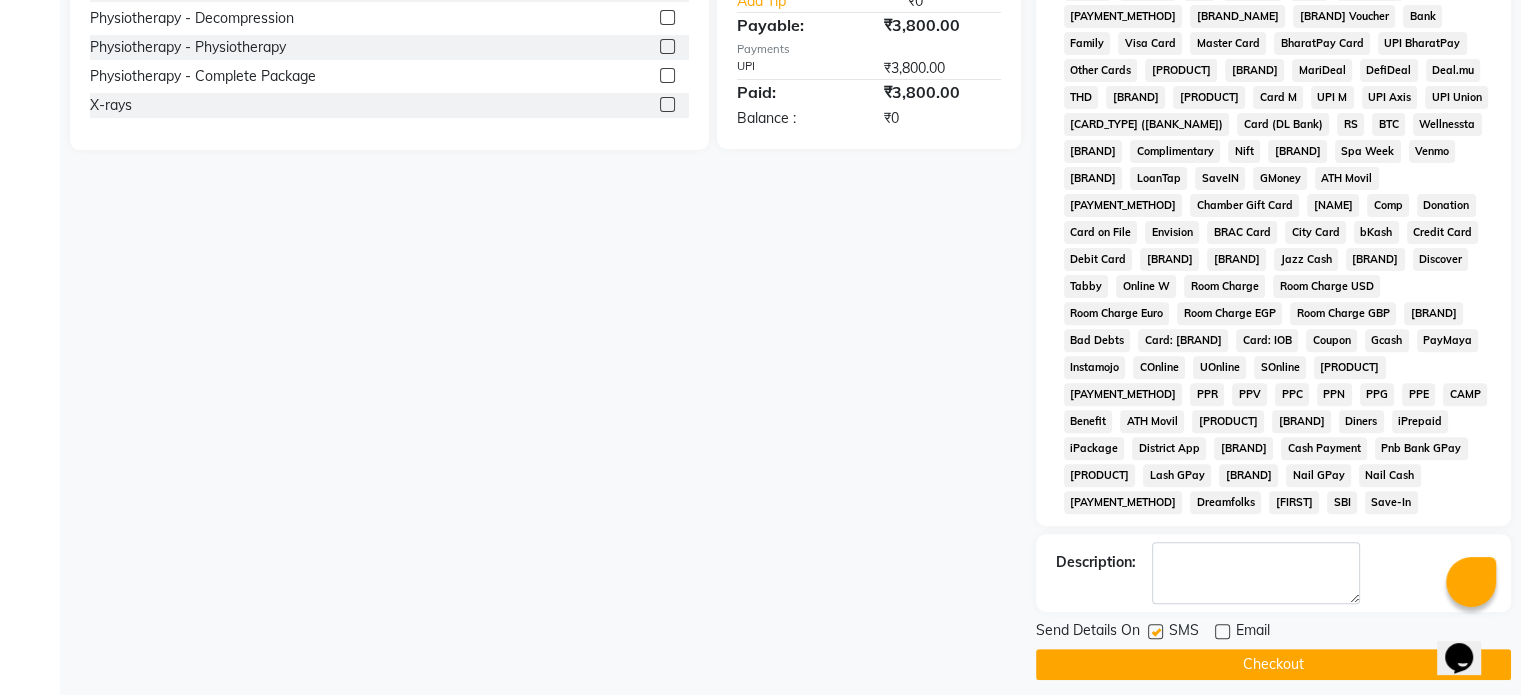 click at bounding box center (1155, 631) 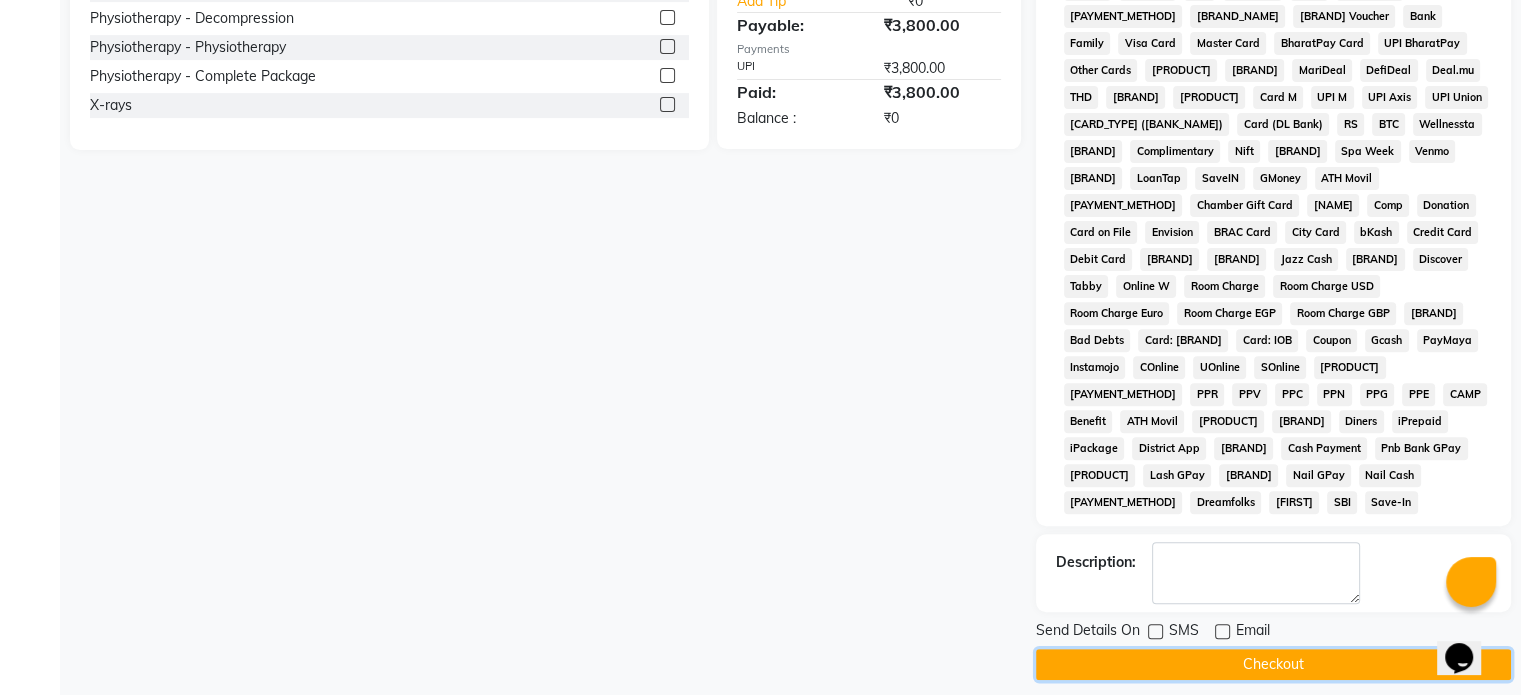 click on "Checkout" at bounding box center [1273, 664] 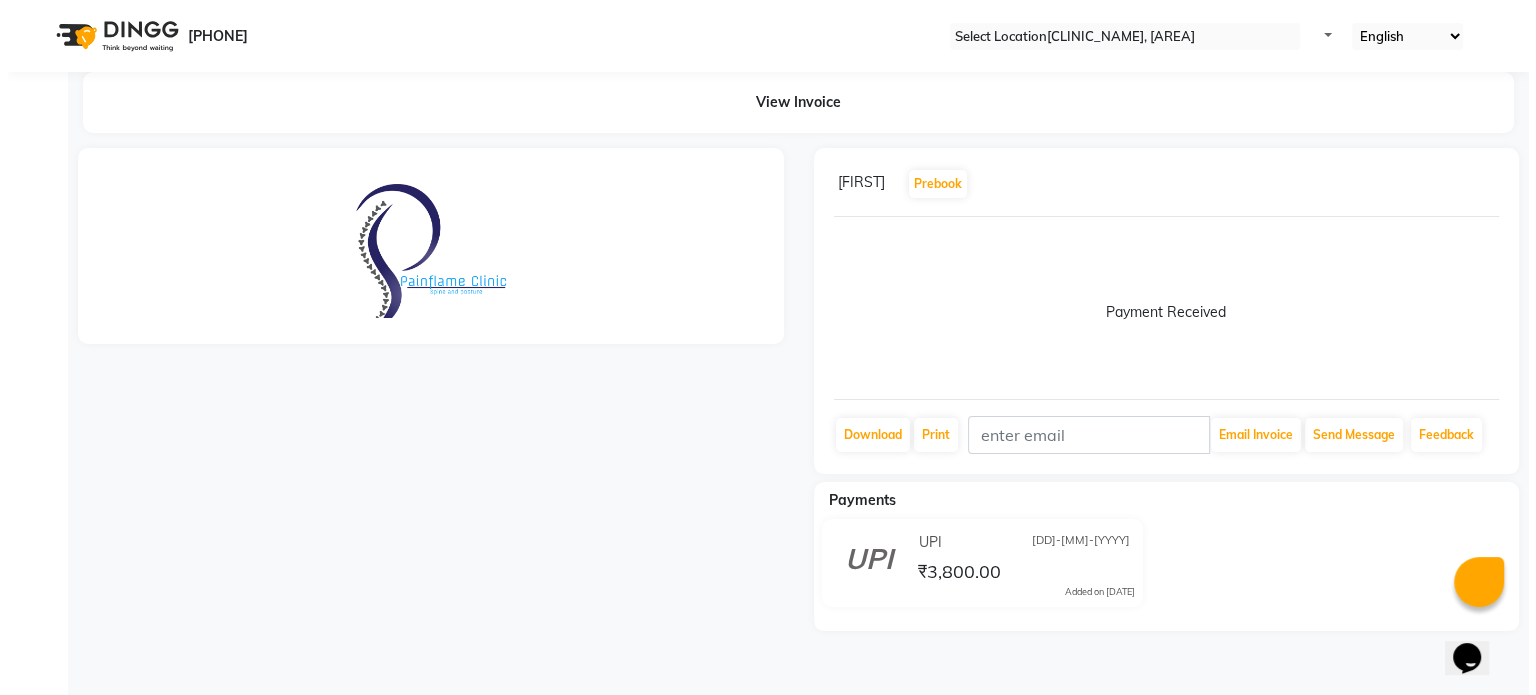 scroll, scrollTop: 0, scrollLeft: 0, axis: both 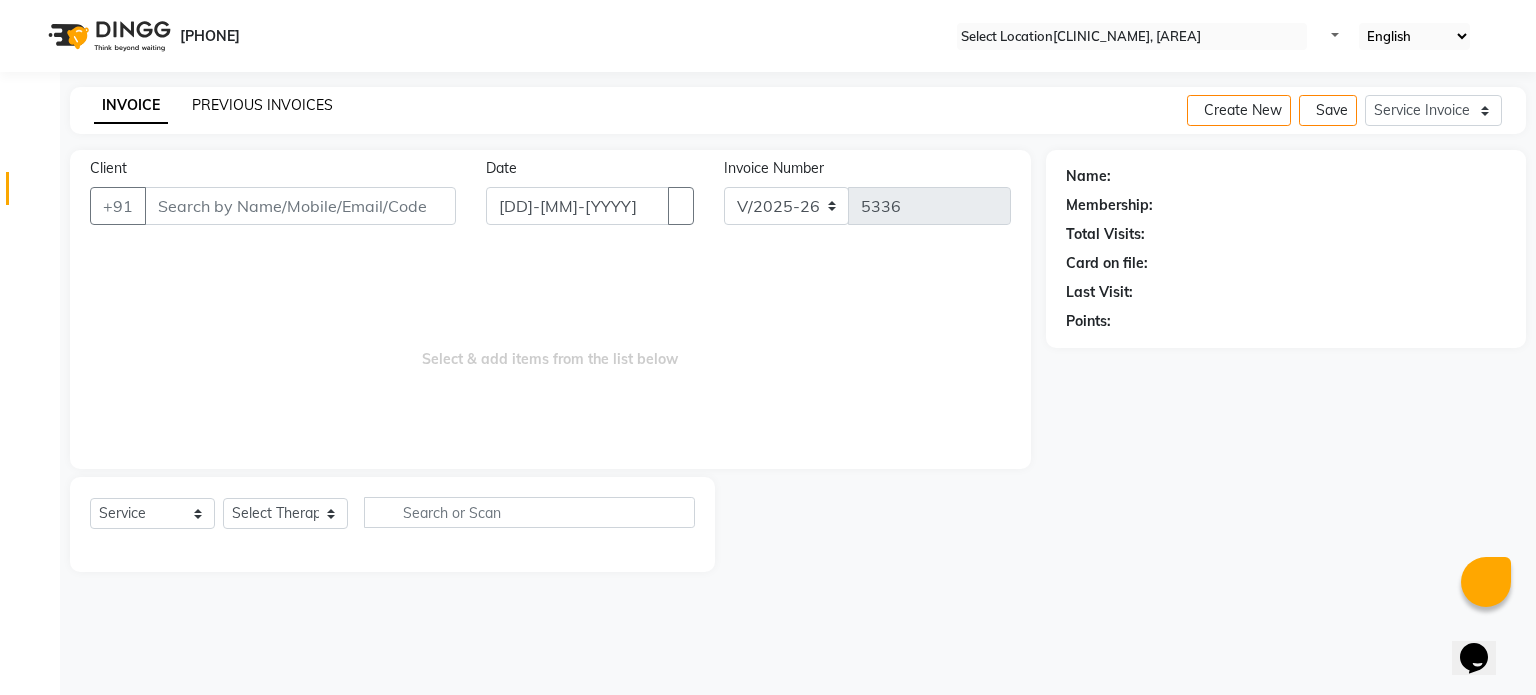 click on "PREVIOUS INVOICES" at bounding box center (262, 105) 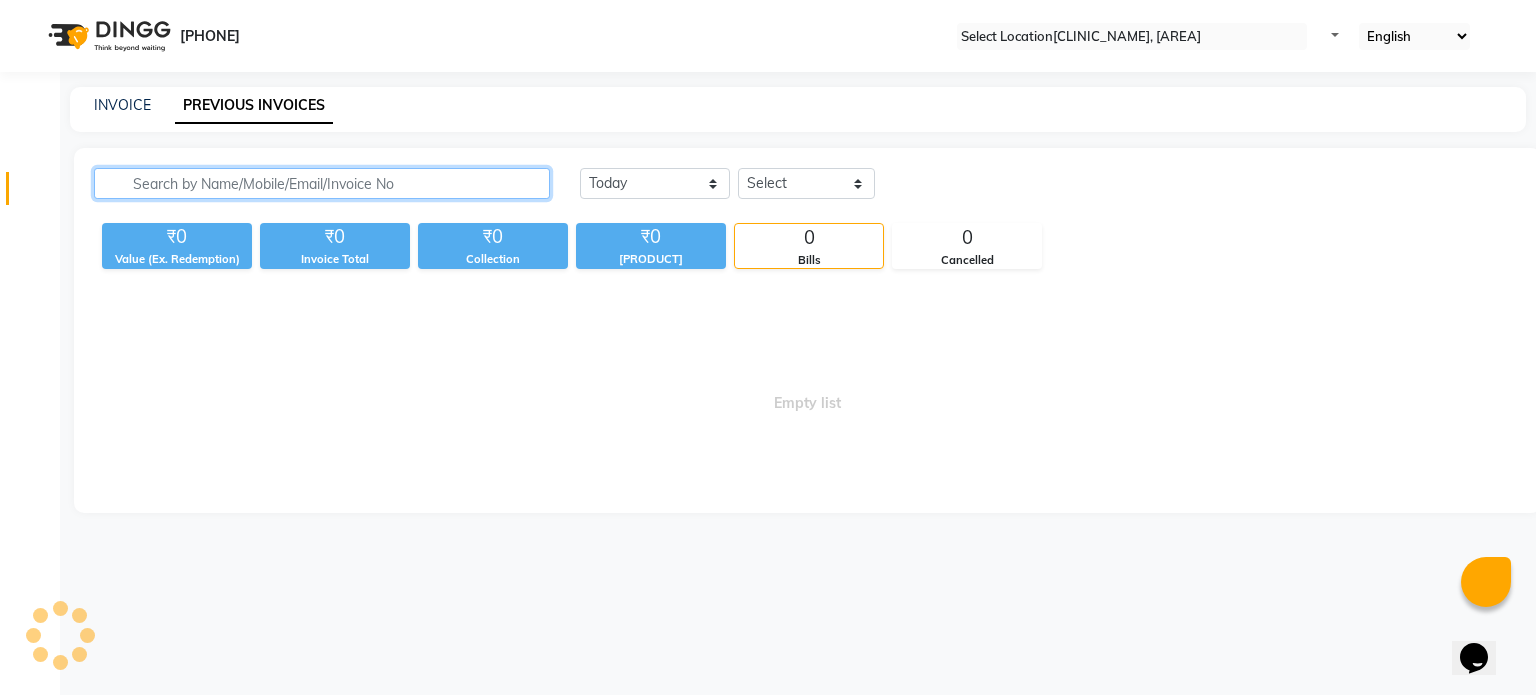 click at bounding box center [322, 183] 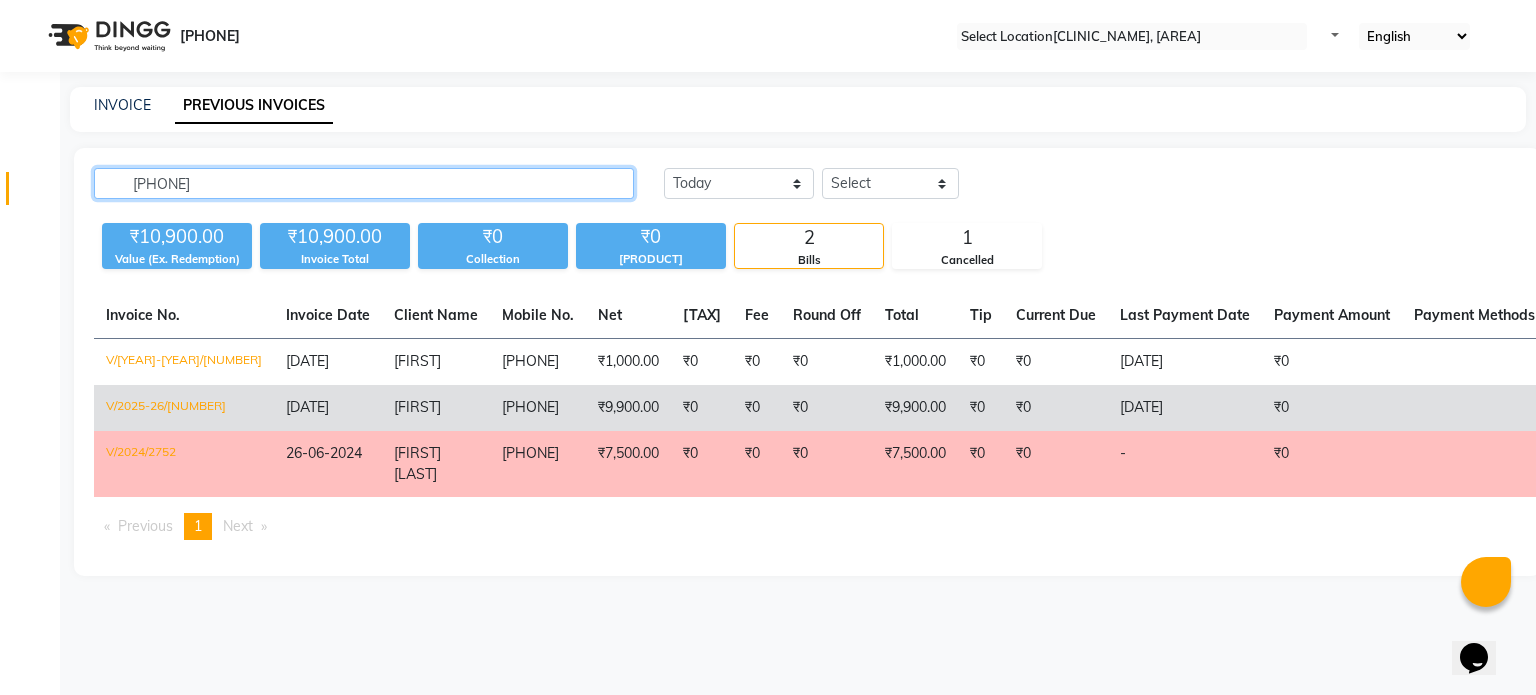 type on "[PHONE]" 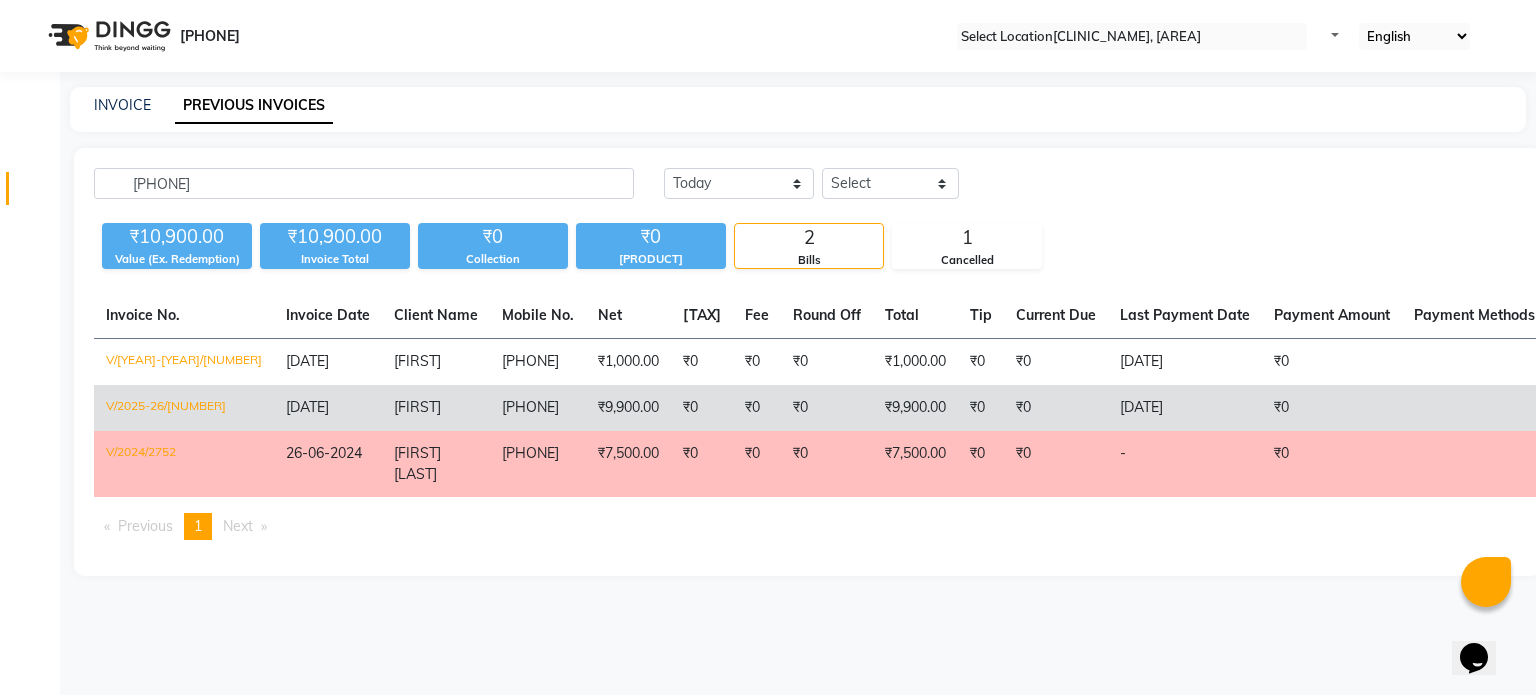 click on "₹0" at bounding box center (827, 362) 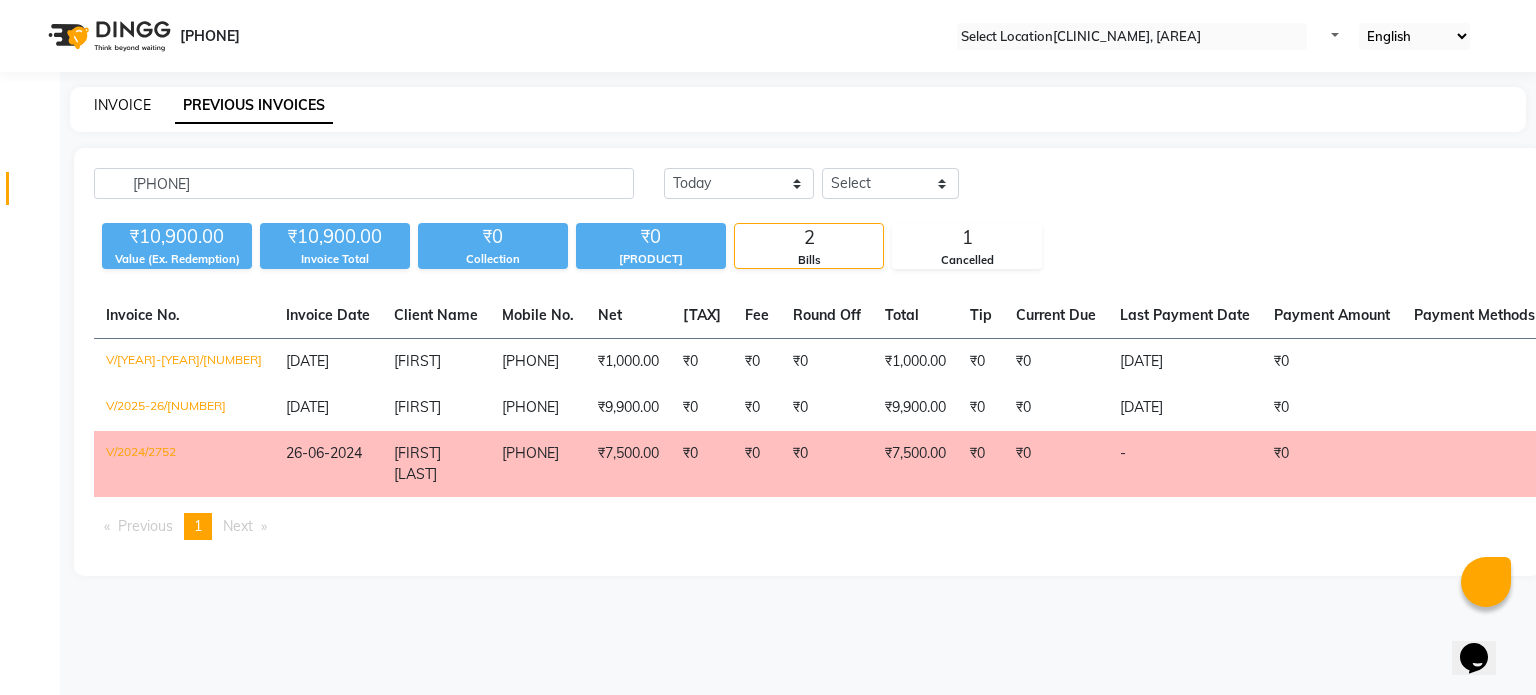 click on "INVOICE" at bounding box center (122, 105) 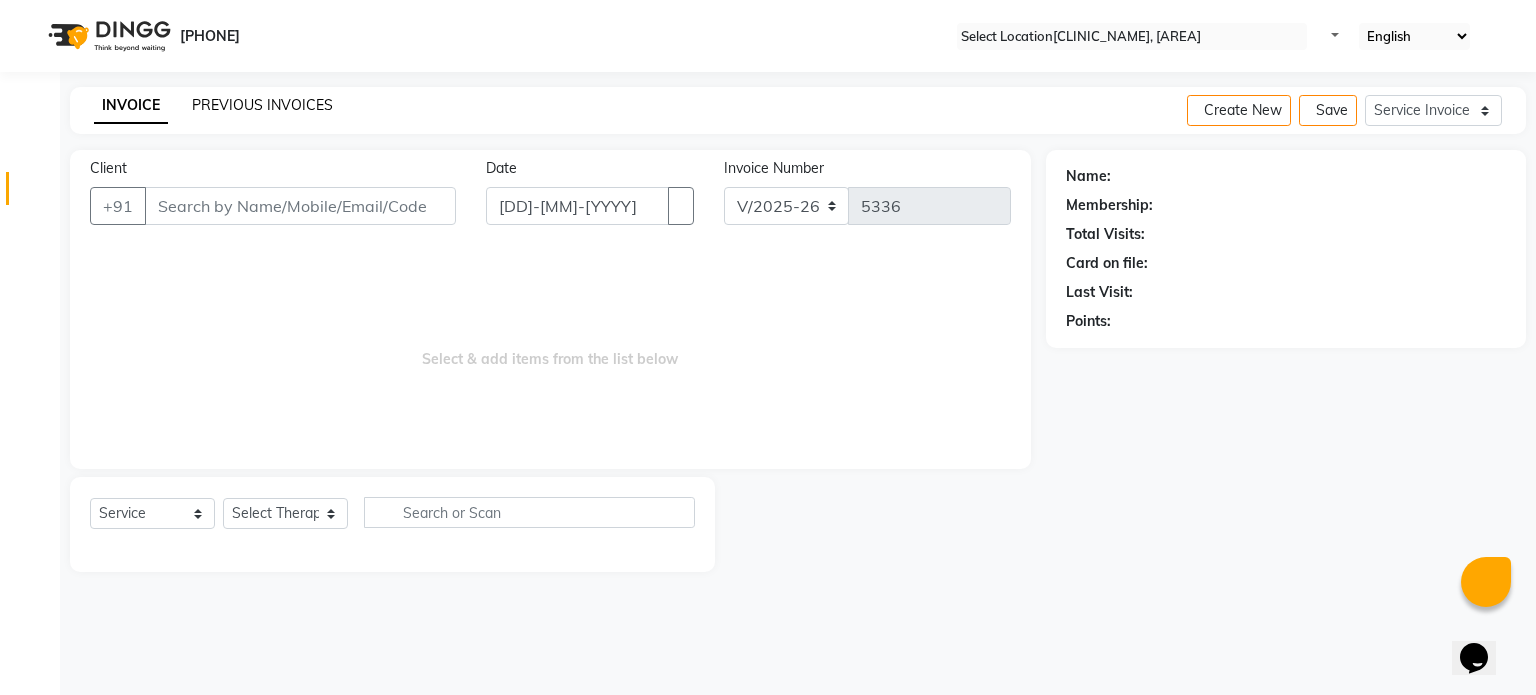 click on "PREVIOUS INVOICES" at bounding box center [262, 105] 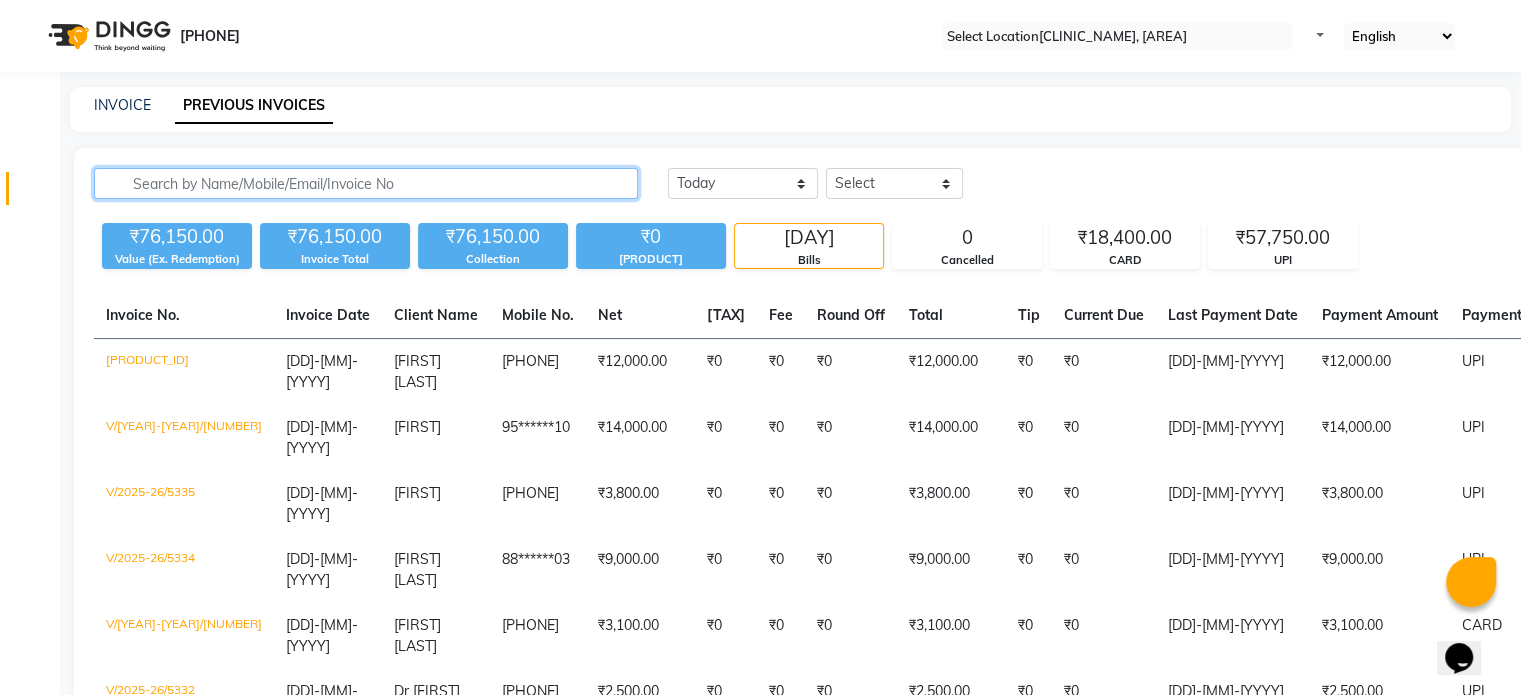 click at bounding box center [366, 183] 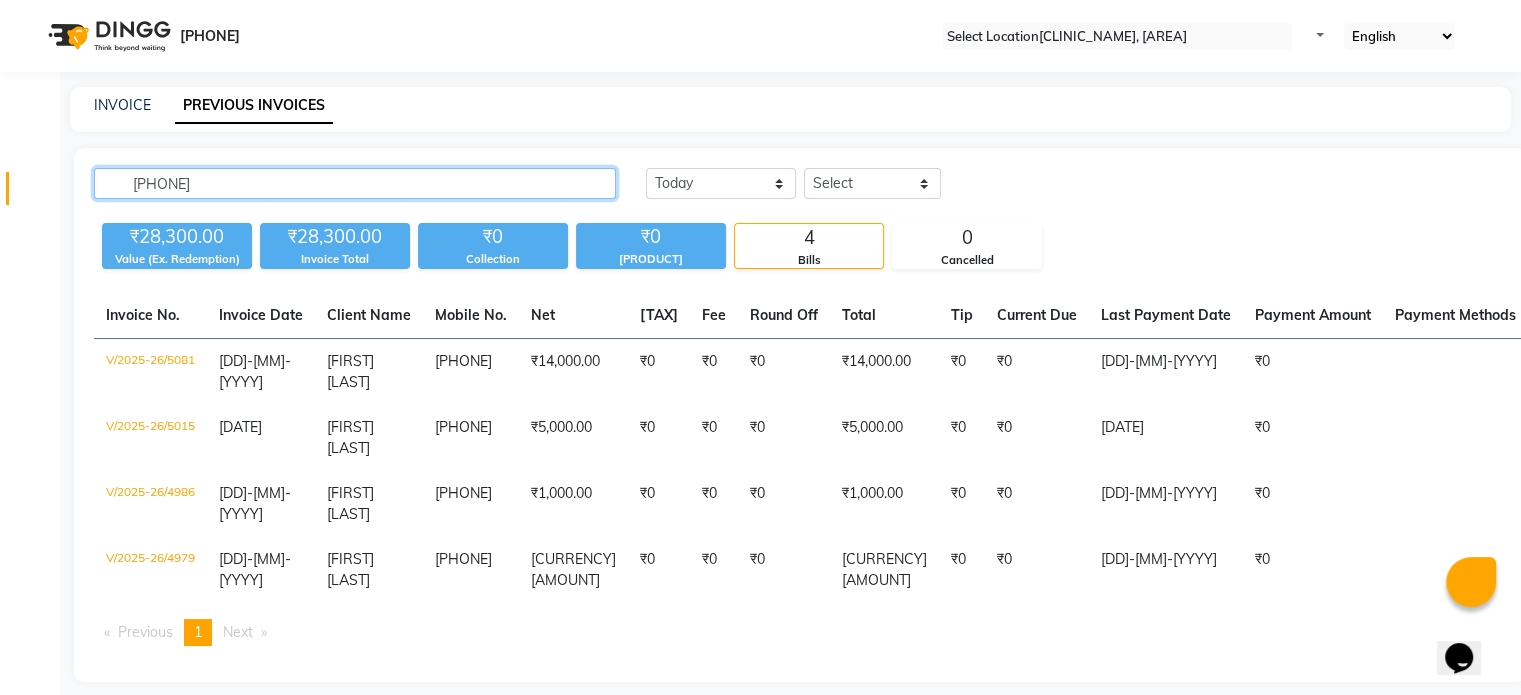 type on "[PHONE]" 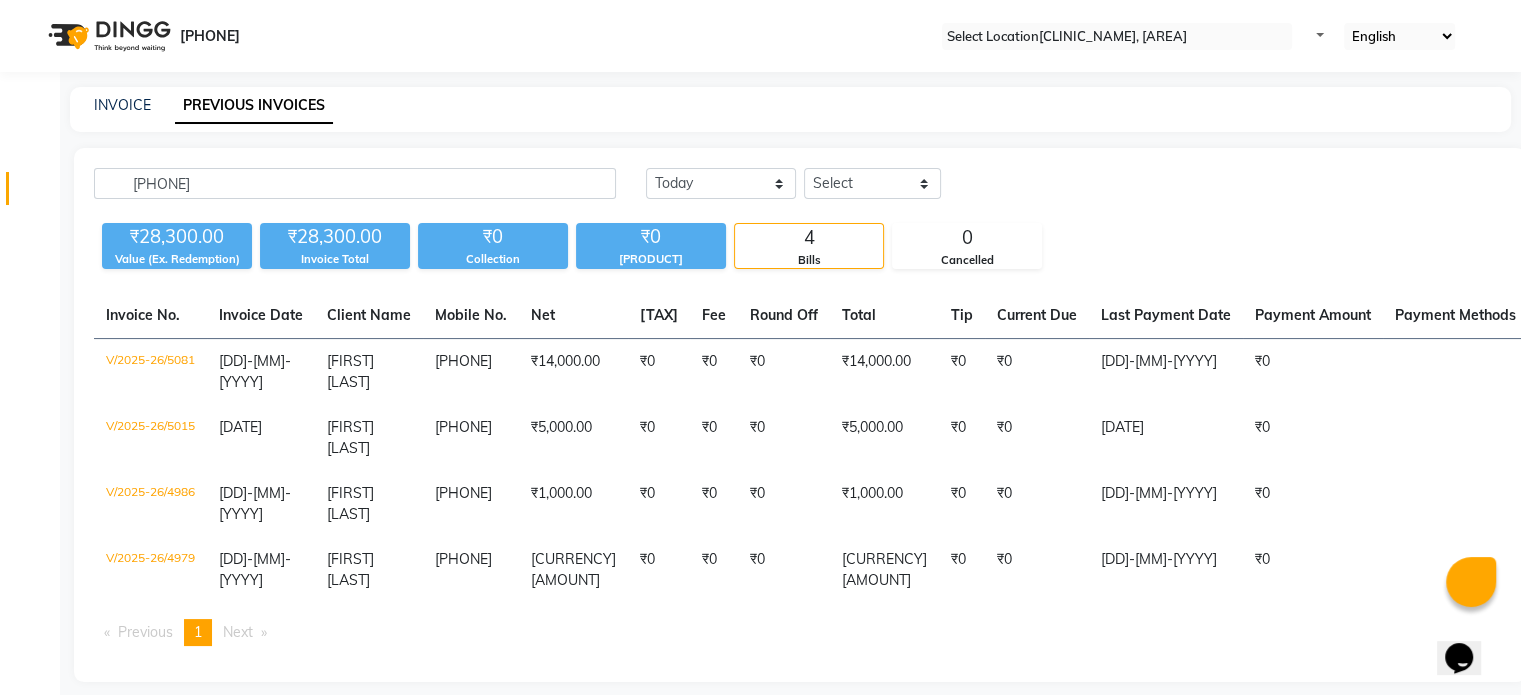 click on "INVOICE" at bounding box center [122, 105] 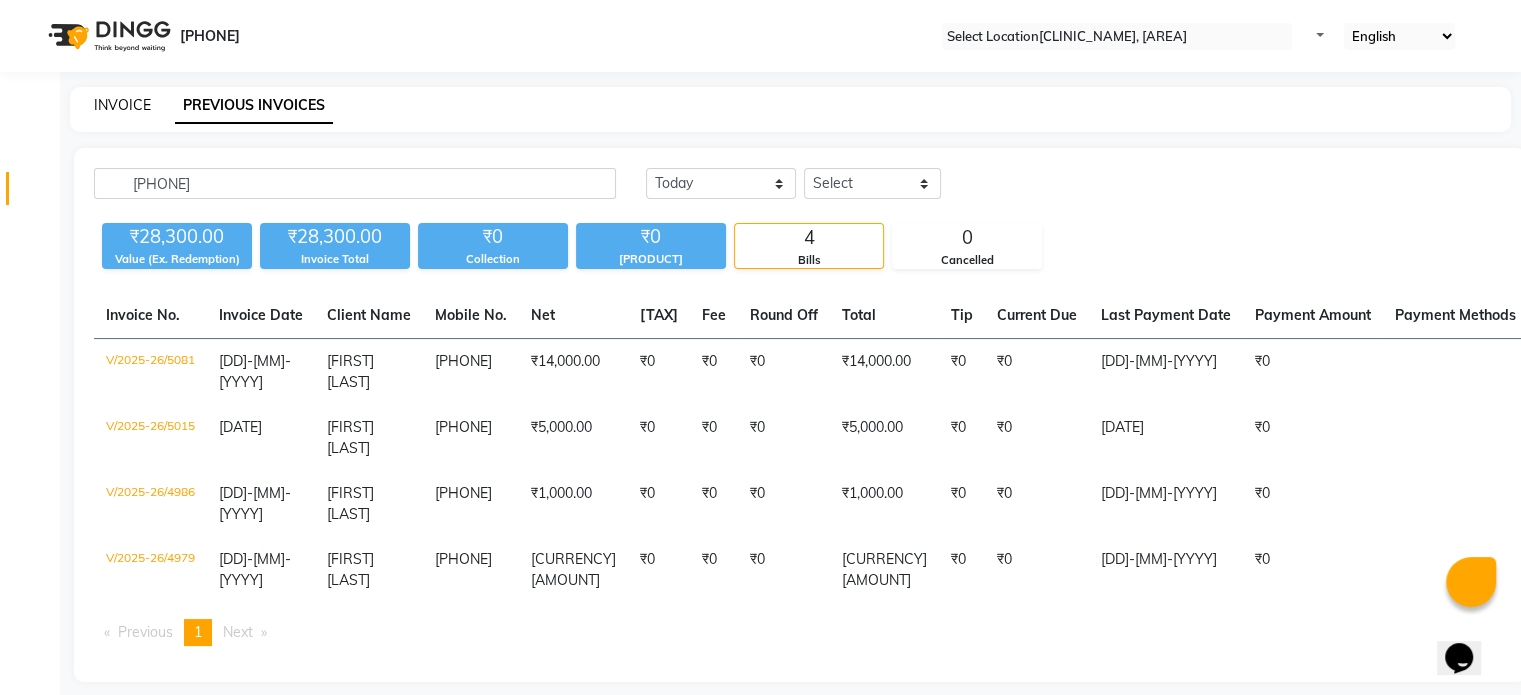 click on "INVOICE" at bounding box center [122, 105] 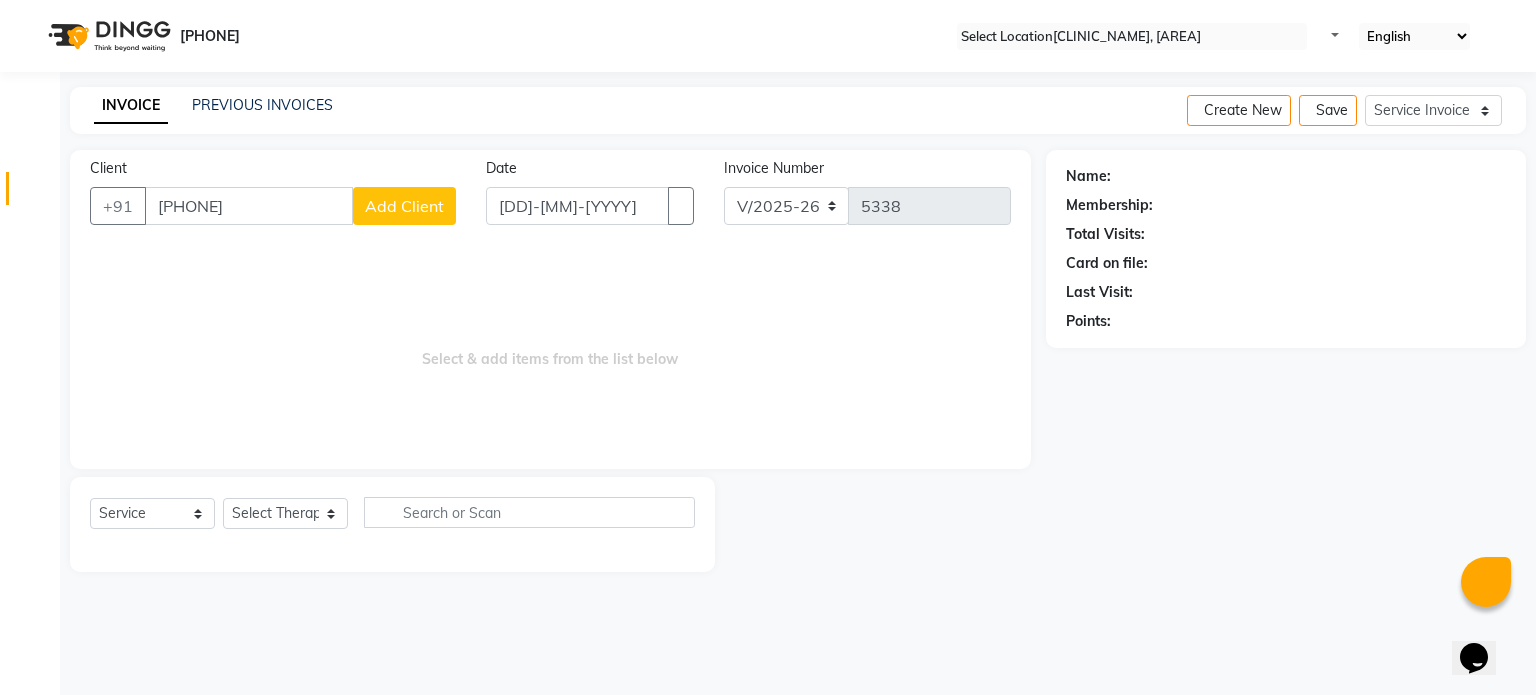 type on "[PHONE]" 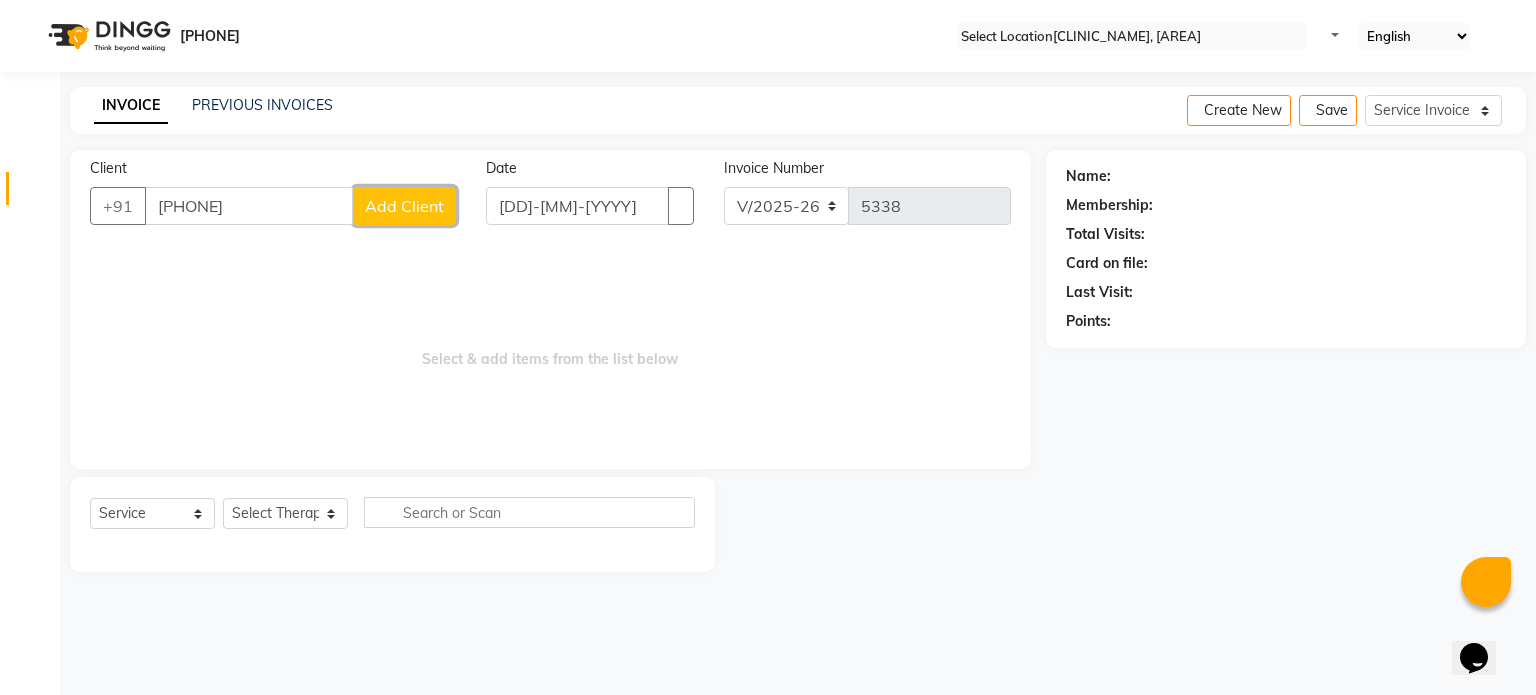 click on "Add Client" at bounding box center (404, 206) 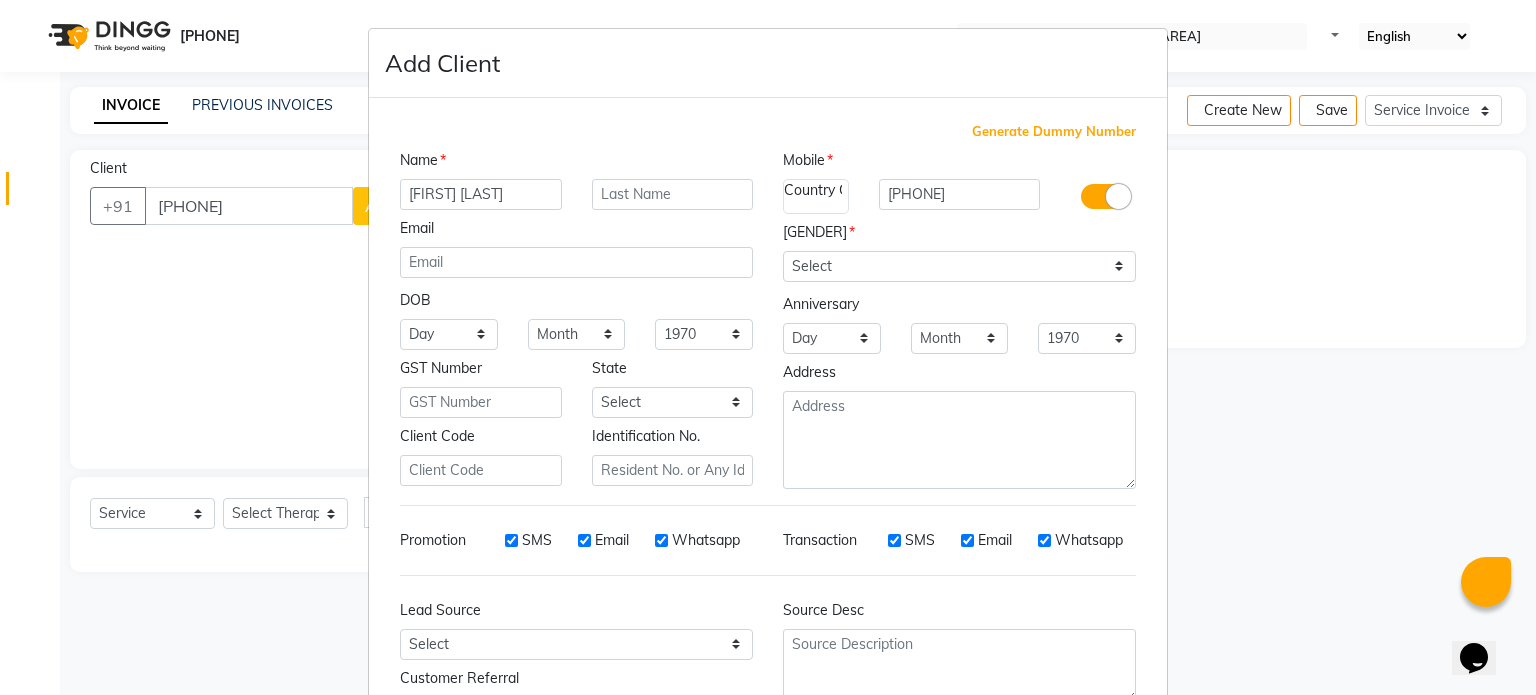 type on "[FIRST] [LAST]" 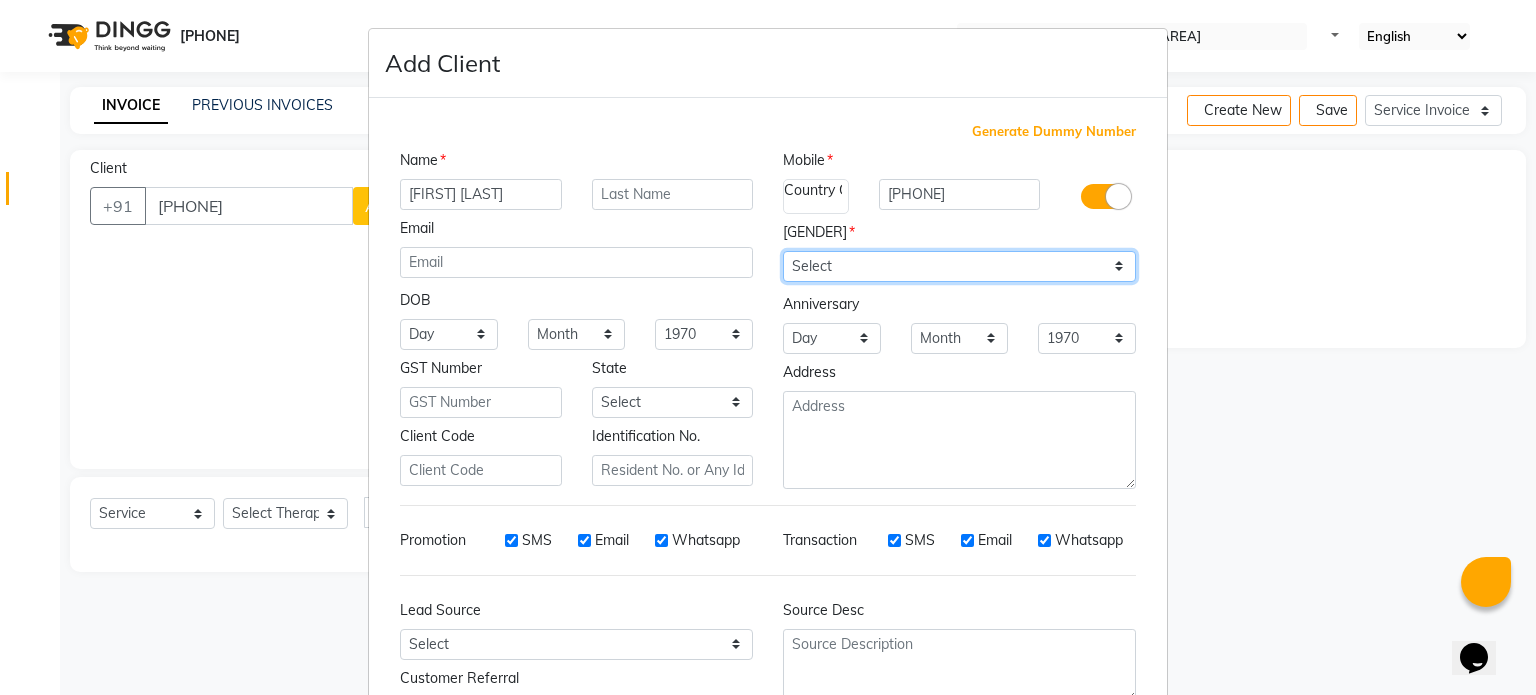click on "Select Male Female Other Prefer Not To Say" at bounding box center [959, 266] 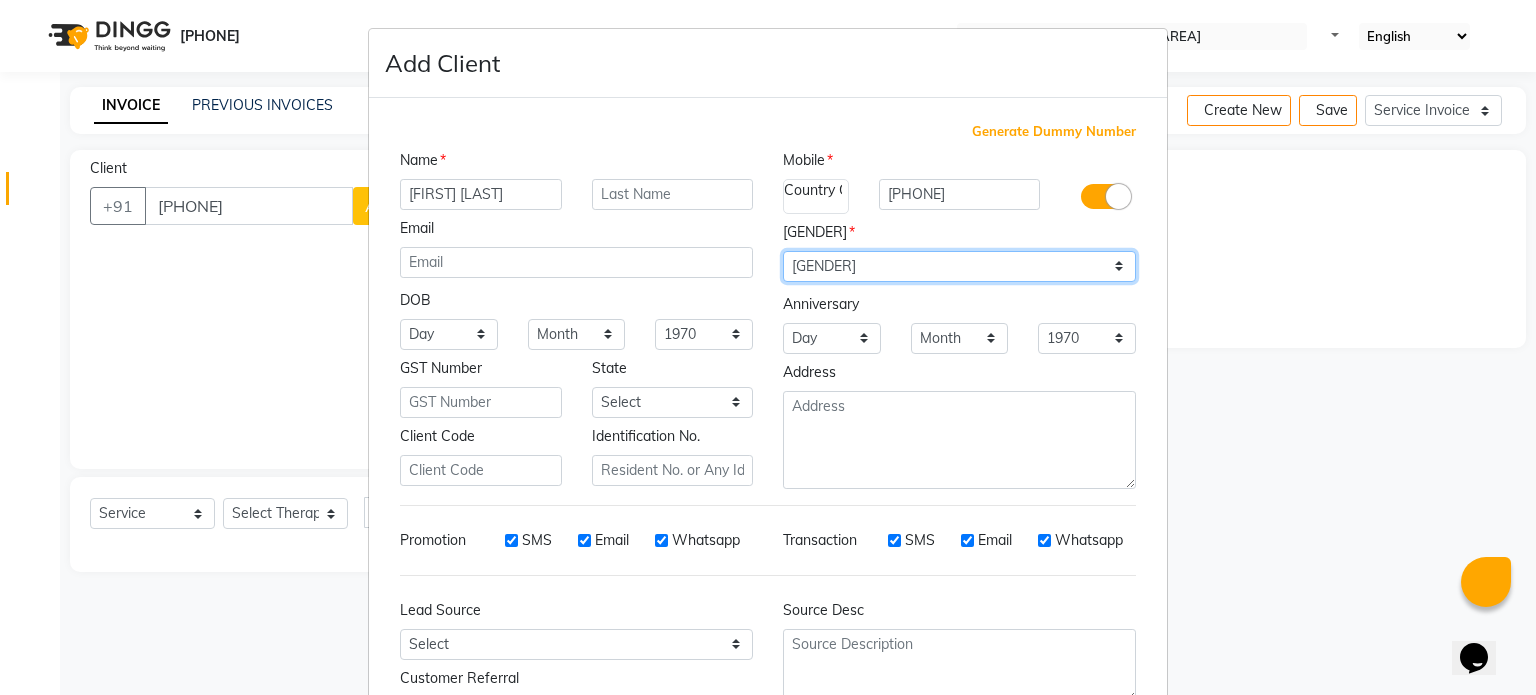 click on "Select Male Female Other Prefer Not To Say" at bounding box center (959, 266) 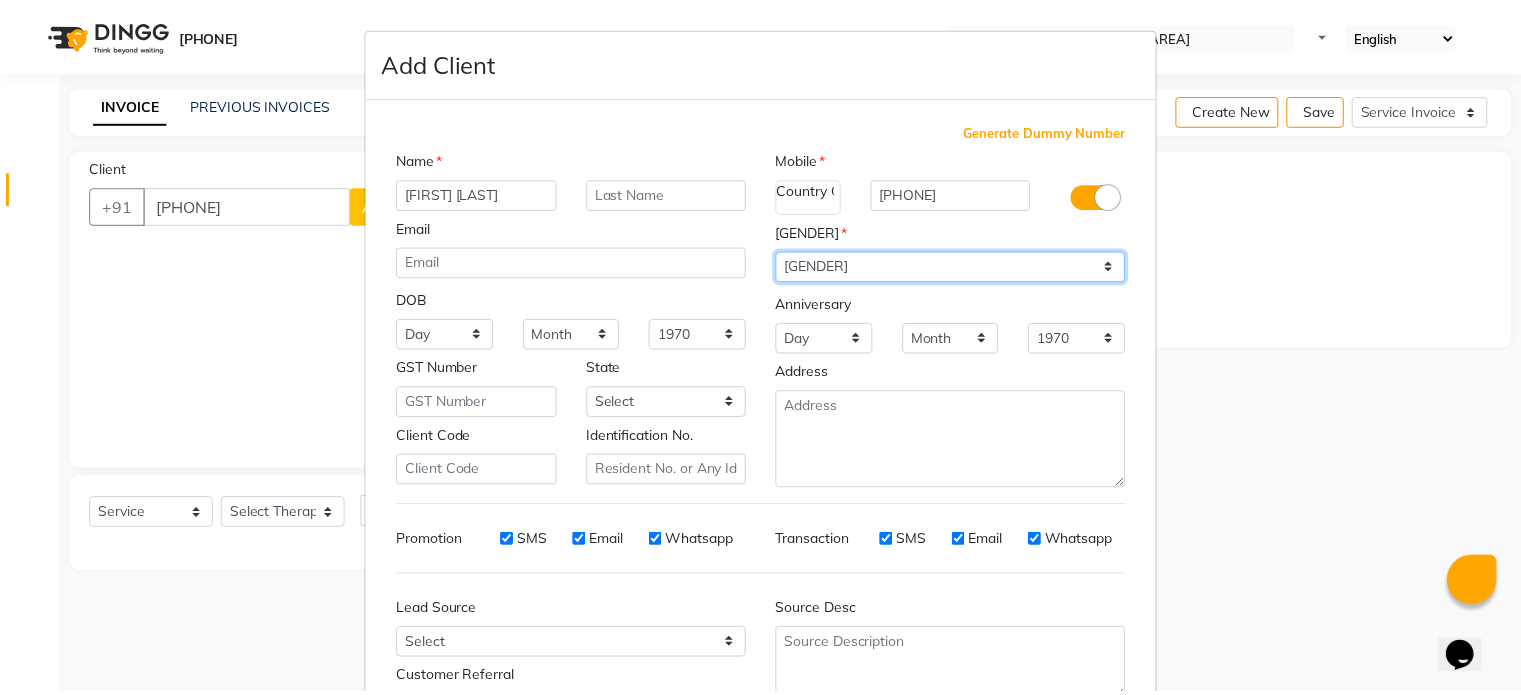 scroll, scrollTop: 161, scrollLeft: 0, axis: vertical 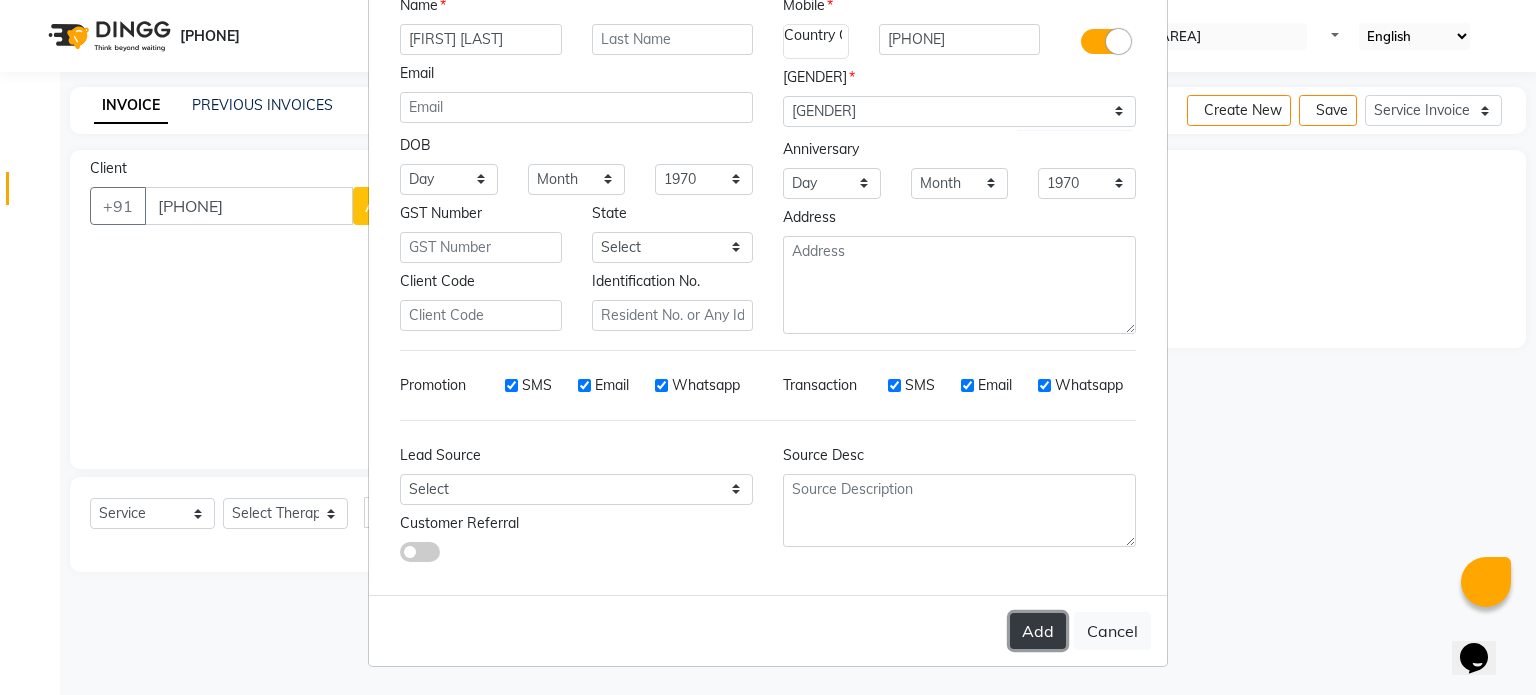 click on "Add" at bounding box center (1038, 631) 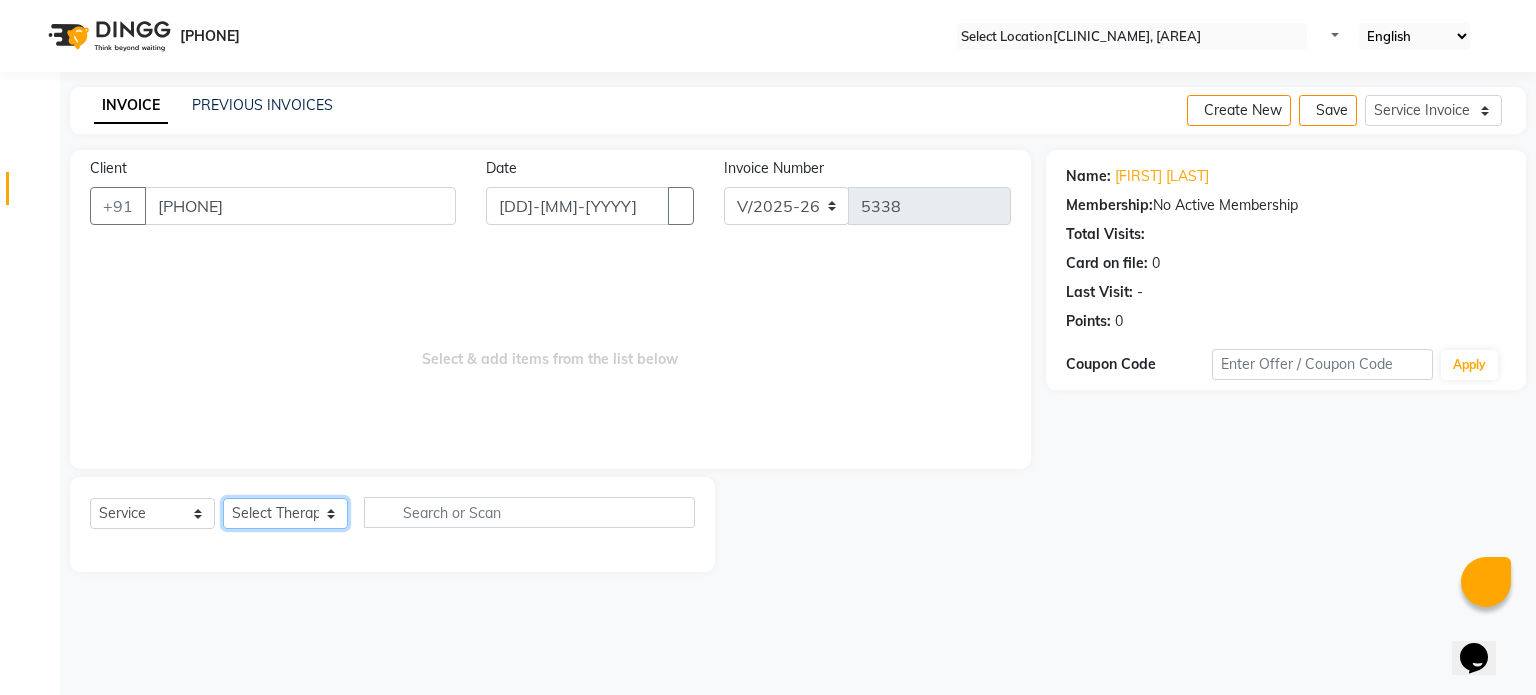 click on "Select Therapist Dr Durgesh Dr Harish Dr Ranjana Dr Saurabh Dr. Suraj Dr. Tejpal Mehlawat KUSHAL MOHIT SEMWAL Nancy Singhai Reception 1  Reception 2 Reception 3" at bounding box center (285, 513) 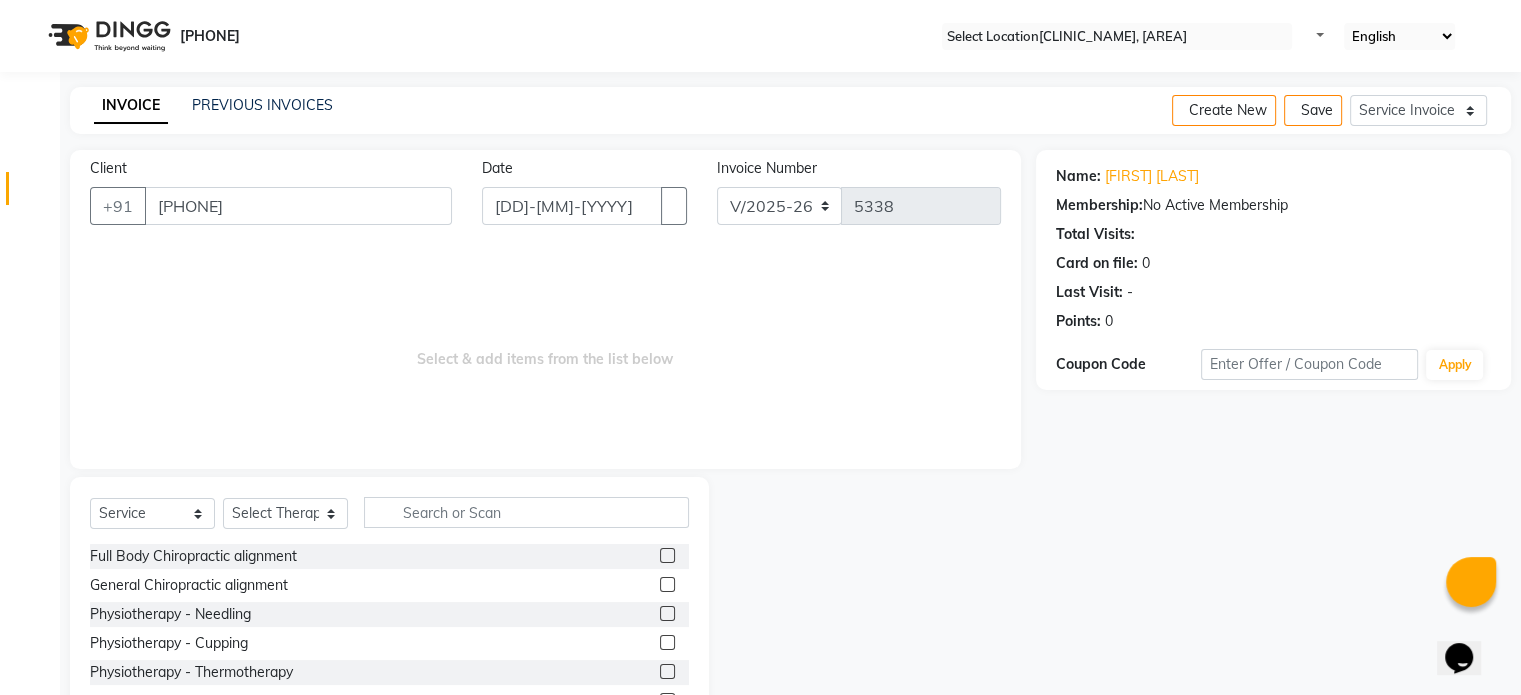click at bounding box center (667, 555) 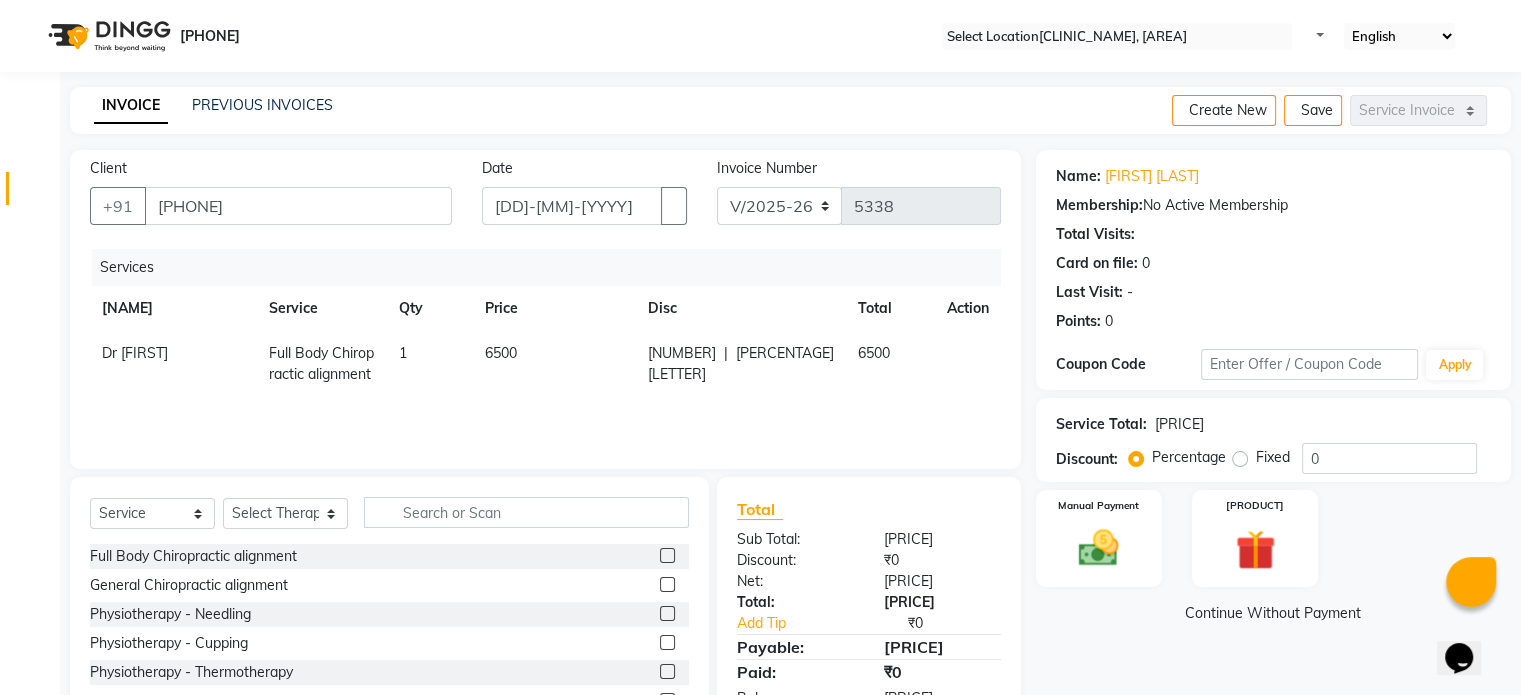 click on "6500" at bounding box center (135, 353) 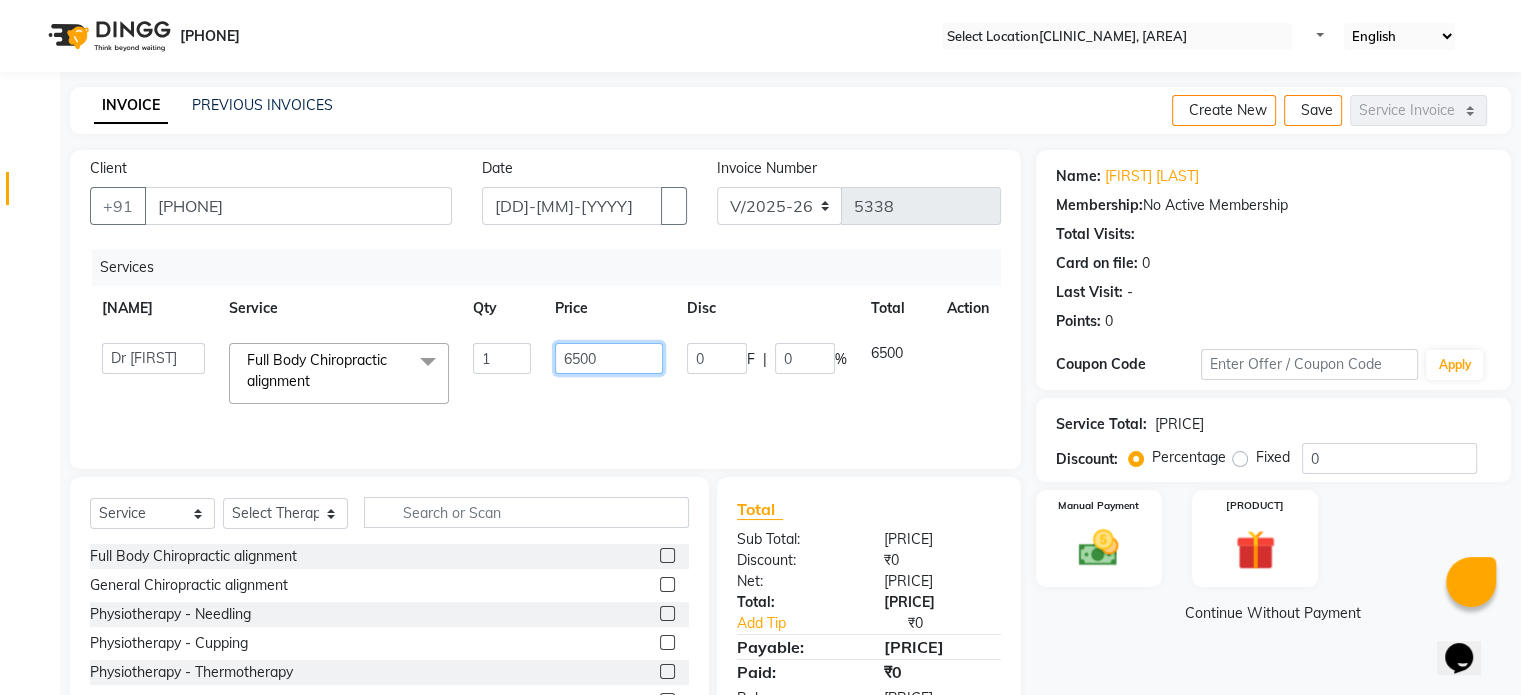 click on "6500" at bounding box center [502, 358] 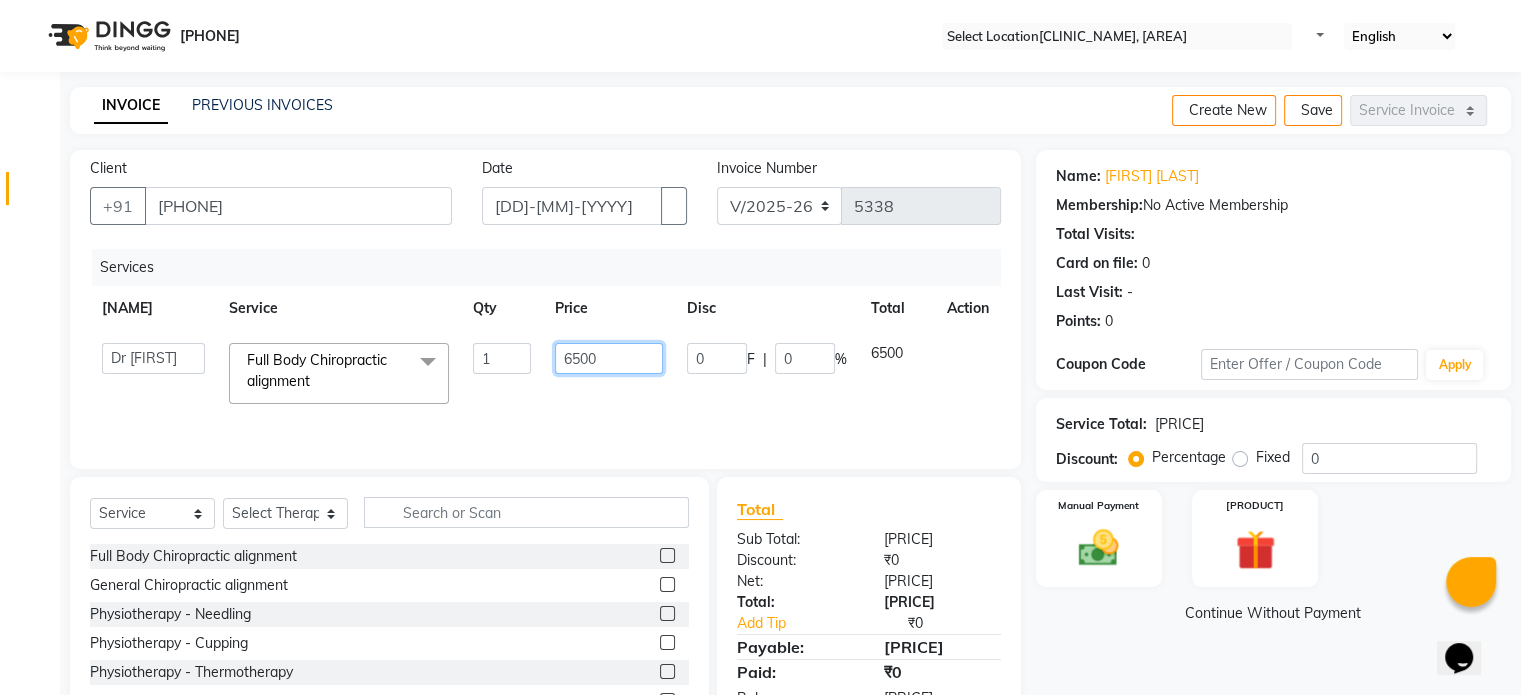 scroll, scrollTop: 119, scrollLeft: 0, axis: vertical 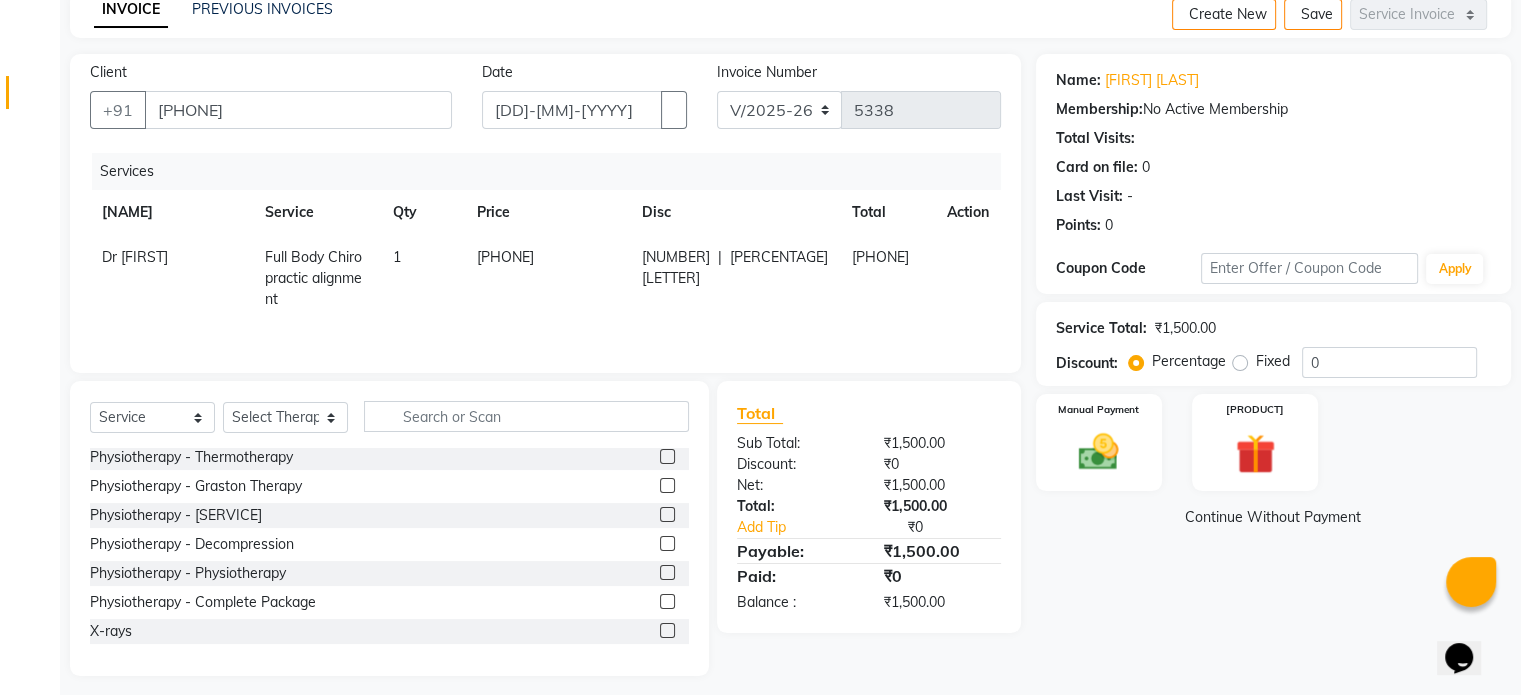 click at bounding box center (667, 630) 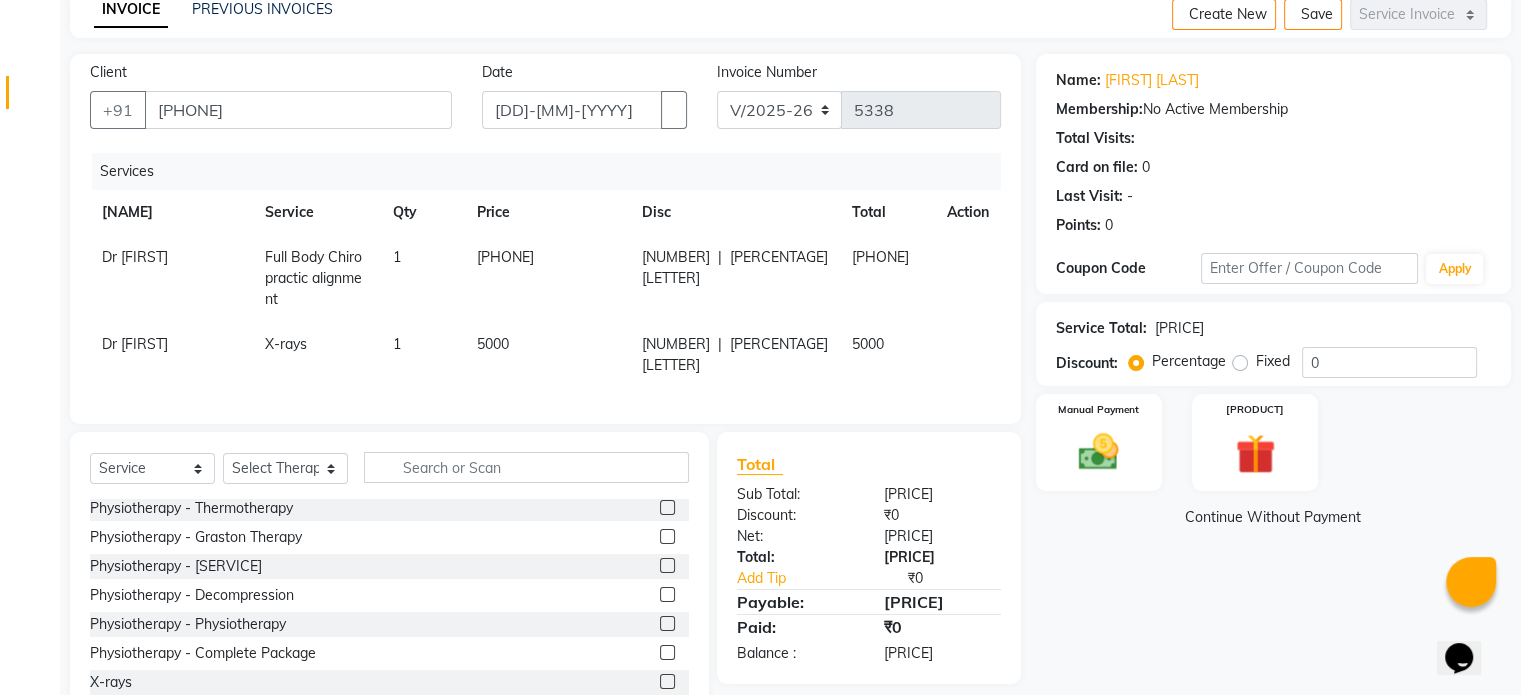click on "5000" at bounding box center (135, 257) 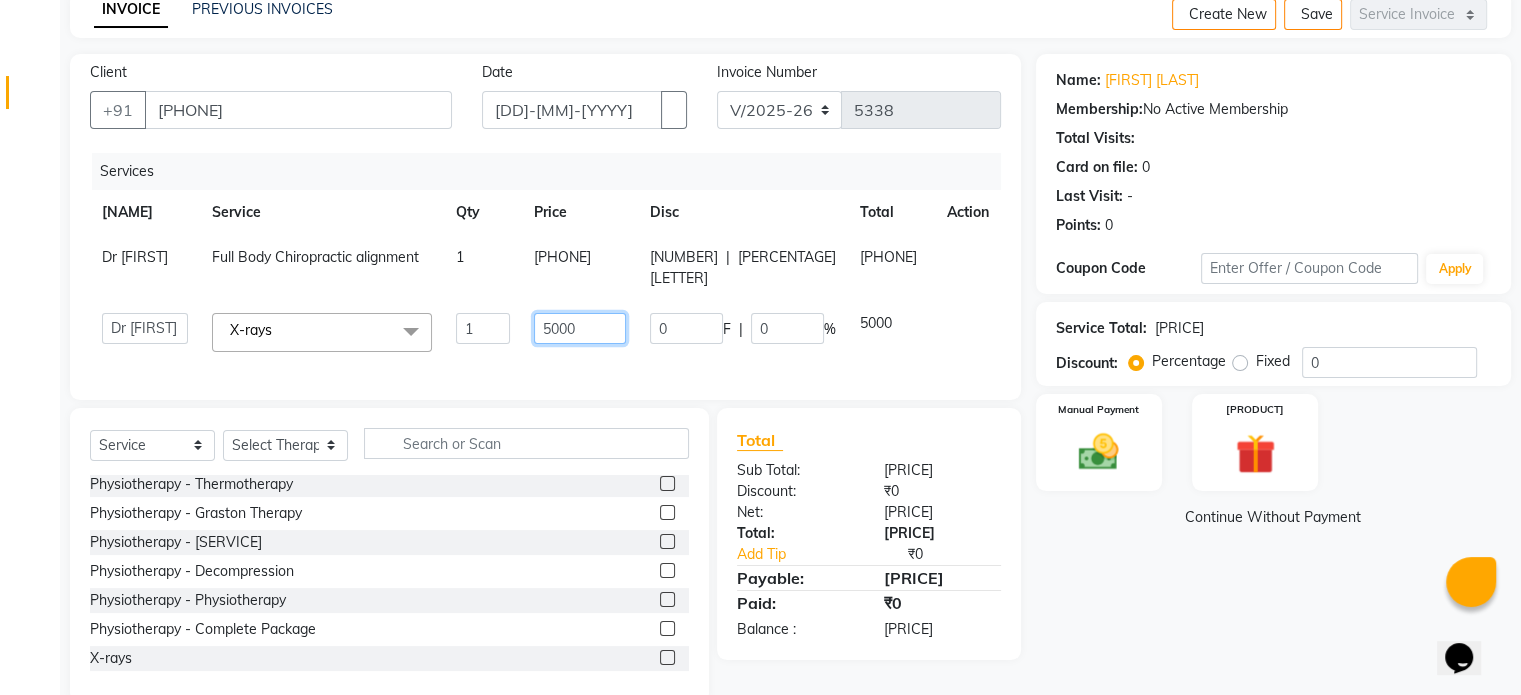 click on "5000" at bounding box center [483, 328] 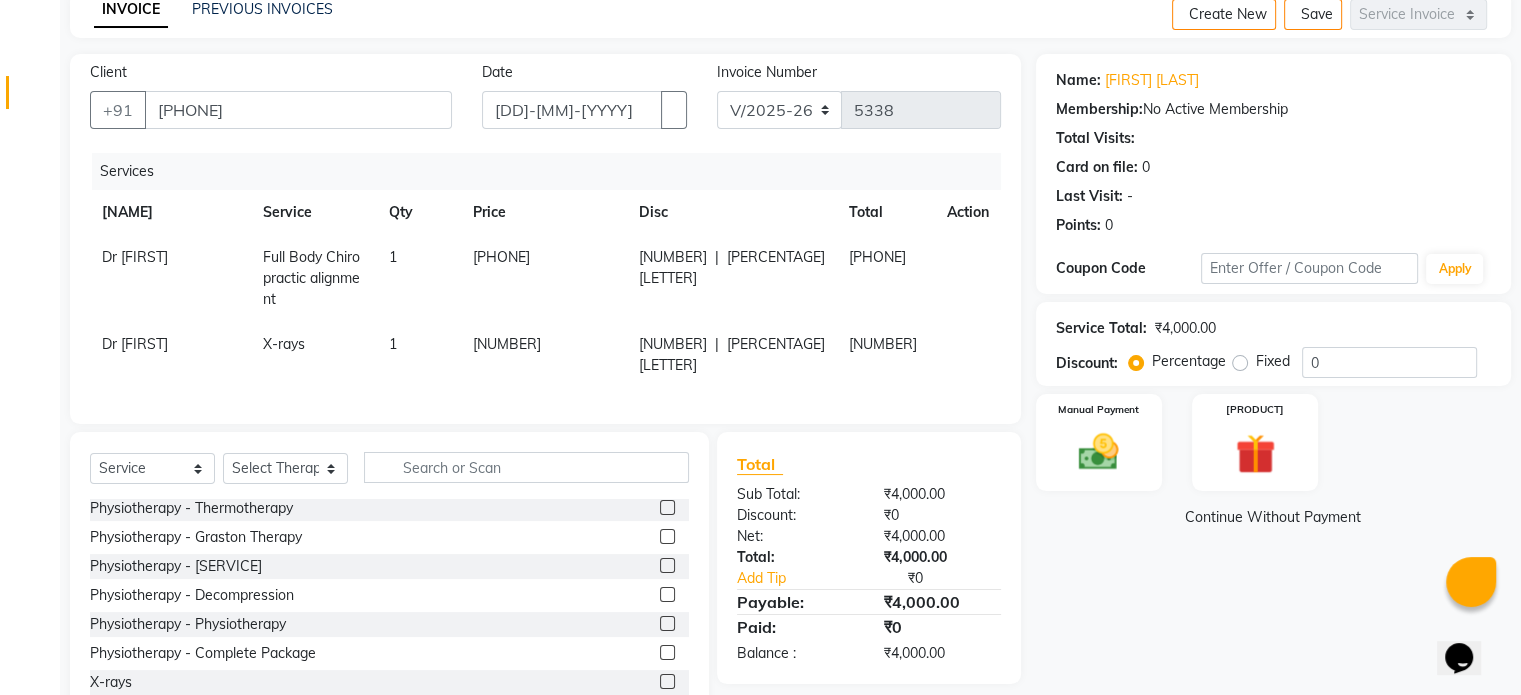 click on "Fixed" at bounding box center [1273, 361] 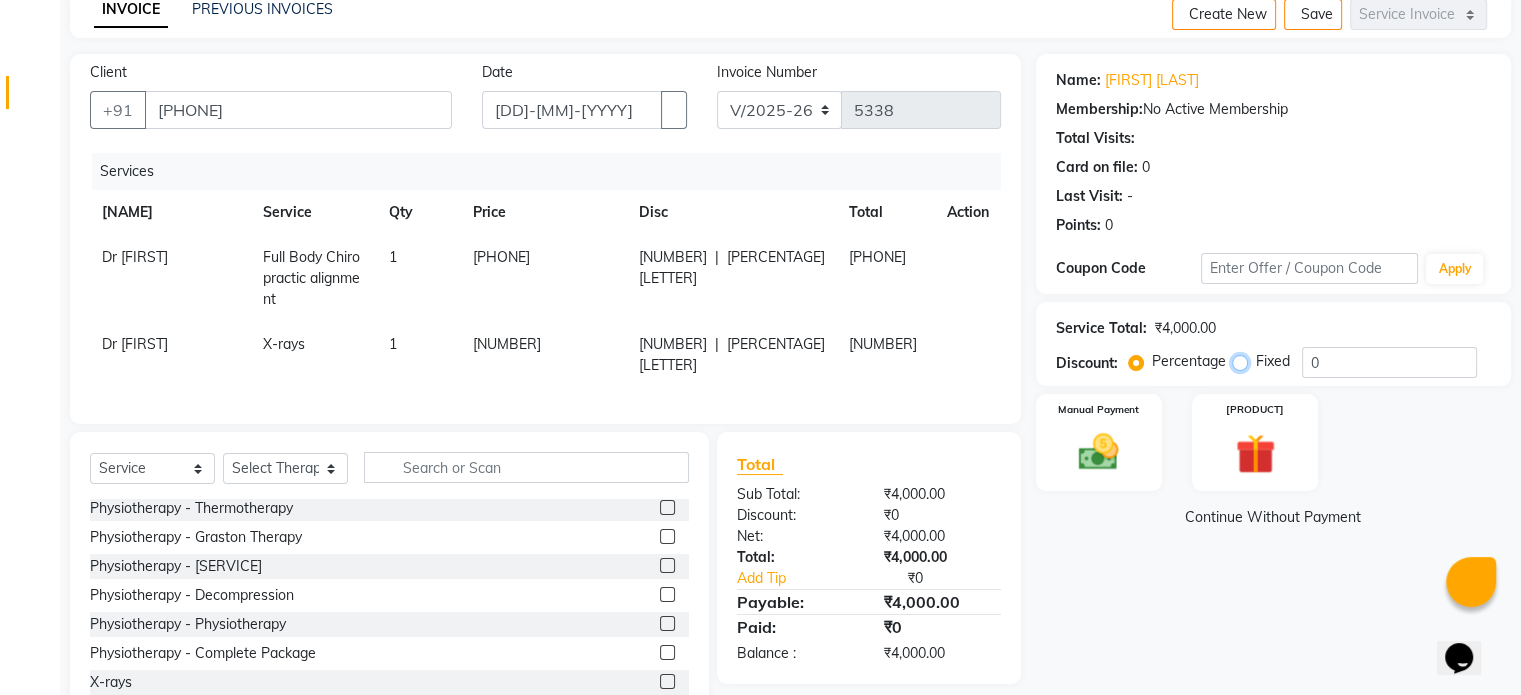 click on "Fixed" at bounding box center (1244, 361) 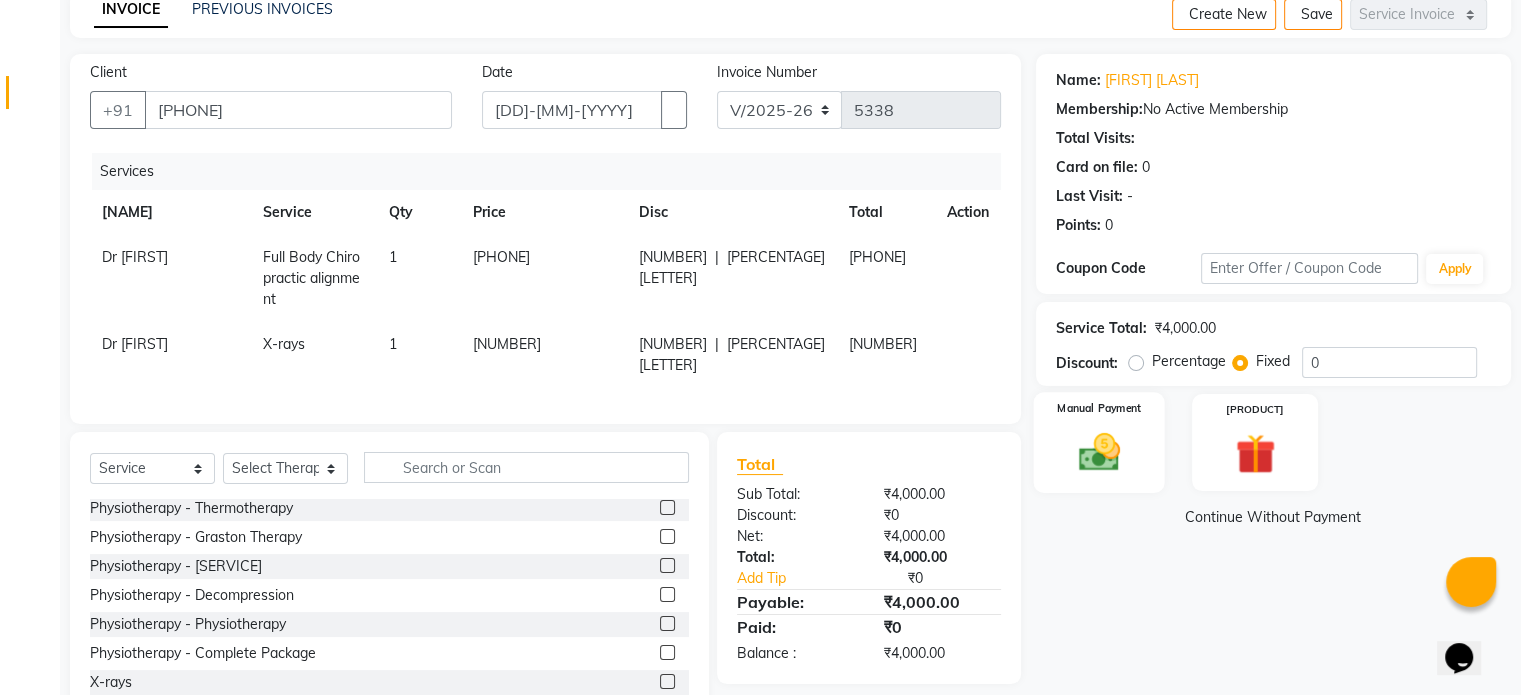 click at bounding box center (1098, 452) 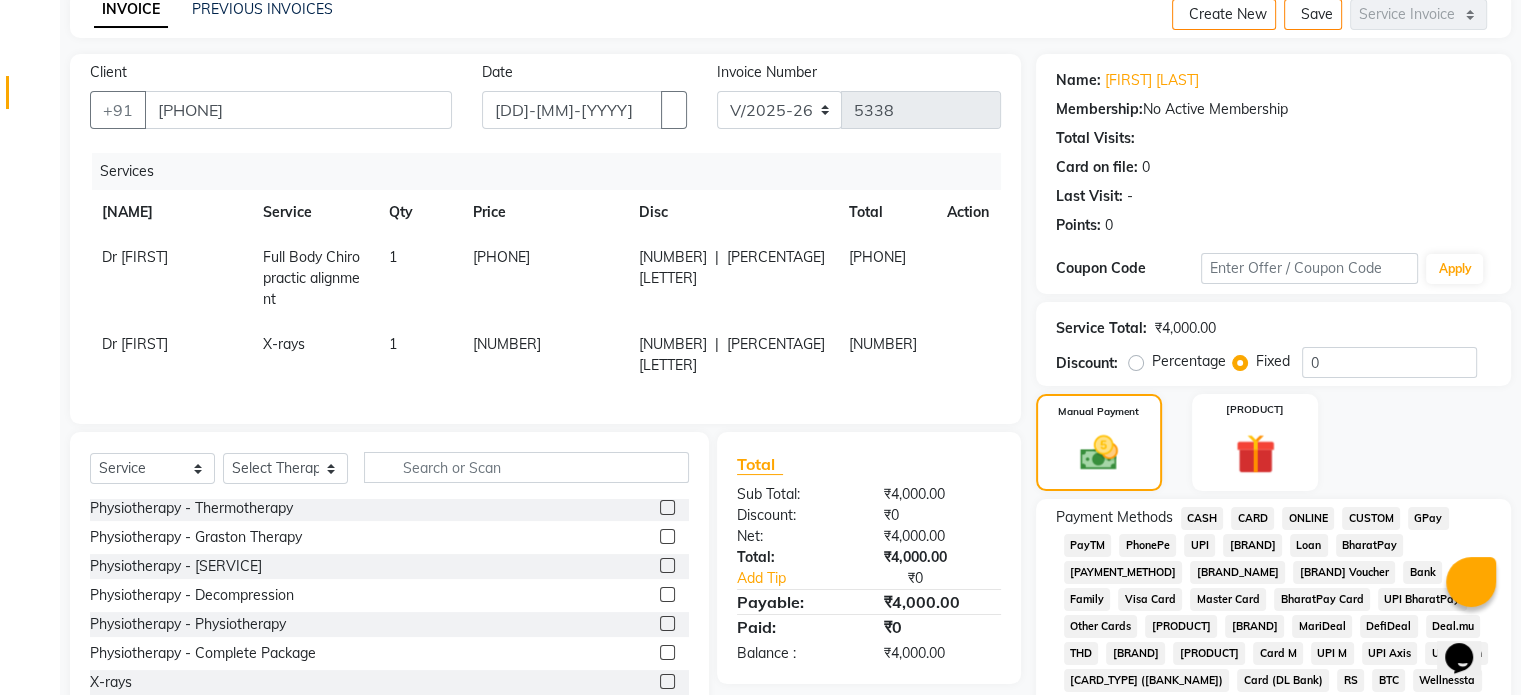 click on "UPI" at bounding box center [1202, 518] 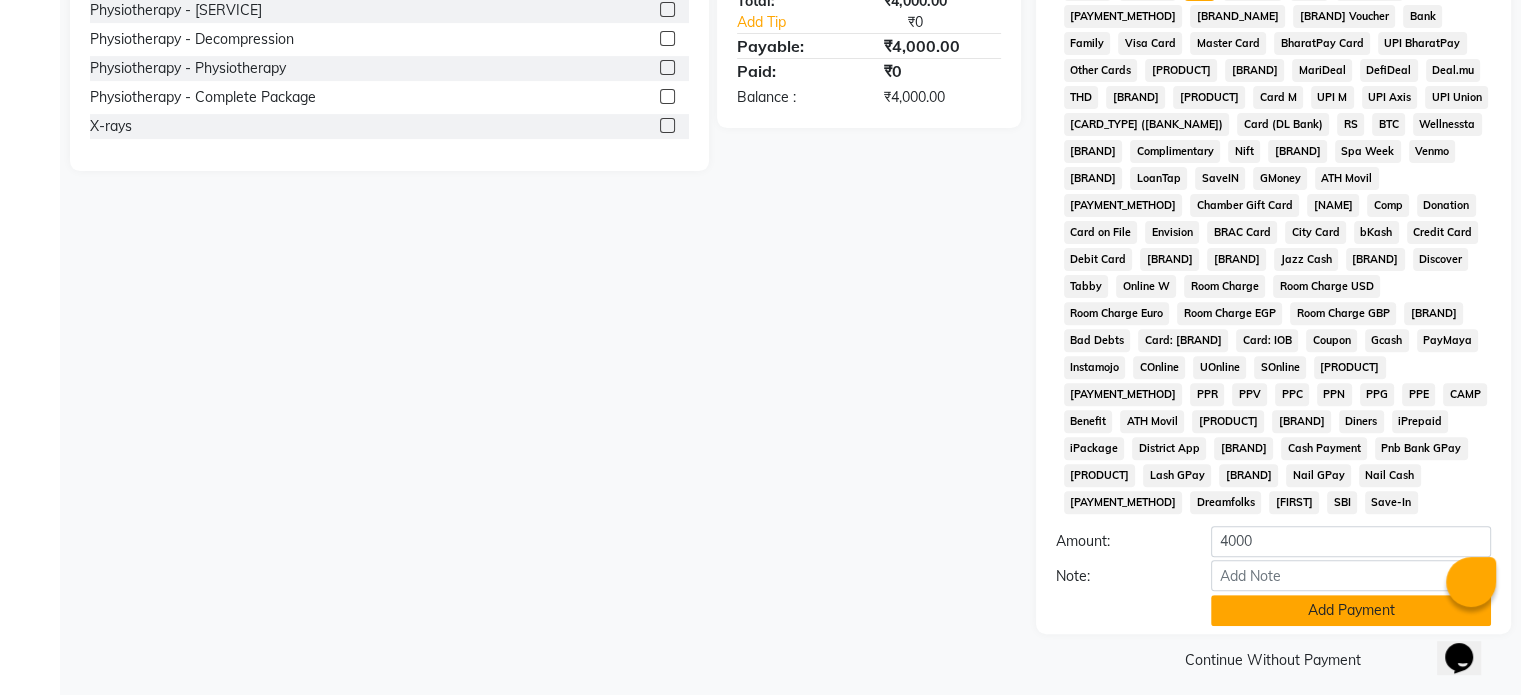 scroll, scrollTop: 651, scrollLeft: 0, axis: vertical 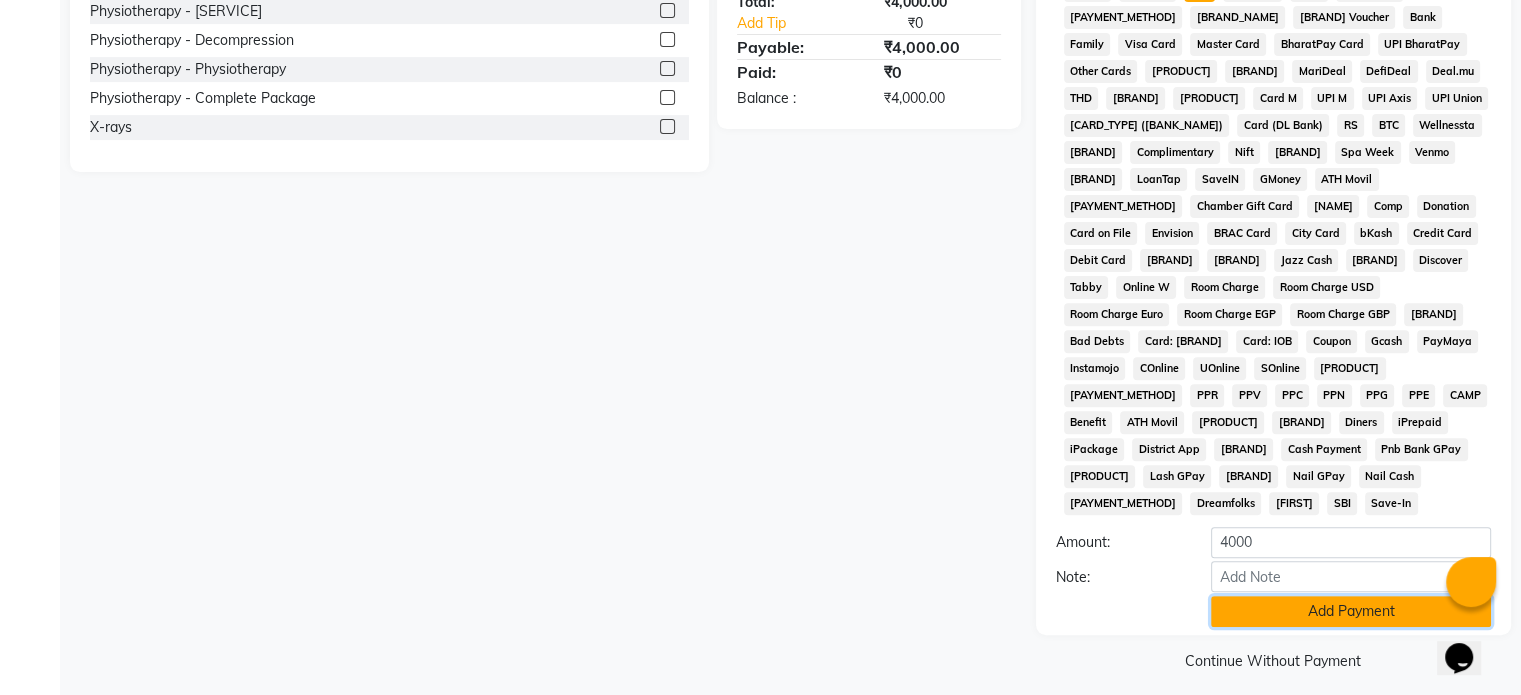 click on "Add Payment" at bounding box center [1351, 611] 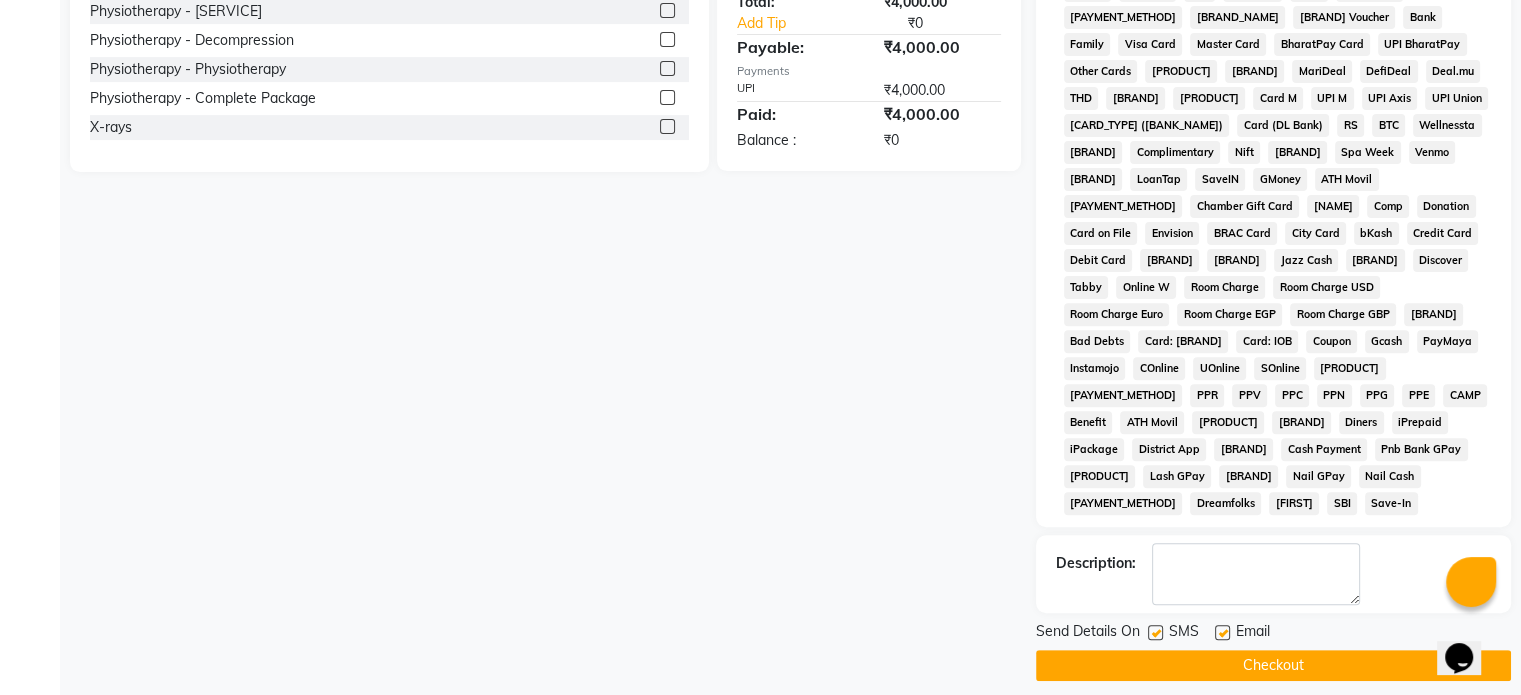 click at bounding box center (1222, 632) 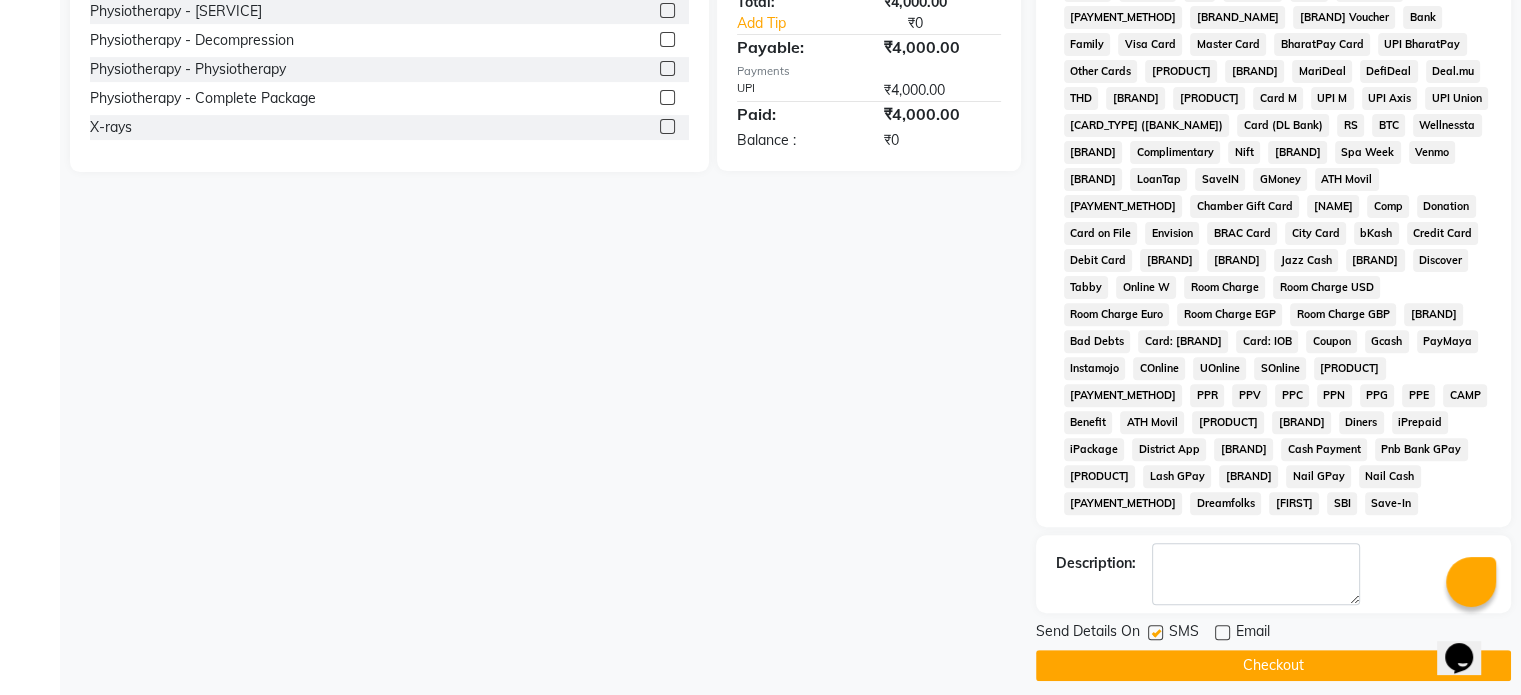 click at bounding box center [1155, 632] 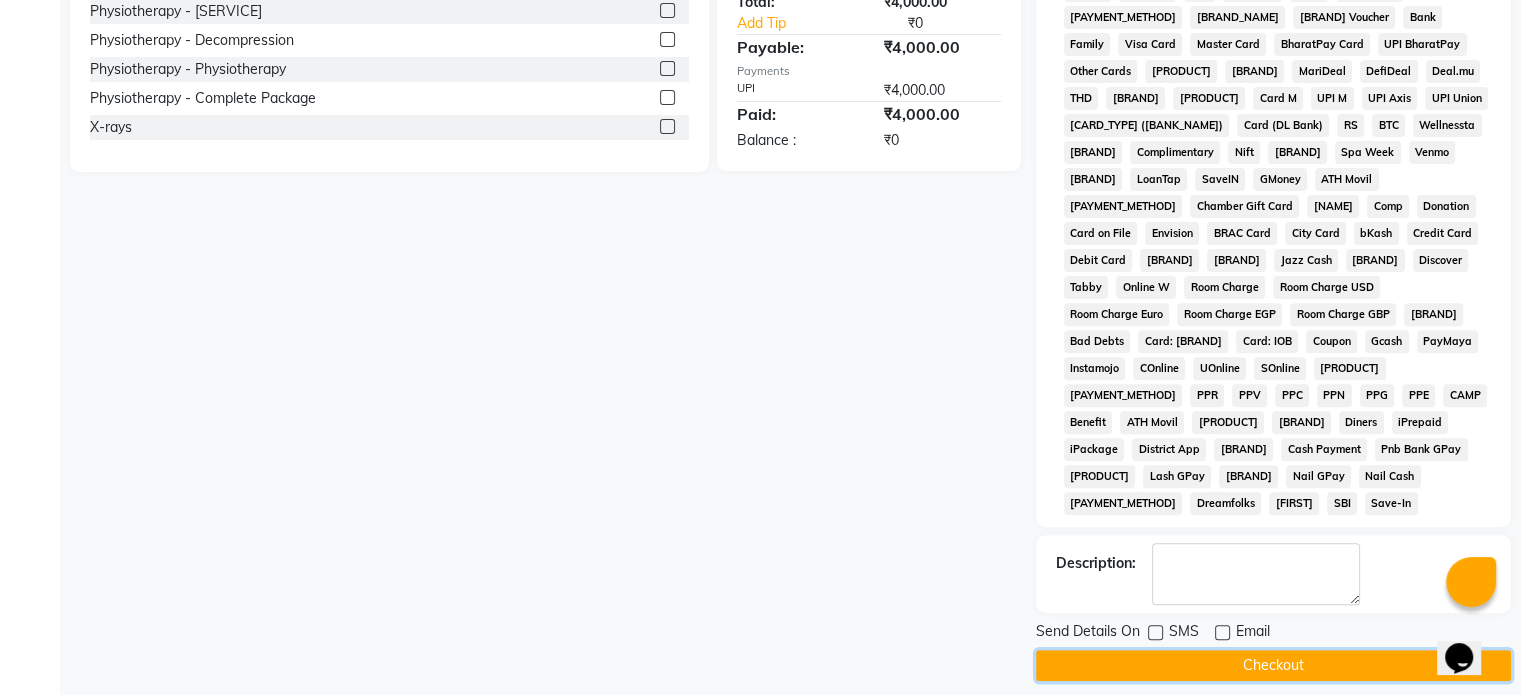click on "Checkout" at bounding box center [1273, 665] 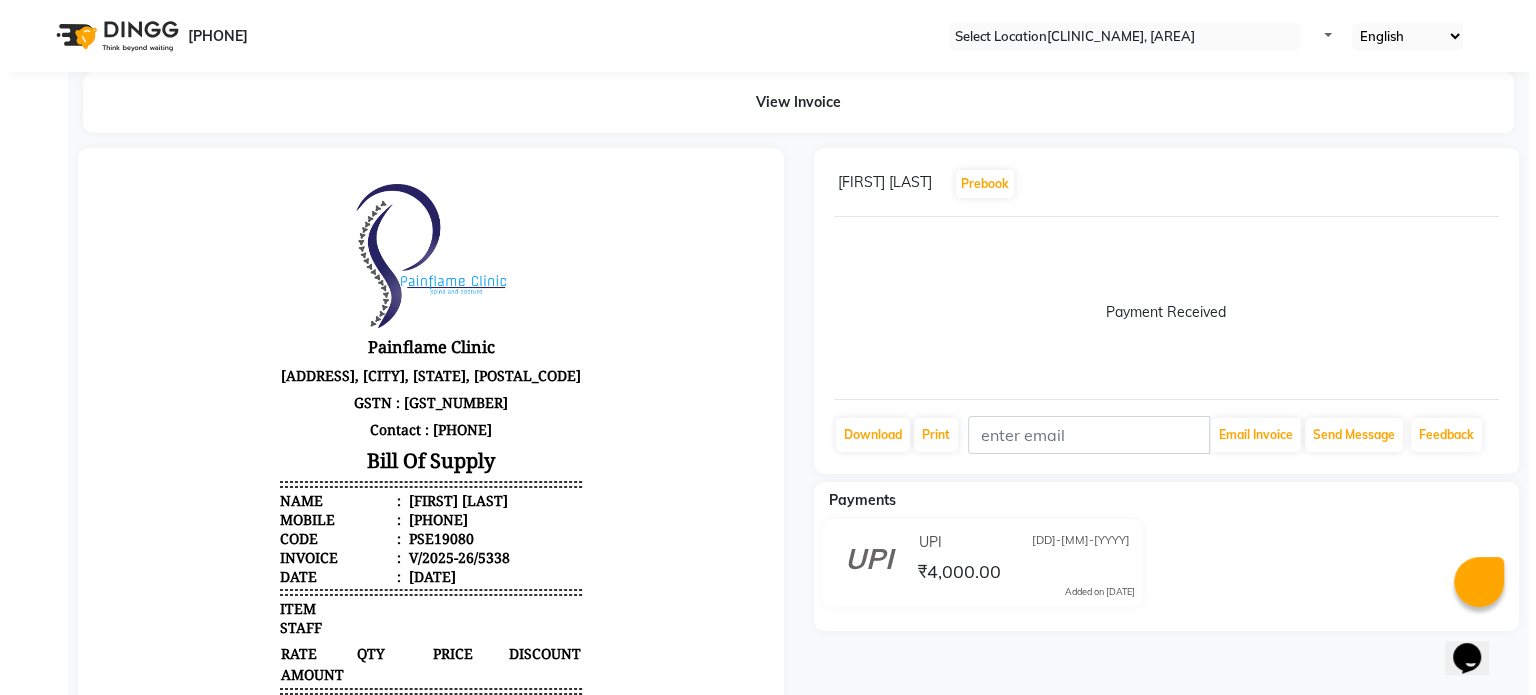scroll, scrollTop: 0, scrollLeft: 0, axis: both 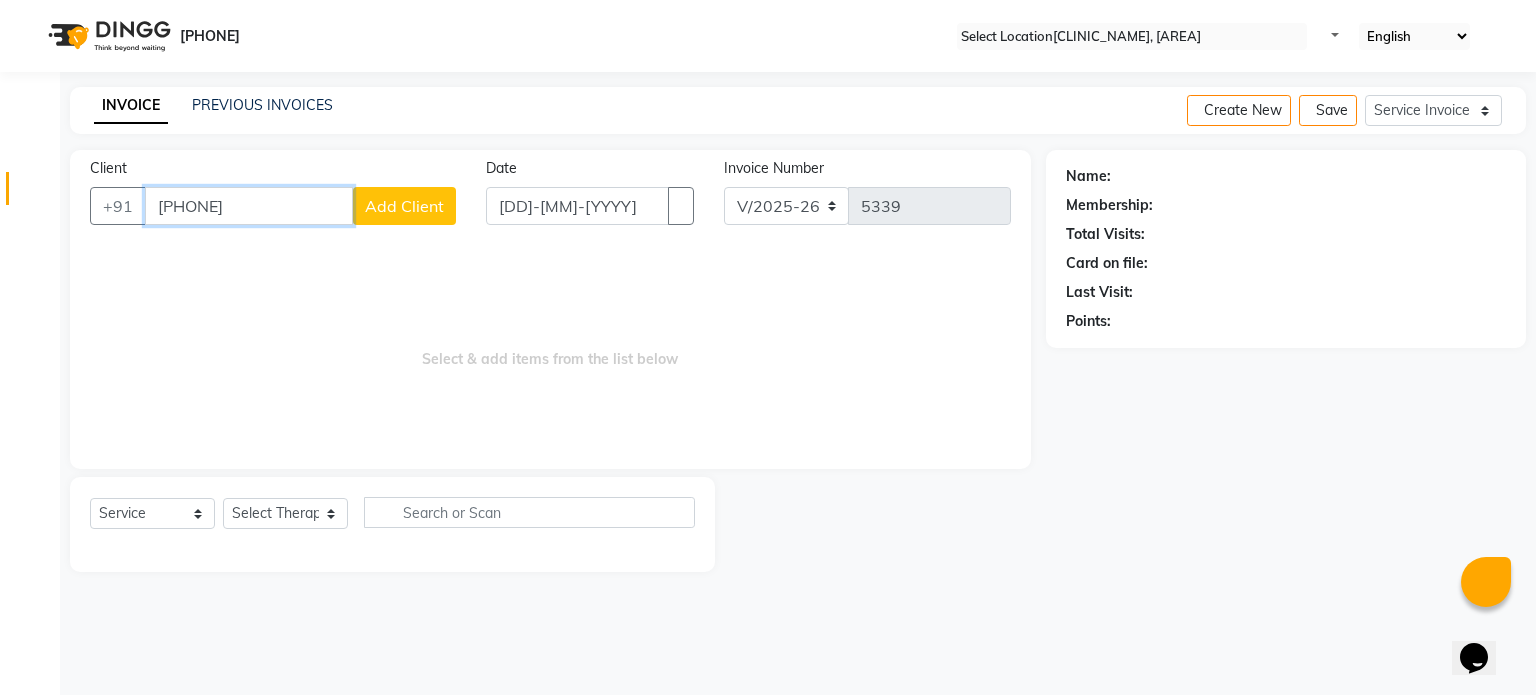type on "[PHONE]" 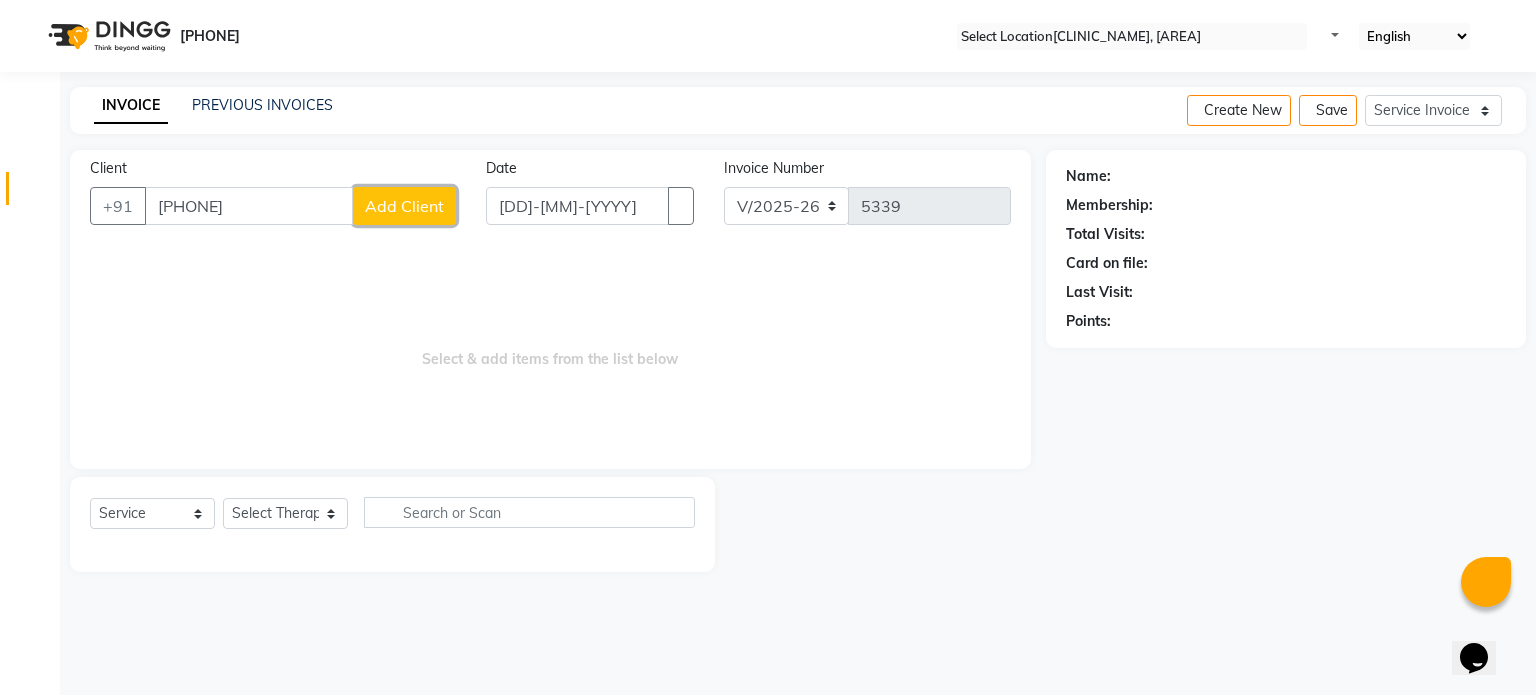 click on "Add Client" at bounding box center (404, 206) 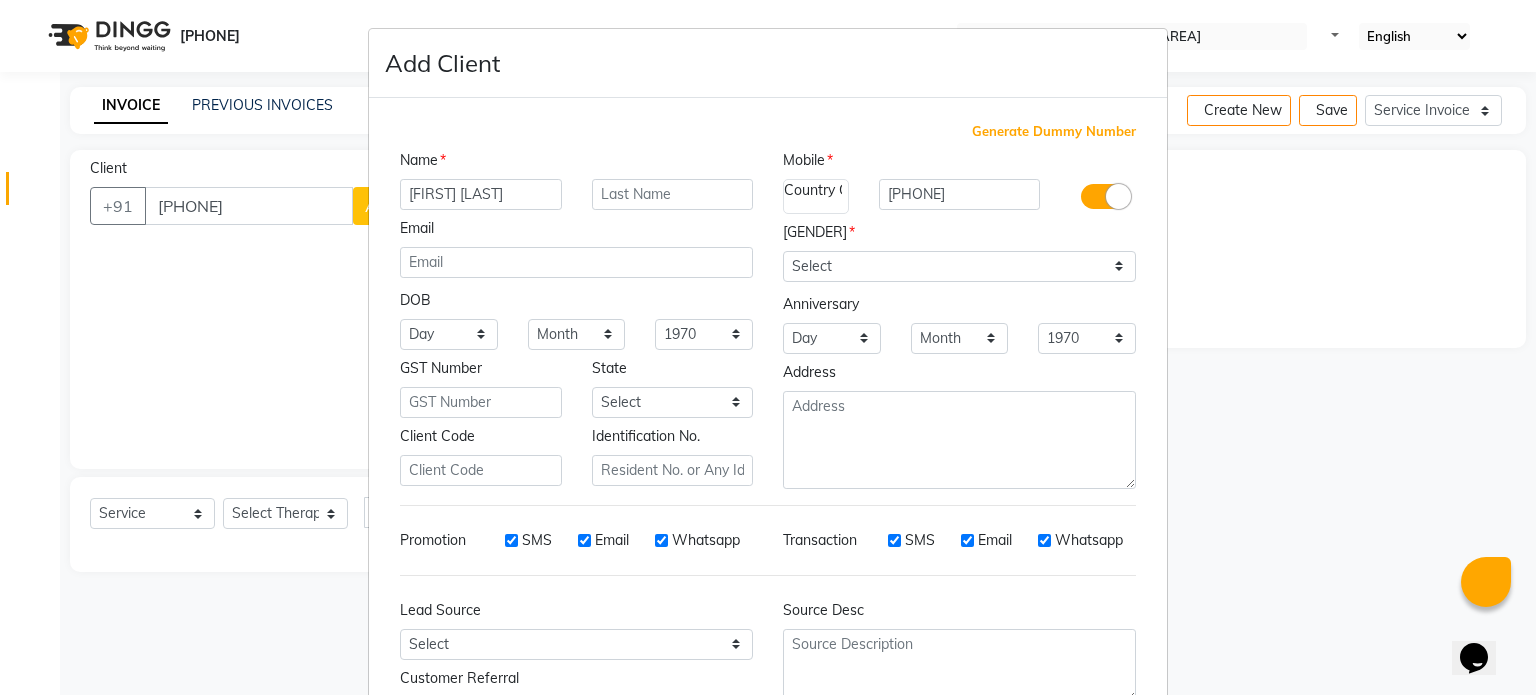 type on "[FIRST] [LAST]" 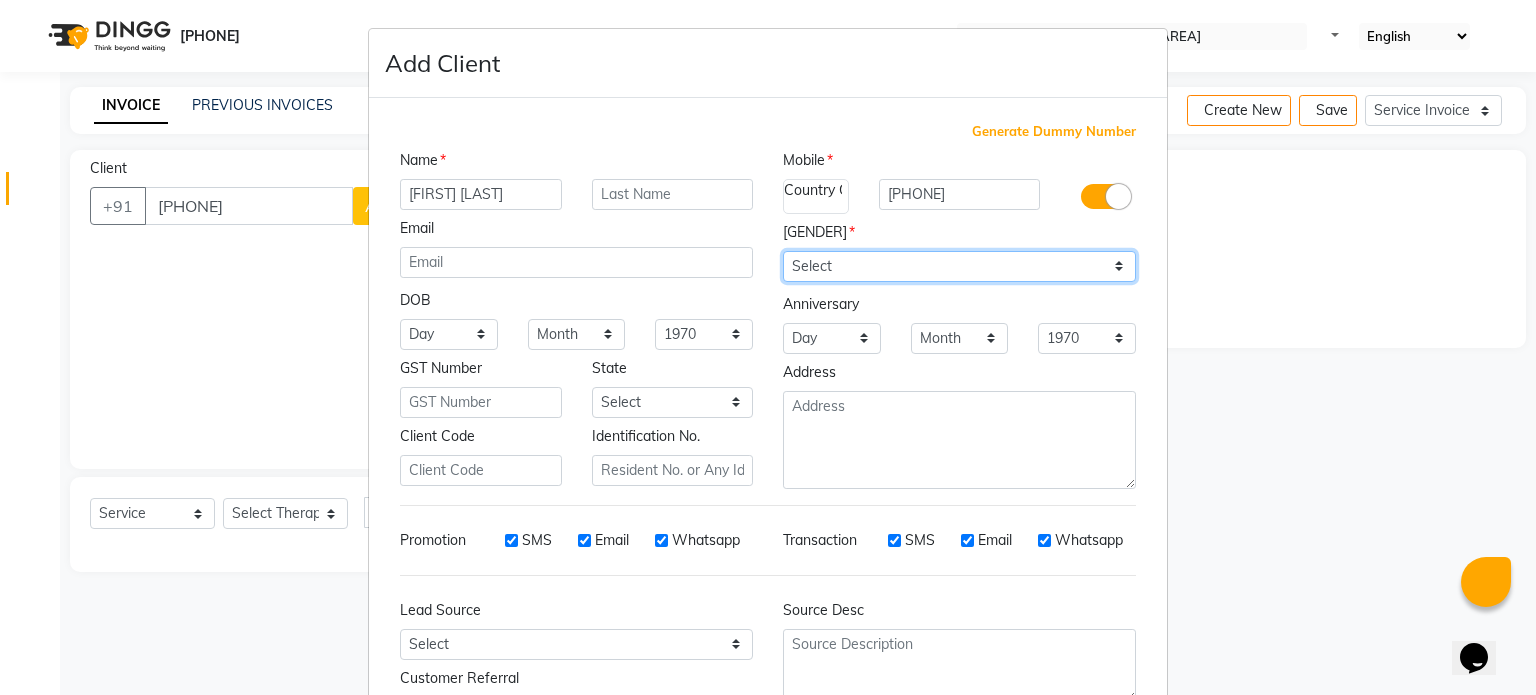 click on "Select Male Female Other Prefer Not To Say" at bounding box center (959, 266) 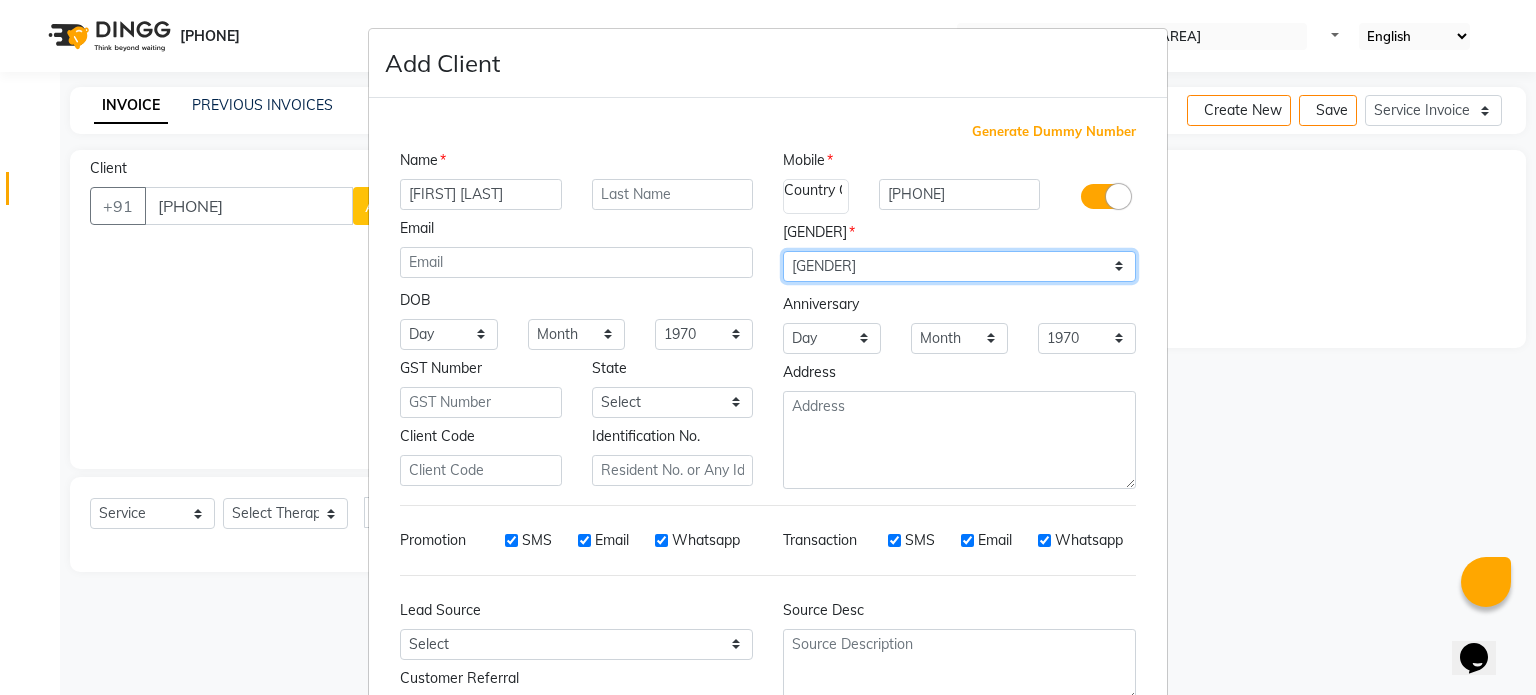 click on "Select Male Female Other Prefer Not To Say" at bounding box center [959, 266] 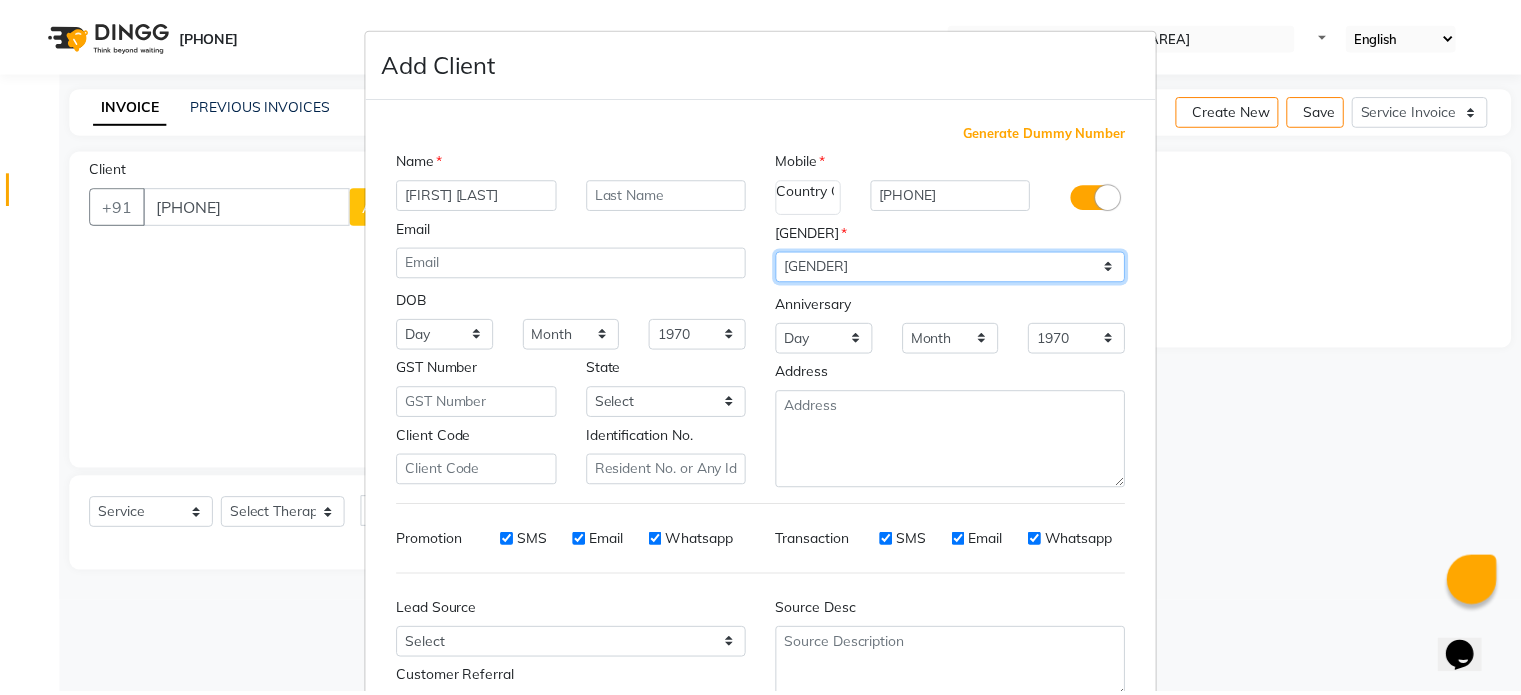 scroll, scrollTop: 161, scrollLeft: 0, axis: vertical 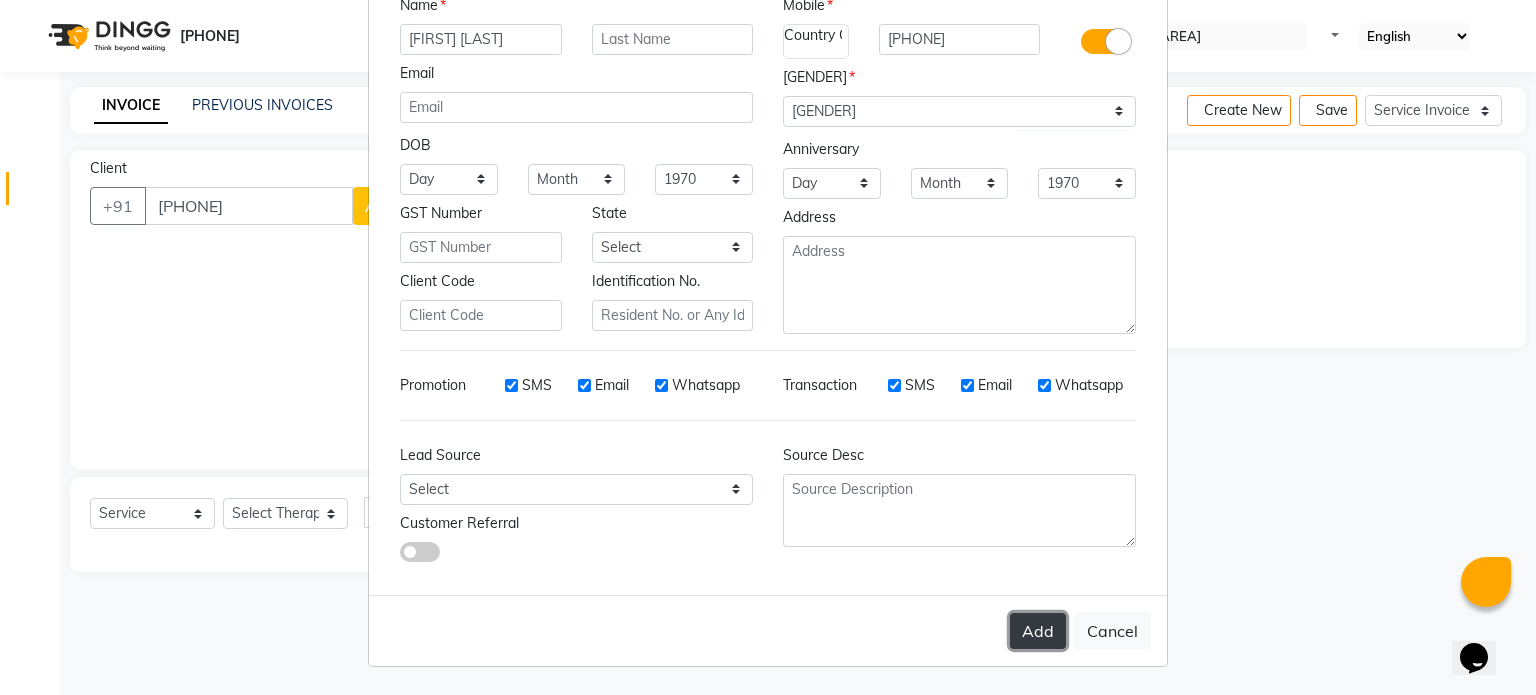 click on "Add" at bounding box center (1038, 631) 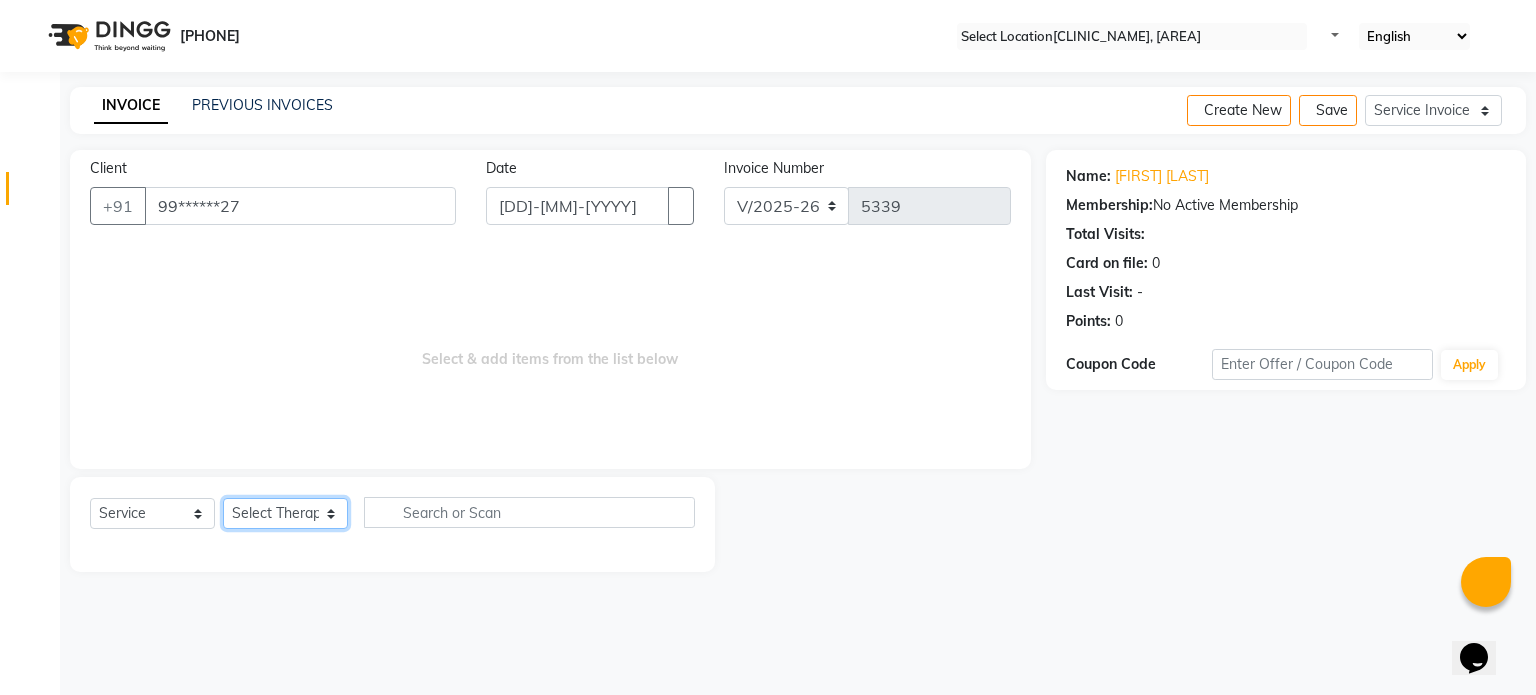 click on "Select Therapist Dr Durgesh Dr Harish Dr Ranjana Dr Saurabh Dr. Suraj Dr. Tejpal Mehlawat KUSHAL MOHIT SEMWAL Nancy Singhai Reception 1  Reception 2 Reception 3" at bounding box center (285, 513) 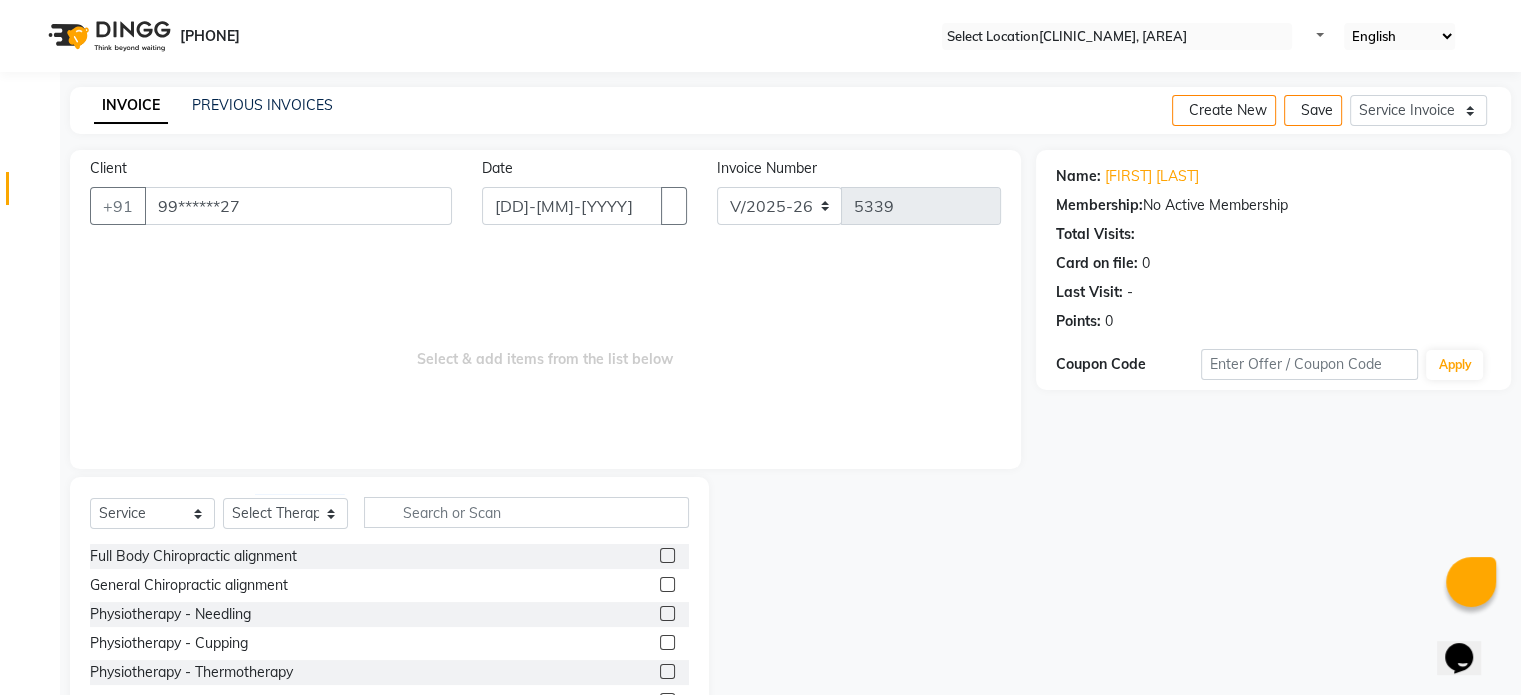 click at bounding box center (667, 555) 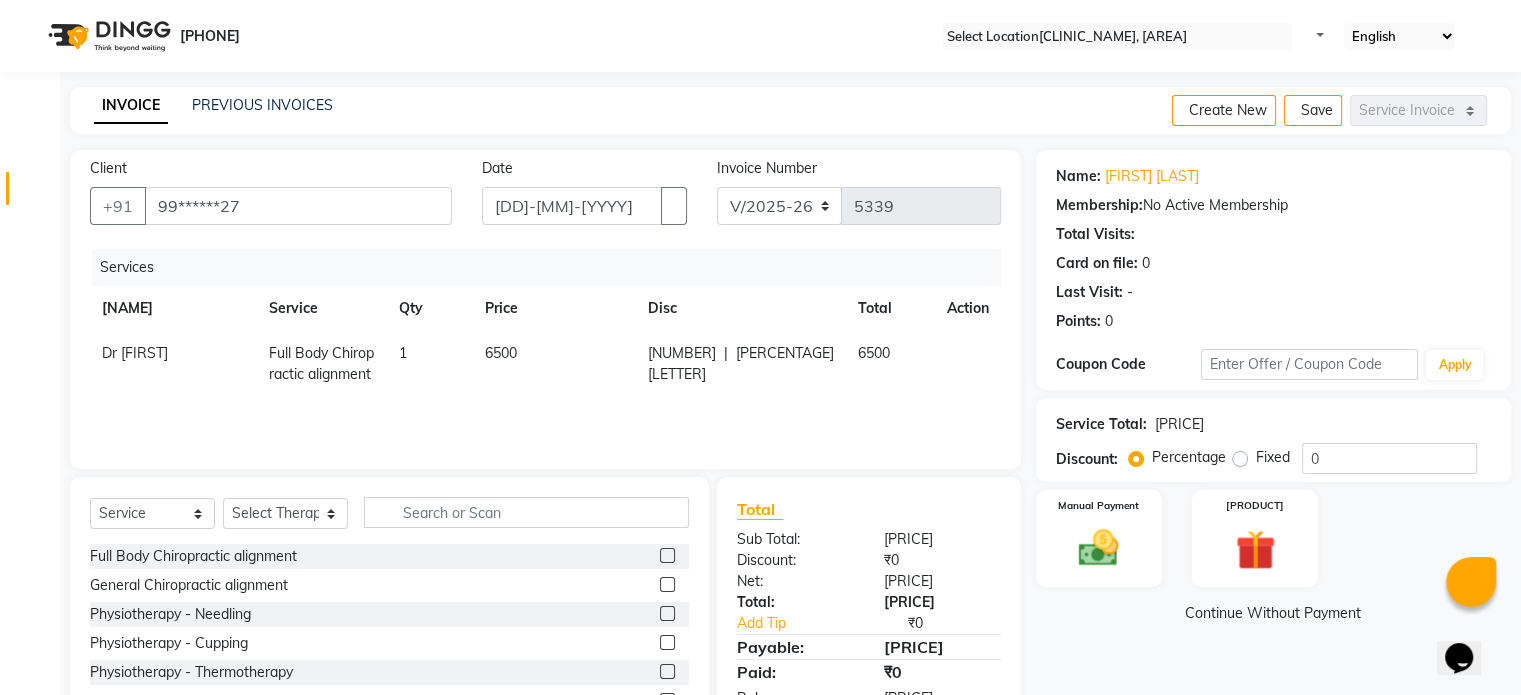 scroll, scrollTop: 119, scrollLeft: 0, axis: vertical 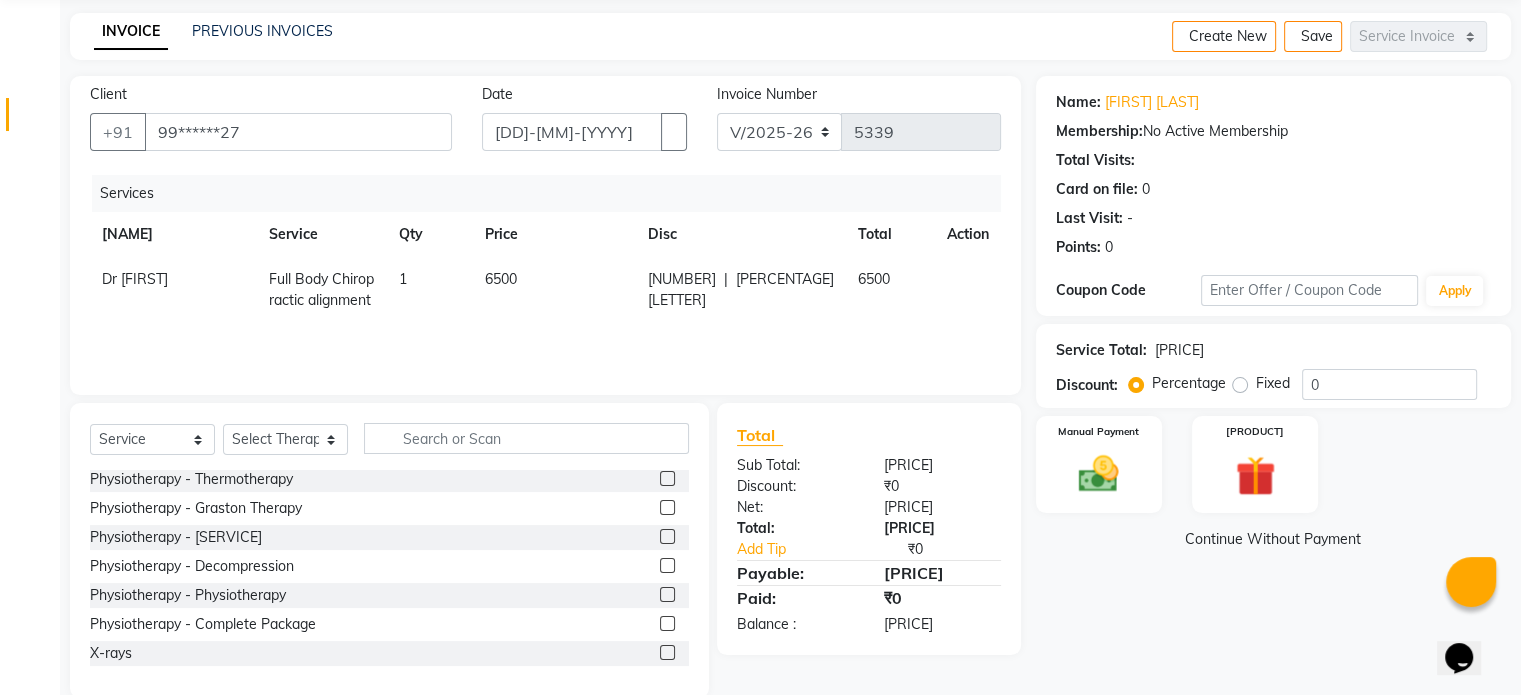 click at bounding box center (667, 652) 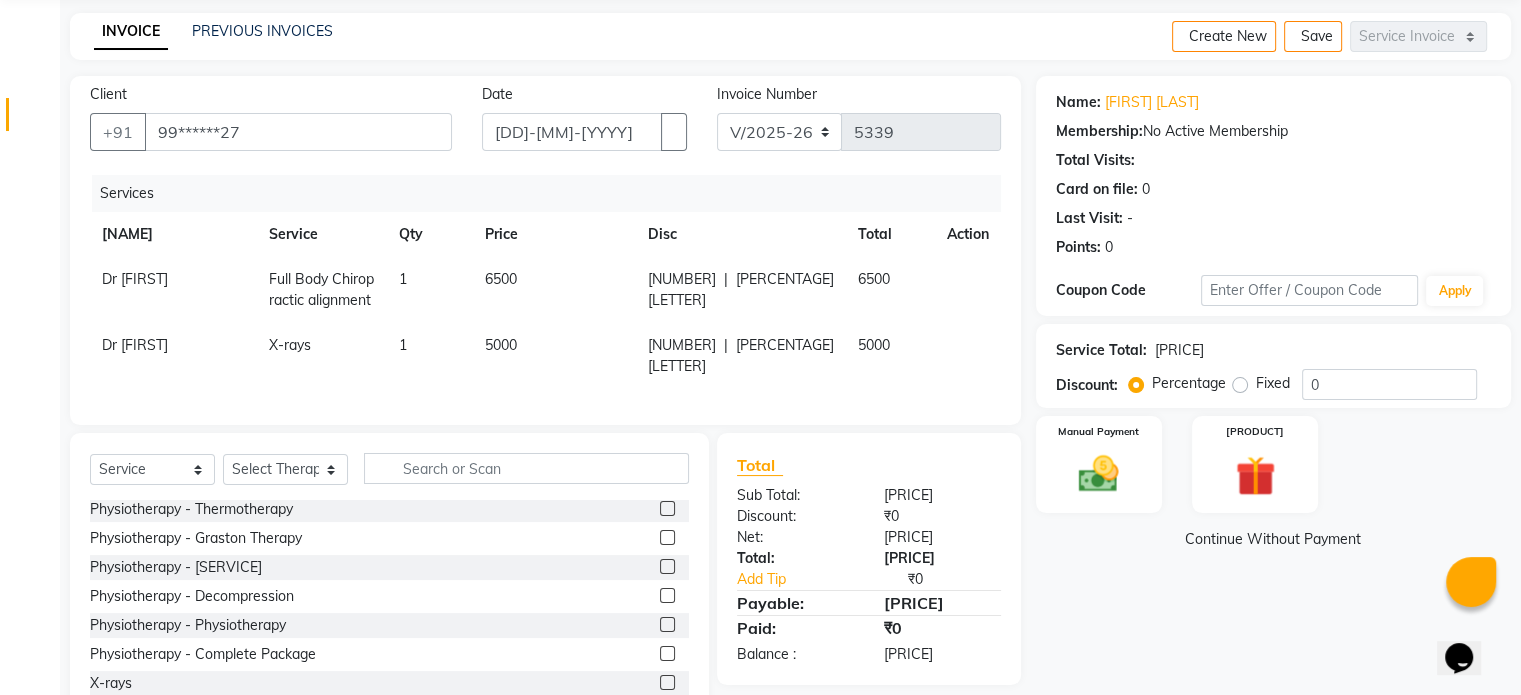 click on "5000" at bounding box center (135, 279) 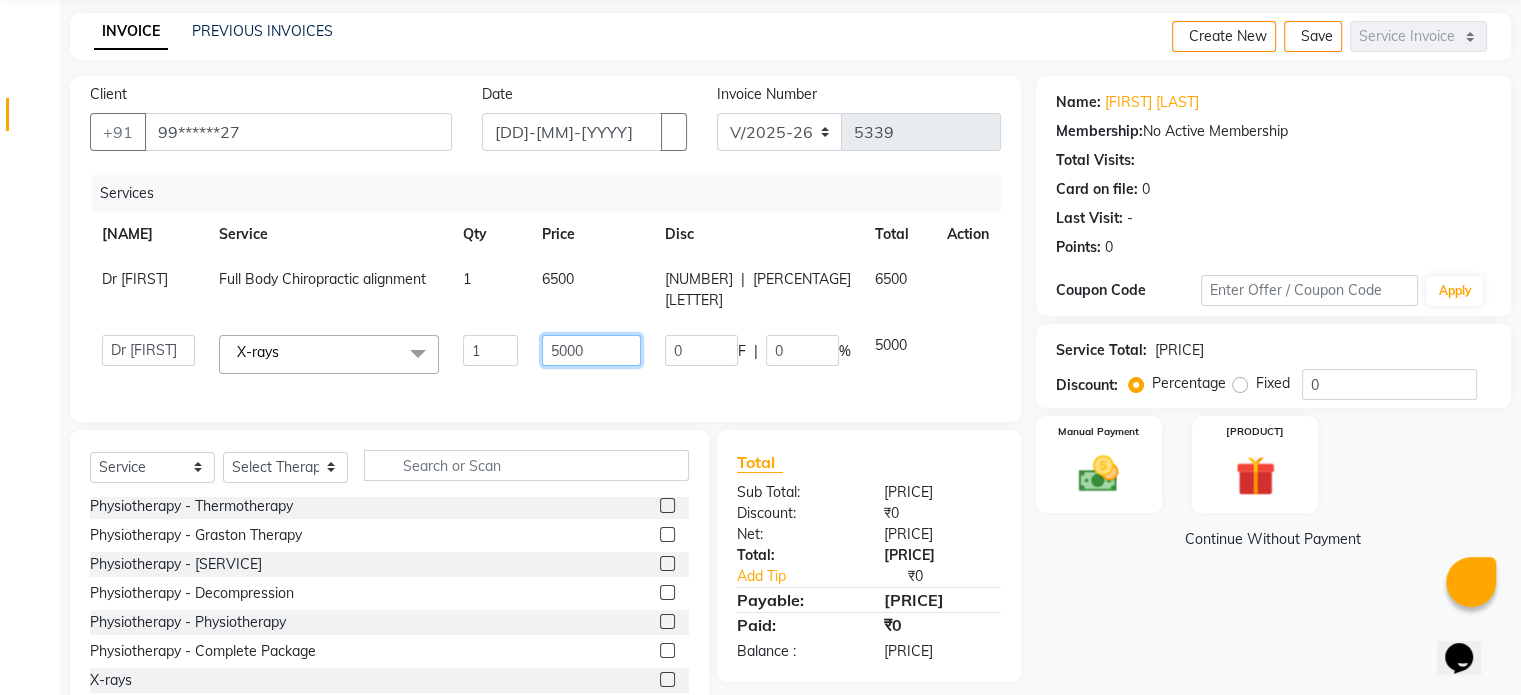 click on "5000" at bounding box center [490, 350] 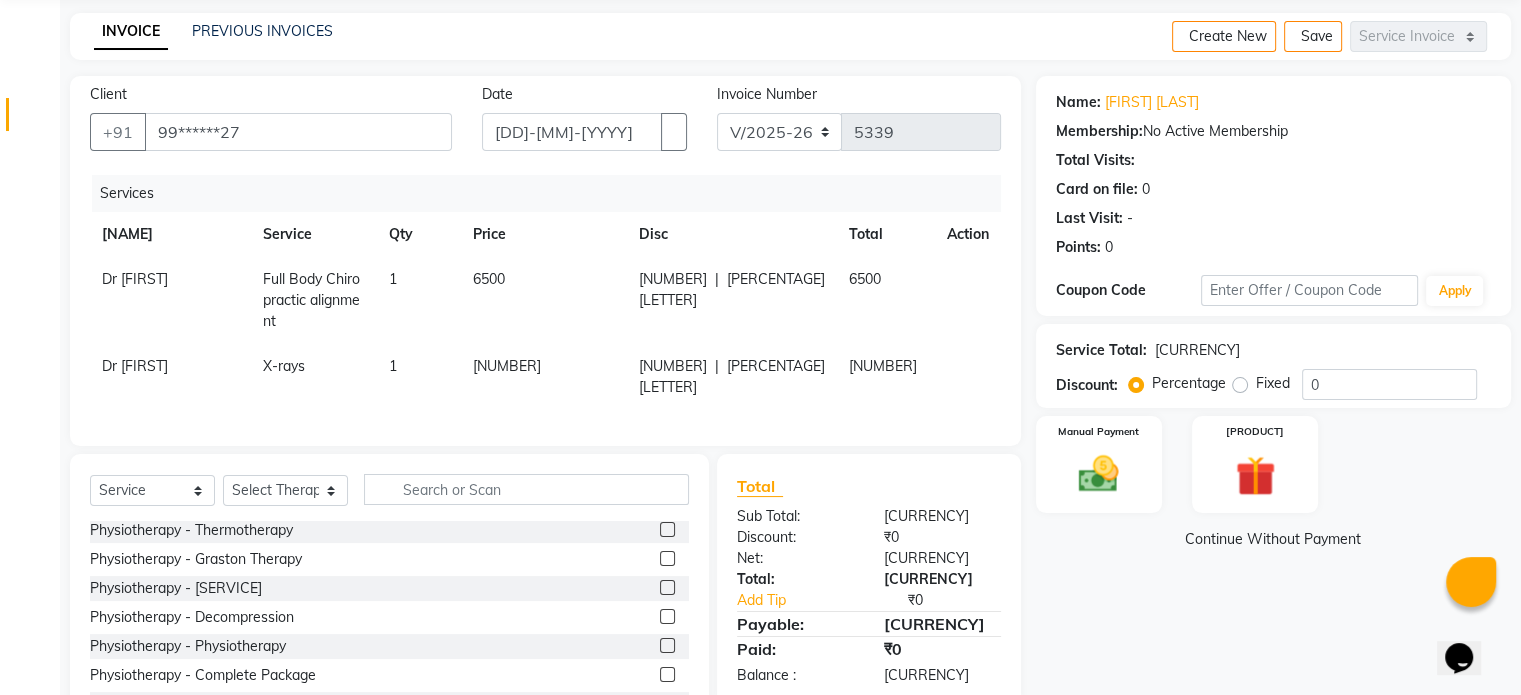 click on "Fixed" at bounding box center (1273, 383) 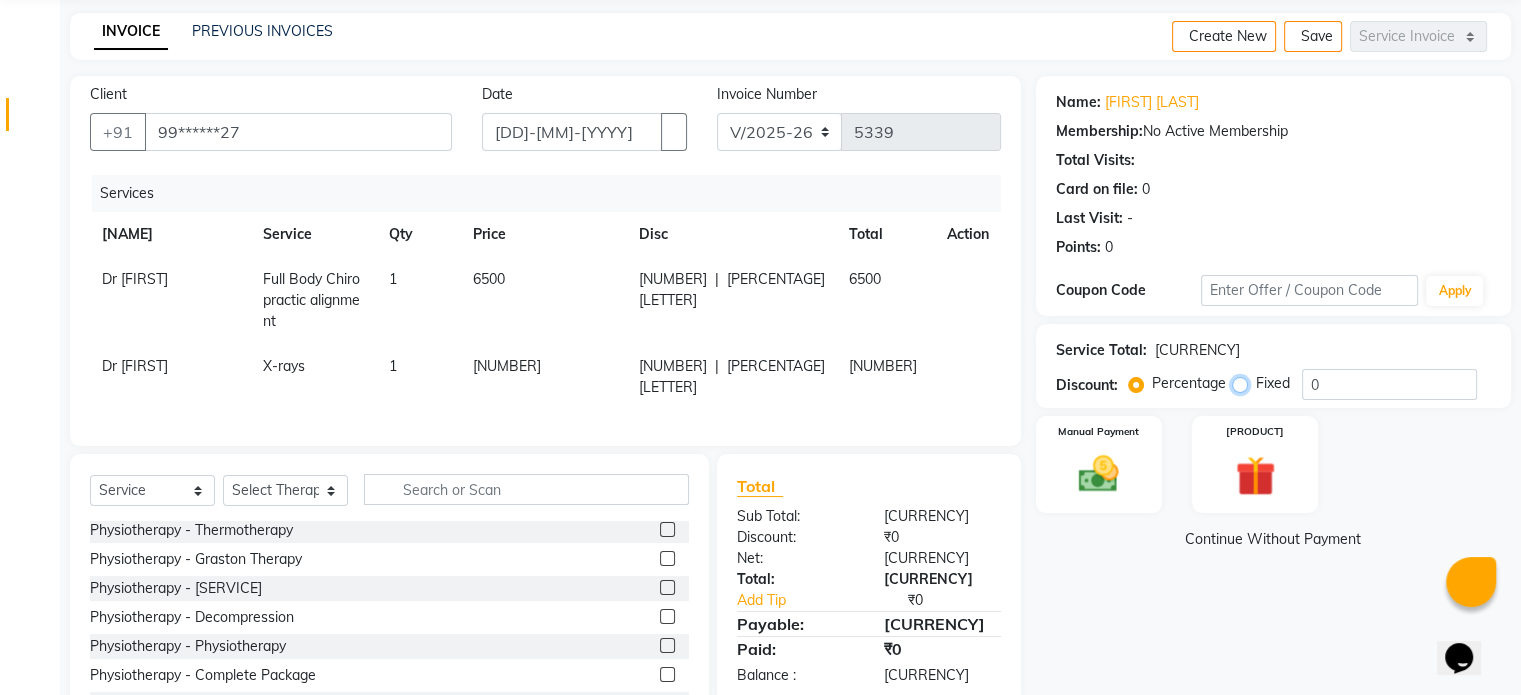 click on "Fixed" at bounding box center [1244, 383] 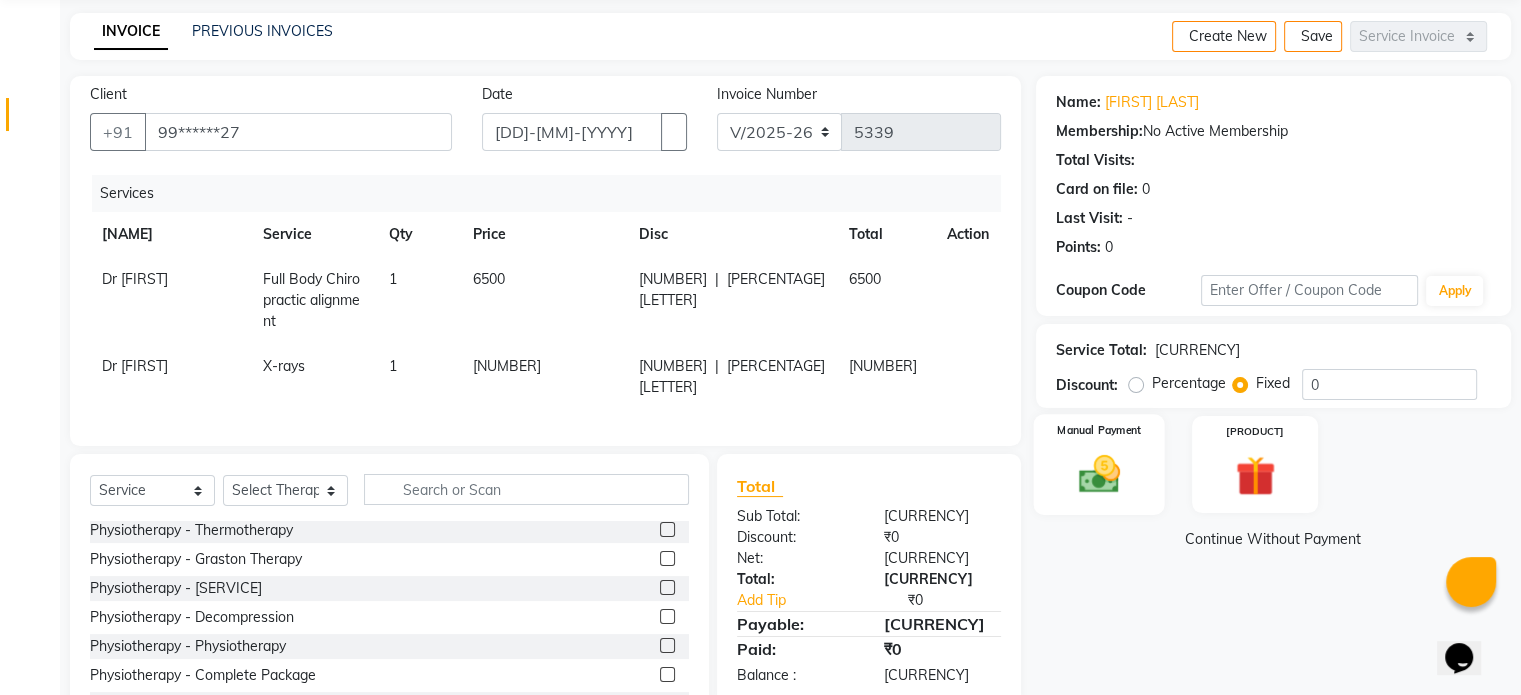 click at bounding box center [1098, 474] 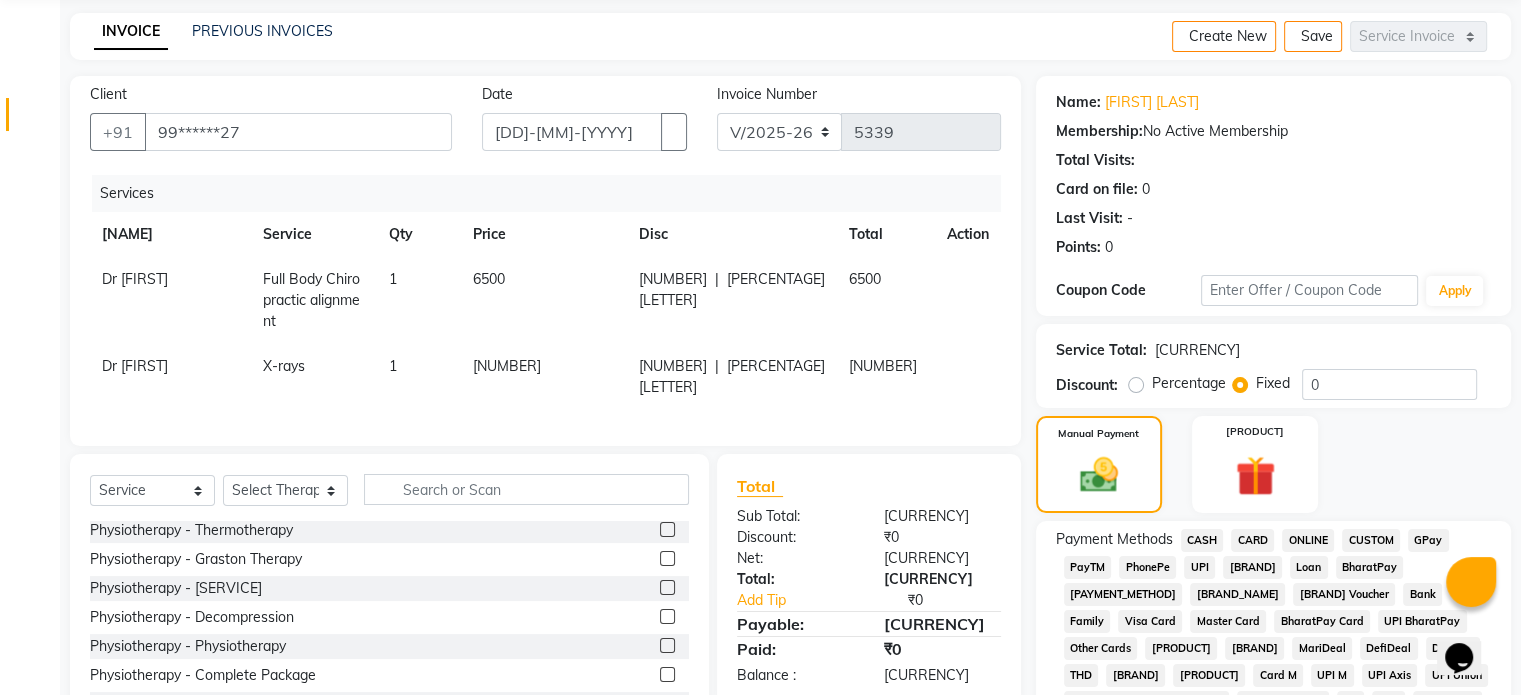 click on "UPI" at bounding box center [1202, 540] 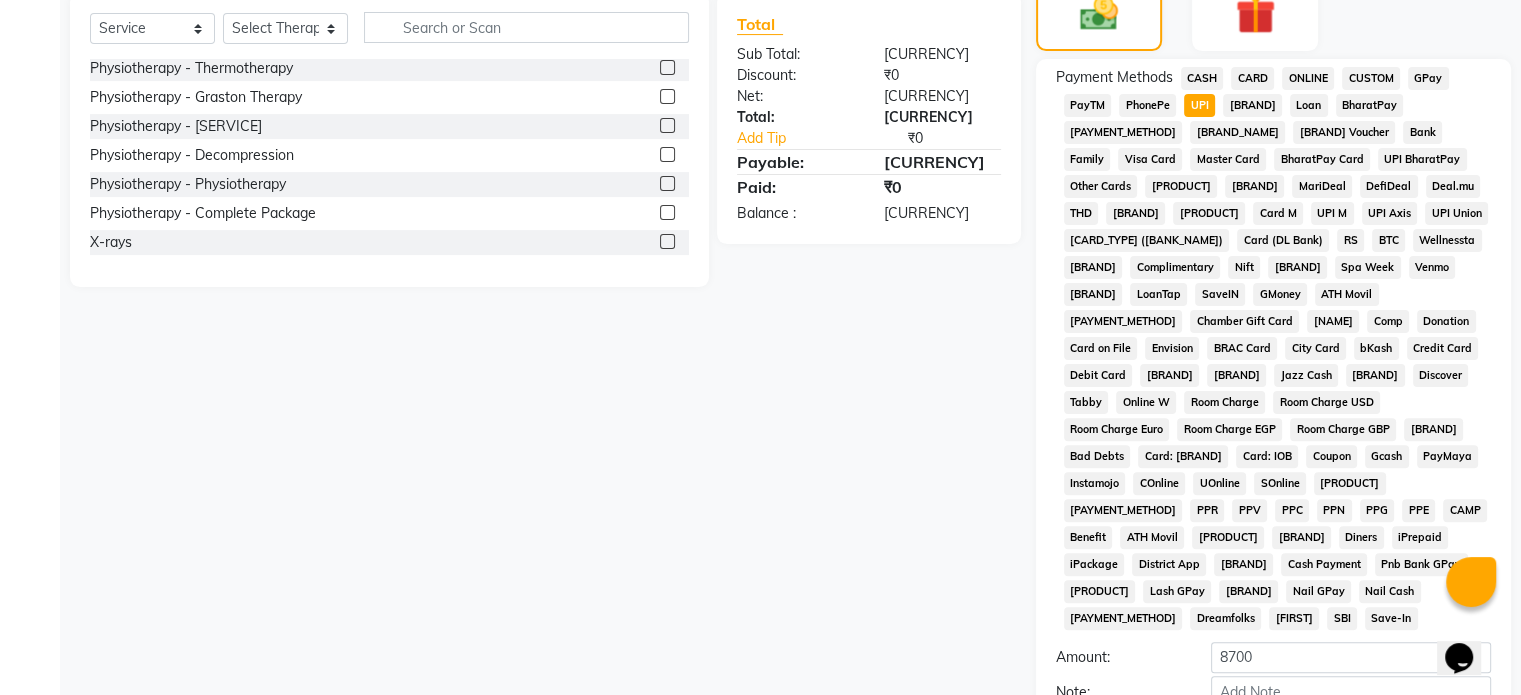 scroll, scrollTop: 652, scrollLeft: 0, axis: vertical 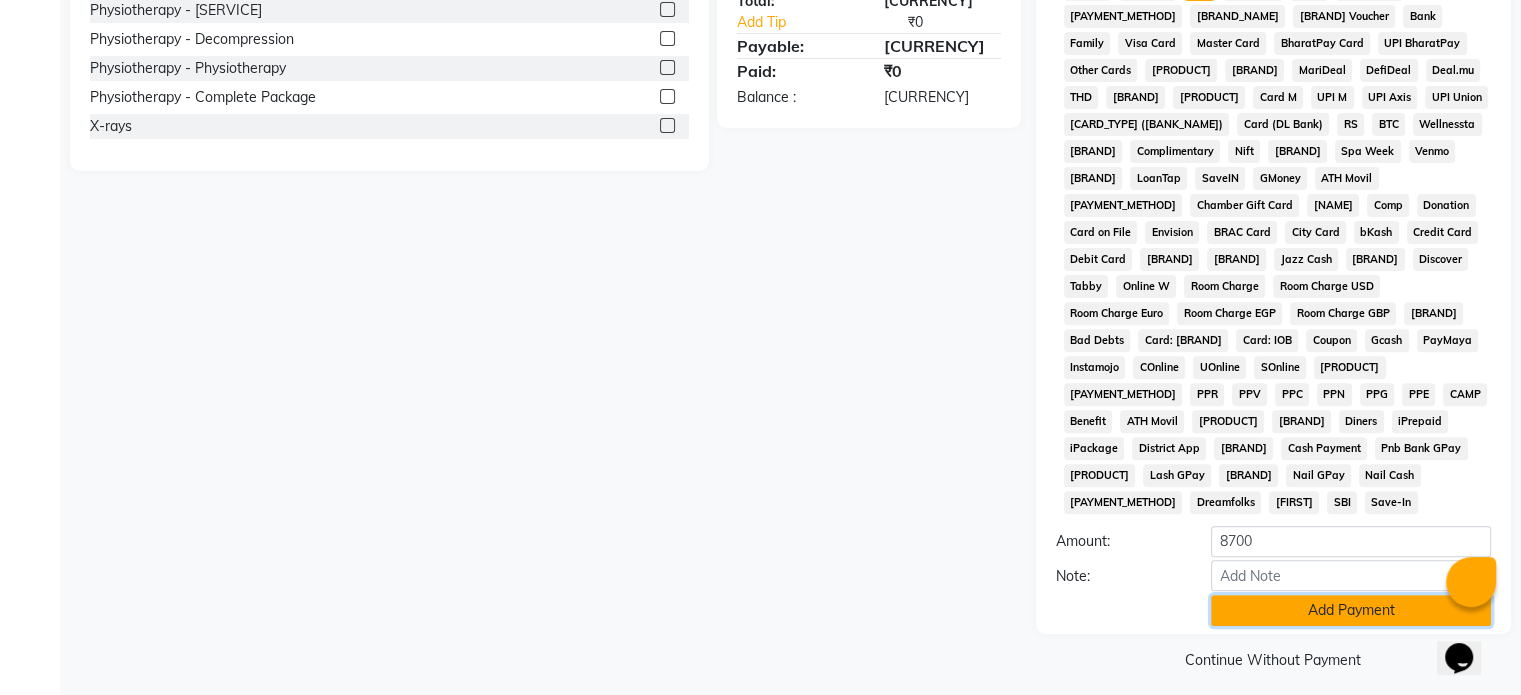 click on "Add Payment" at bounding box center [1351, 610] 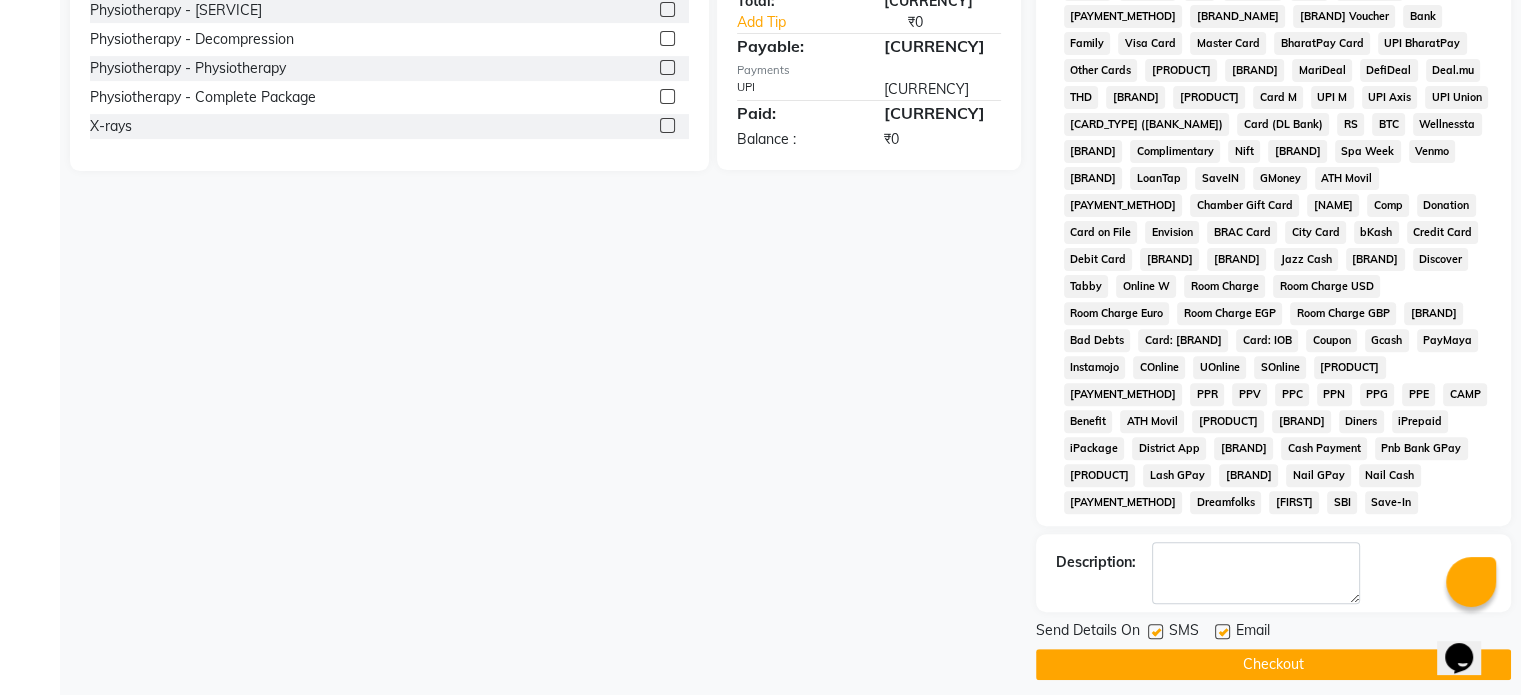 click at bounding box center [1222, 631] 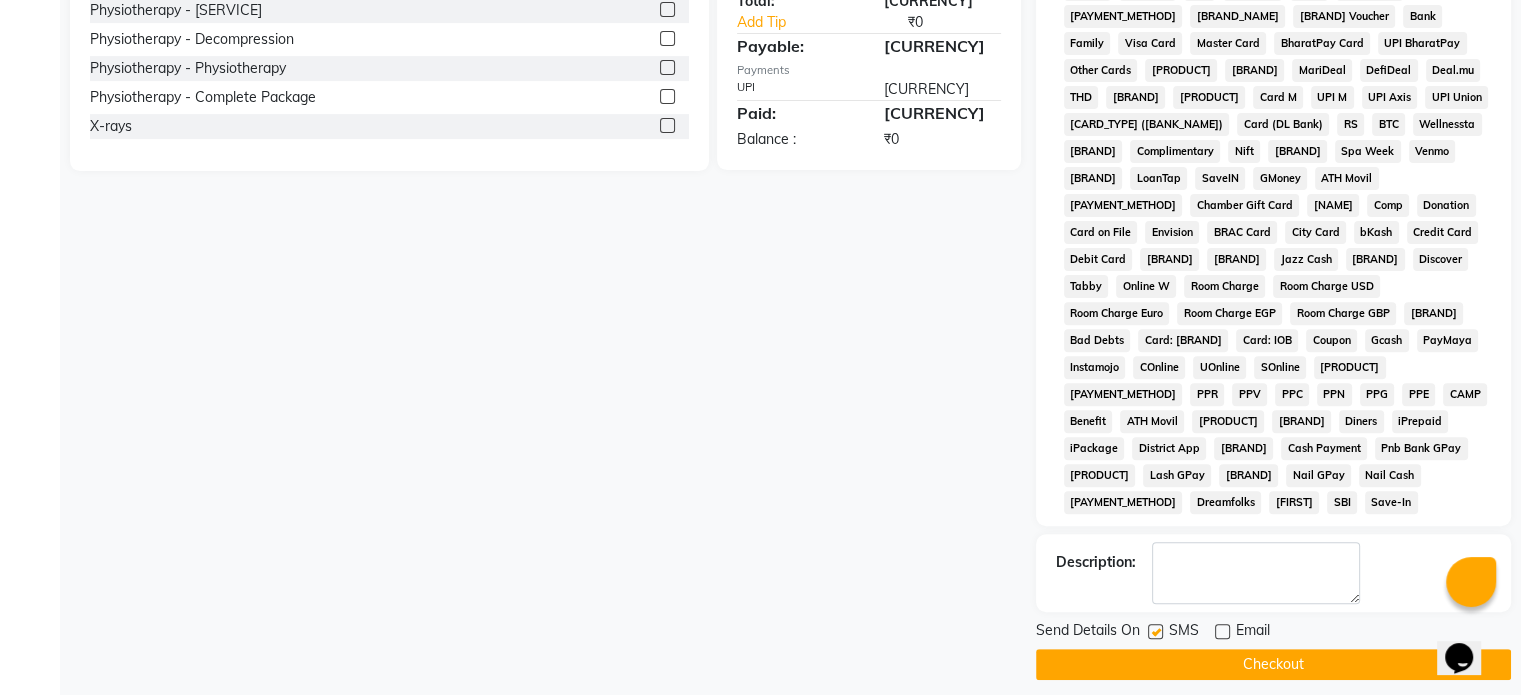 click at bounding box center (1155, 631) 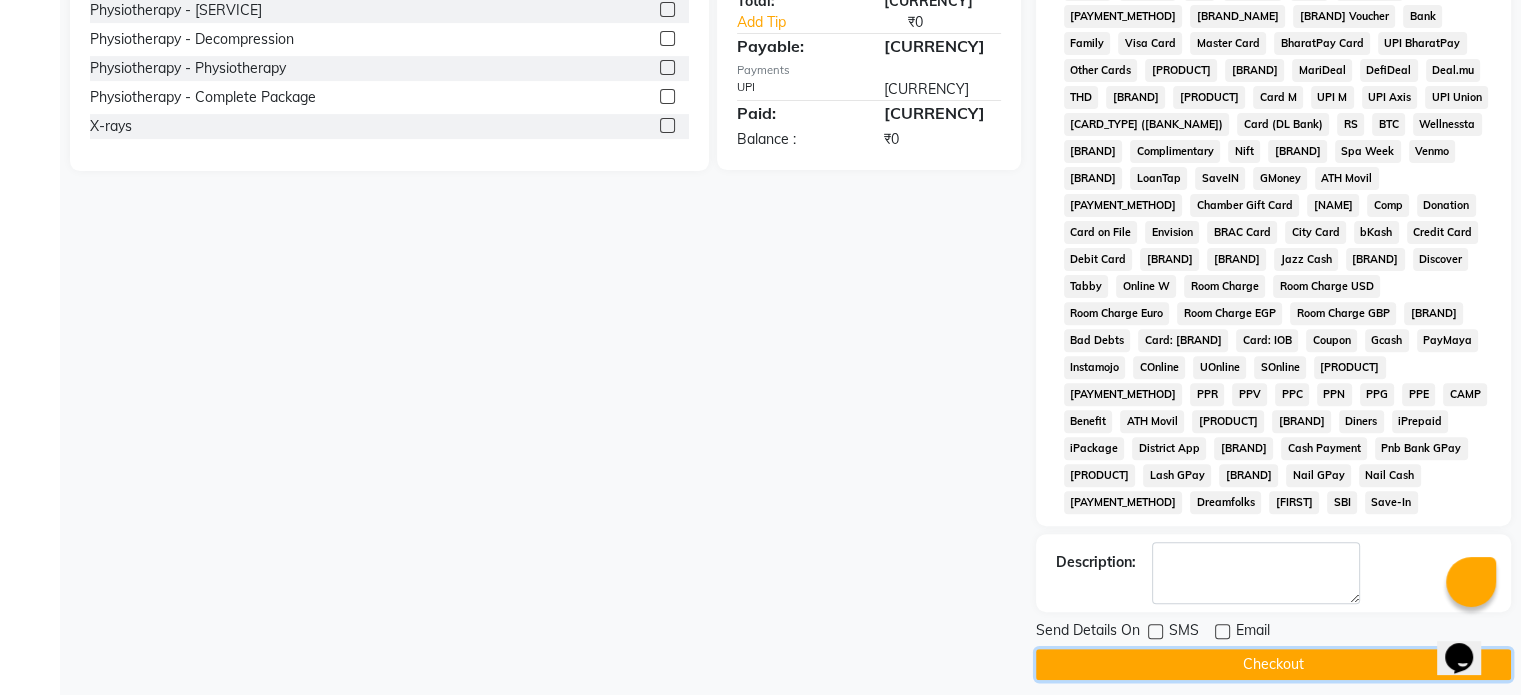 click on "Checkout" at bounding box center (1273, 664) 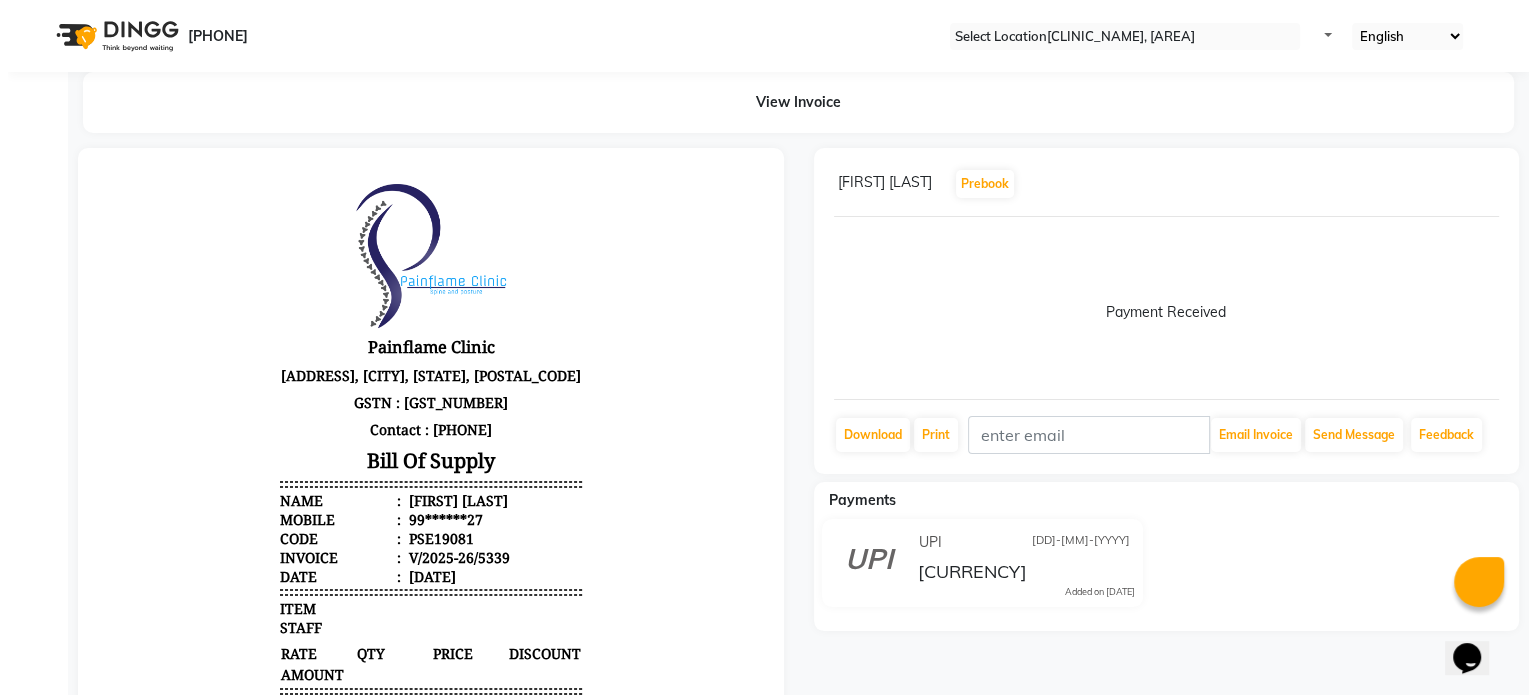scroll, scrollTop: 0, scrollLeft: 0, axis: both 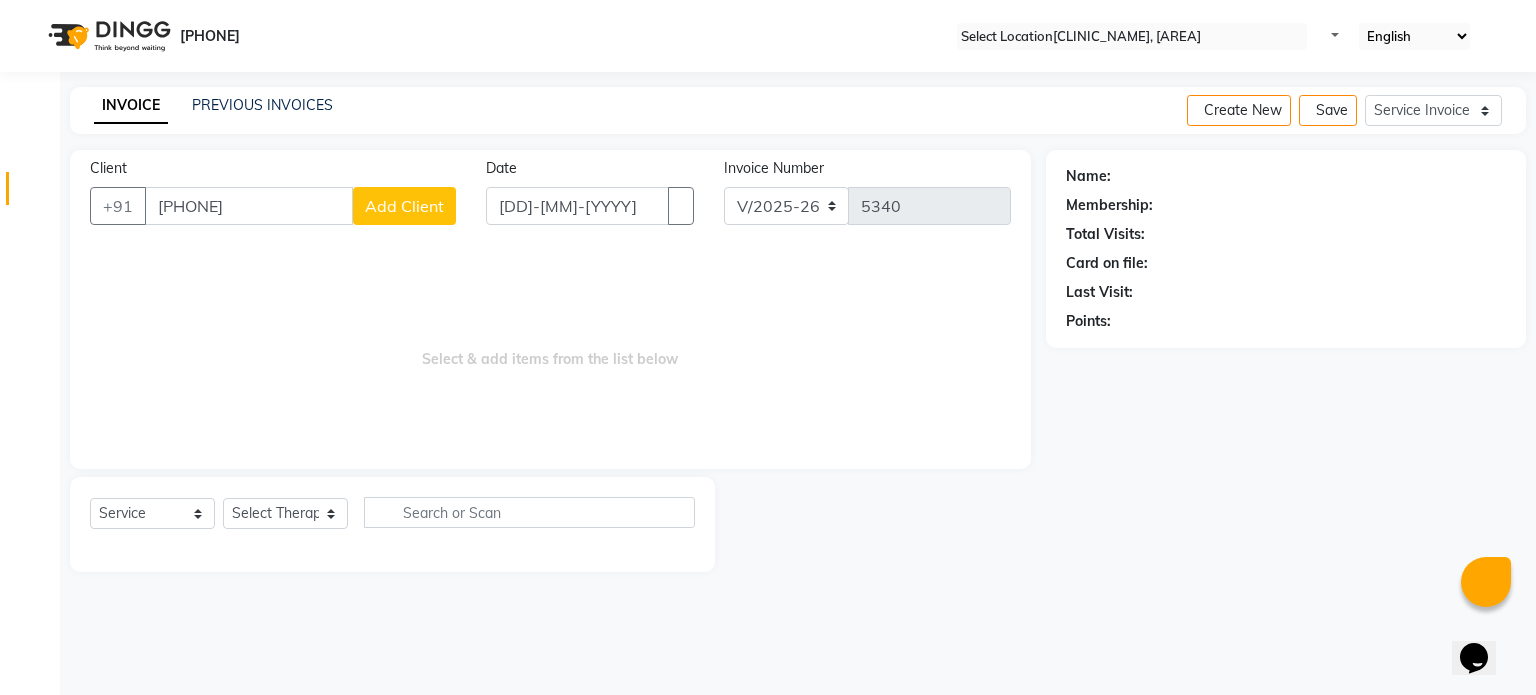 type on "[PHONE]" 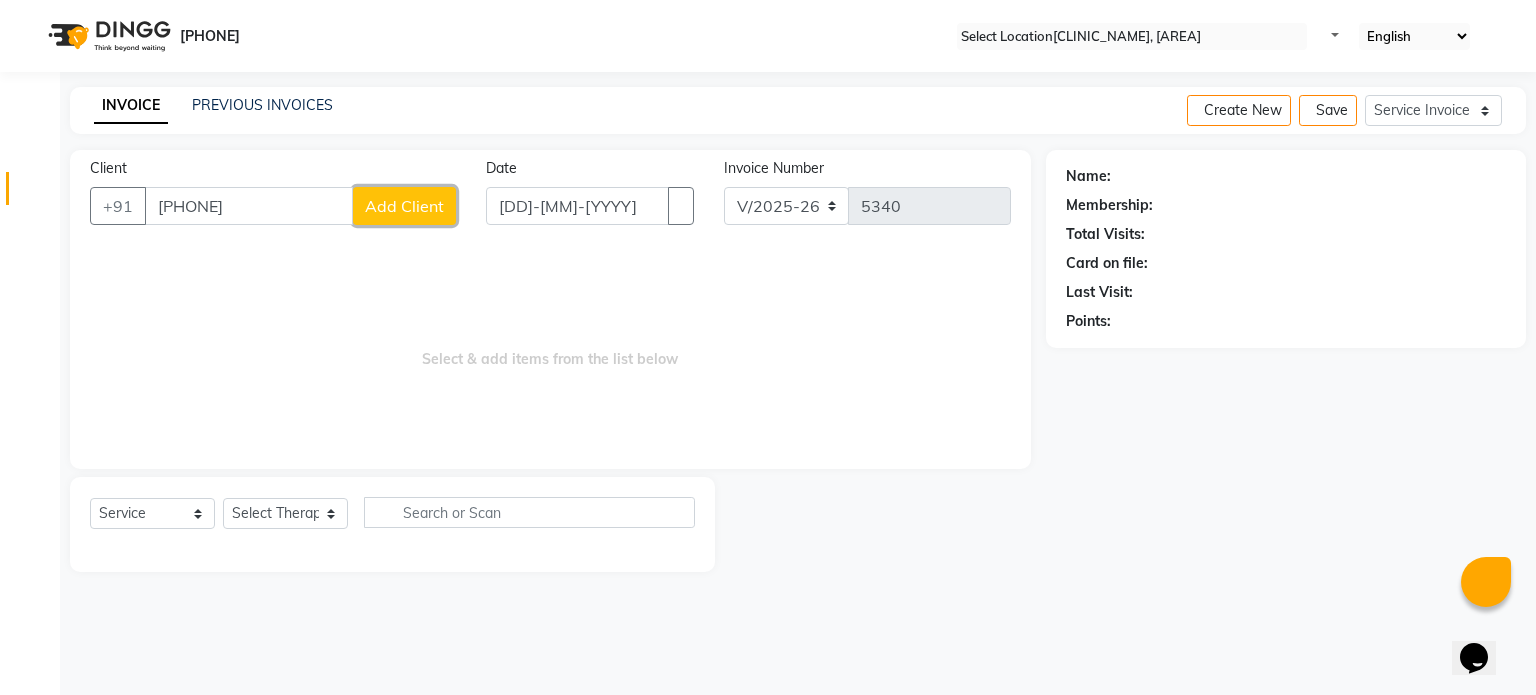 click on "Add Client" at bounding box center [404, 206] 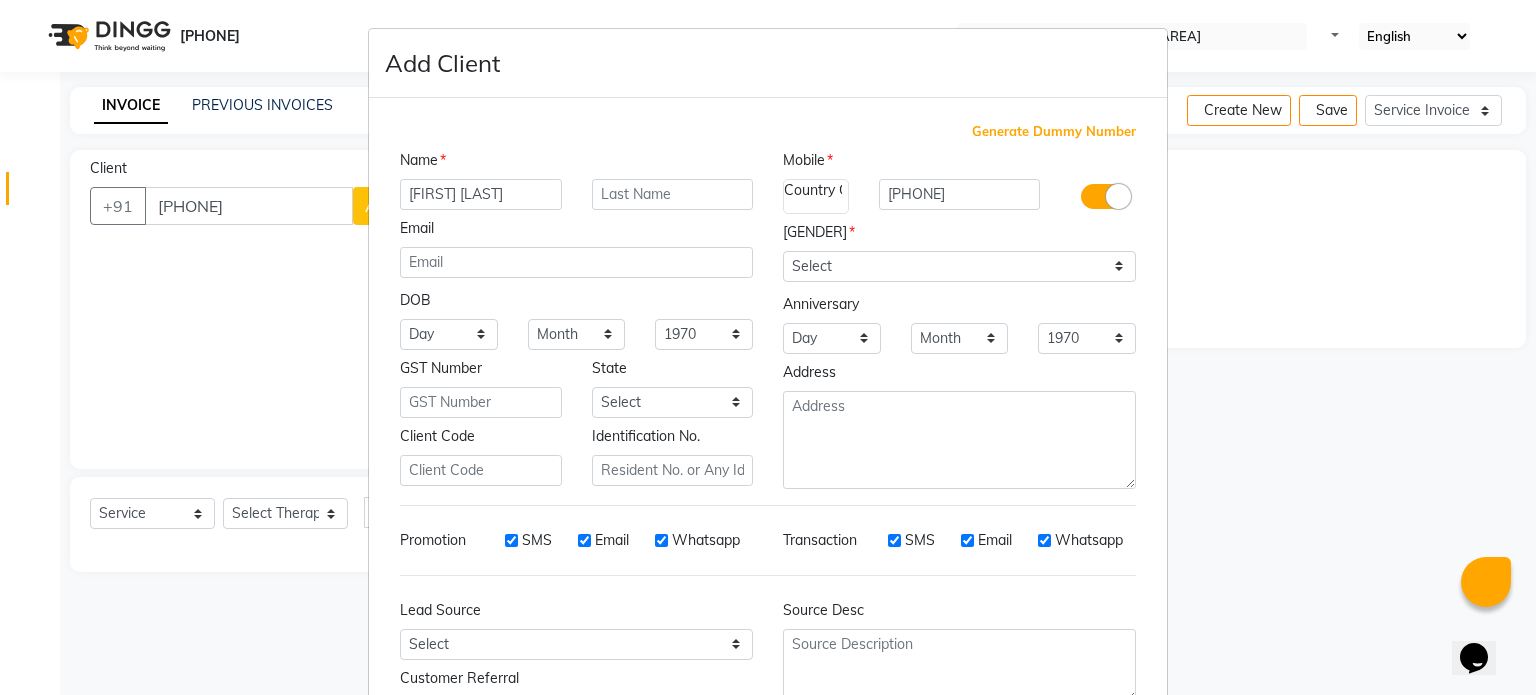 type on "[FIRST] [LAST]" 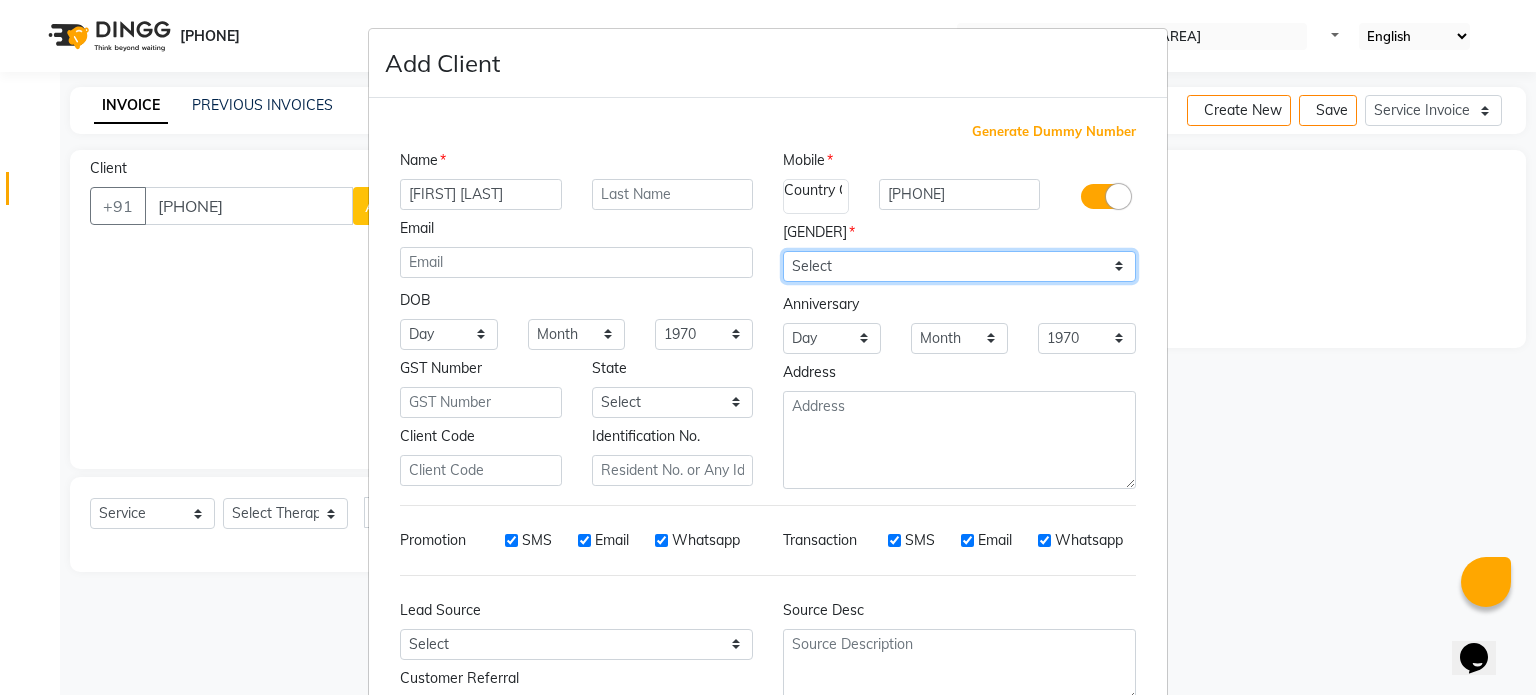 drag, startPoint x: 855, startPoint y: 251, endPoint x: 863, endPoint y: 318, distance: 67.47592 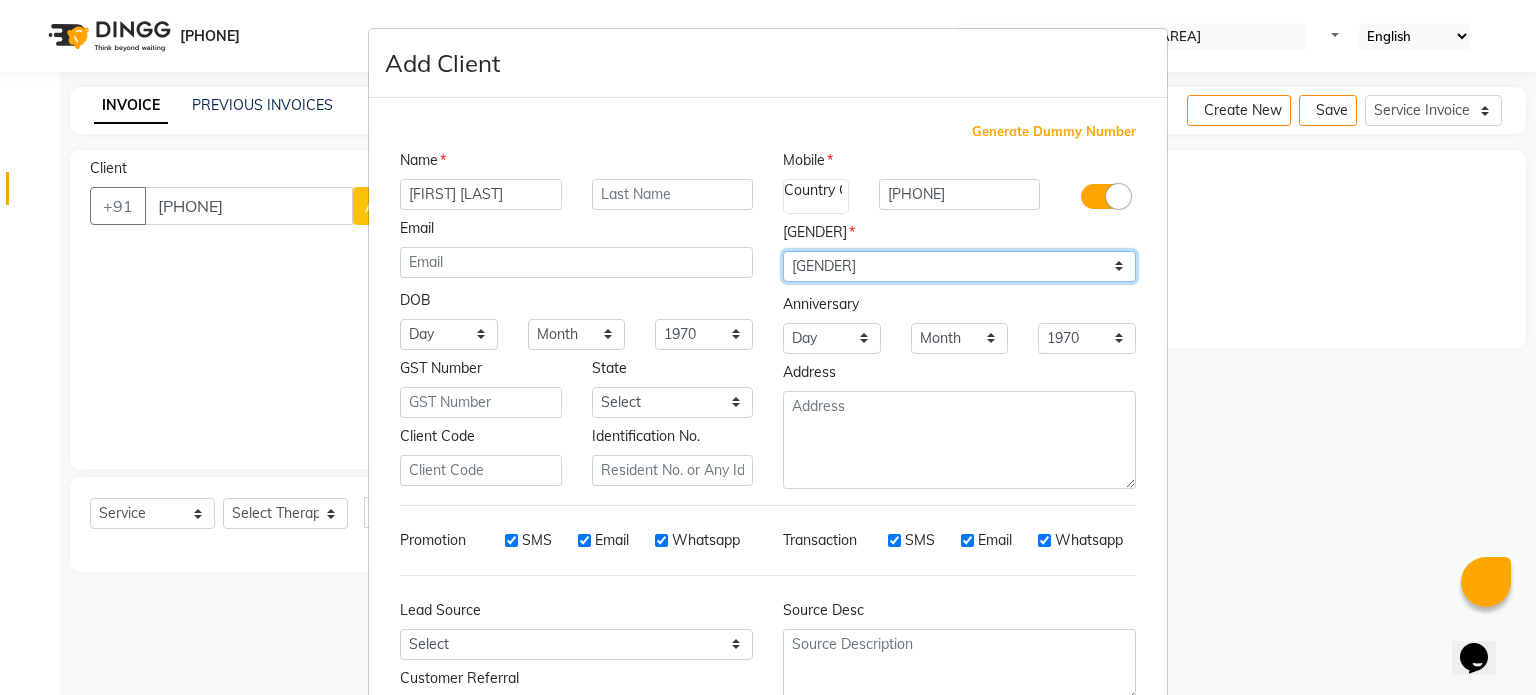 click on "Select Male Female Other Prefer Not To Say" at bounding box center (959, 266) 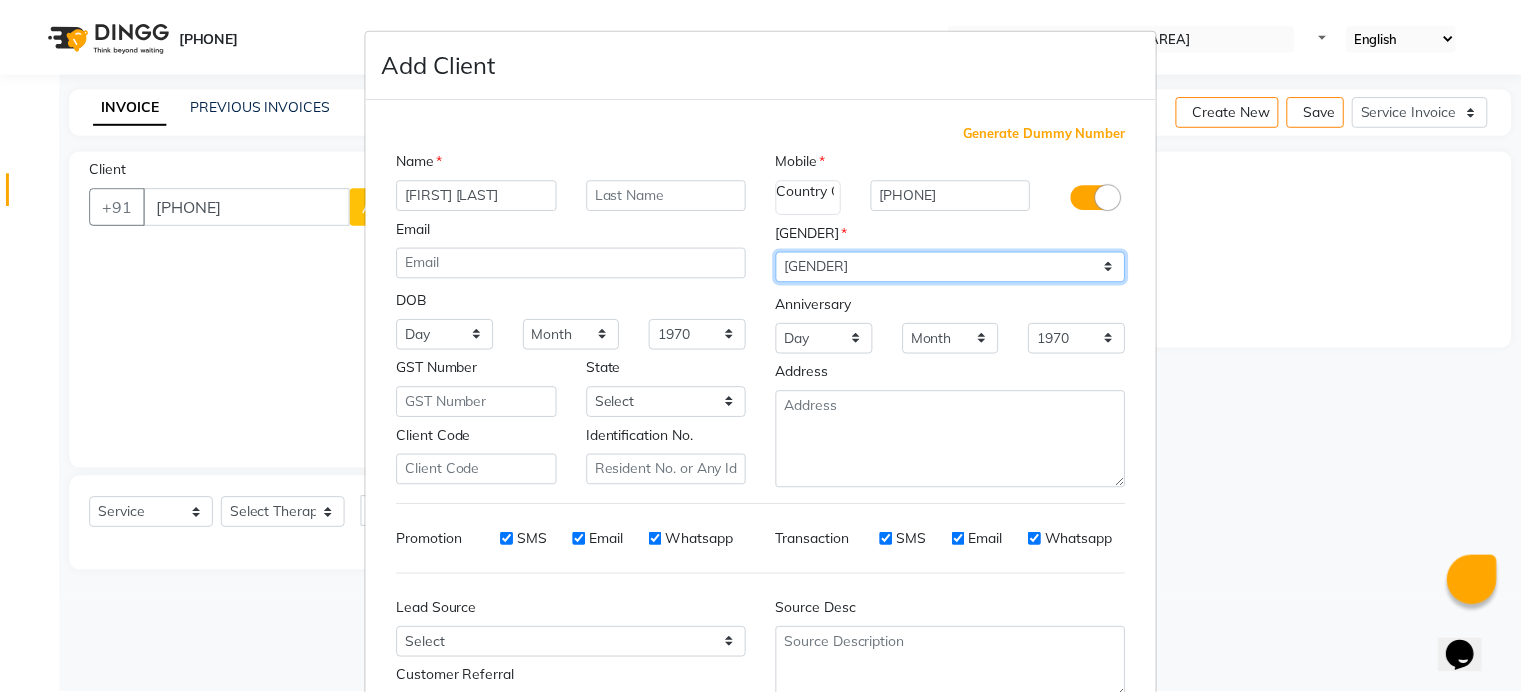 scroll, scrollTop: 161, scrollLeft: 0, axis: vertical 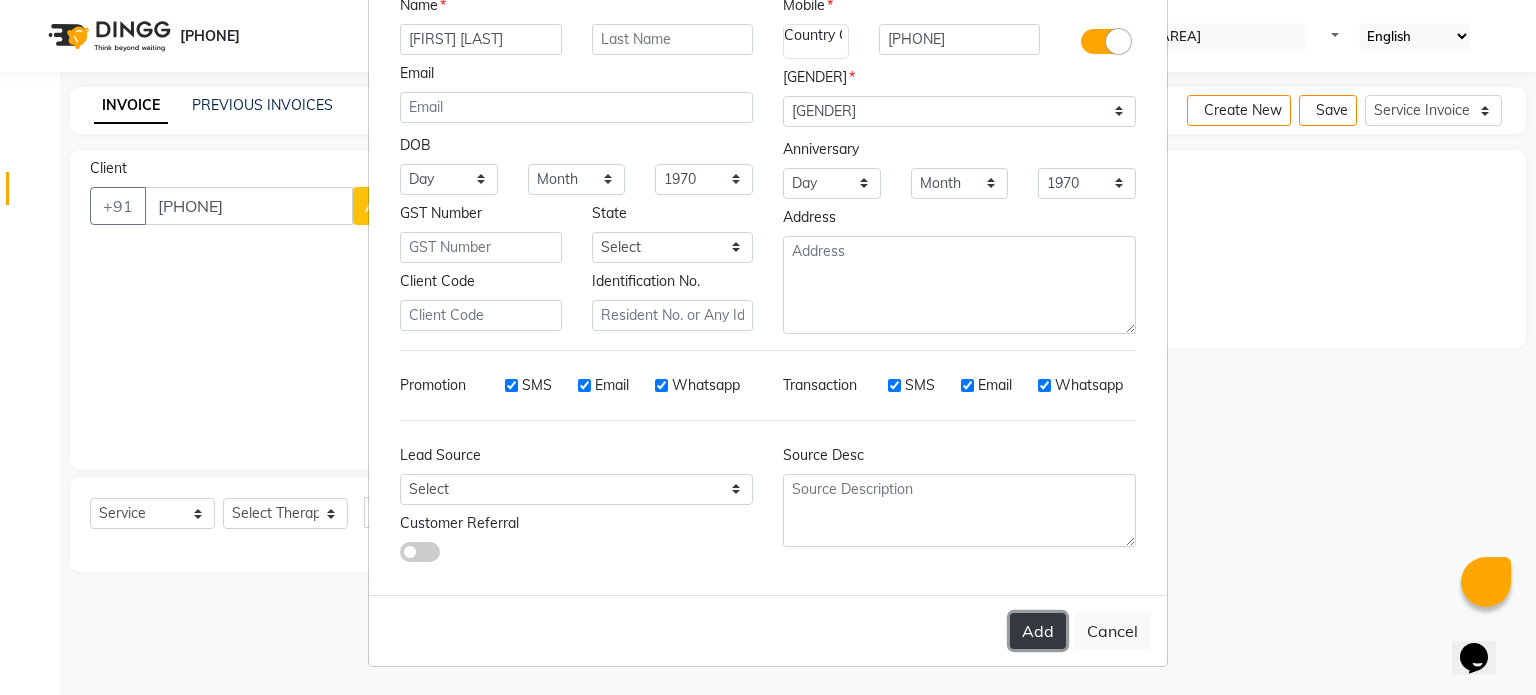 click on "Add" at bounding box center (1038, 631) 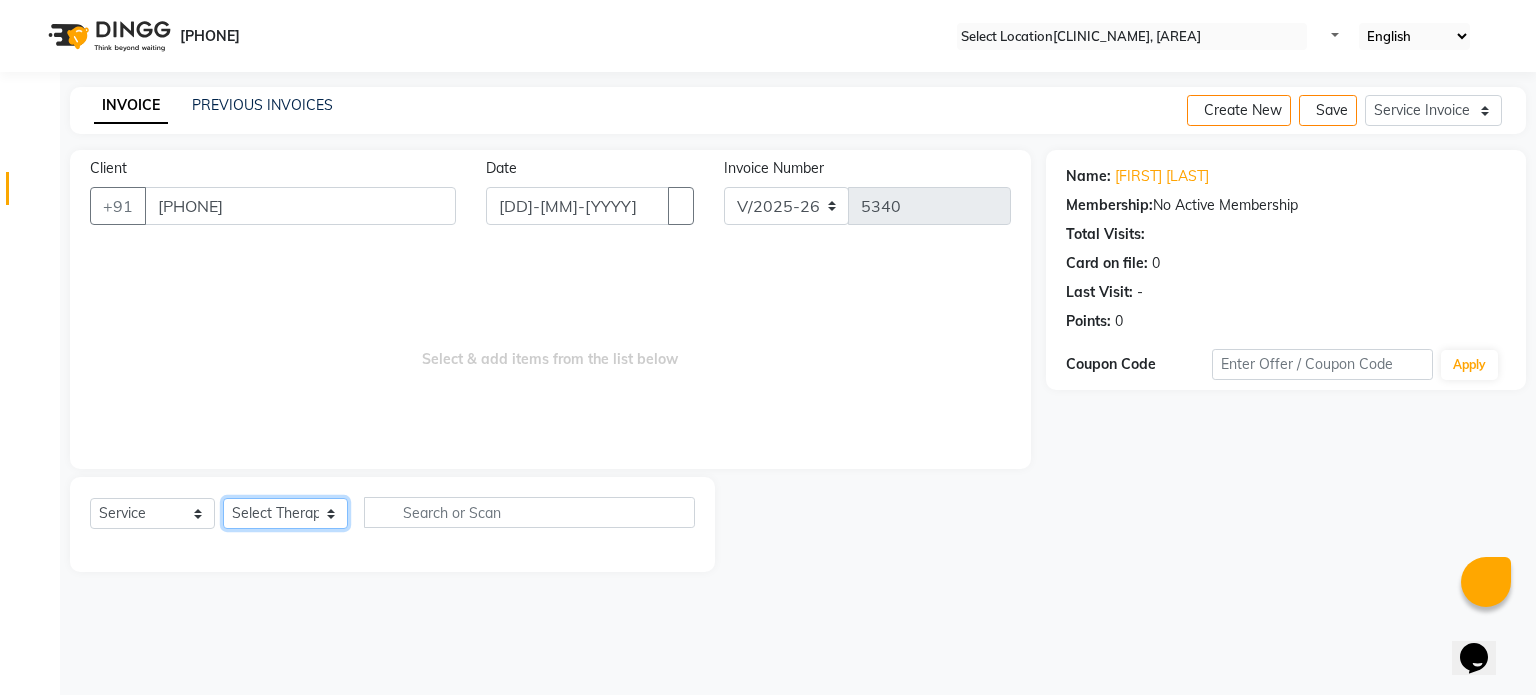 click on "Select Therapist Dr Durgesh Dr Harish Dr Ranjana Dr Saurabh Dr. Suraj Dr. Tejpal Mehlawat KUSHAL MOHIT SEMWAL Nancy Singhai Reception 1  Reception 2 Reception 3" at bounding box center (285, 513) 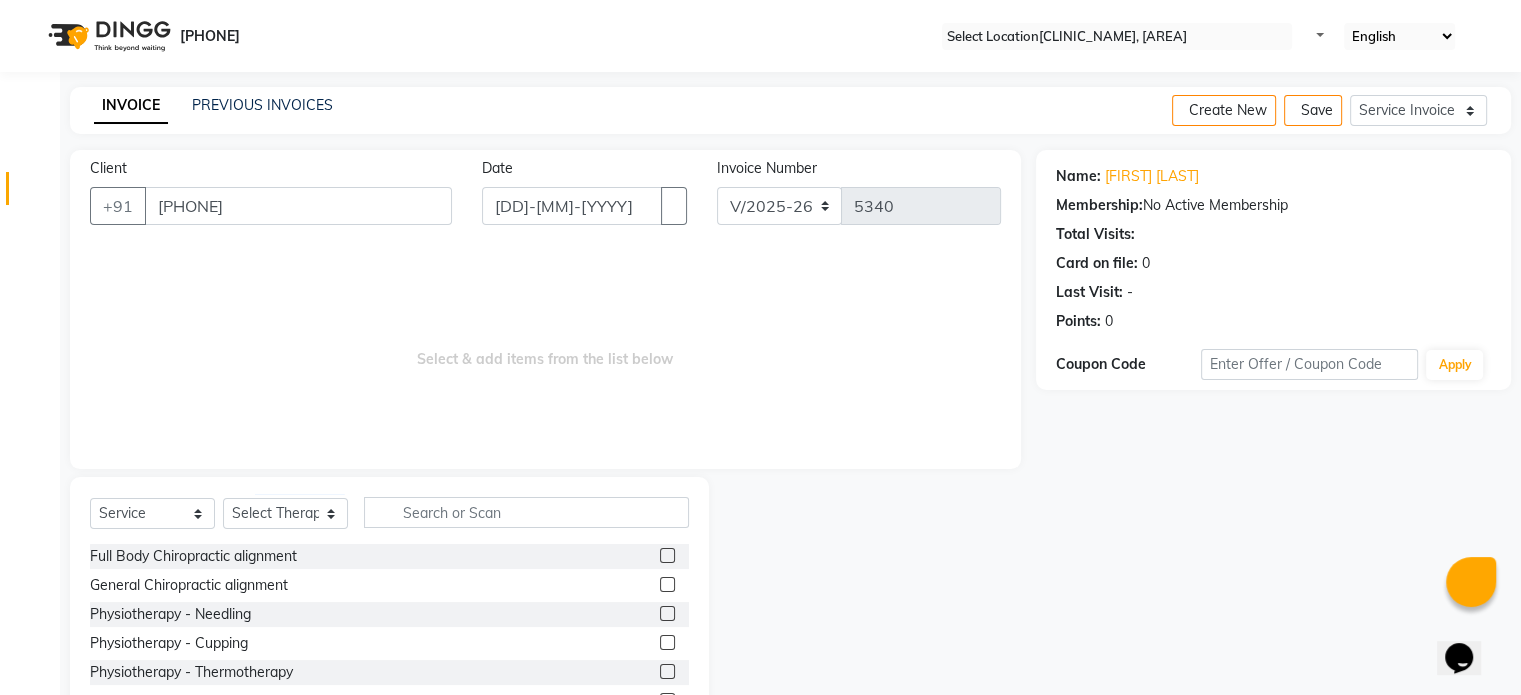 click at bounding box center [667, 584] 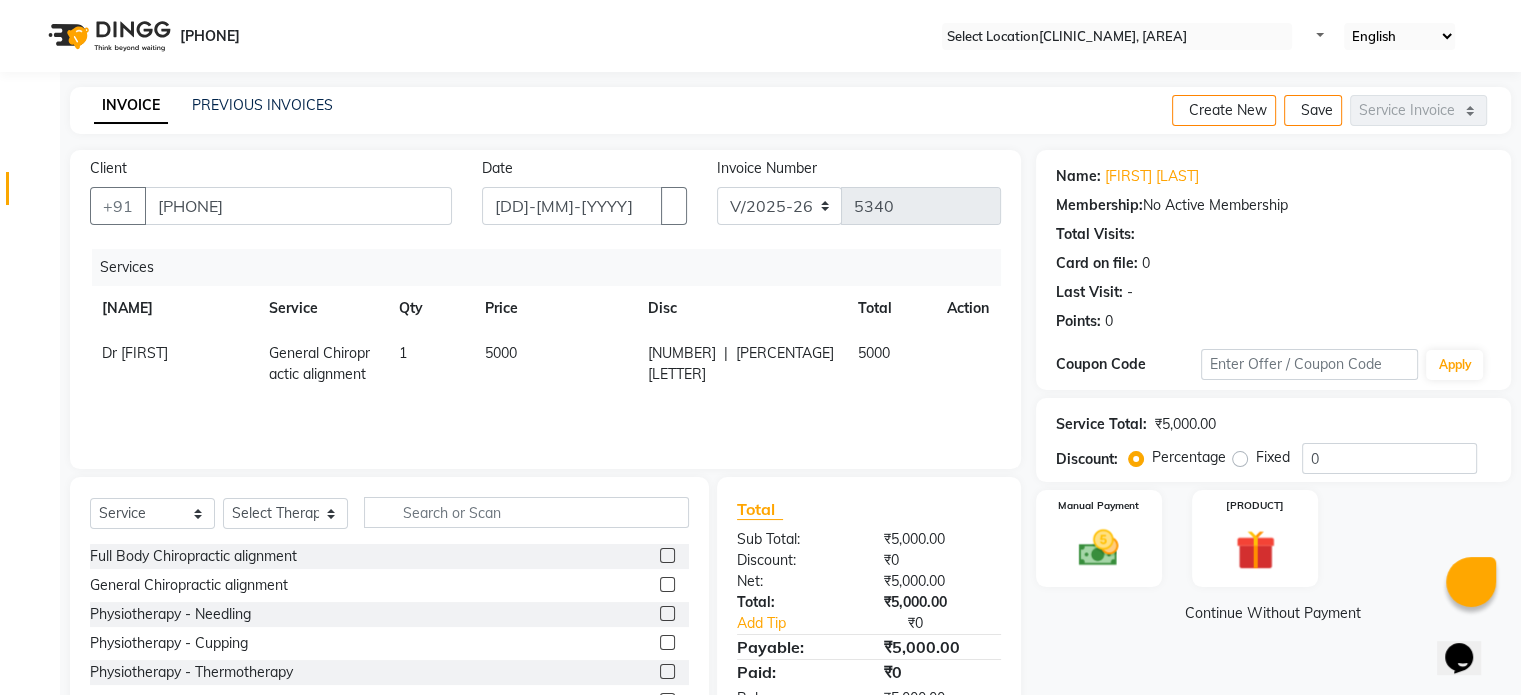 click at bounding box center (667, 555) 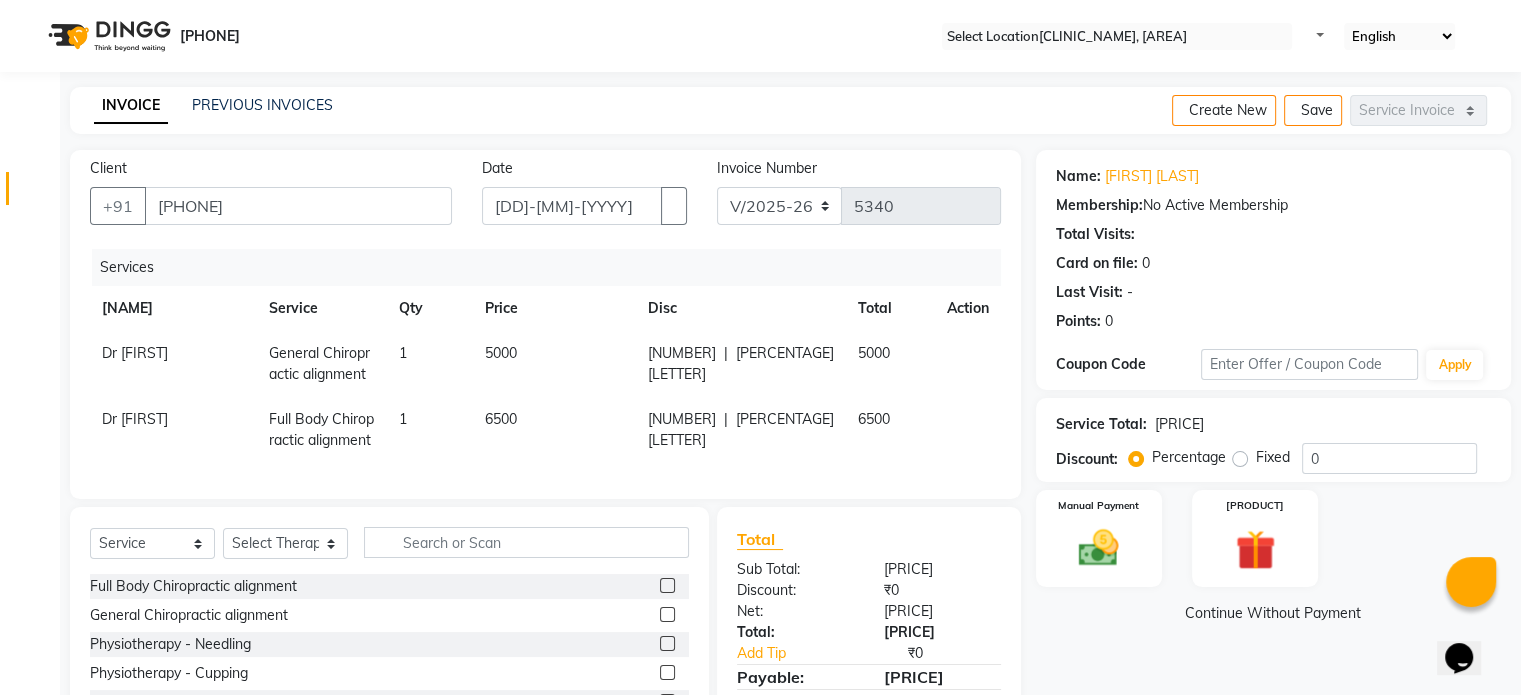 click at bounding box center [955, 343] 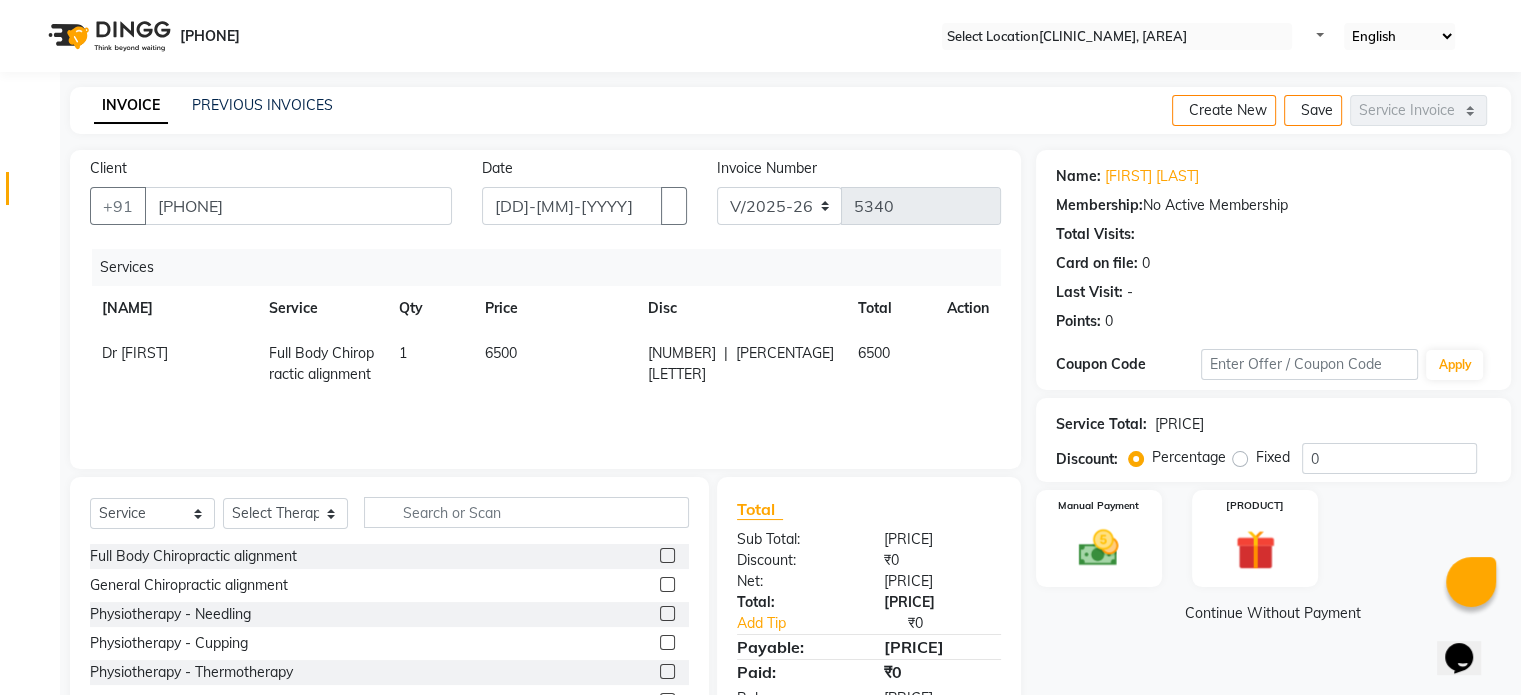 click on "6500" at bounding box center (135, 353) 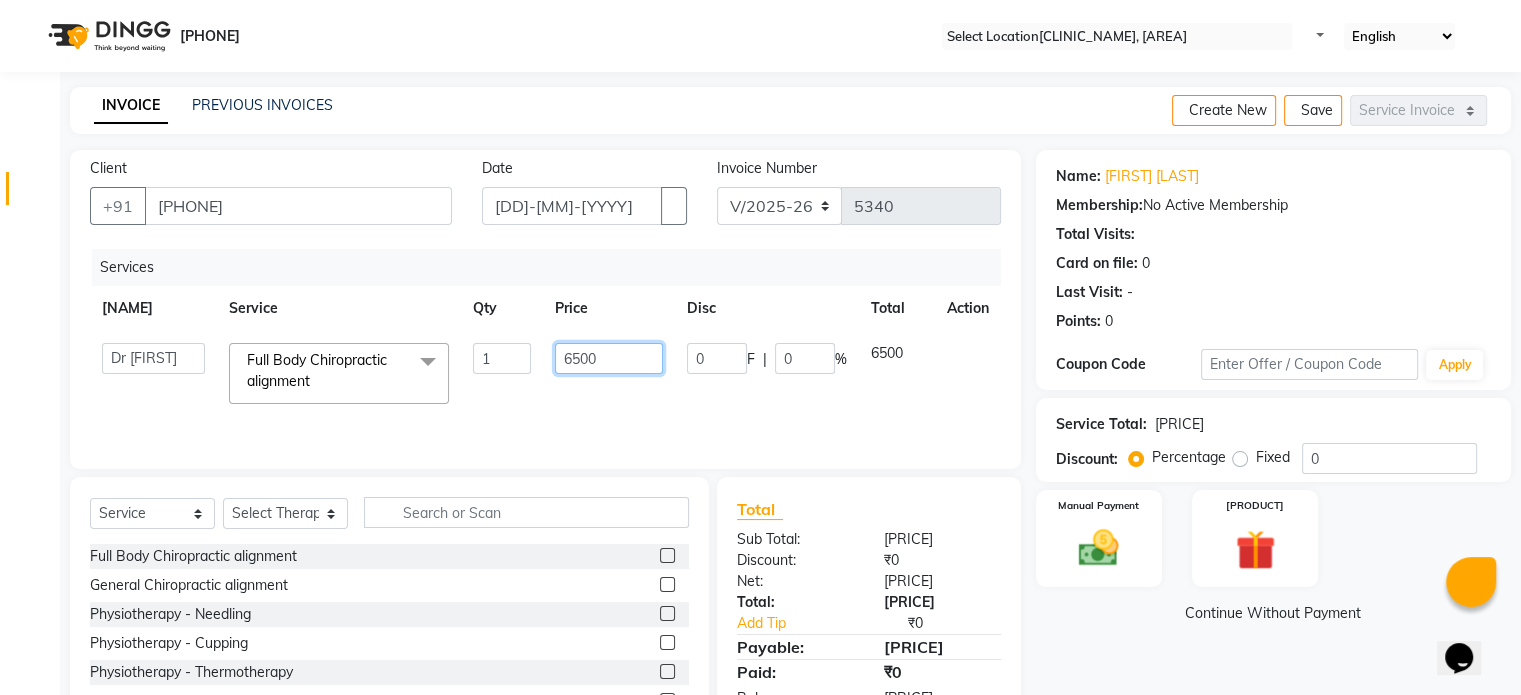 click on "6500" at bounding box center [502, 358] 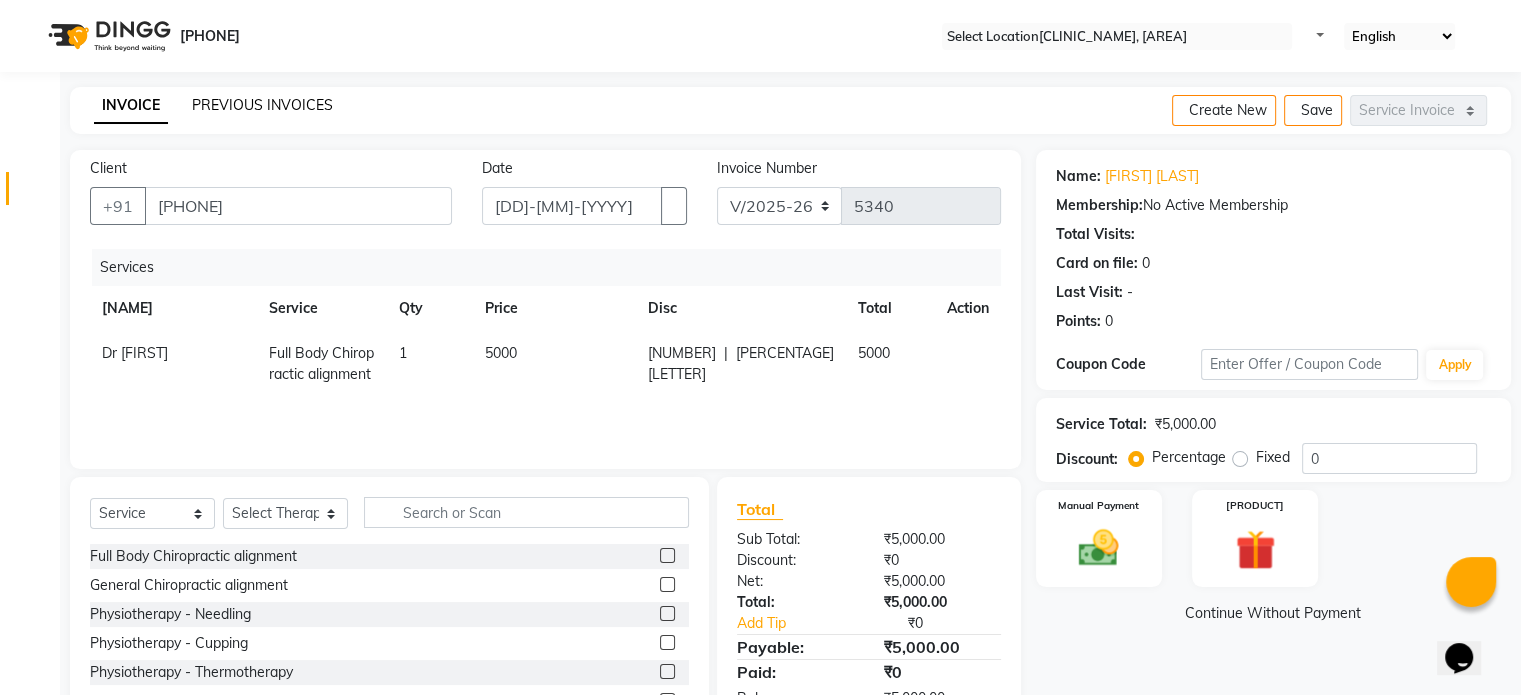 click on "PREVIOUS INVOICES" at bounding box center (262, 105) 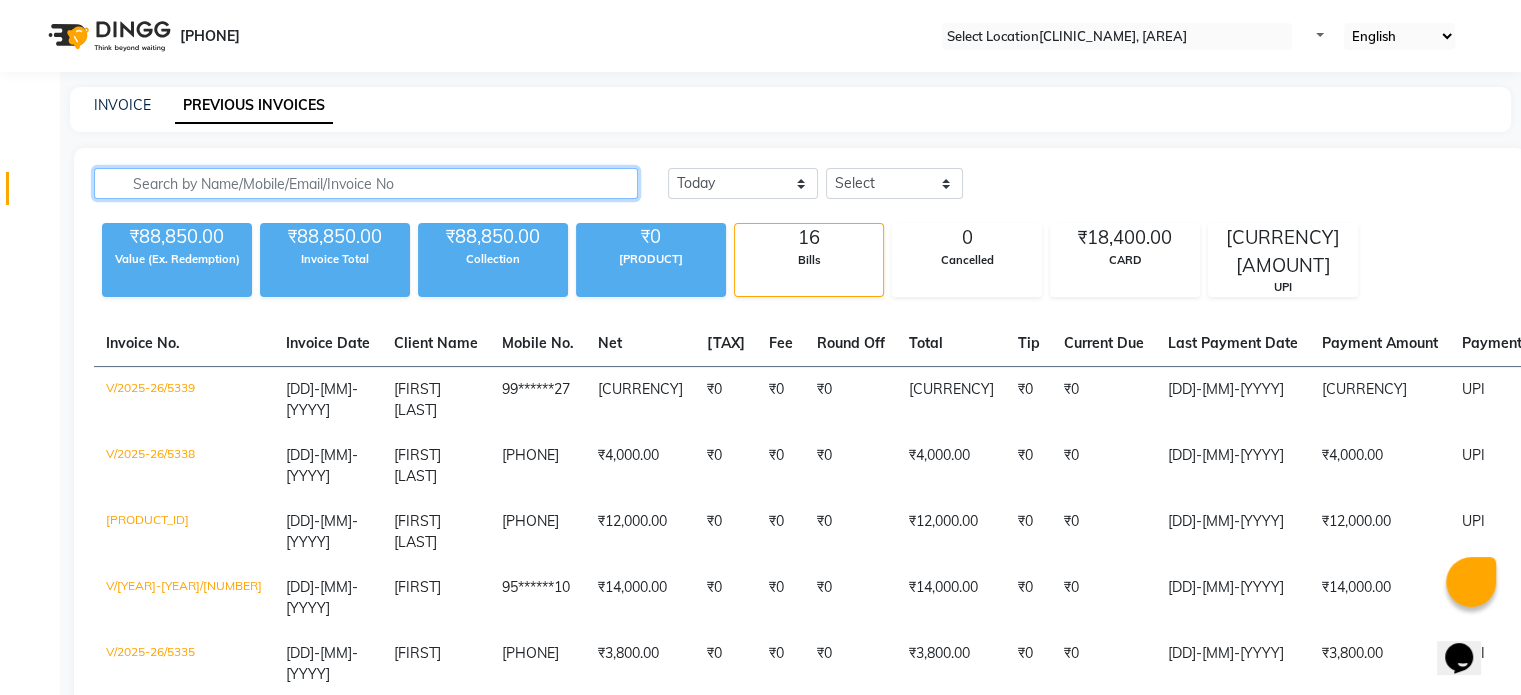 click at bounding box center [366, 183] 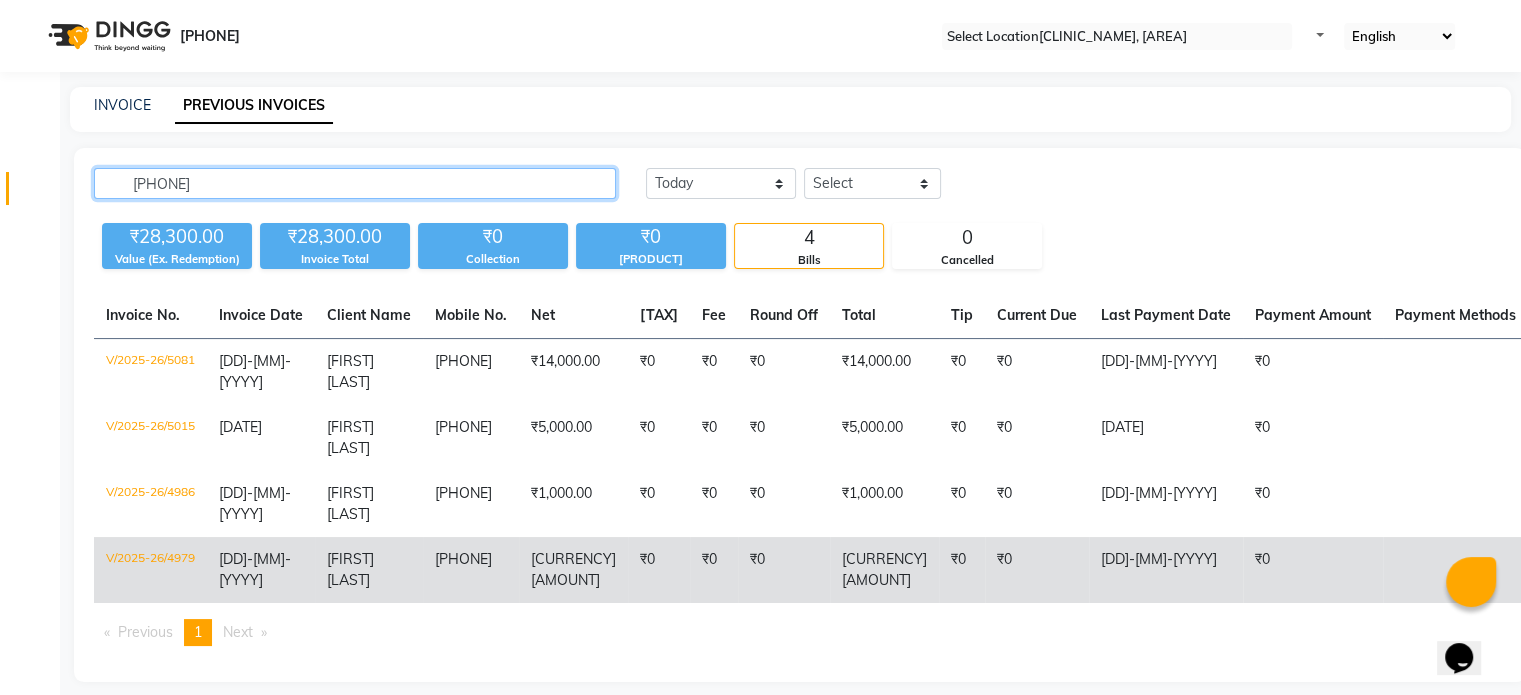 type on "[PHONE]" 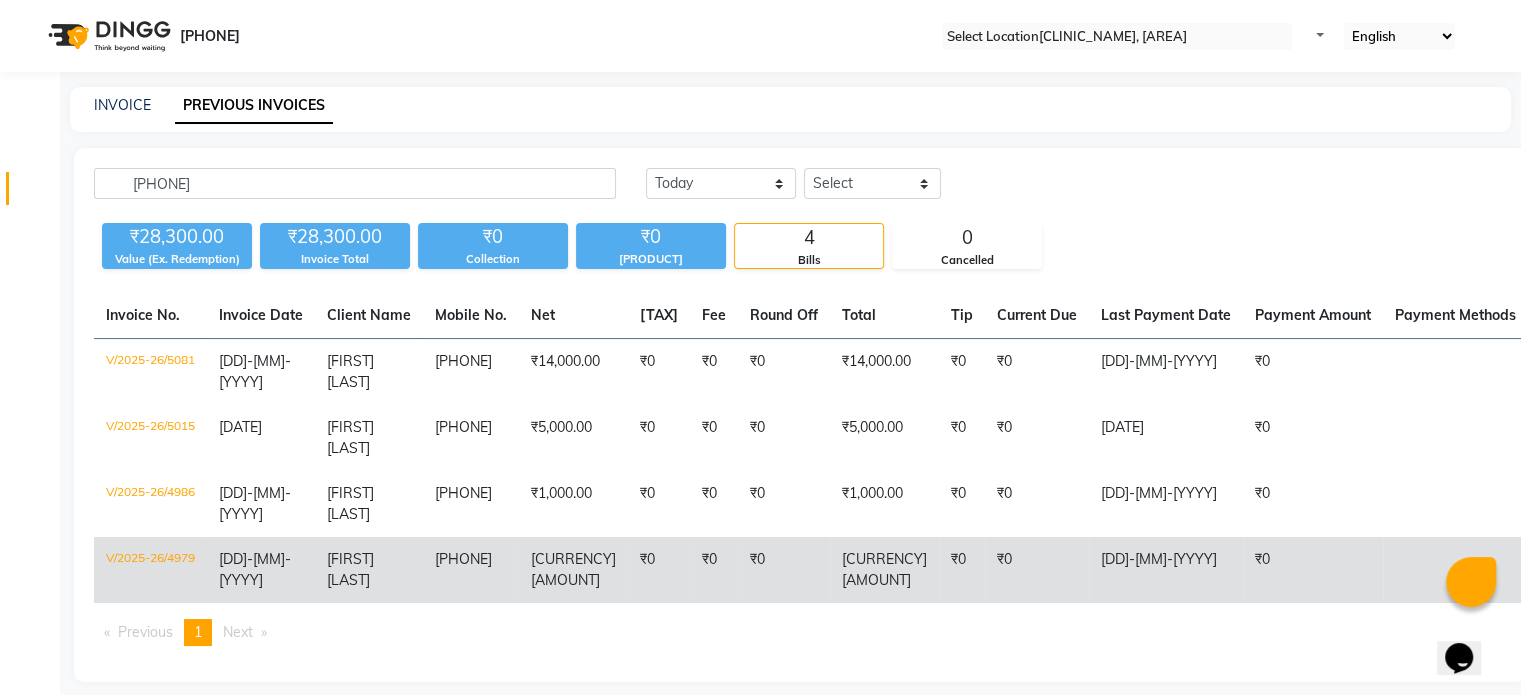 click on "₹0" at bounding box center [659, 372] 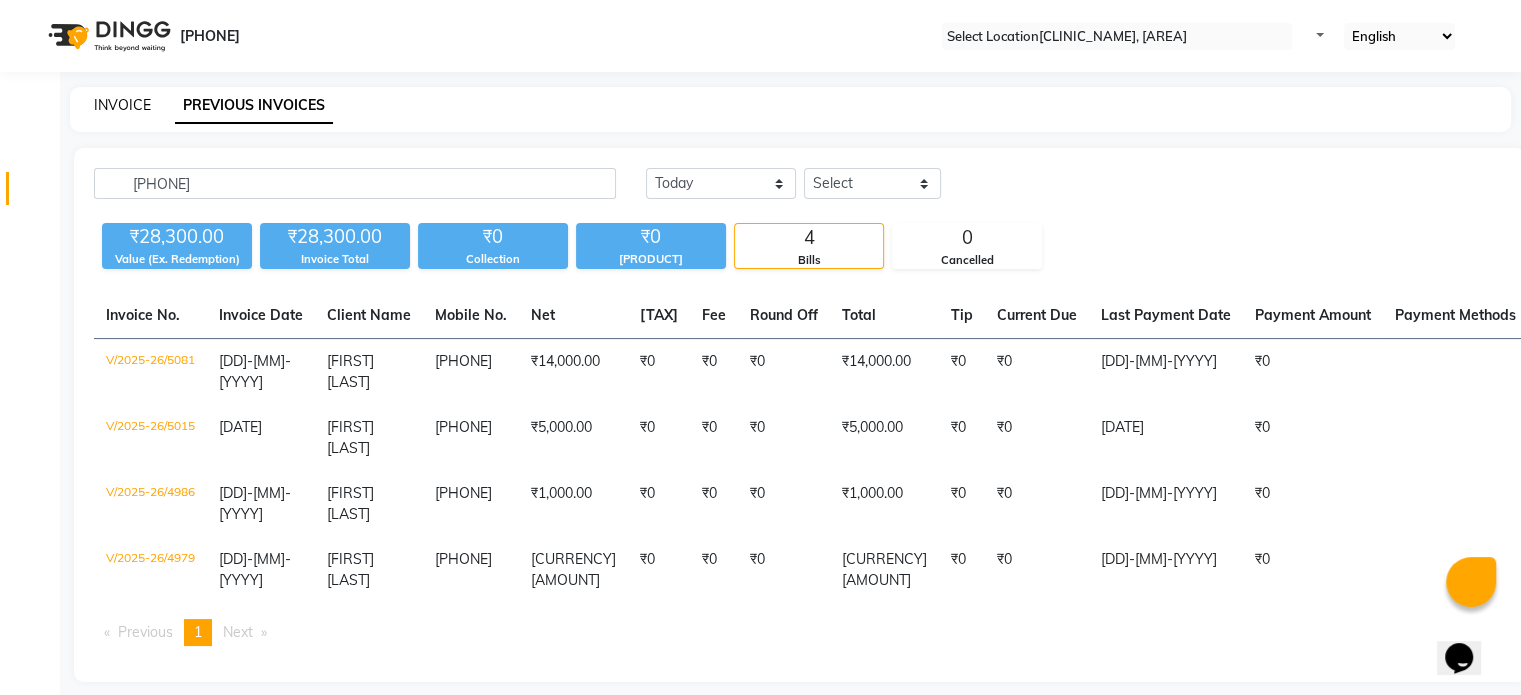 click on "INVOICE" at bounding box center (122, 105) 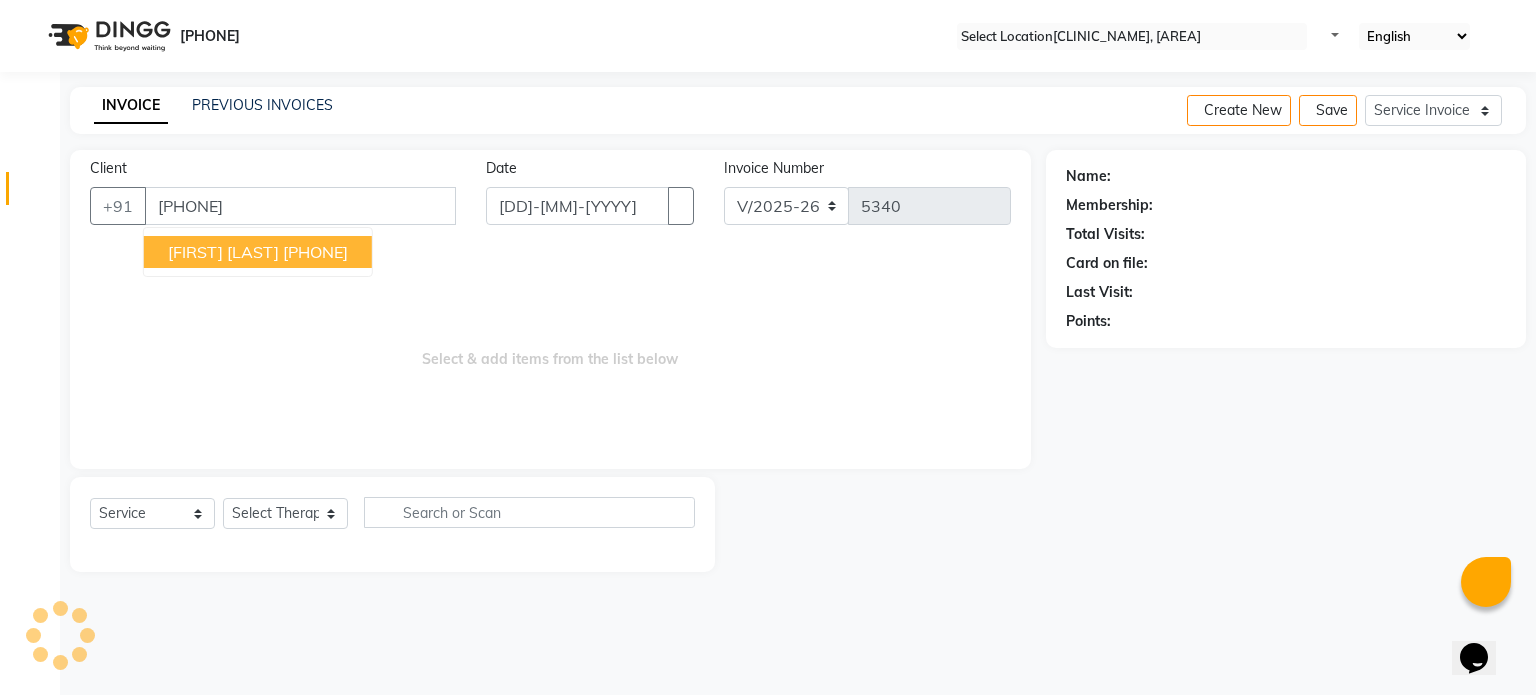 type on "[PHONE]" 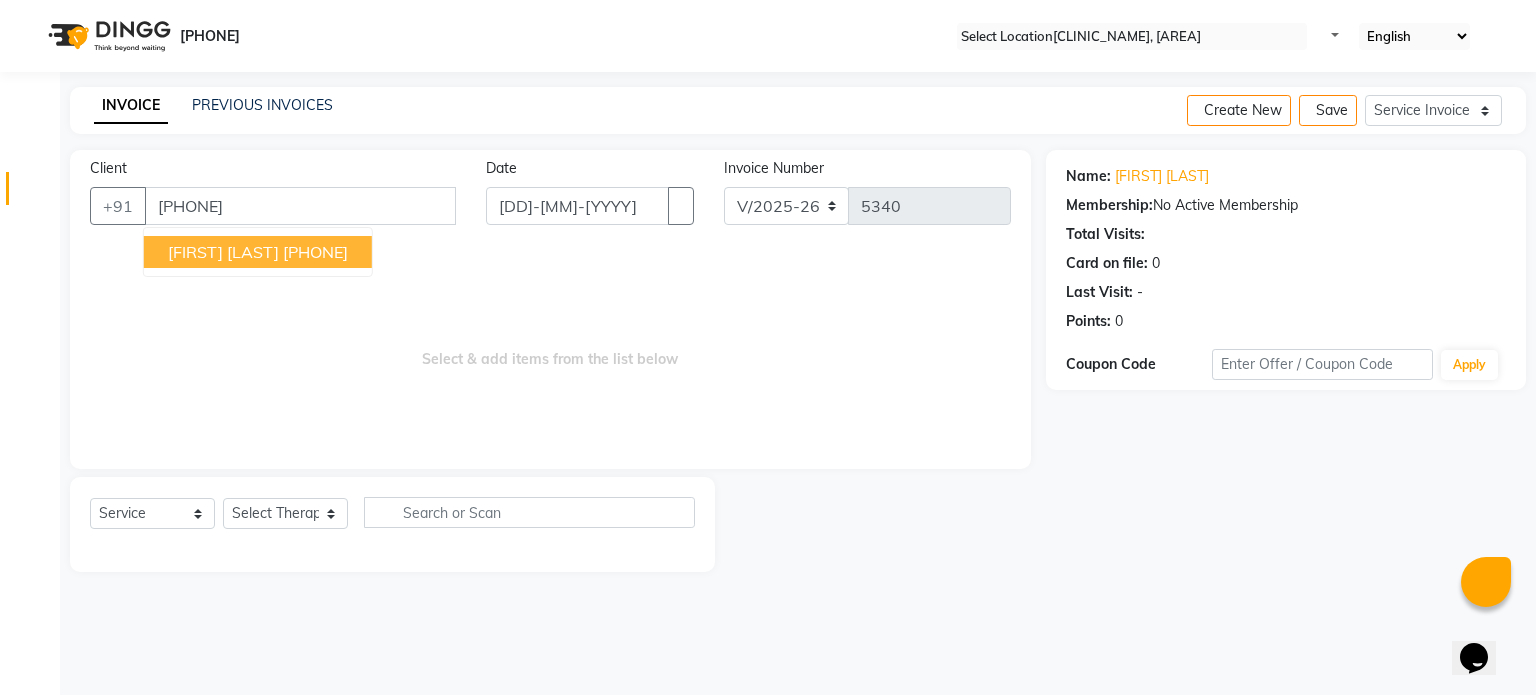 click on "[PHONE]" at bounding box center (315, 252) 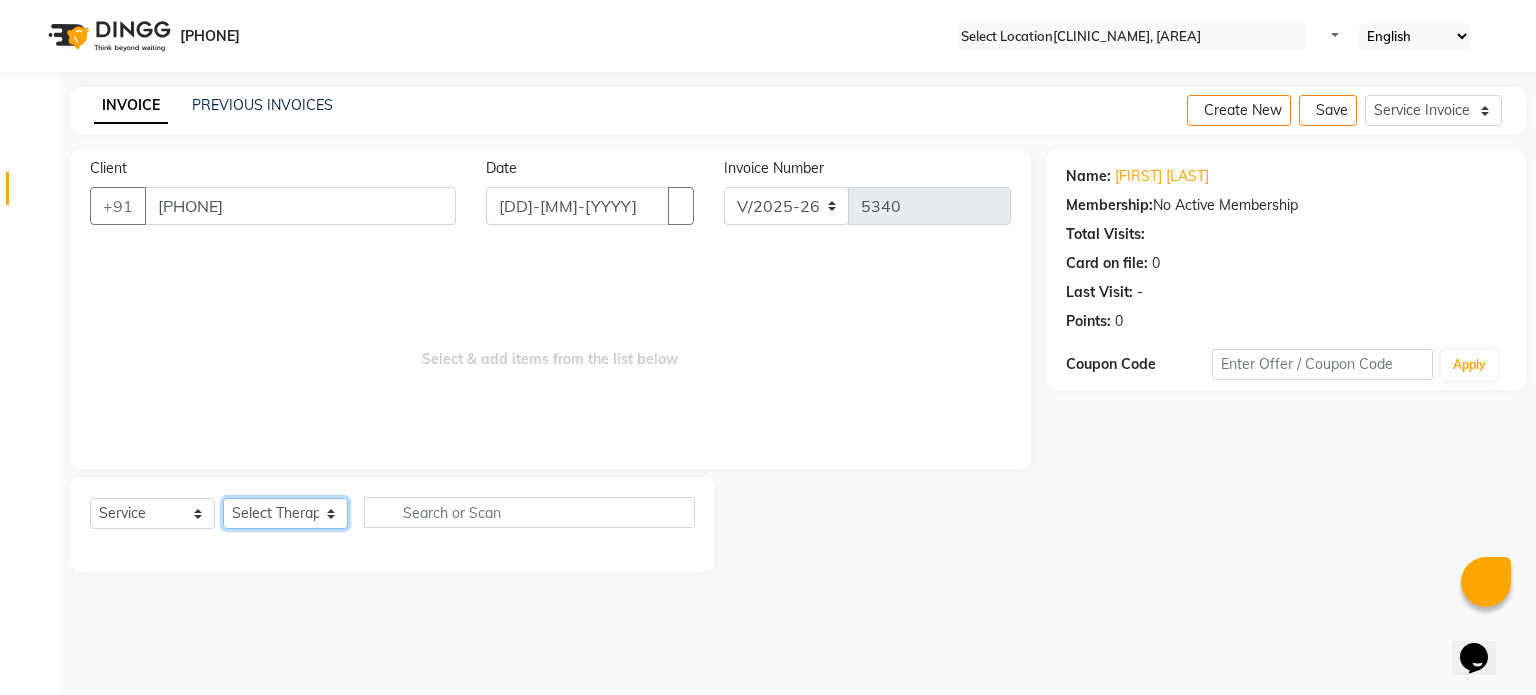 click on "Select Therapist Dr Durgesh Dr Harish Dr Ranjana Dr Saurabh Dr. Suraj Dr. Tejpal Mehlawat KUSHAL MOHIT SEMWAL Nancy Singhai Reception 1  Reception 2 Reception 3" at bounding box center [285, 513] 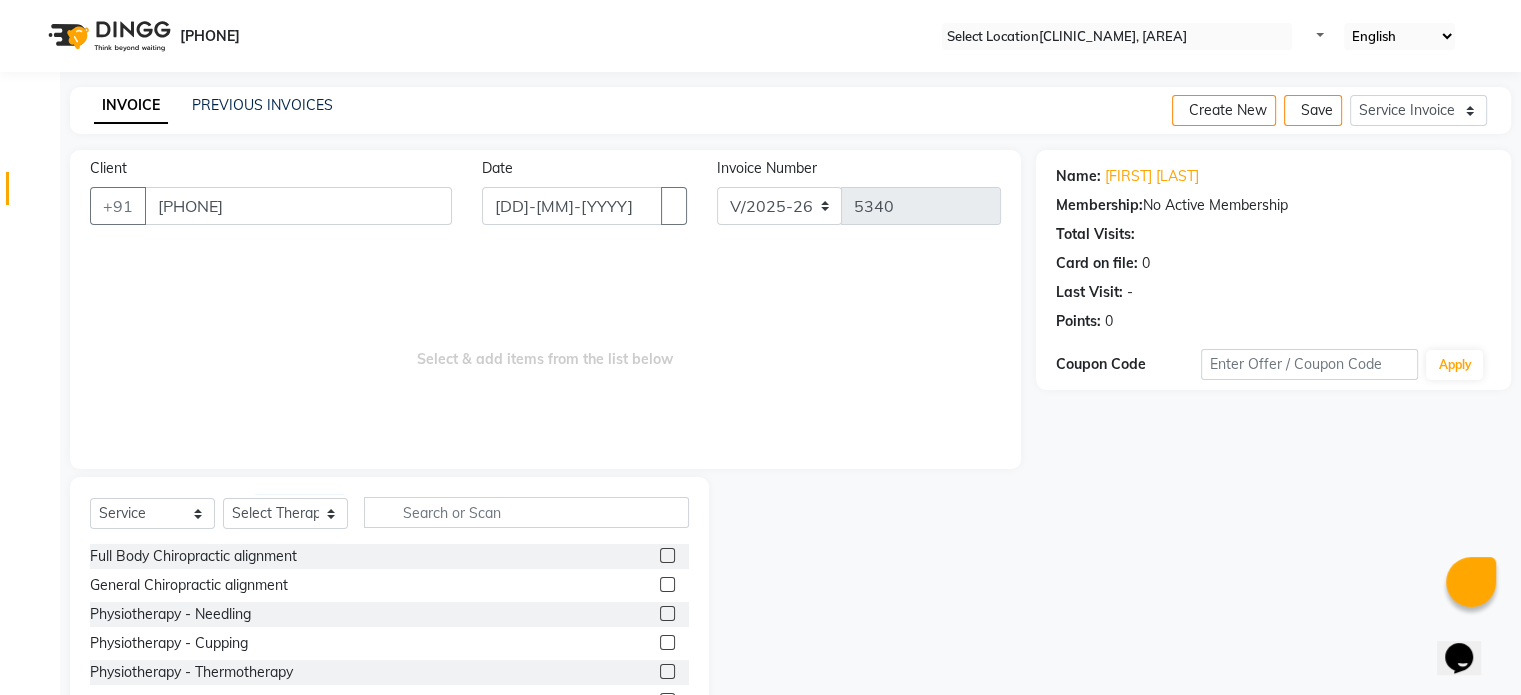 click at bounding box center [667, 555] 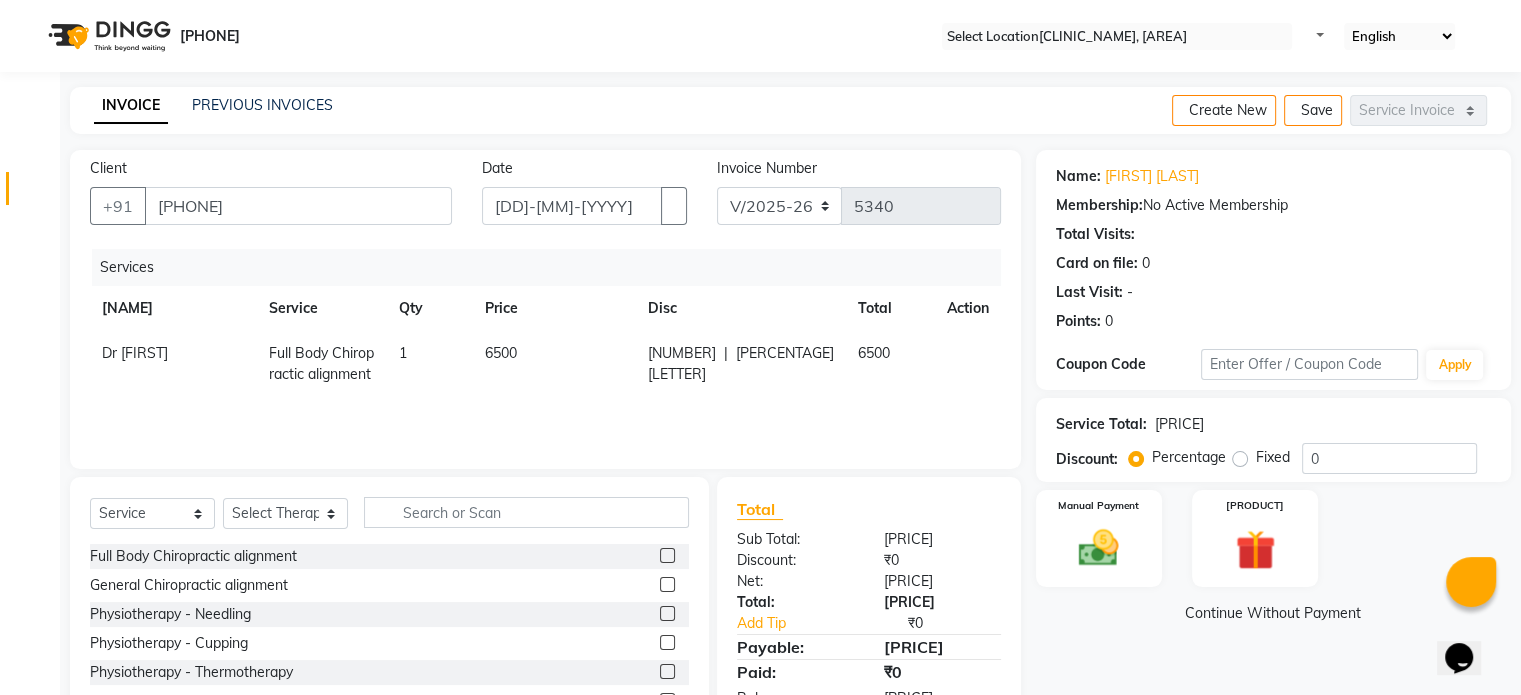 click on "6500" at bounding box center (135, 353) 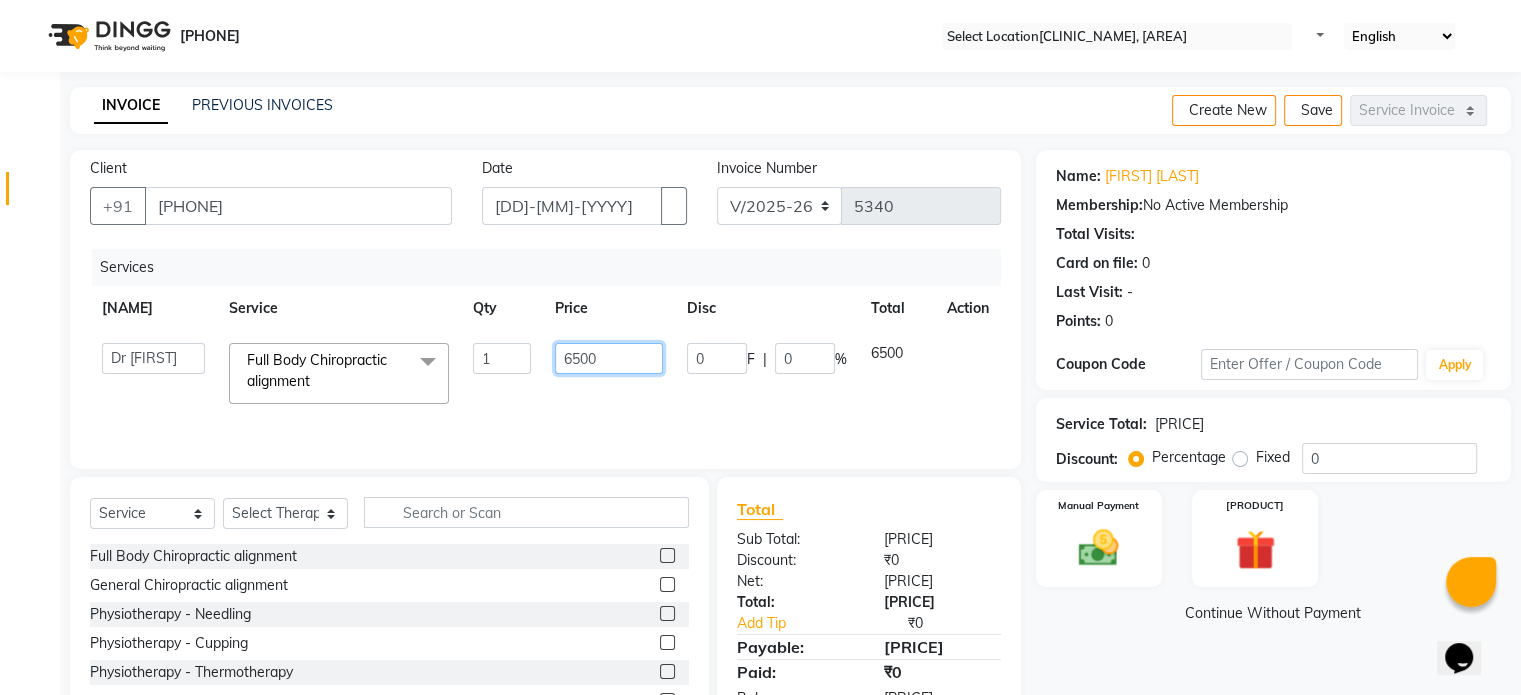 click on "6500" at bounding box center (502, 358) 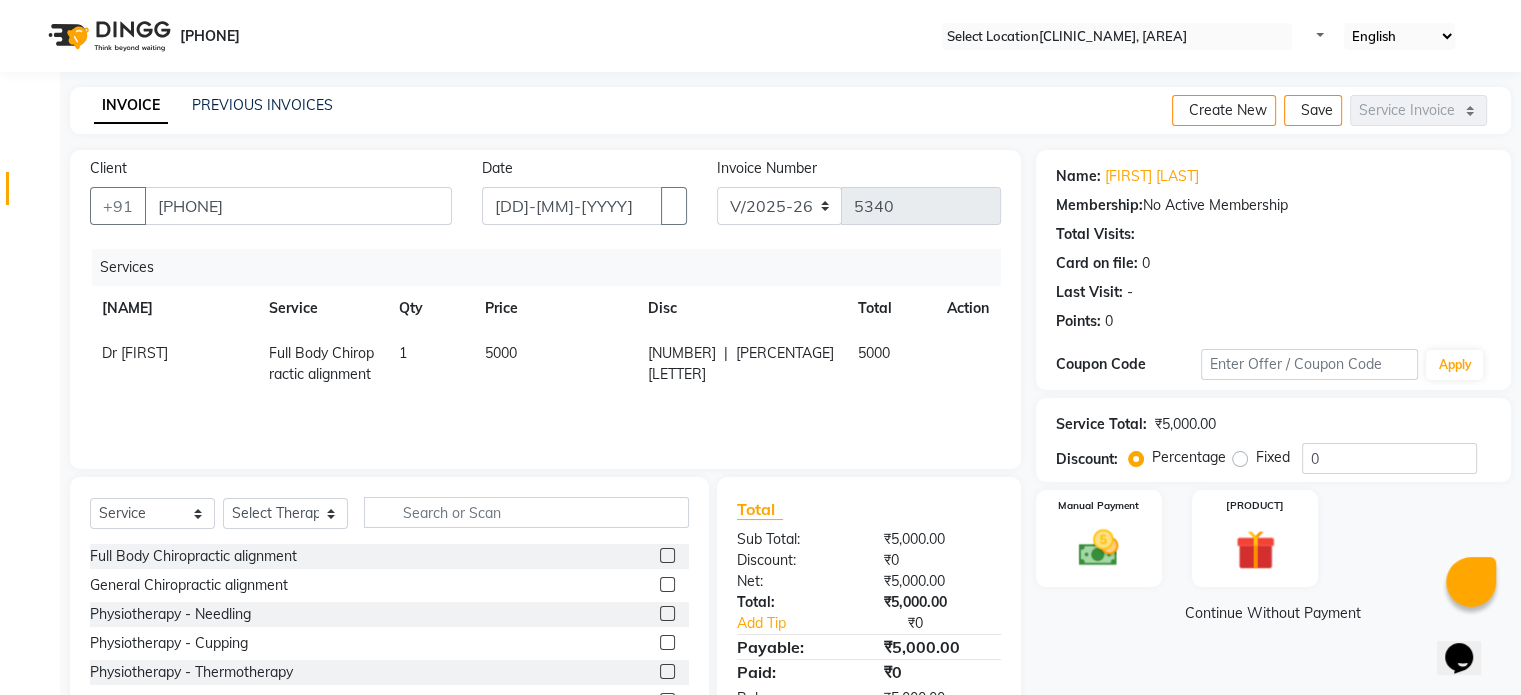 click on "Fixed" at bounding box center (1273, 457) 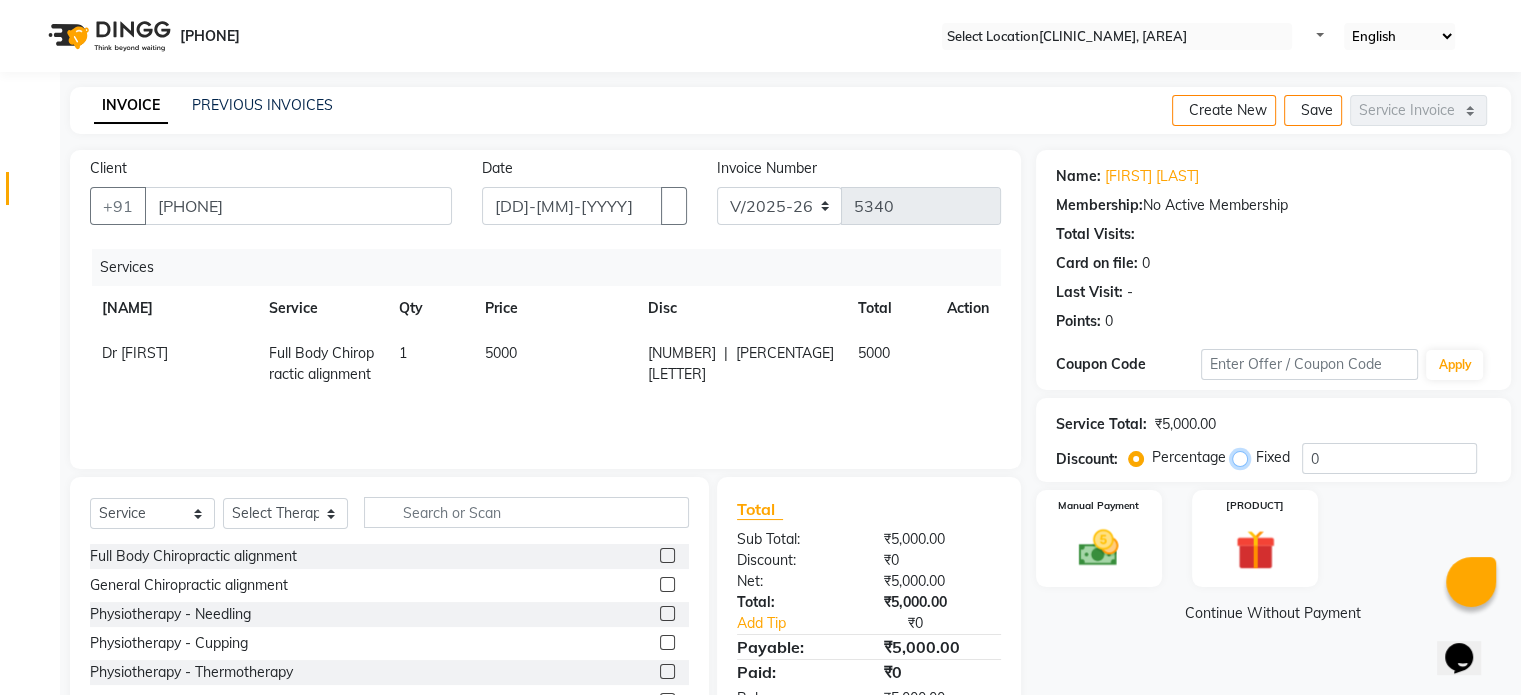 click on "Fixed" at bounding box center [1244, 457] 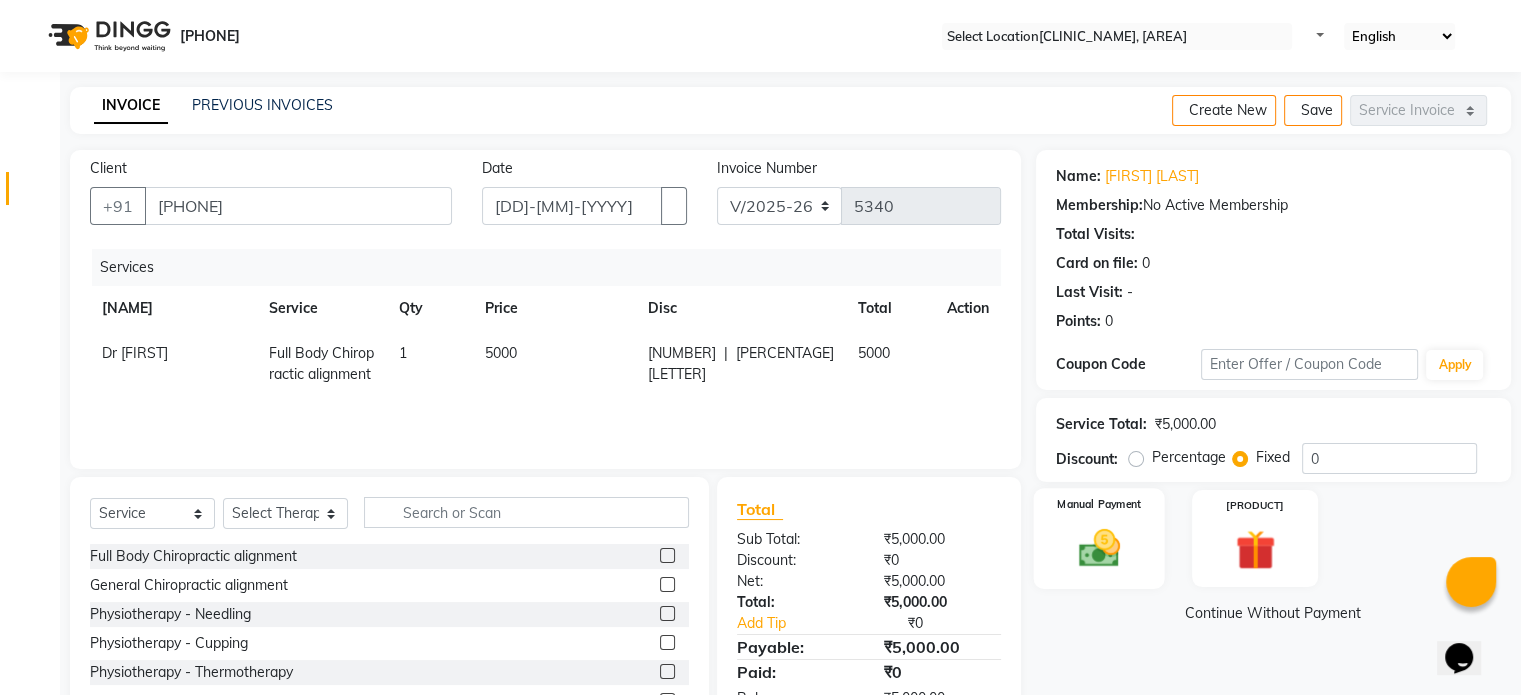 click on "Manual Payment" at bounding box center (1099, 504) 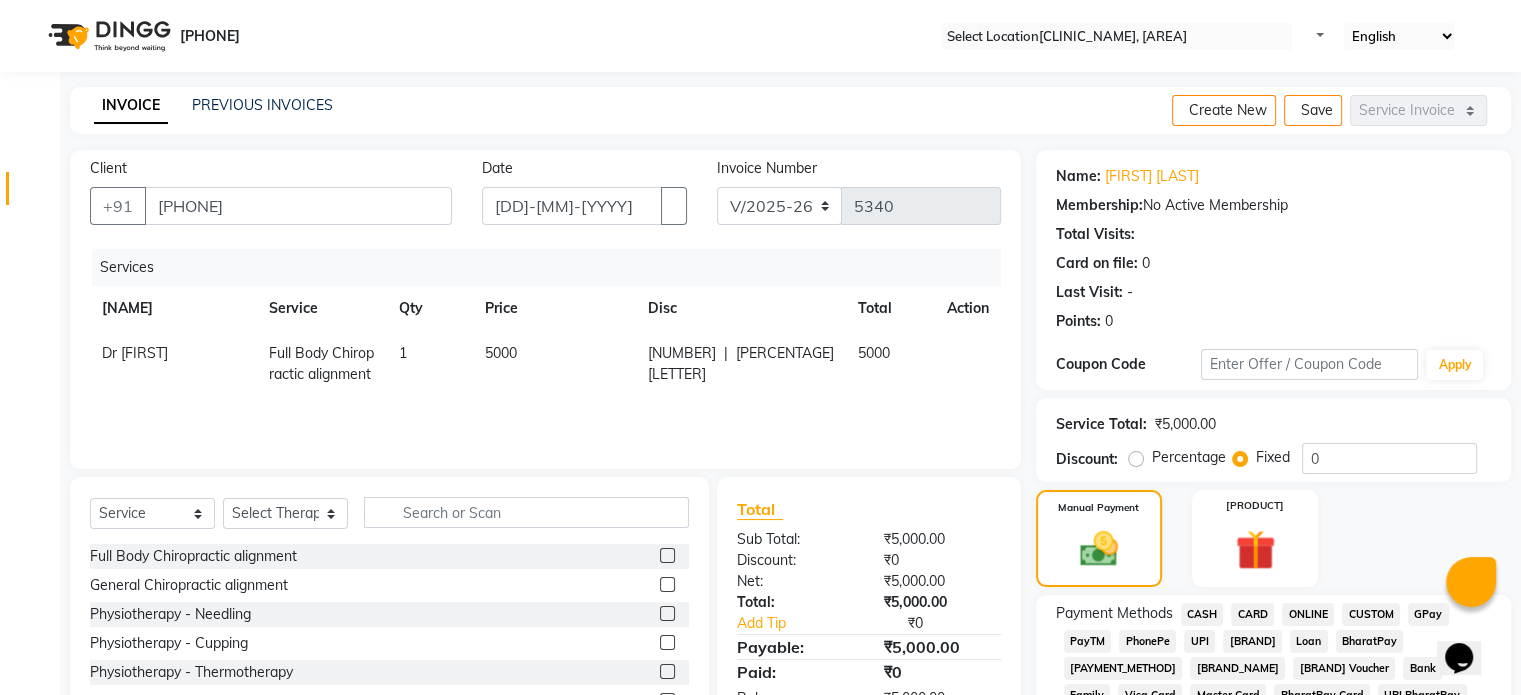 click on "UPI" at bounding box center [1202, 614] 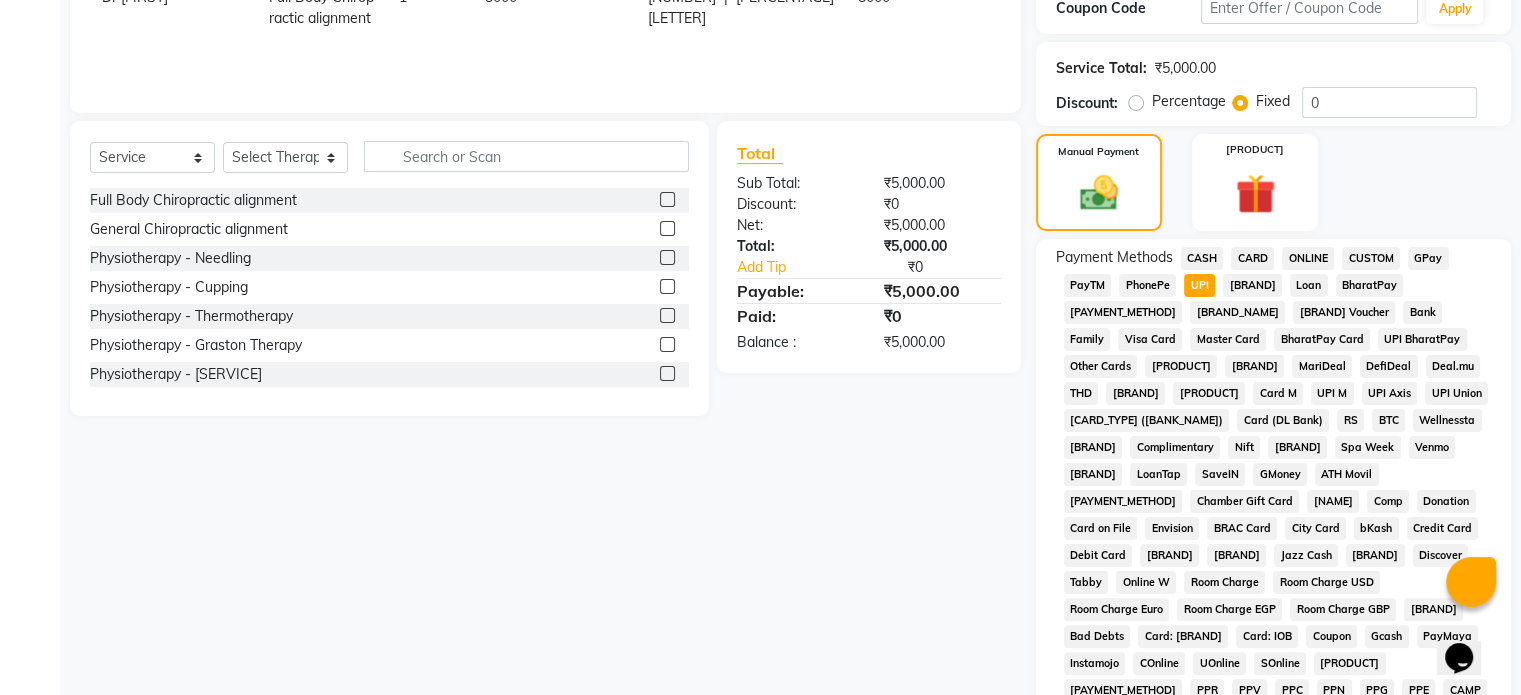scroll, scrollTop: 652, scrollLeft: 0, axis: vertical 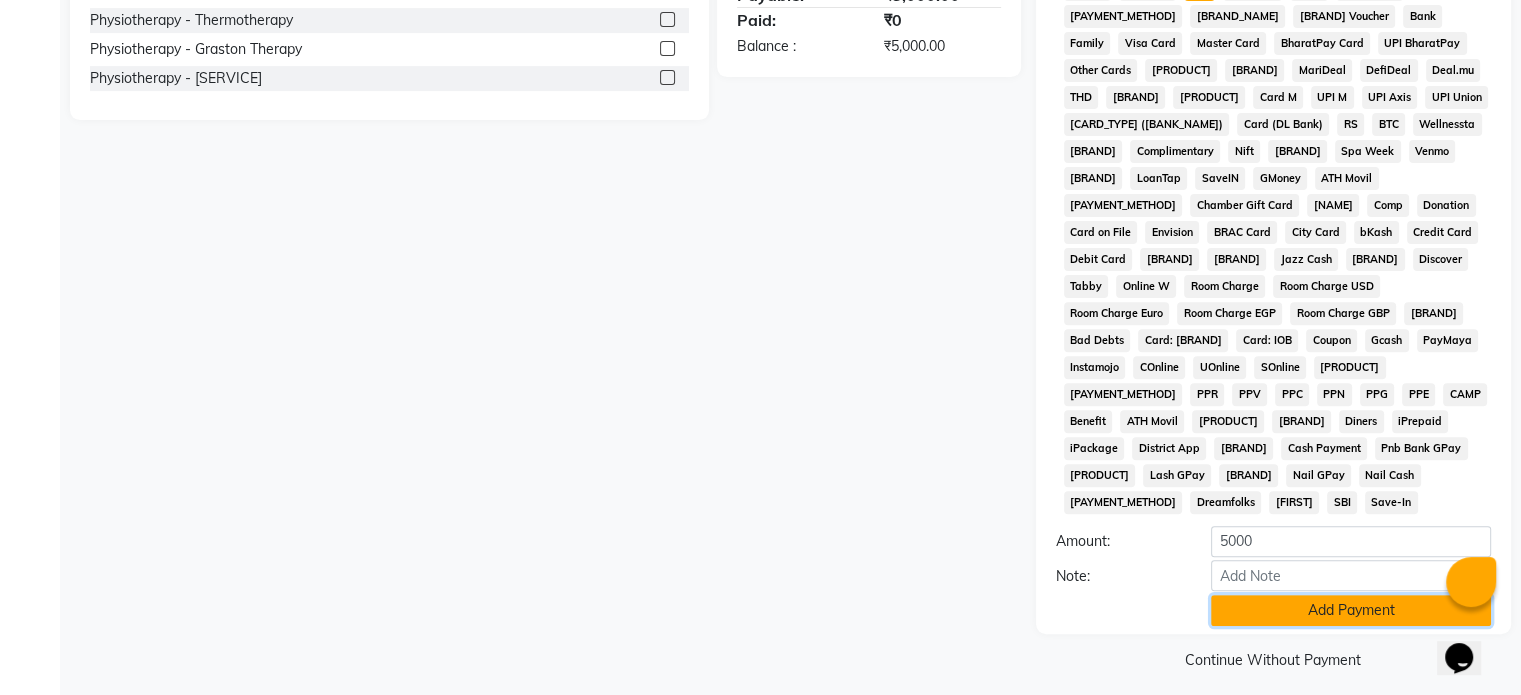 click on "Add Payment" at bounding box center [1351, 610] 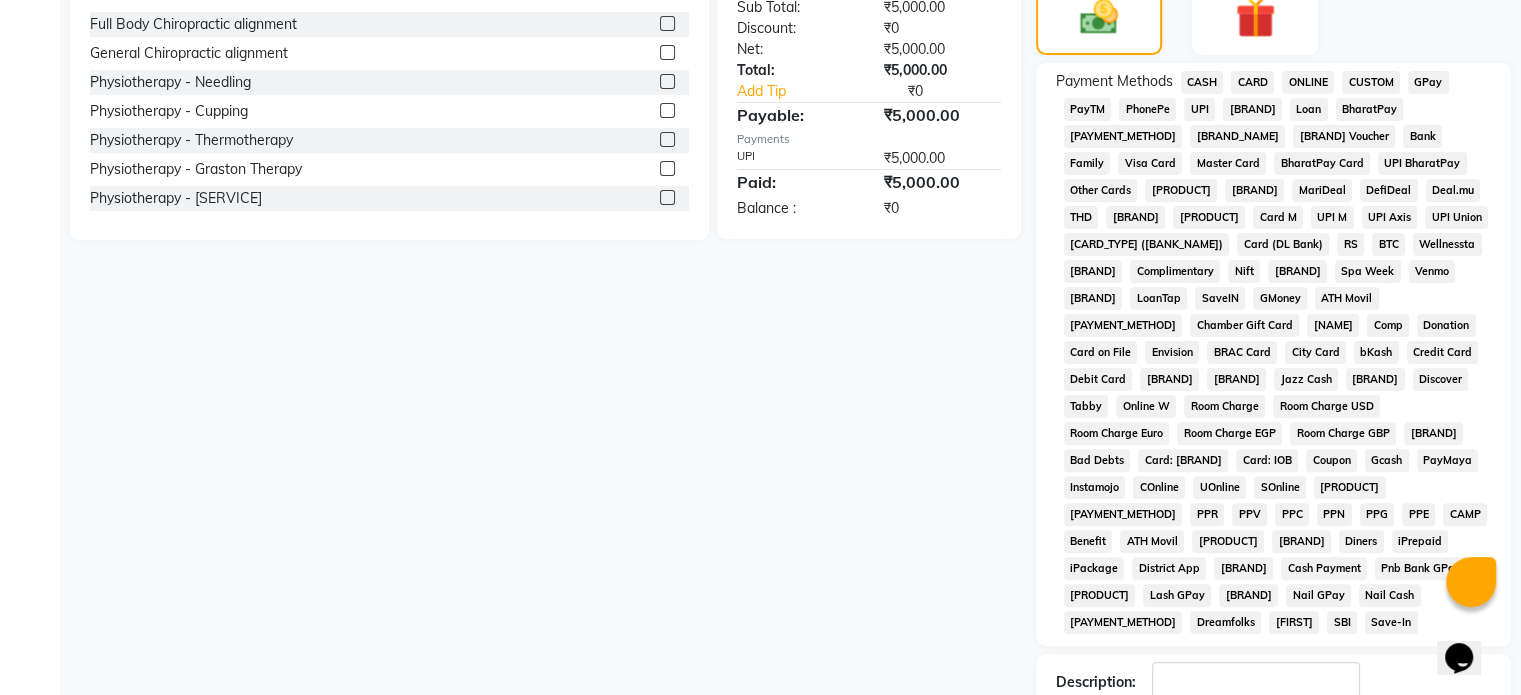 scroll, scrollTop: 531, scrollLeft: 0, axis: vertical 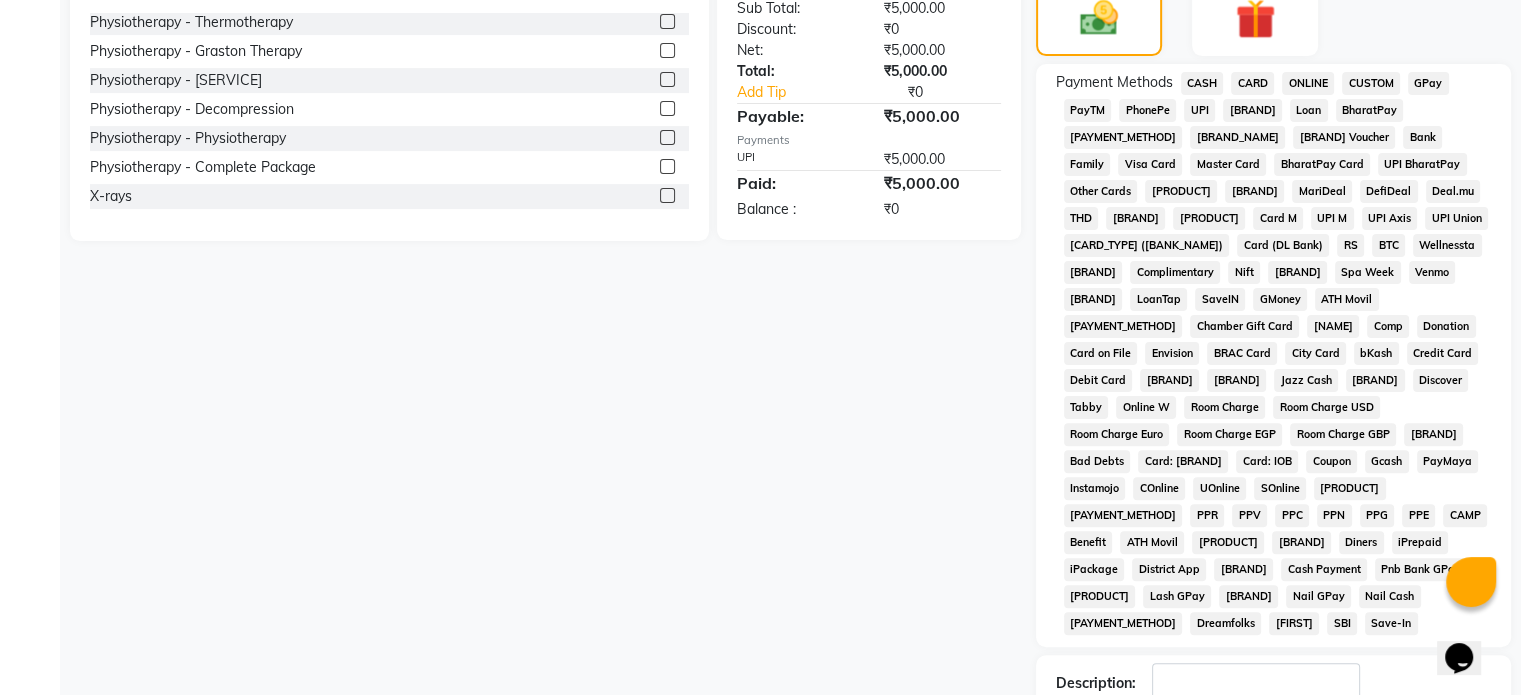 click at bounding box center [667, 195] 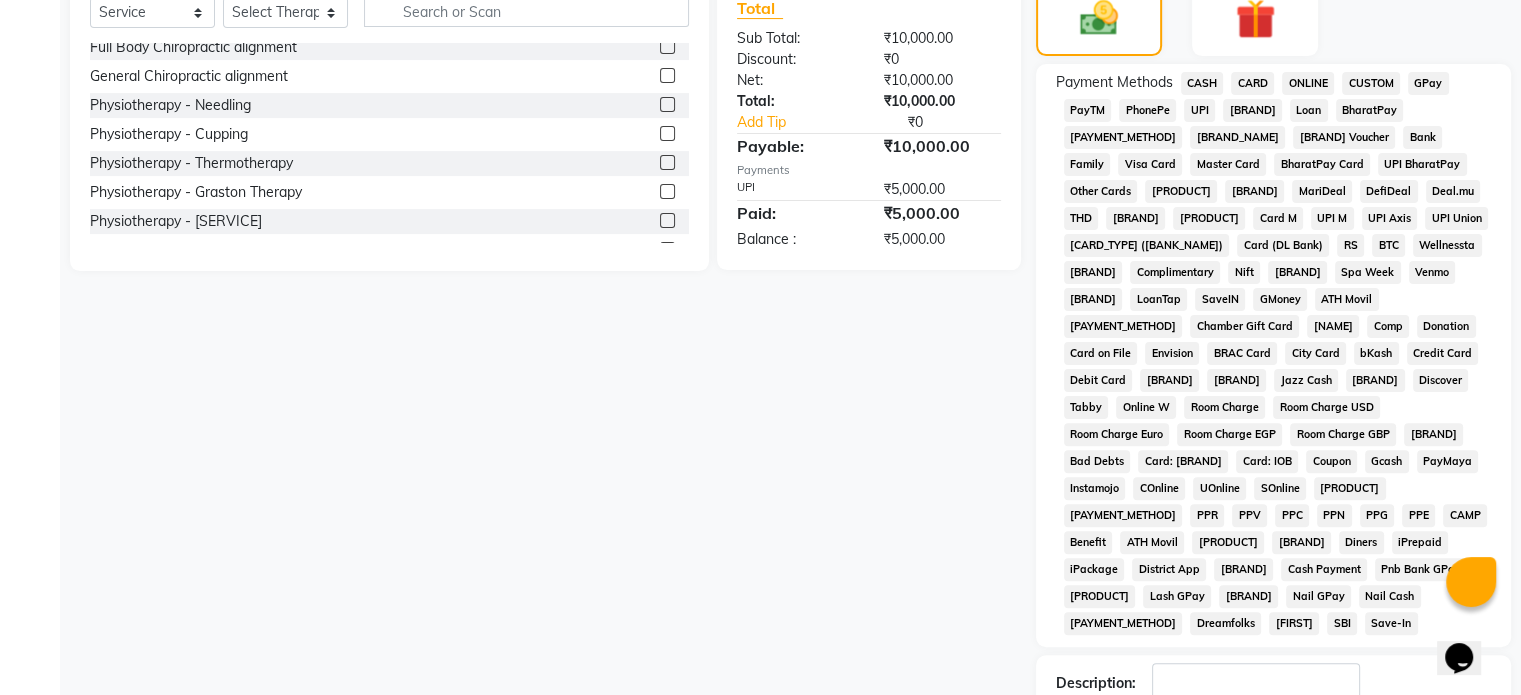 scroll, scrollTop: 0, scrollLeft: 0, axis: both 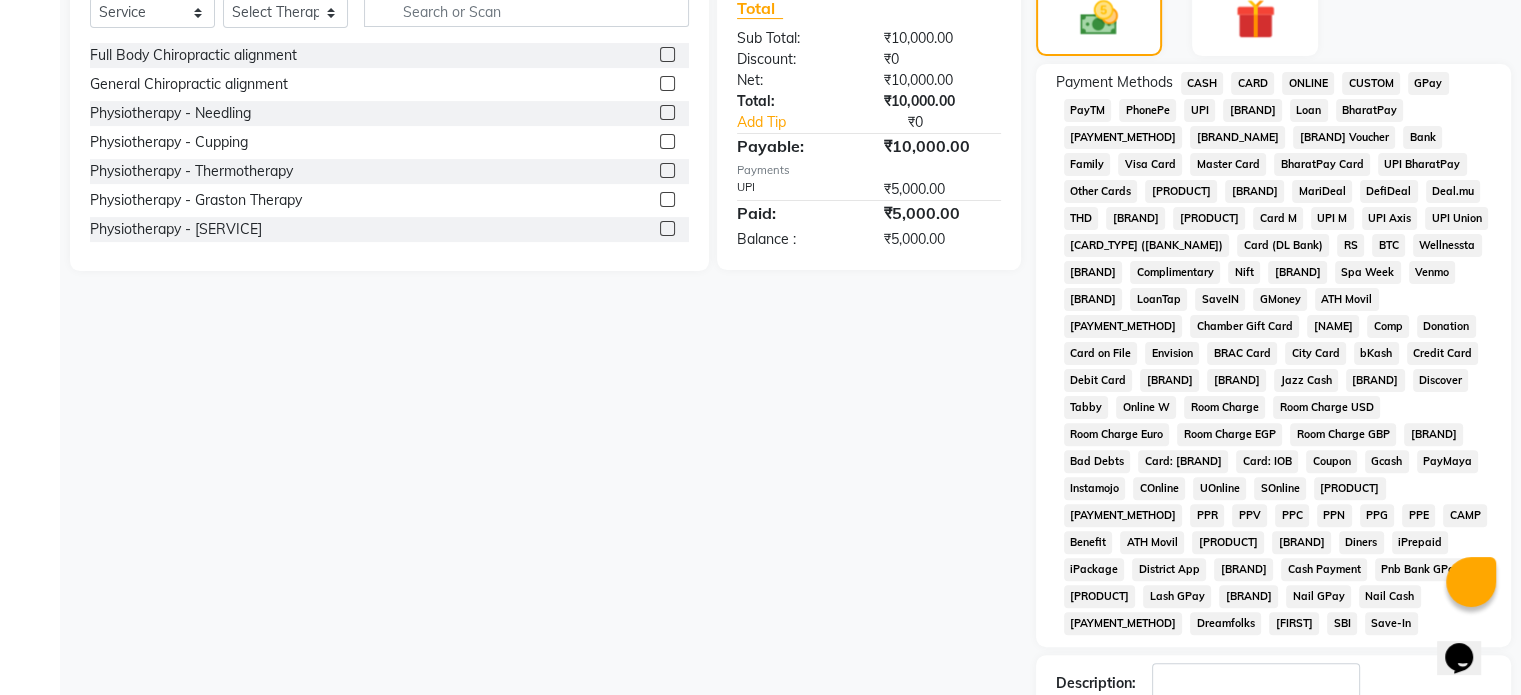 click at bounding box center (667, 54) 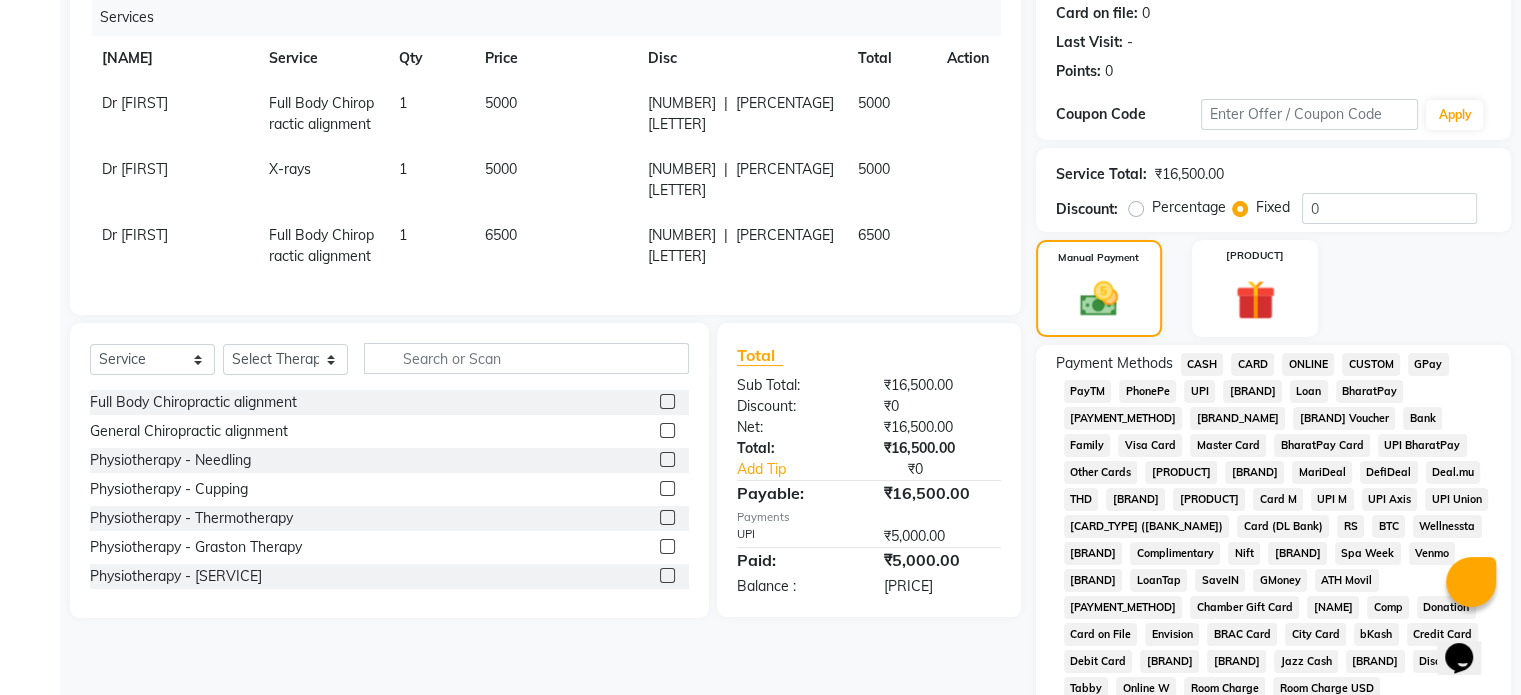 scroll, scrollTop: 190, scrollLeft: 0, axis: vertical 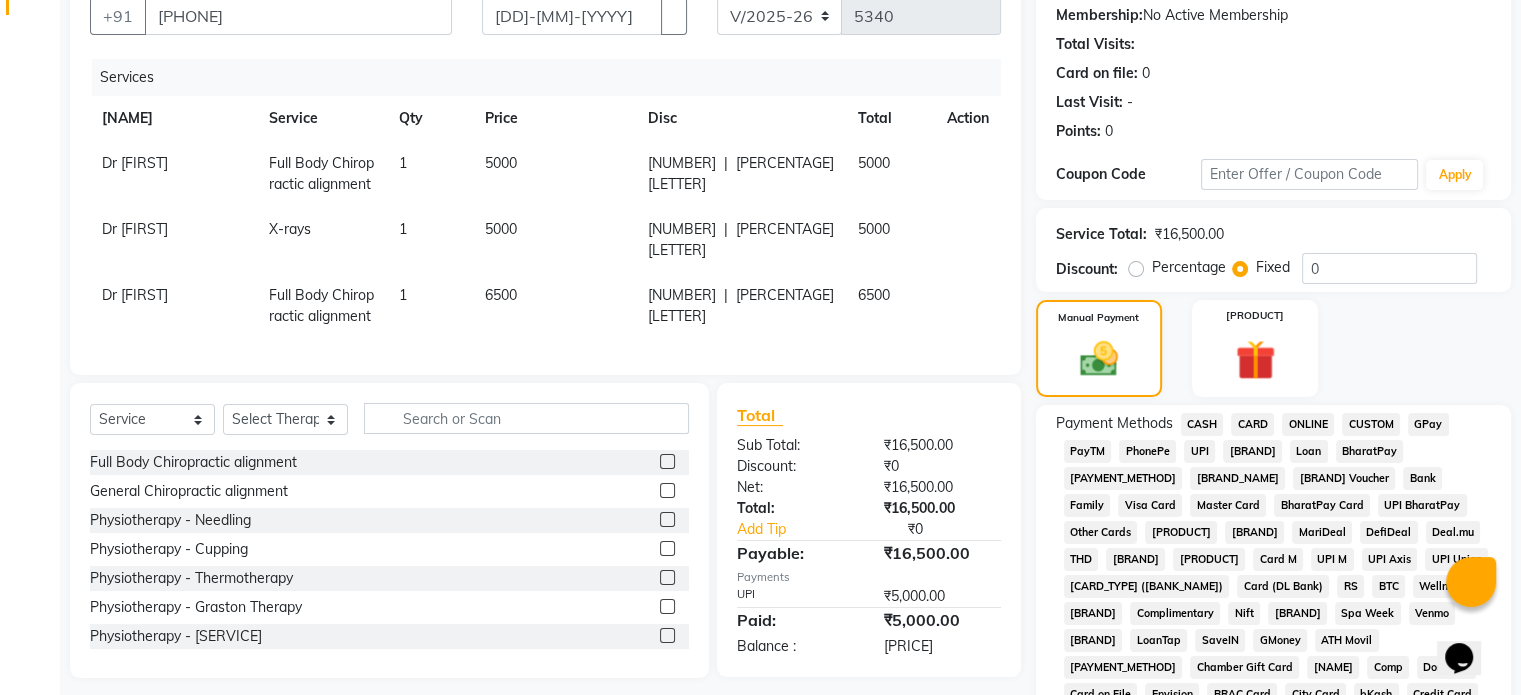 click on "5000" at bounding box center (135, 163) 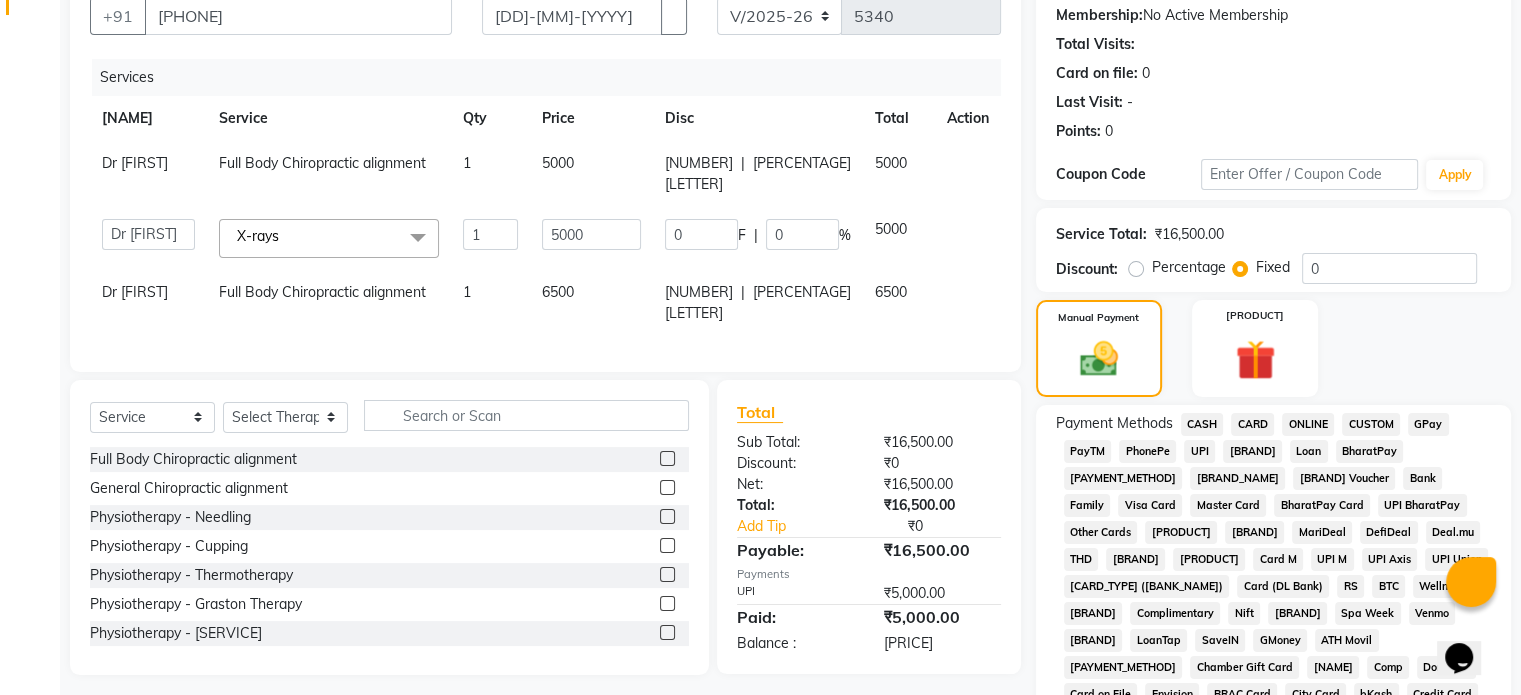 click on "5000" at bounding box center (591, 174) 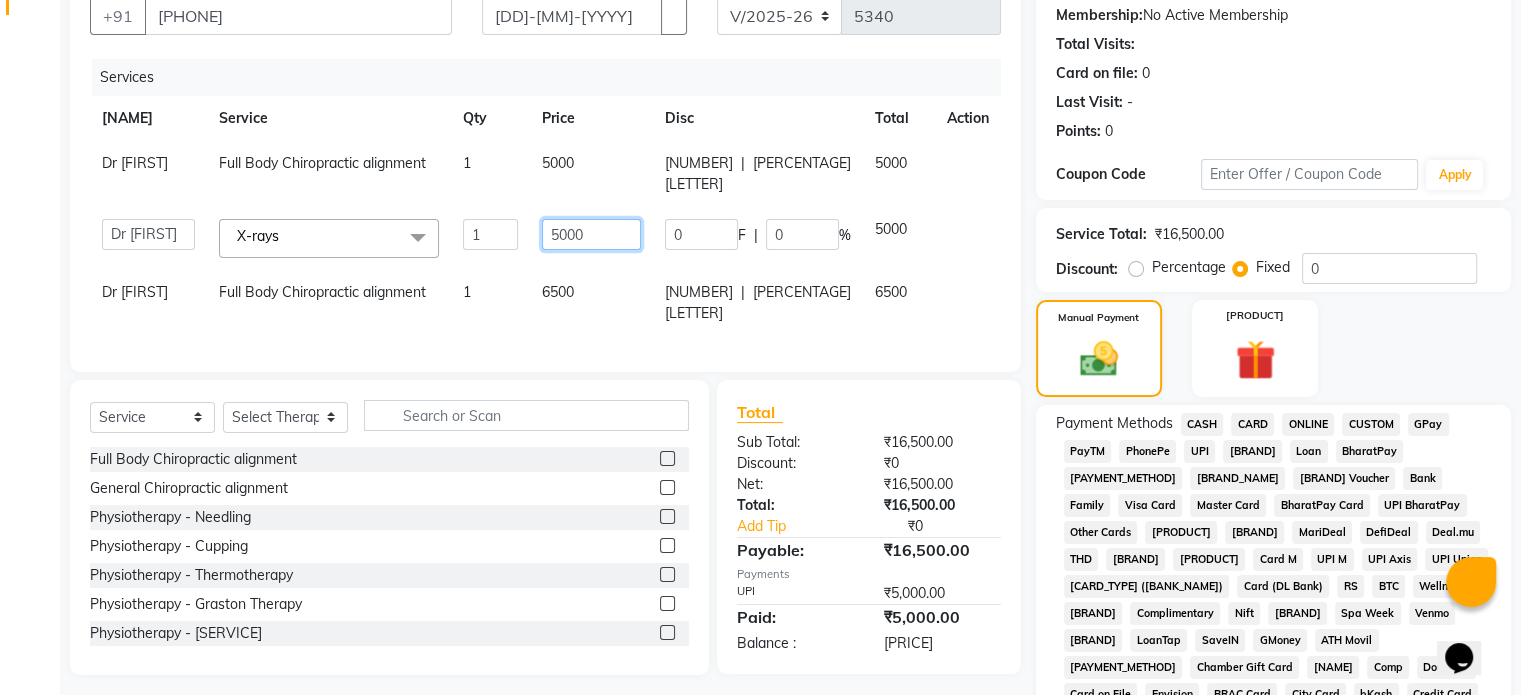 click on "5000" at bounding box center (490, 234) 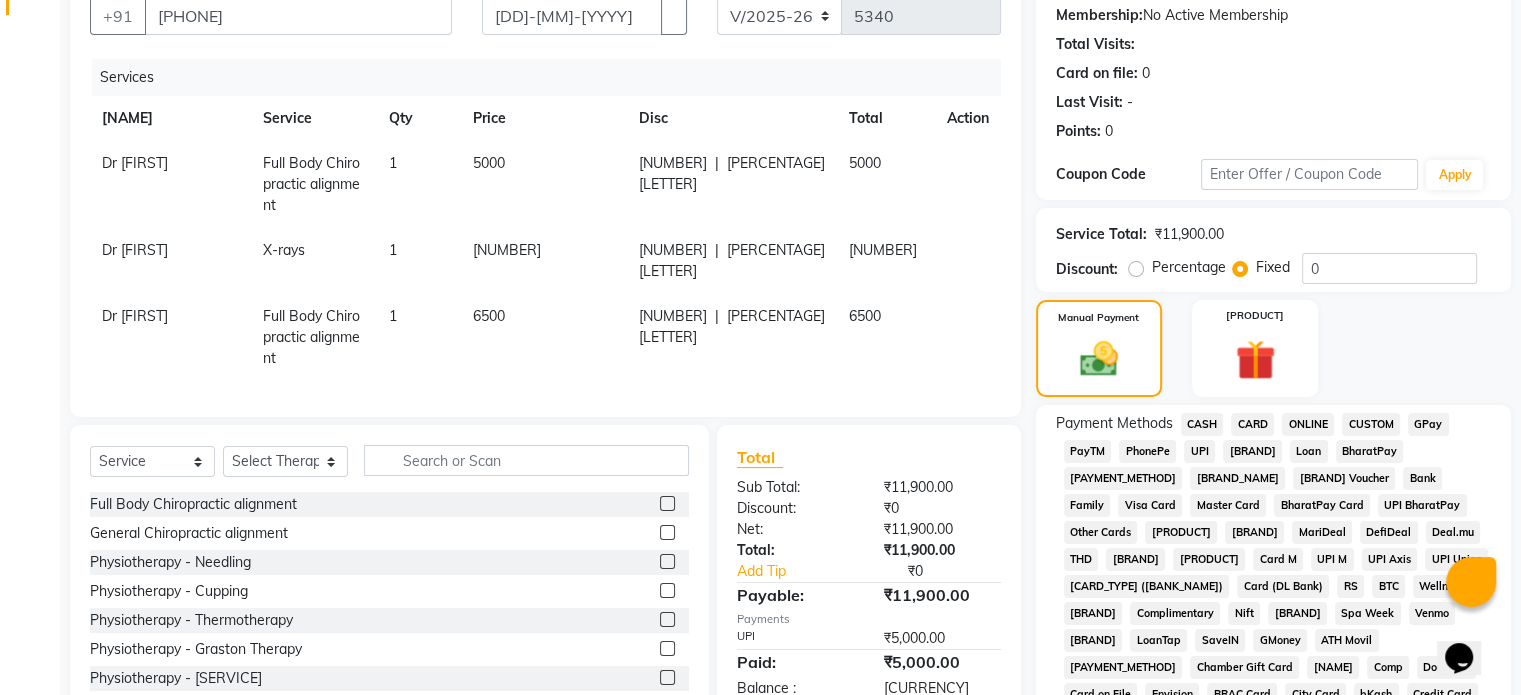 click on "6500" at bounding box center (544, 184) 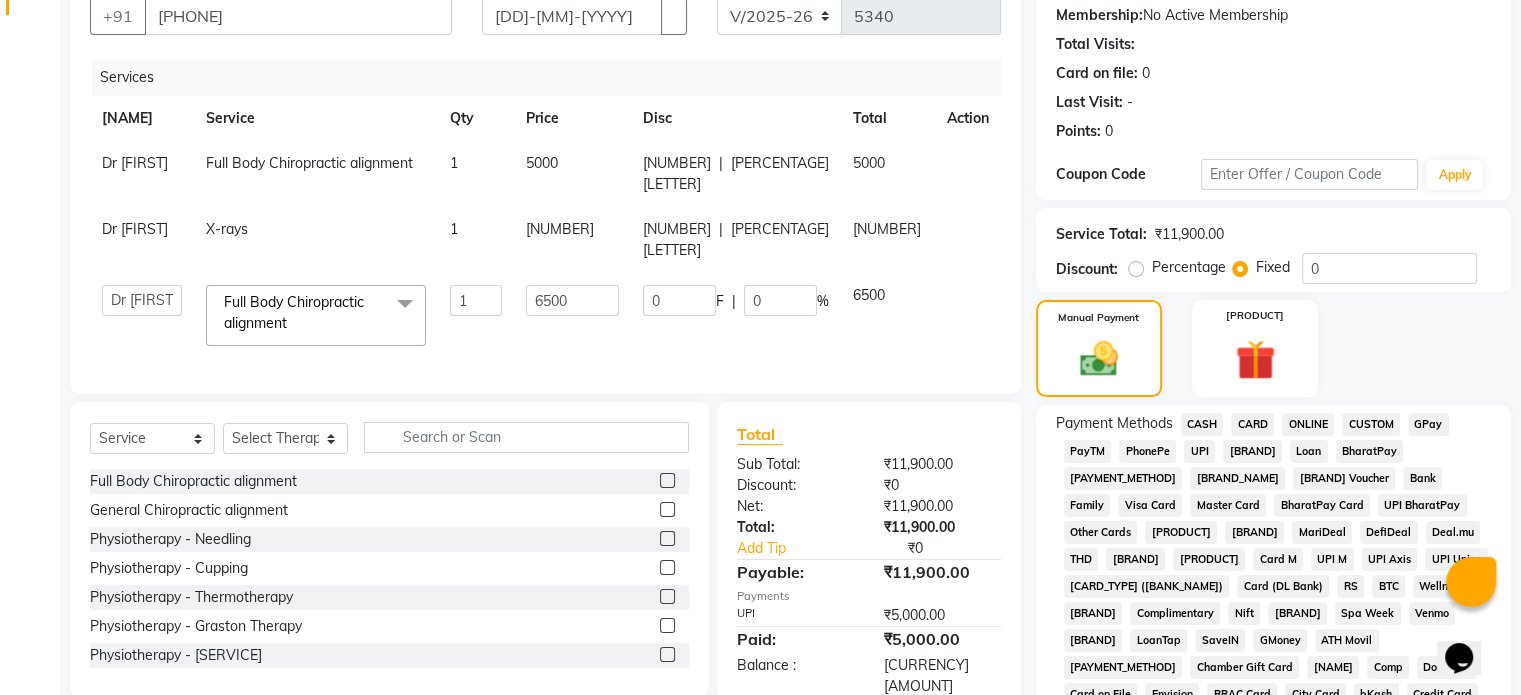 click on "6500" at bounding box center [572, 174] 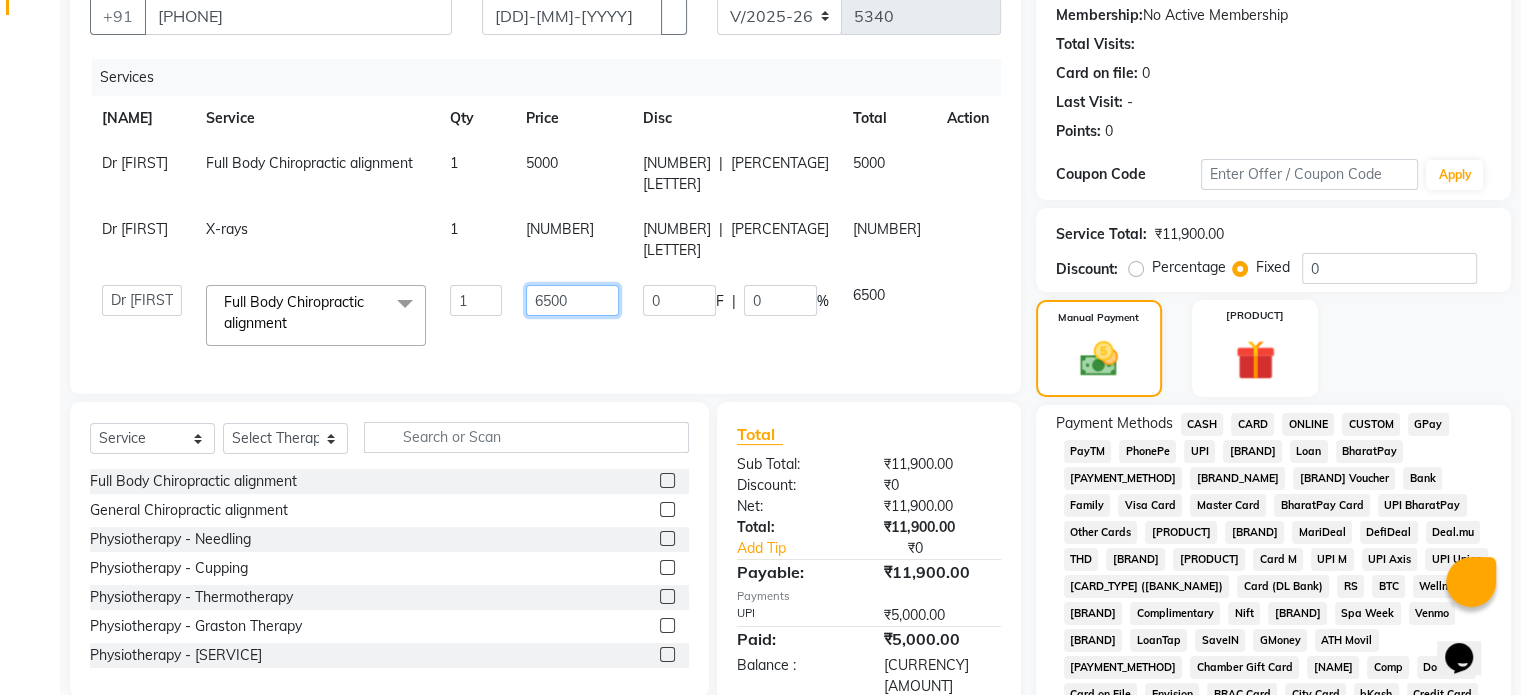 click on "6500" at bounding box center [476, 300] 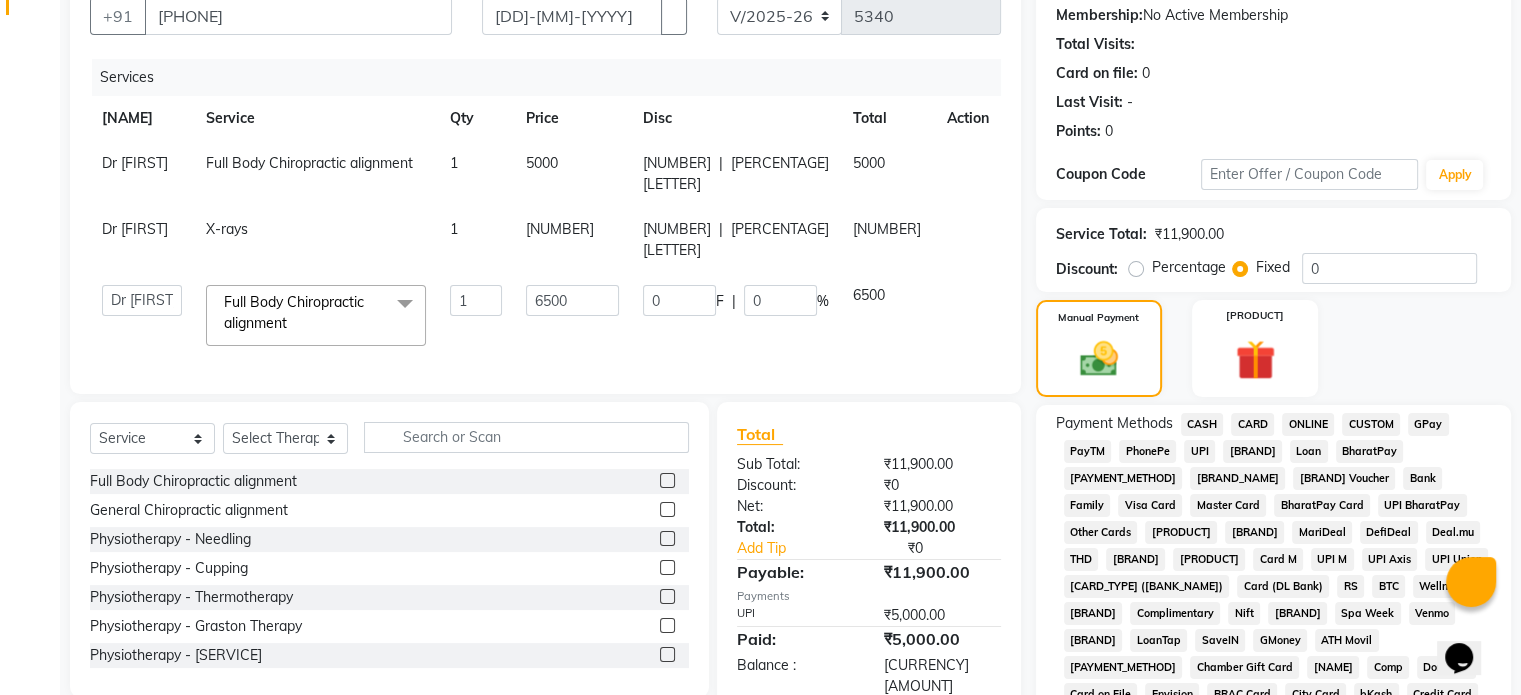 click on "CARD" at bounding box center [1202, 424] 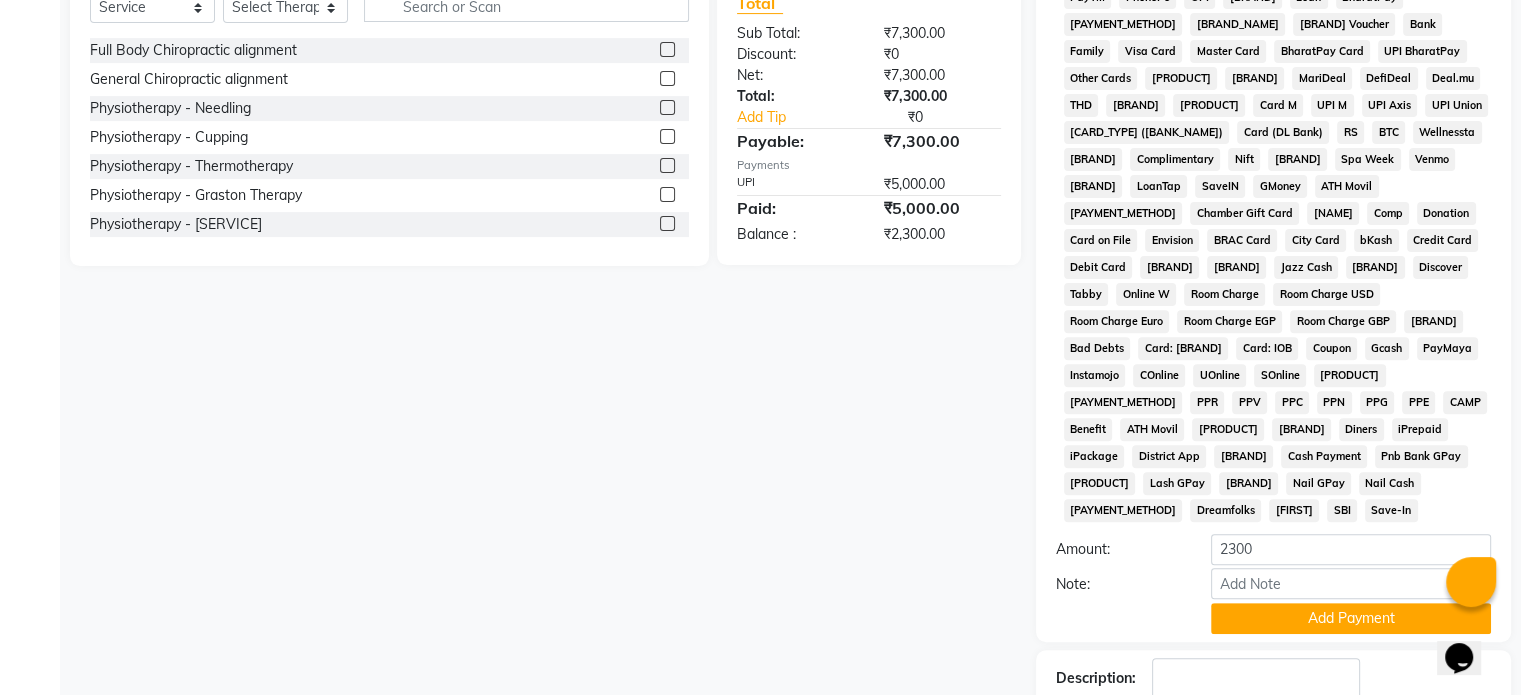 scroll, scrollTop: 668, scrollLeft: 0, axis: vertical 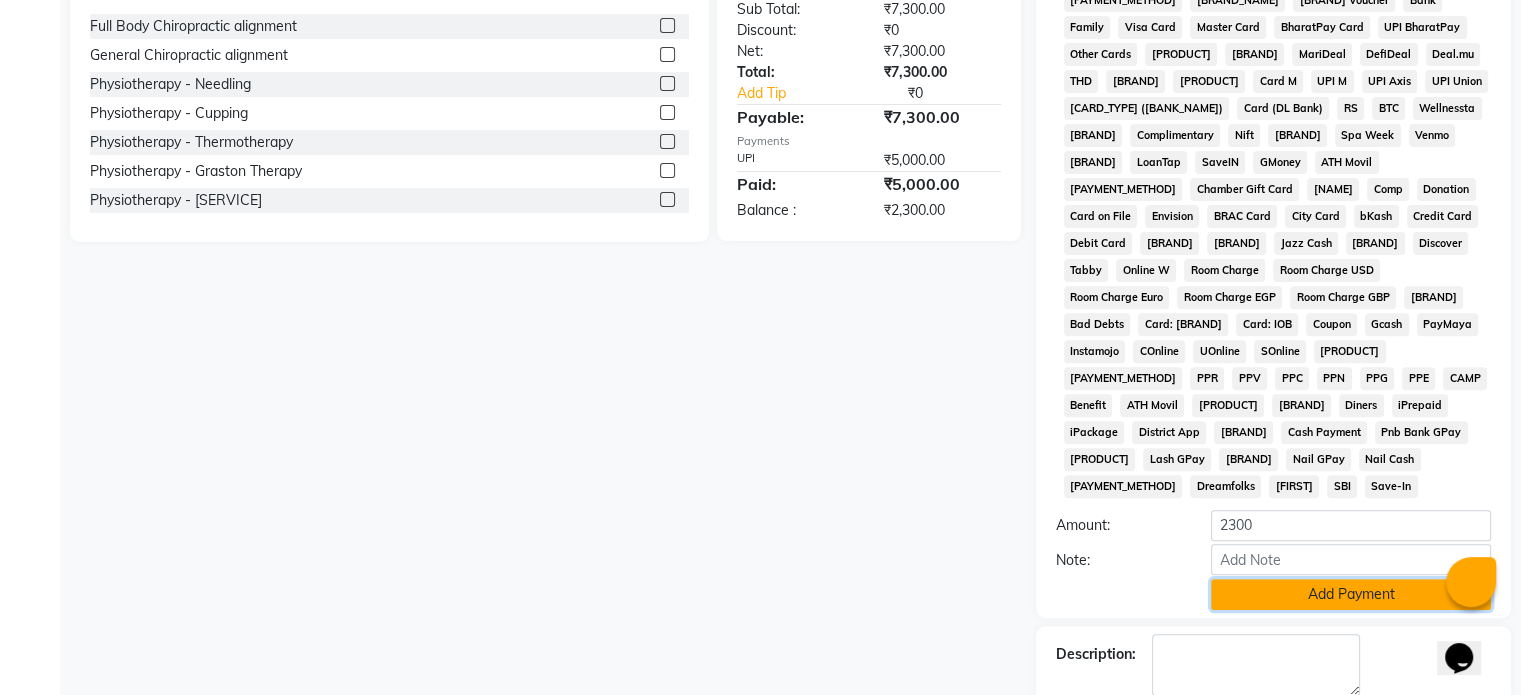 click on "Add Payment" at bounding box center (1351, 594) 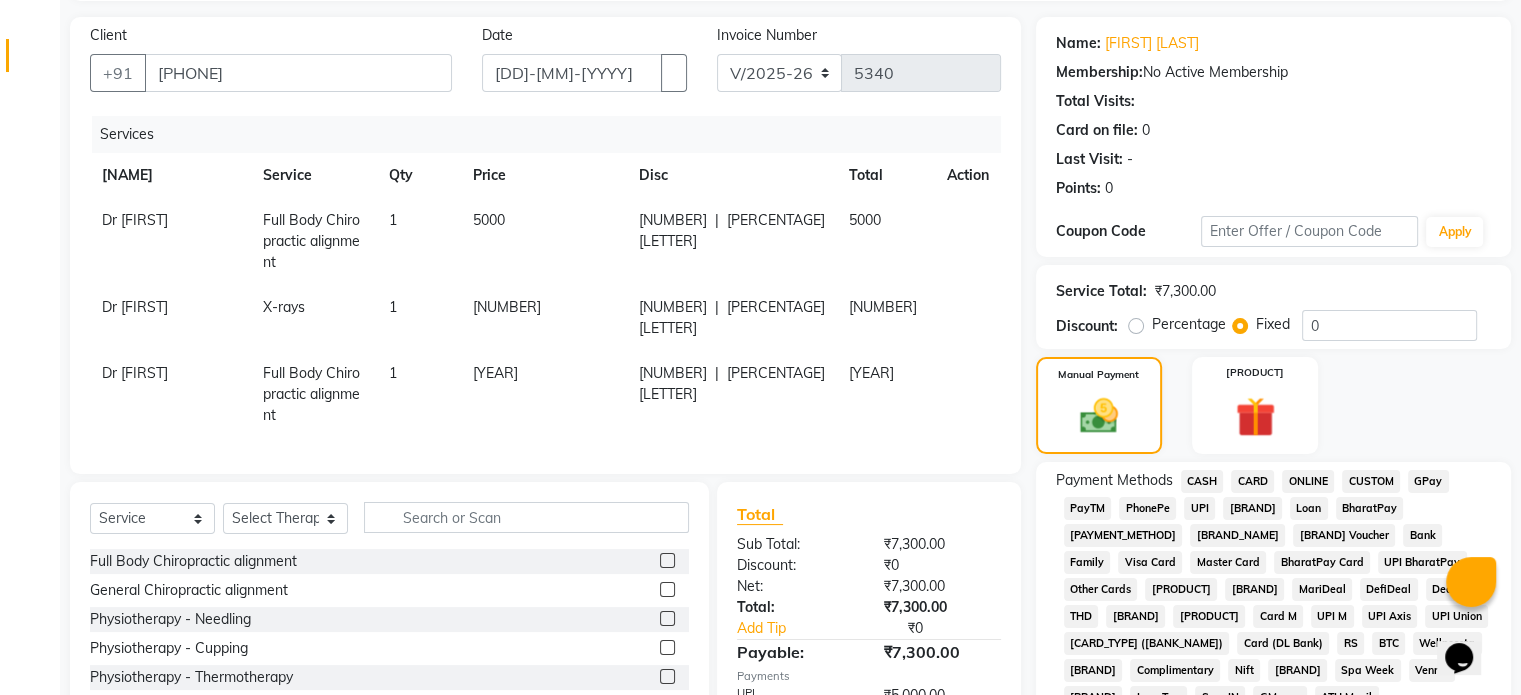 scroll, scrollTop: 0, scrollLeft: 0, axis: both 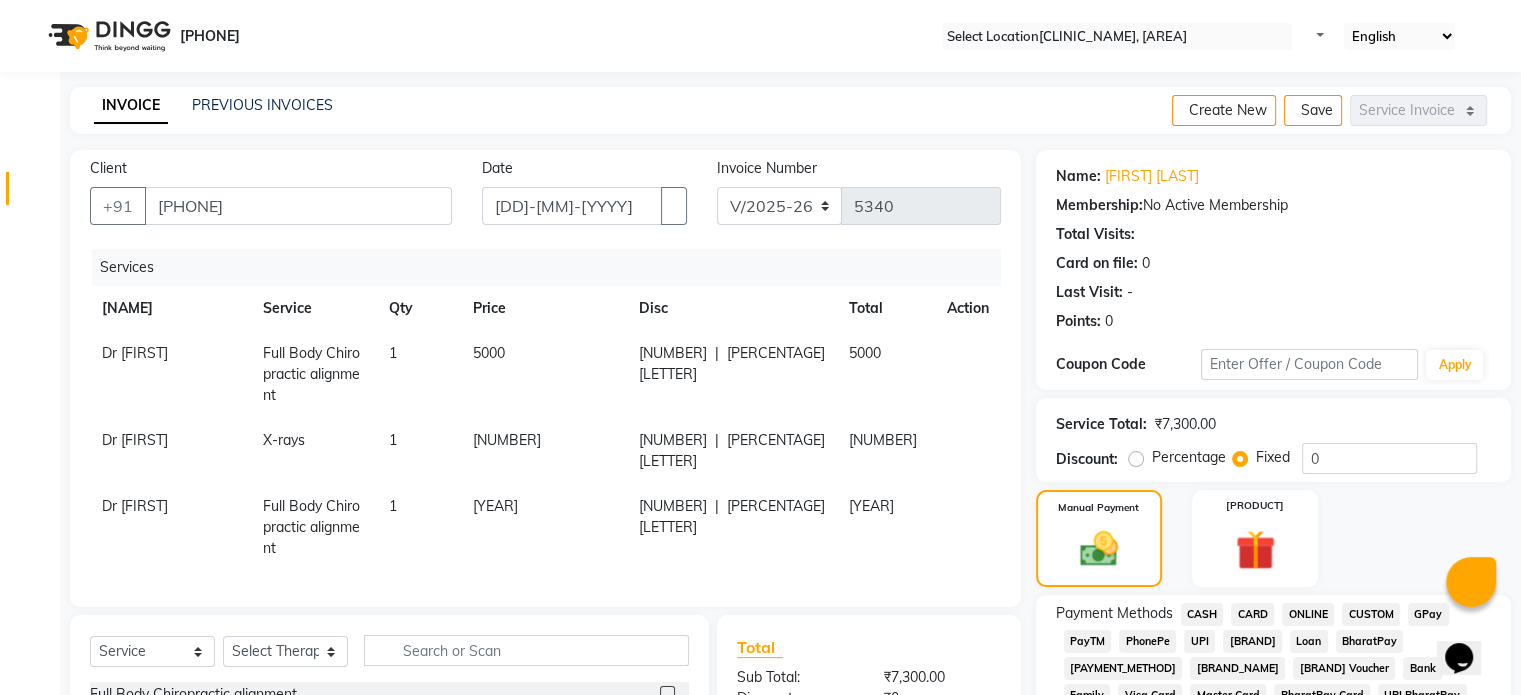 click on "[YEAR]" at bounding box center (135, 353) 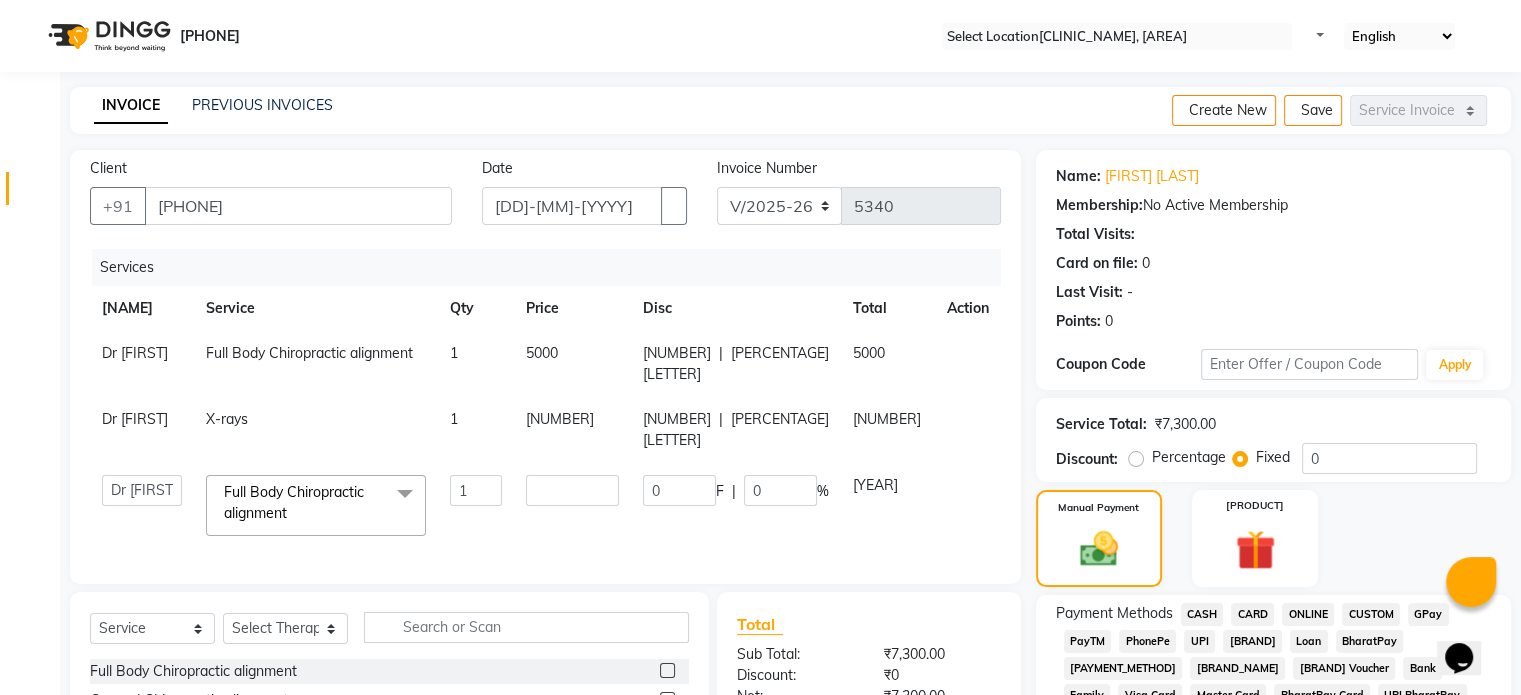 click on "1" at bounding box center [476, 364] 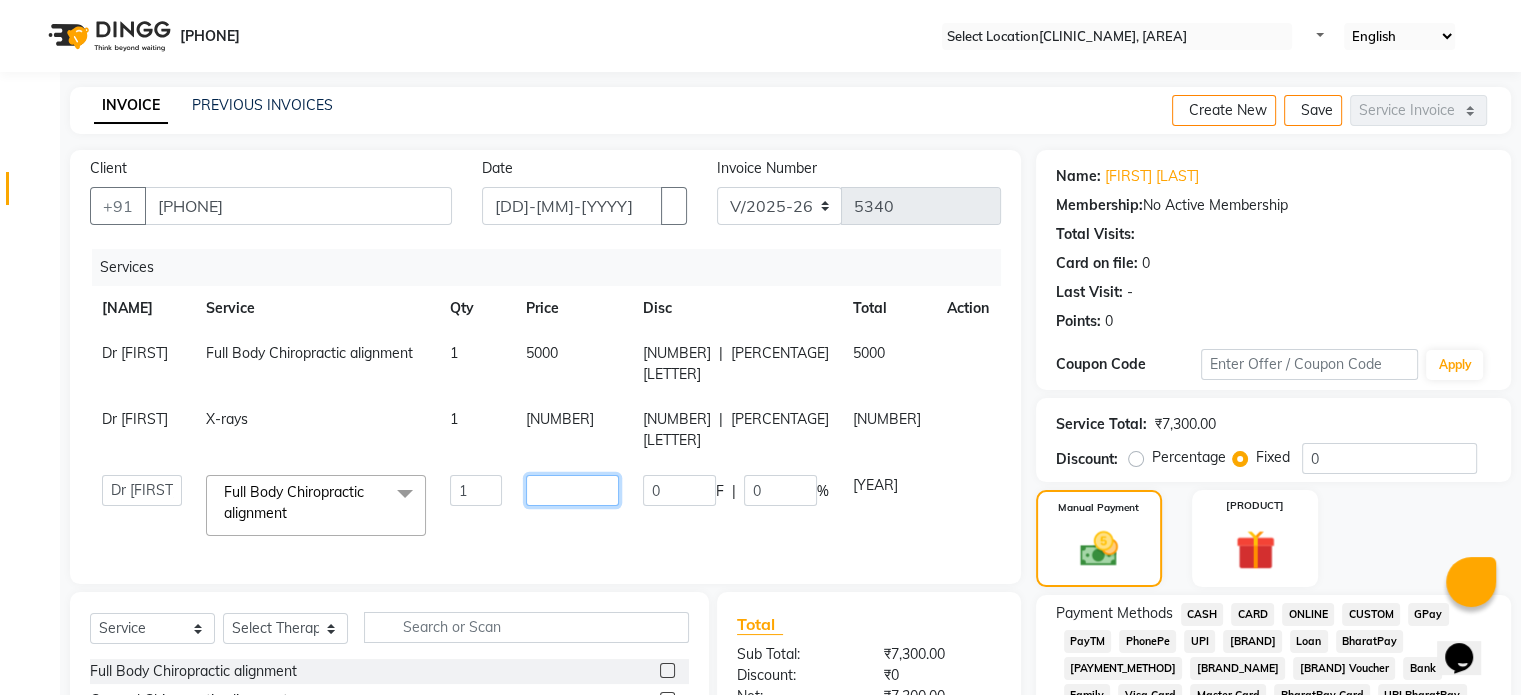 click on "[YEAR]" at bounding box center [476, 490] 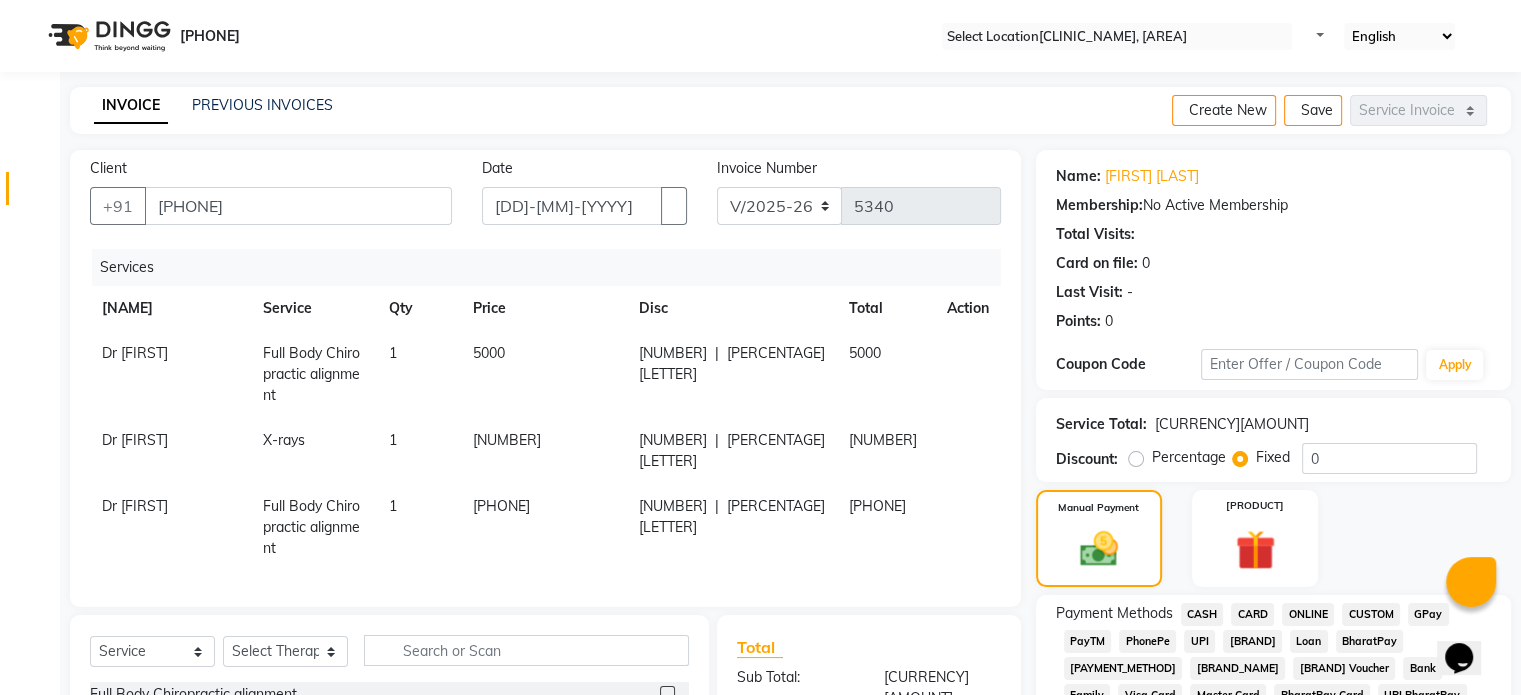 click on "CARD" at bounding box center (1202, 614) 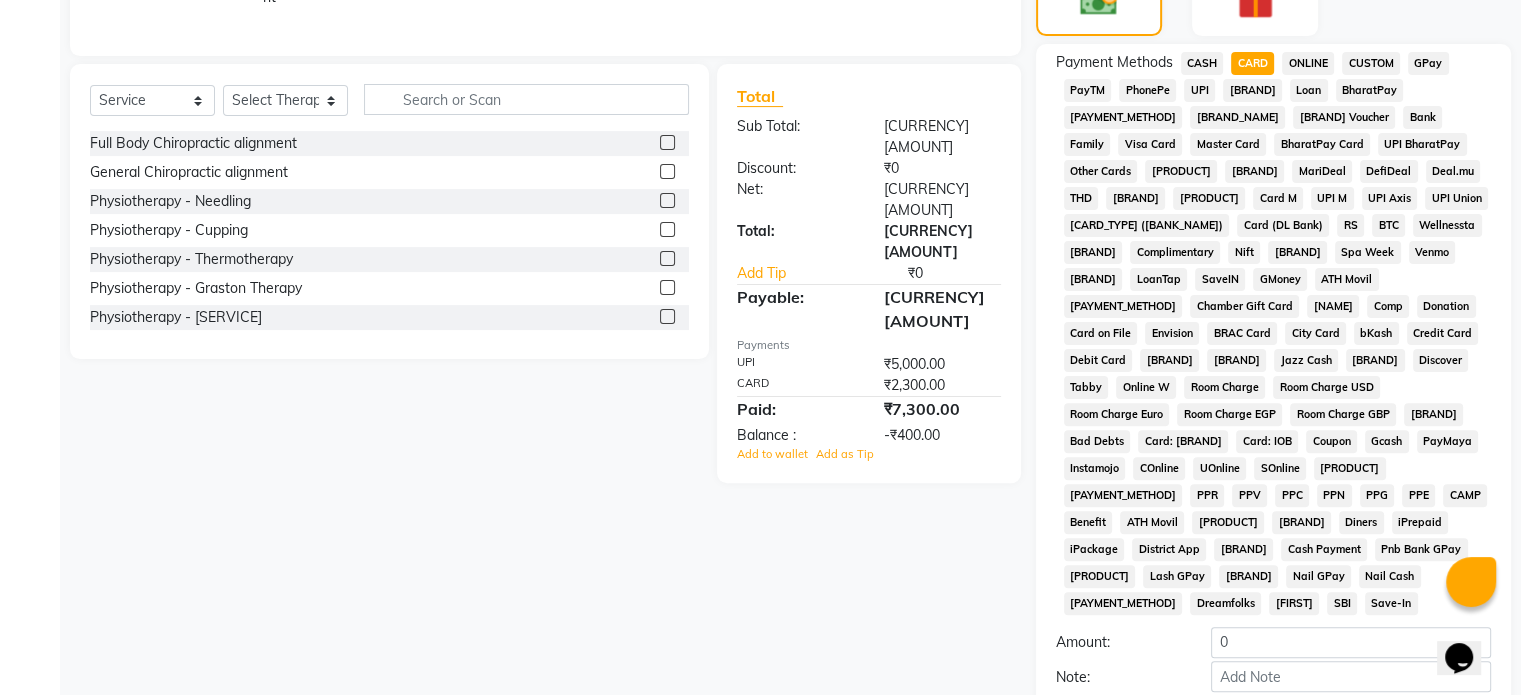 scroll, scrollTop: 564, scrollLeft: 0, axis: vertical 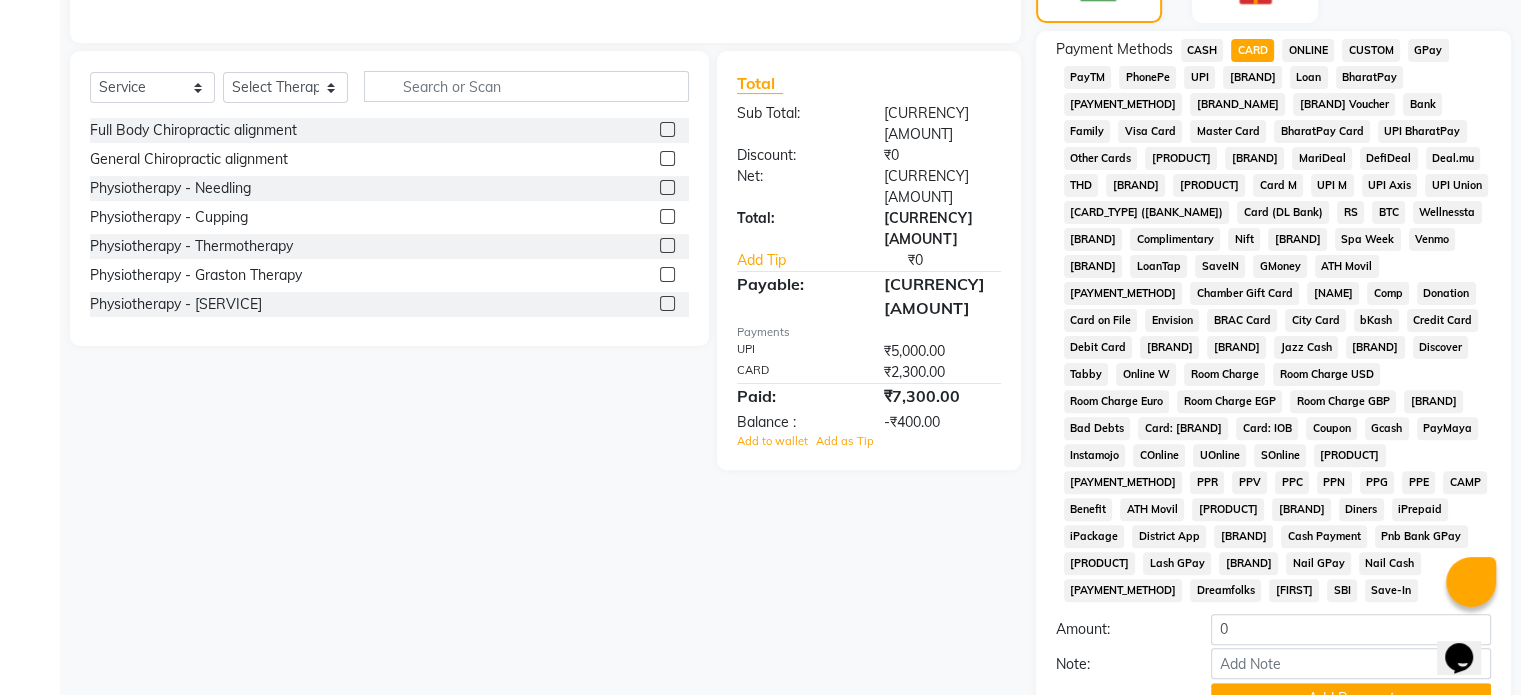 click at bounding box center [949, 351] 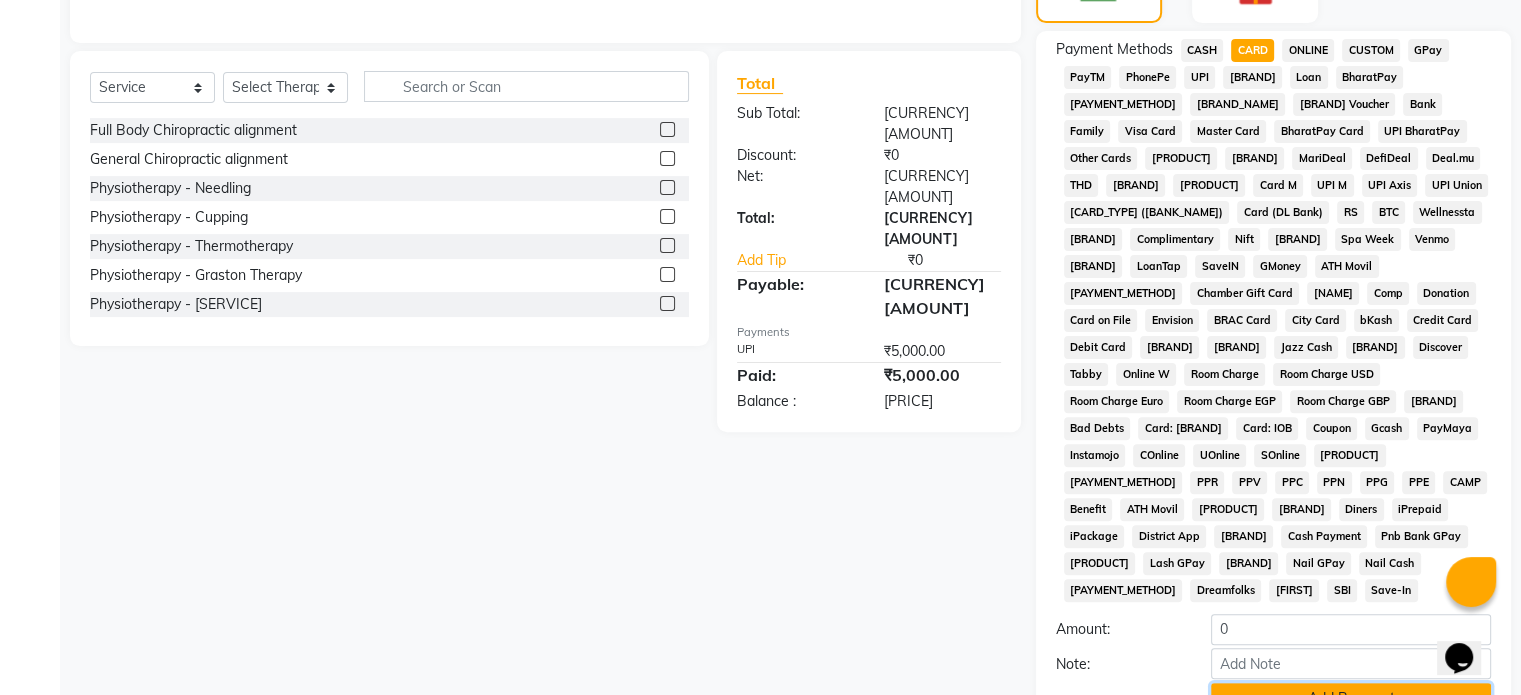 click on "Add Payment" at bounding box center (1351, 698) 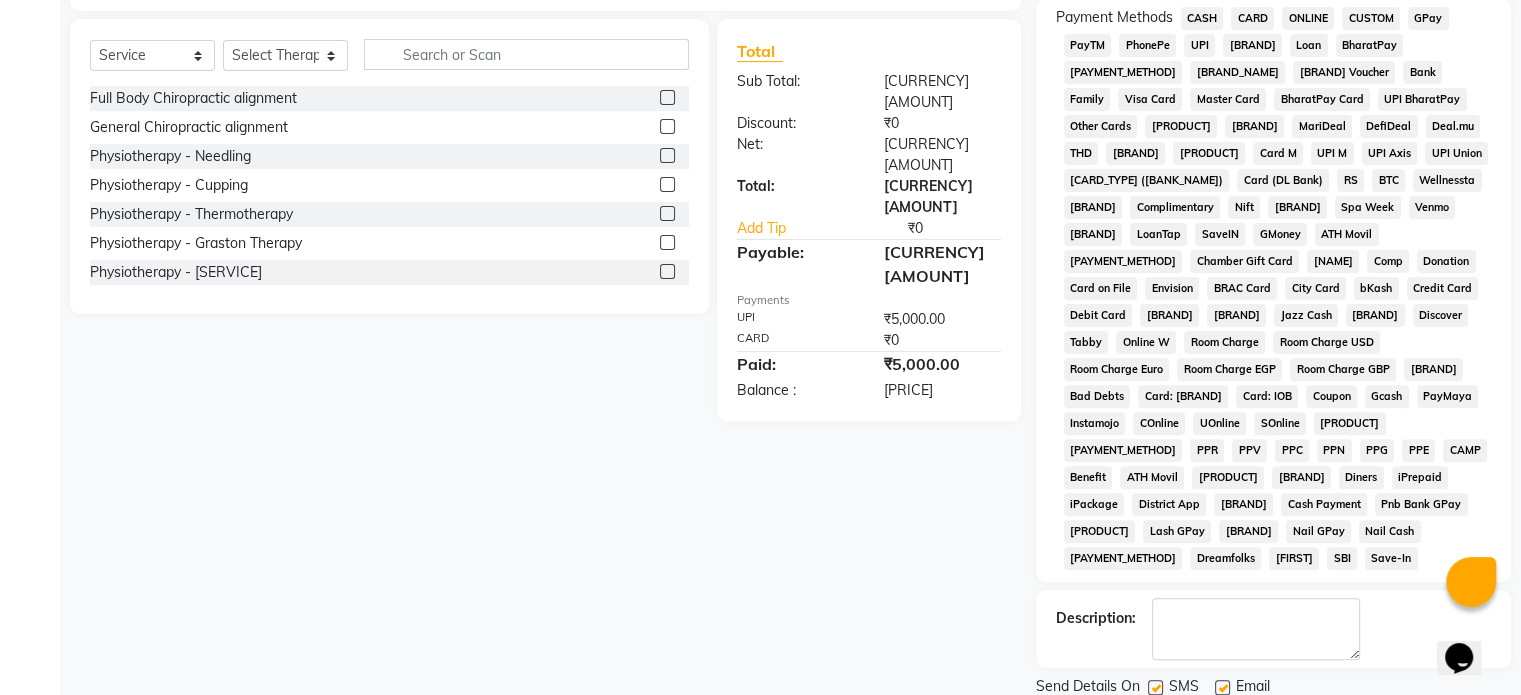 scroll, scrollTop: 597, scrollLeft: 0, axis: vertical 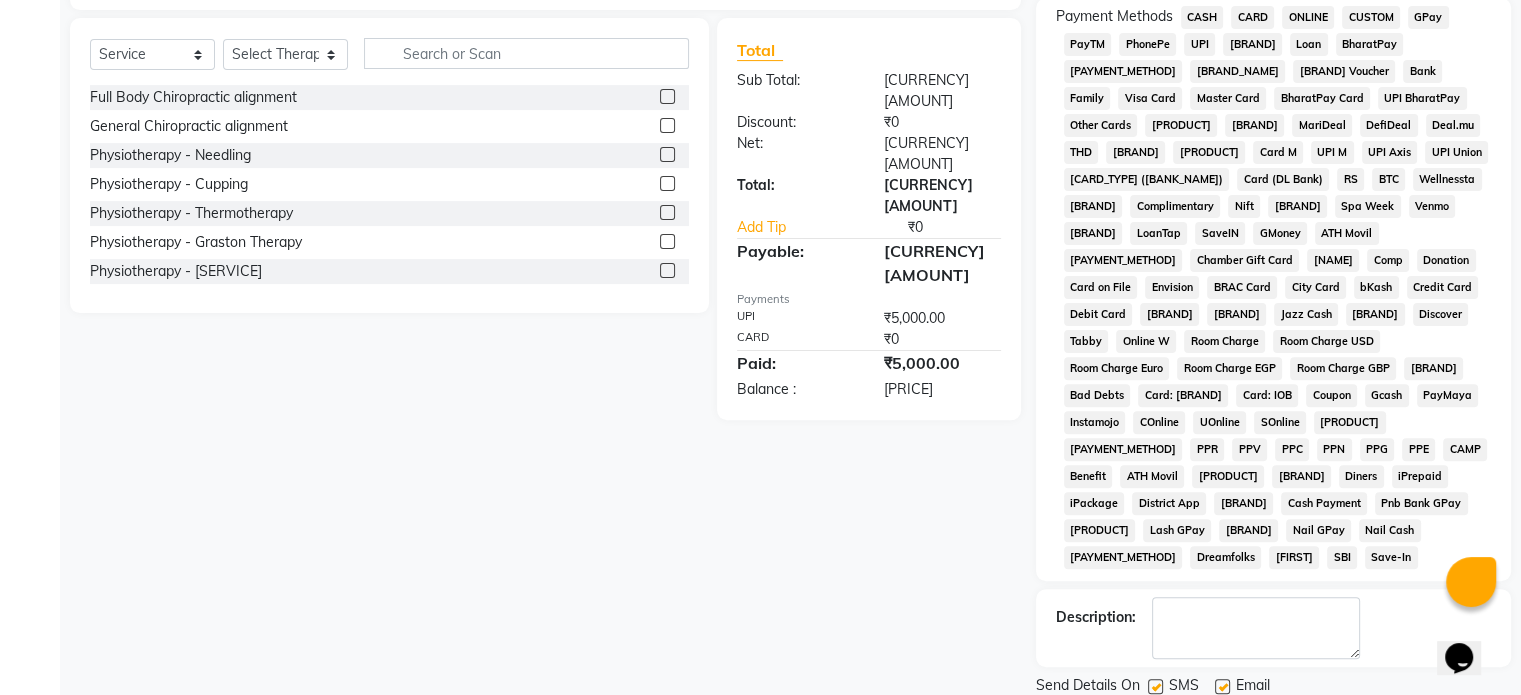 click at bounding box center (949, 318) 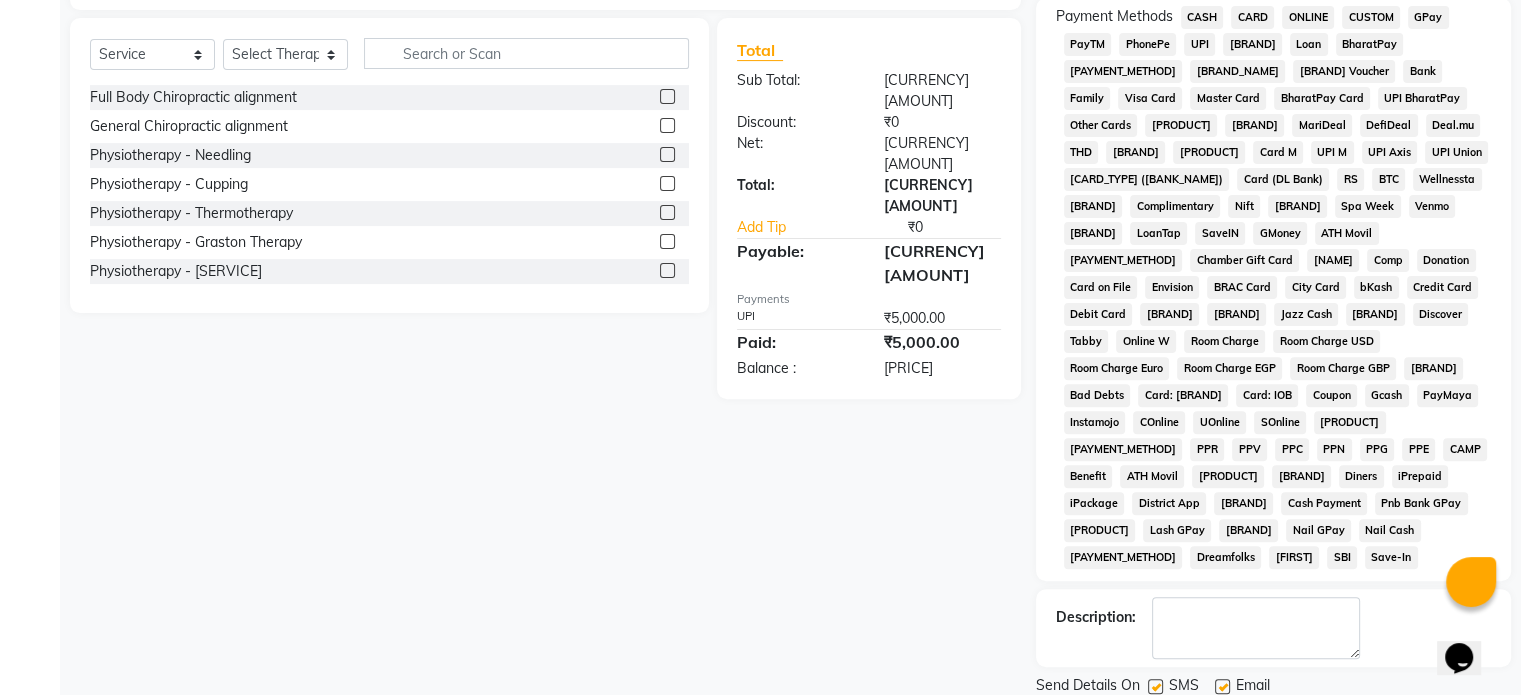 click at bounding box center [949, 318] 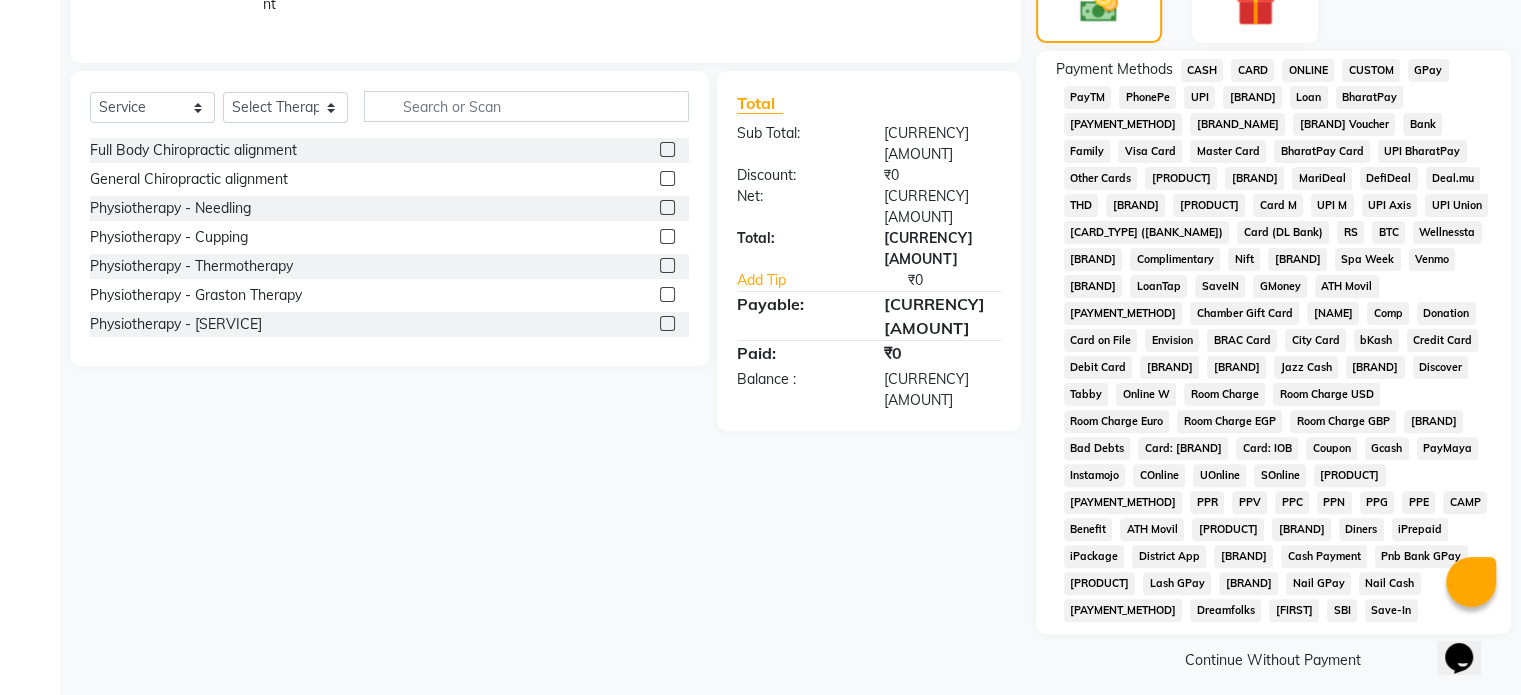 scroll, scrollTop: 0, scrollLeft: 0, axis: both 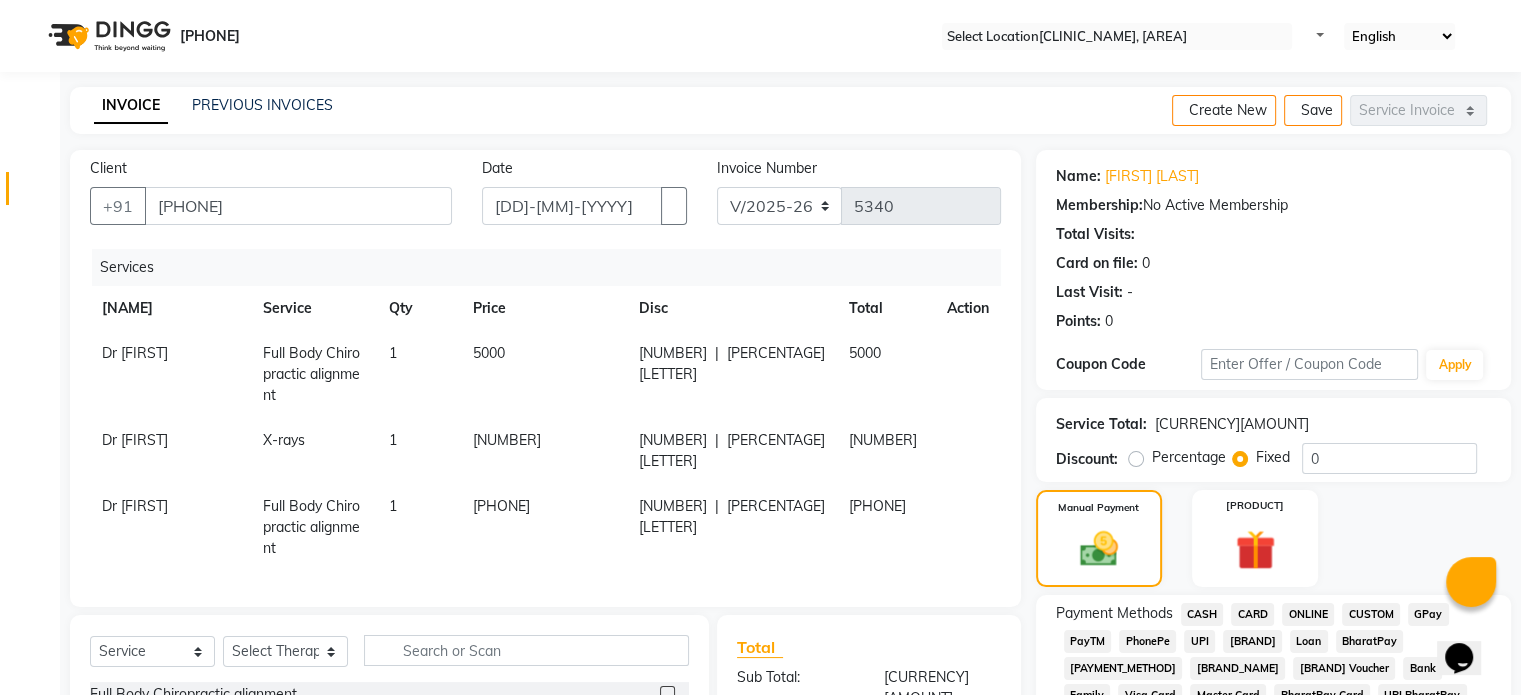 click at bounding box center (955, 343) 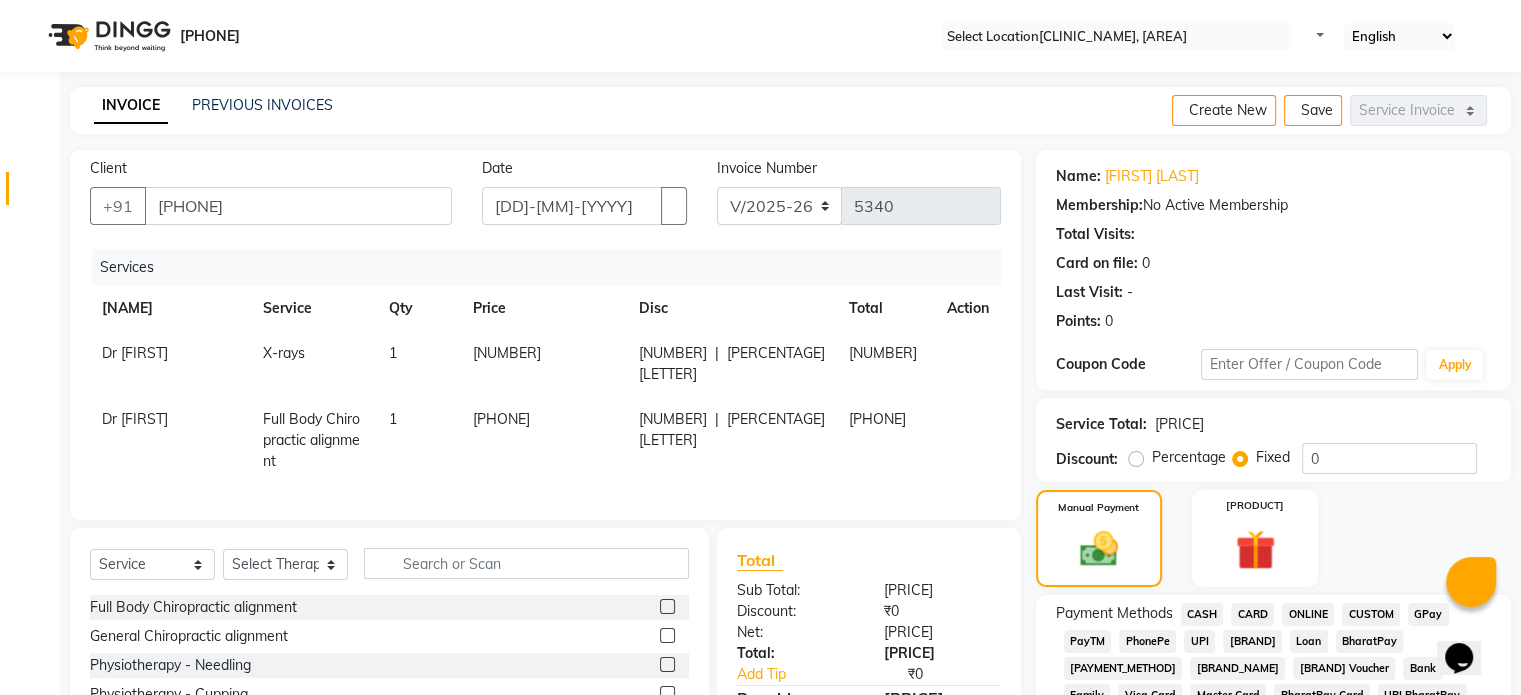 click at bounding box center (955, 343) 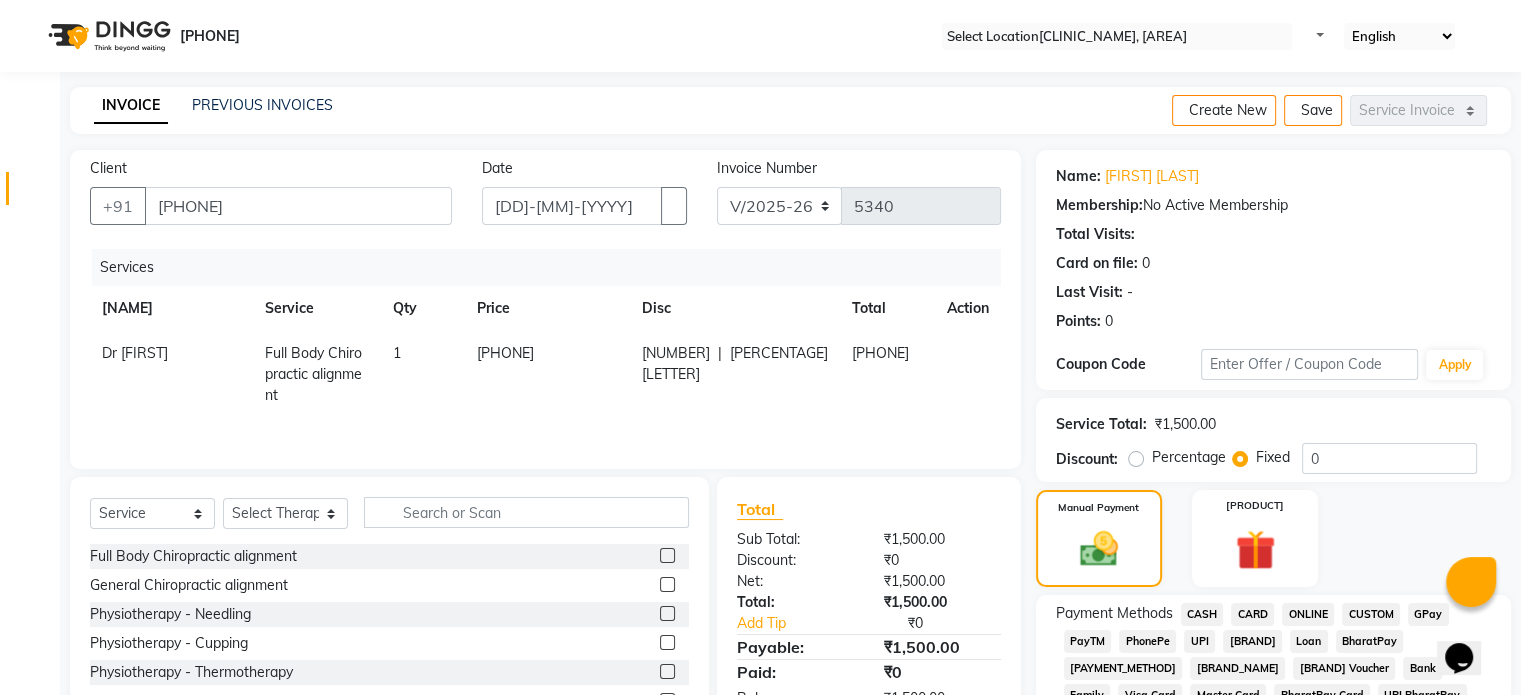 click at bounding box center (955, 343) 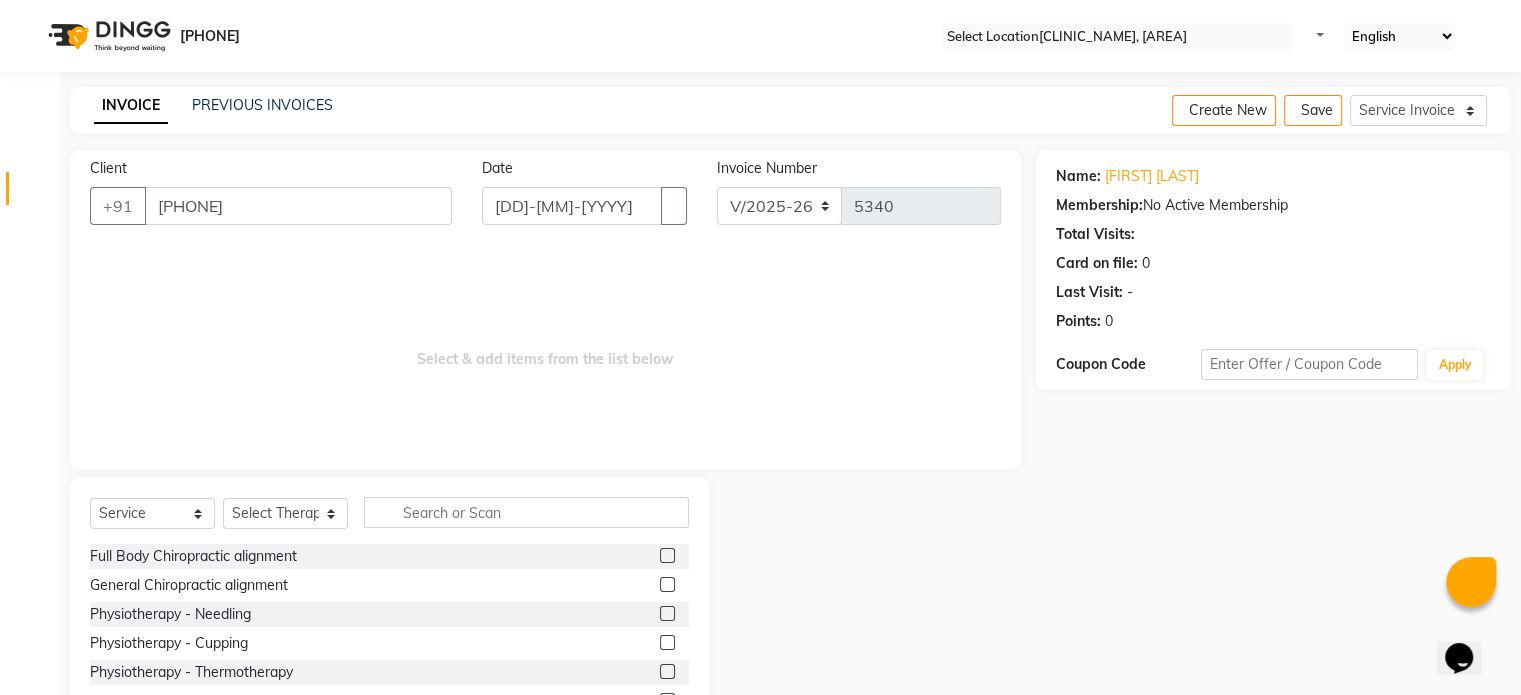 click at bounding box center (667, 555) 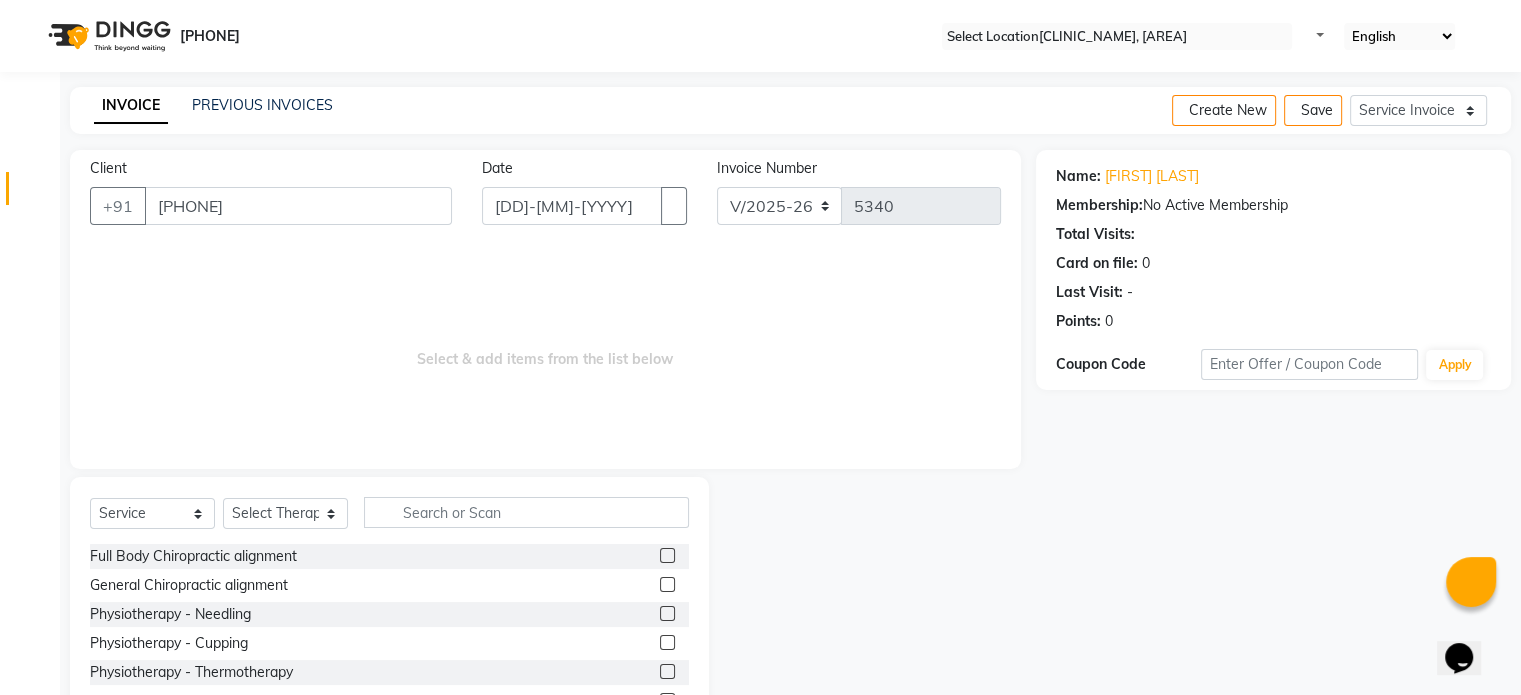 click at bounding box center (666, 556) 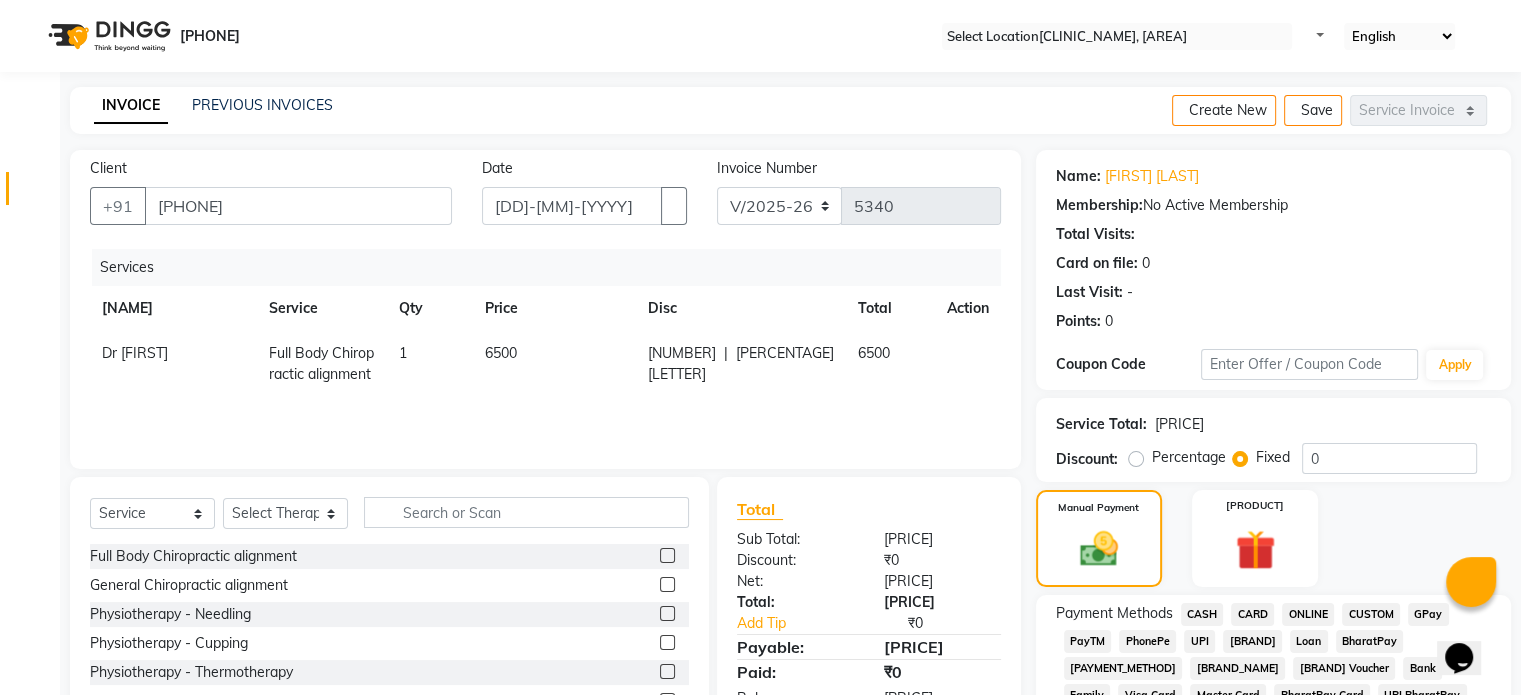 click on "6500" at bounding box center [135, 353] 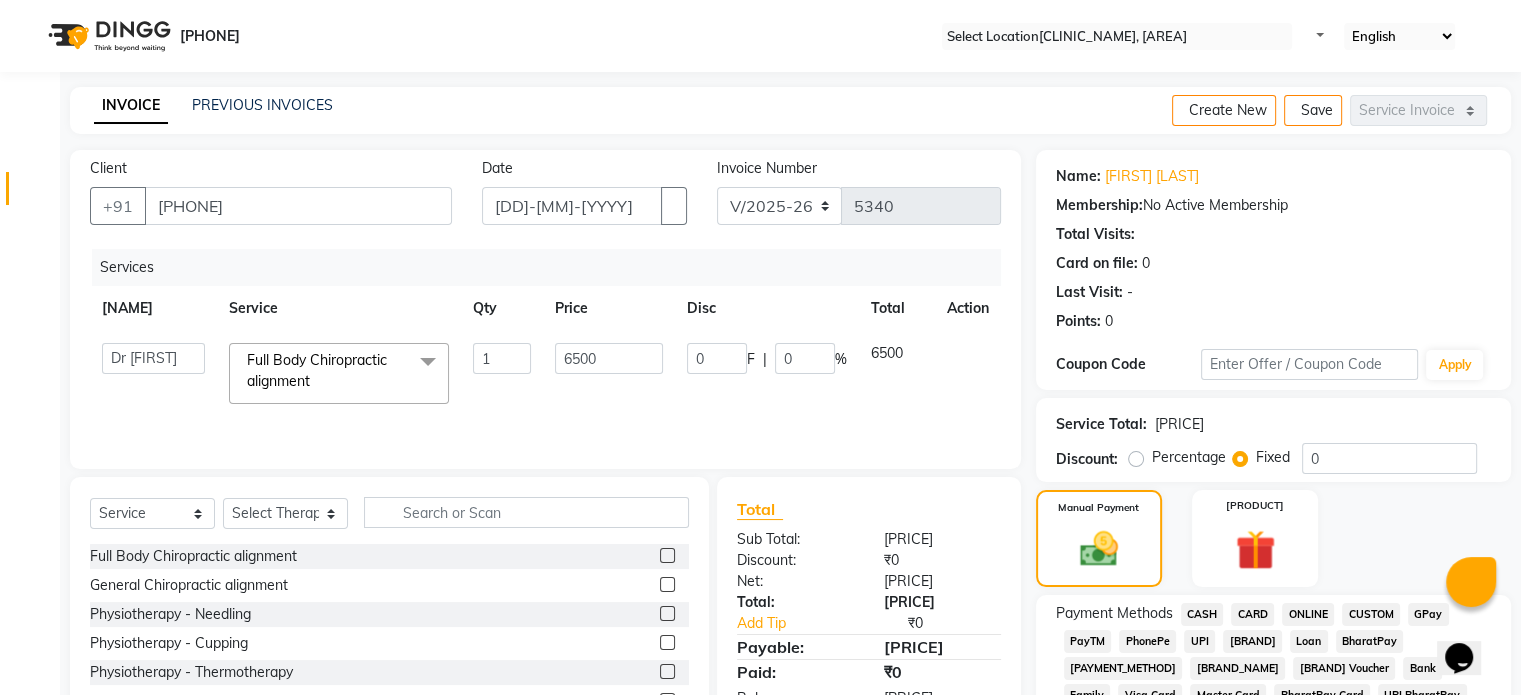 click on "1" at bounding box center (502, 373) 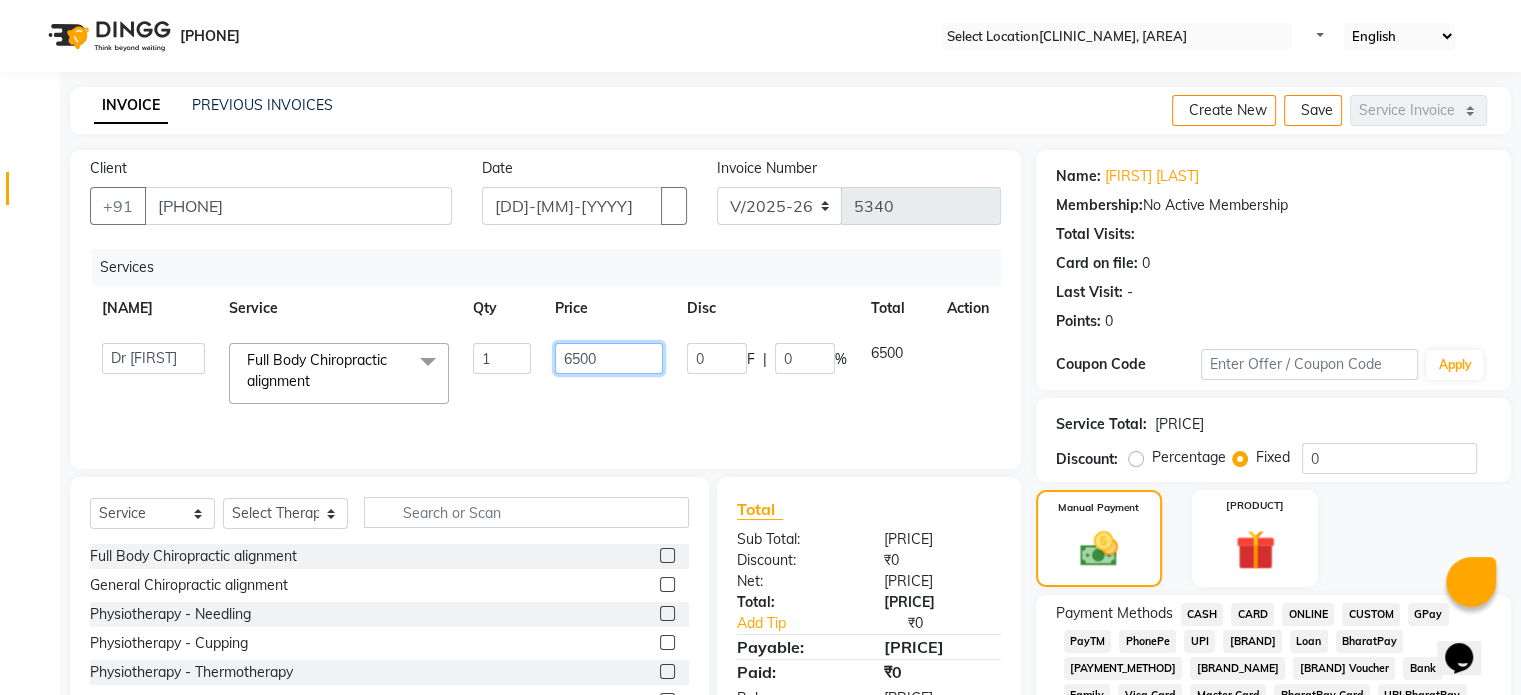 click on "6500" at bounding box center [502, 358] 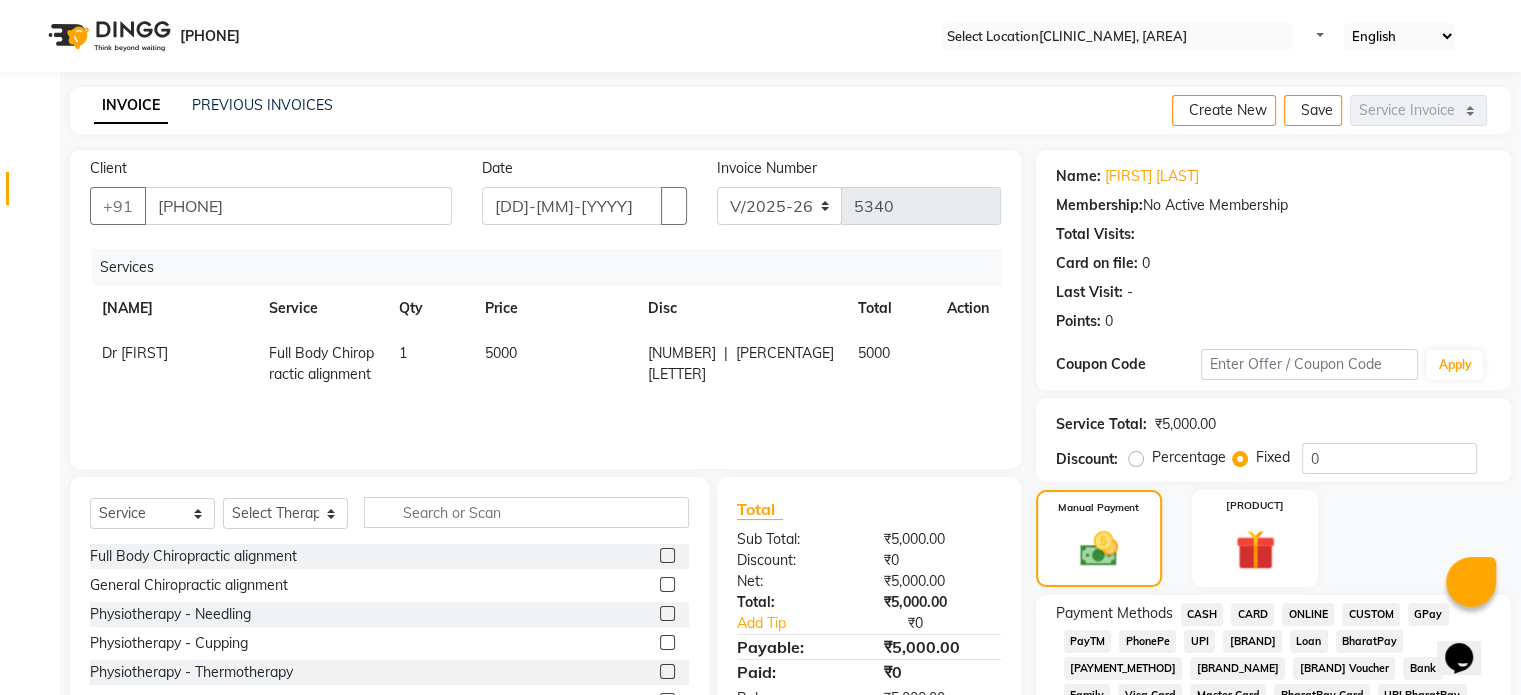click on "UPI" at bounding box center [1202, 614] 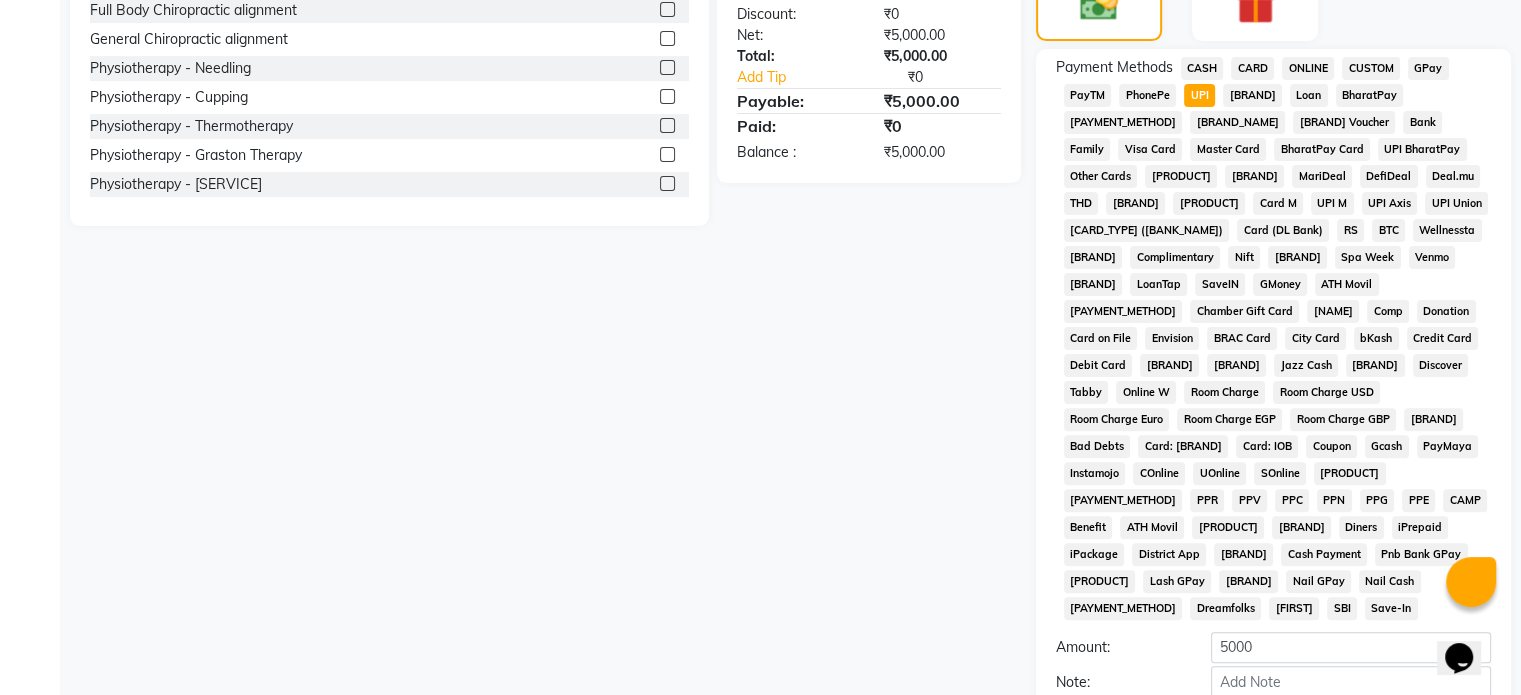 scroll, scrollTop: 603, scrollLeft: 0, axis: vertical 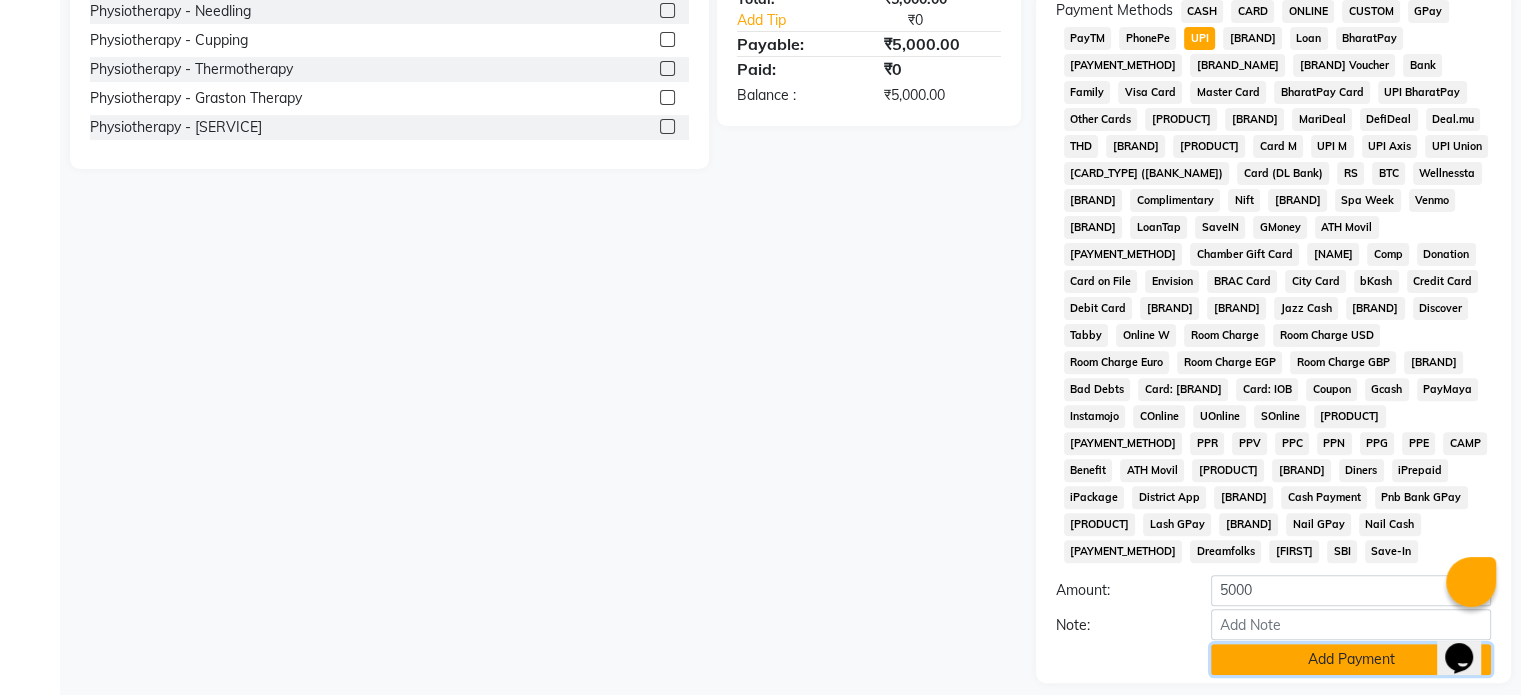 click on "Add Payment" at bounding box center (1351, 659) 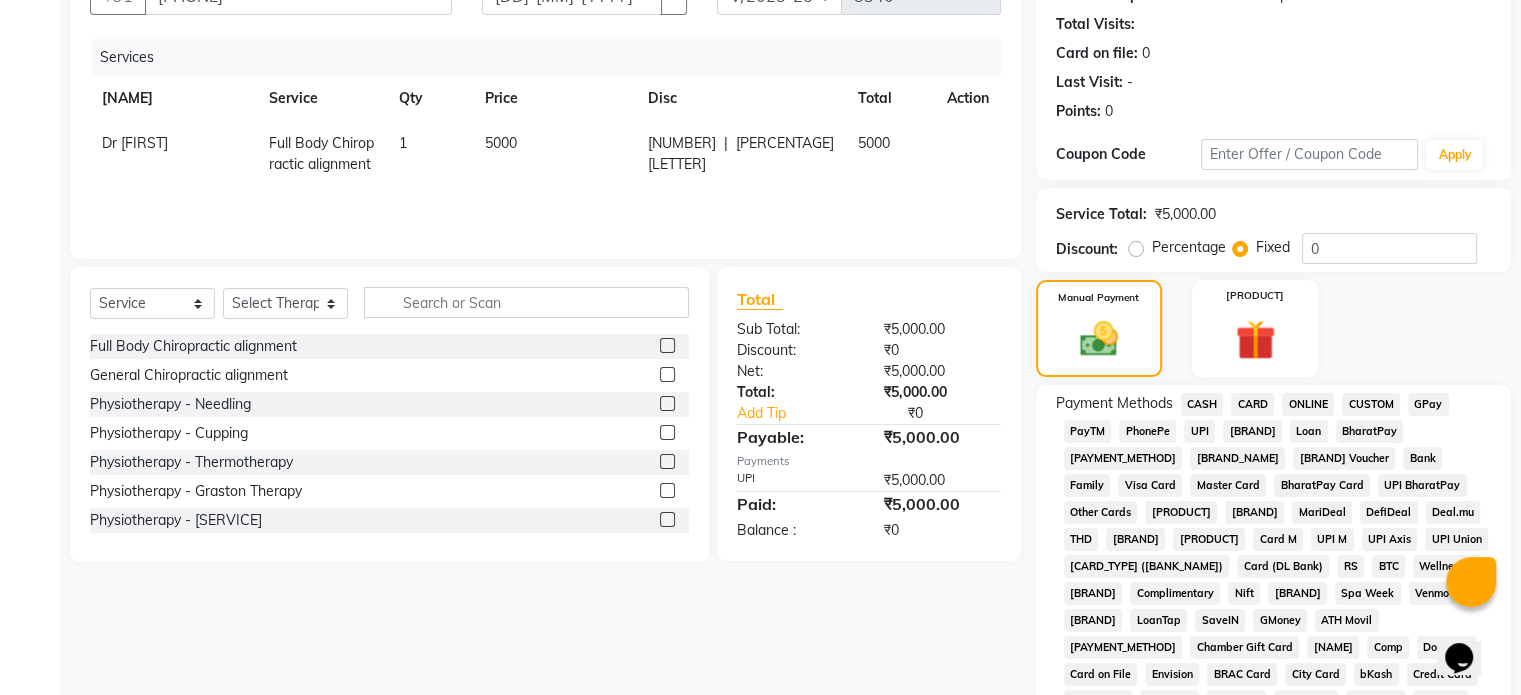 scroll, scrollTop: 206, scrollLeft: 0, axis: vertical 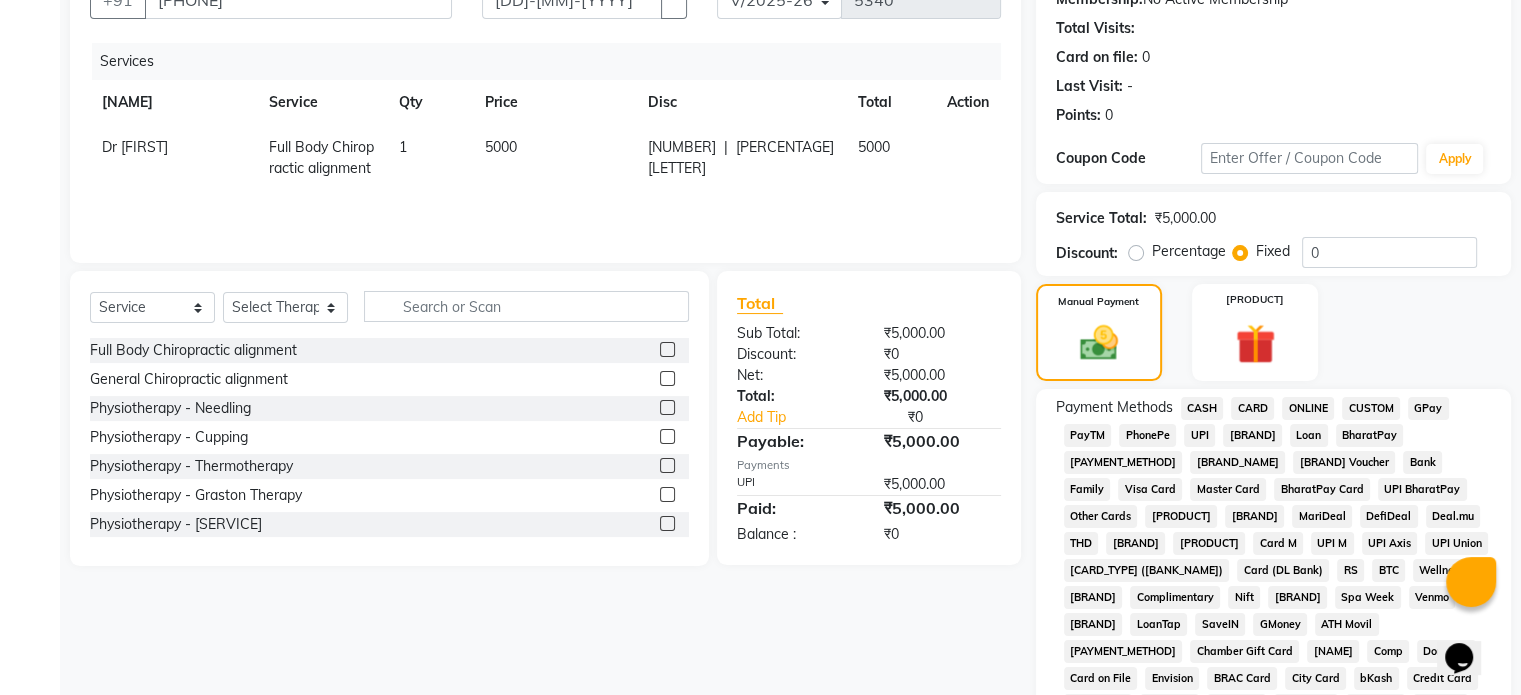 click at bounding box center [667, 349] 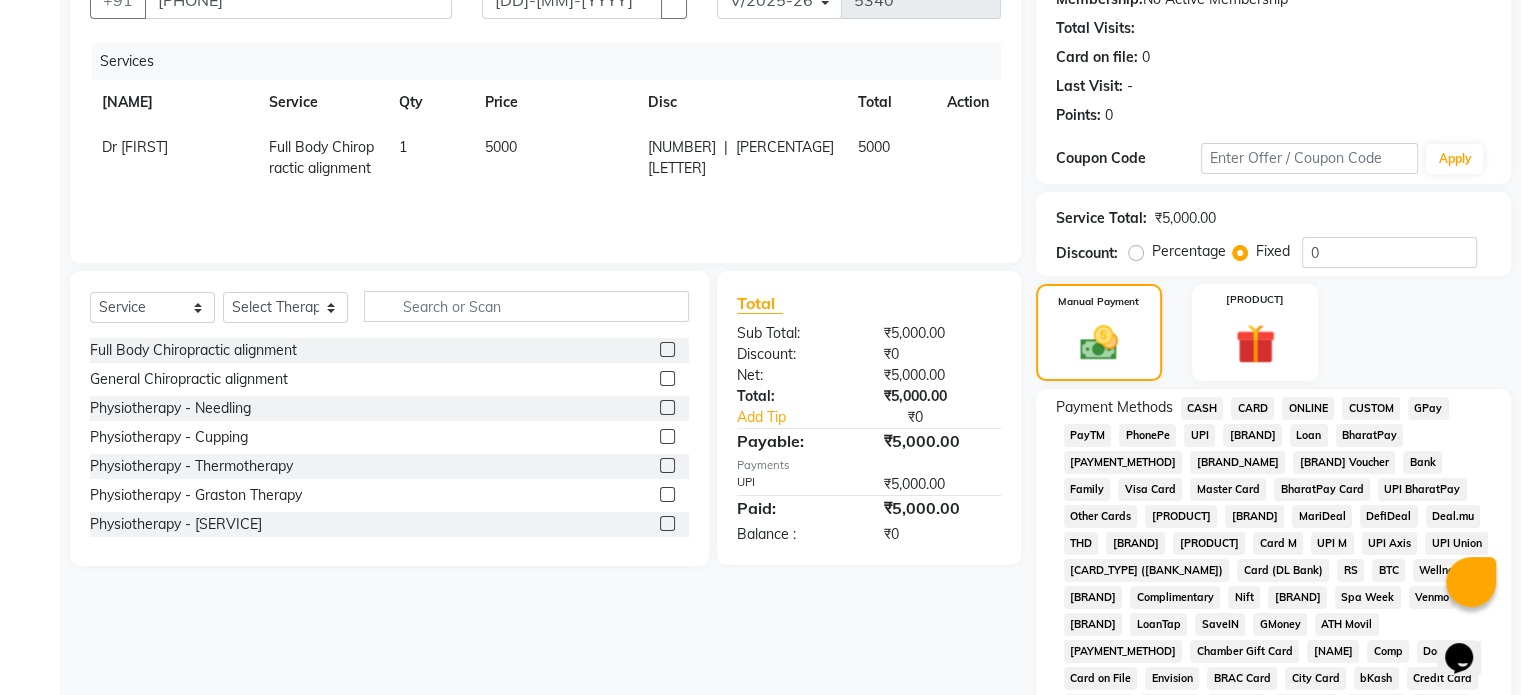 click at bounding box center (666, 350) 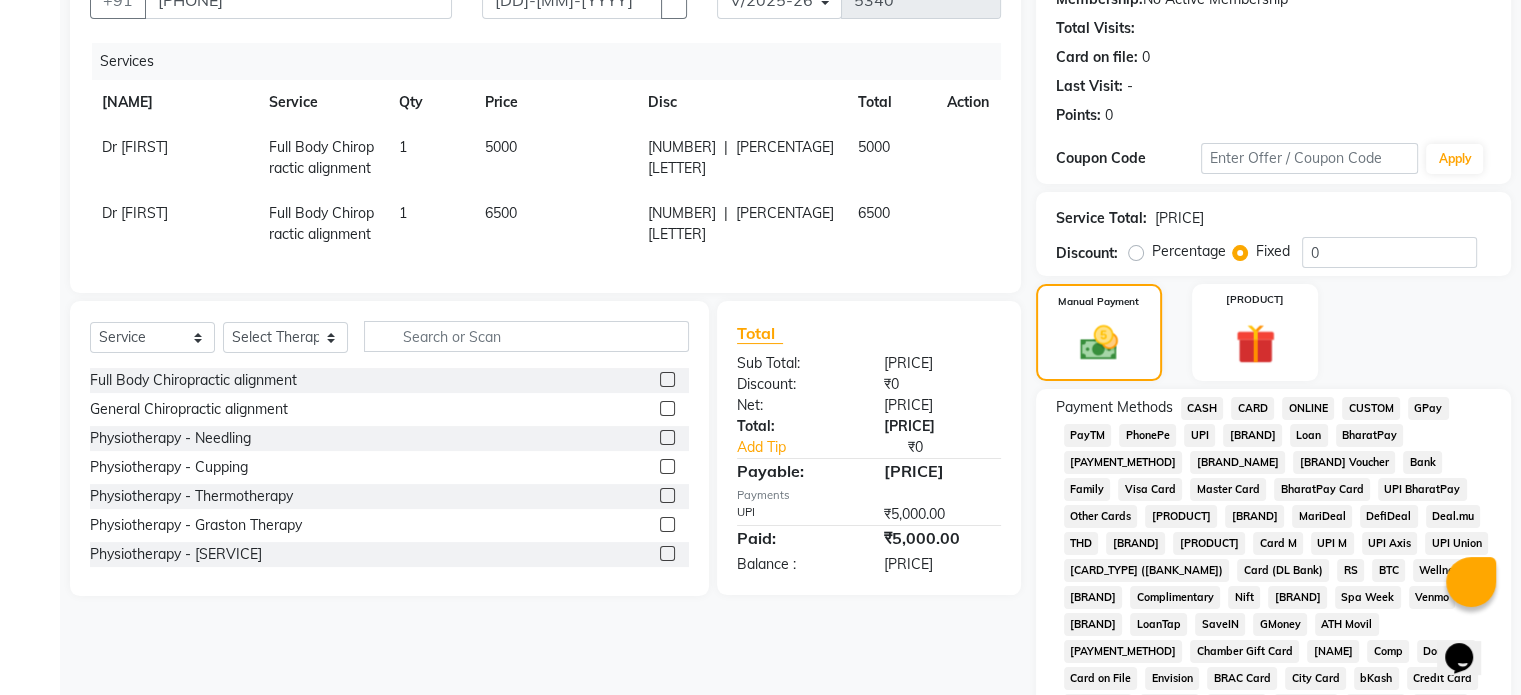 click on "6500" at bounding box center [135, 147] 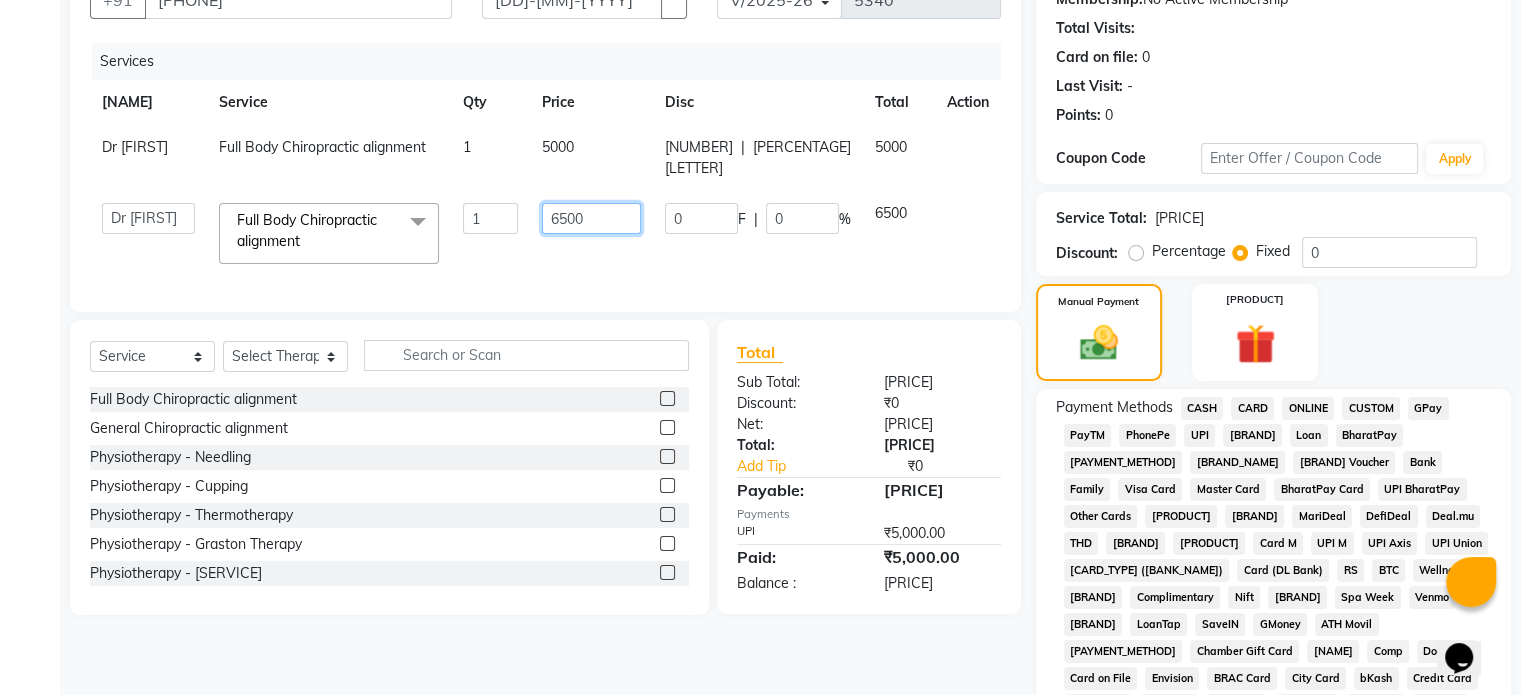 click on "6500" at bounding box center (490, 218) 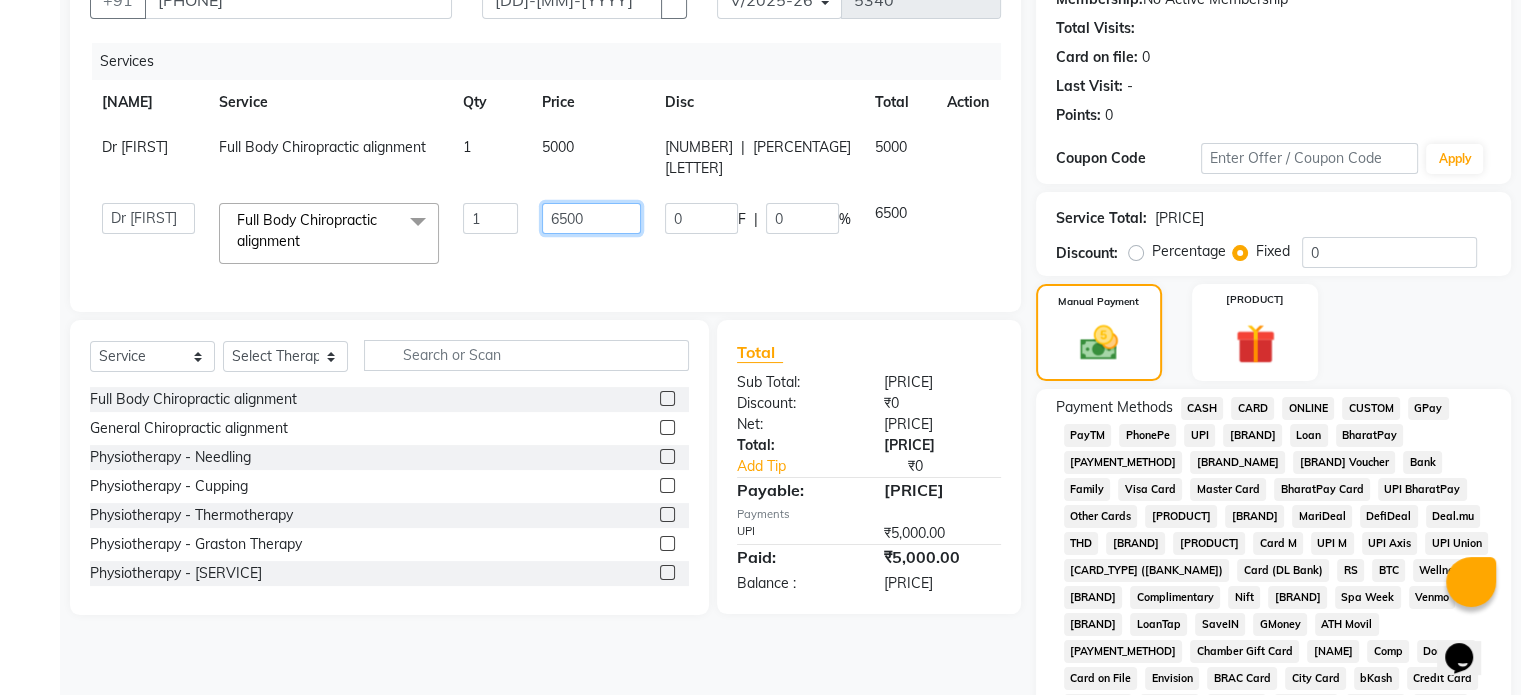 scroll, scrollTop: 119, scrollLeft: 0, axis: vertical 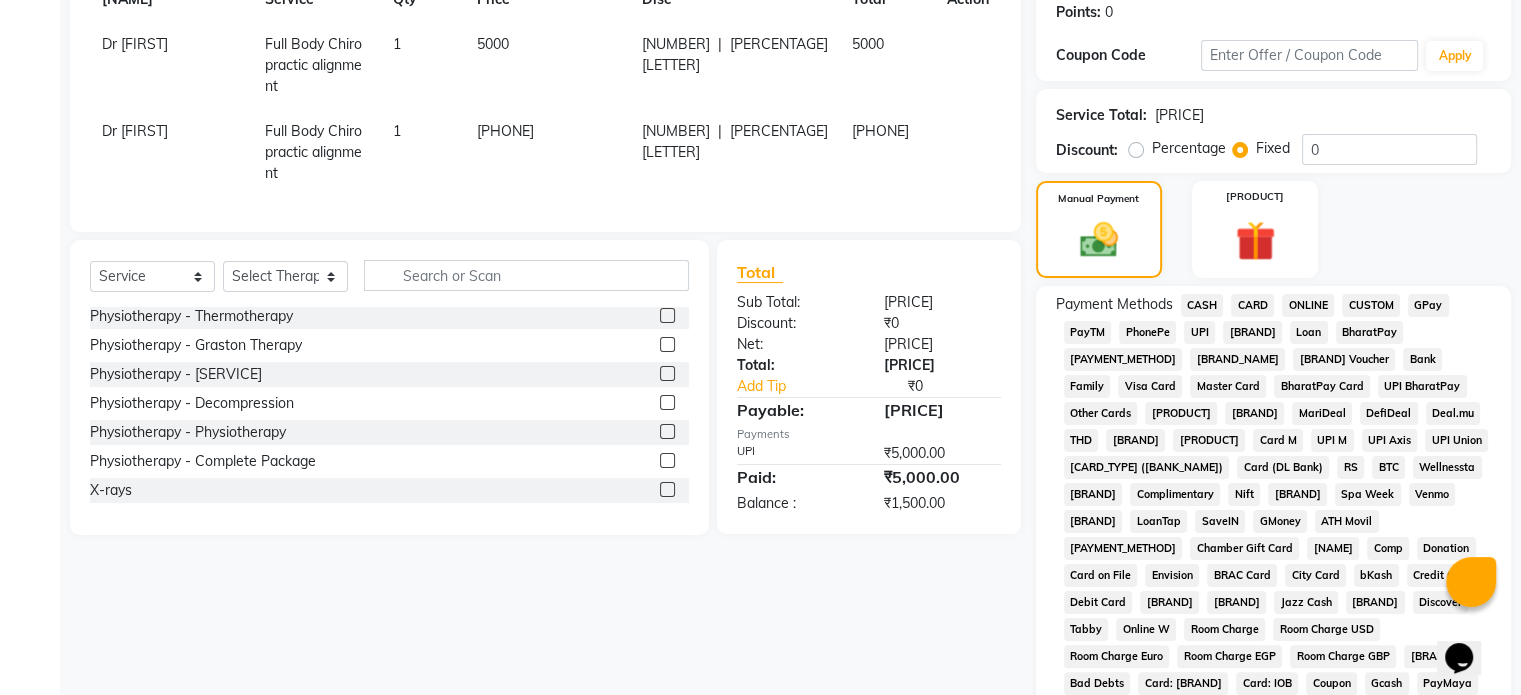 click at bounding box center (667, 489) 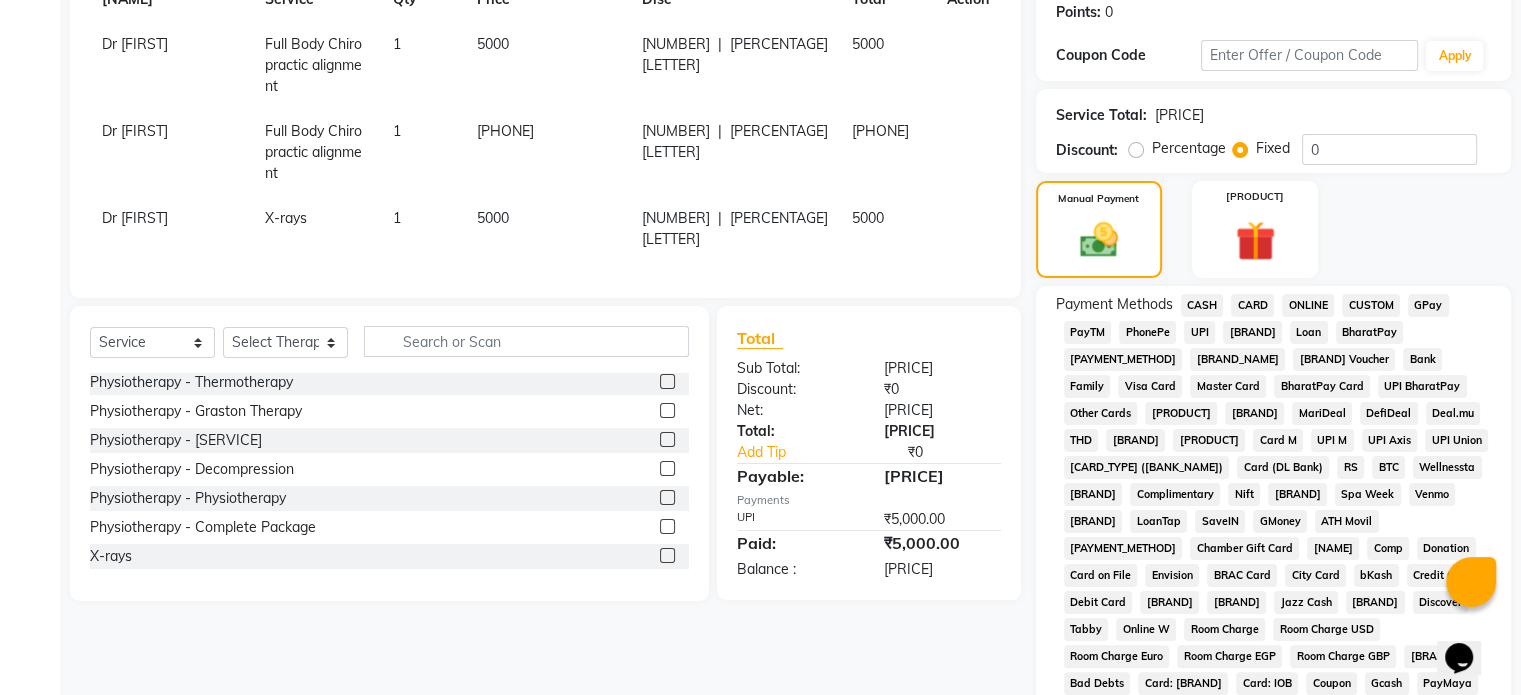 click on "5000" at bounding box center (135, 44) 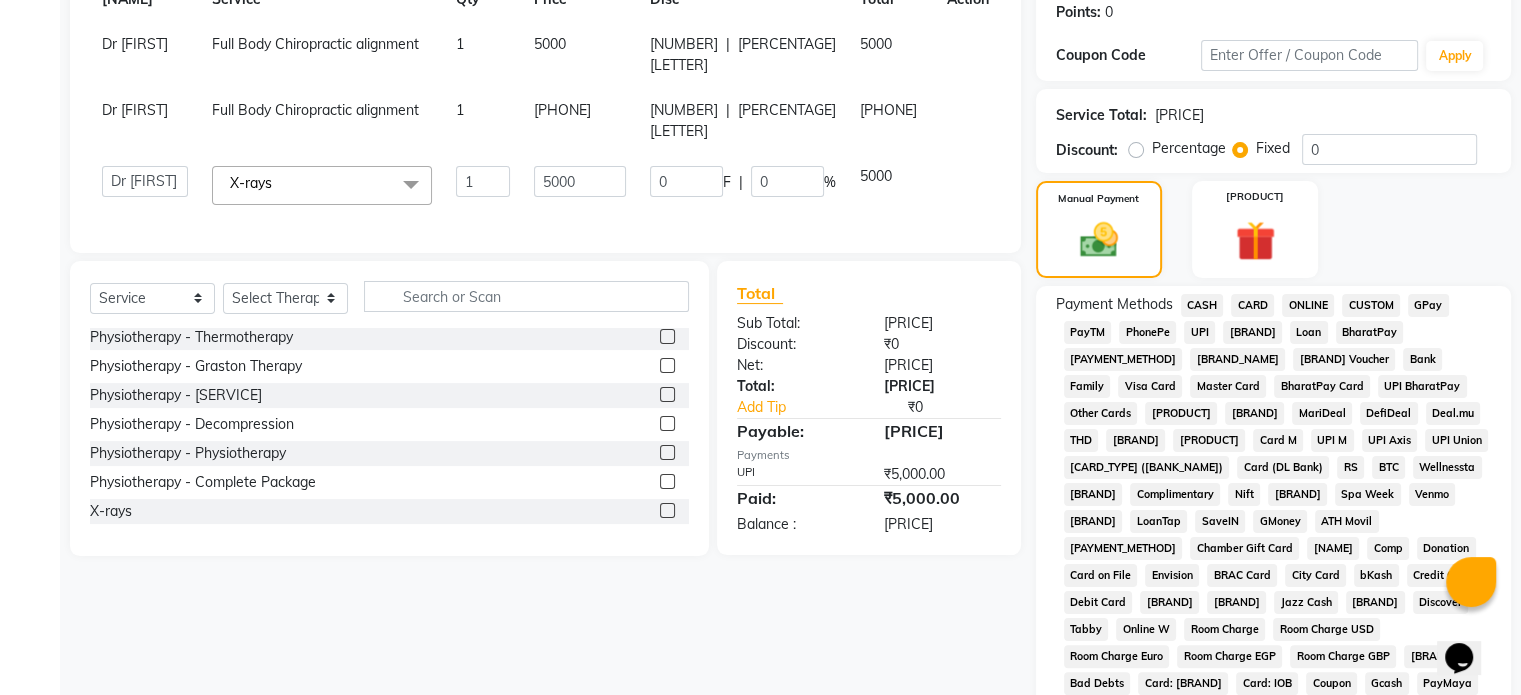 click on "5000" at bounding box center (580, 55) 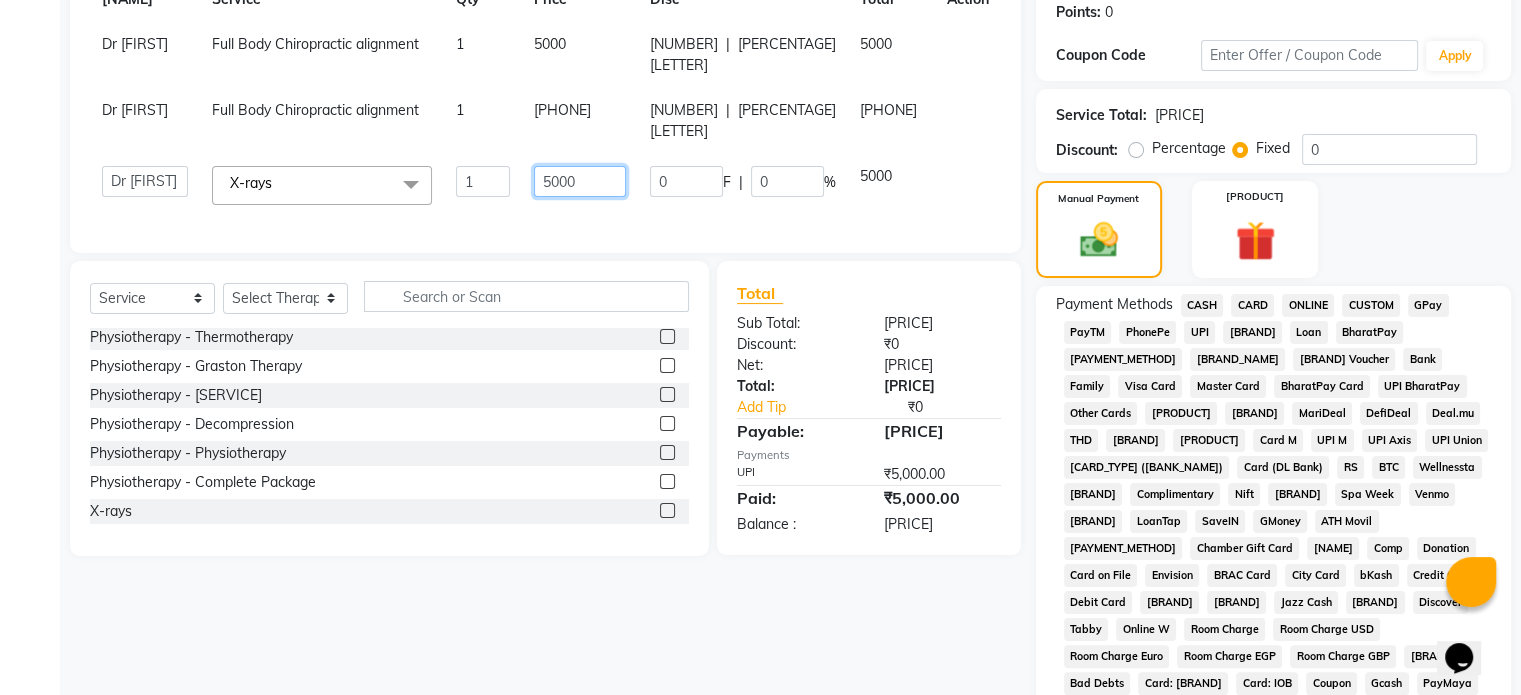 click on "5000" at bounding box center (483, 181) 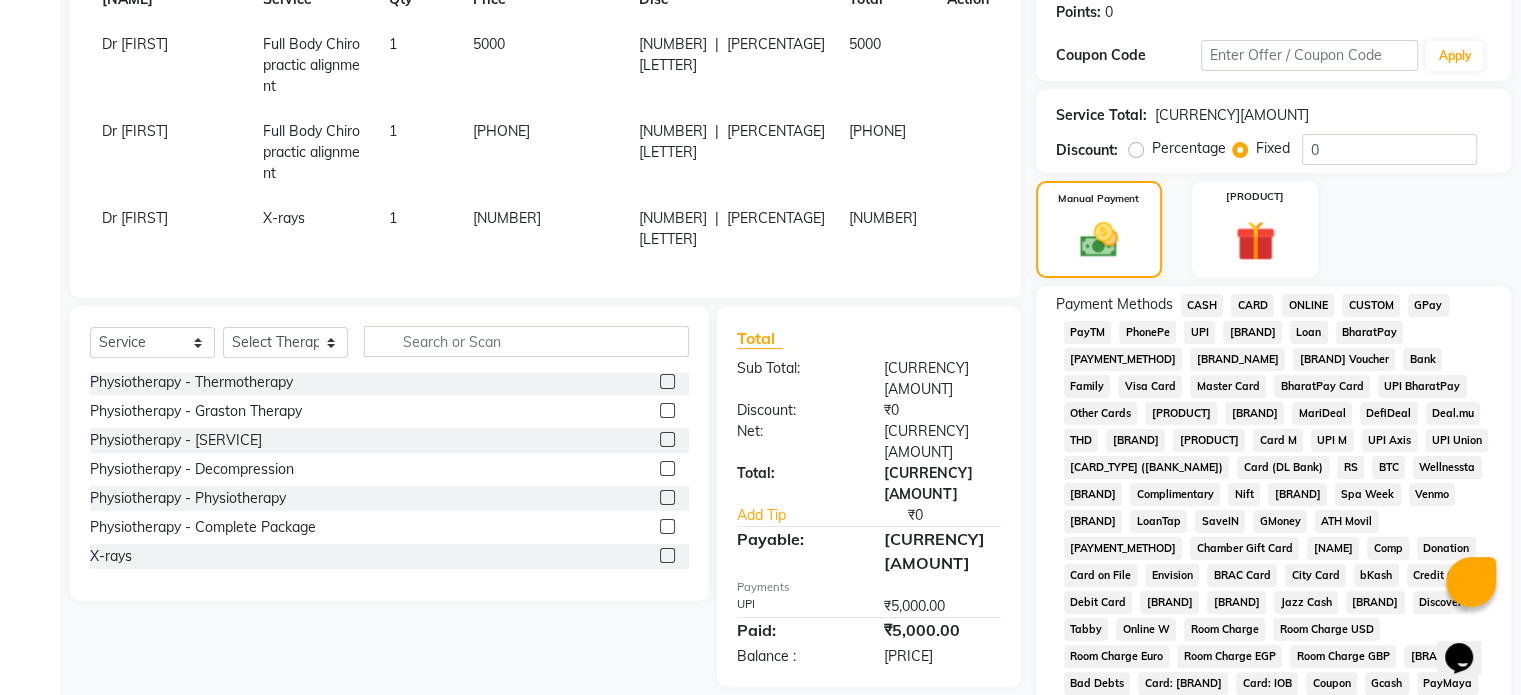 click on "CARD" at bounding box center (1202, 305) 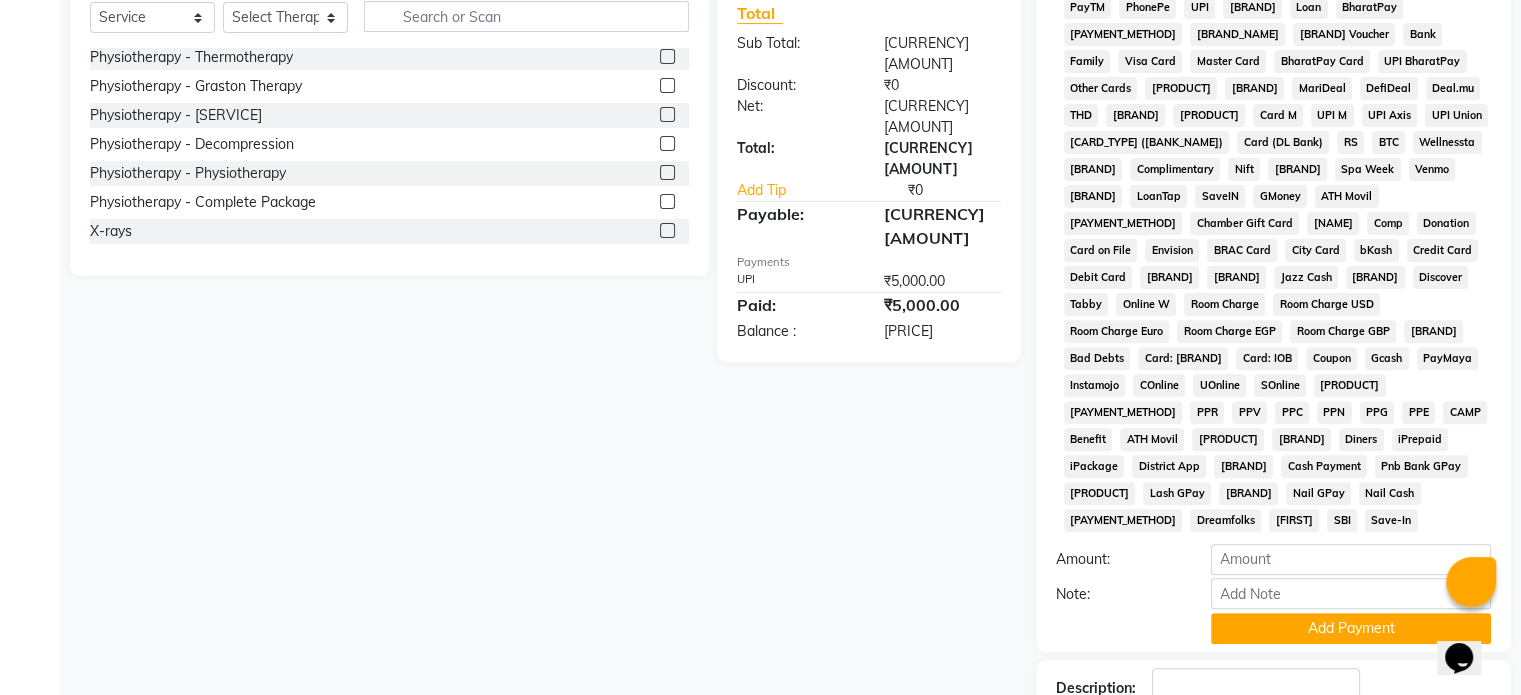 scroll, scrollTop: 637, scrollLeft: 0, axis: vertical 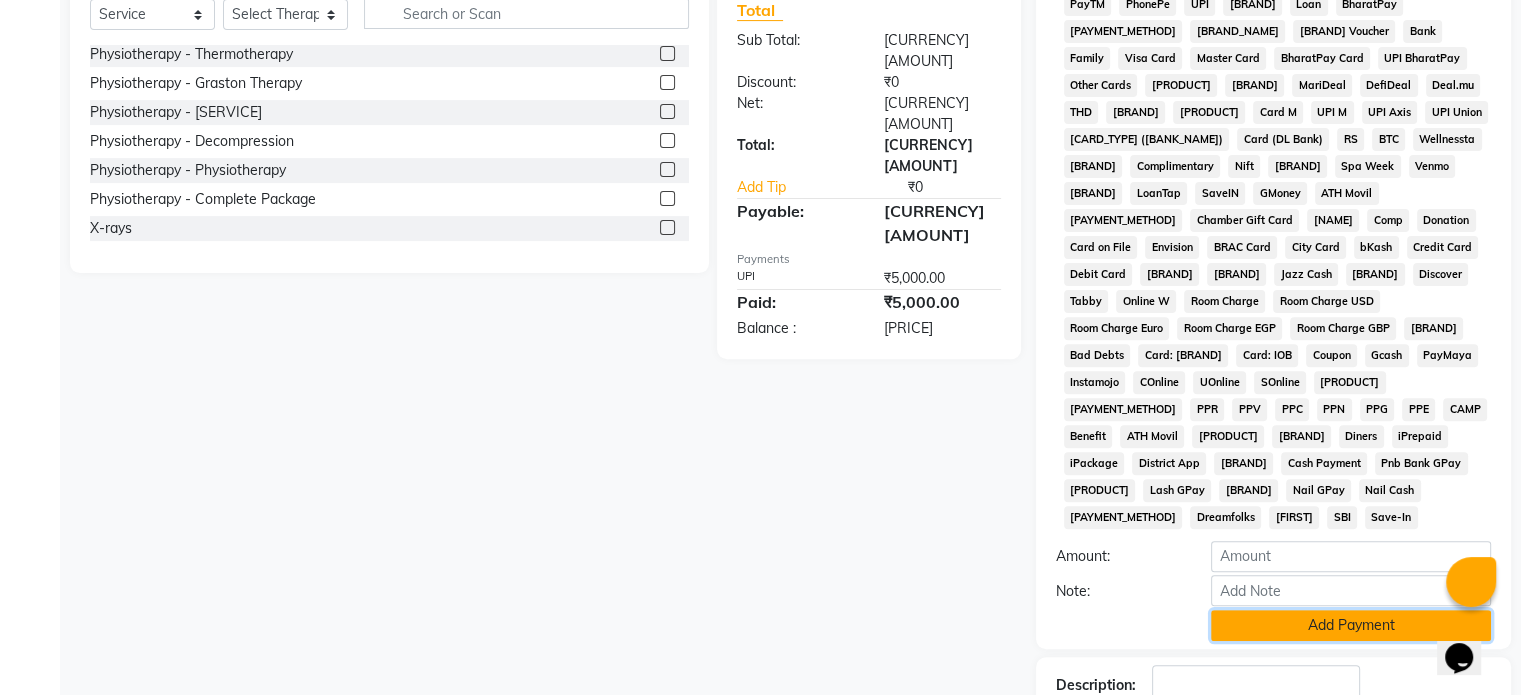 click on "Add Payment" at bounding box center [1351, 625] 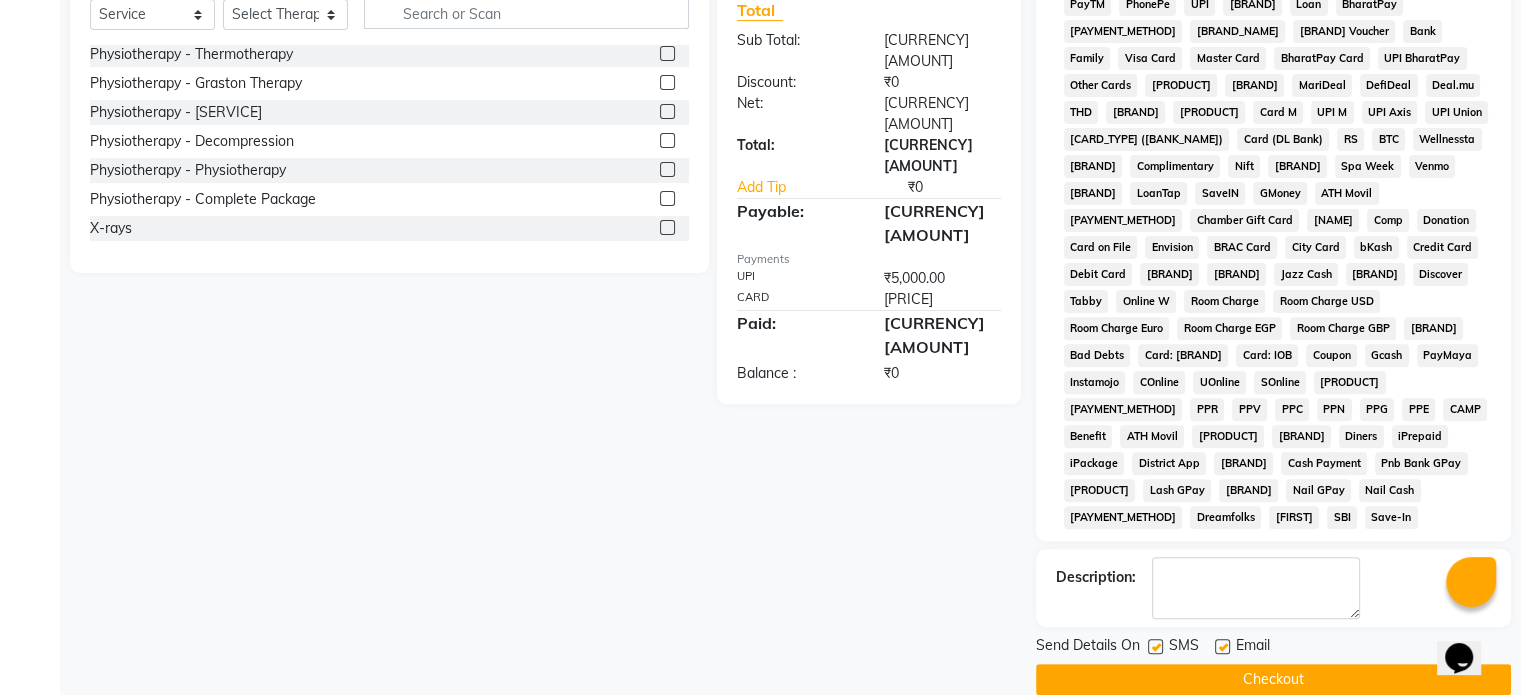 click at bounding box center (1155, 646) 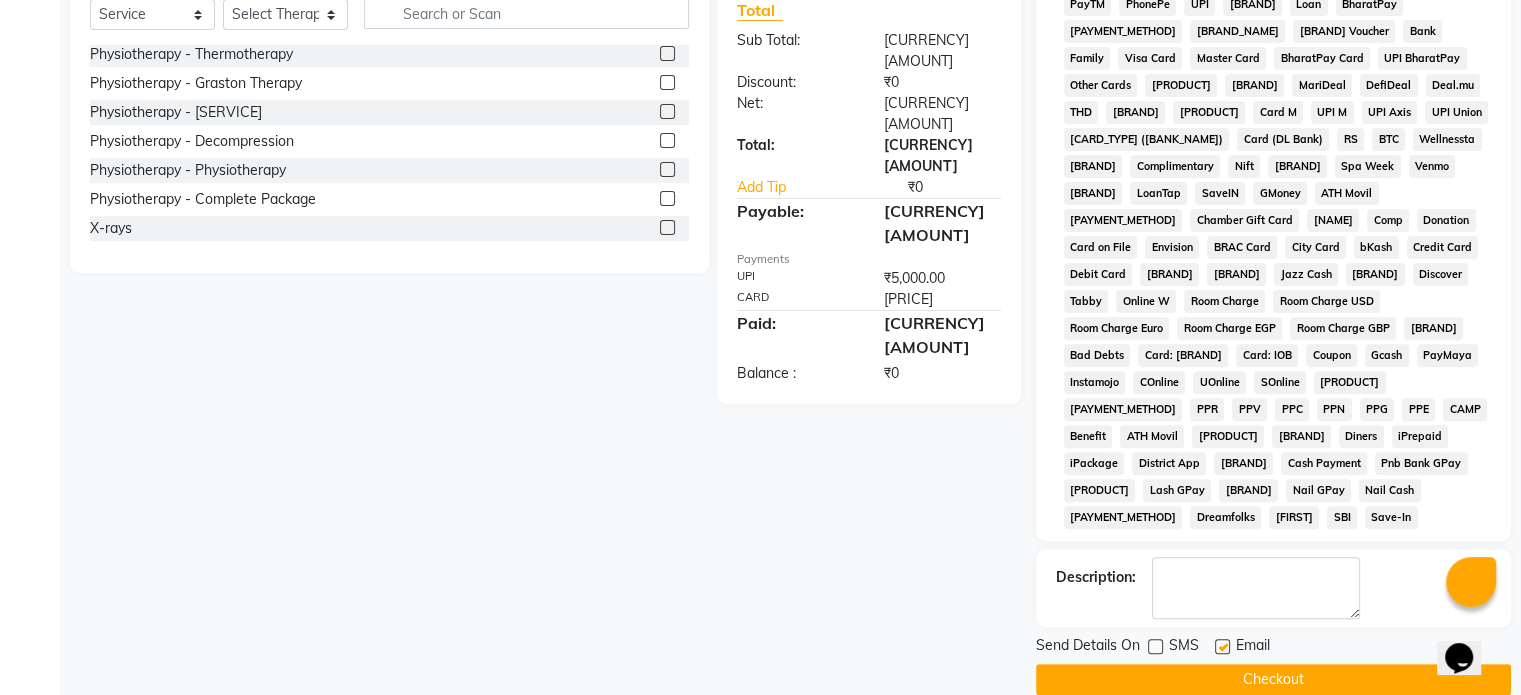 click at bounding box center [1222, 646] 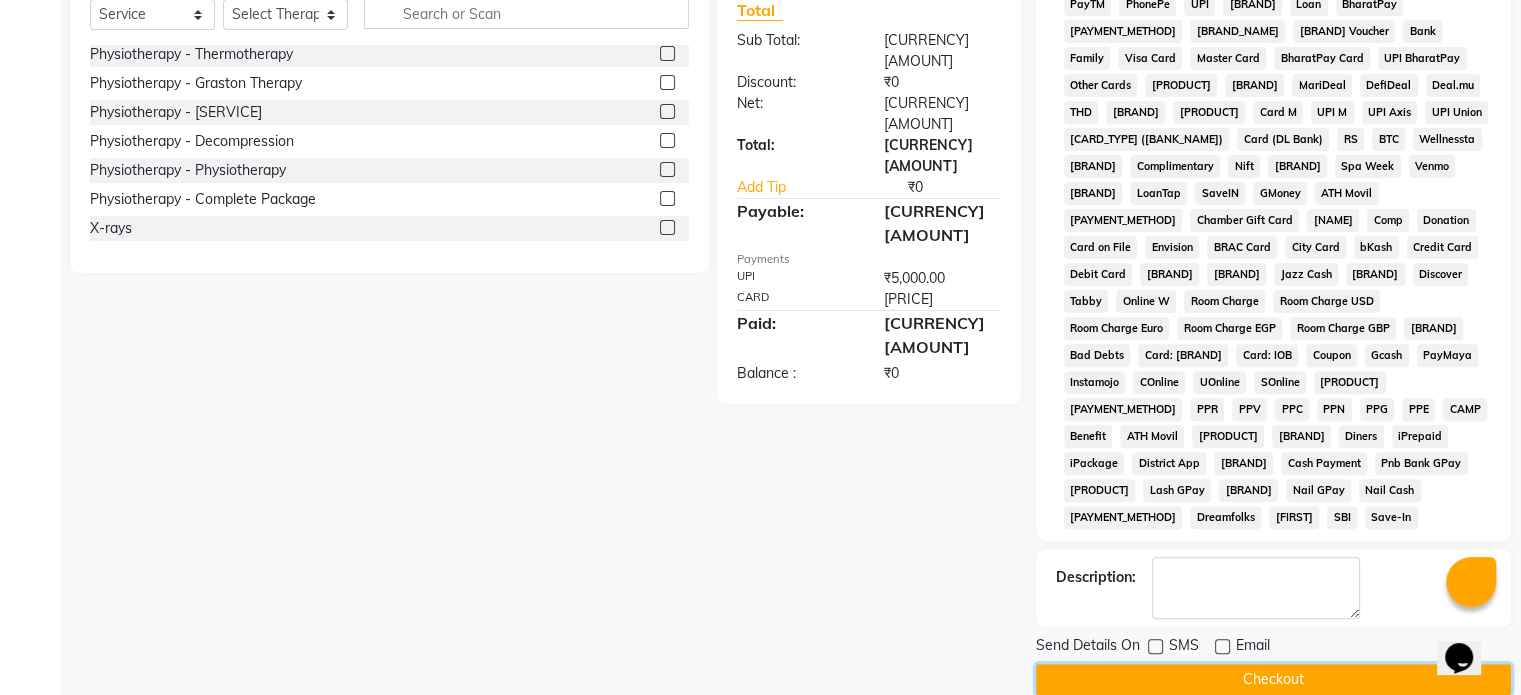 click on "Checkout" at bounding box center [1273, 679] 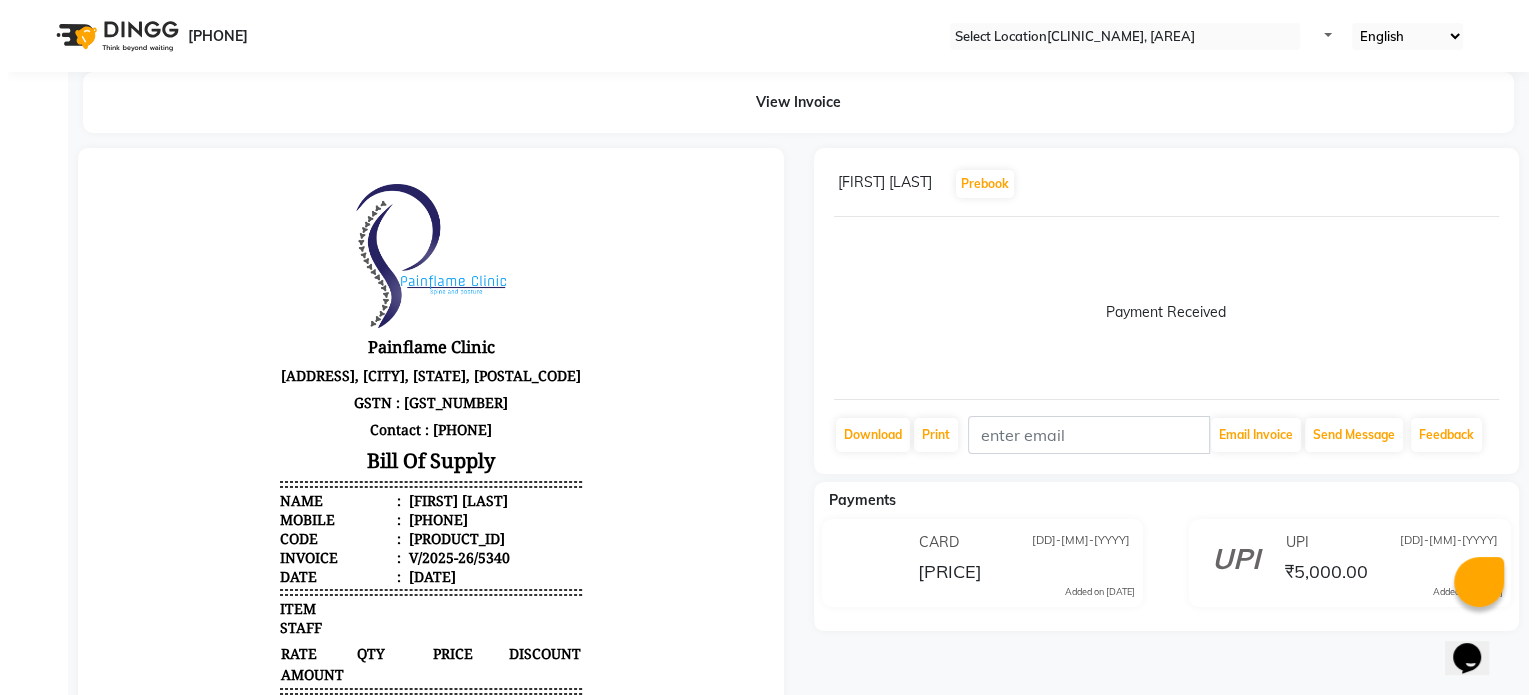 scroll, scrollTop: 0, scrollLeft: 0, axis: both 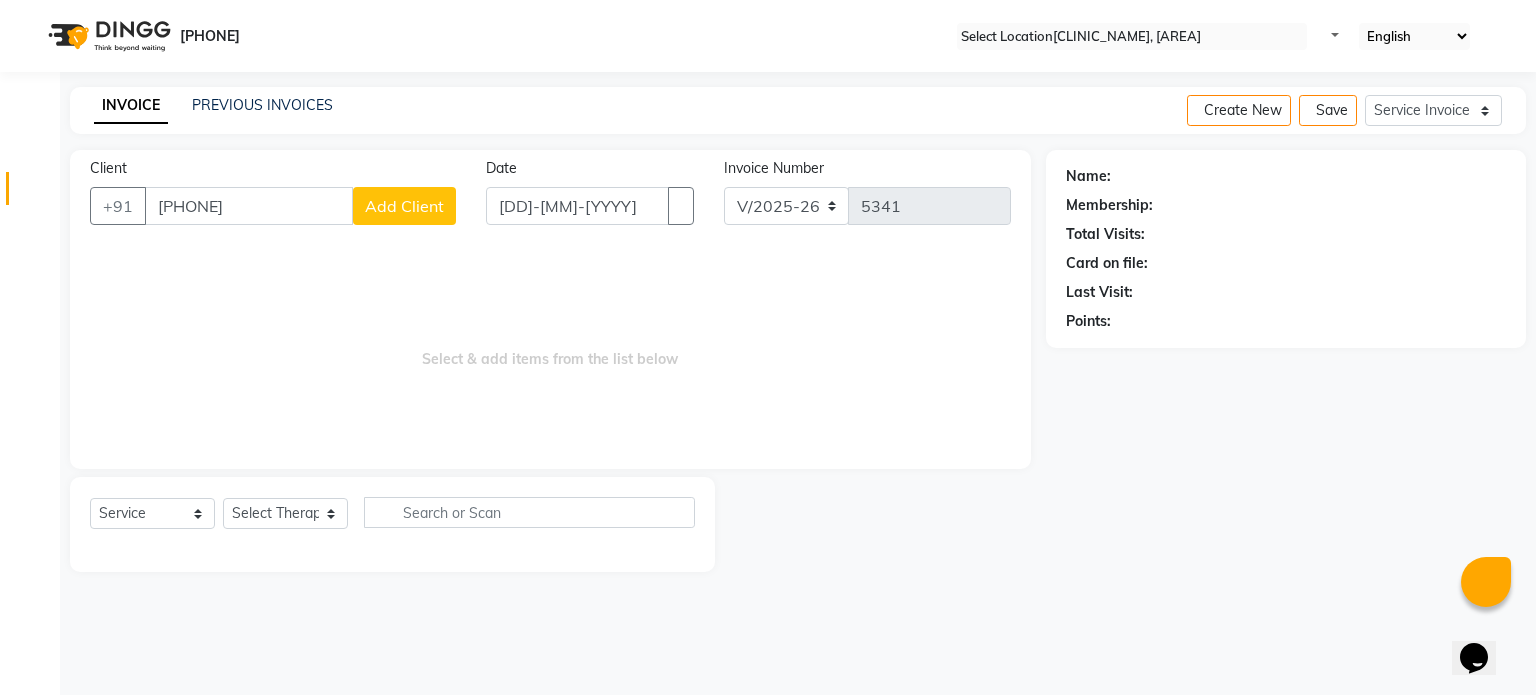 type on "[PHONE]" 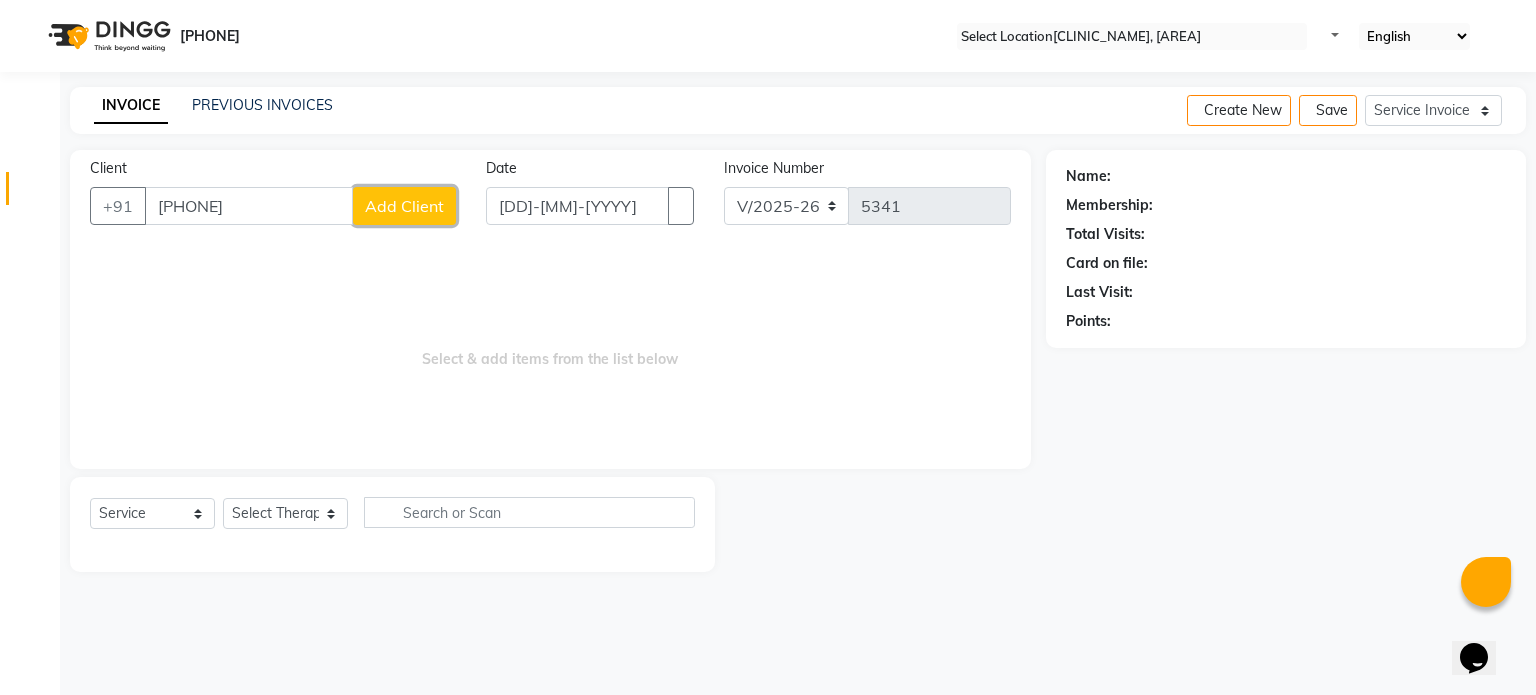 click on "Add Client" at bounding box center (404, 206) 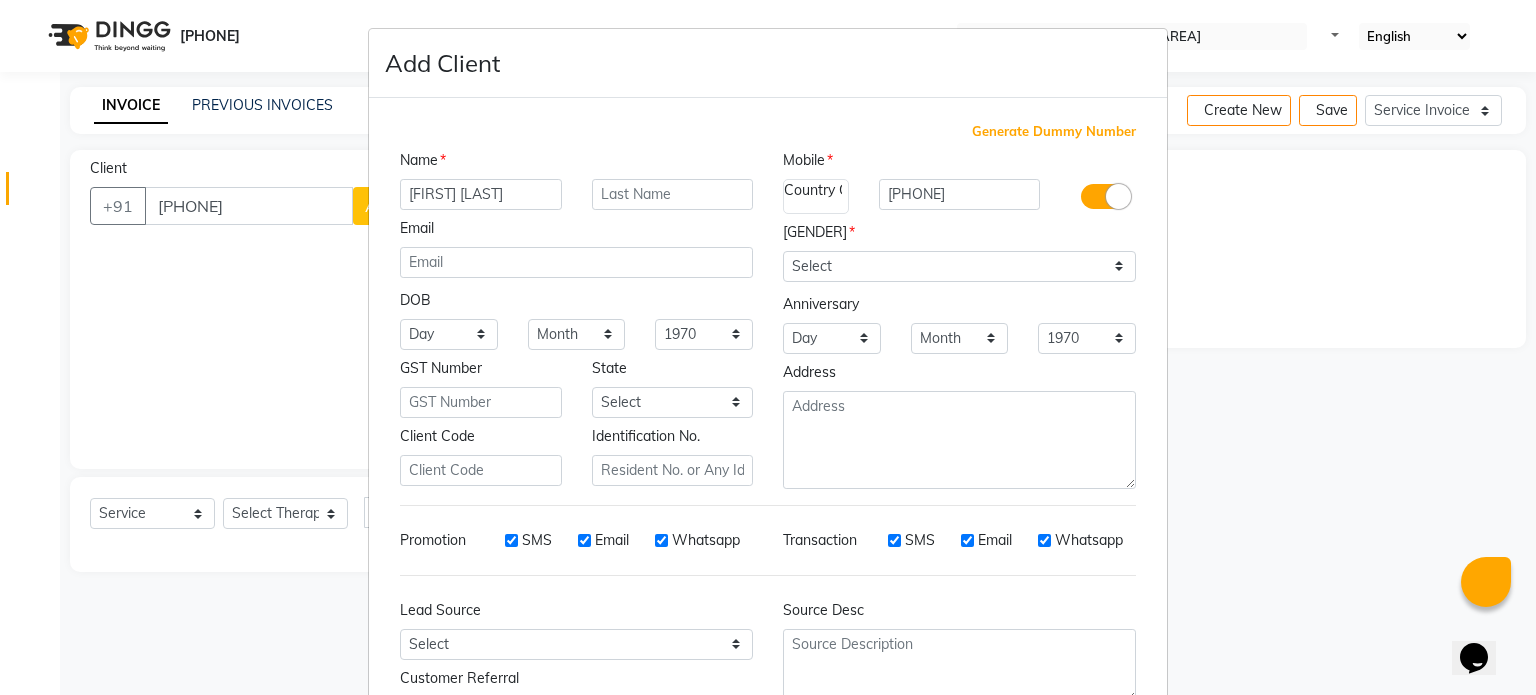 type on "[FIRST] [LAST]" 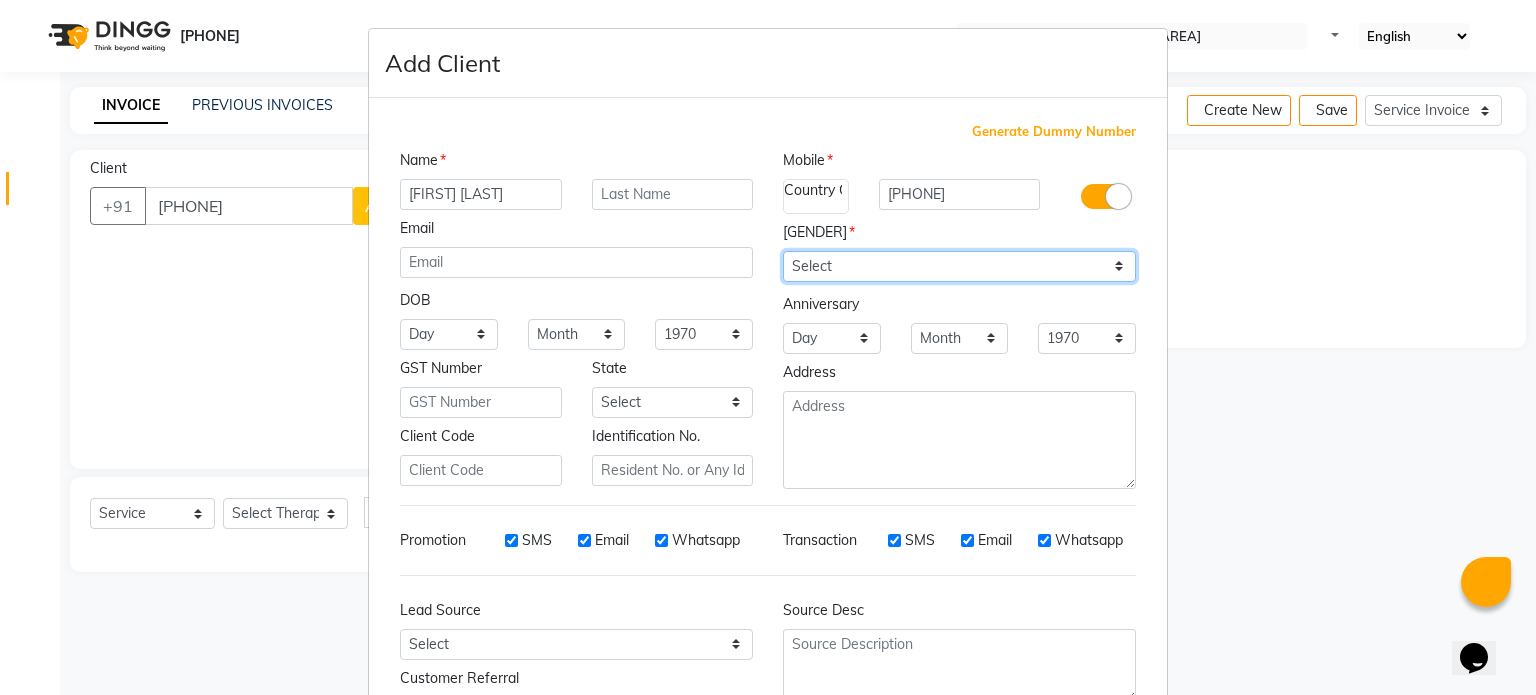 click on "Select Male Female Other Prefer Not To Say" at bounding box center (959, 266) 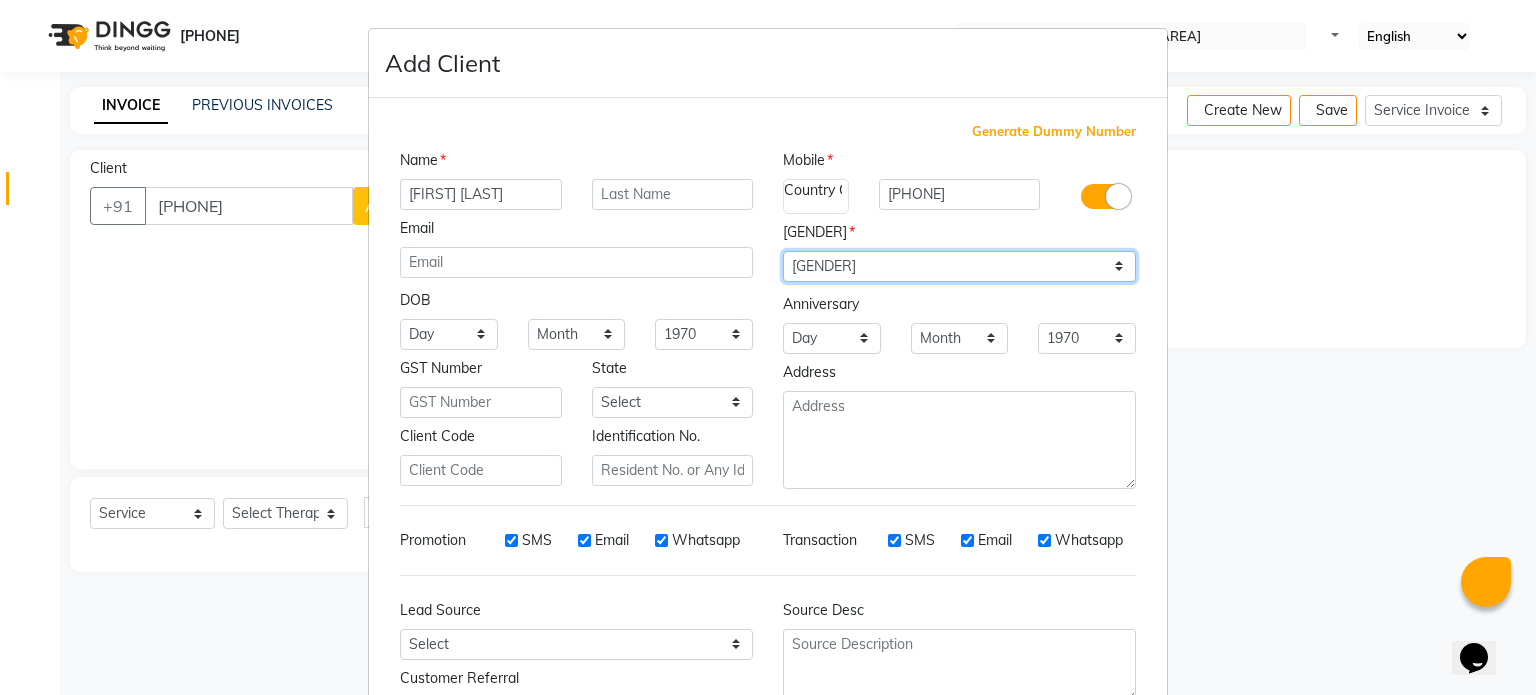 click on "Select Male Female Other Prefer Not To Say" at bounding box center [959, 266] 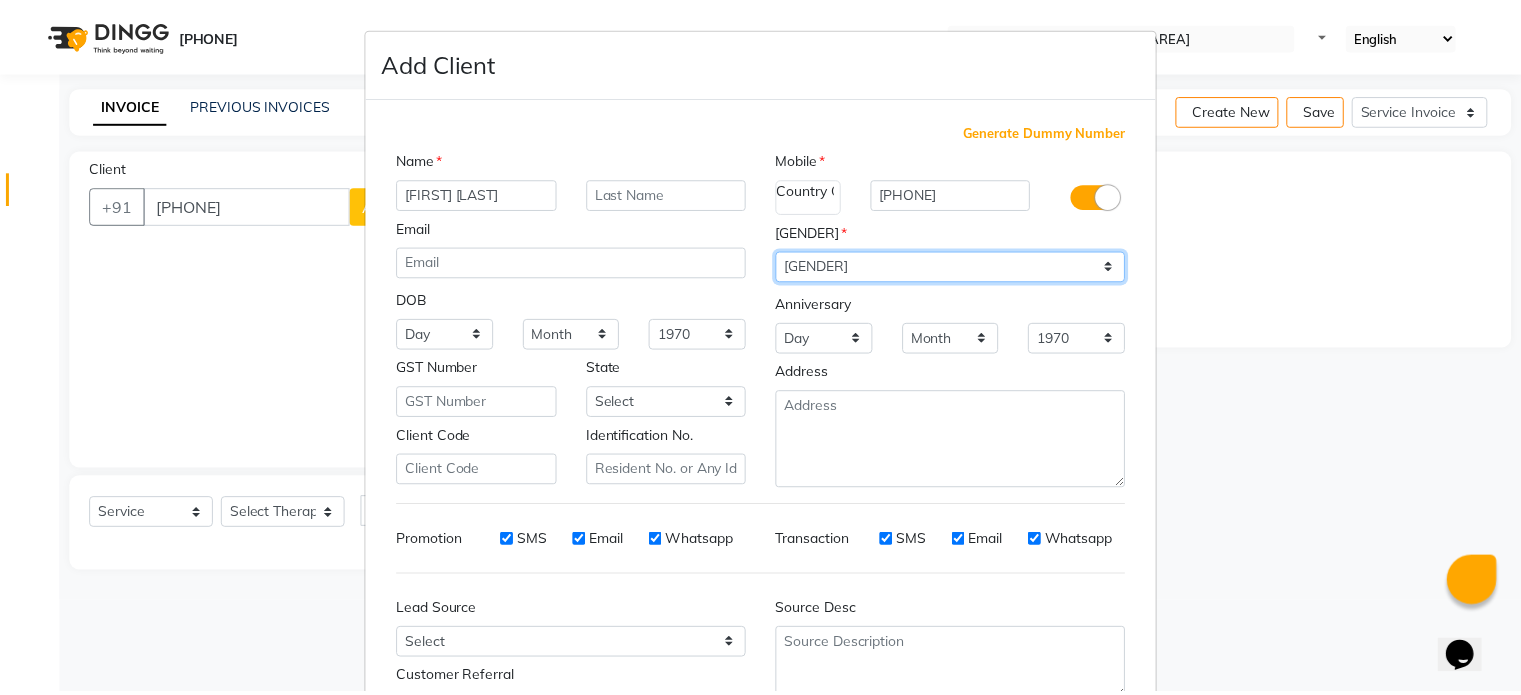 scroll, scrollTop: 161, scrollLeft: 0, axis: vertical 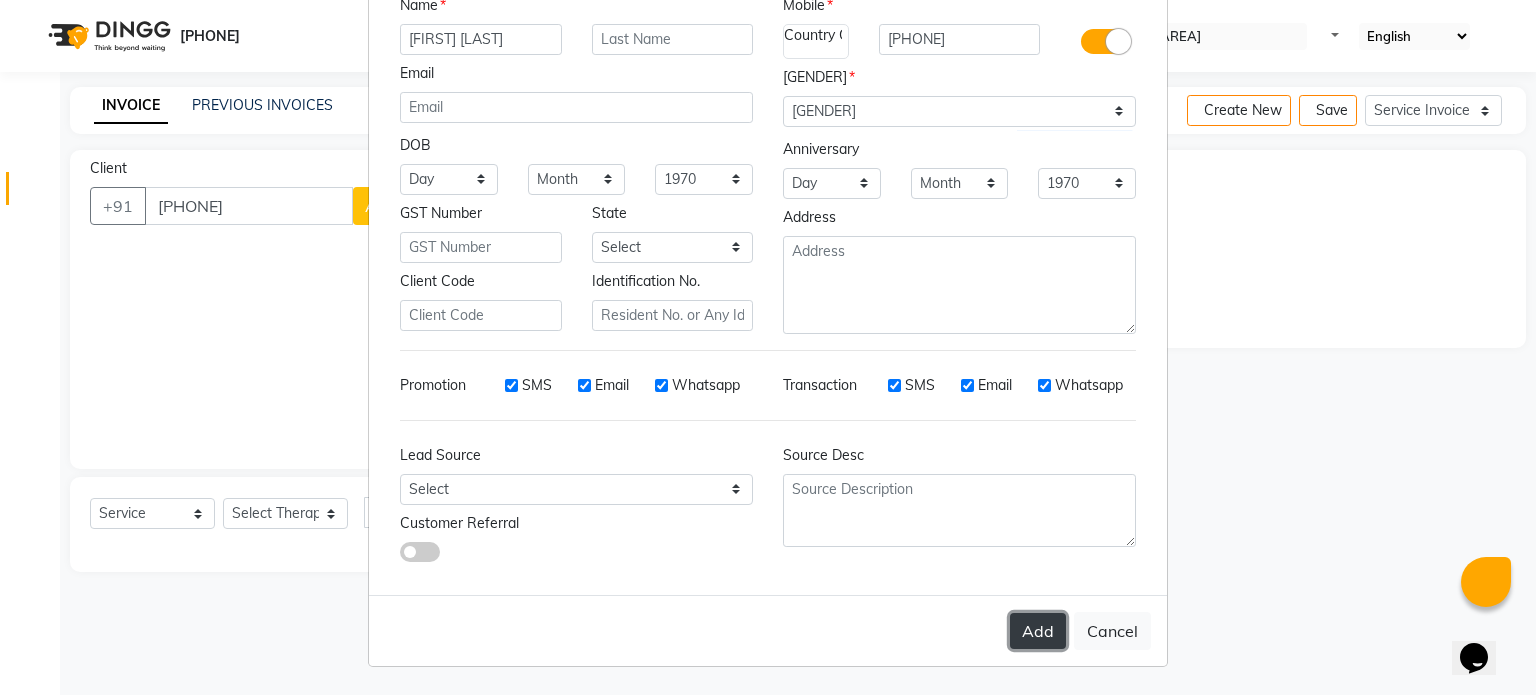 click on "Add" at bounding box center [1038, 631] 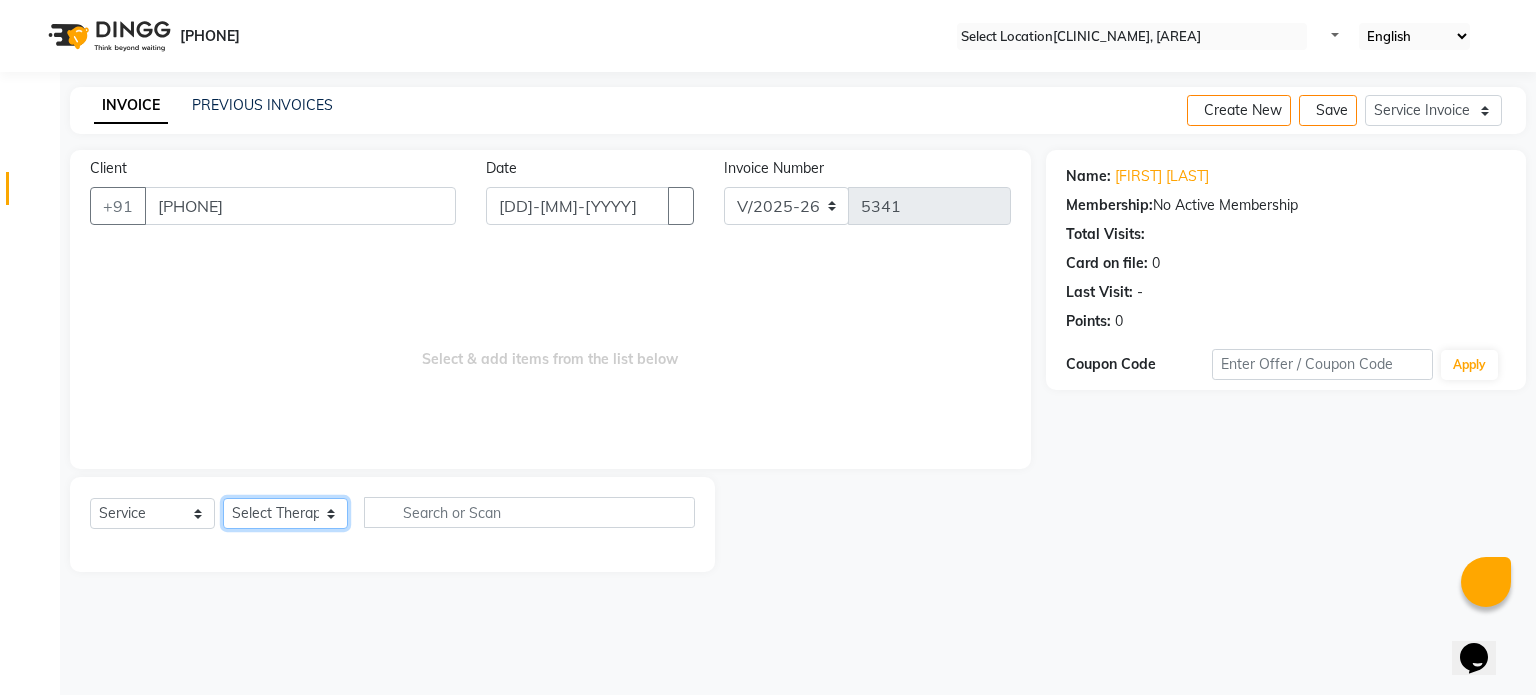 click on "Select Therapist Dr Durgesh Dr Harish Dr Ranjana Dr Saurabh Dr. Suraj Dr. Tejpal Mehlawat KUSHAL MOHIT SEMWAL Nancy Singhai Reception 1  Reception 2 Reception 3" at bounding box center (285, 513) 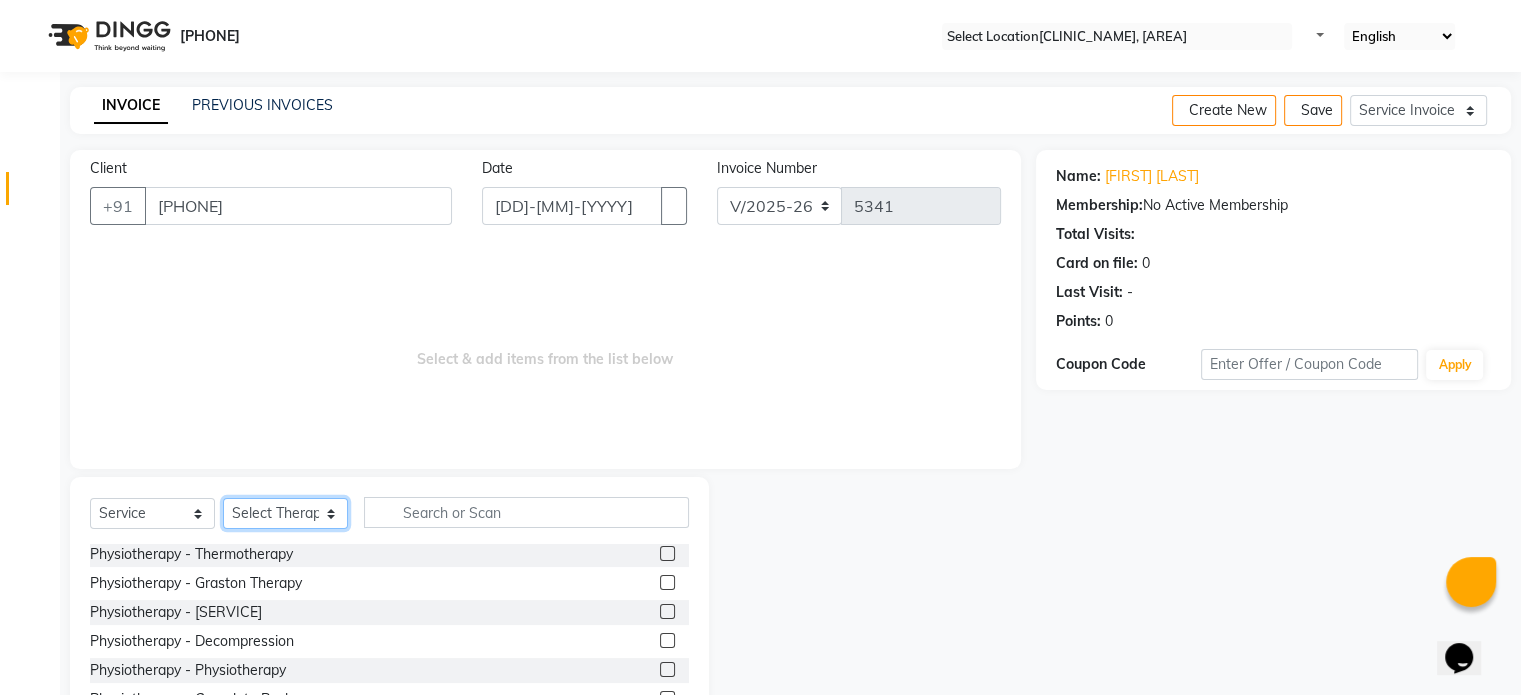 scroll, scrollTop: 119, scrollLeft: 0, axis: vertical 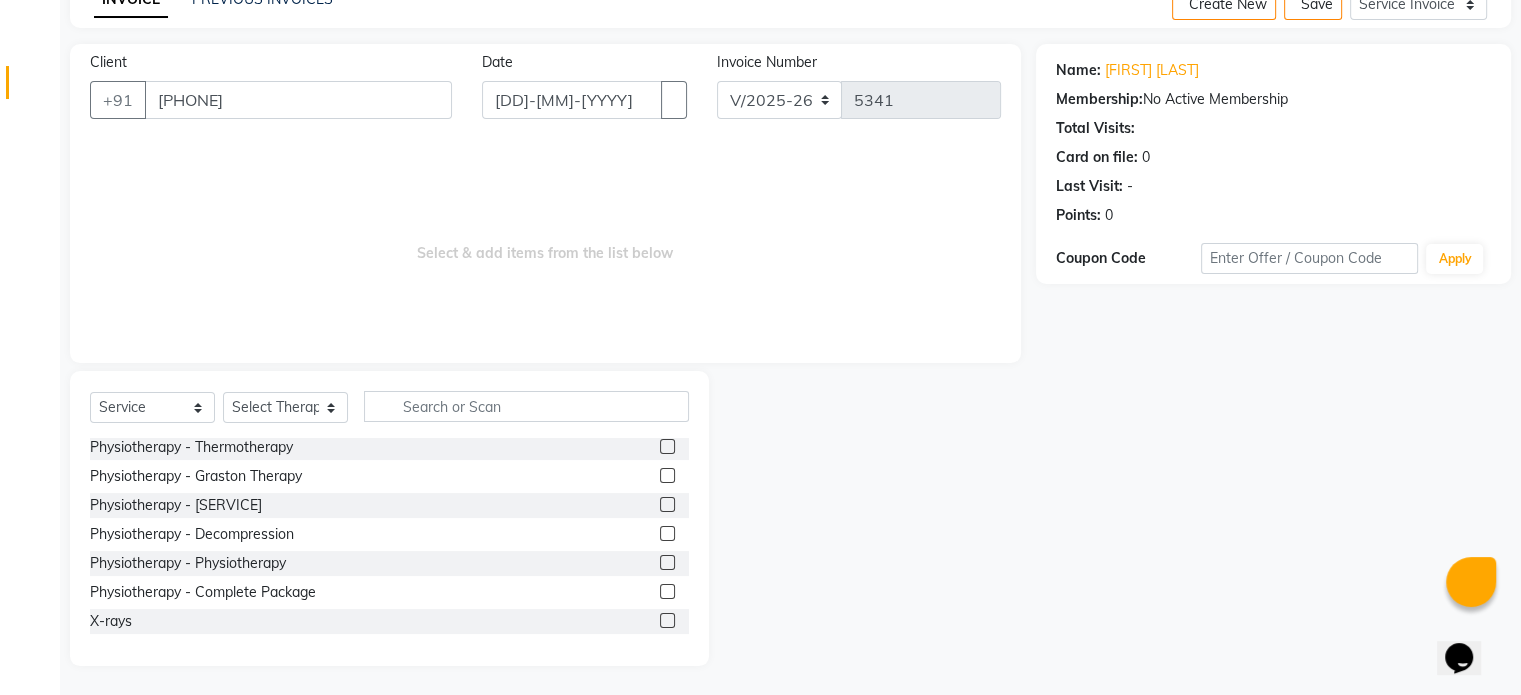 click at bounding box center (667, 620) 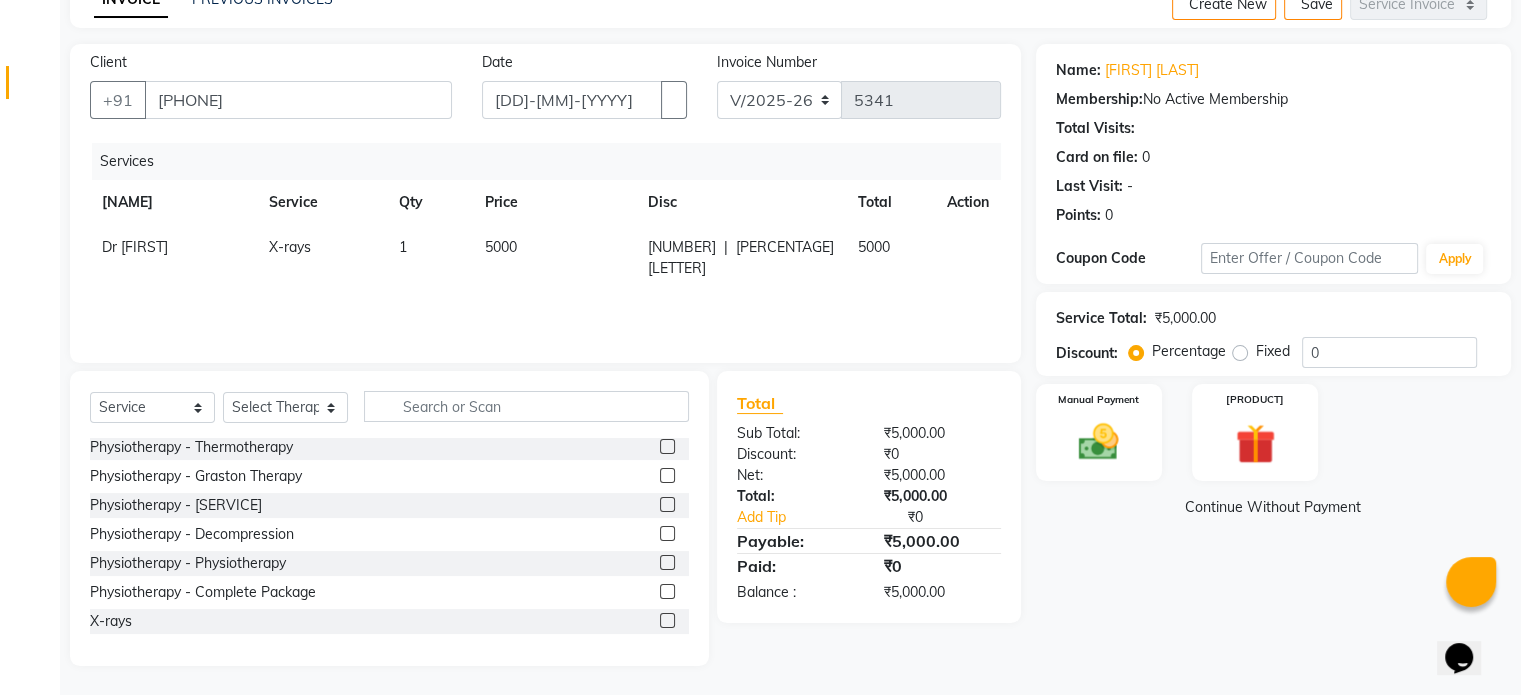 click on "5000" at bounding box center [135, 247] 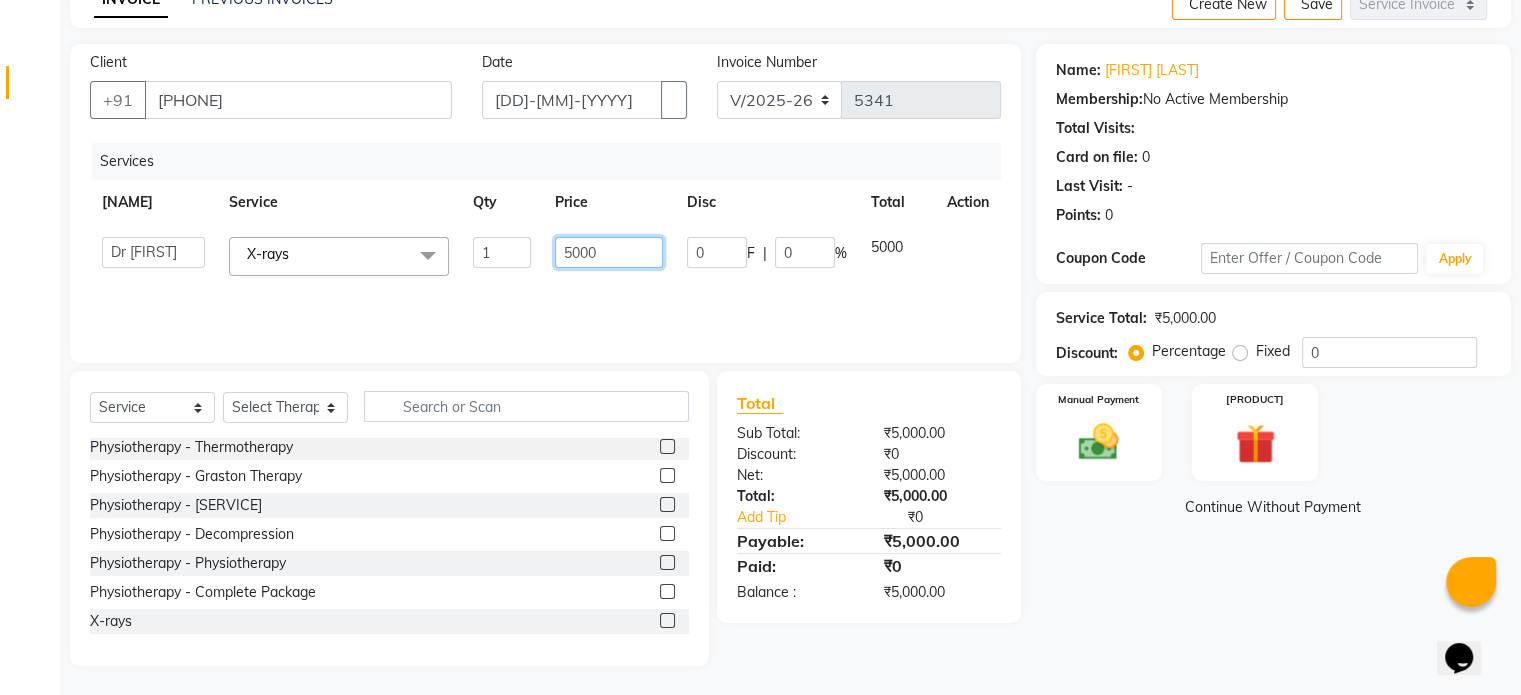 click on "5000" at bounding box center [502, 252] 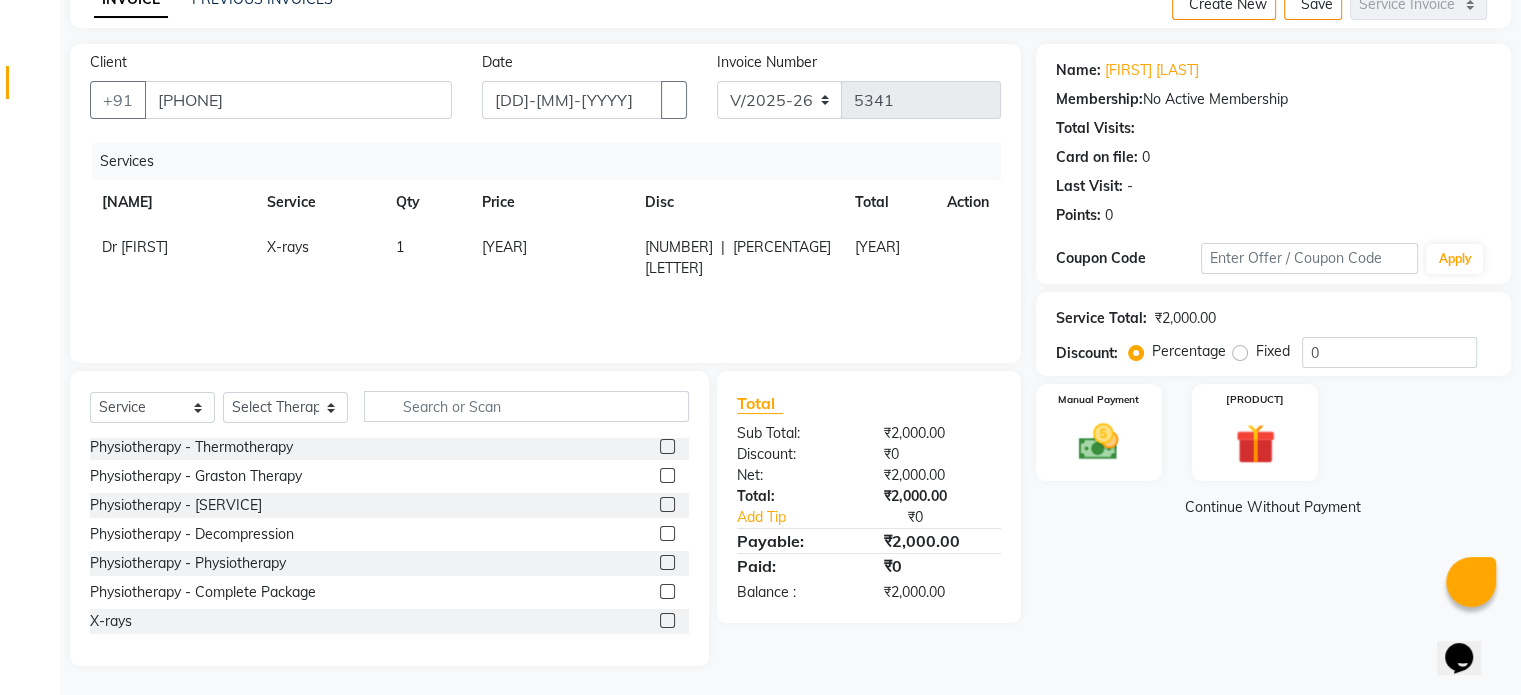 click on "Fixed" at bounding box center [1273, 351] 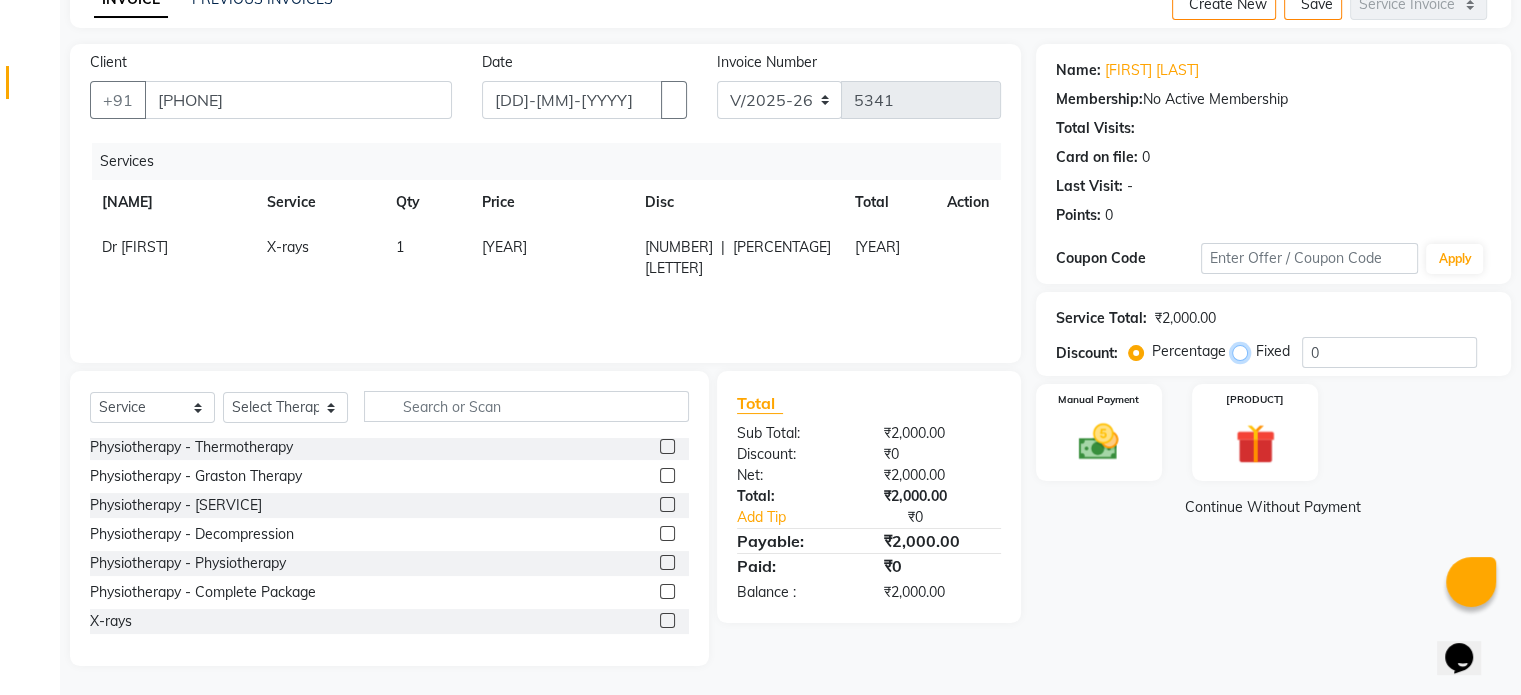 click on "Fixed" at bounding box center (1244, 351) 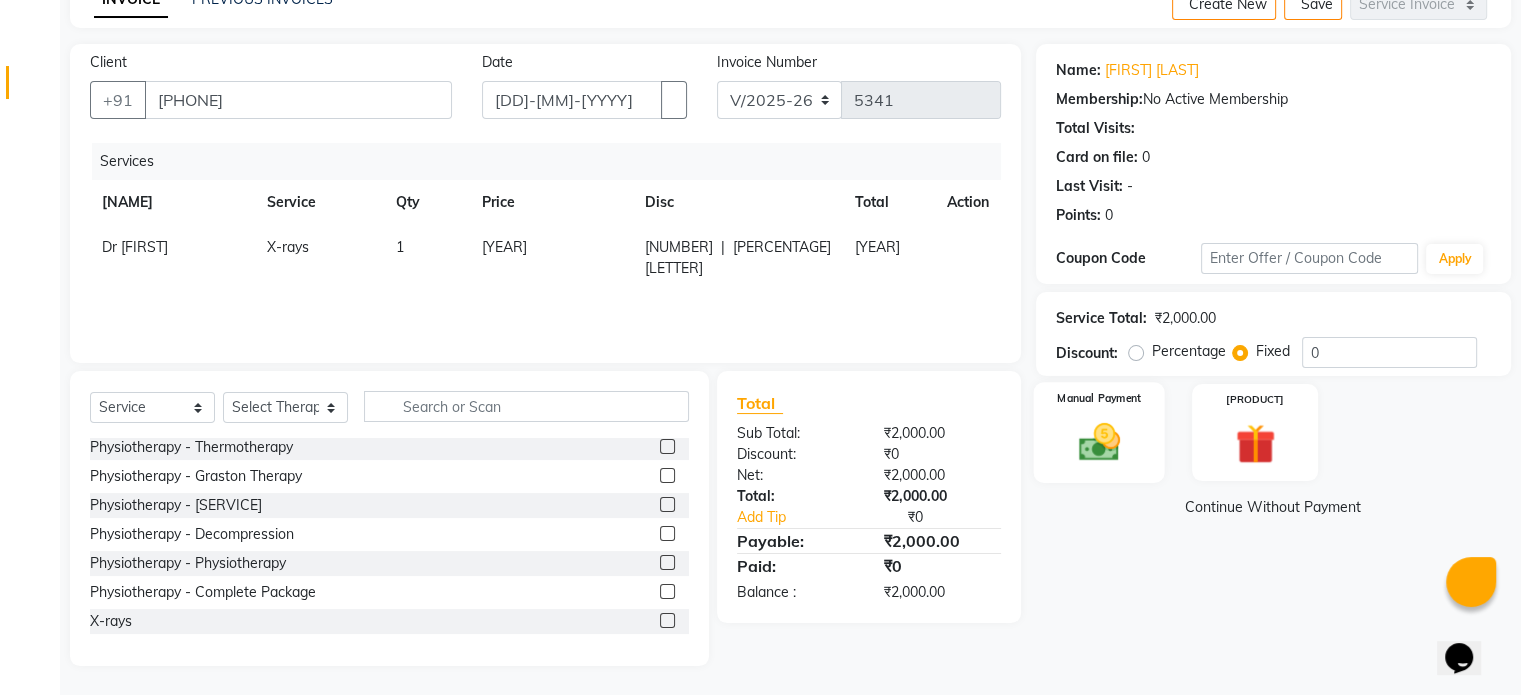click at bounding box center [1098, 442] 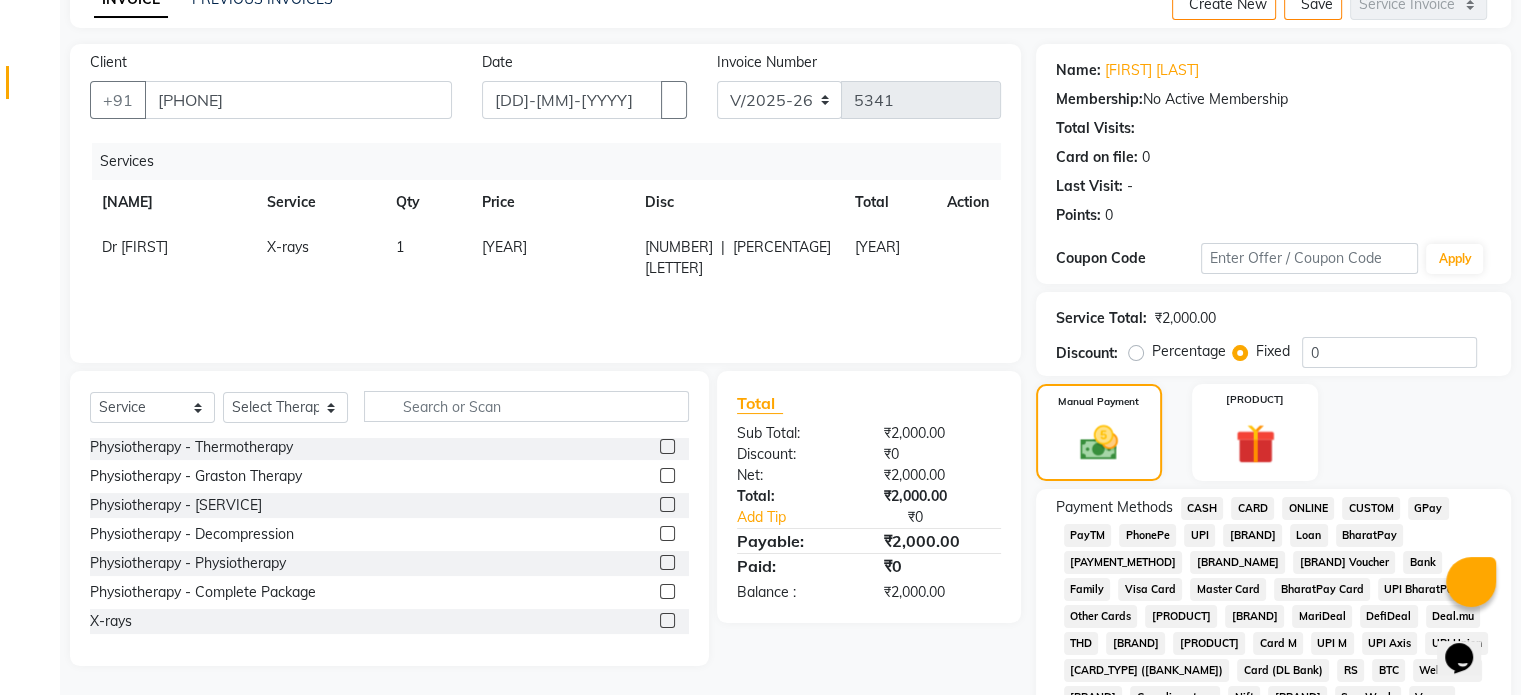 click on "UPI" at bounding box center (1202, 508) 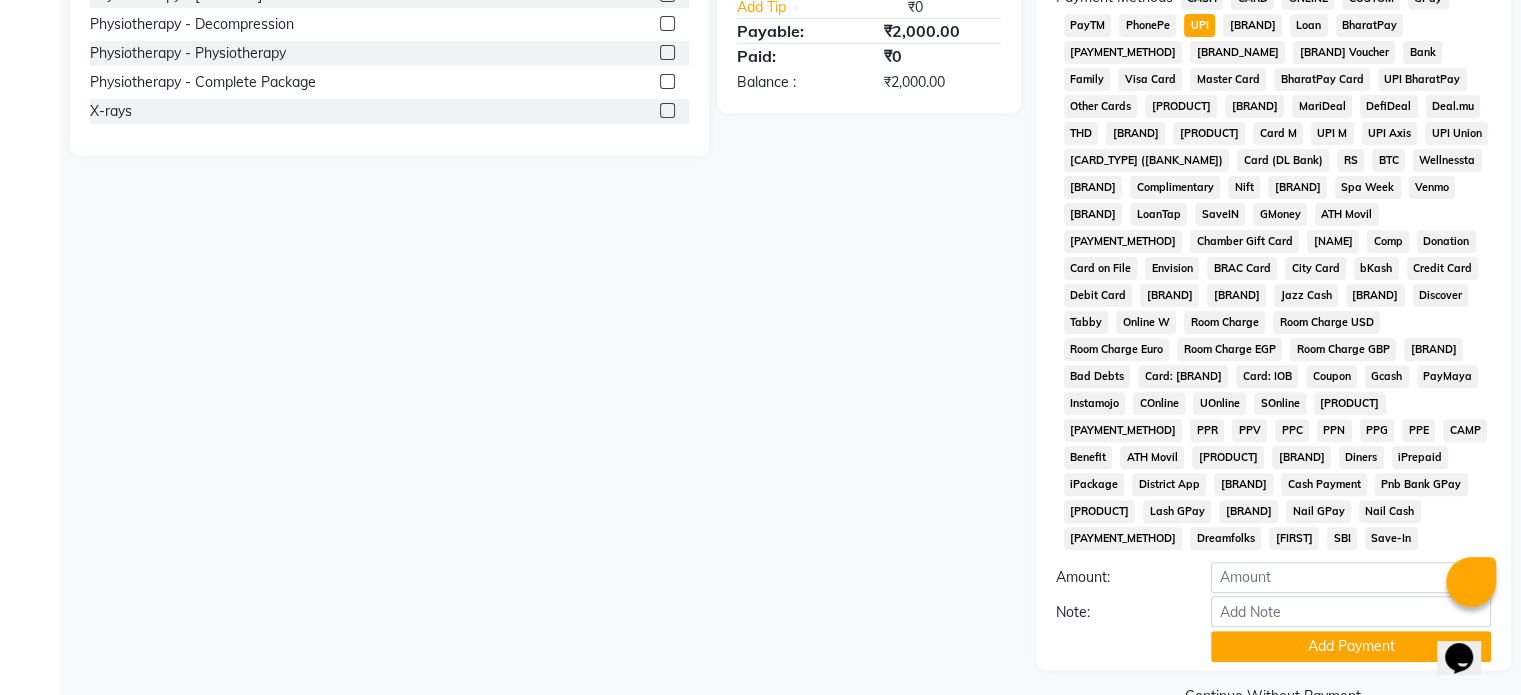scroll, scrollTop: 652, scrollLeft: 0, axis: vertical 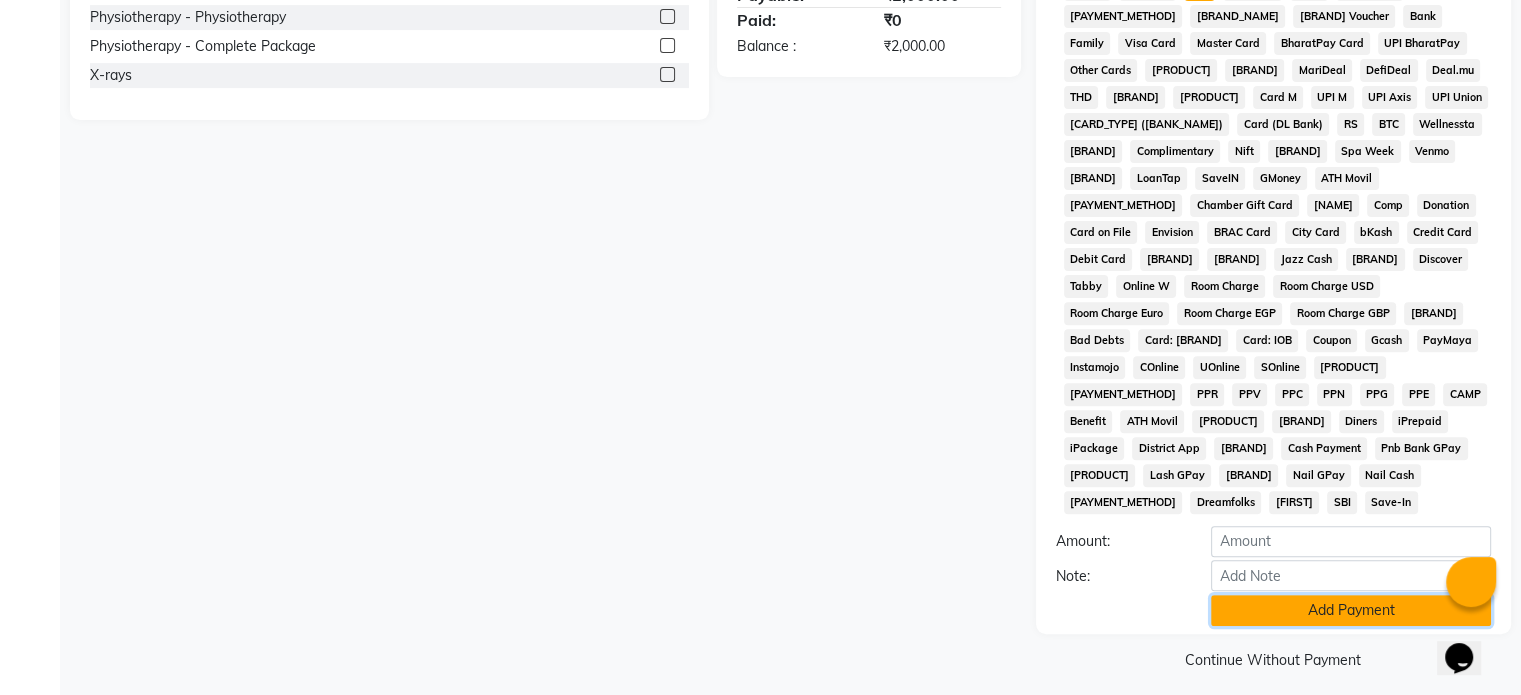 click on "Add Payment" at bounding box center (1351, 610) 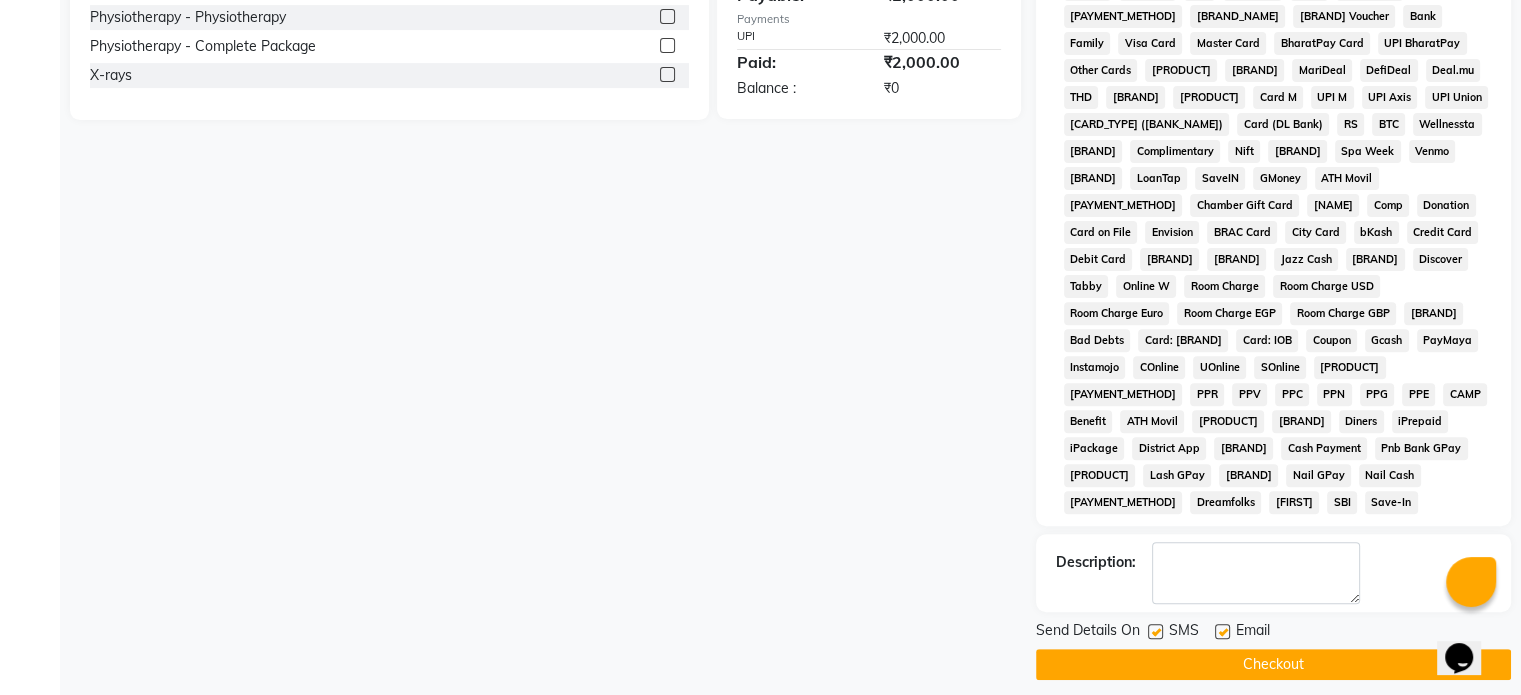 click at bounding box center [1222, 631] 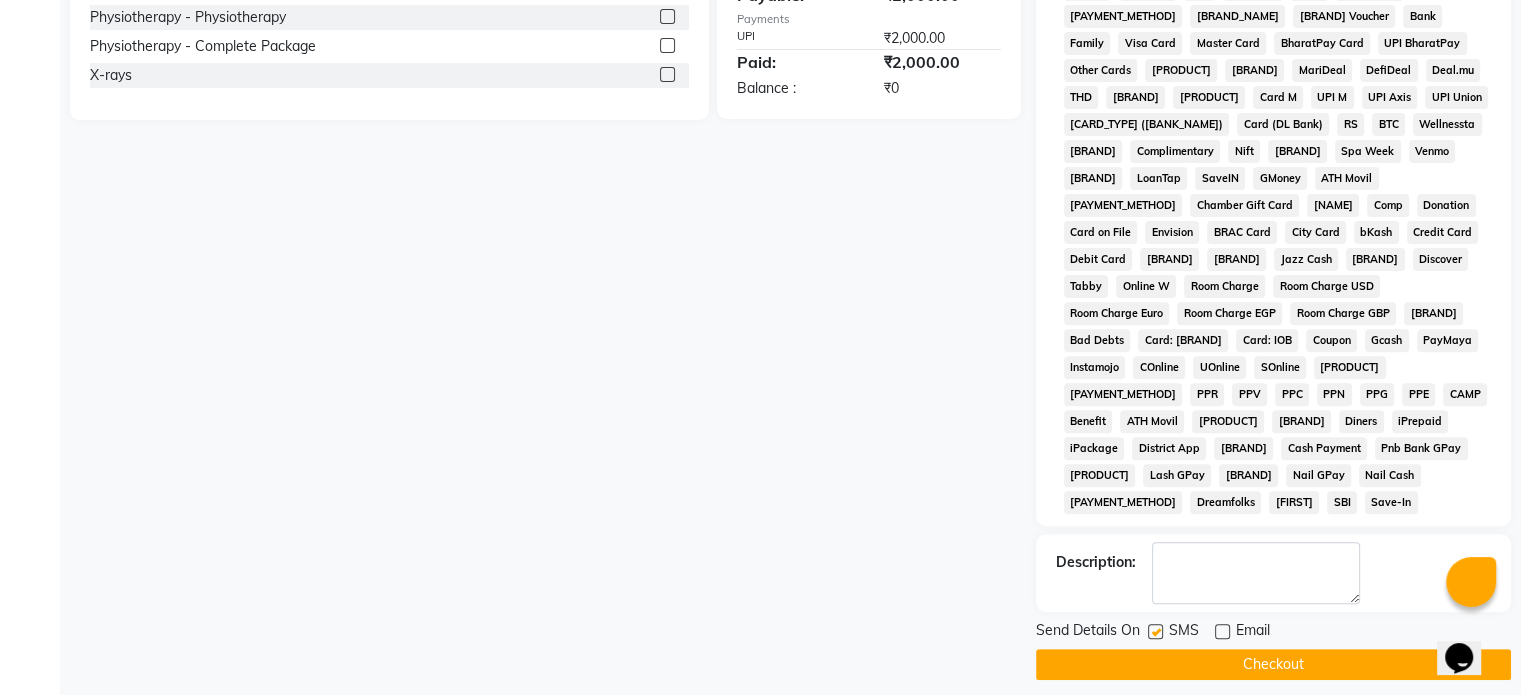 click at bounding box center (1155, 631) 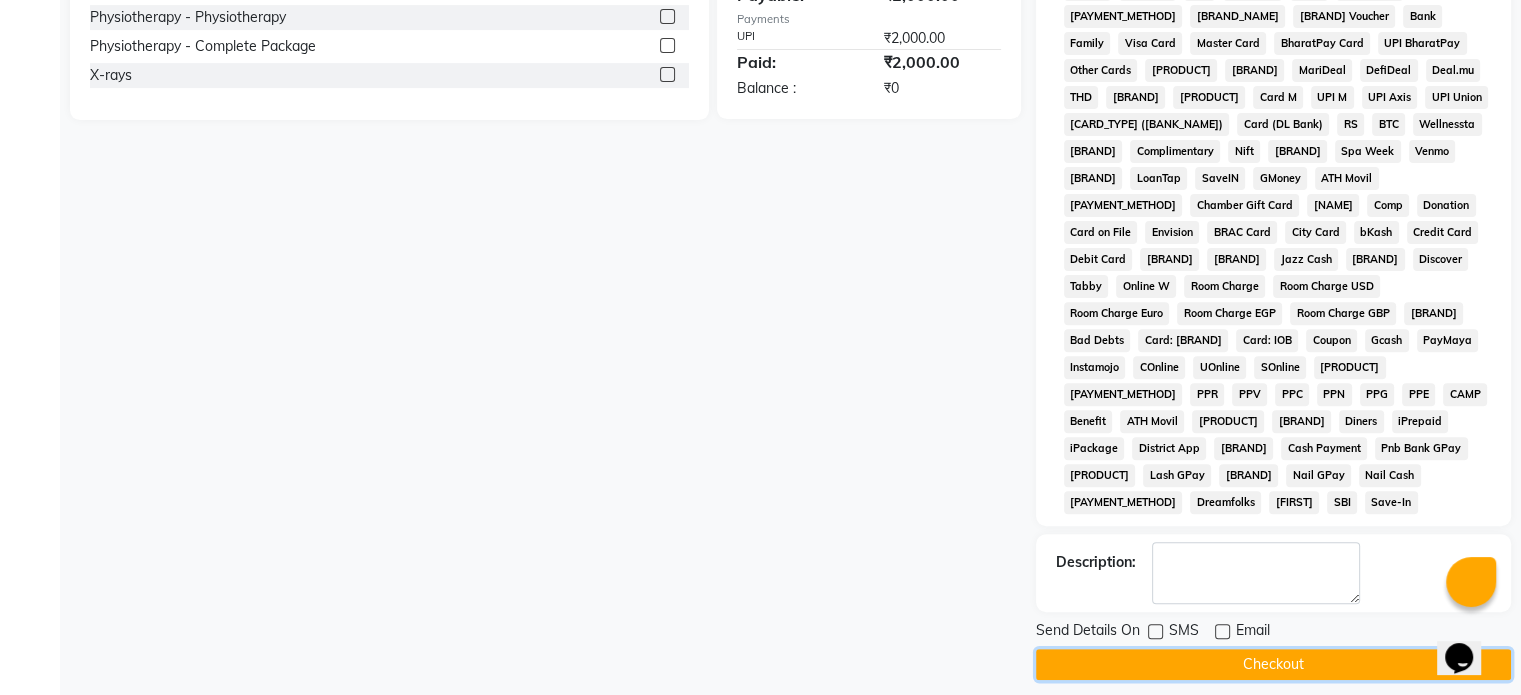 click on "Checkout" at bounding box center [1273, 664] 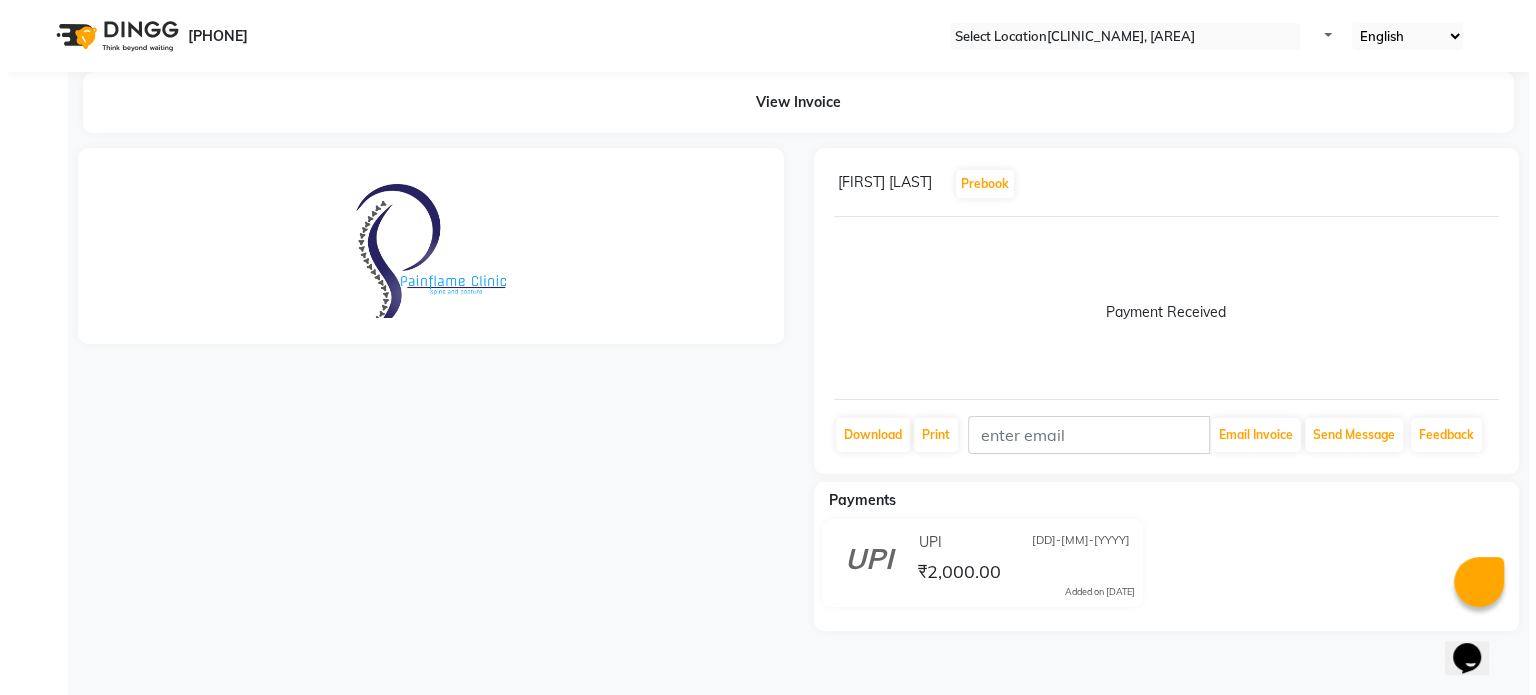 scroll, scrollTop: 0, scrollLeft: 0, axis: both 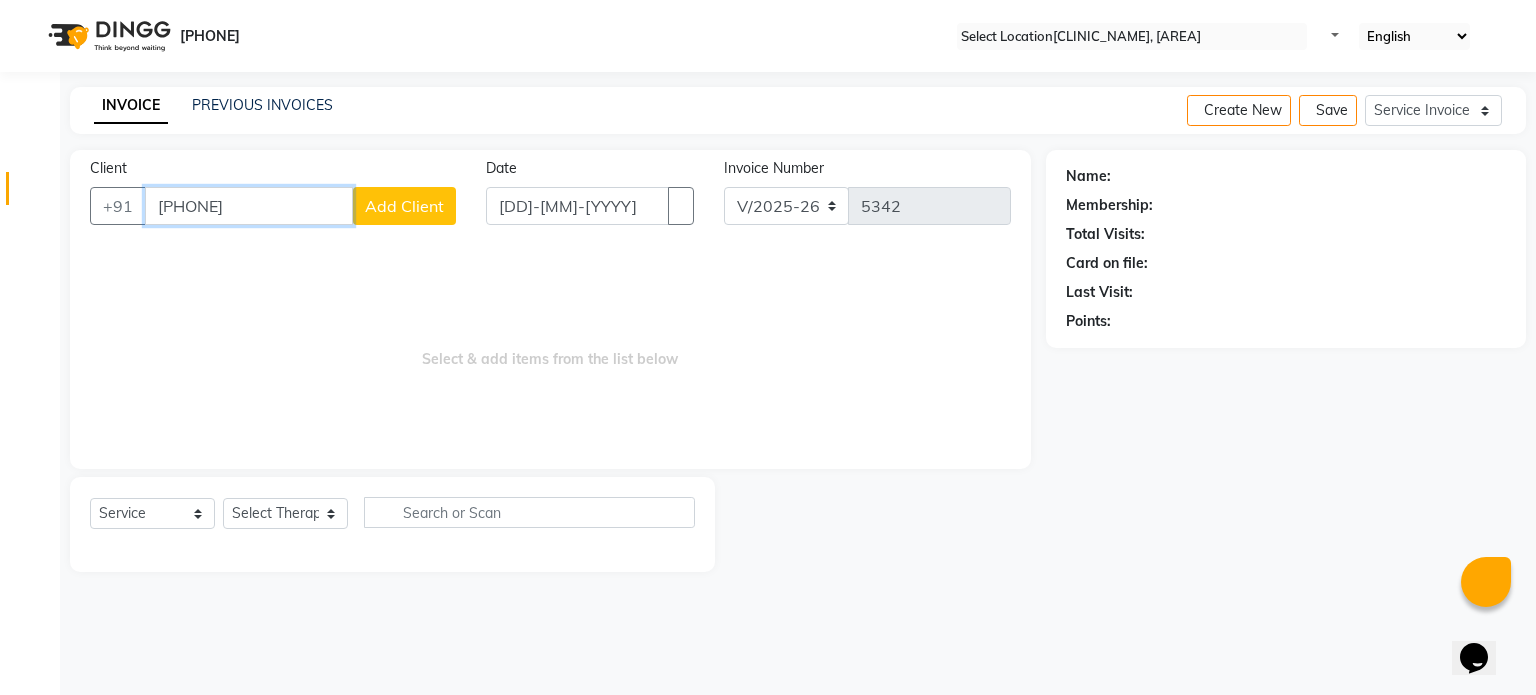 type on "[PHONE]" 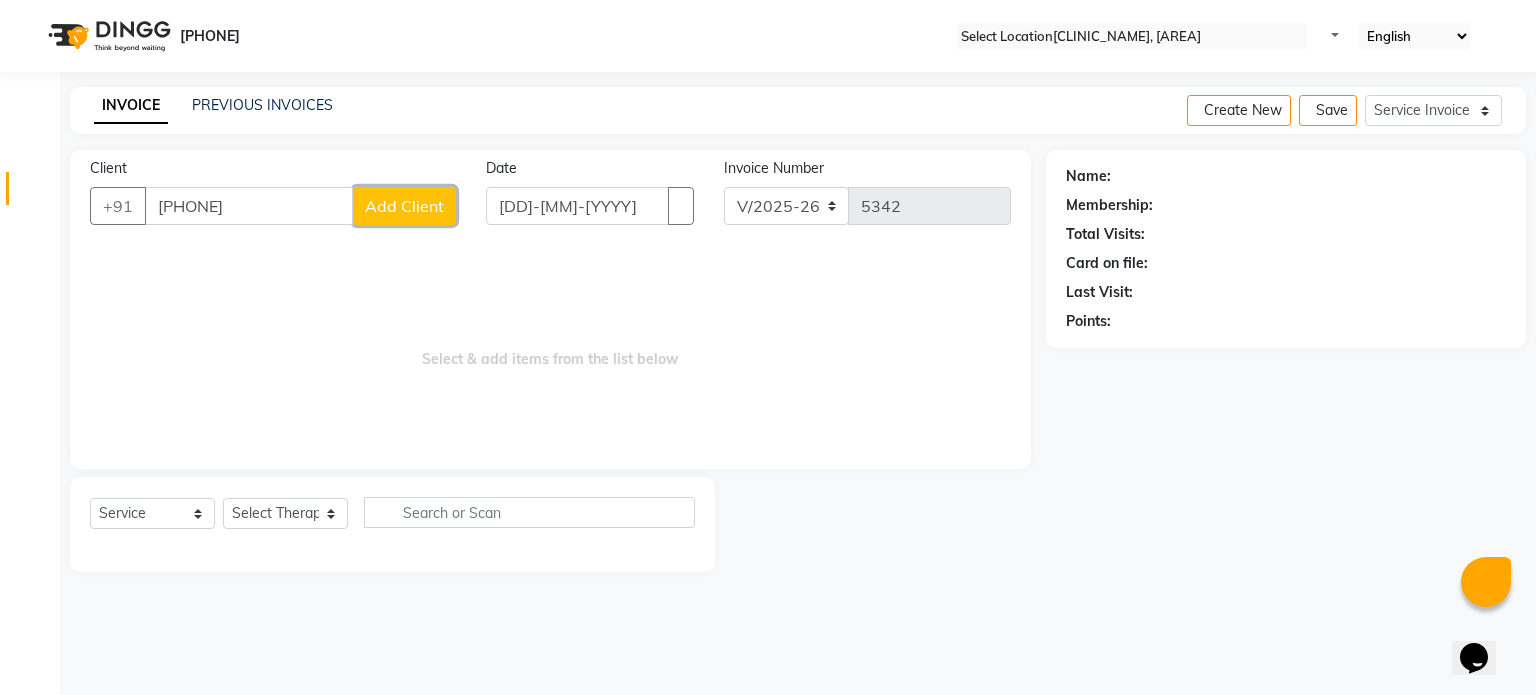 click on "Add Client" at bounding box center (404, 206) 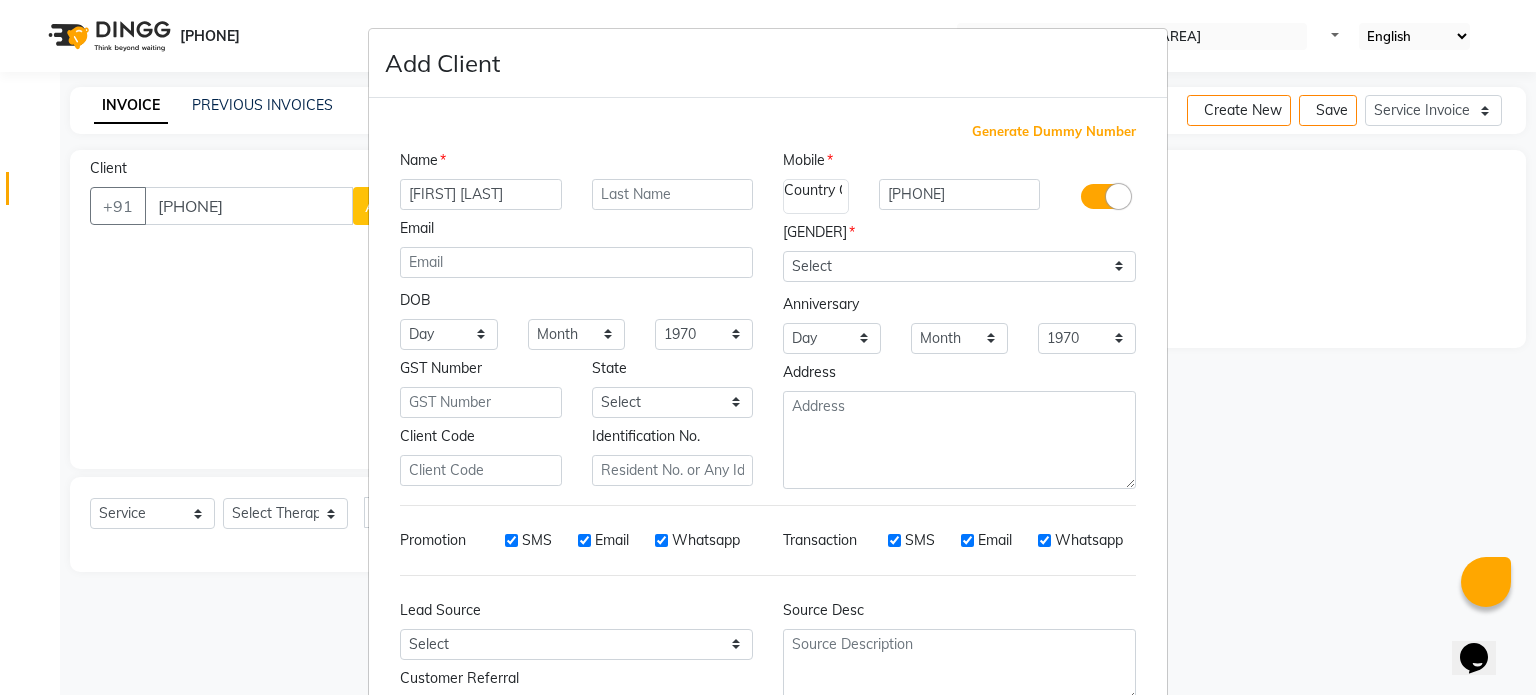 type on "[FIRST] [LAST]" 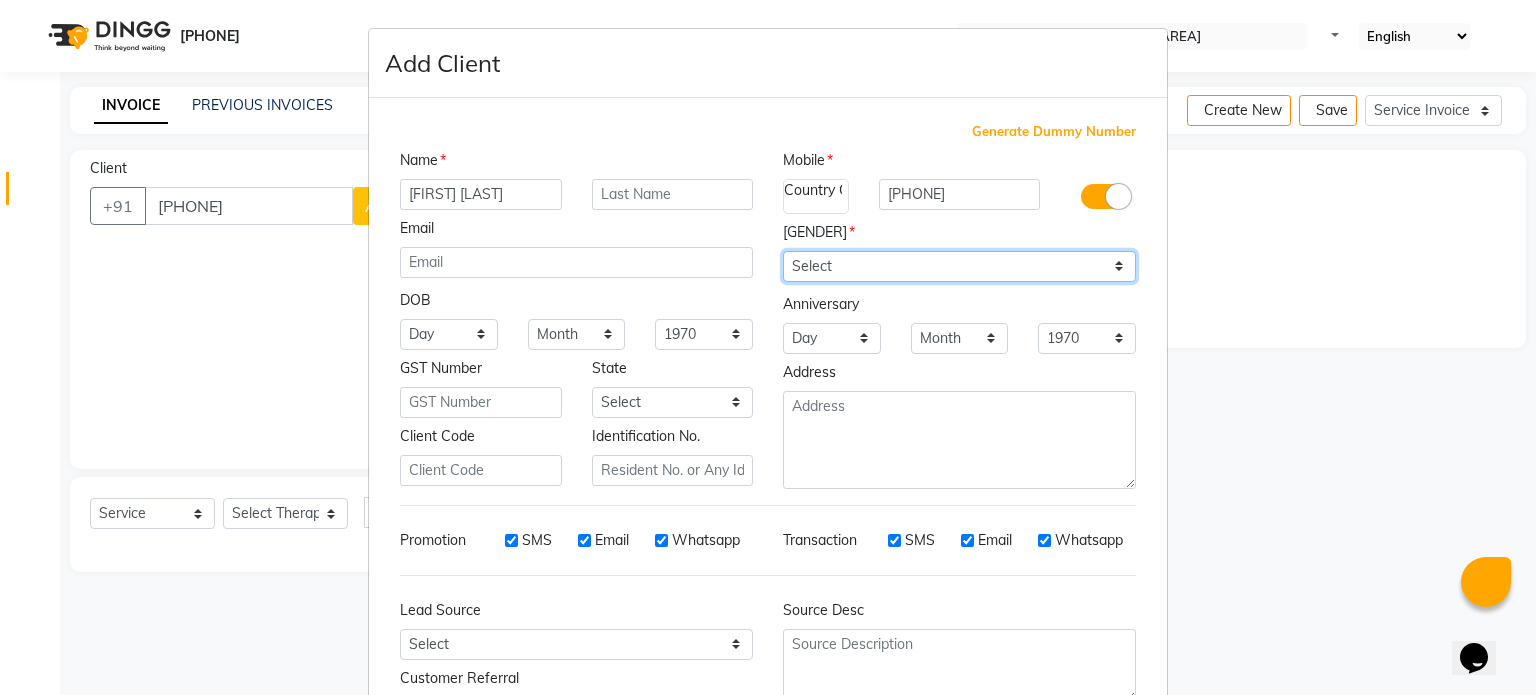 click on "Select Male Female Other Prefer Not To Say" at bounding box center (959, 266) 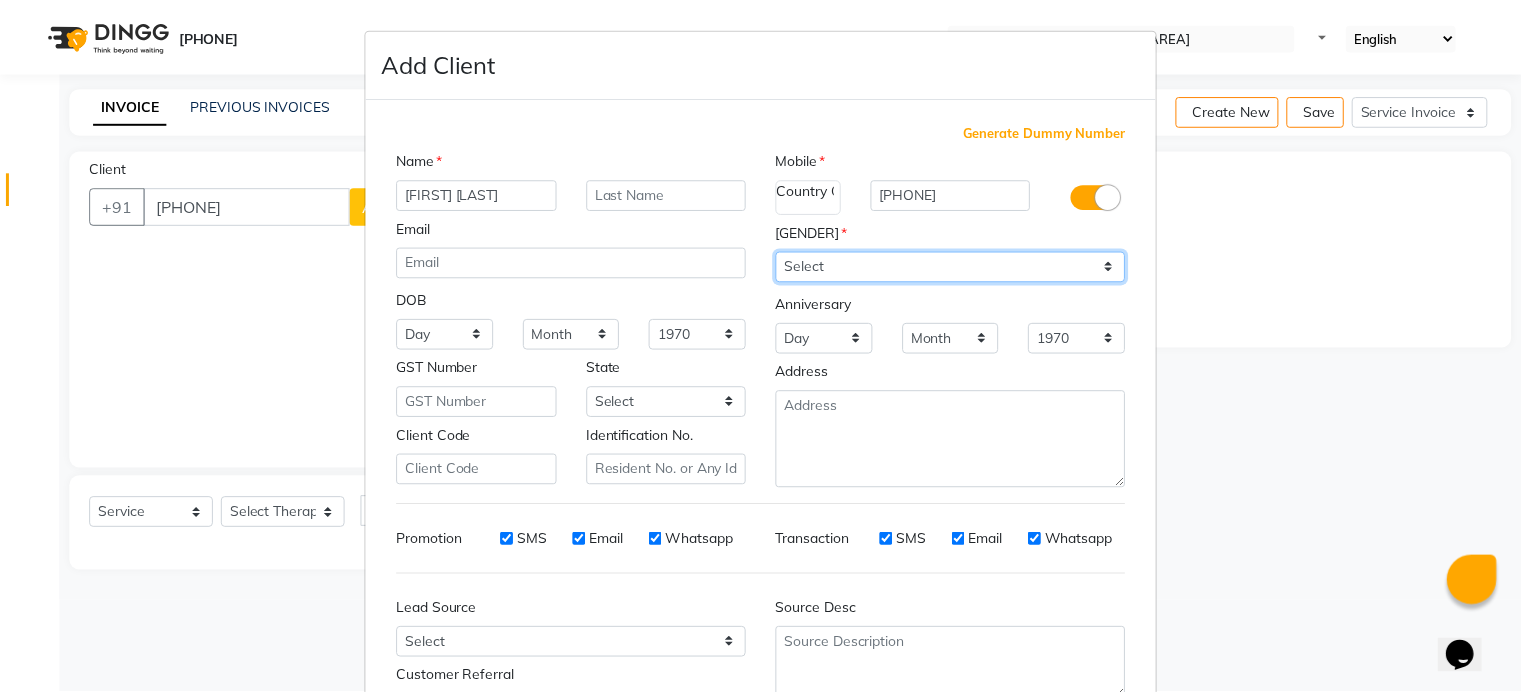 scroll, scrollTop: 161, scrollLeft: 0, axis: vertical 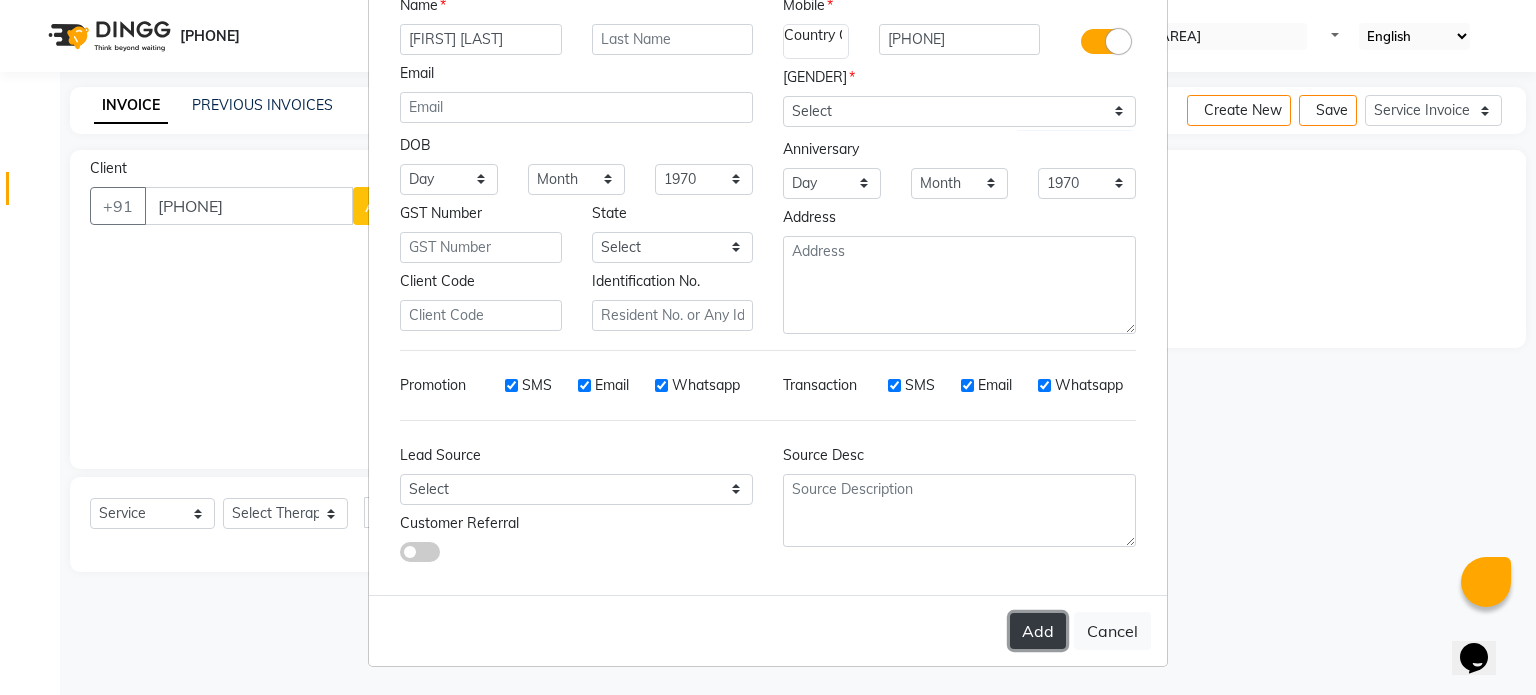 click on "Add" at bounding box center (1038, 631) 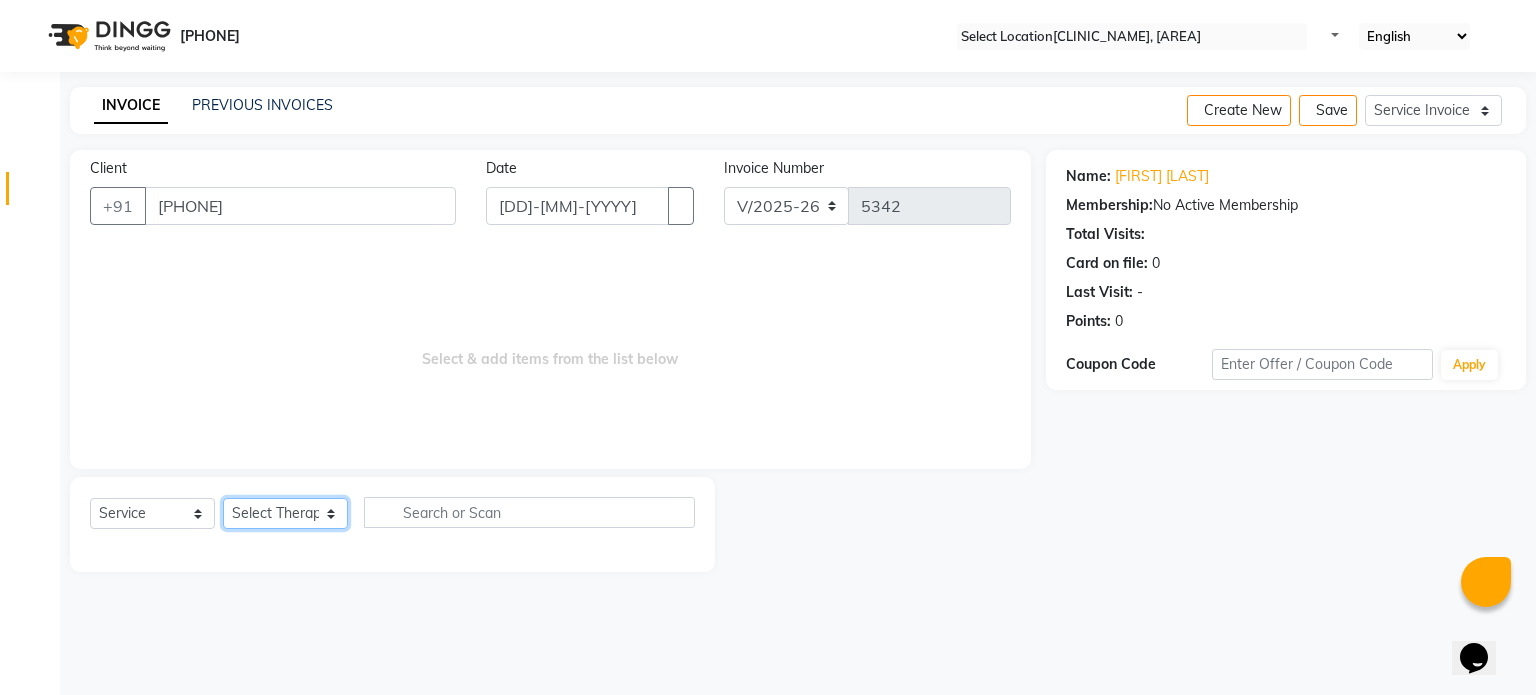 click on "Select Therapist Dr Durgesh Dr Harish Dr Ranjana Dr Saurabh Dr. Suraj Dr. Tejpal Mehlawat KUSHAL MOHIT SEMWAL Nancy Singhai Reception 1  Reception 2 Reception 3" at bounding box center (285, 513) 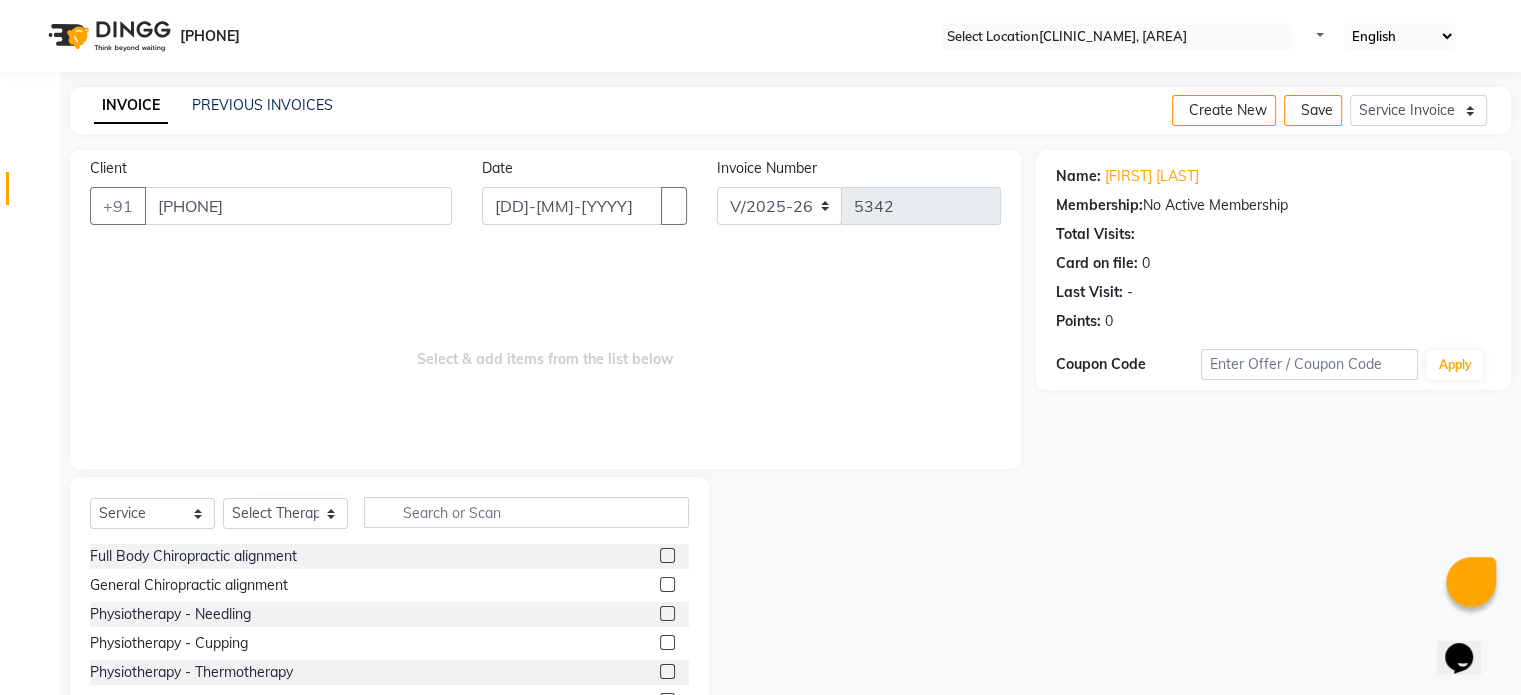 click at bounding box center [667, 555] 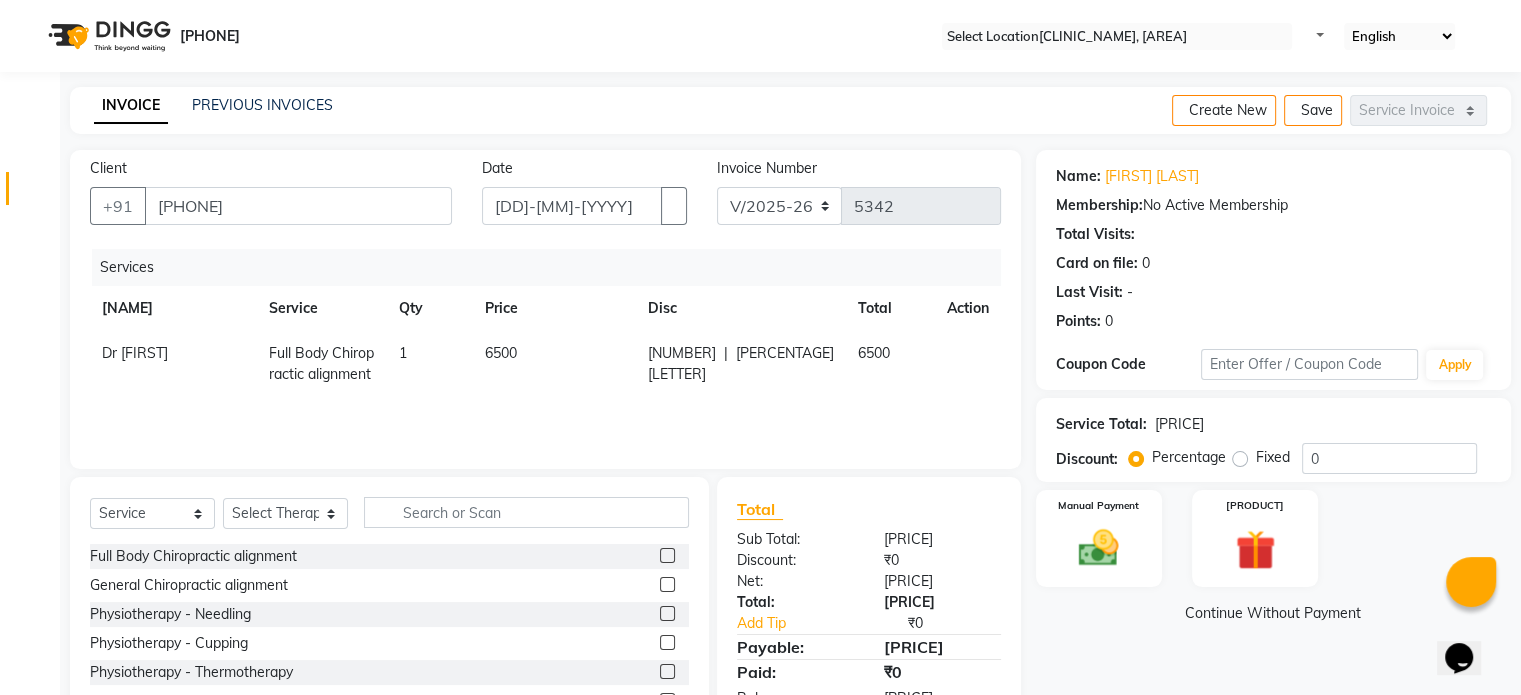 scroll, scrollTop: 119, scrollLeft: 0, axis: vertical 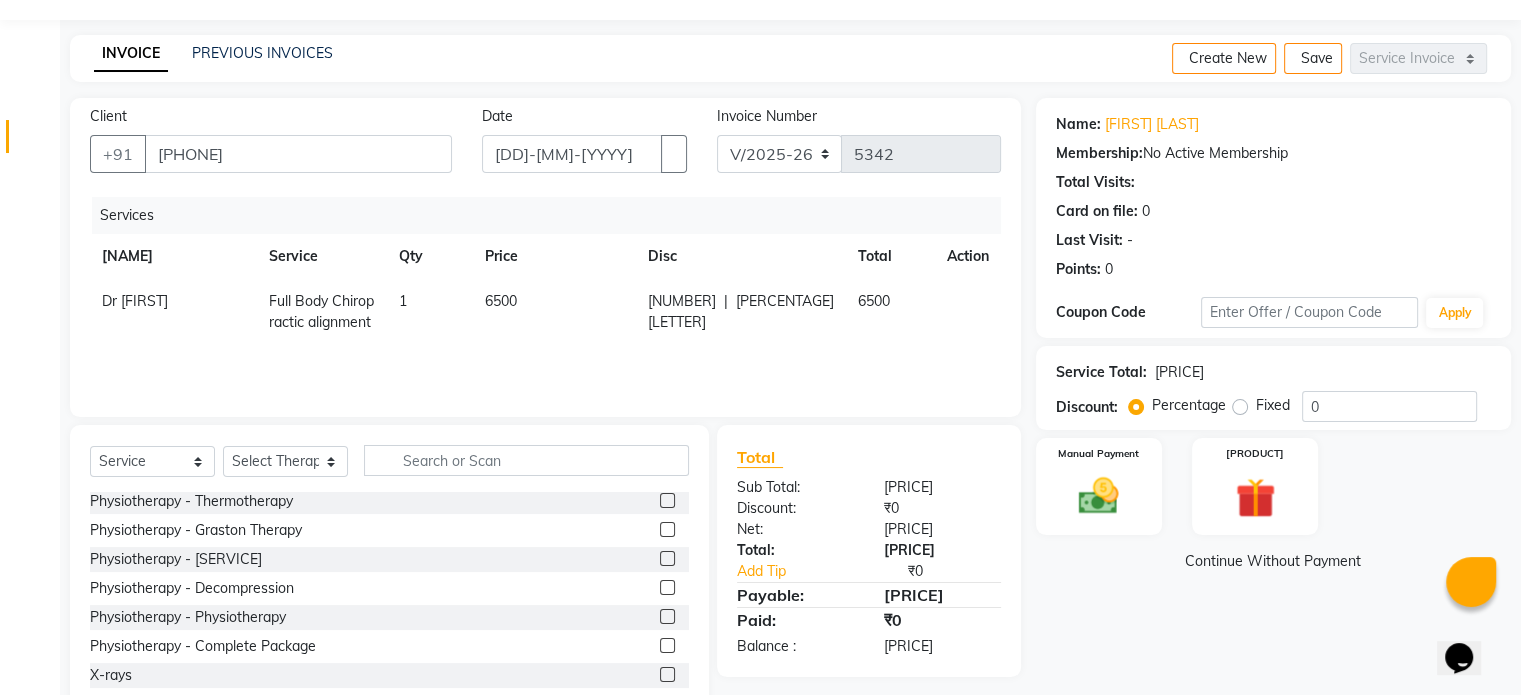 click at bounding box center [667, 674] 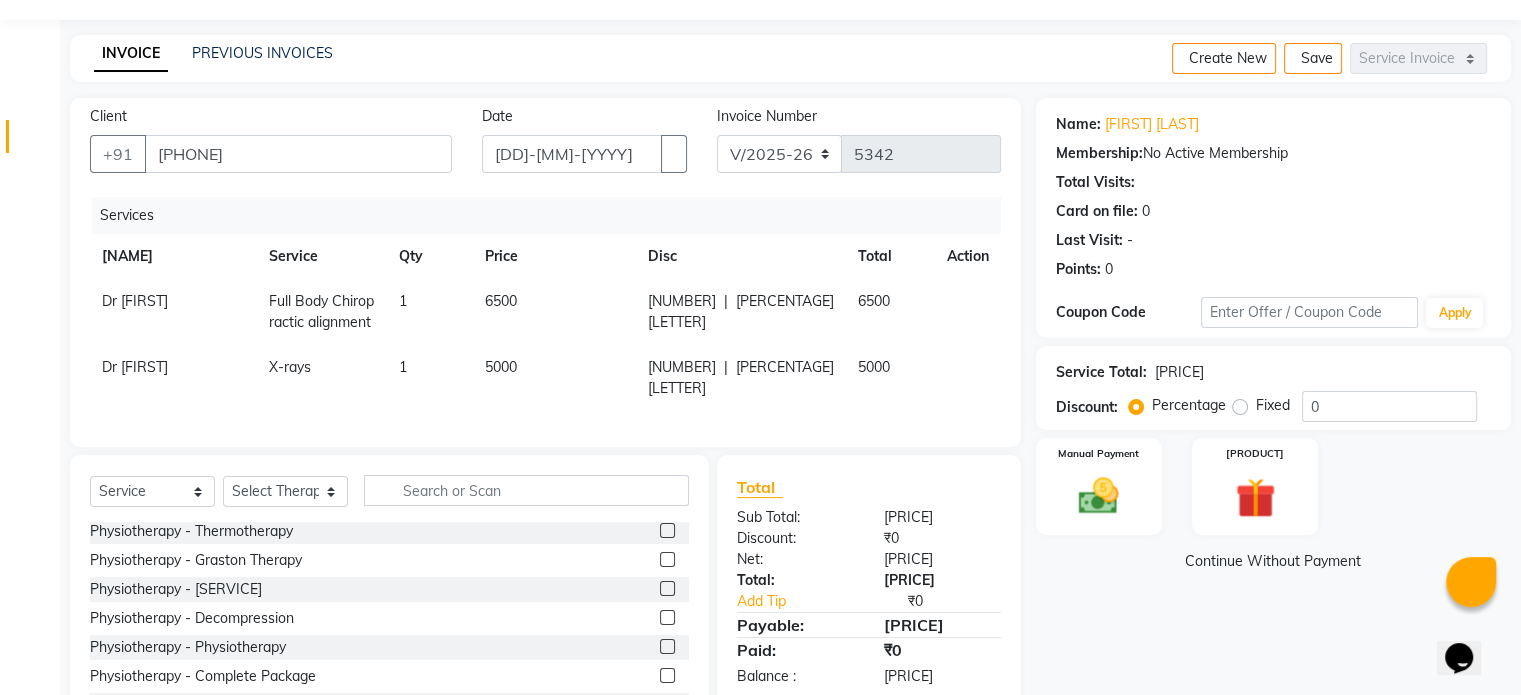 click on "5000" at bounding box center [135, 301] 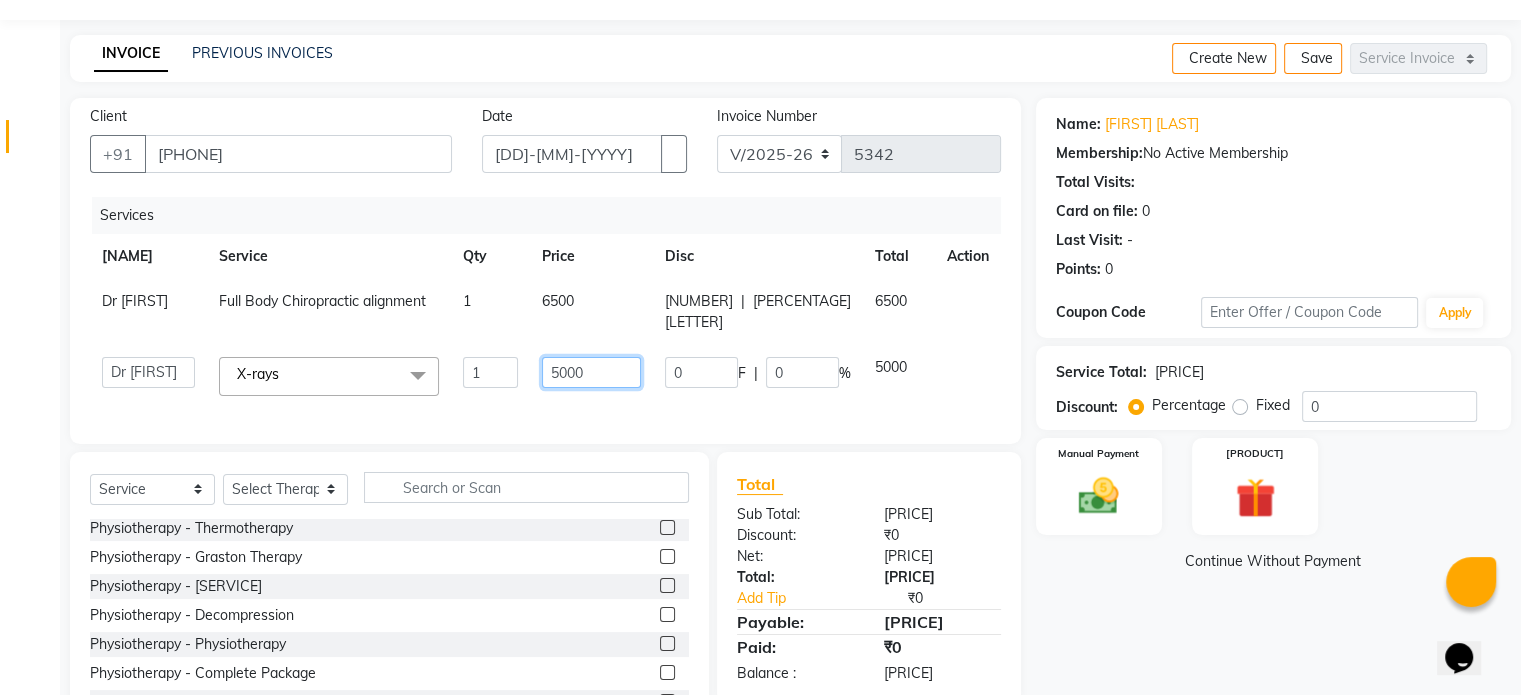 click on "5000" at bounding box center [490, 372] 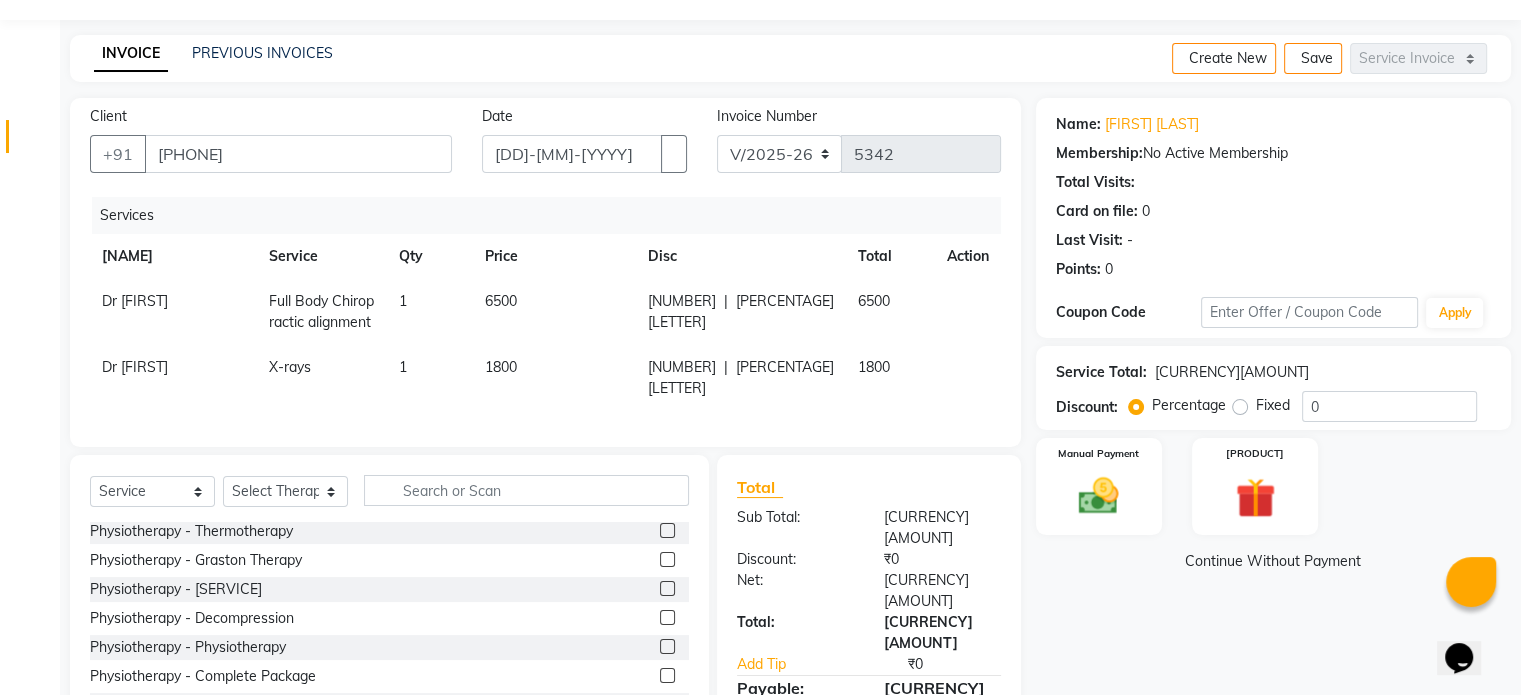 click on "Fixed" at bounding box center [1273, 405] 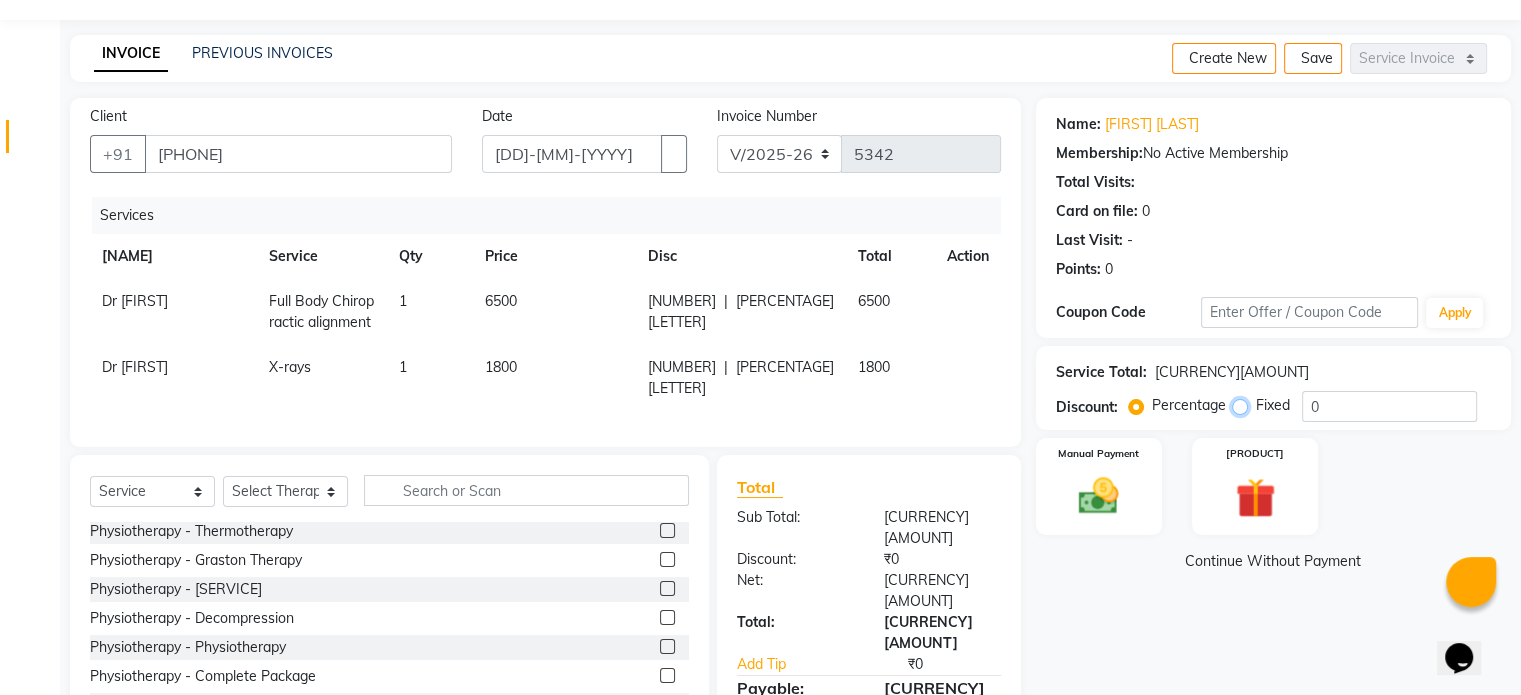 click on "Fixed" at bounding box center (1244, 405) 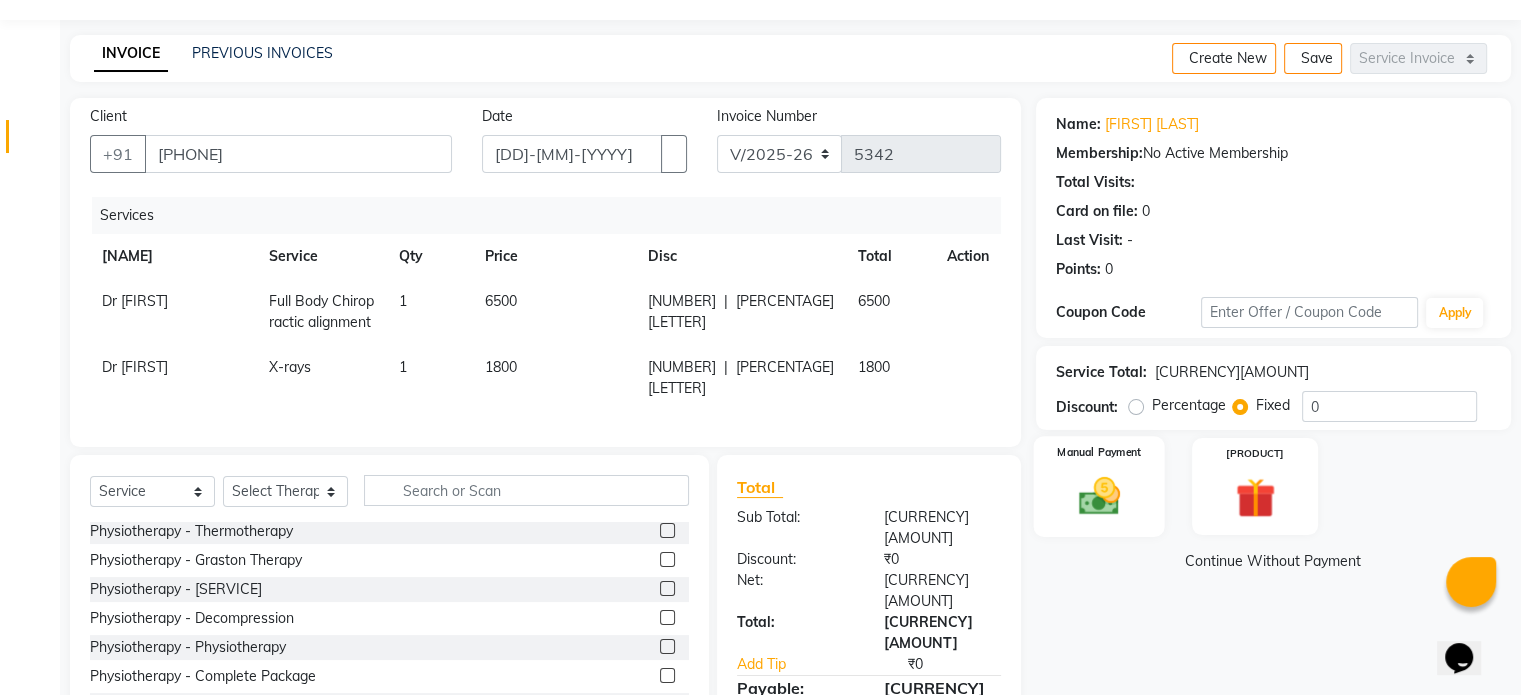 click at bounding box center (1098, 496) 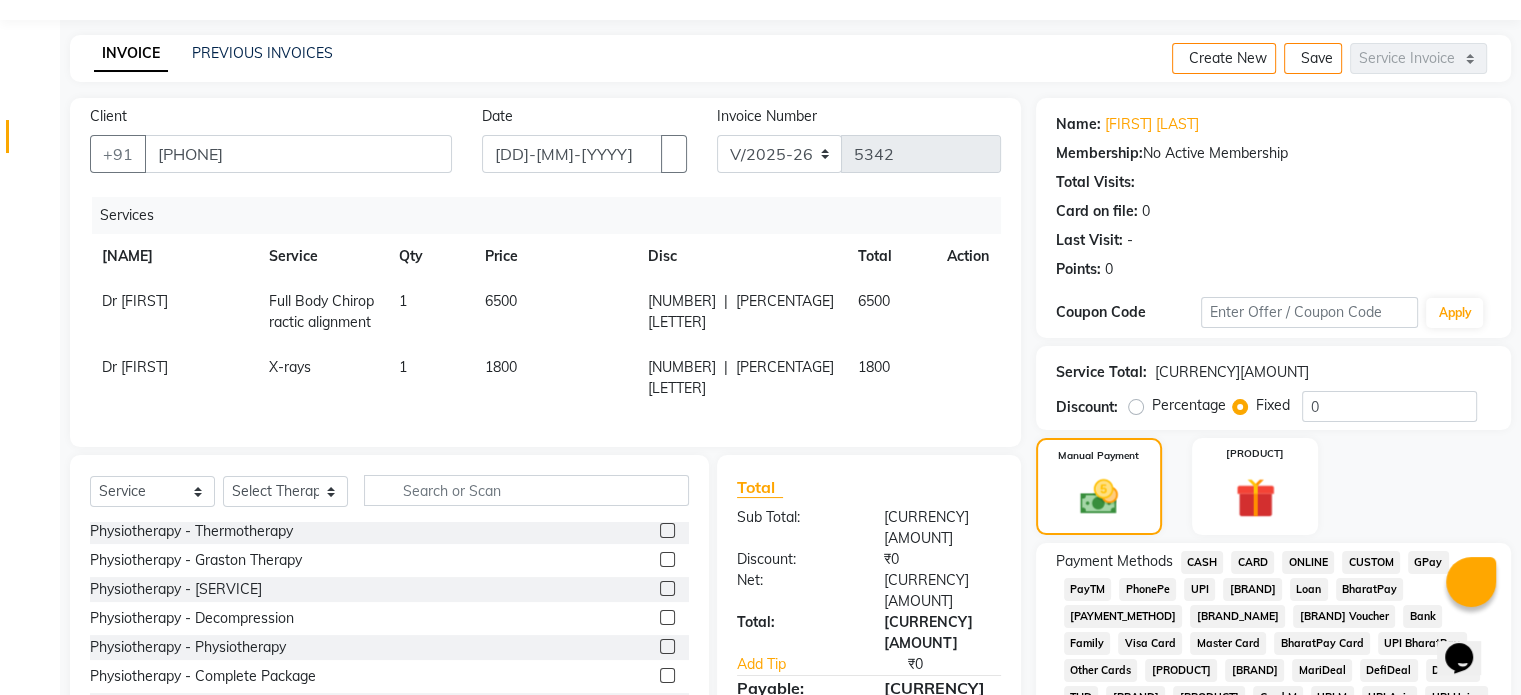 click on "UPI" at bounding box center [1202, 562] 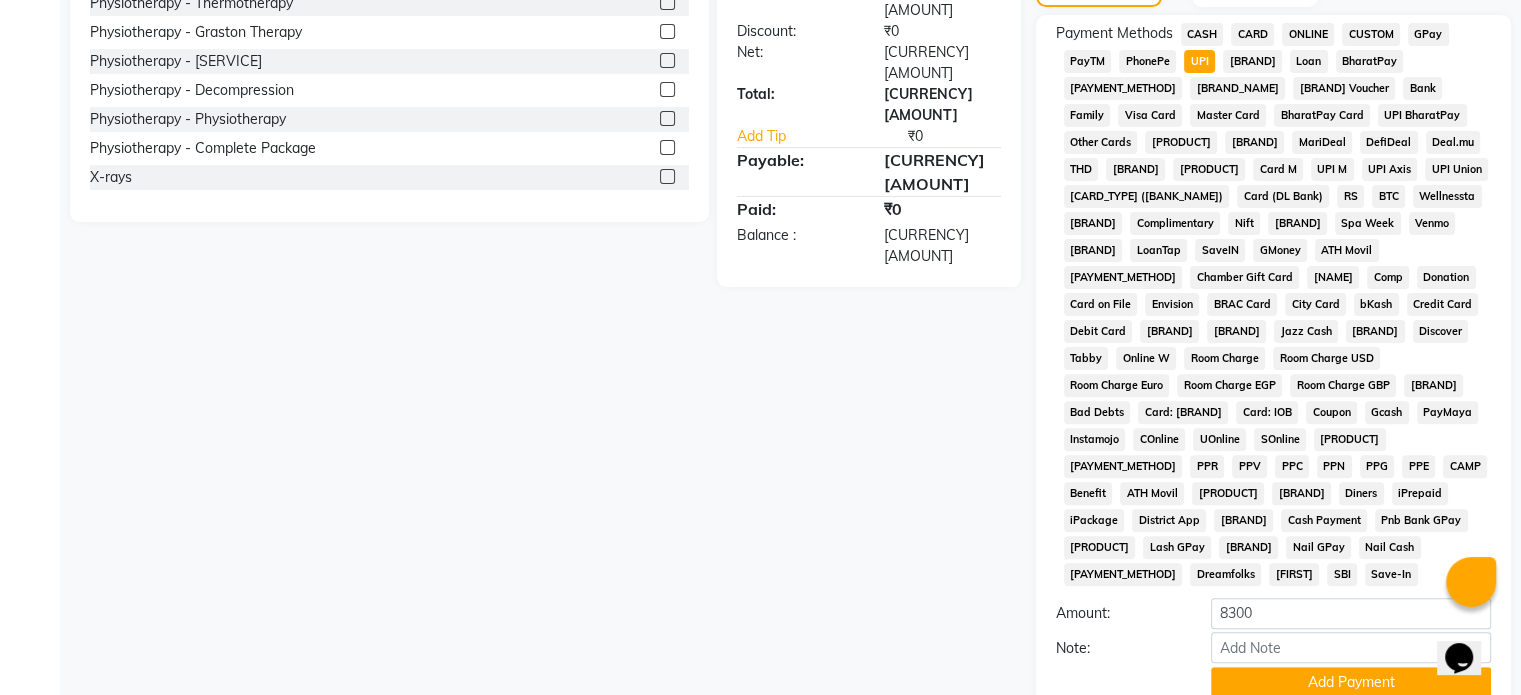 scroll, scrollTop: 600, scrollLeft: 0, axis: vertical 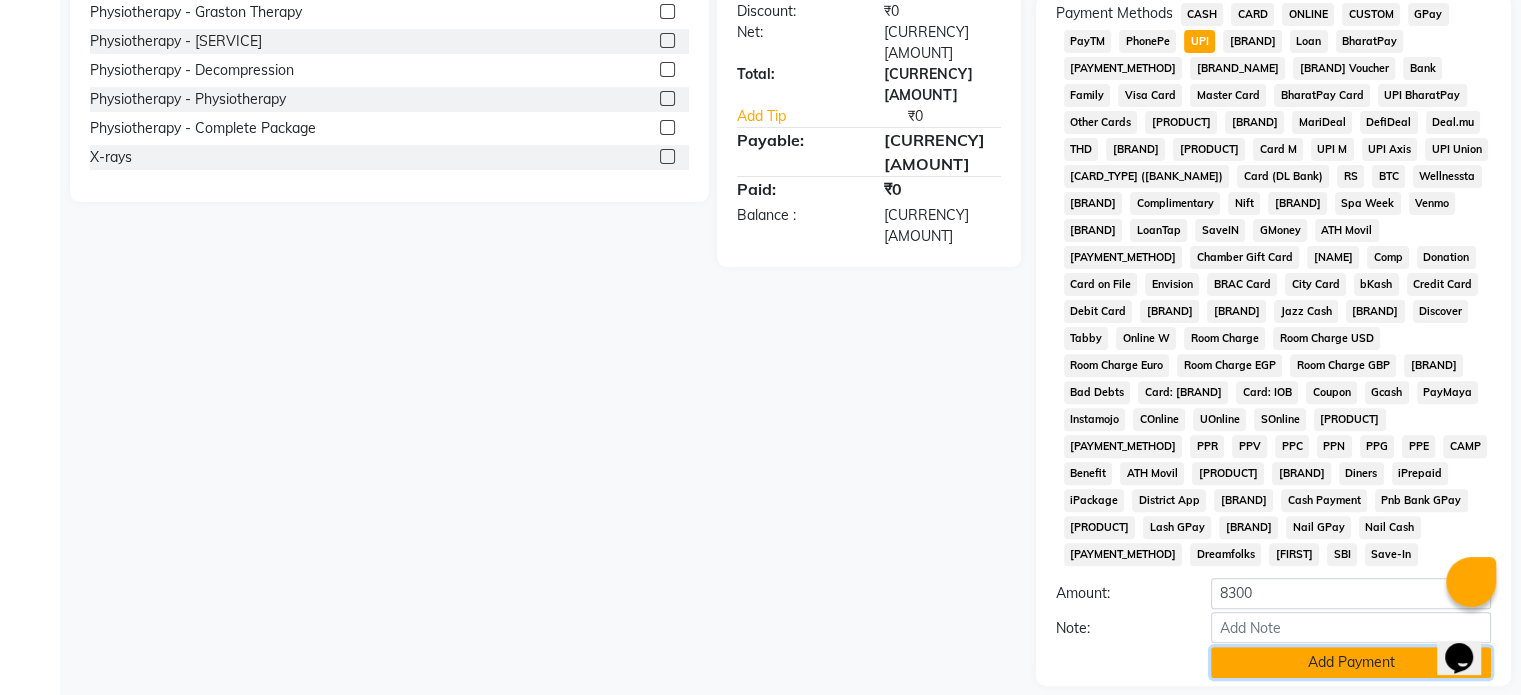 click on "Add Payment" at bounding box center (1351, 662) 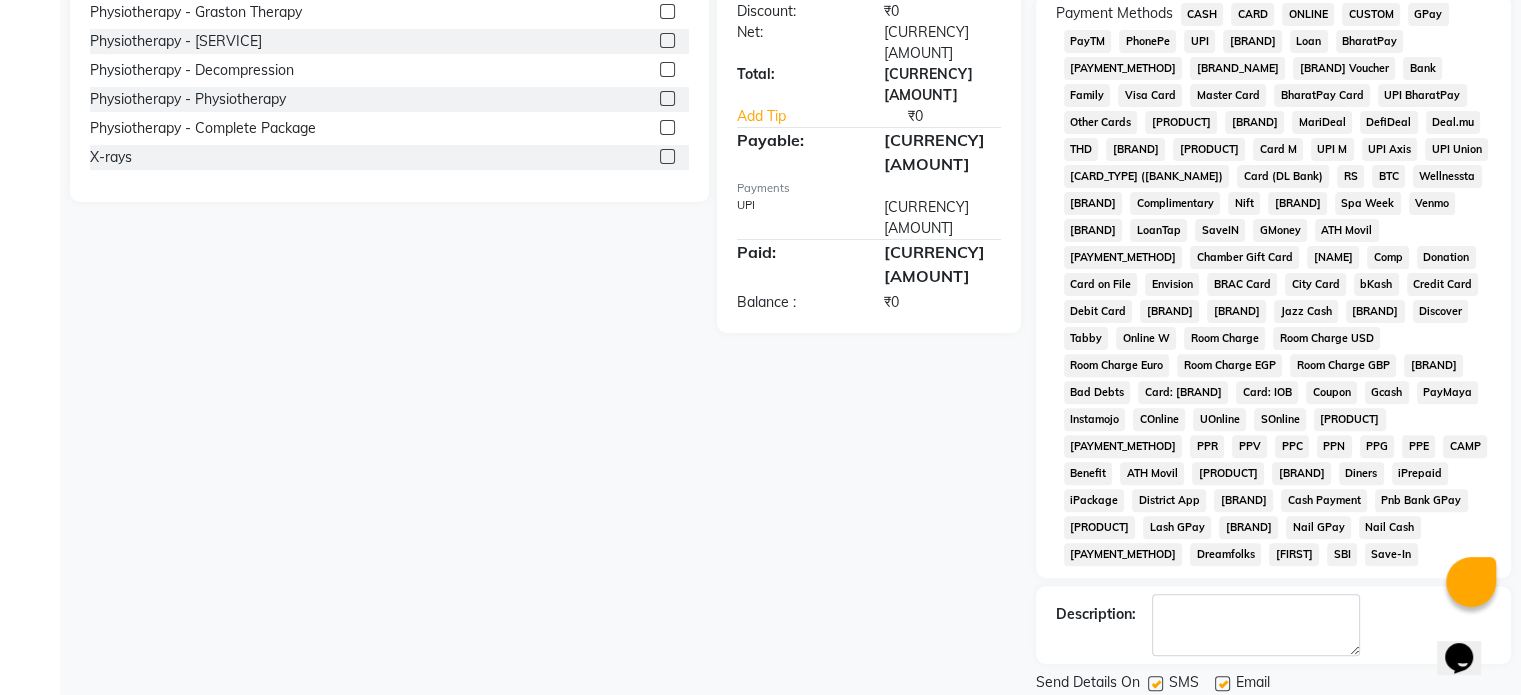 click at bounding box center [1222, 683] 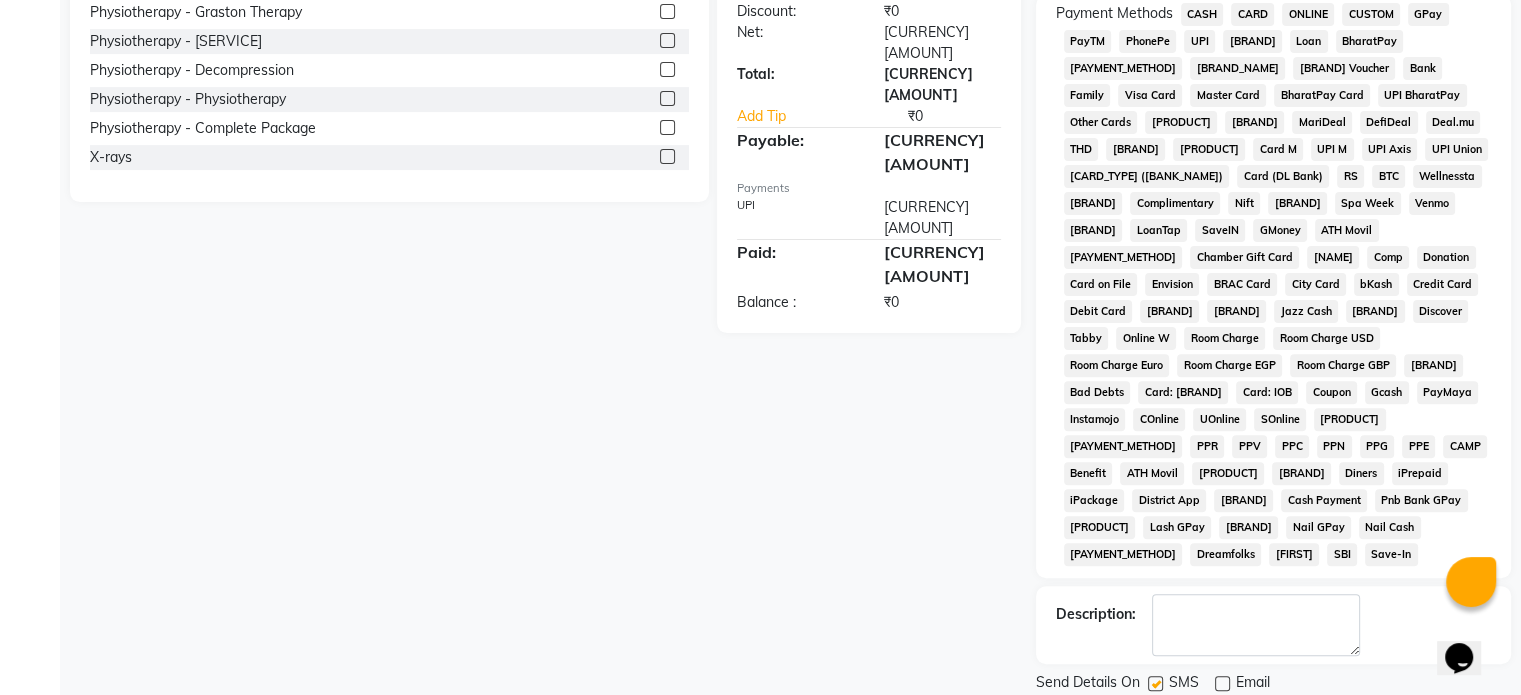 scroll, scrollTop: 657, scrollLeft: 0, axis: vertical 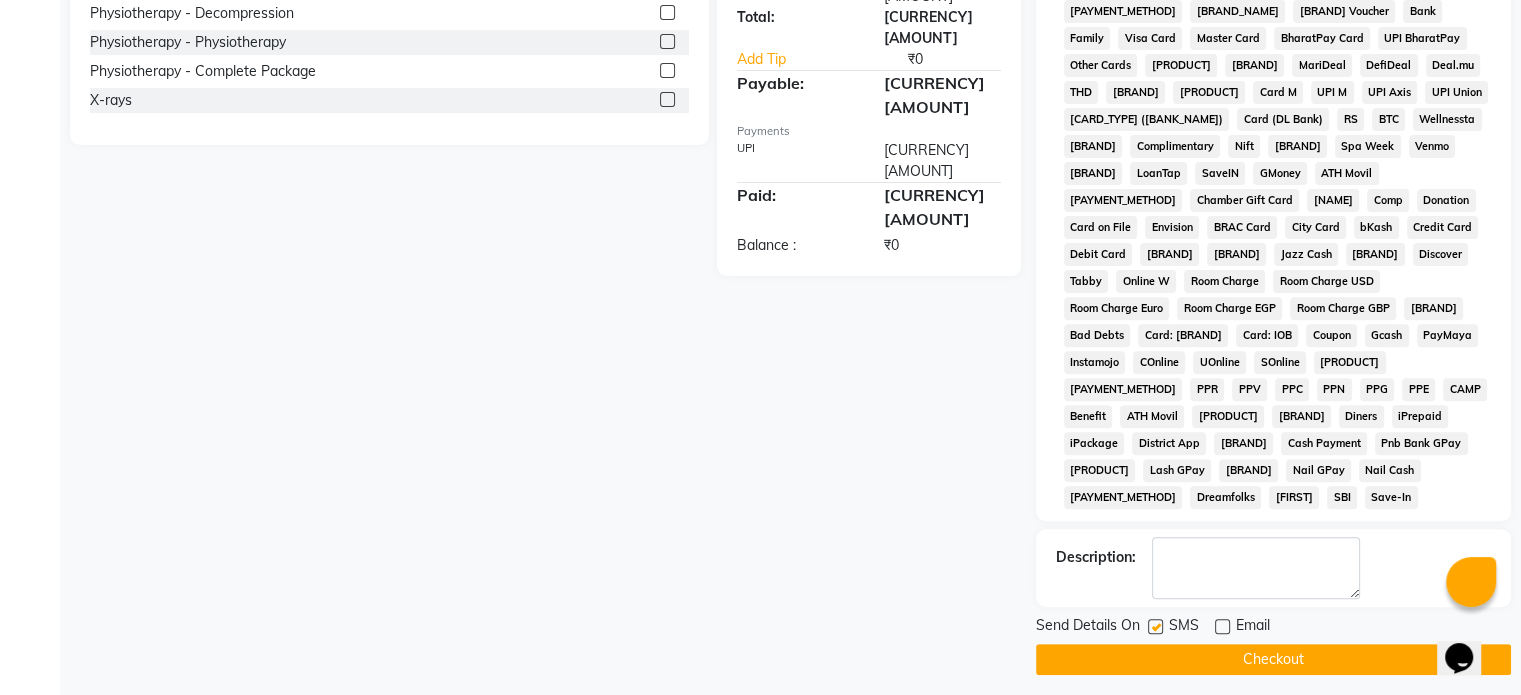 click at bounding box center [1155, 626] 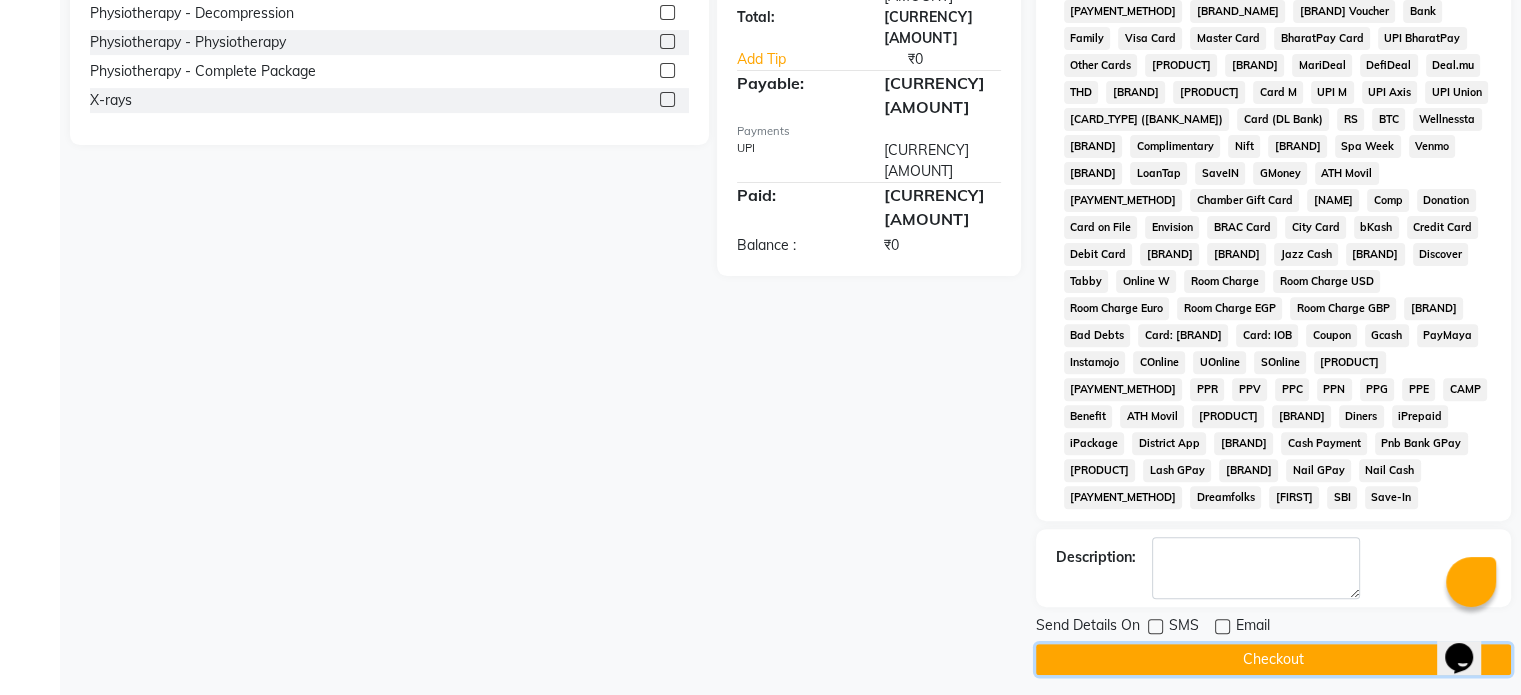 click on "Checkout" at bounding box center (1273, 659) 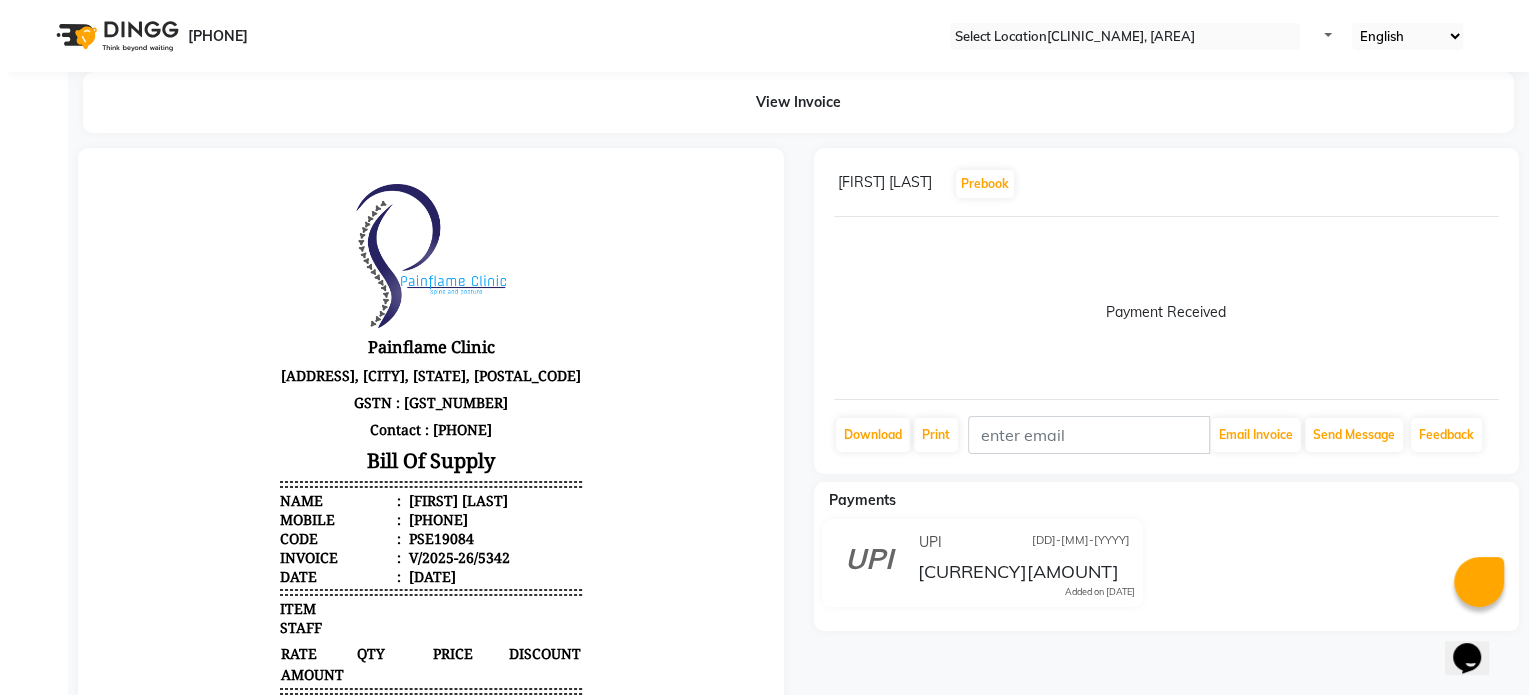 scroll, scrollTop: 0, scrollLeft: 0, axis: both 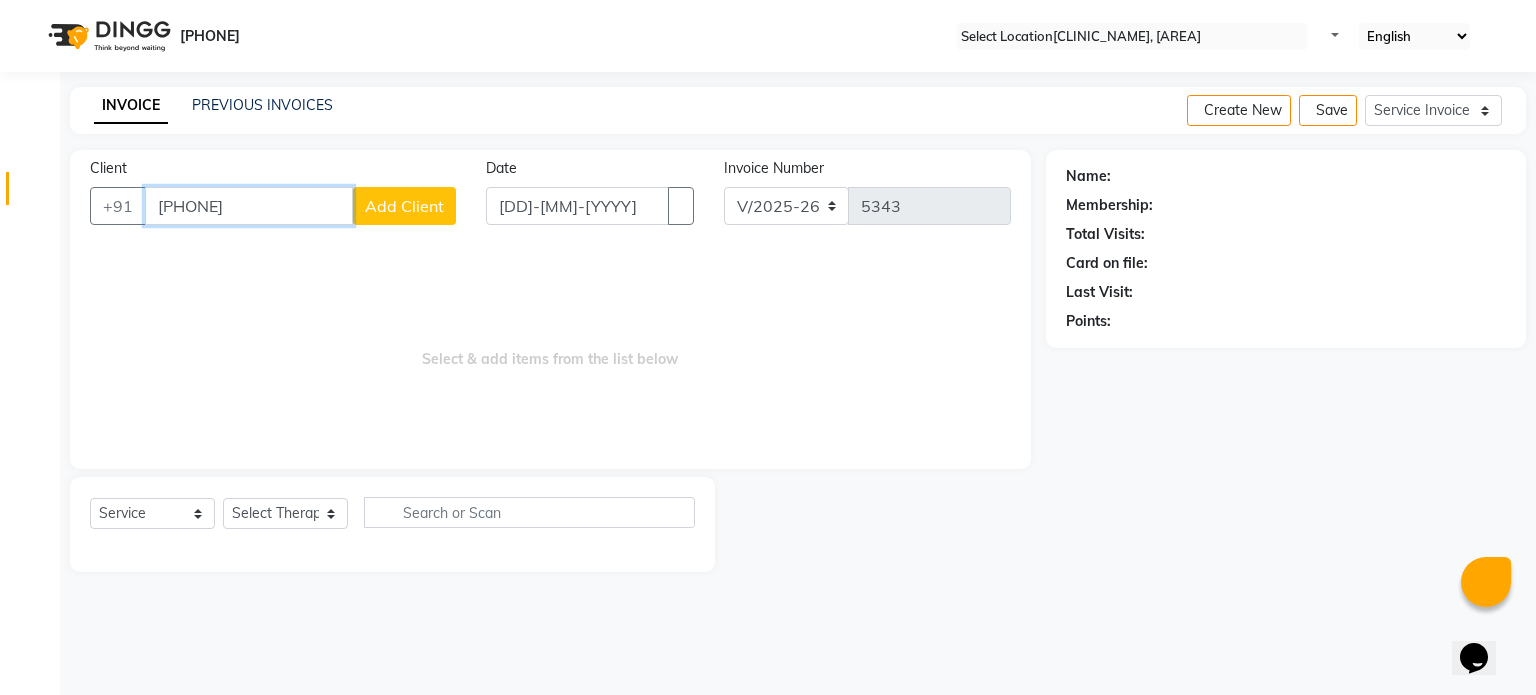 type on "[PHONE]" 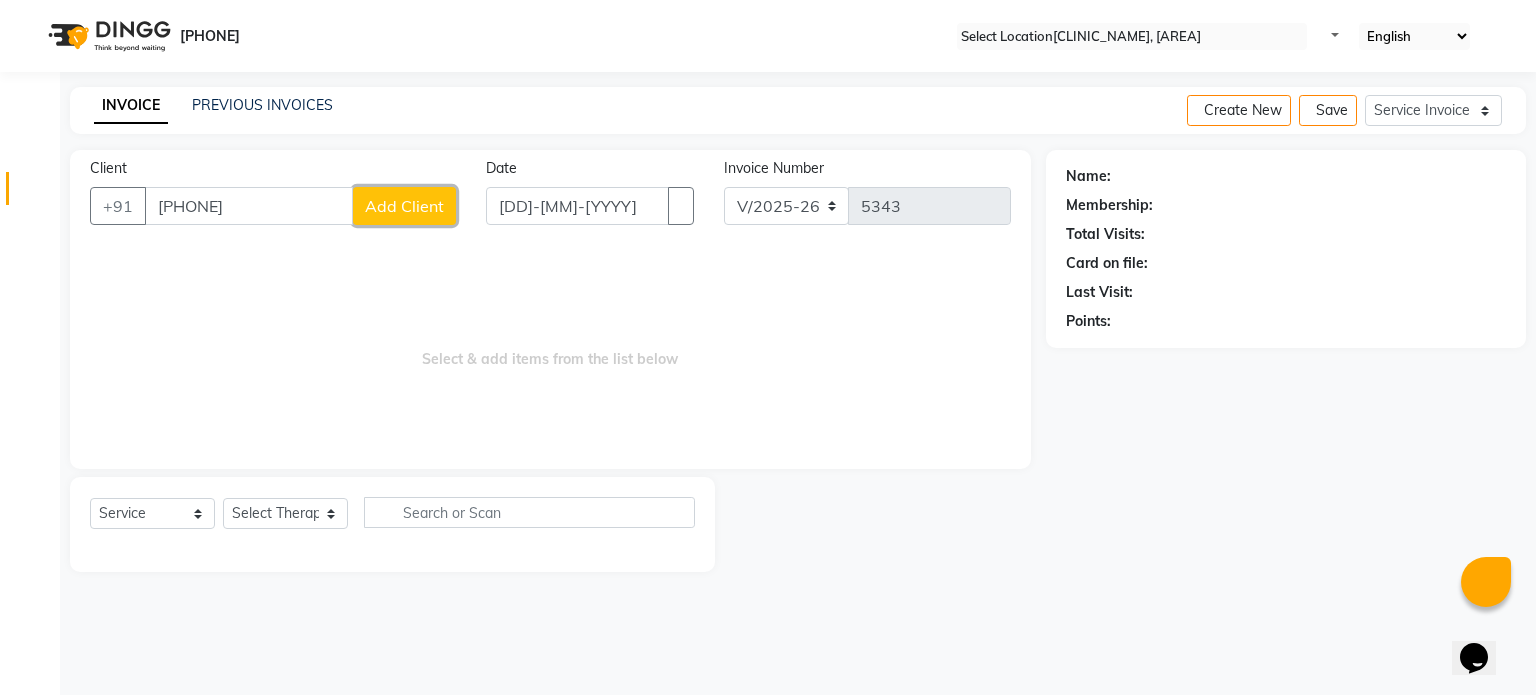 click on "Add Client" at bounding box center (404, 206) 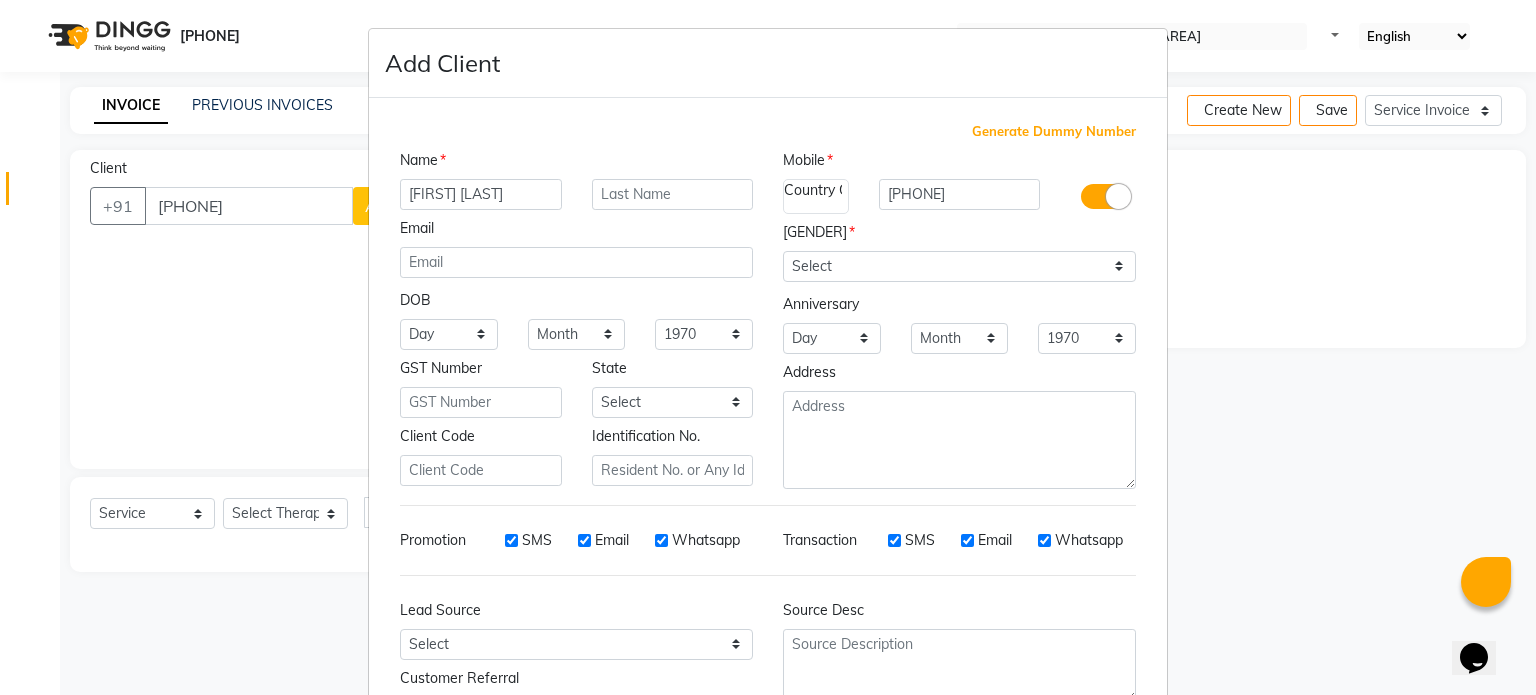 type on "[FIRST] [LAST]" 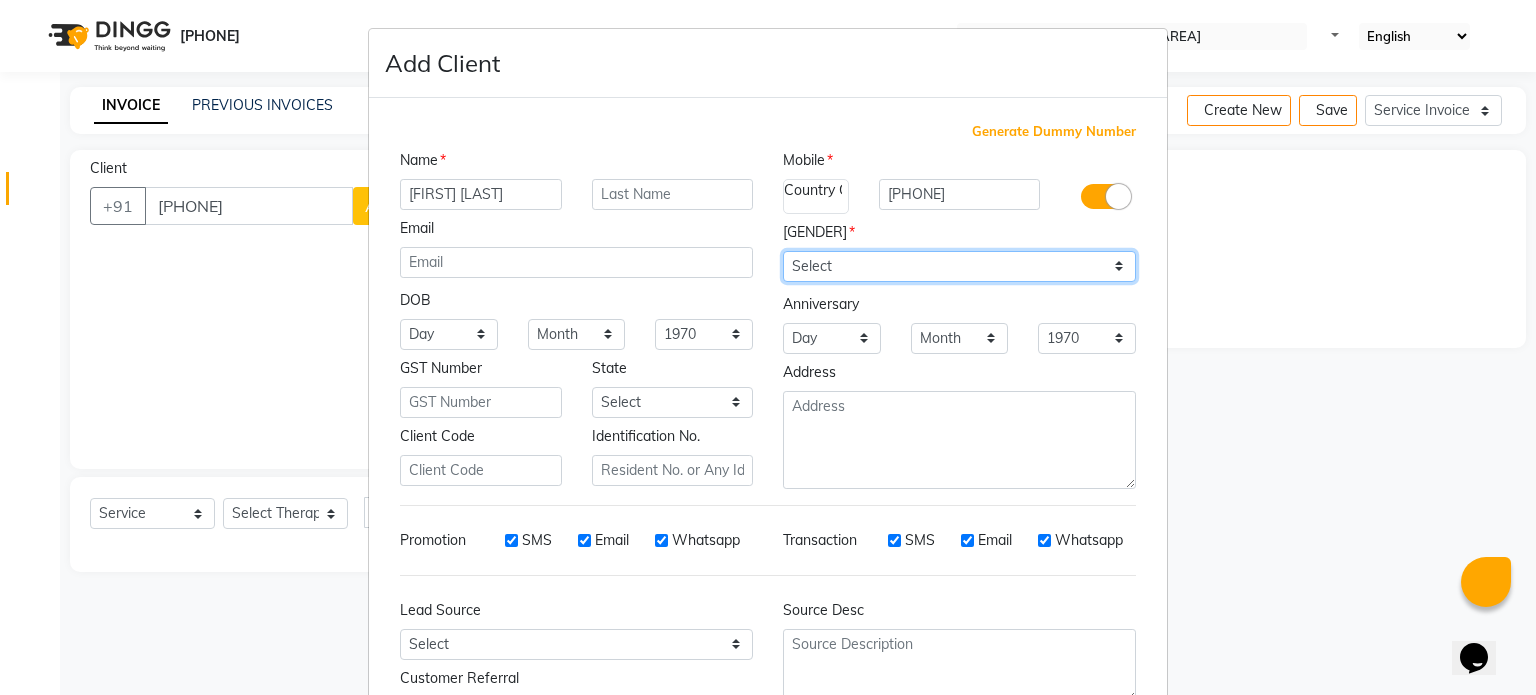 click on "Select Male Female Other Prefer Not To Say" at bounding box center (959, 266) 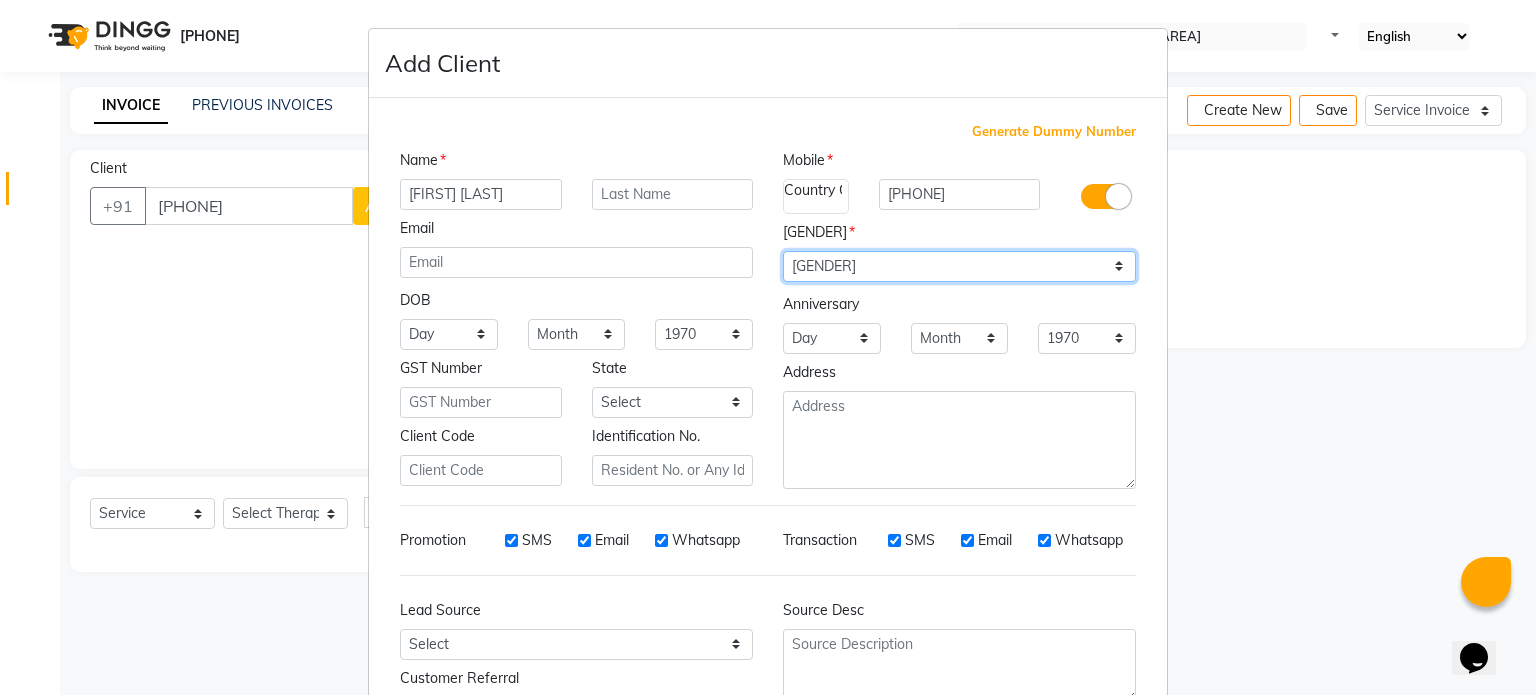 click on "Select Male Female Other Prefer Not To Say" at bounding box center (959, 266) 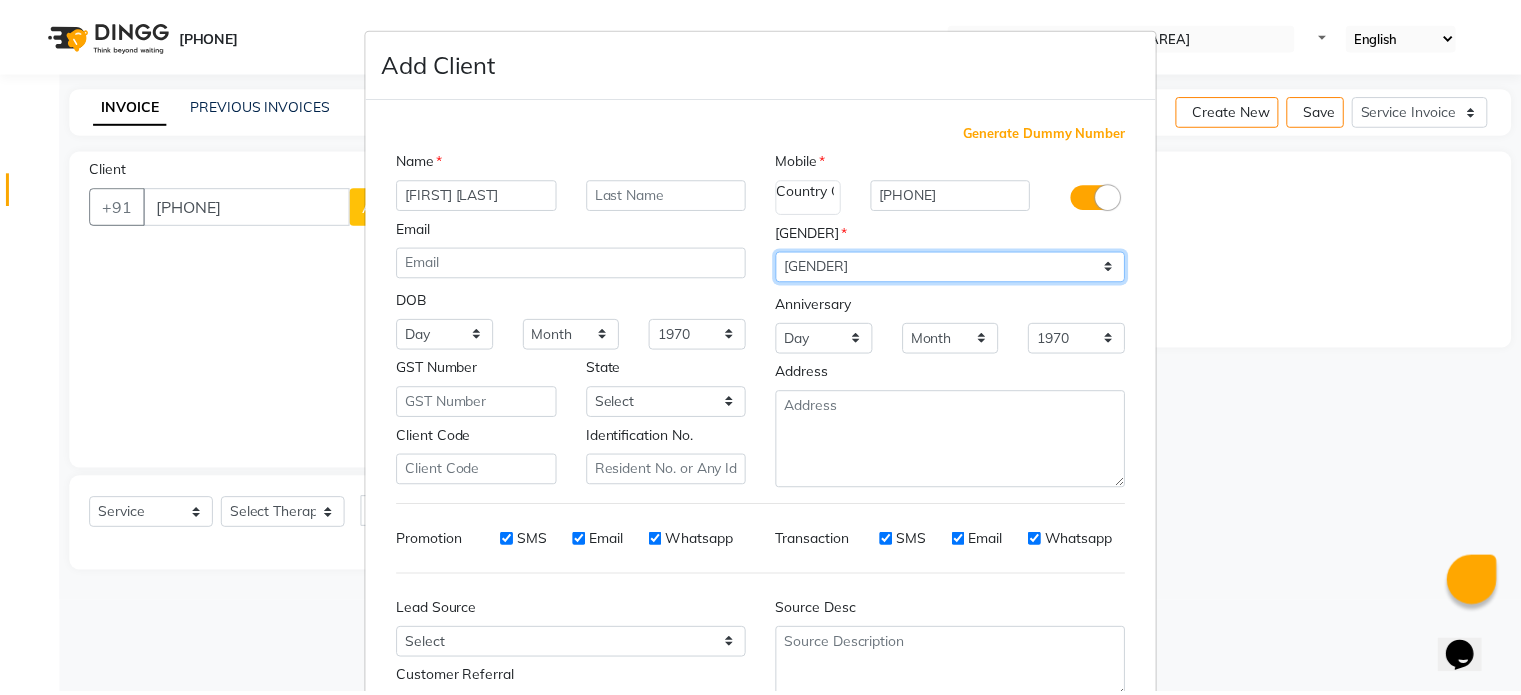 scroll, scrollTop: 161, scrollLeft: 0, axis: vertical 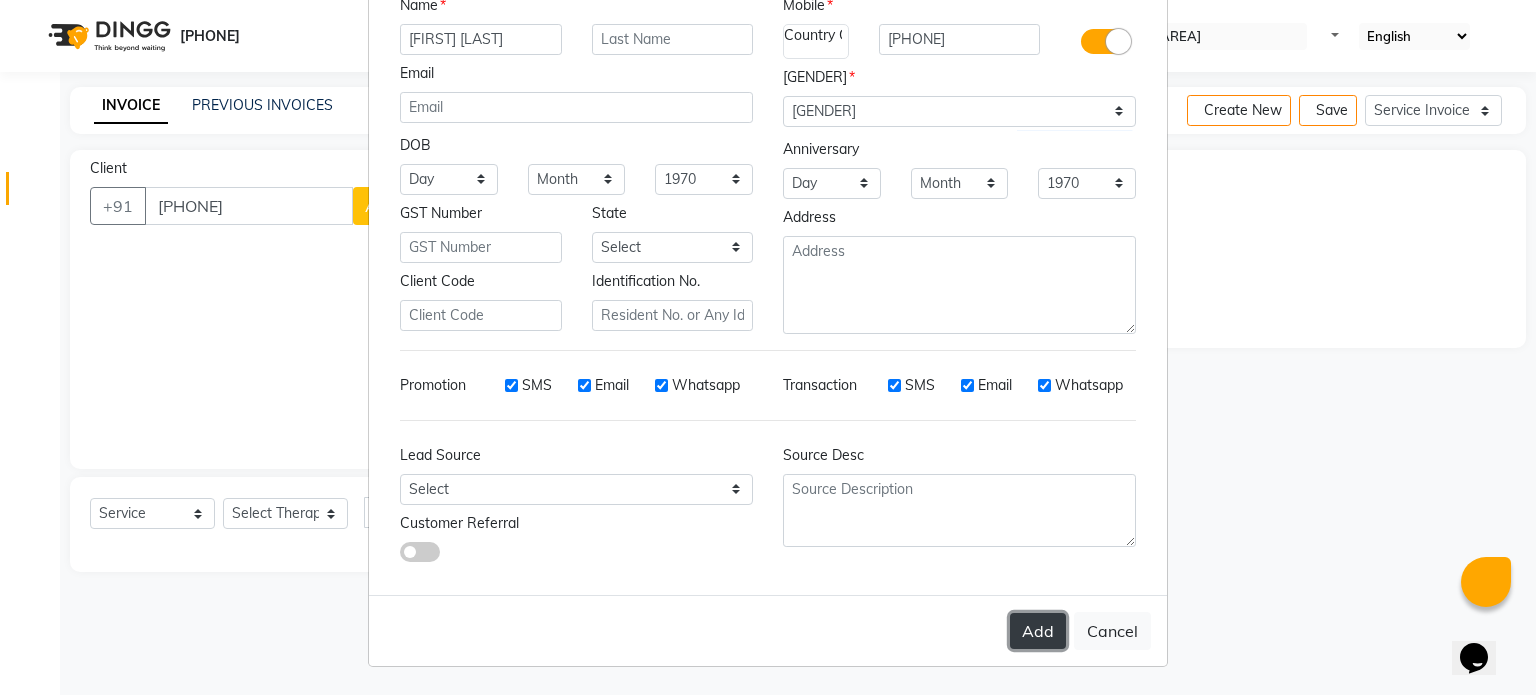 click on "Add" at bounding box center (1038, 631) 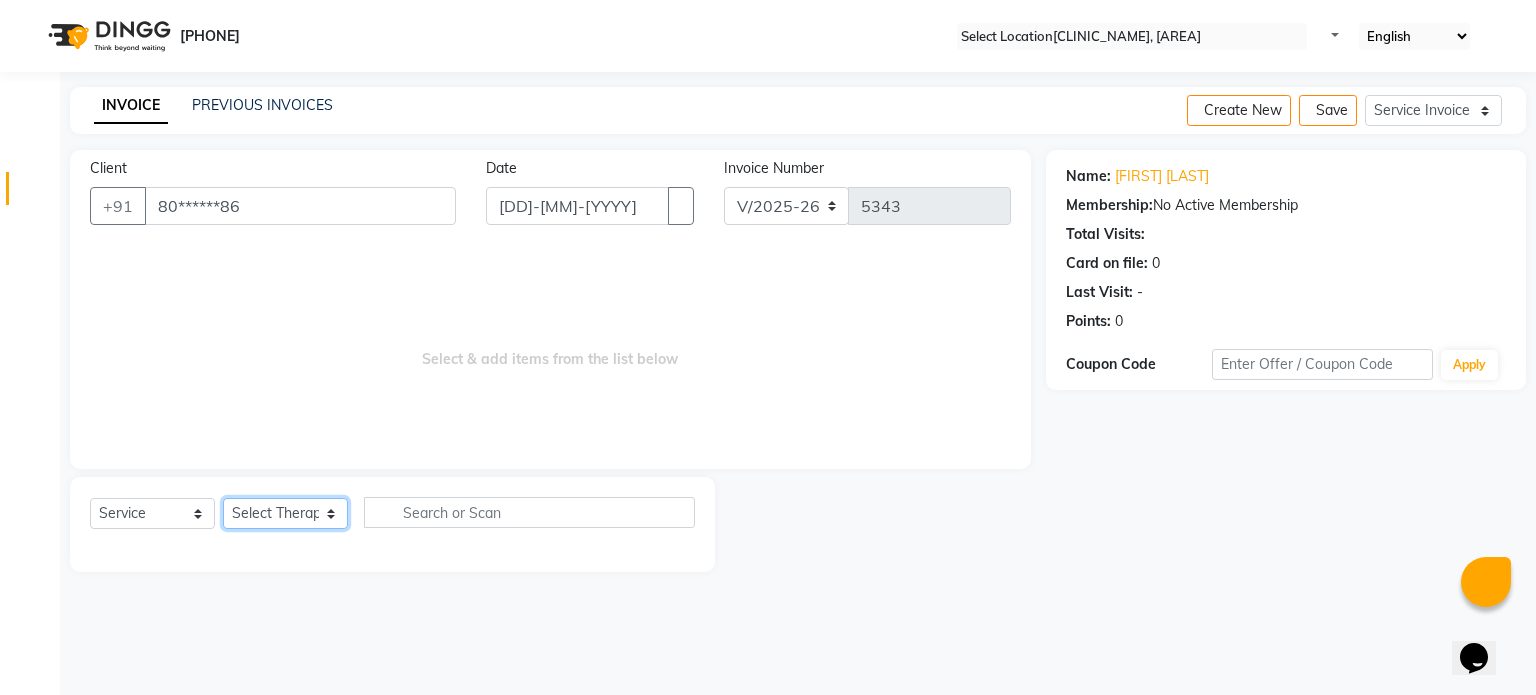 click on "Select Therapist Dr Durgesh Dr Harish Dr Ranjana Dr Saurabh Dr. Suraj Dr. Tejpal Mehlawat KUSHAL MOHIT SEMWAL Nancy Singhai Reception 1  Reception 2 Reception 3" at bounding box center (285, 513) 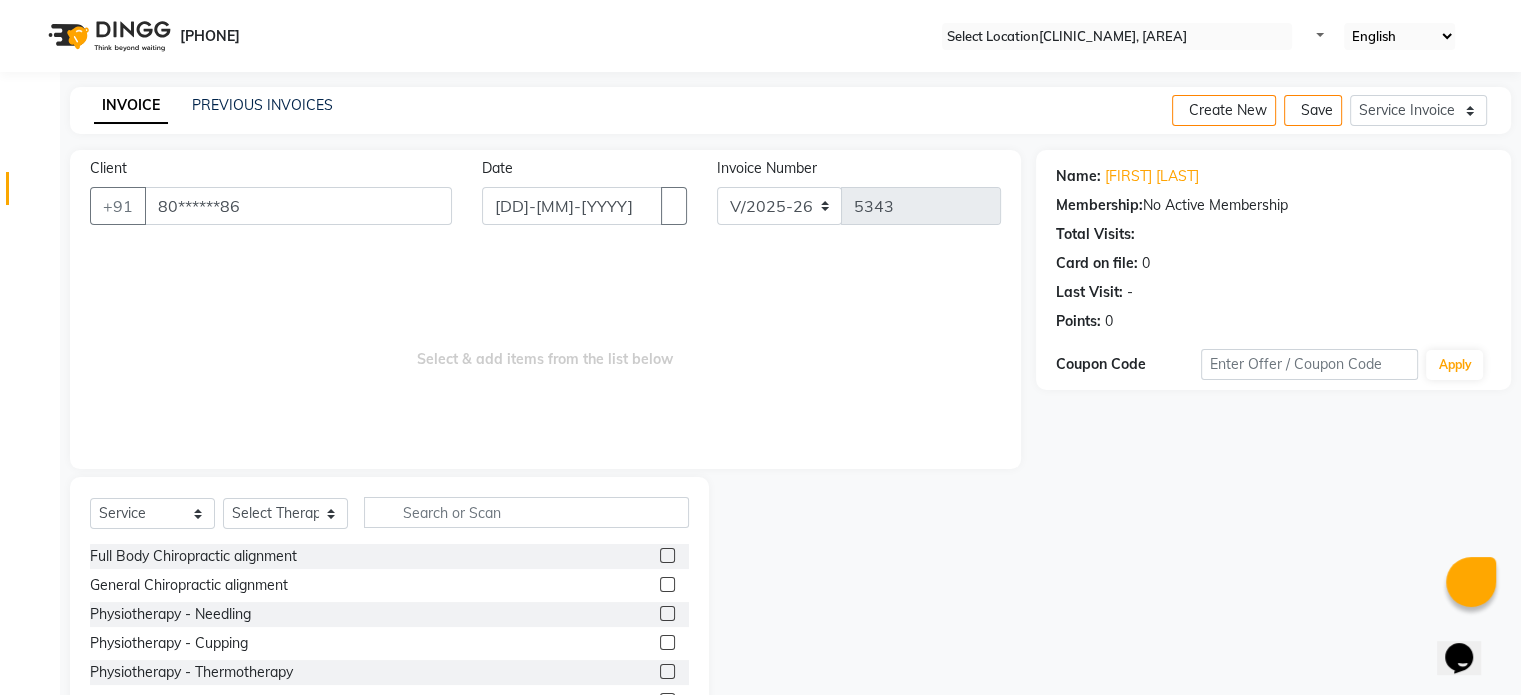 click at bounding box center (667, 555) 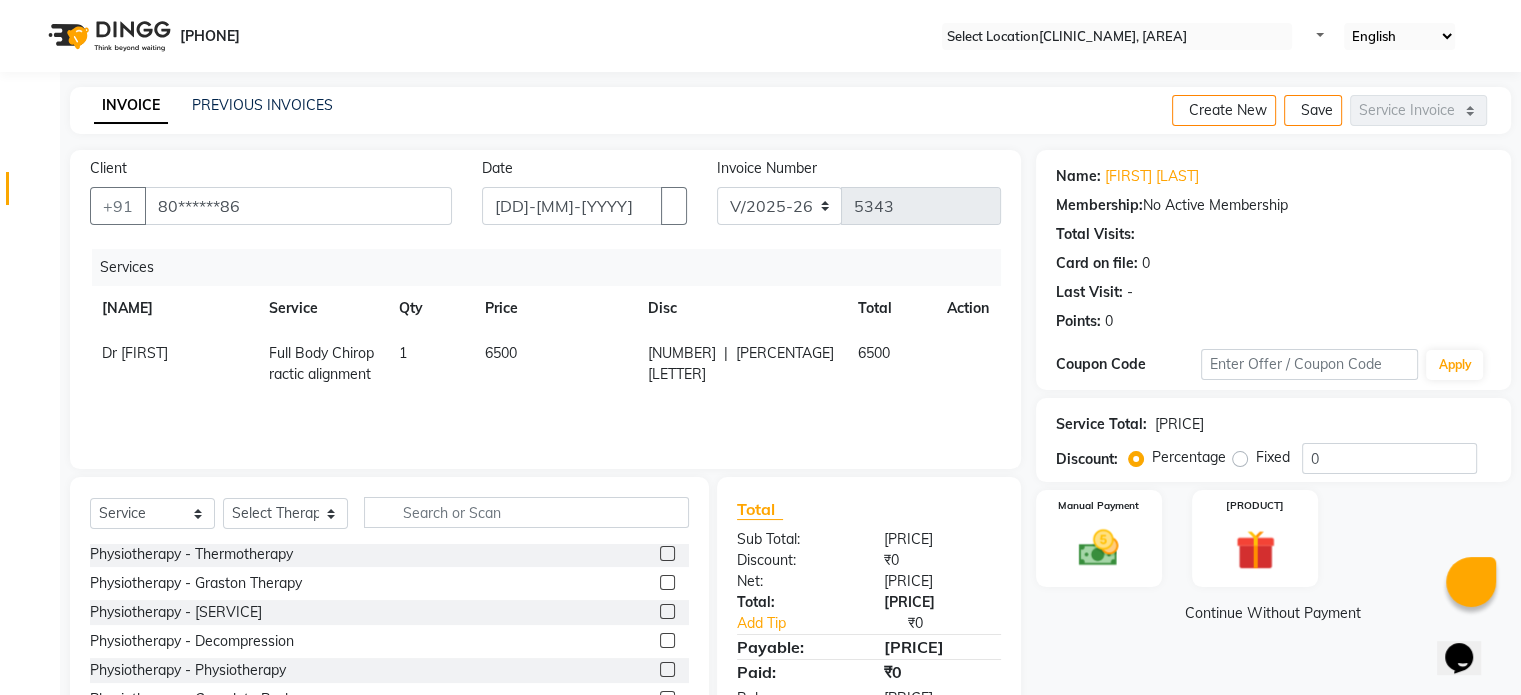 scroll, scrollTop: 119, scrollLeft: 0, axis: vertical 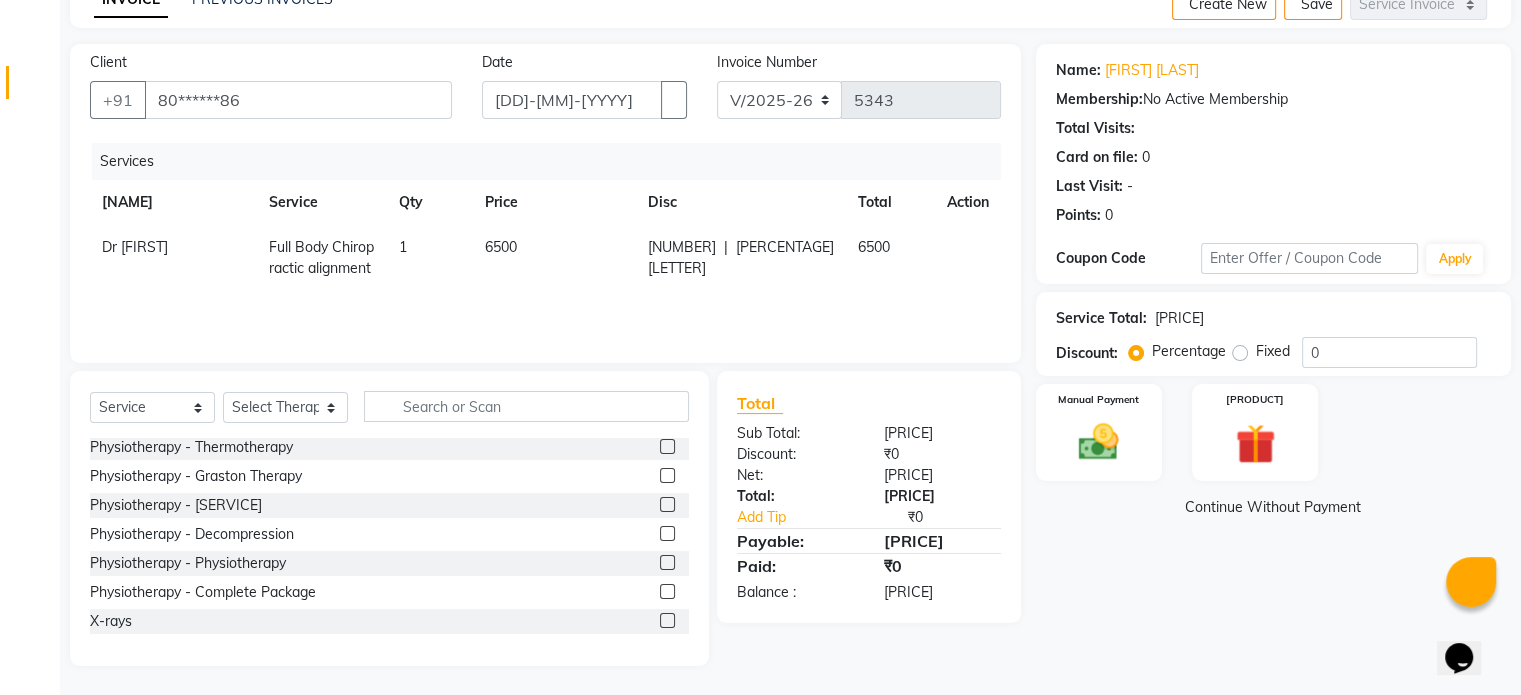 click at bounding box center [667, 620] 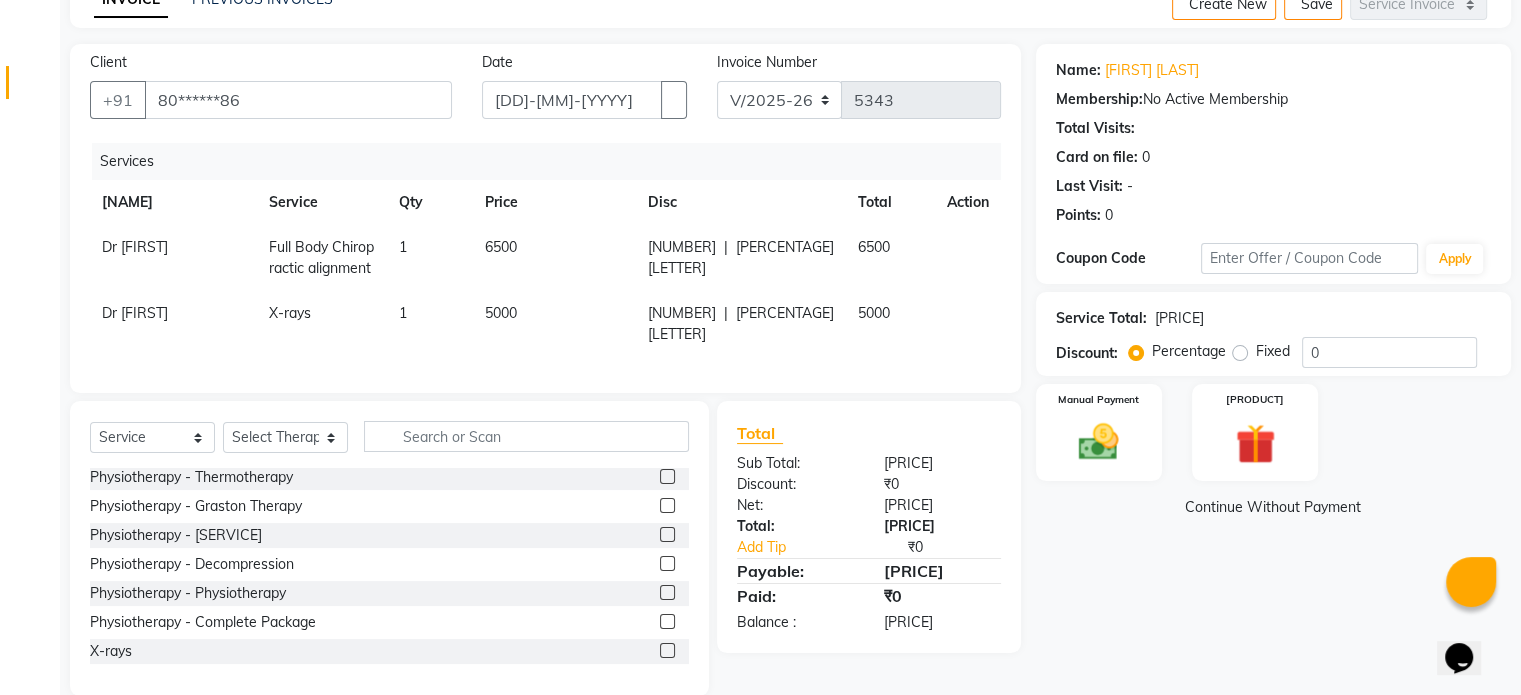 click on "5000" at bounding box center (135, 247) 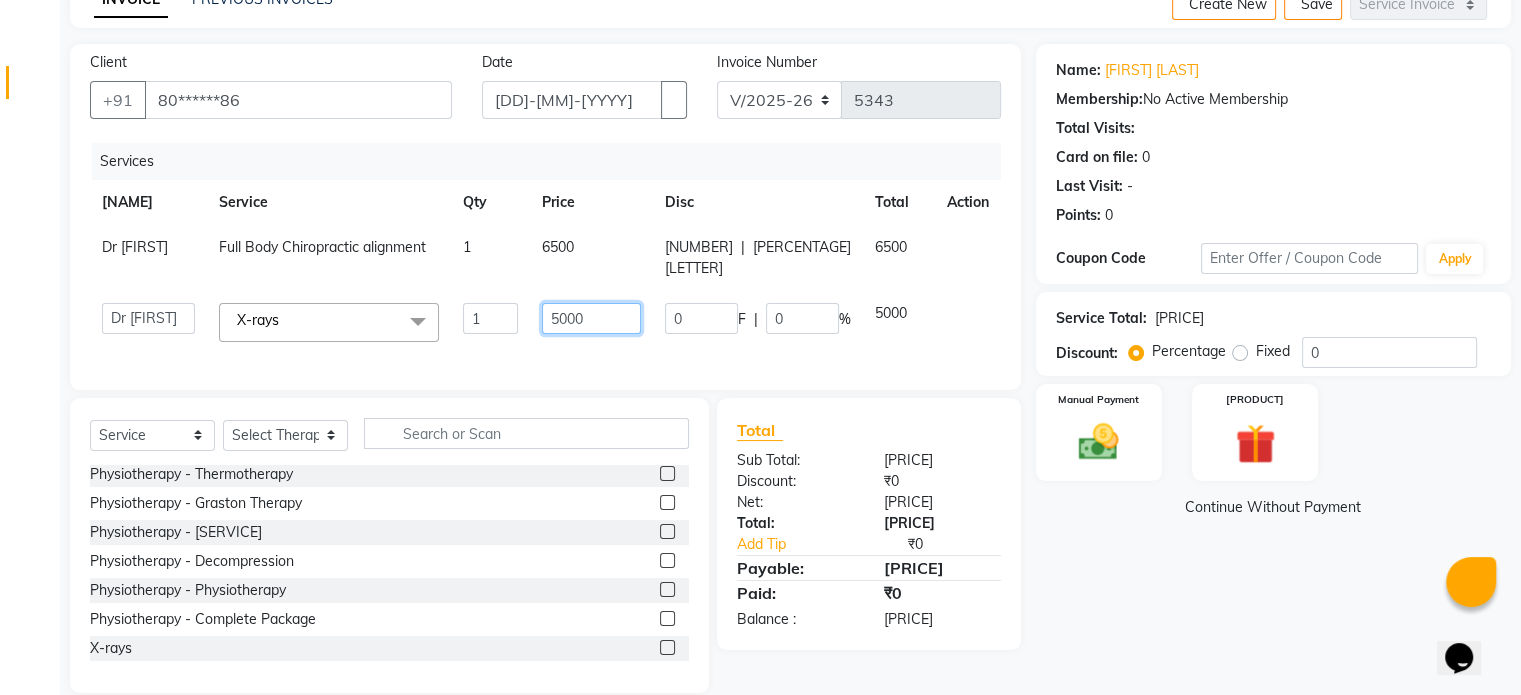 click on "5000" at bounding box center (490, 318) 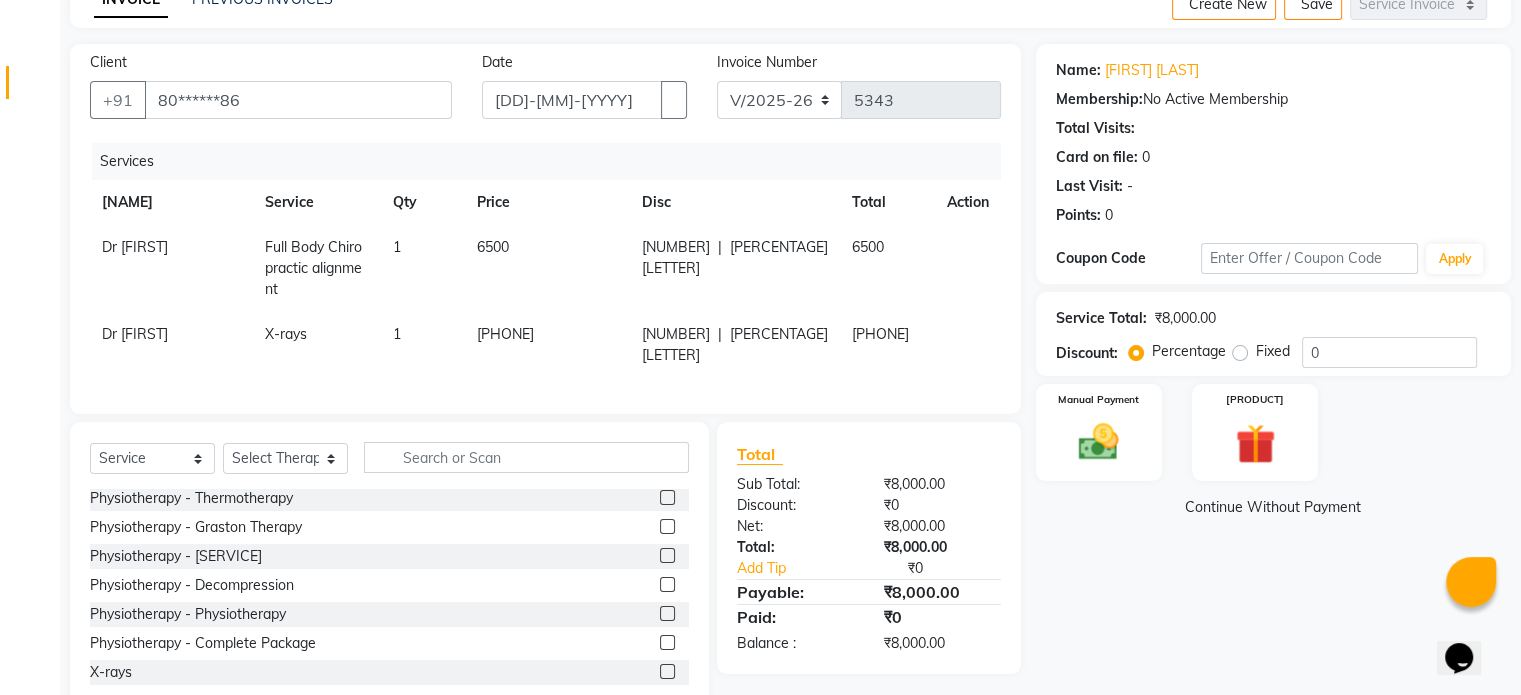 click on "Fixed" at bounding box center [1273, 351] 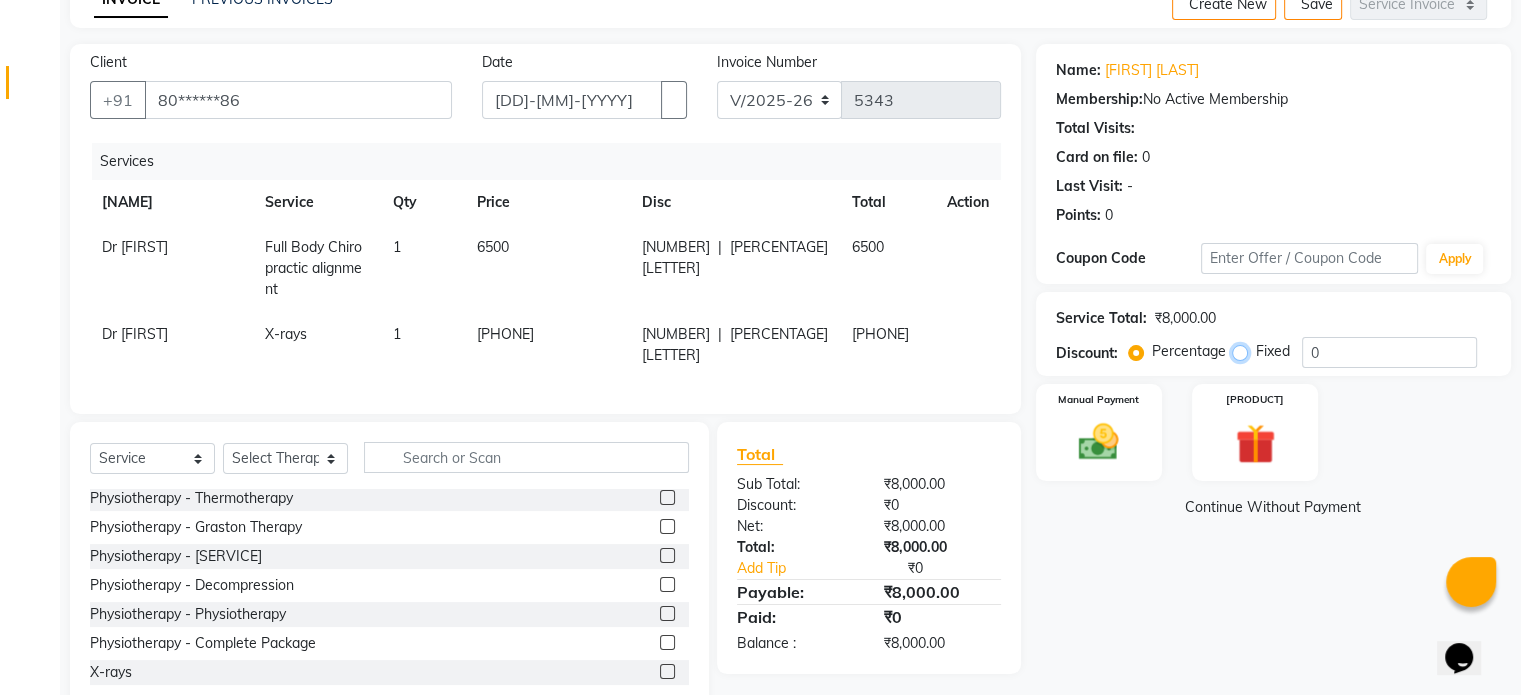 click on "Fixed" at bounding box center [1244, 351] 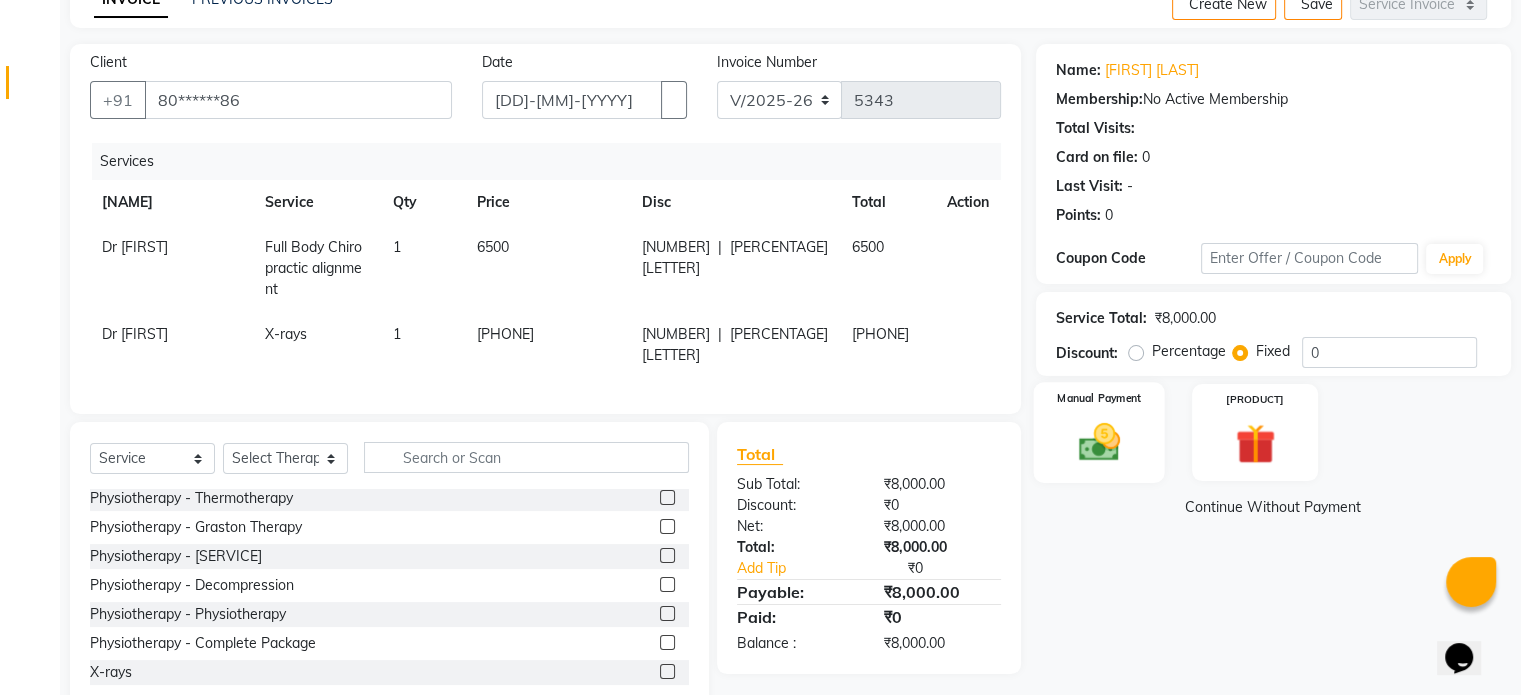 click on "Manual Payment" at bounding box center [1098, 432] 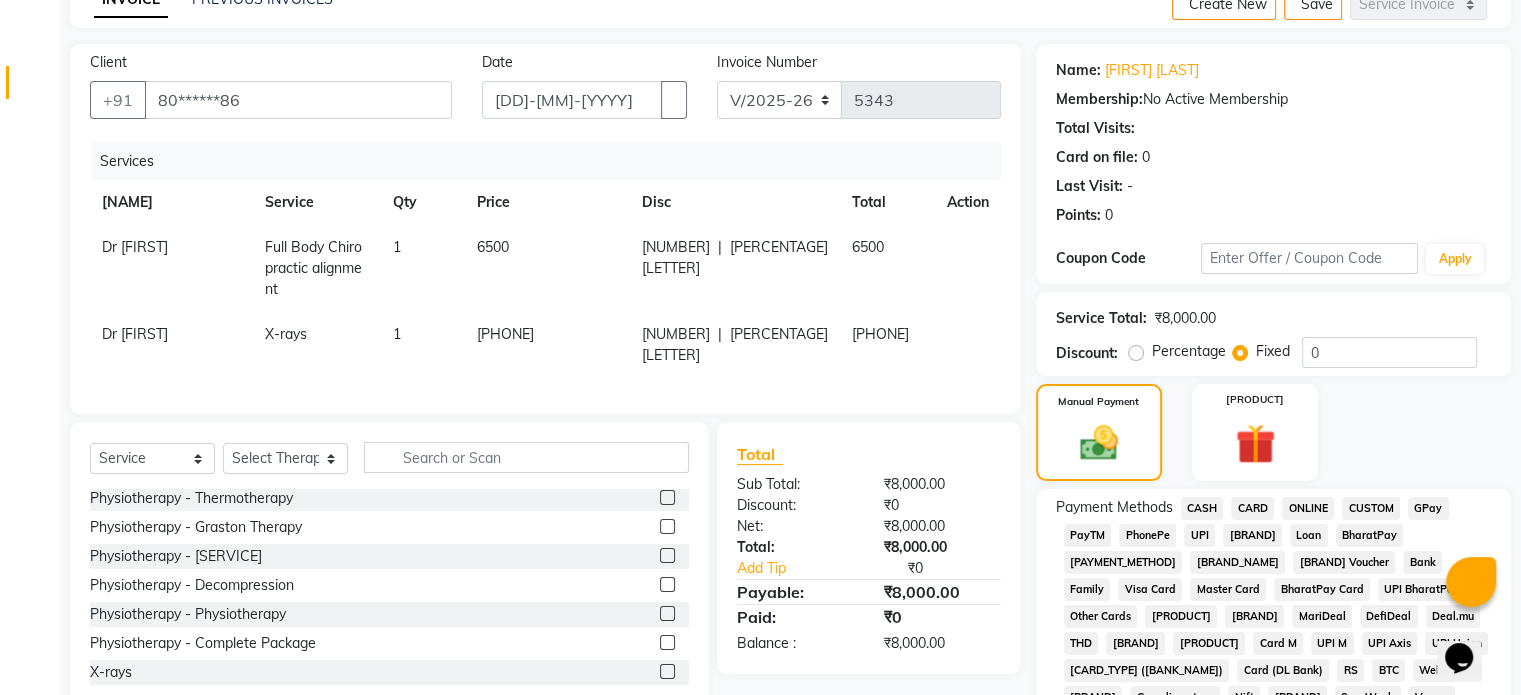 click on "UPI" at bounding box center [1202, 508] 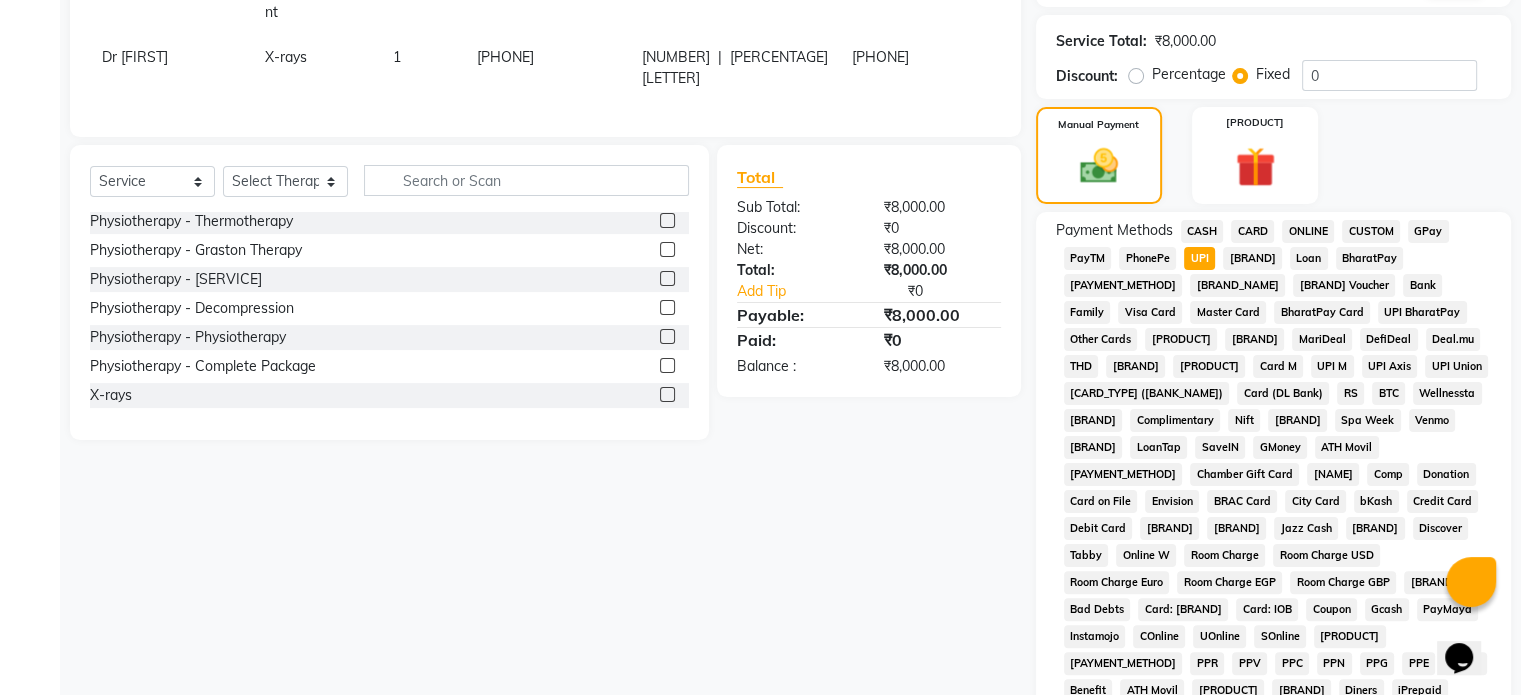 scroll, scrollTop: 652, scrollLeft: 0, axis: vertical 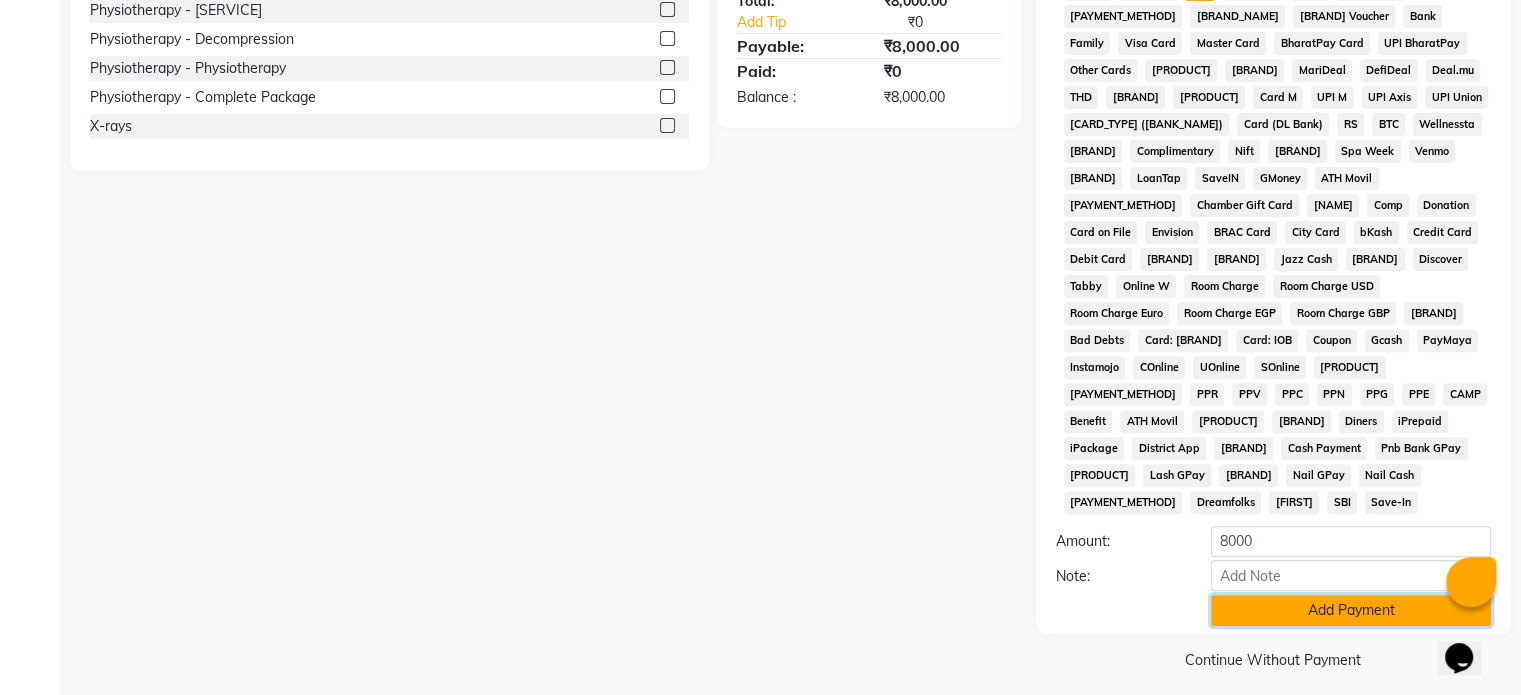 click on "Add Payment" at bounding box center (1351, 610) 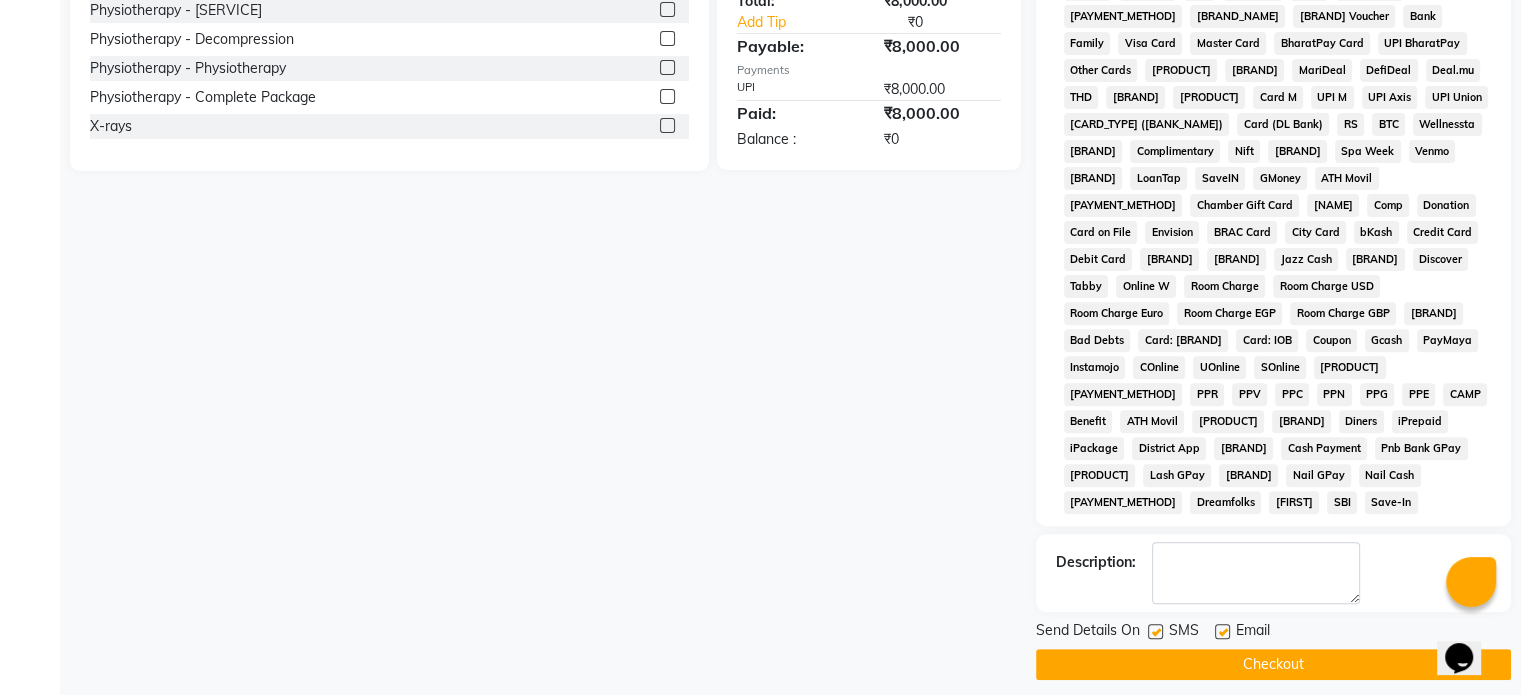 click at bounding box center (1222, 631) 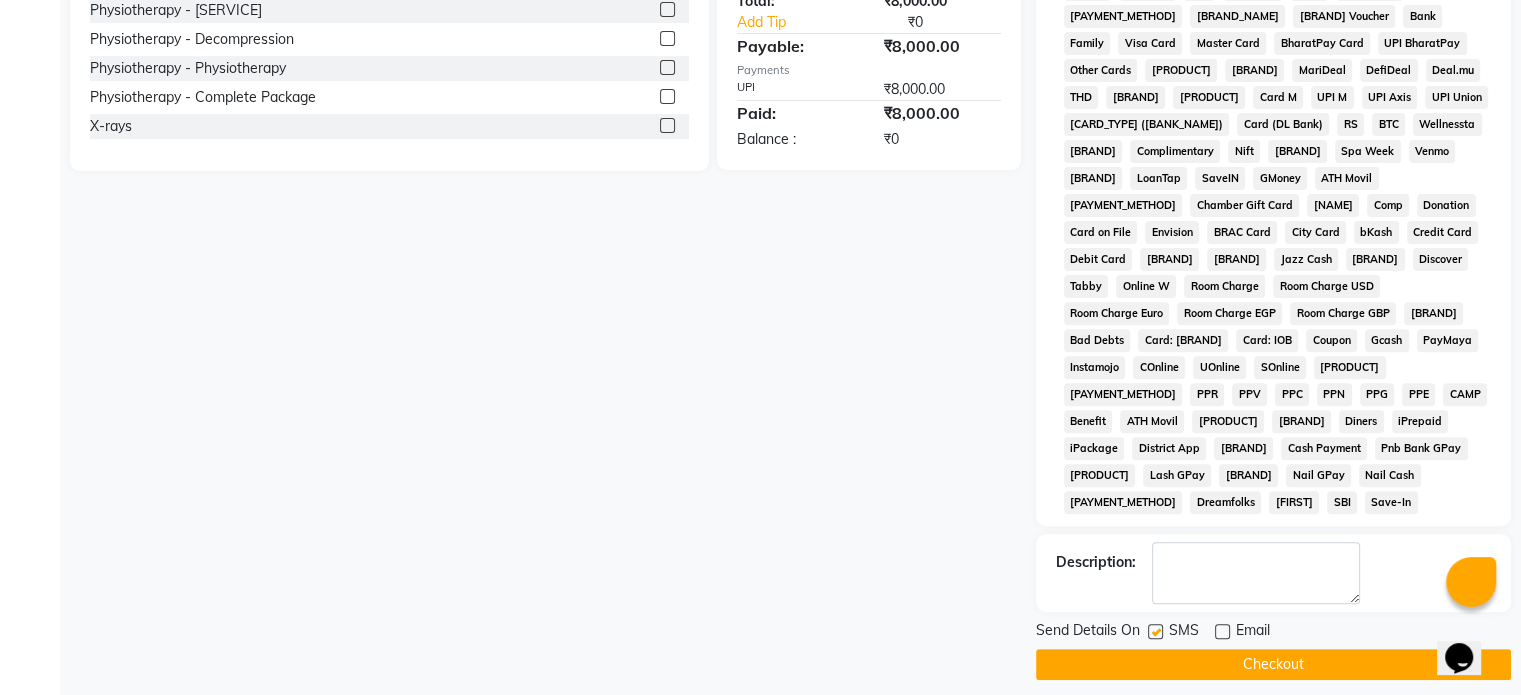 click at bounding box center (1155, 631) 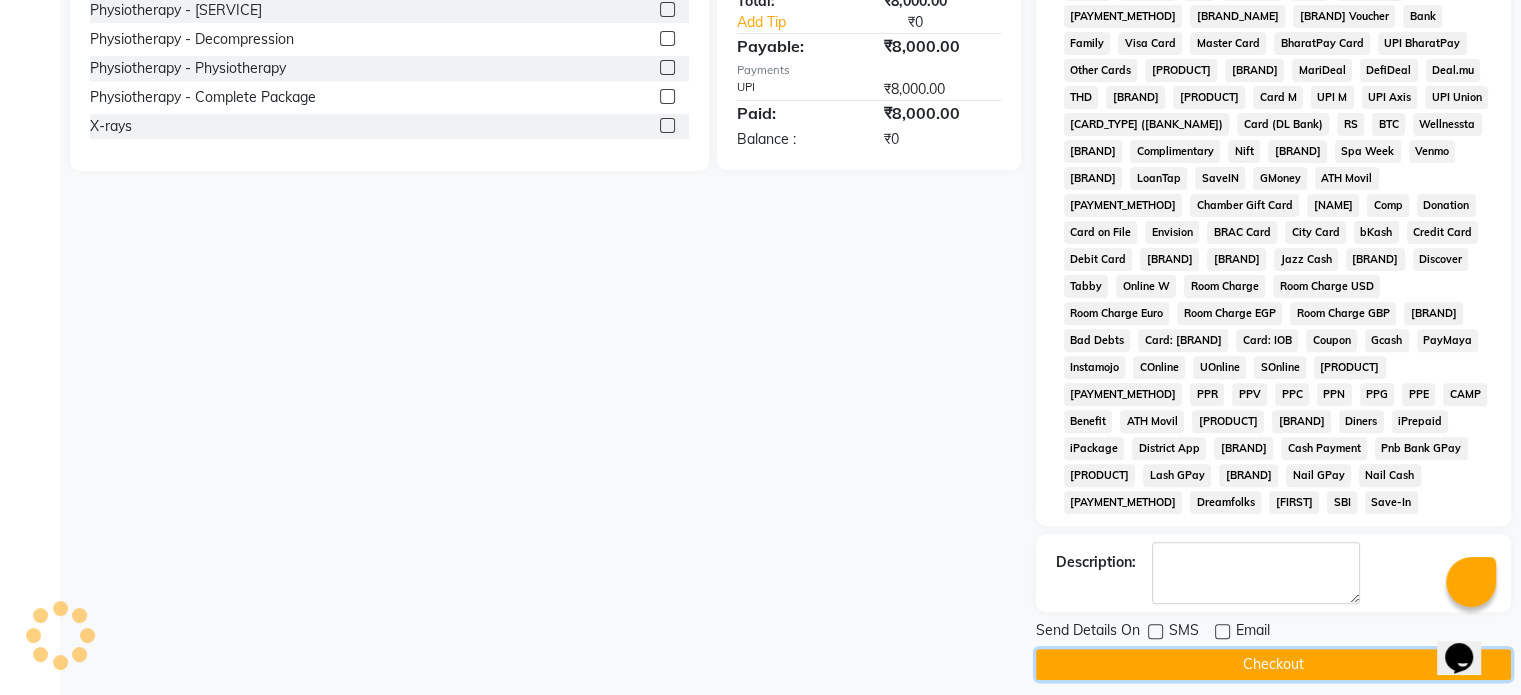 click on "Checkout" at bounding box center [1273, 664] 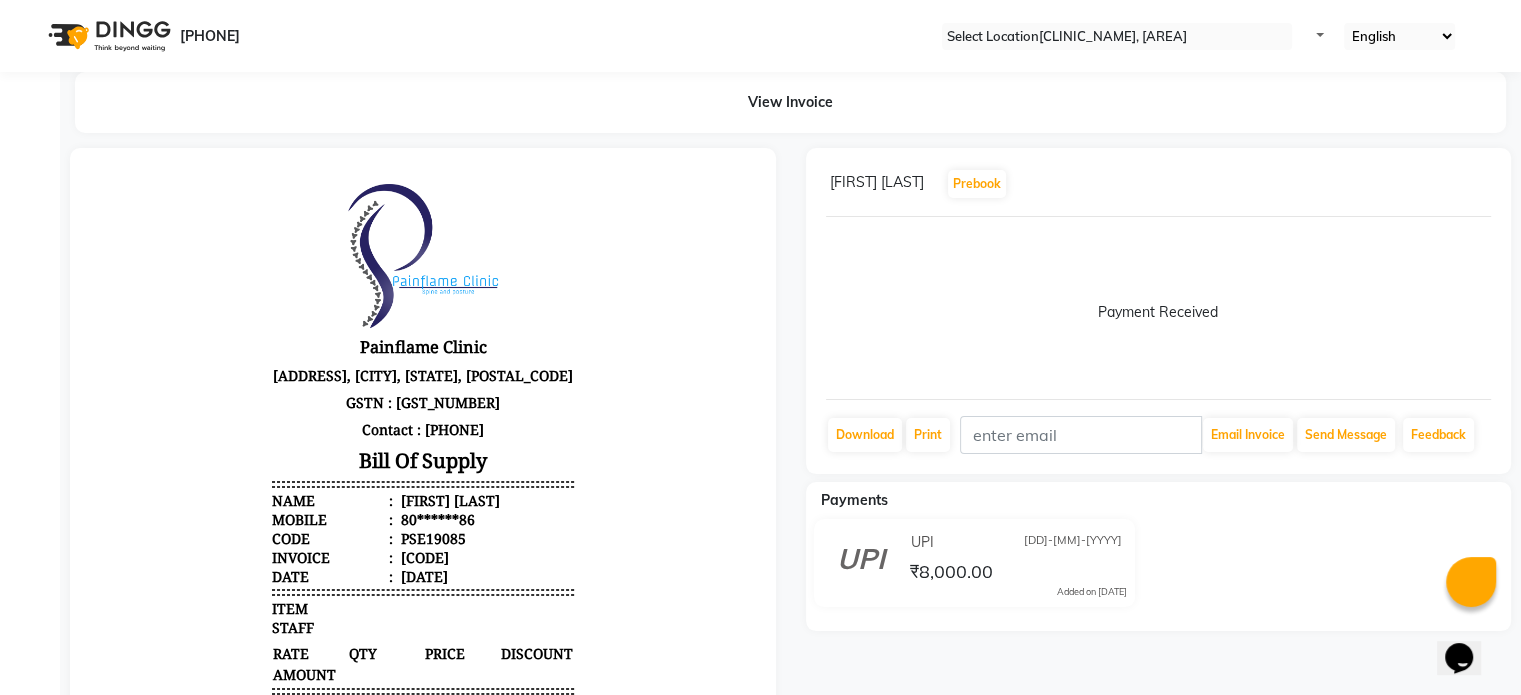 scroll, scrollTop: 0, scrollLeft: 0, axis: both 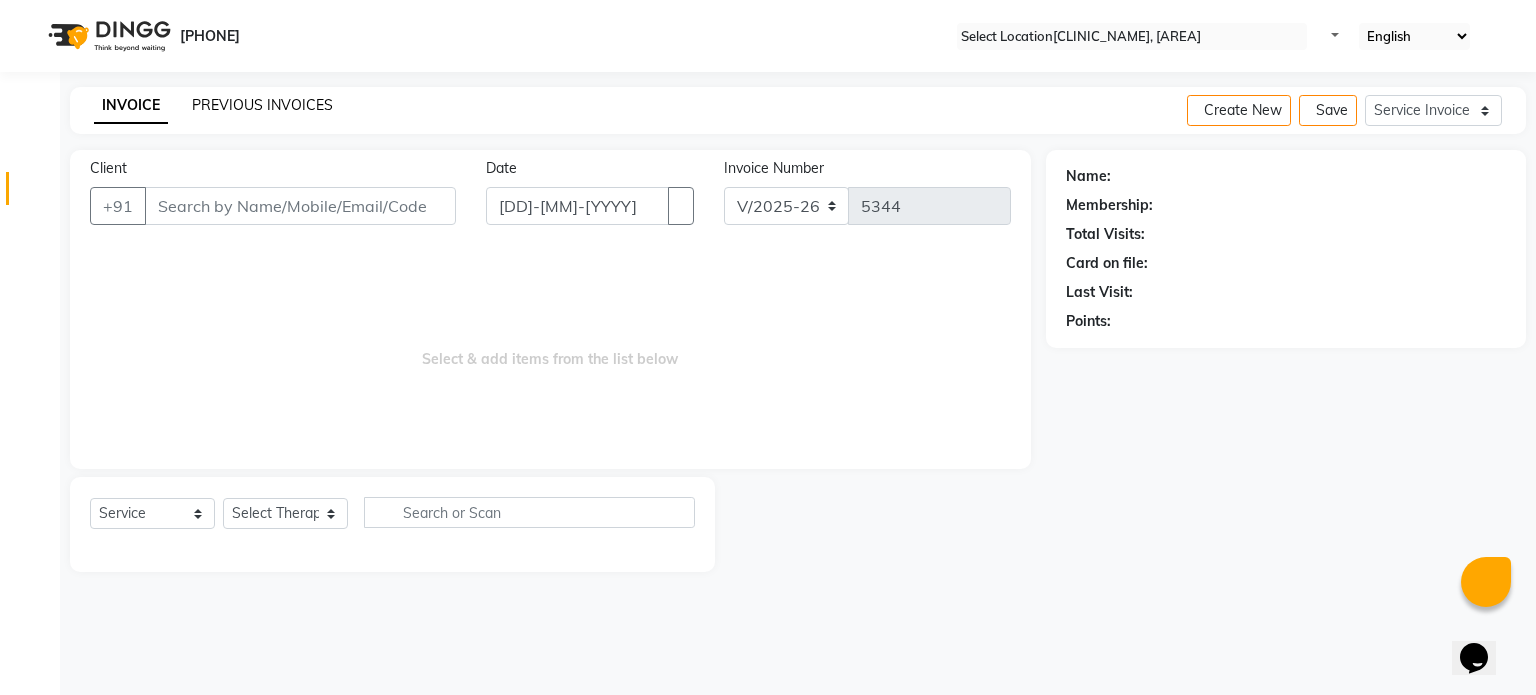 click on "PREVIOUS INVOICES" at bounding box center [262, 105] 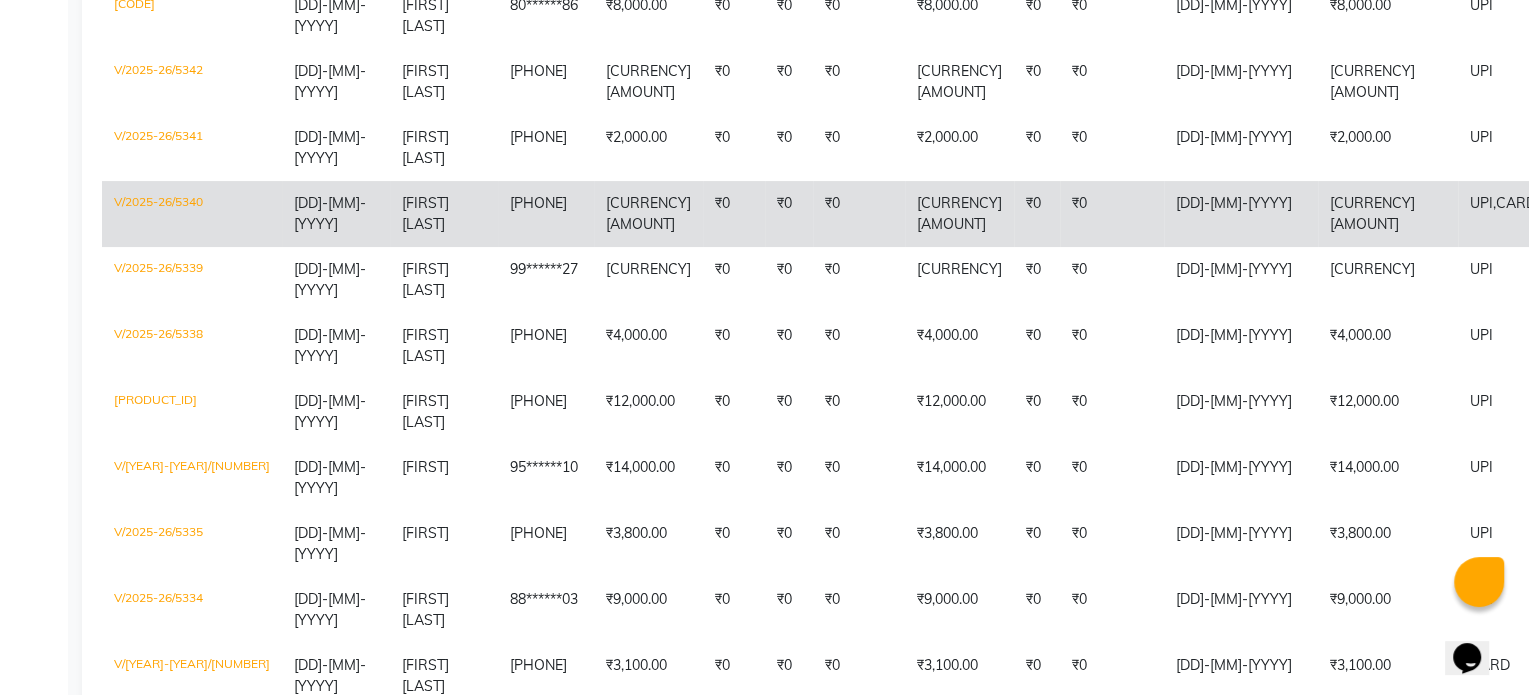 scroll, scrollTop: 0, scrollLeft: 0, axis: both 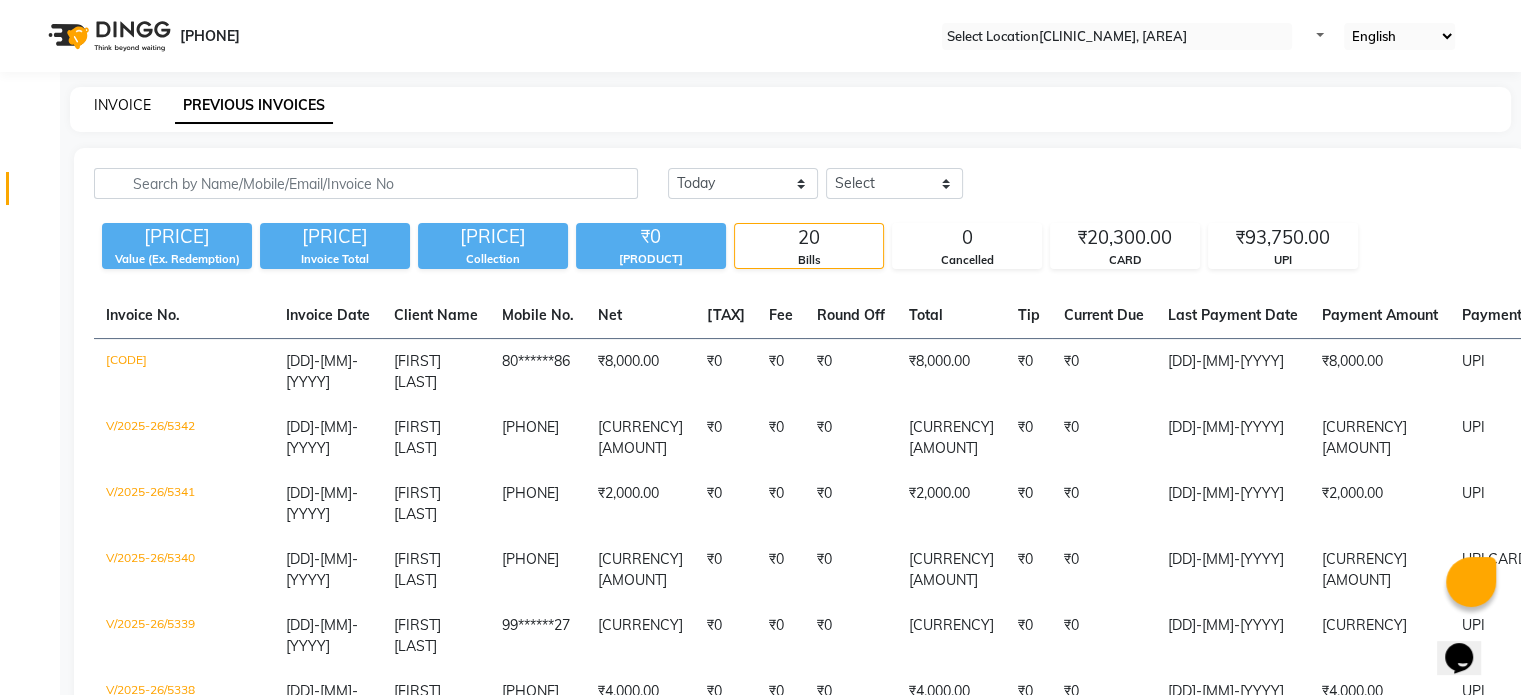 click on "INVOICE" at bounding box center [122, 105] 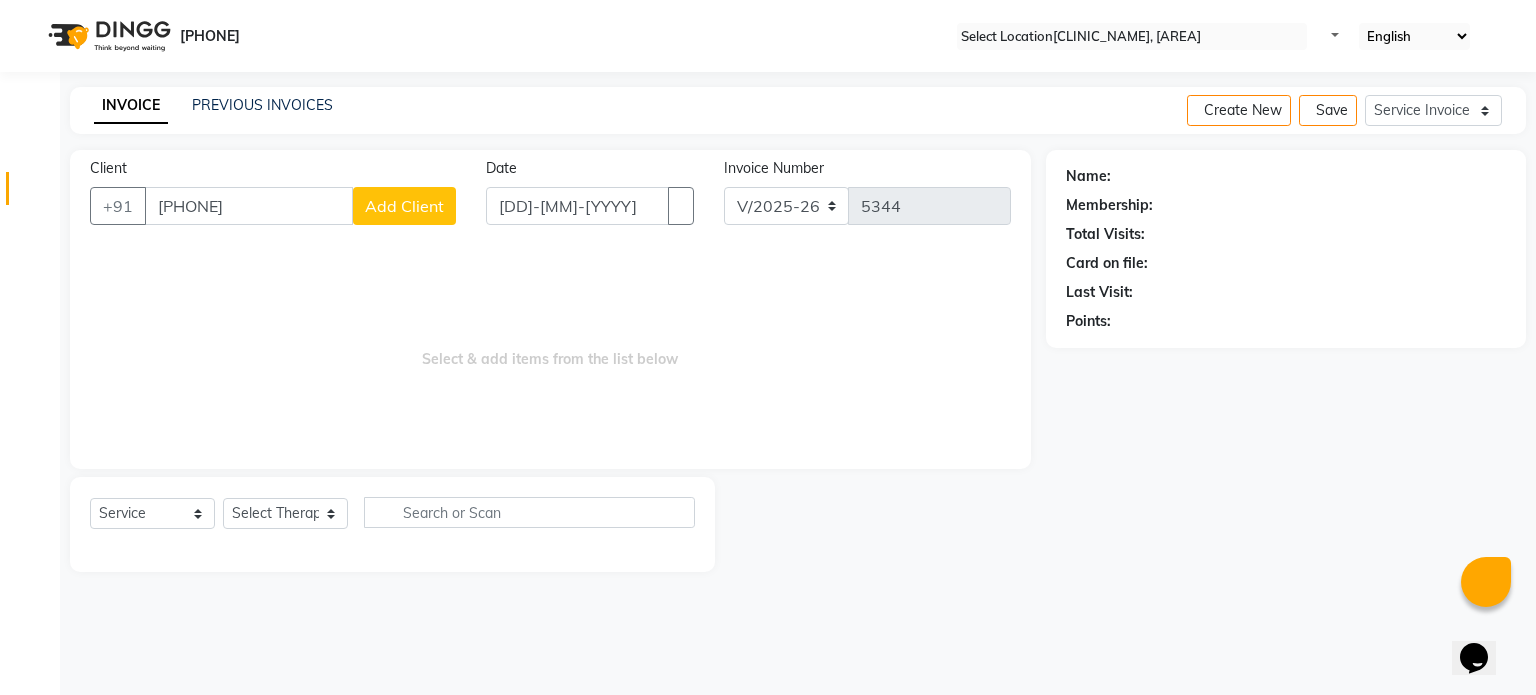 type on "[PHONE]" 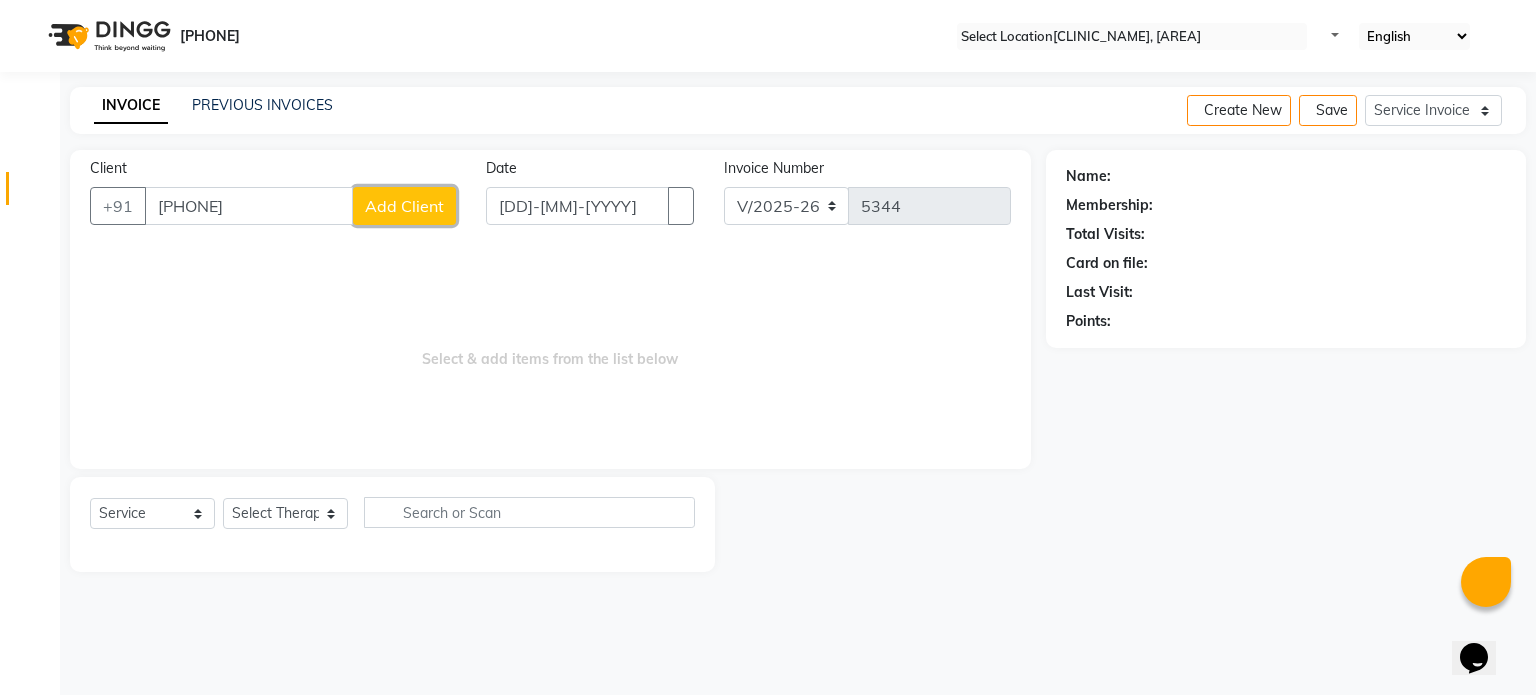click on "Add Client" at bounding box center (404, 206) 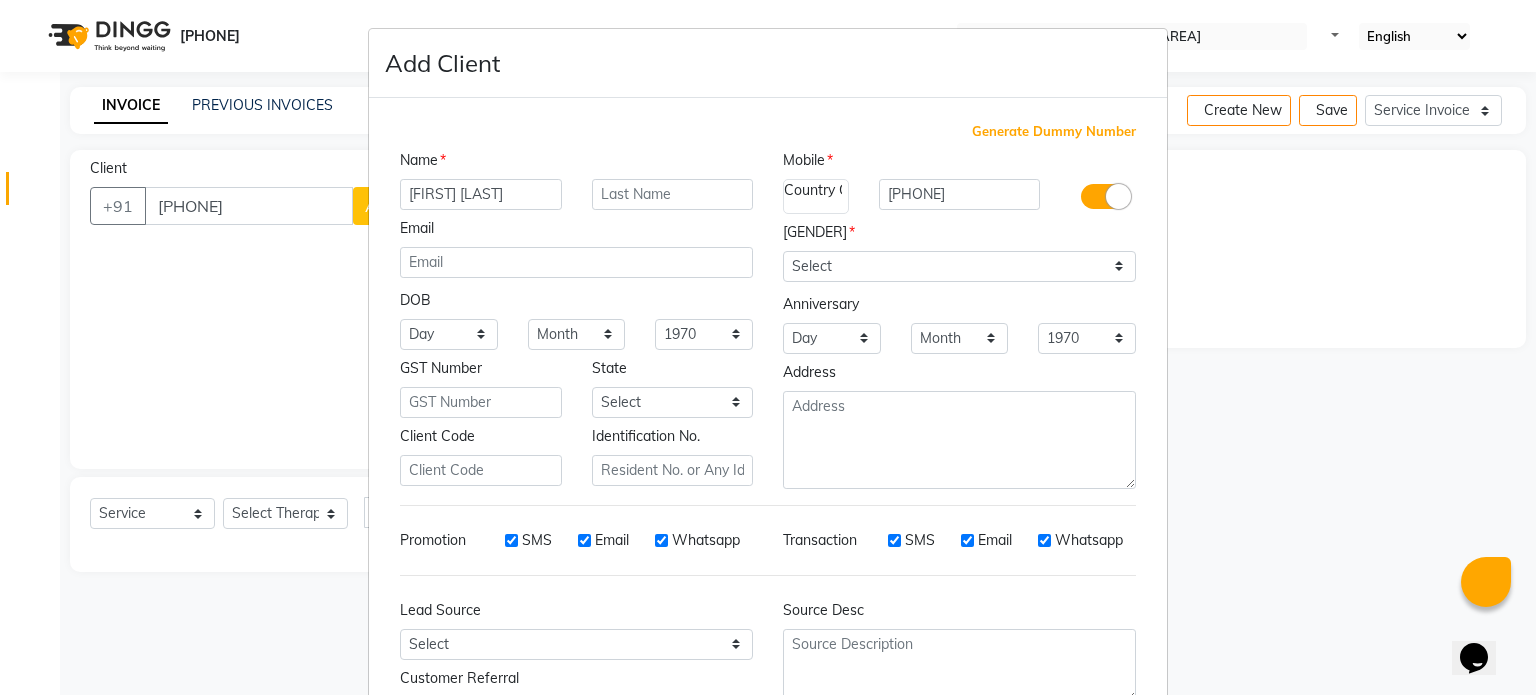 type on "[FIRST] [LAST]" 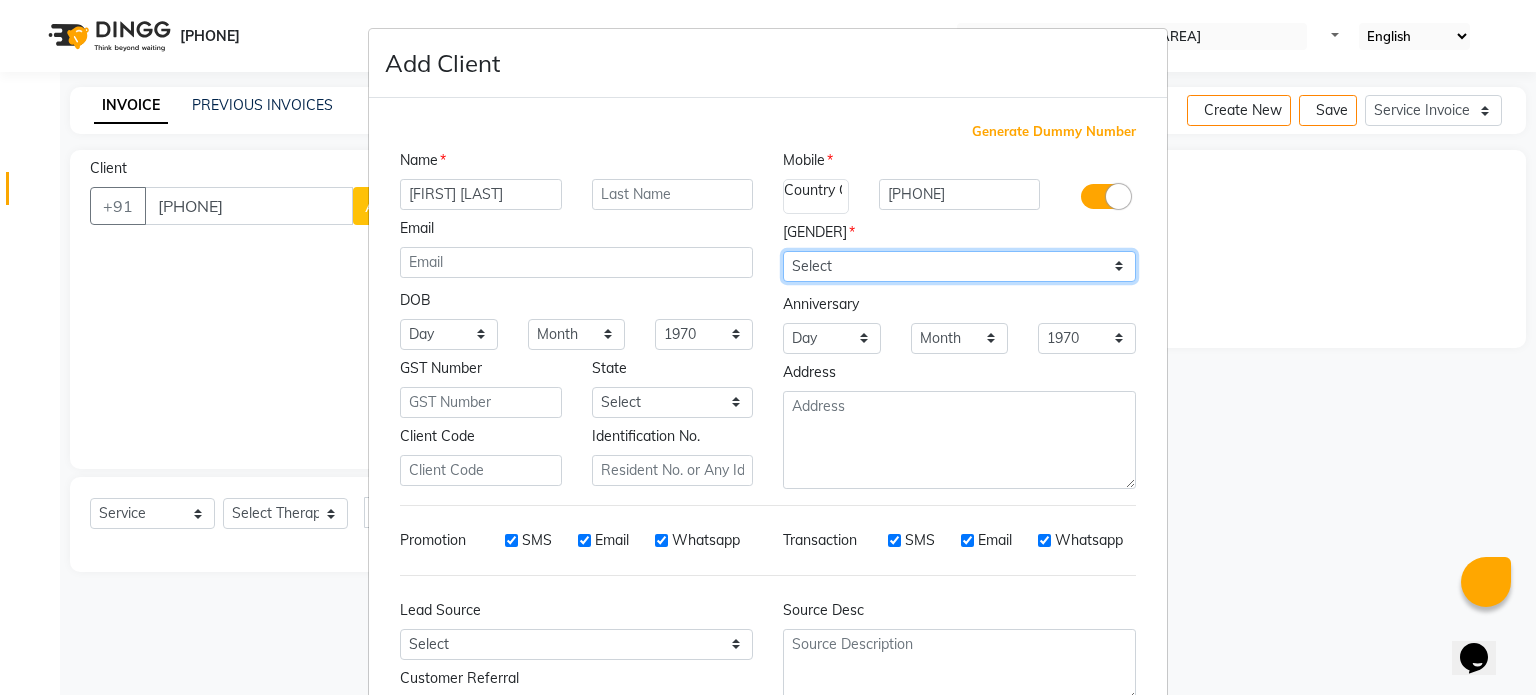click on "Select Male Female Other Prefer Not To Say" at bounding box center [959, 266] 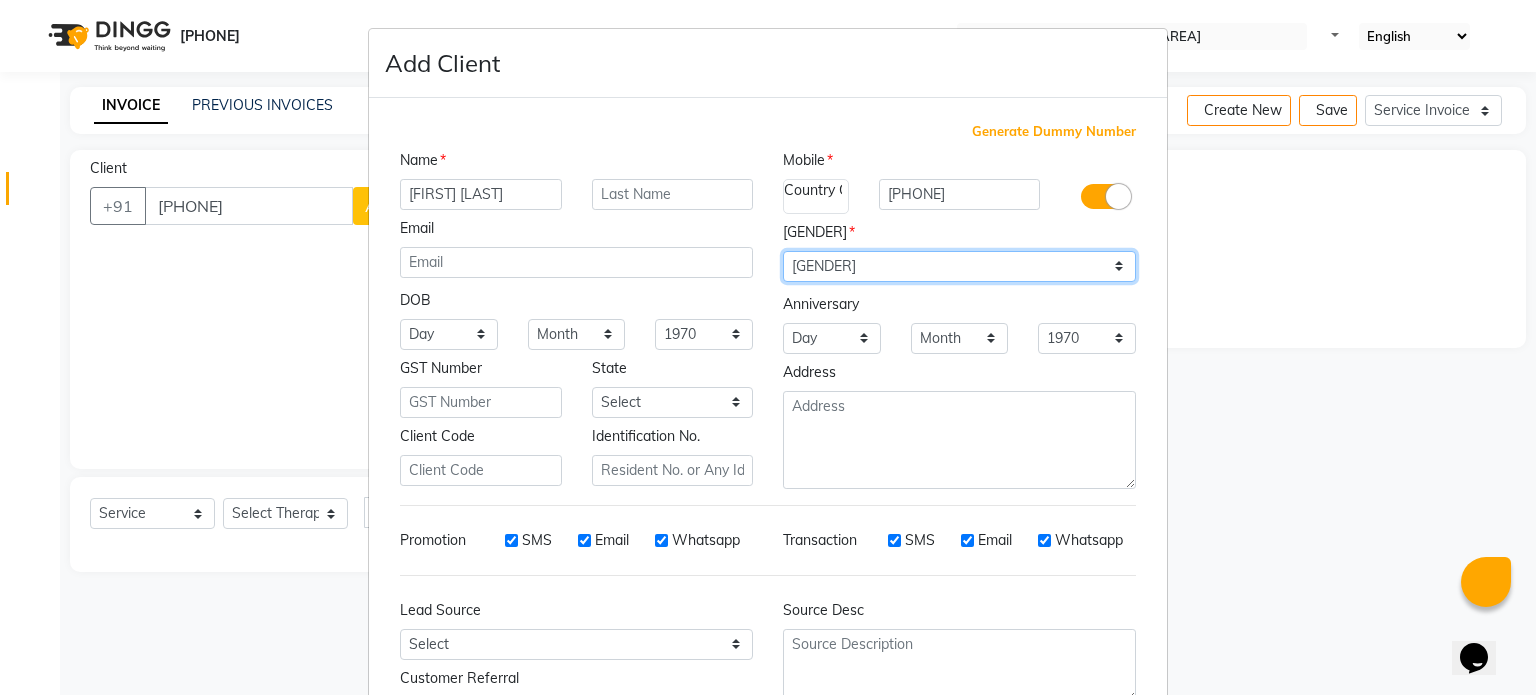 click on "Select Male Female Other Prefer Not To Say" at bounding box center [959, 266] 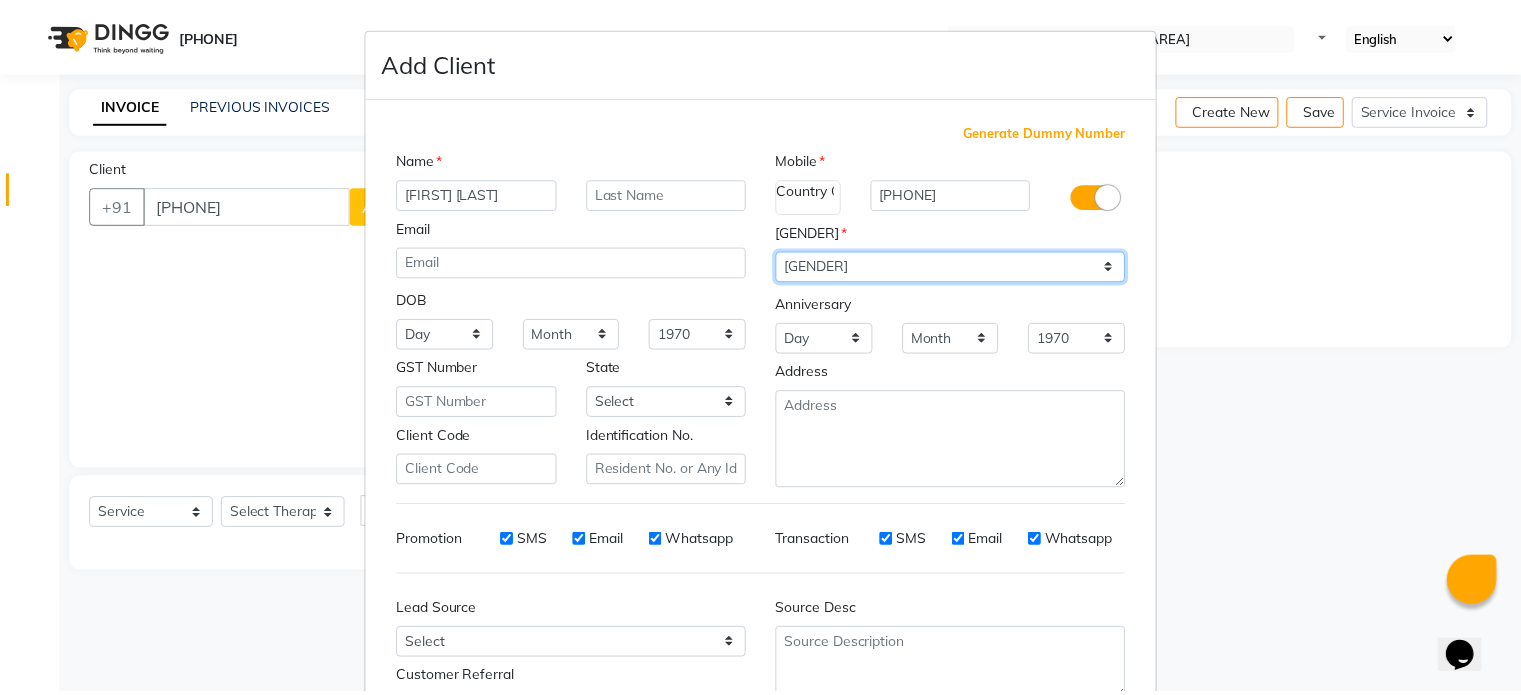 scroll, scrollTop: 161, scrollLeft: 0, axis: vertical 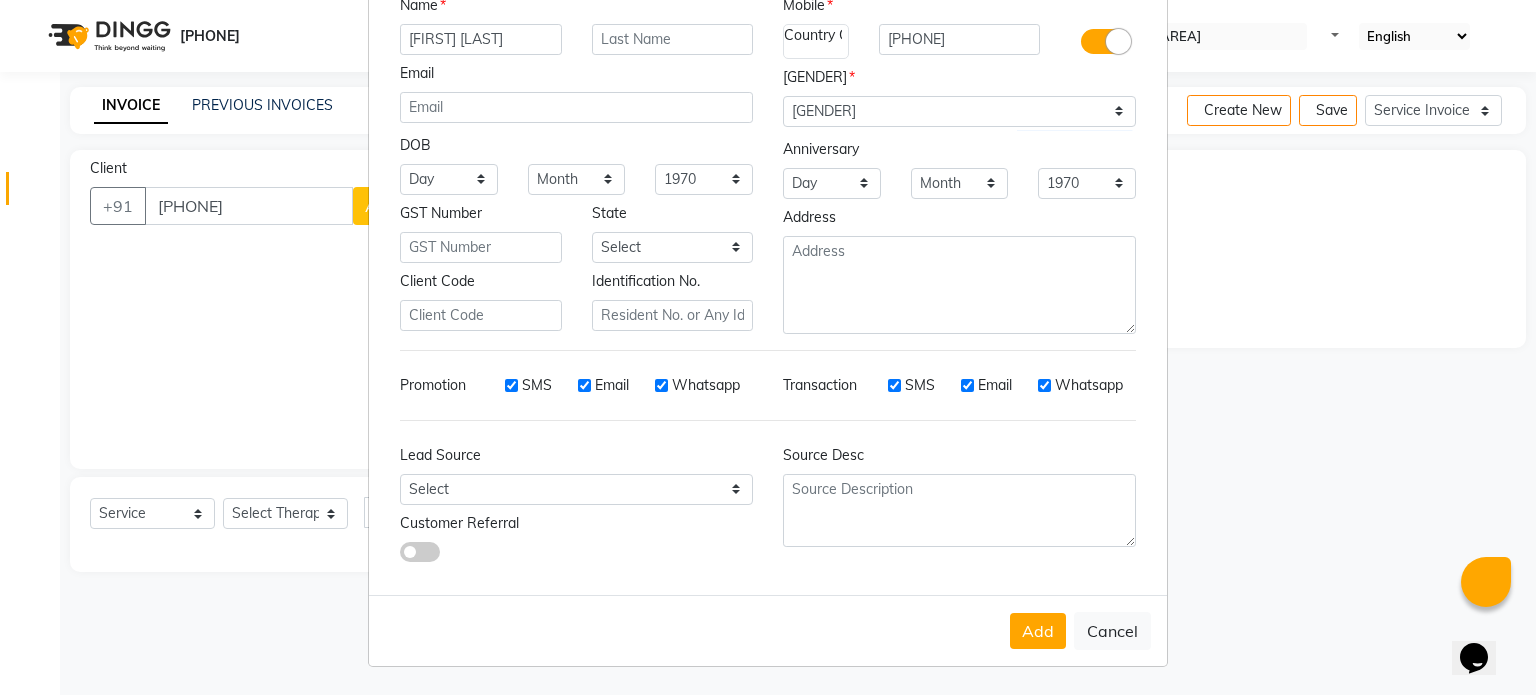 click on "Add   Cancel" at bounding box center (768, 630) 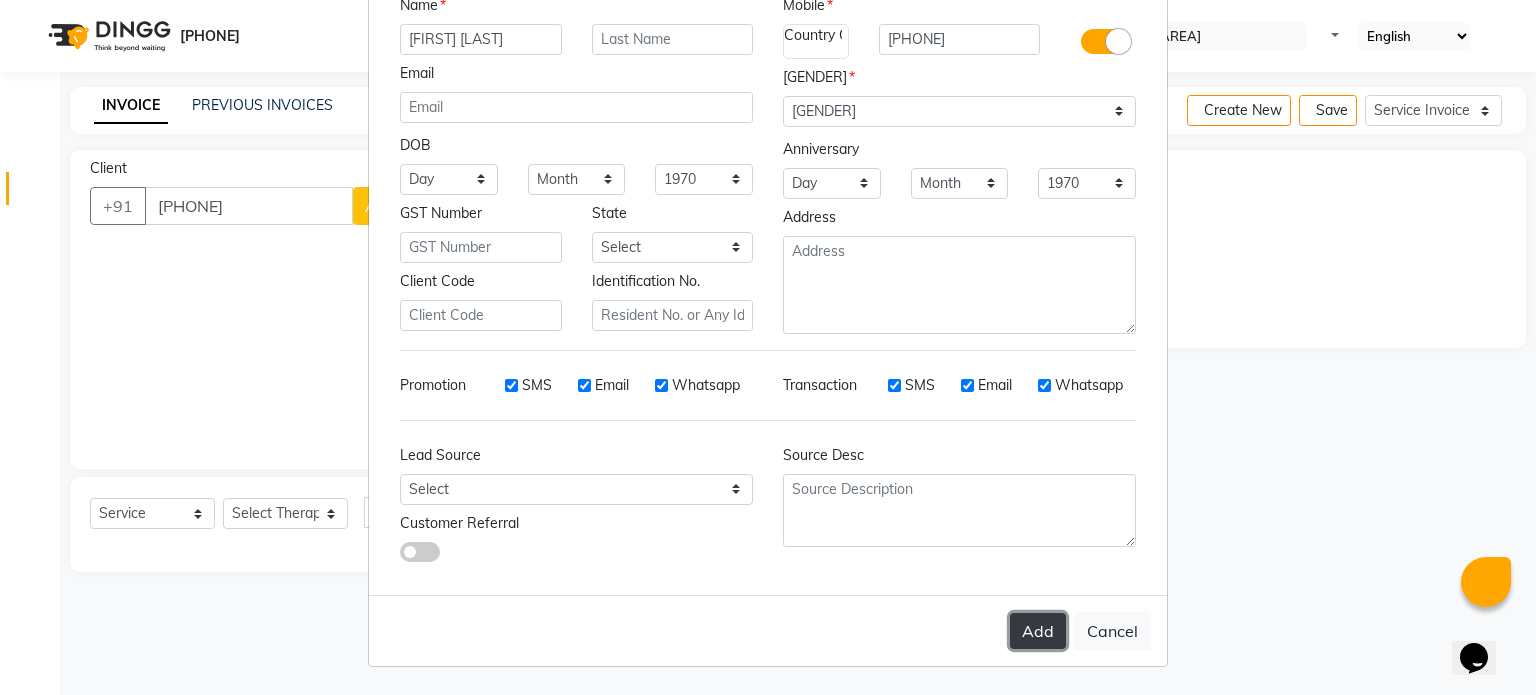 click on "Add" at bounding box center [1038, 631] 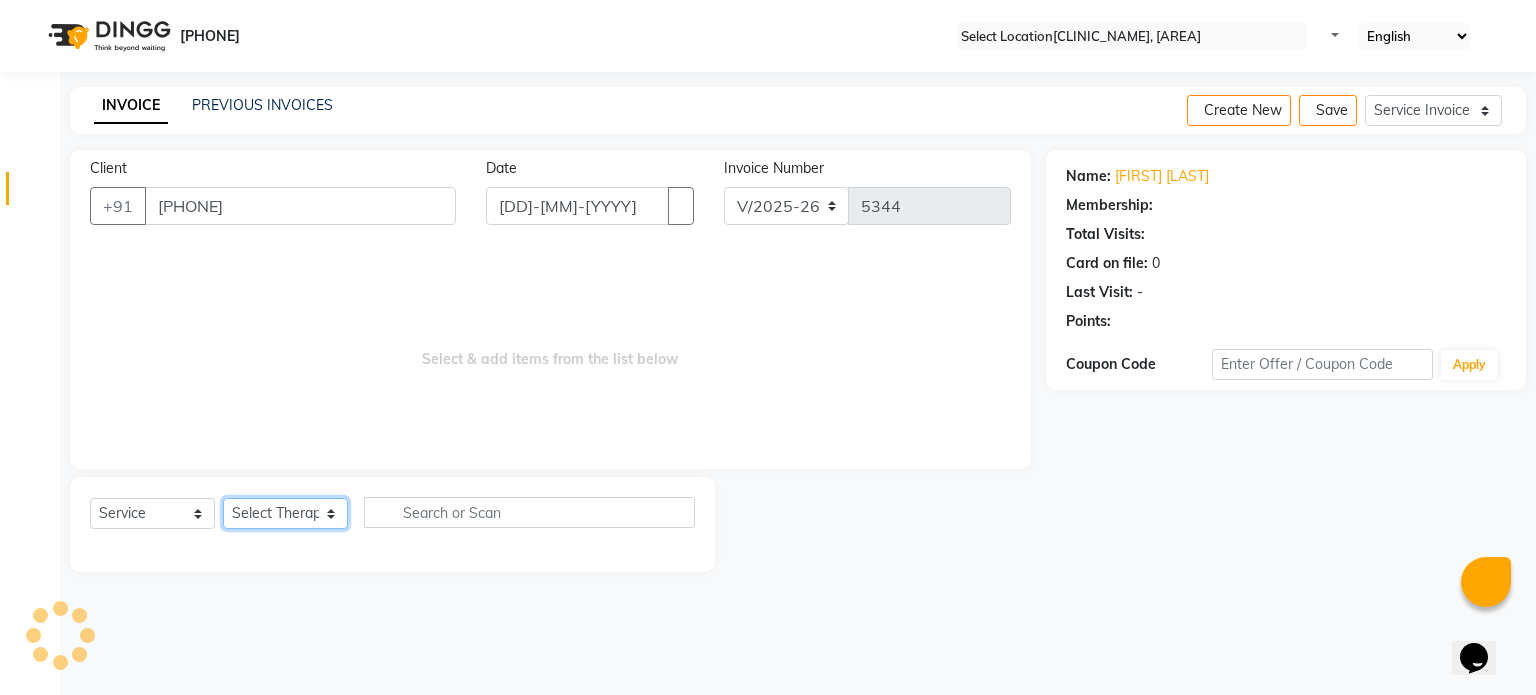 click on "Select Therapist Dr Durgesh Dr Harish Dr Ranjana Dr Saurabh Dr. Suraj Dr. Tejpal Mehlawat KUSHAL MOHIT SEMWAL Nancy Singhai Reception 1  Reception 2 Reception 3" at bounding box center (285, 513) 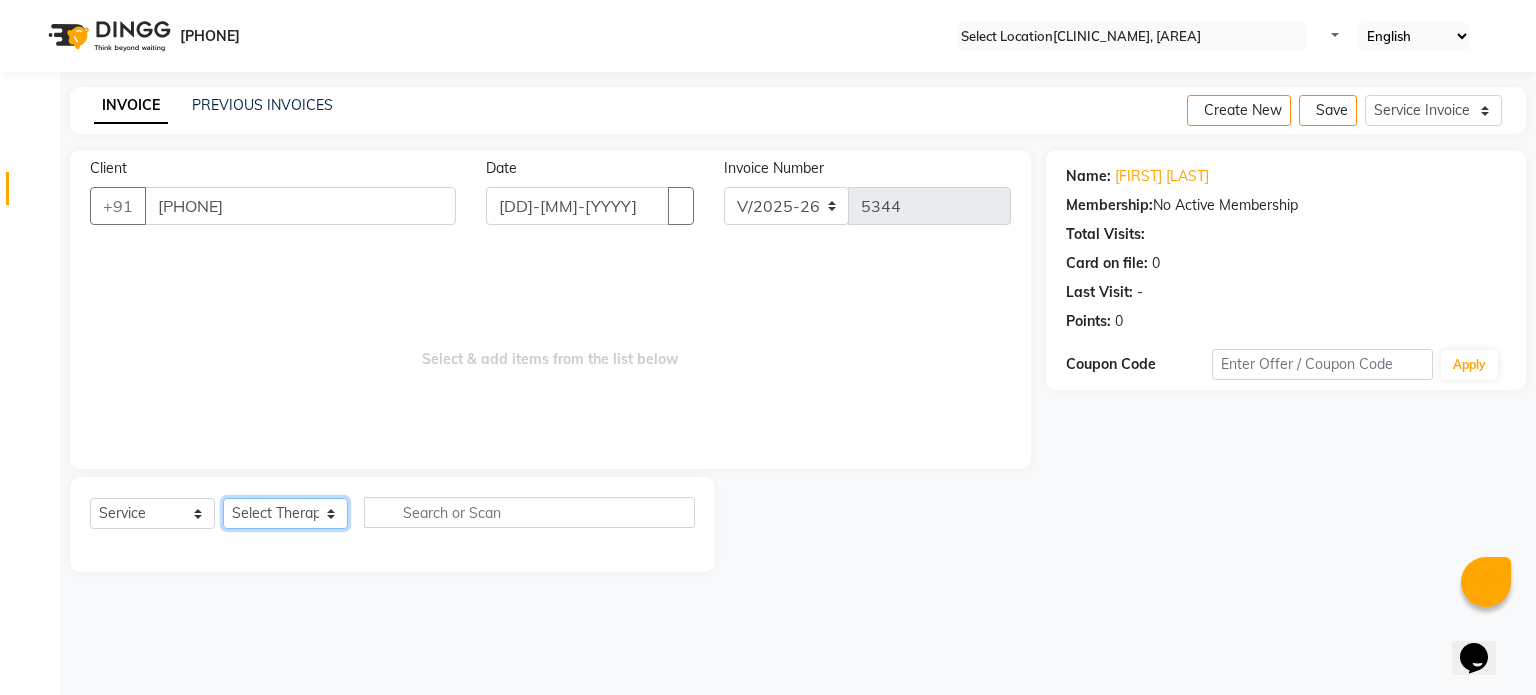 select on "20216" 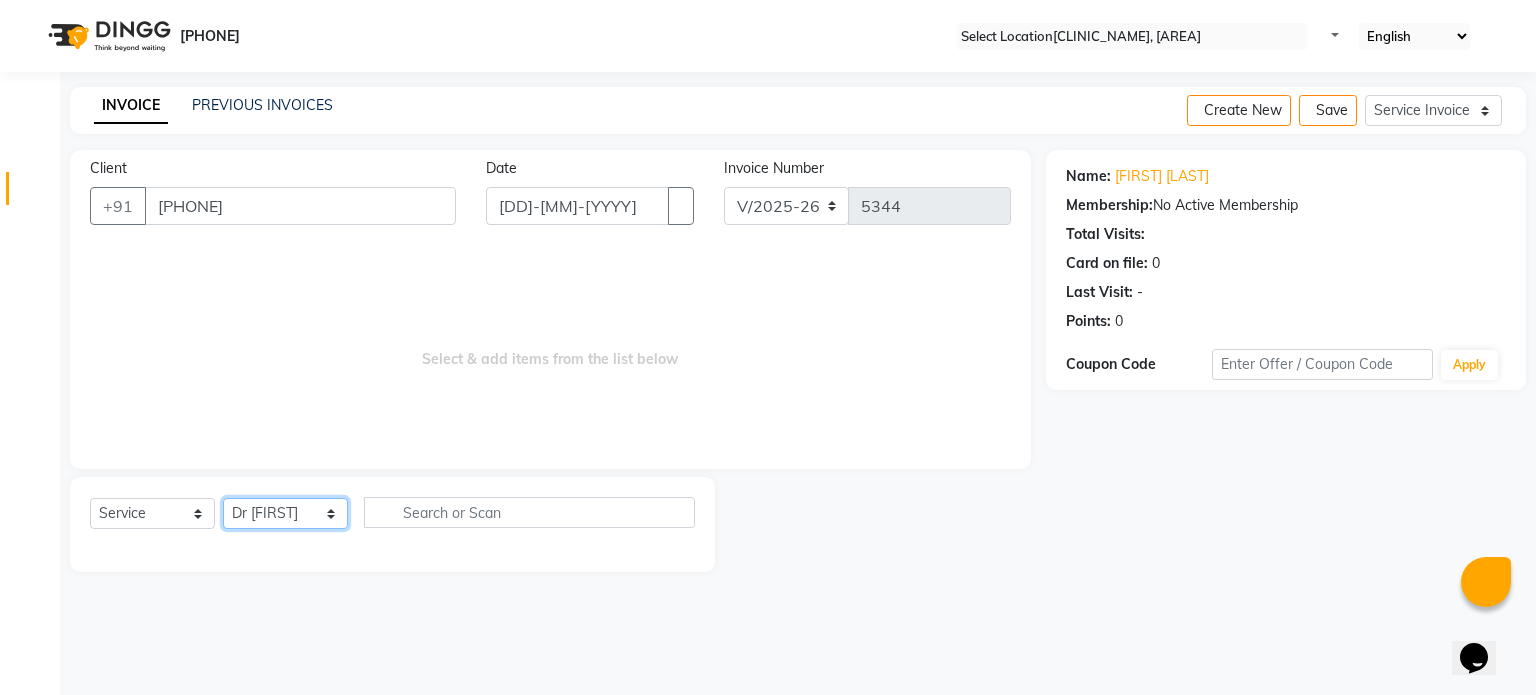 click on "Select Therapist Dr Durgesh Dr Harish Dr Ranjana Dr Saurabh Dr. Suraj Dr. Tejpal Mehlawat KUSHAL MOHIT SEMWAL Nancy Singhai Reception 1  Reception 2 Reception 3" at bounding box center (285, 513) 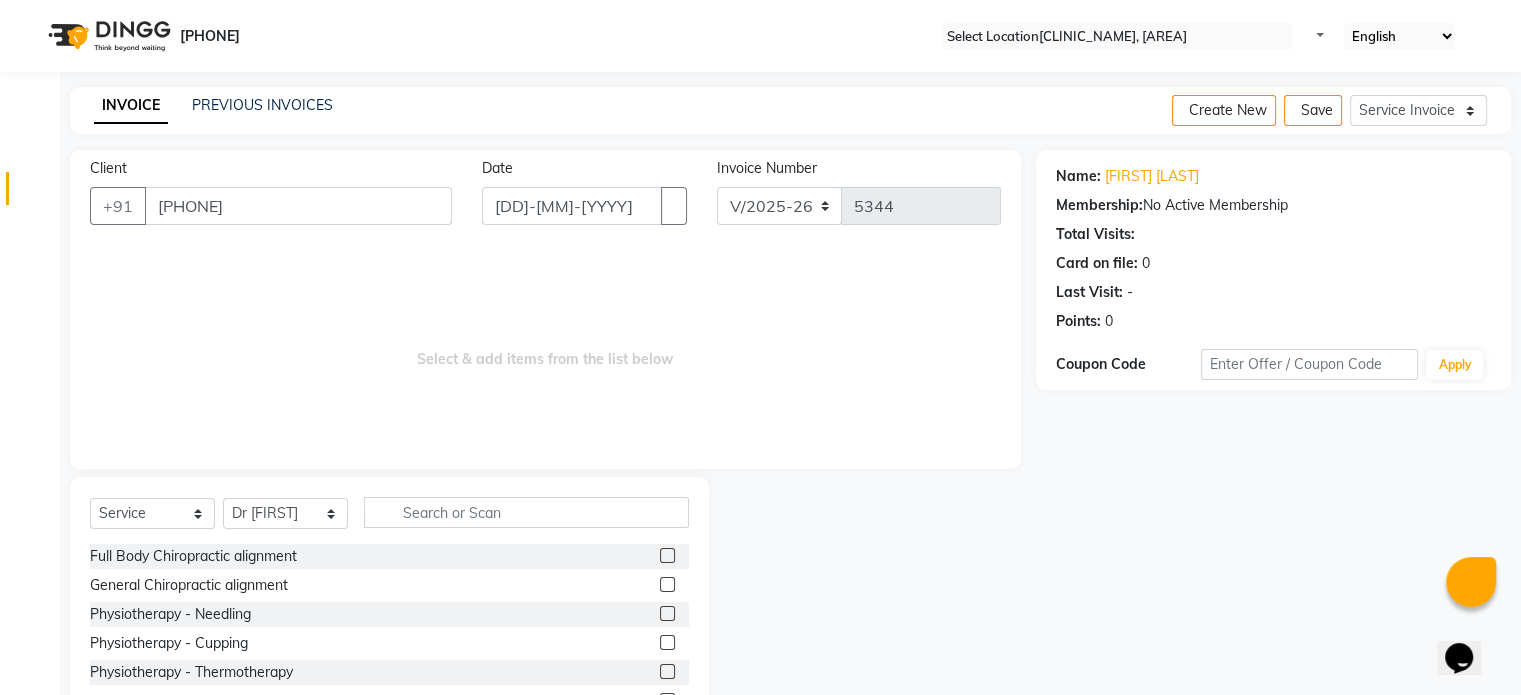 click at bounding box center [667, 584] 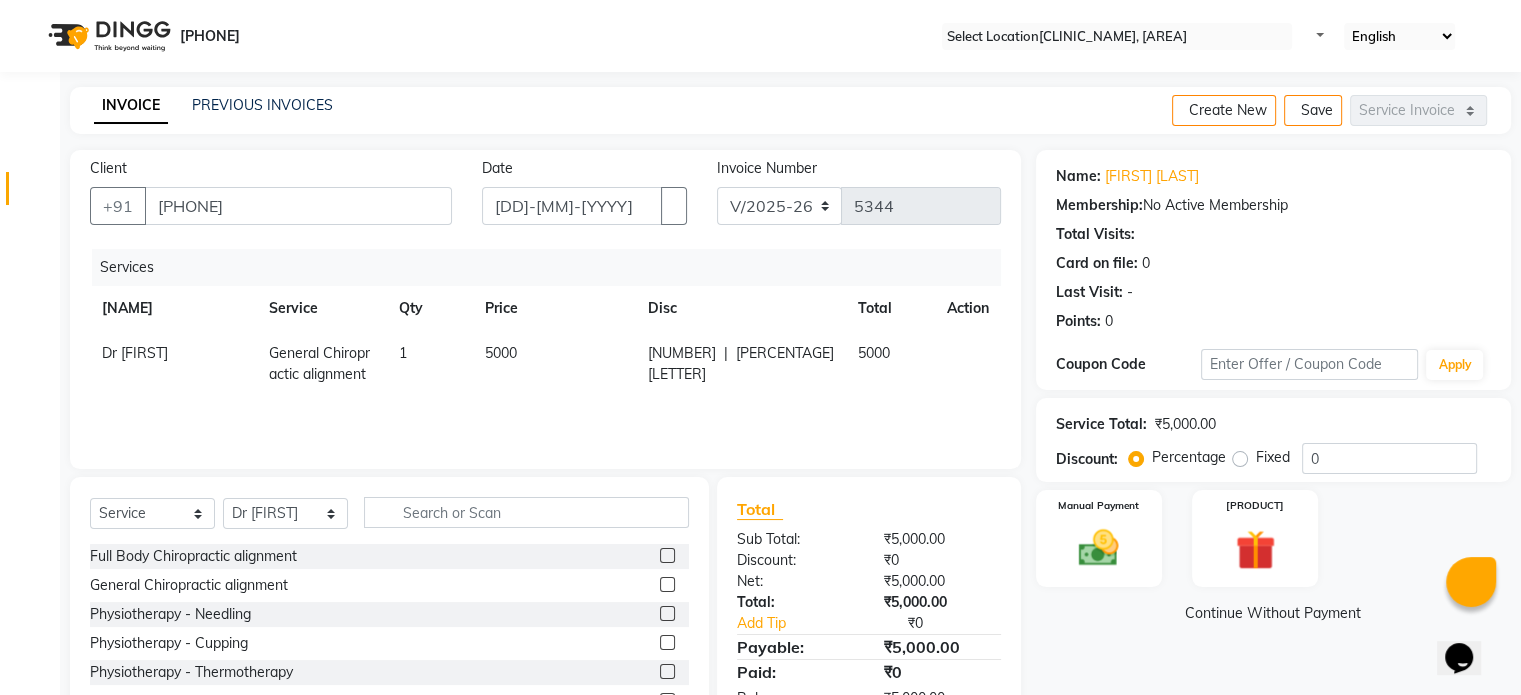 click on "5000" at bounding box center [135, 353] 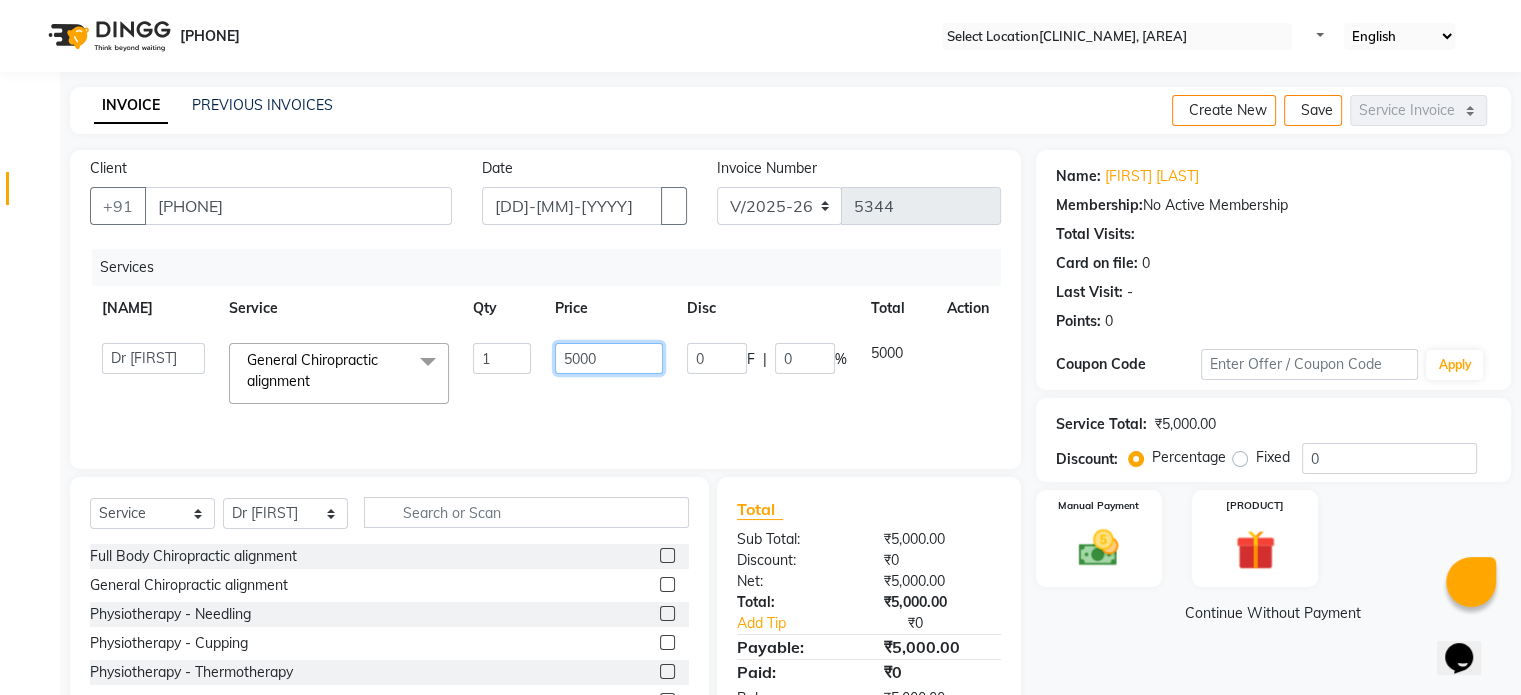 click on "5000" at bounding box center (502, 358) 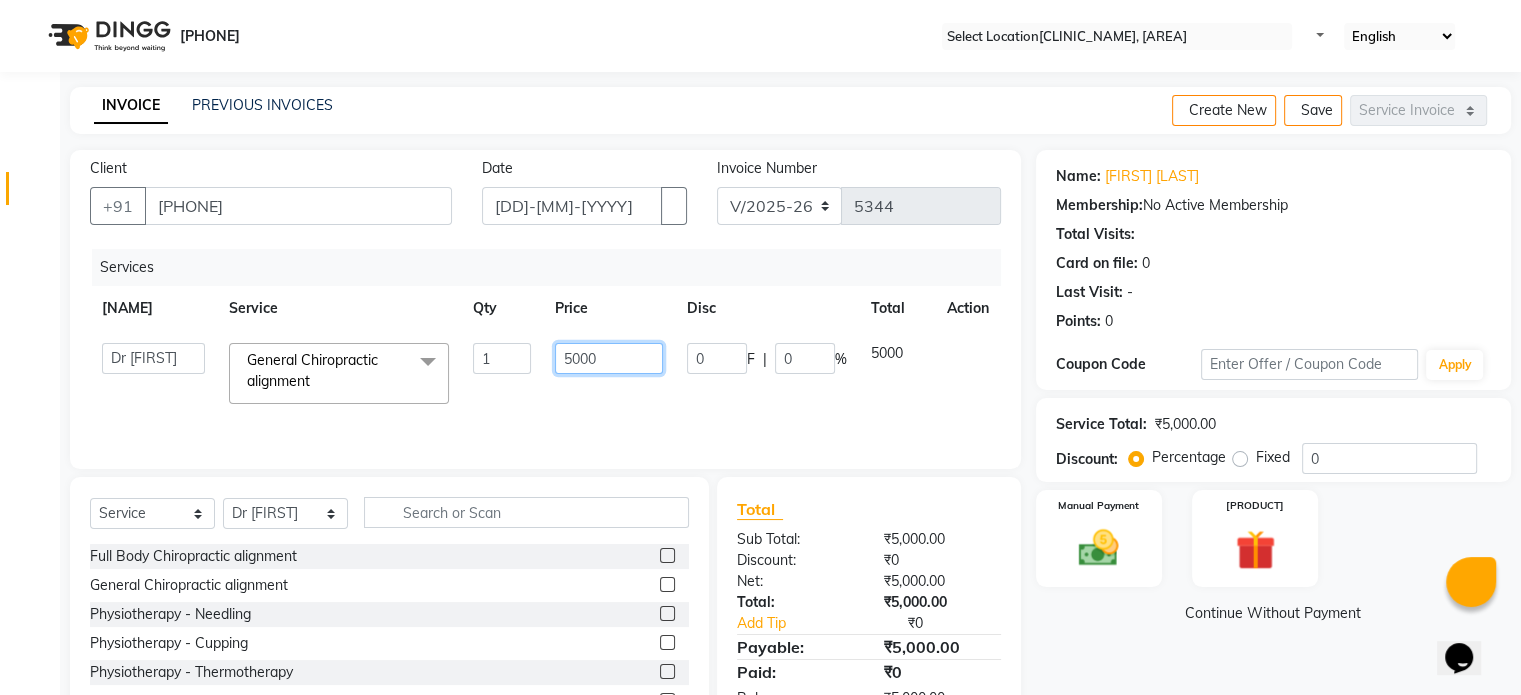 scroll, scrollTop: 119, scrollLeft: 0, axis: vertical 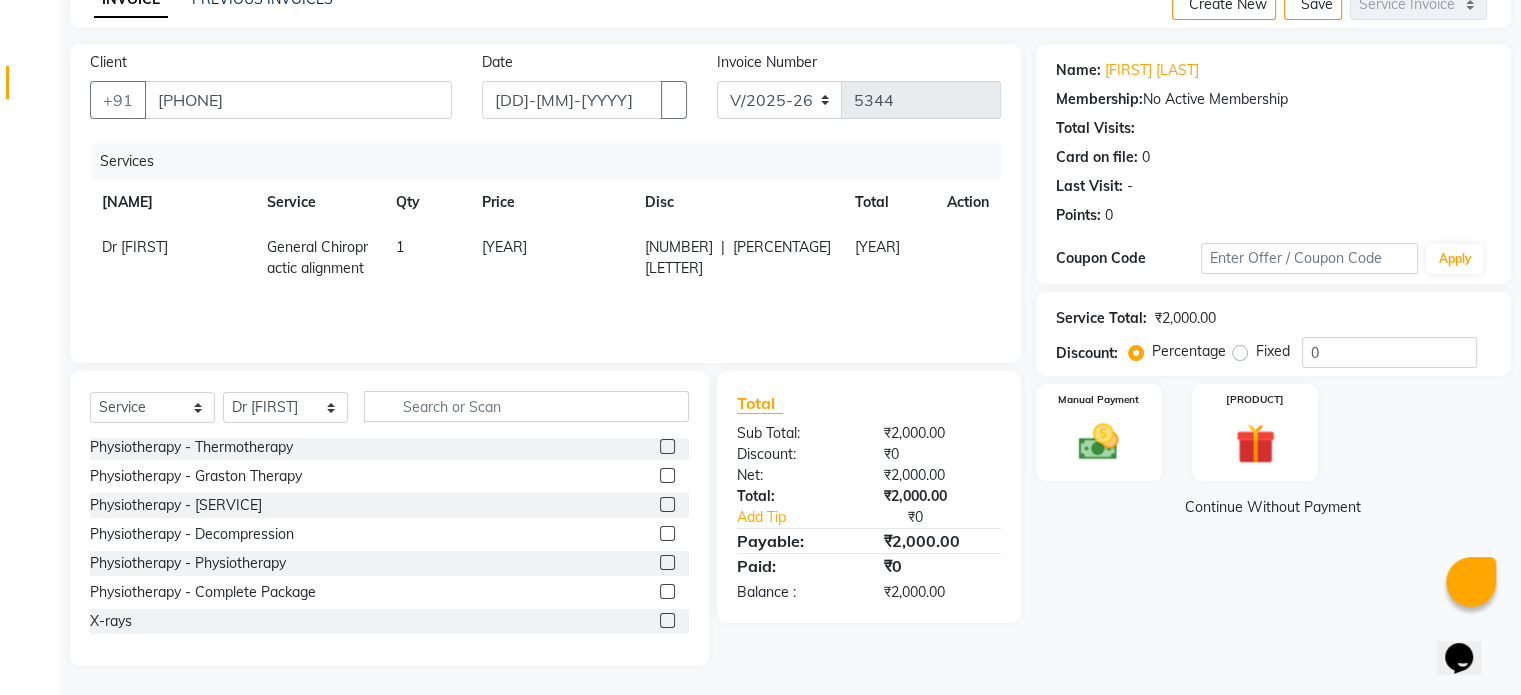 click at bounding box center [667, 620] 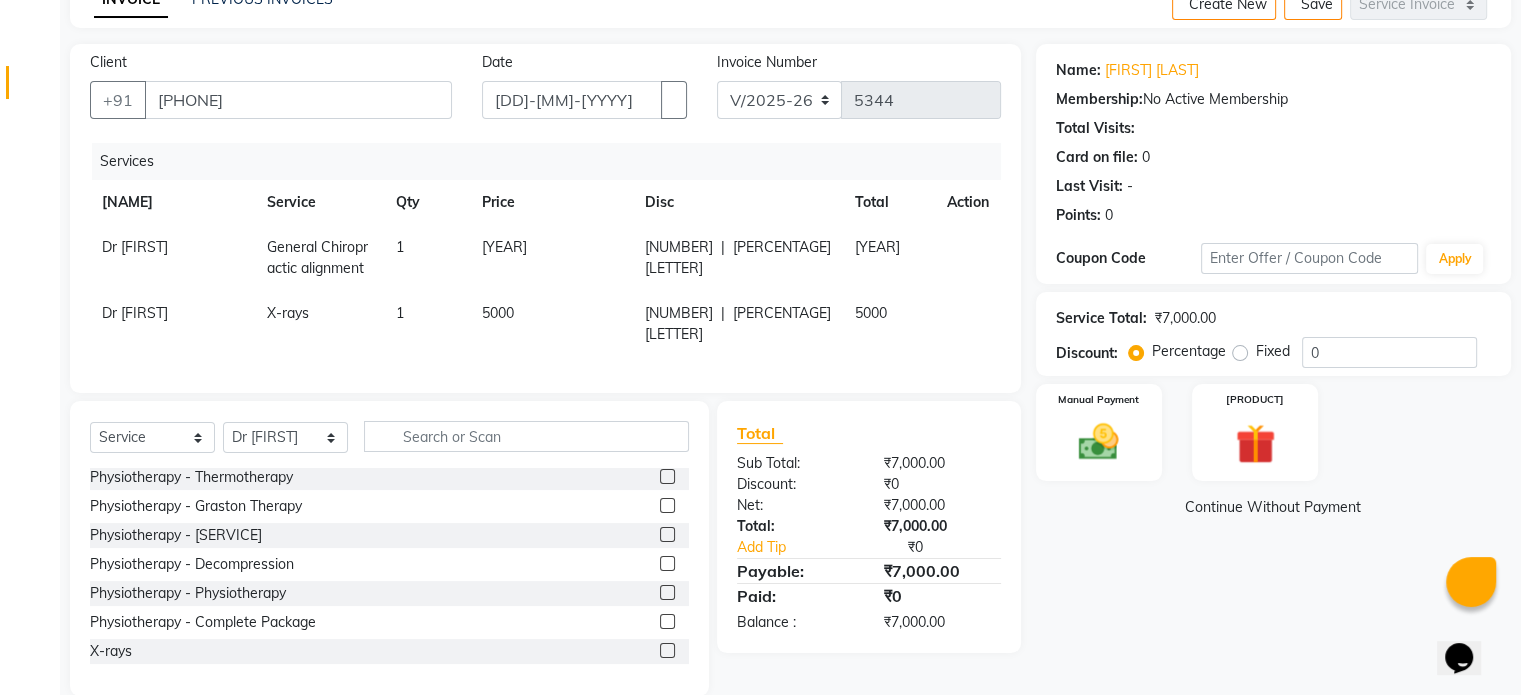 click at bounding box center [667, 650] 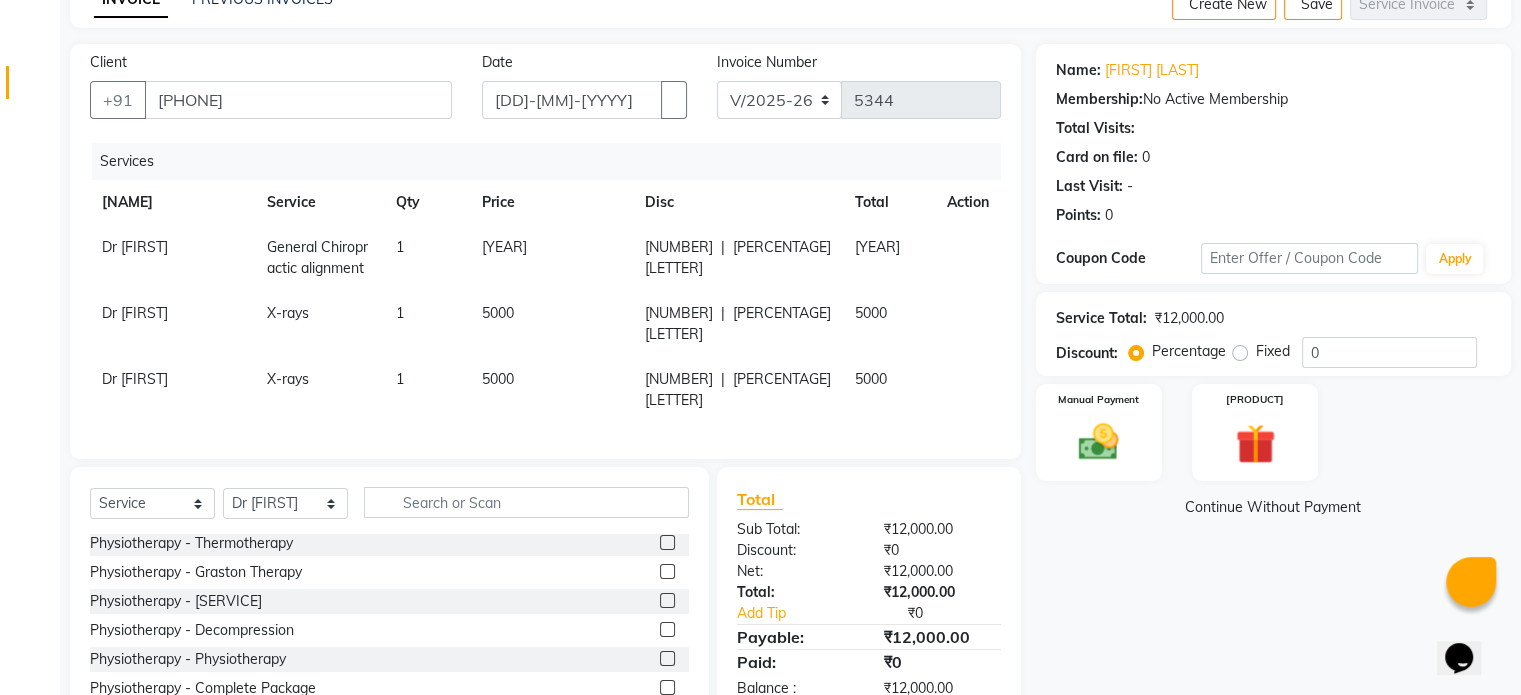 click at bounding box center (955, 237) 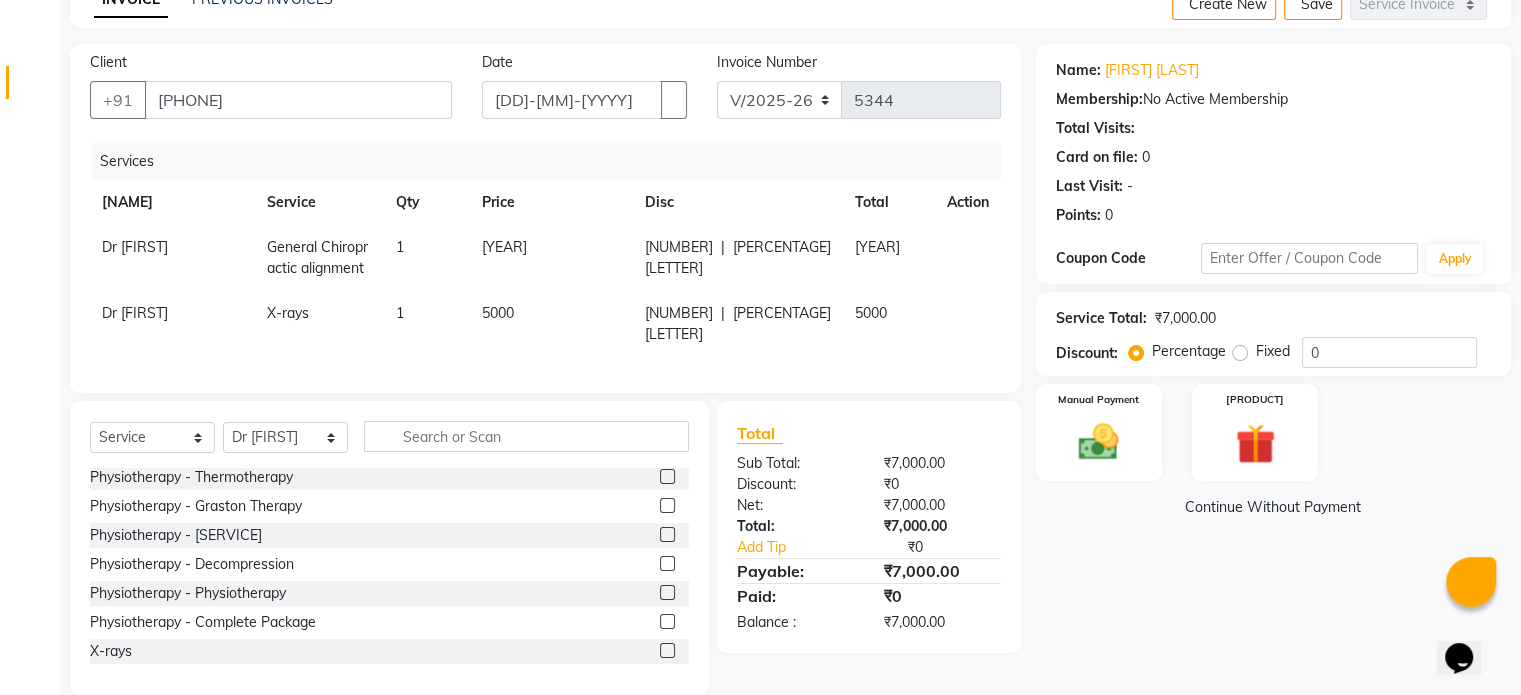 click on "5000" at bounding box center (552, 258) 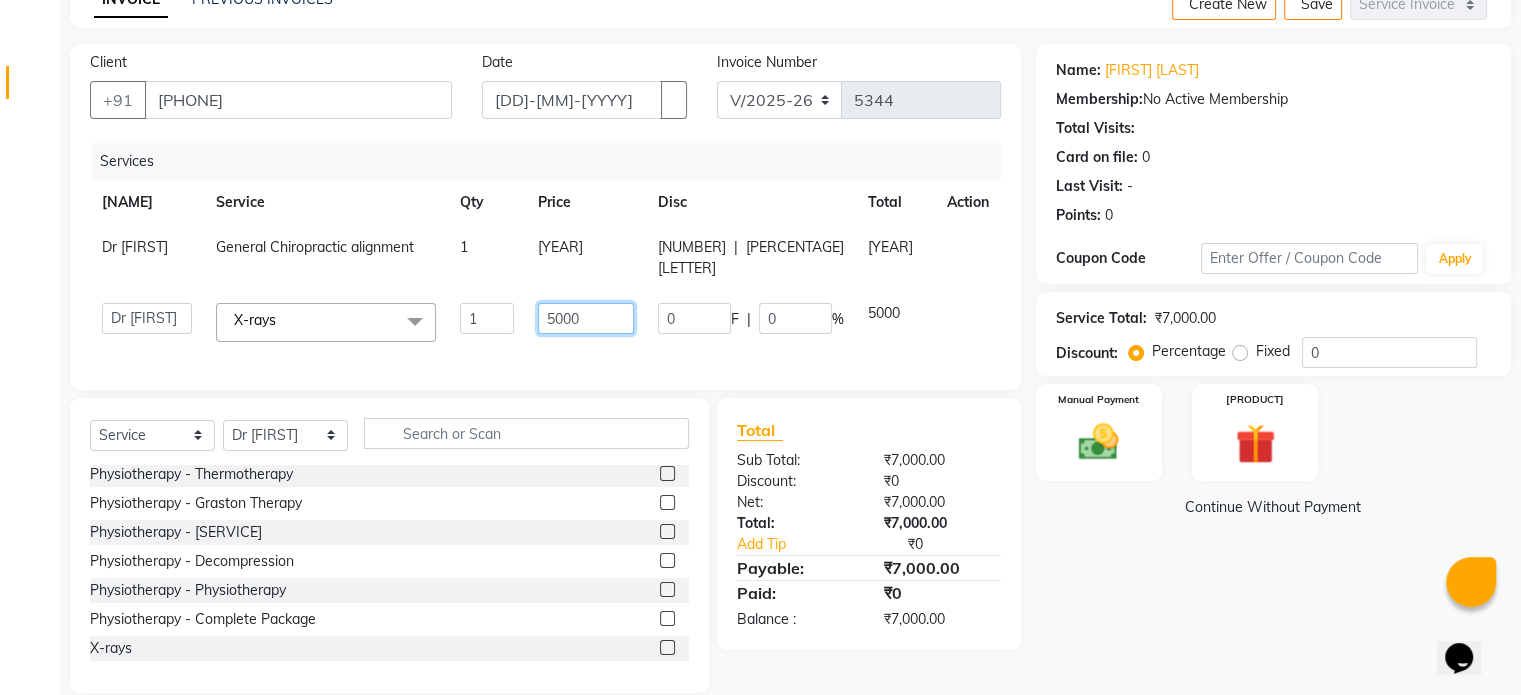 click on "5000" at bounding box center [487, 318] 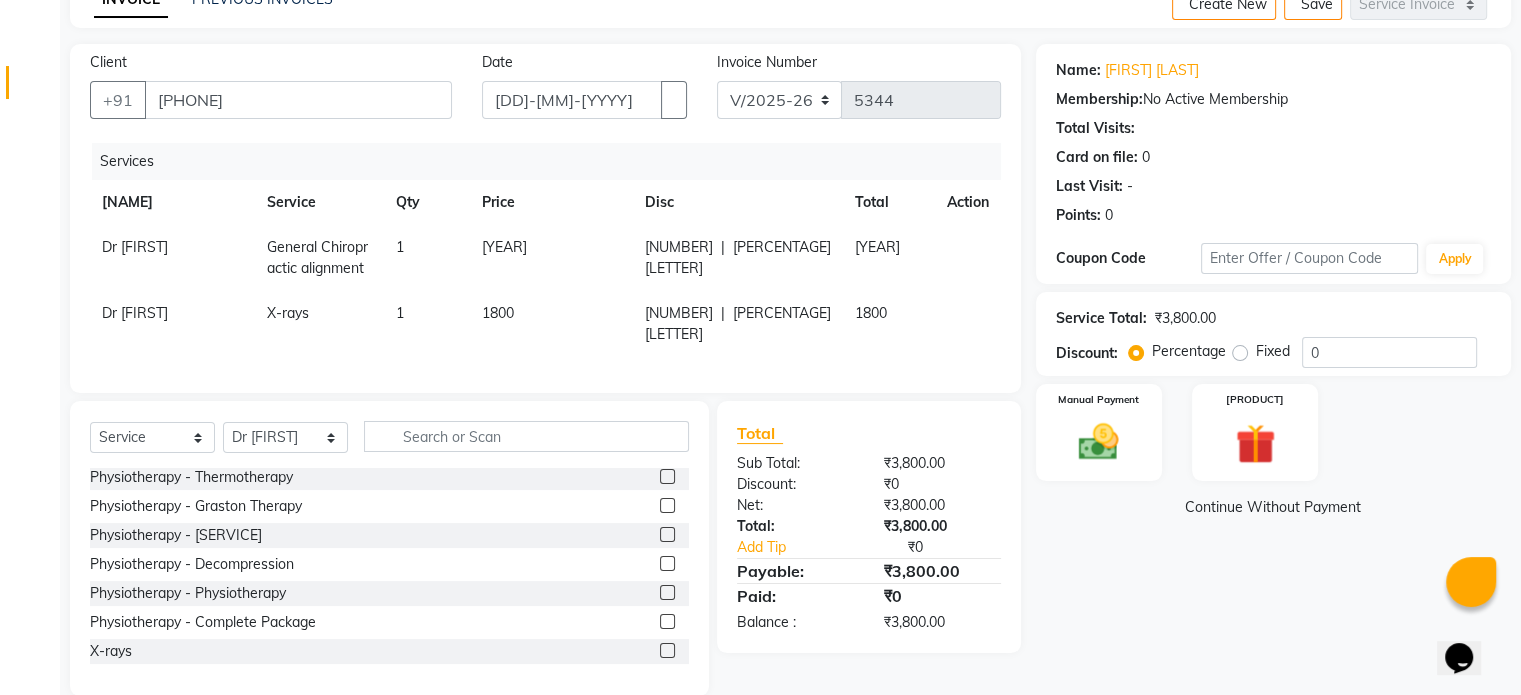 click on "Fixed" at bounding box center (1273, 351) 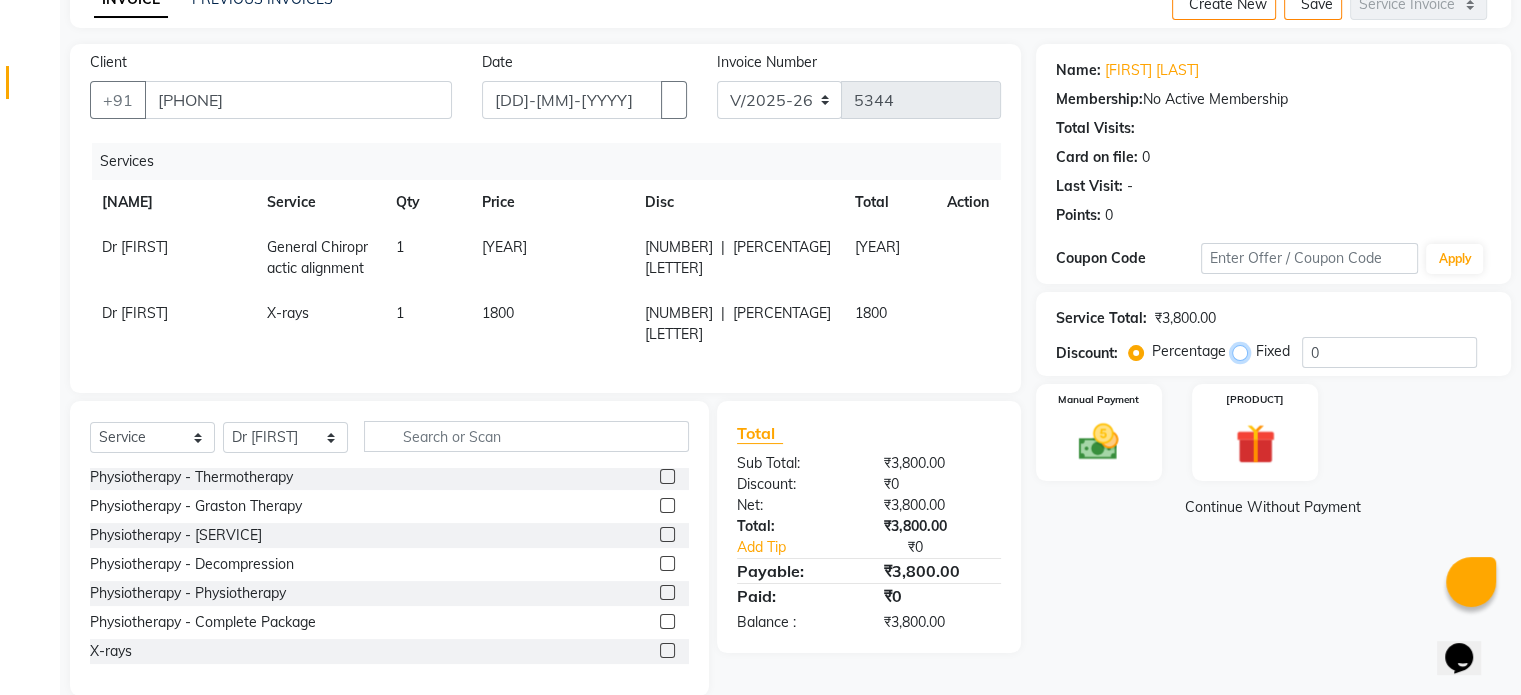 click on "Fixed" at bounding box center [1244, 351] 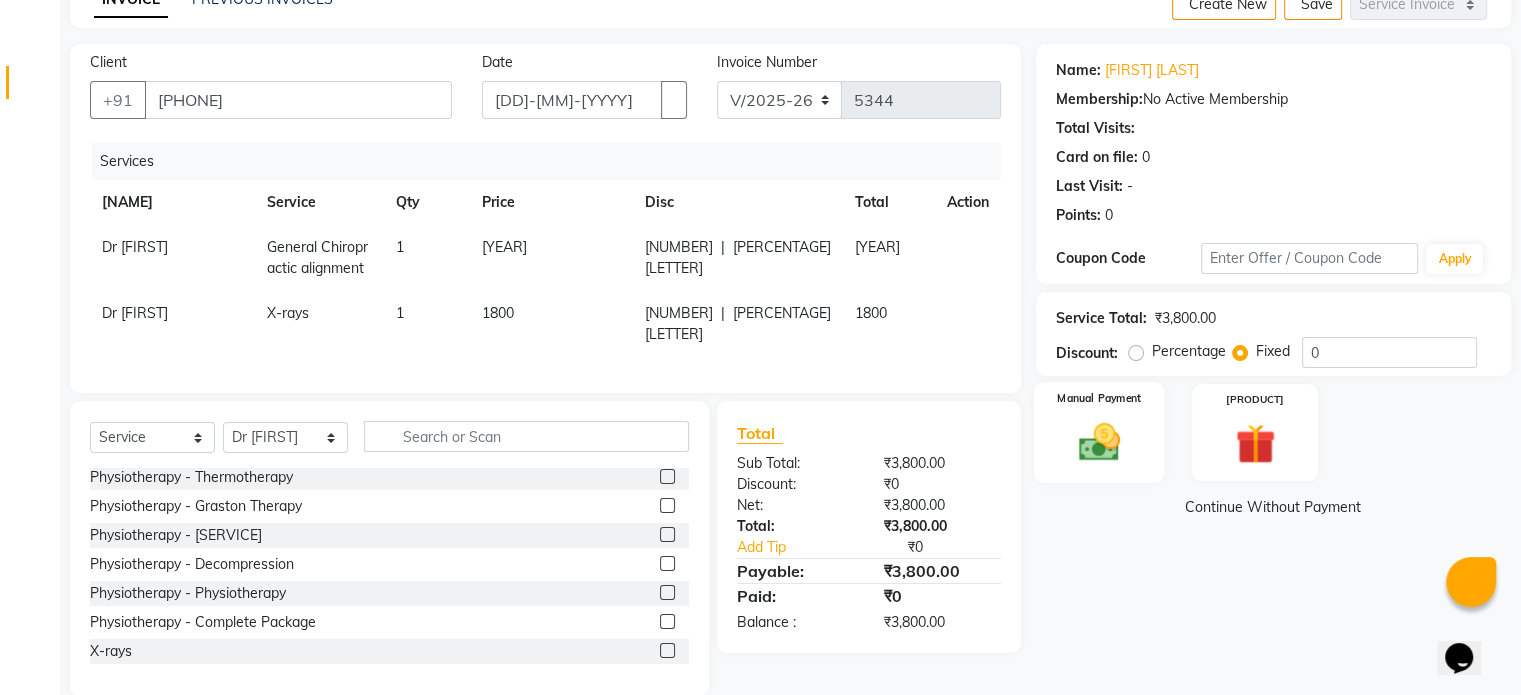 click at bounding box center (1098, 442) 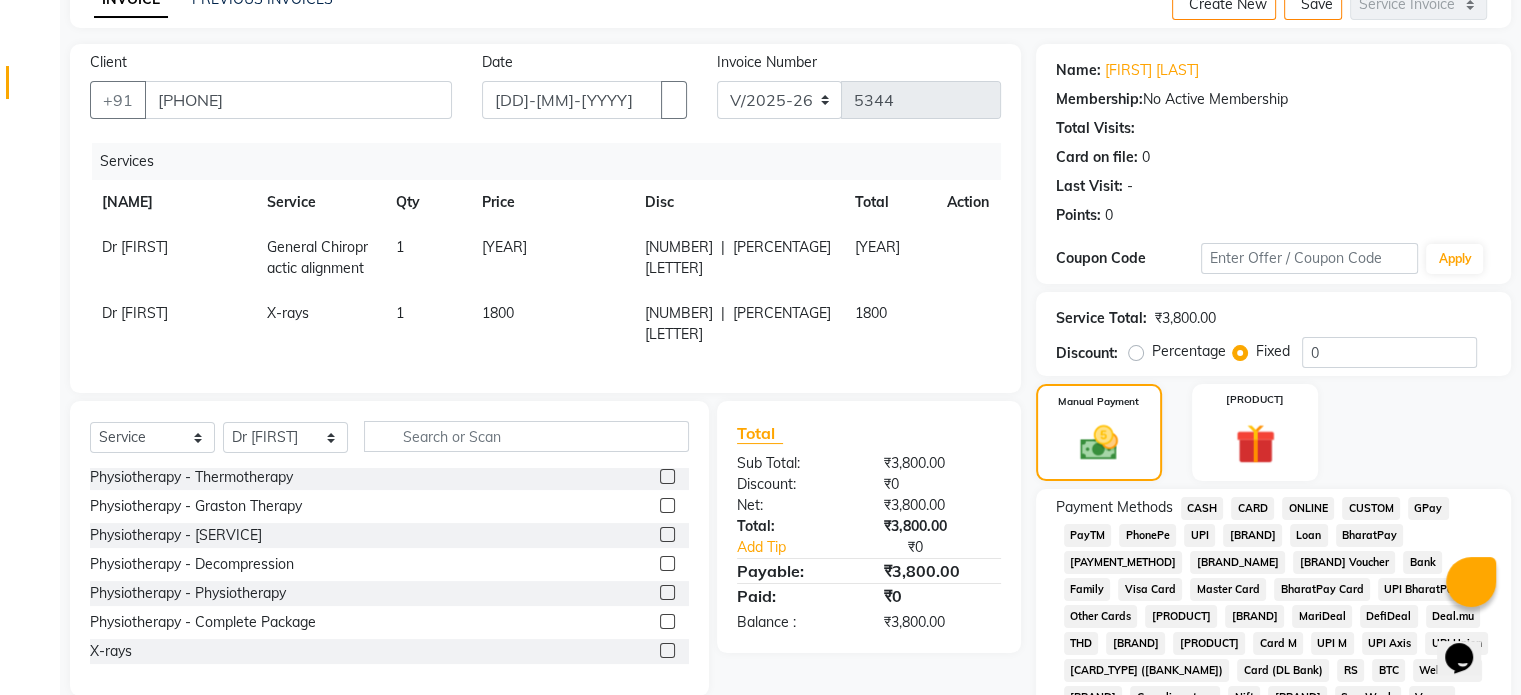 click on "UPI" at bounding box center [1202, 508] 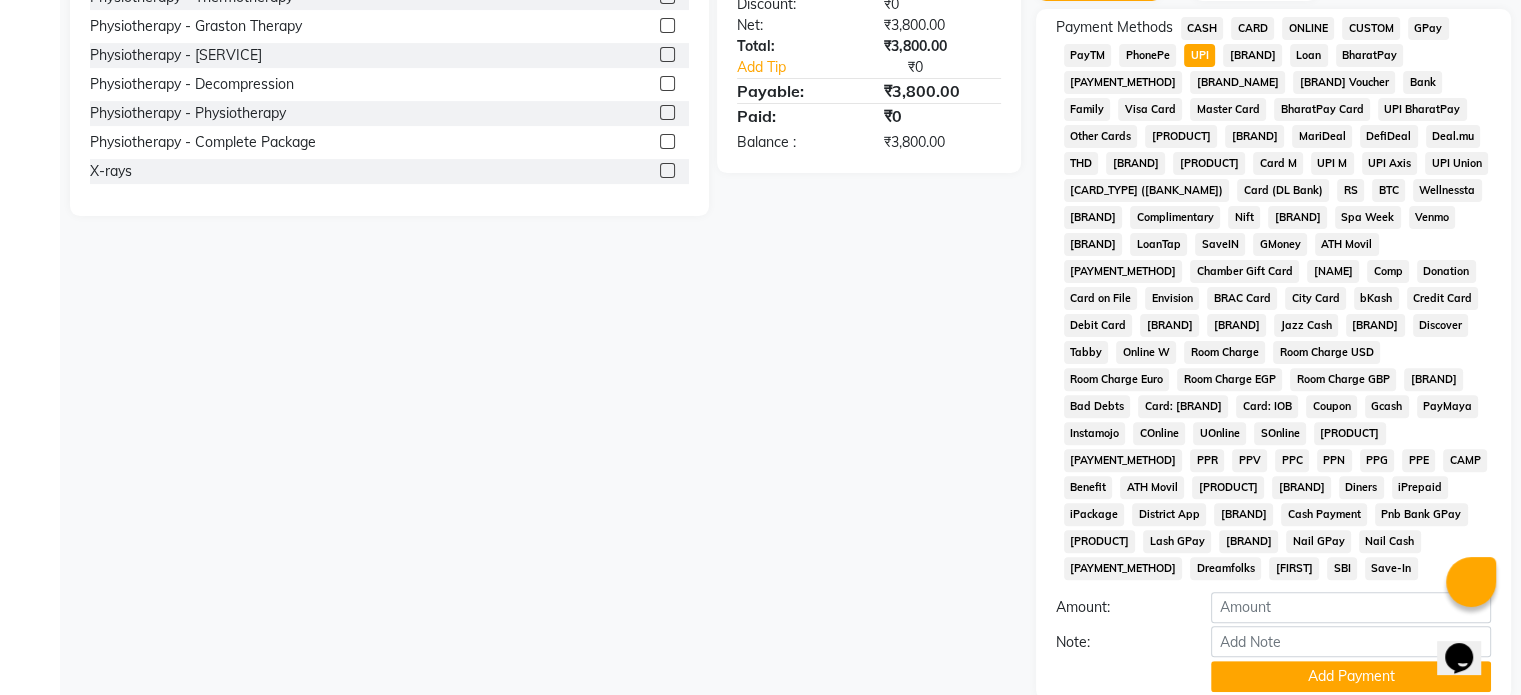 scroll, scrollTop: 652, scrollLeft: 0, axis: vertical 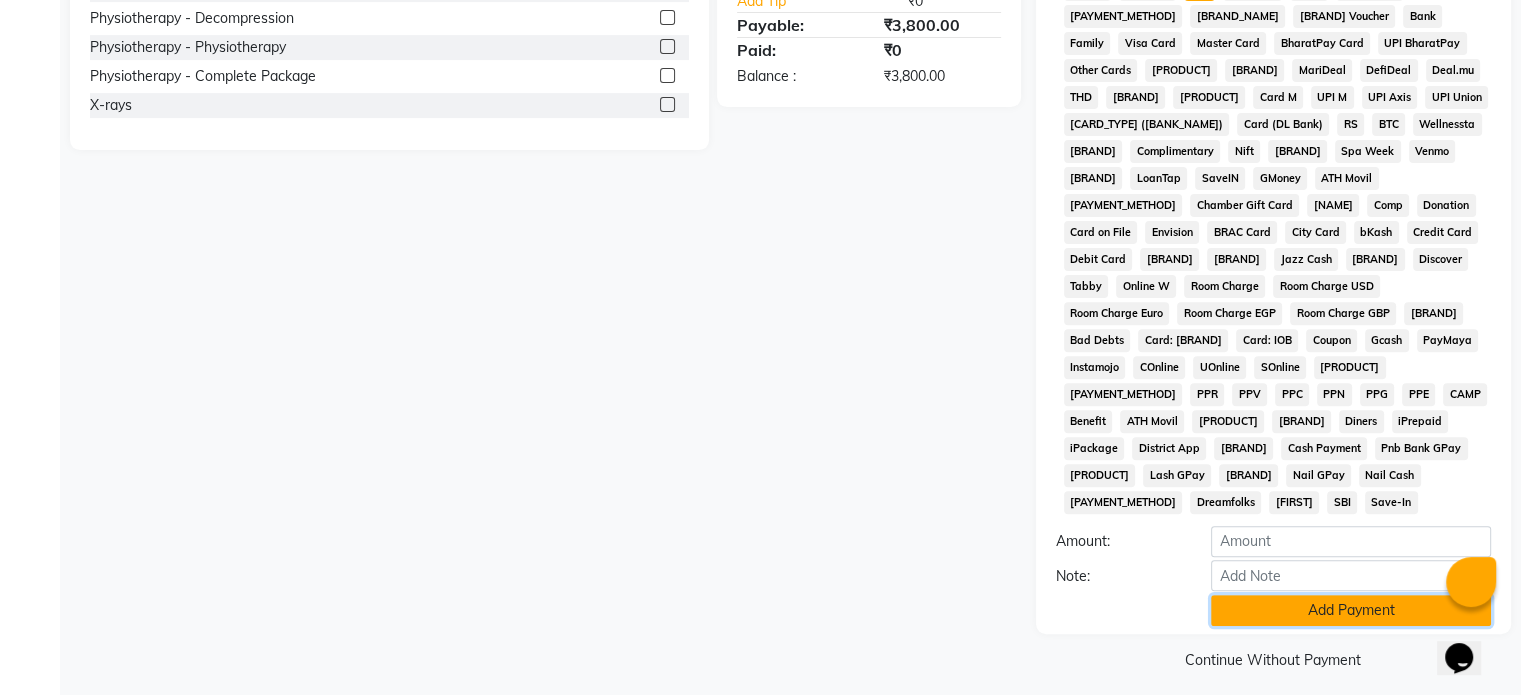 click on "Add Payment" at bounding box center [1351, 610] 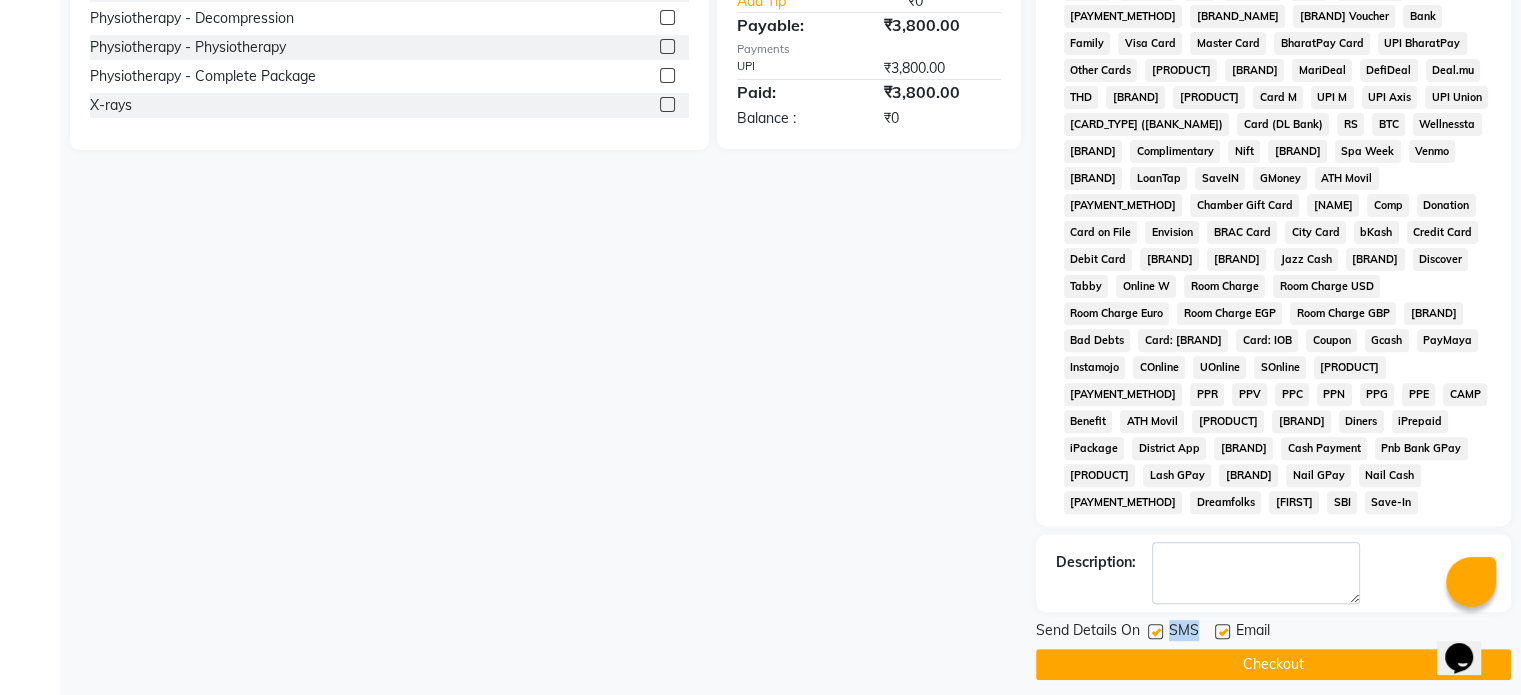 drag, startPoint x: 1221, startPoint y: 620, endPoint x: 1152, endPoint y: 624, distance: 69.115845 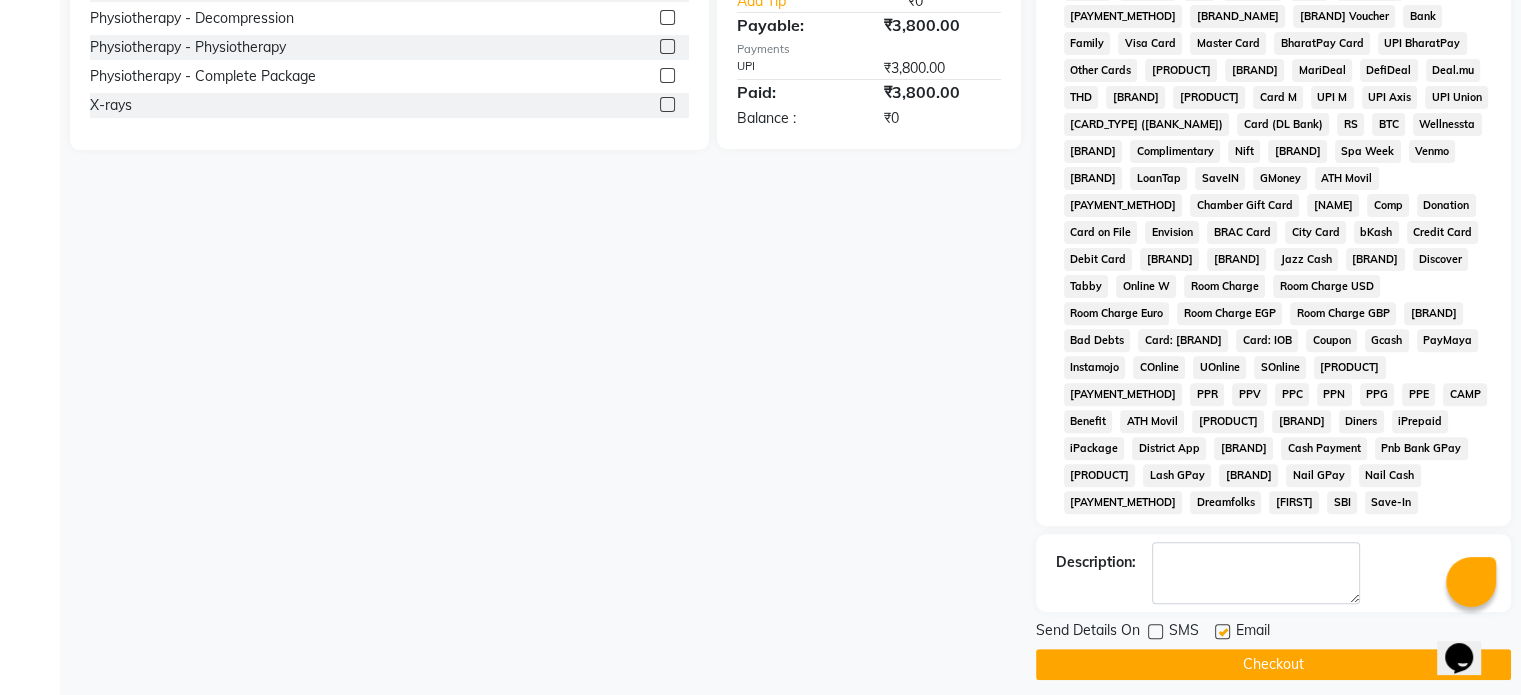 click at bounding box center (1222, 631) 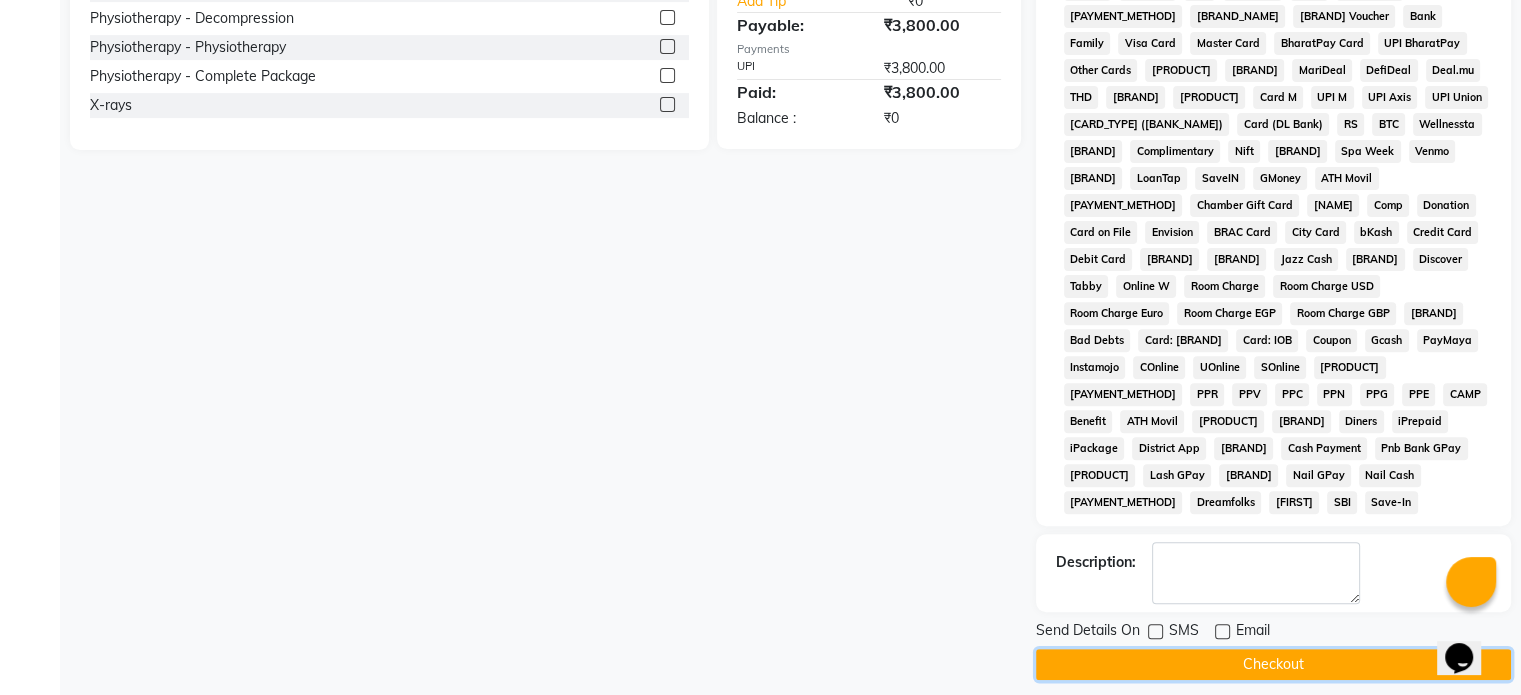 click on "Checkout" at bounding box center [1273, 664] 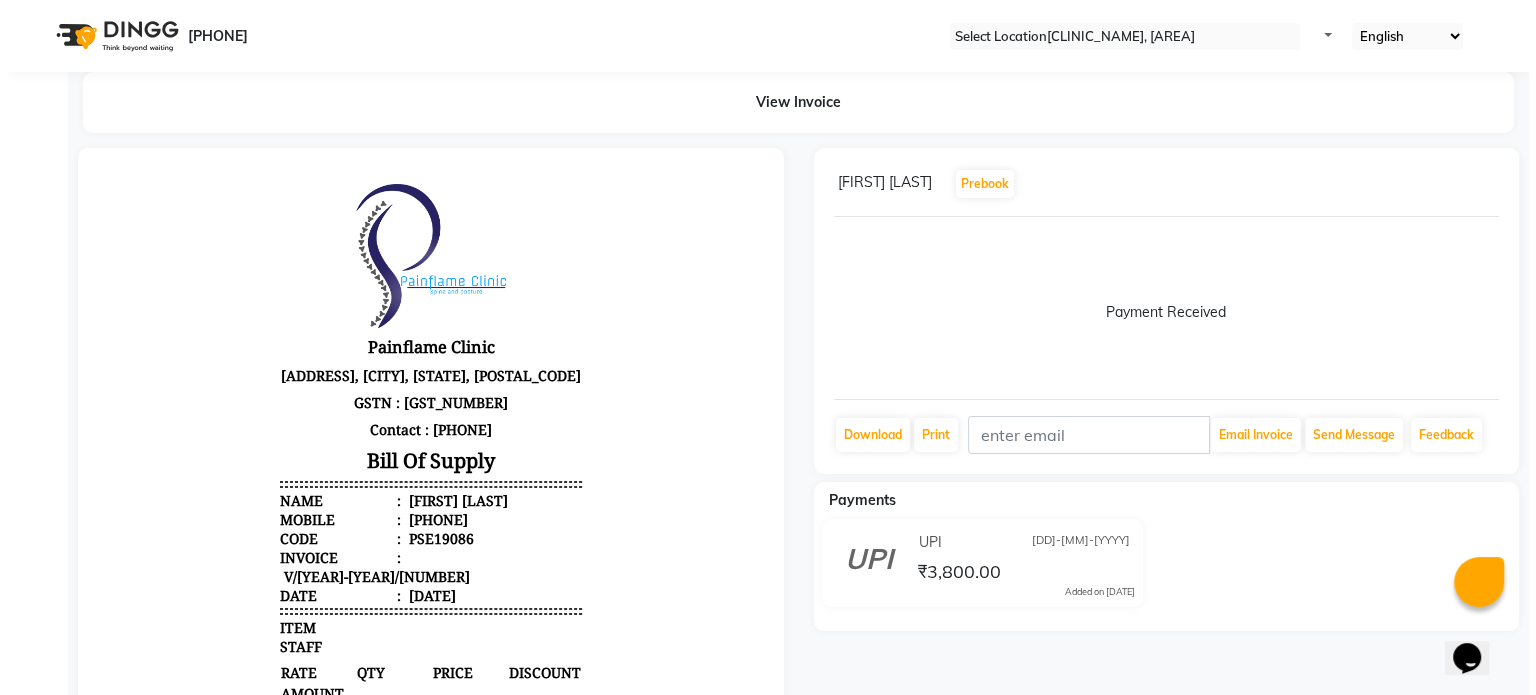 scroll, scrollTop: 0, scrollLeft: 0, axis: both 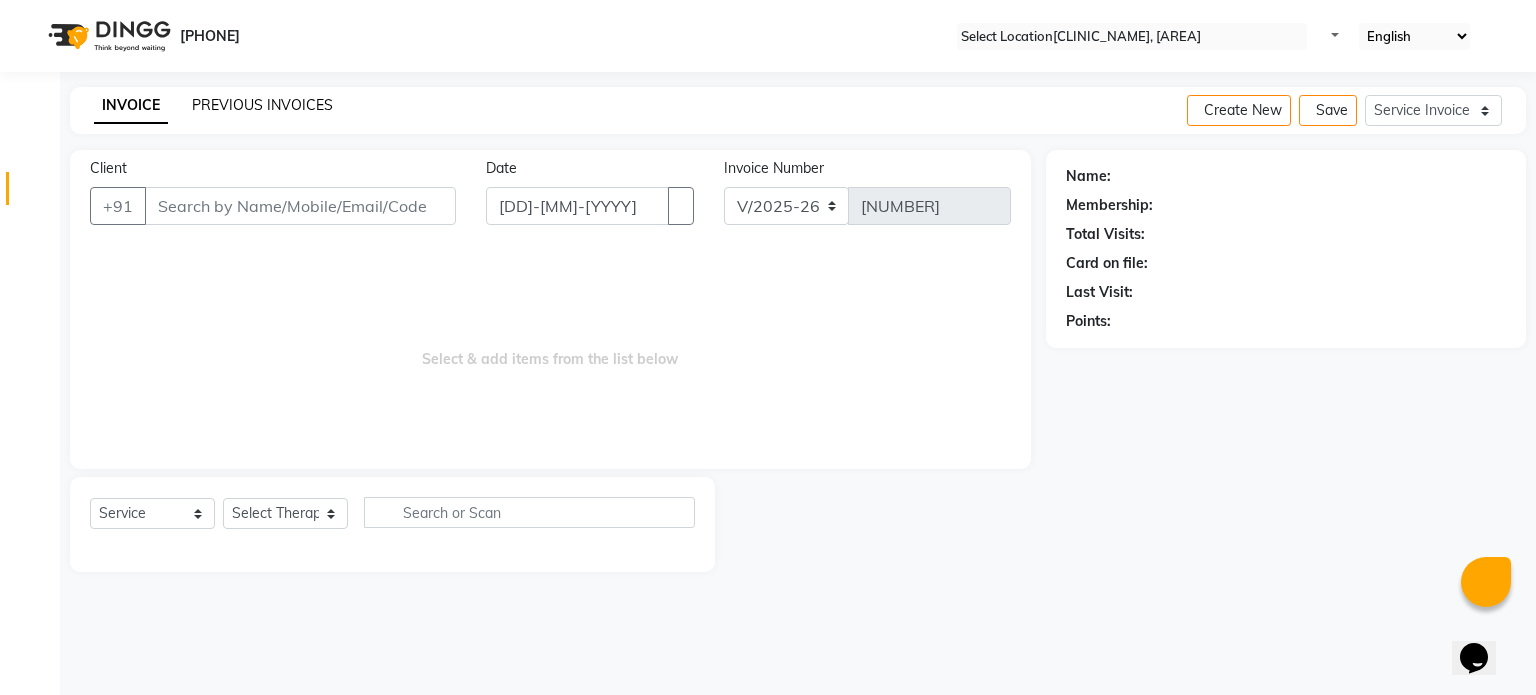 click on "PREVIOUS INVOICES" at bounding box center [262, 105] 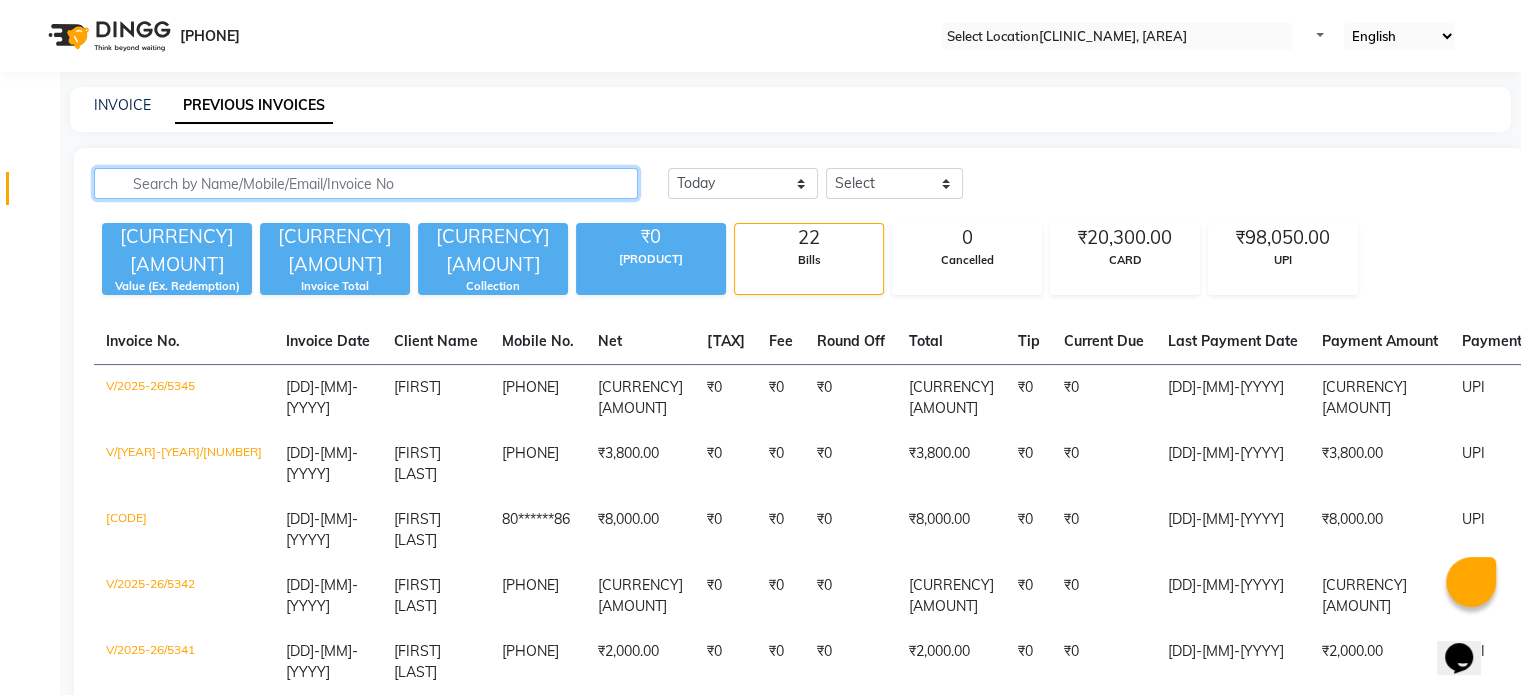 click at bounding box center [366, 183] 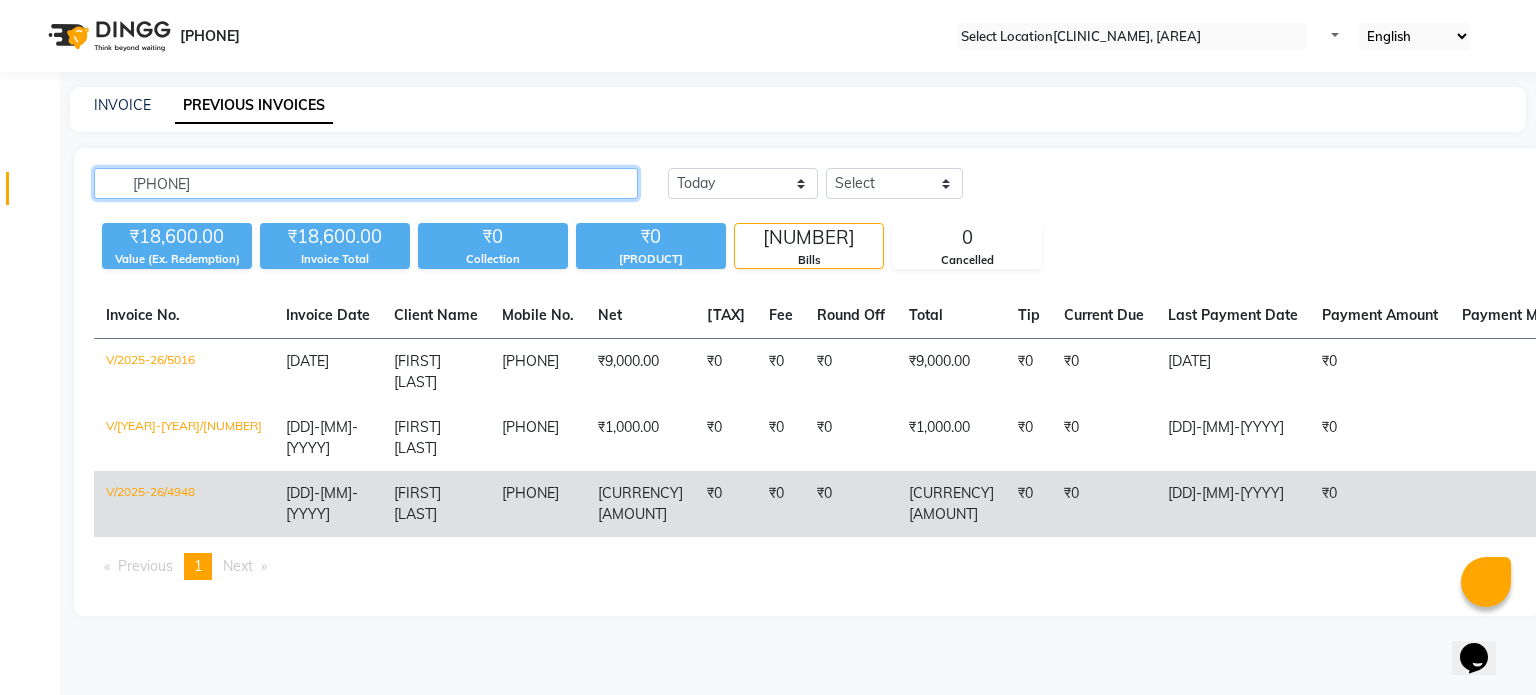 type on "[PHONE]" 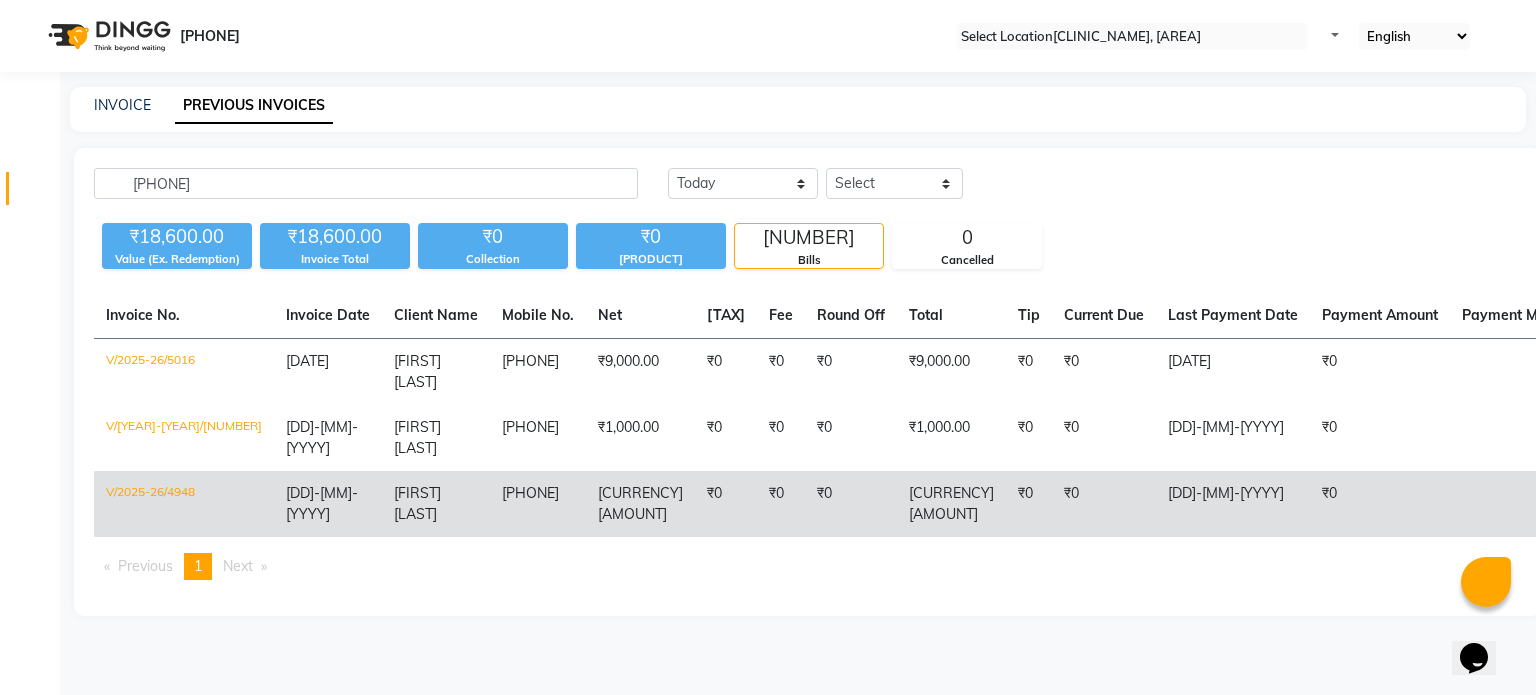 click on "₹0" at bounding box center [726, 372] 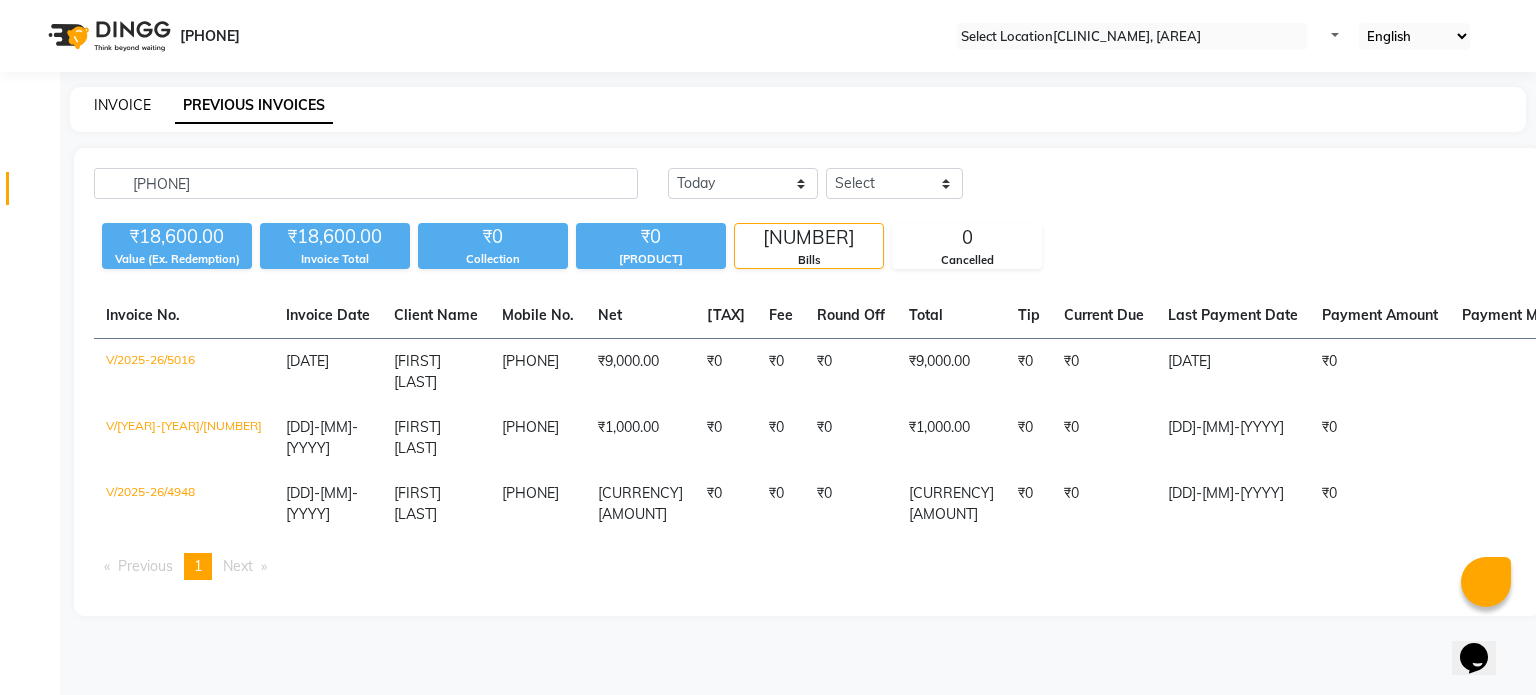 click on "INVOICE" at bounding box center [122, 105] 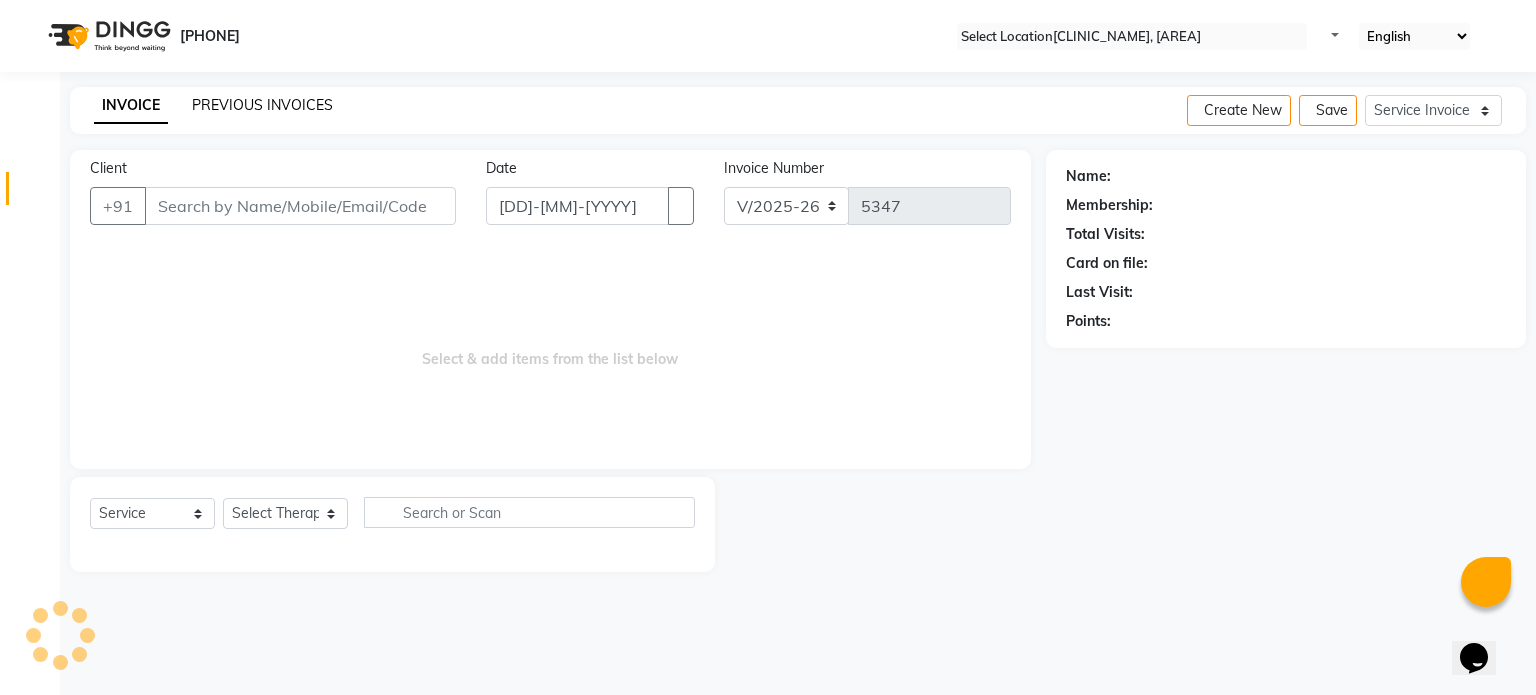 click on "PREVIOUS INVOICES" at bounding box center (262, 105) 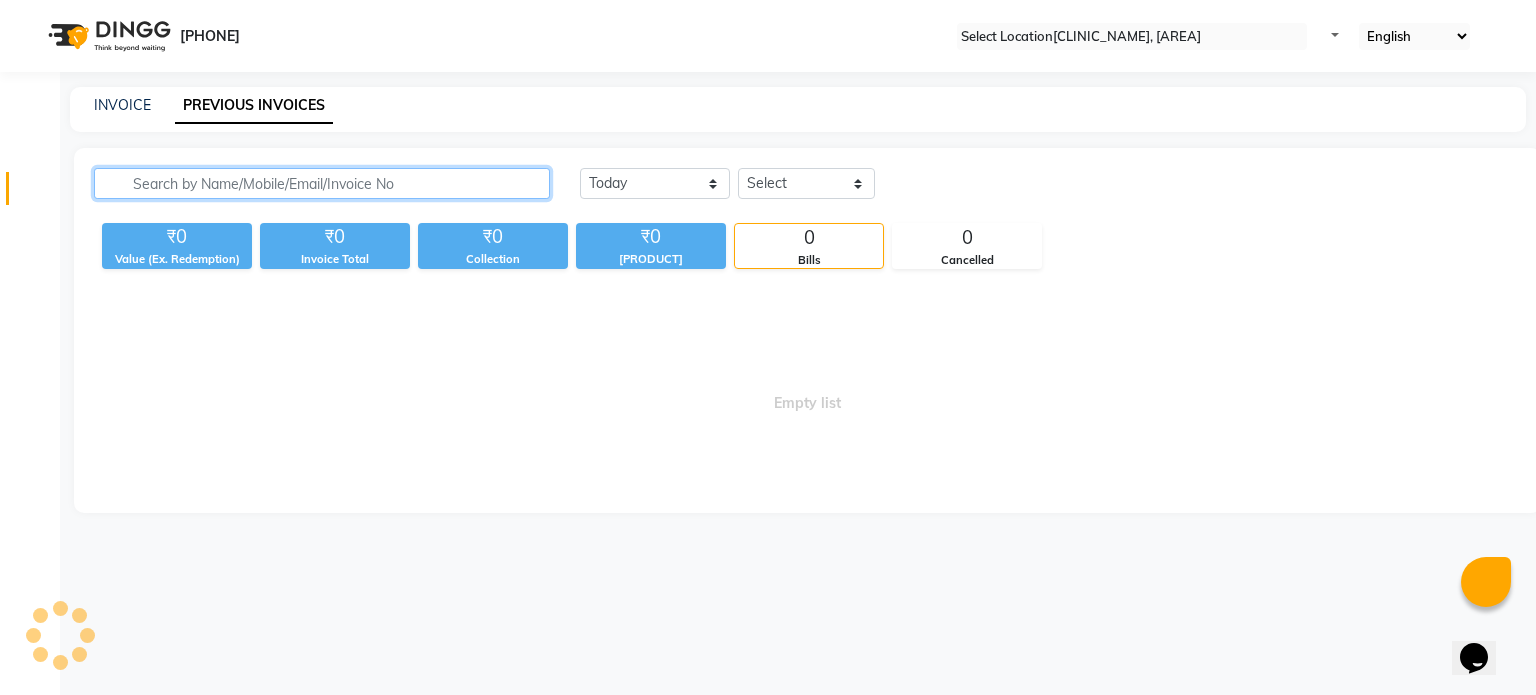 click at bounding box center [322, 183] 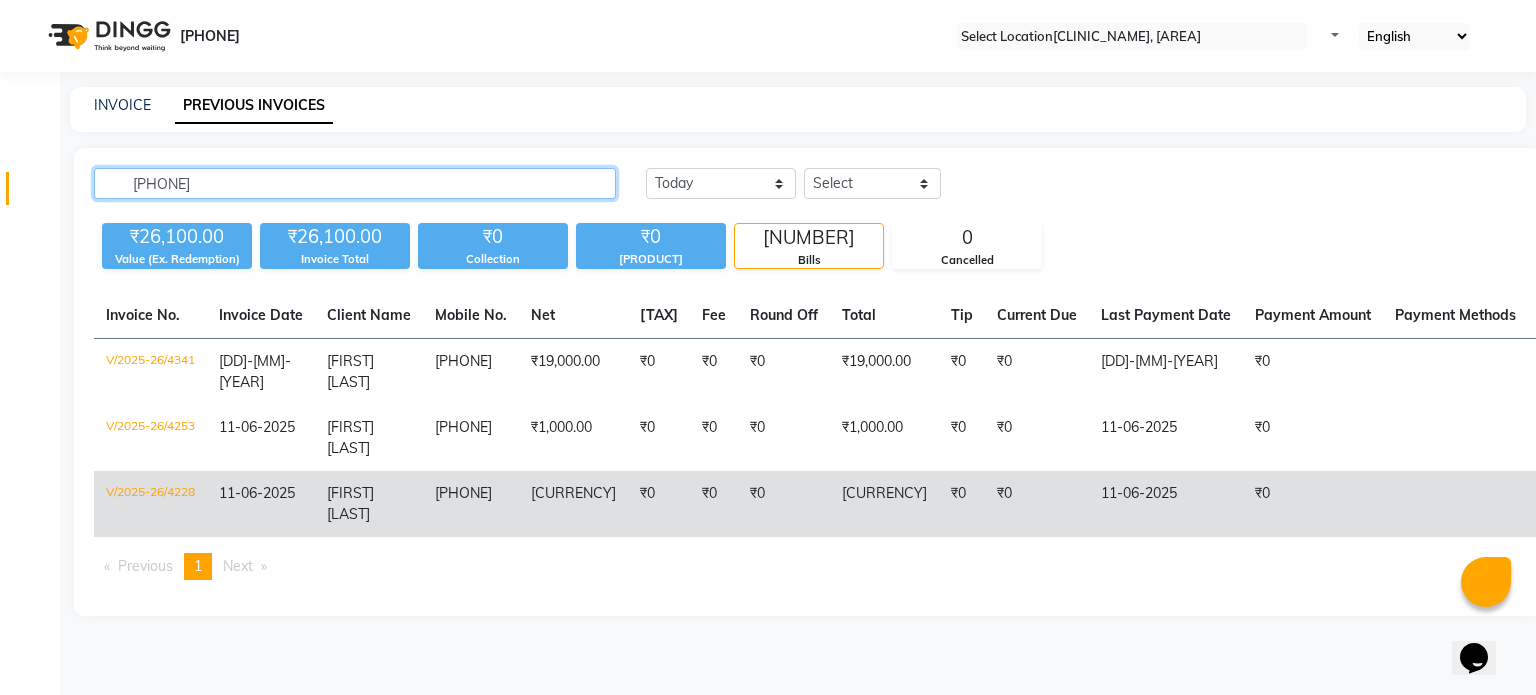 type on "[PHONE]" 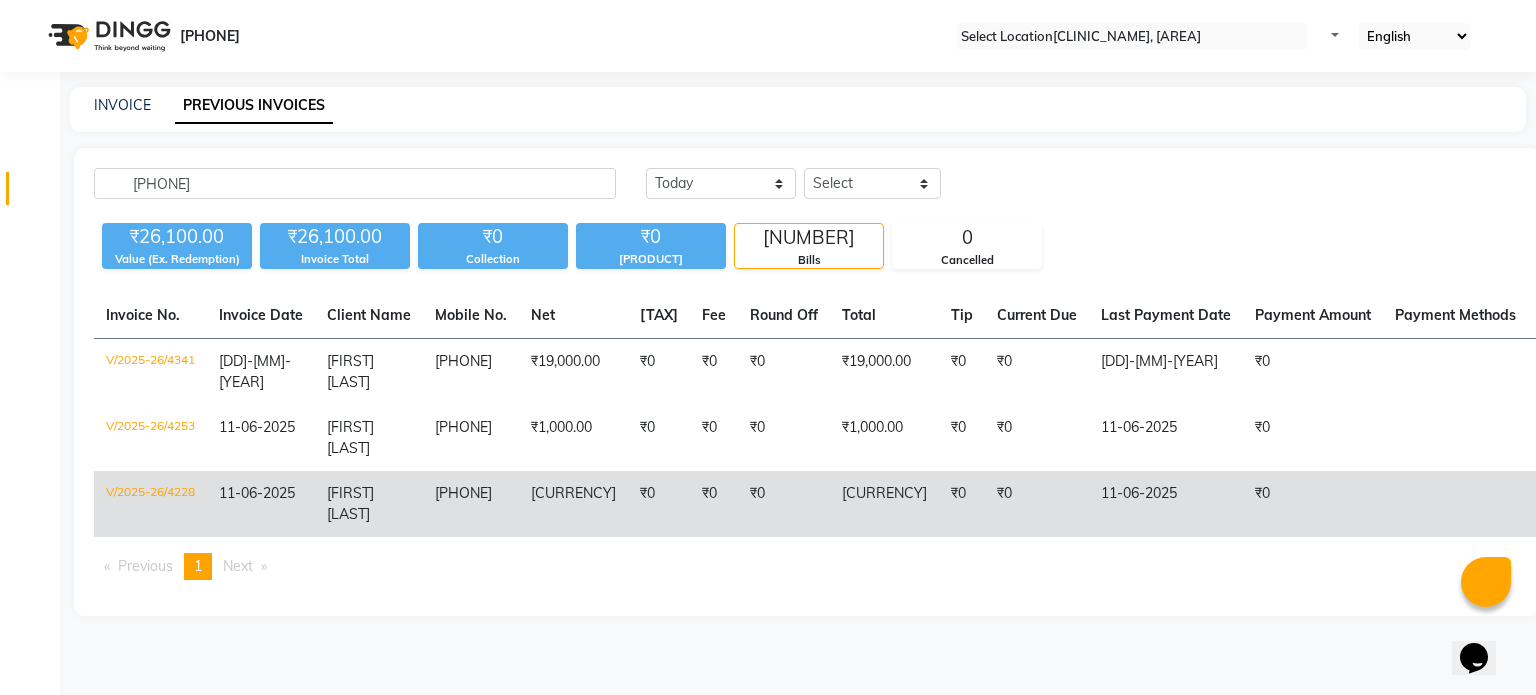 click on "11-06-2025" at bounding box center [261, 372] 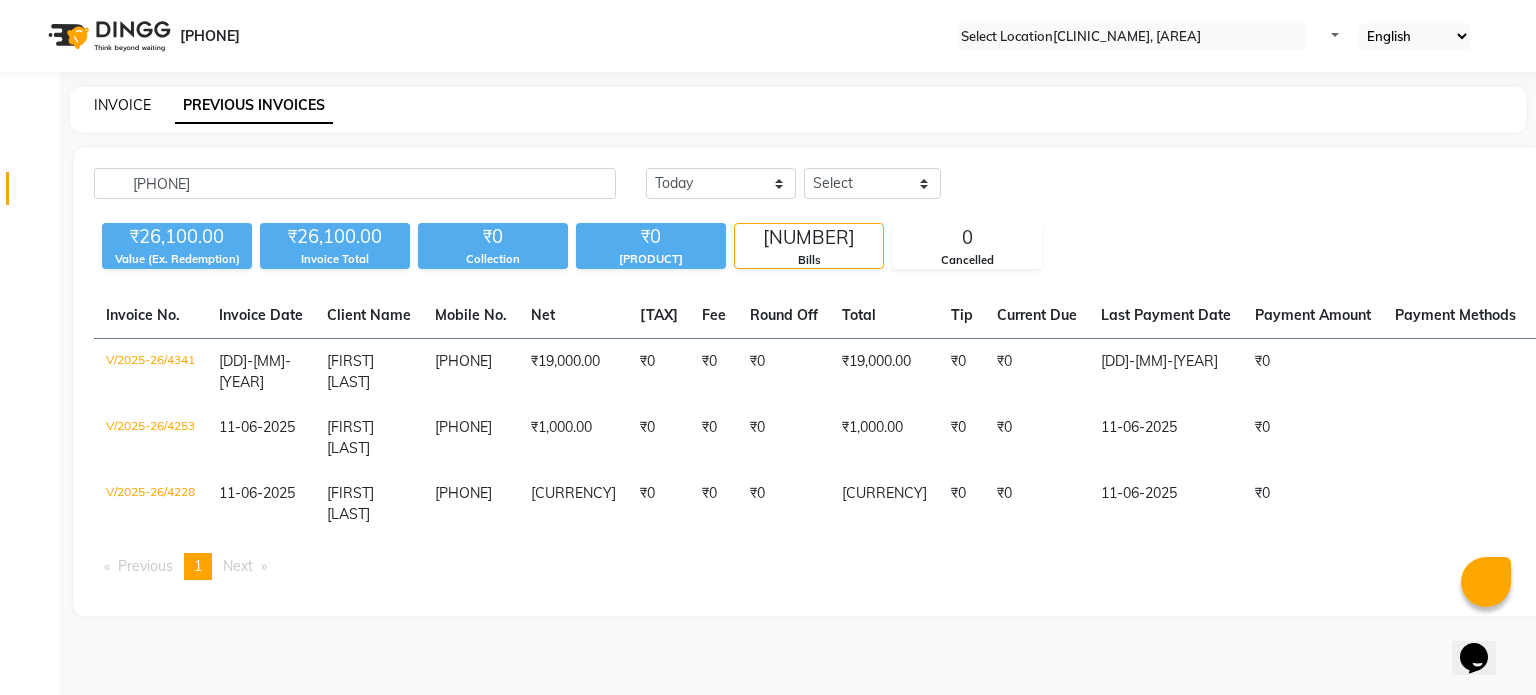 click on "INVOICE" at bounding box center [122, 105] 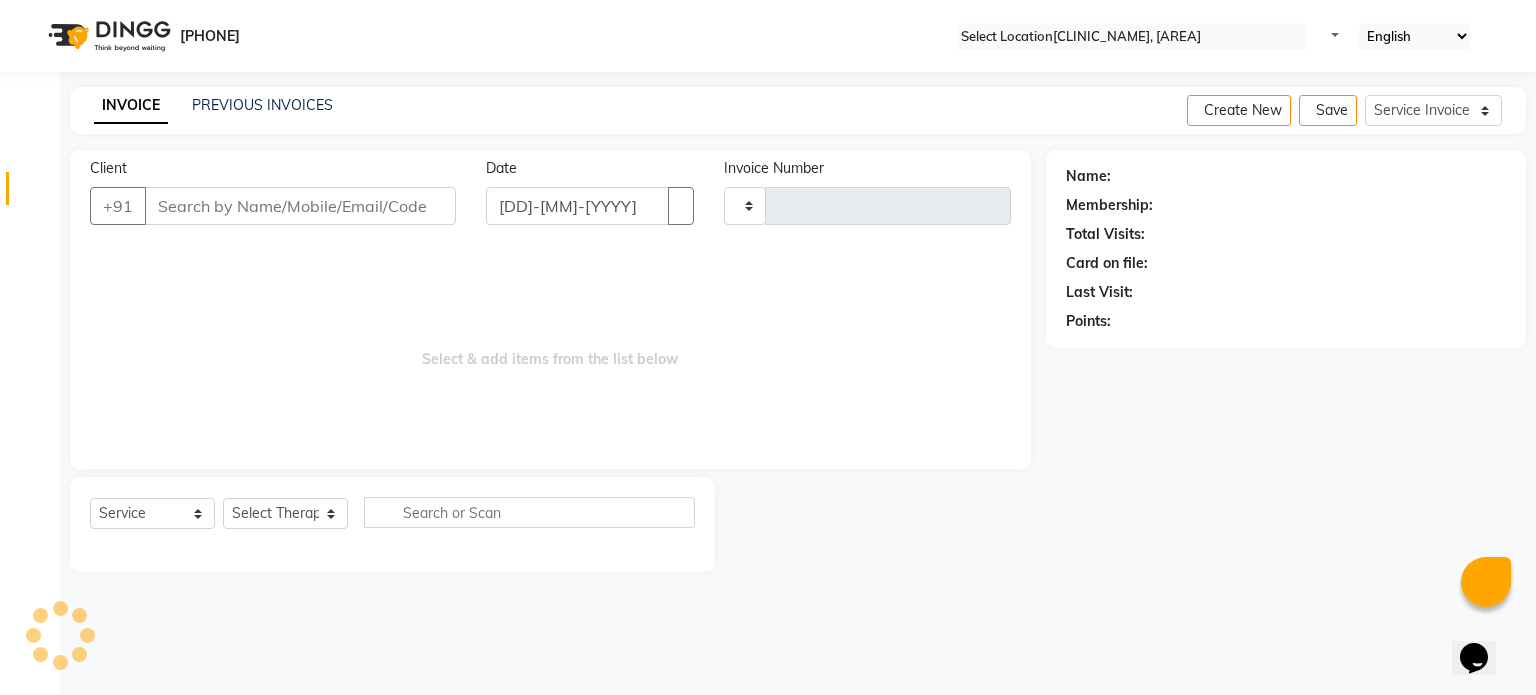 click on "Client" at bounding box center [300, 206] 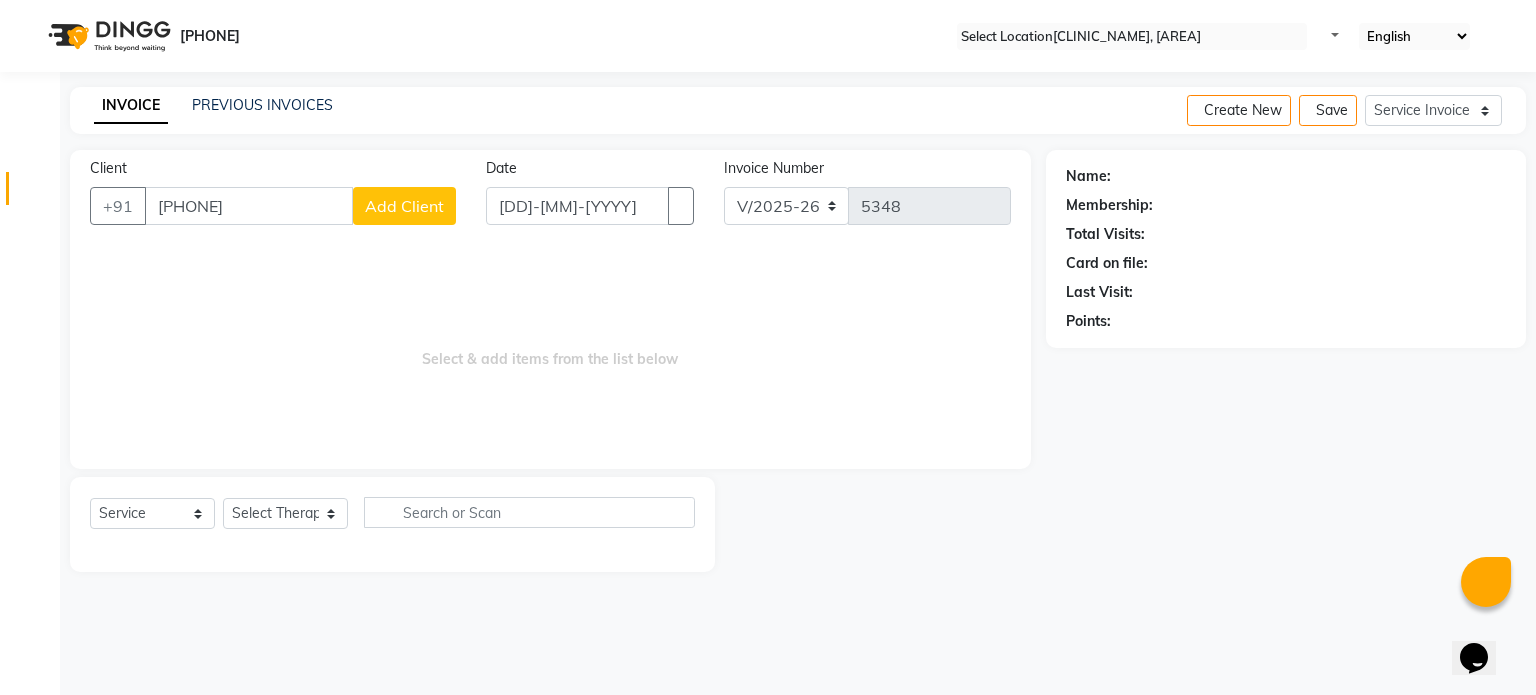 click on "[PHONE]" at bounding box center (249, 206) 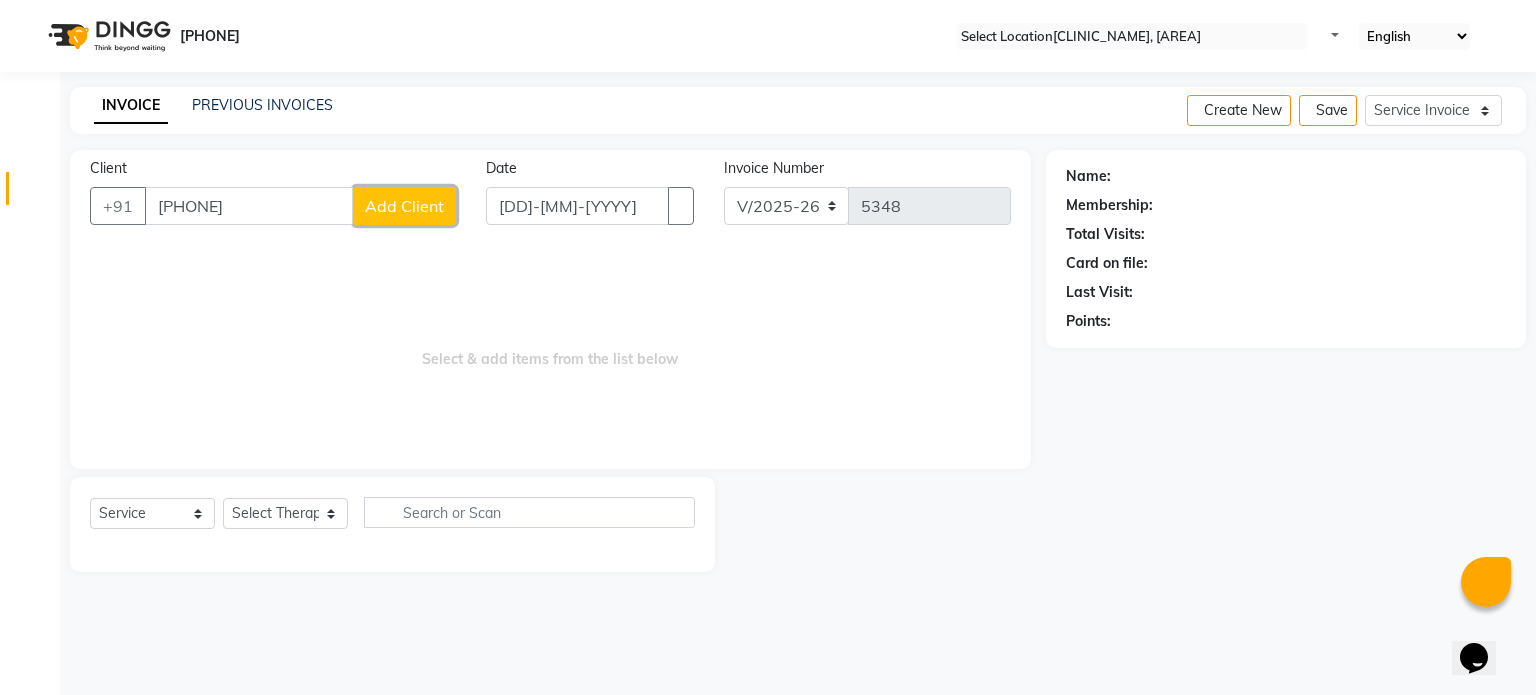 click on "Add Client" at bounding box center (404, 206) 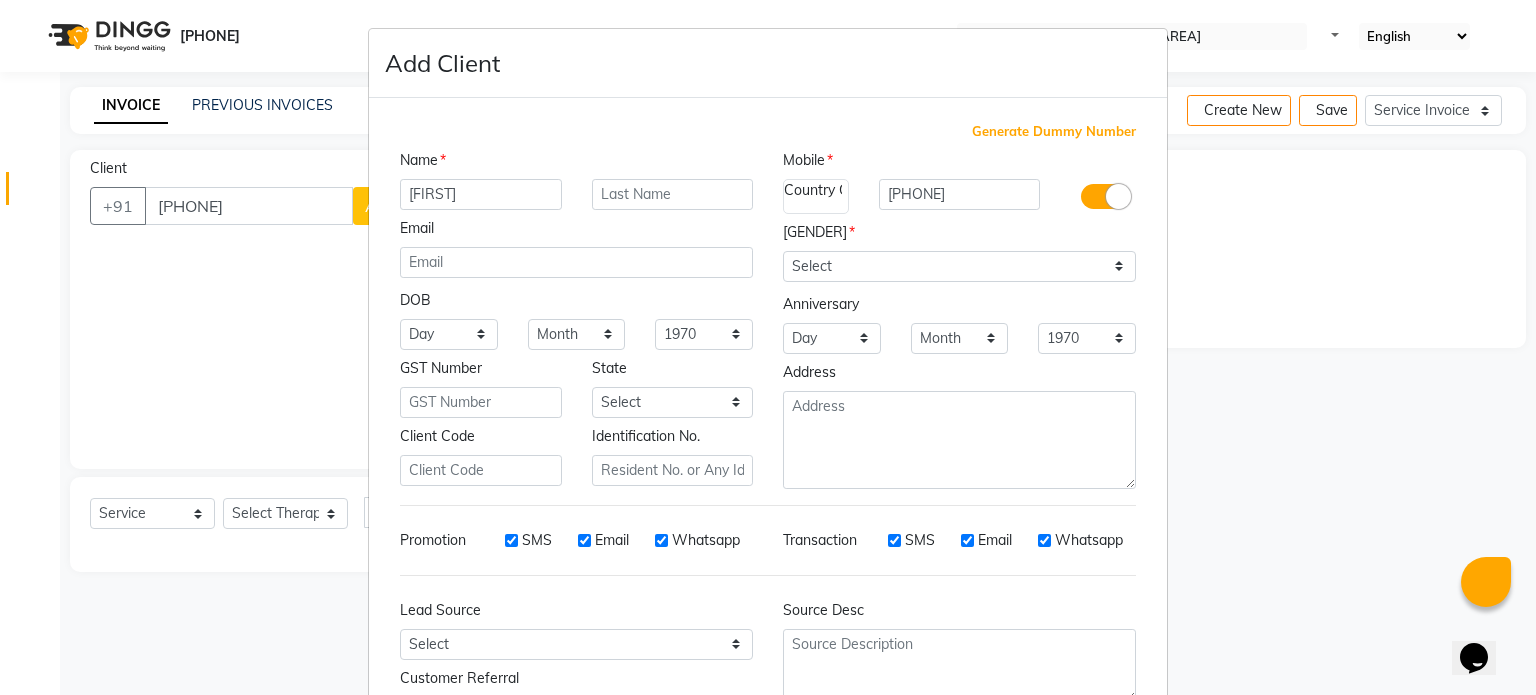 type on "[FIRST]" 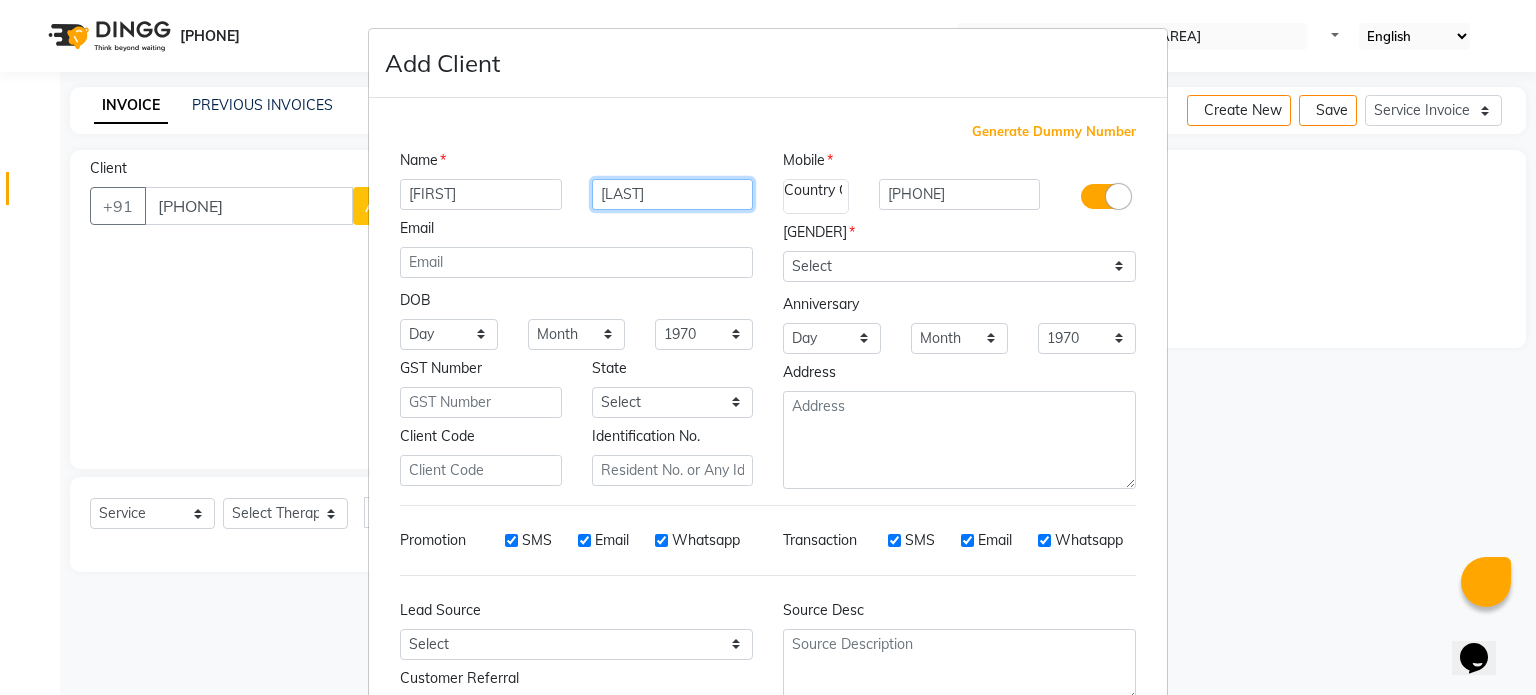 type on "[LAST]" 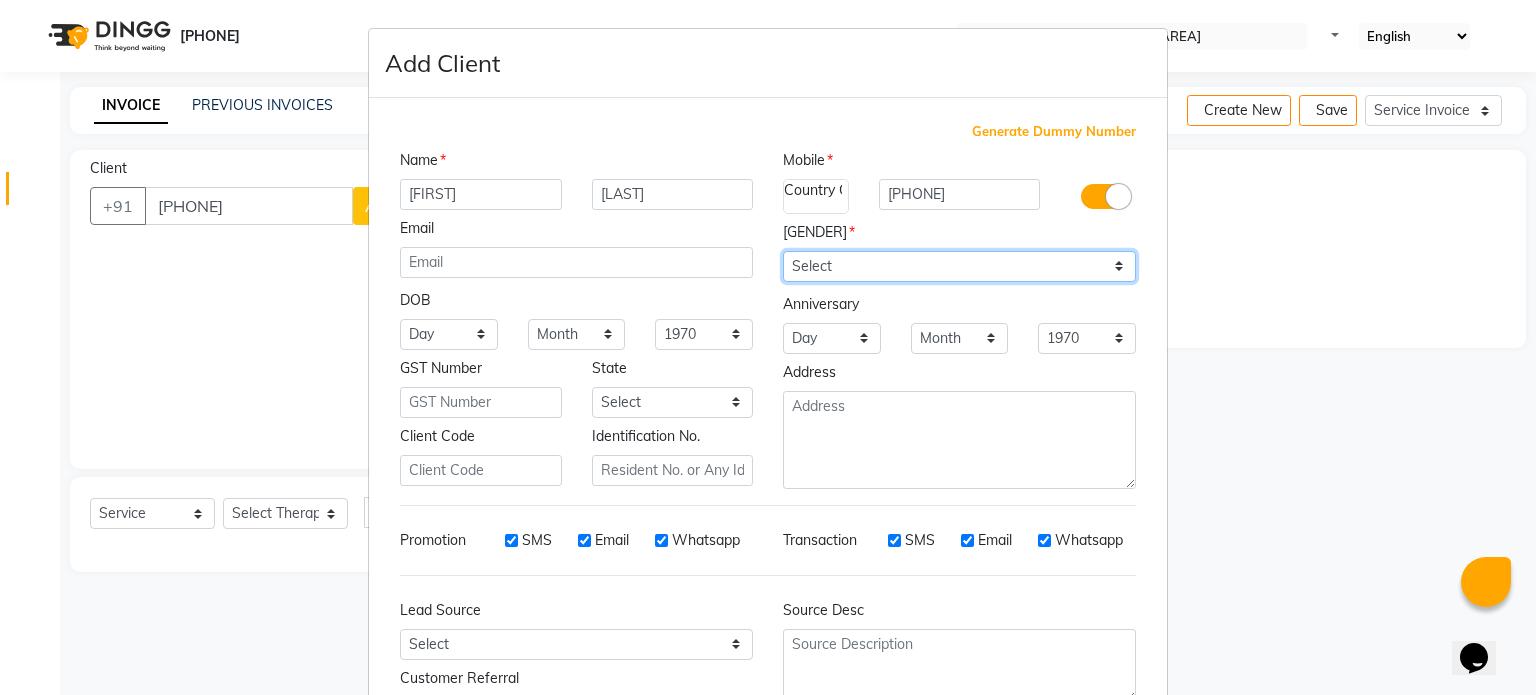 click on "Select Male Female Other Prefer Not To Say" at bounding box center (959, 266) 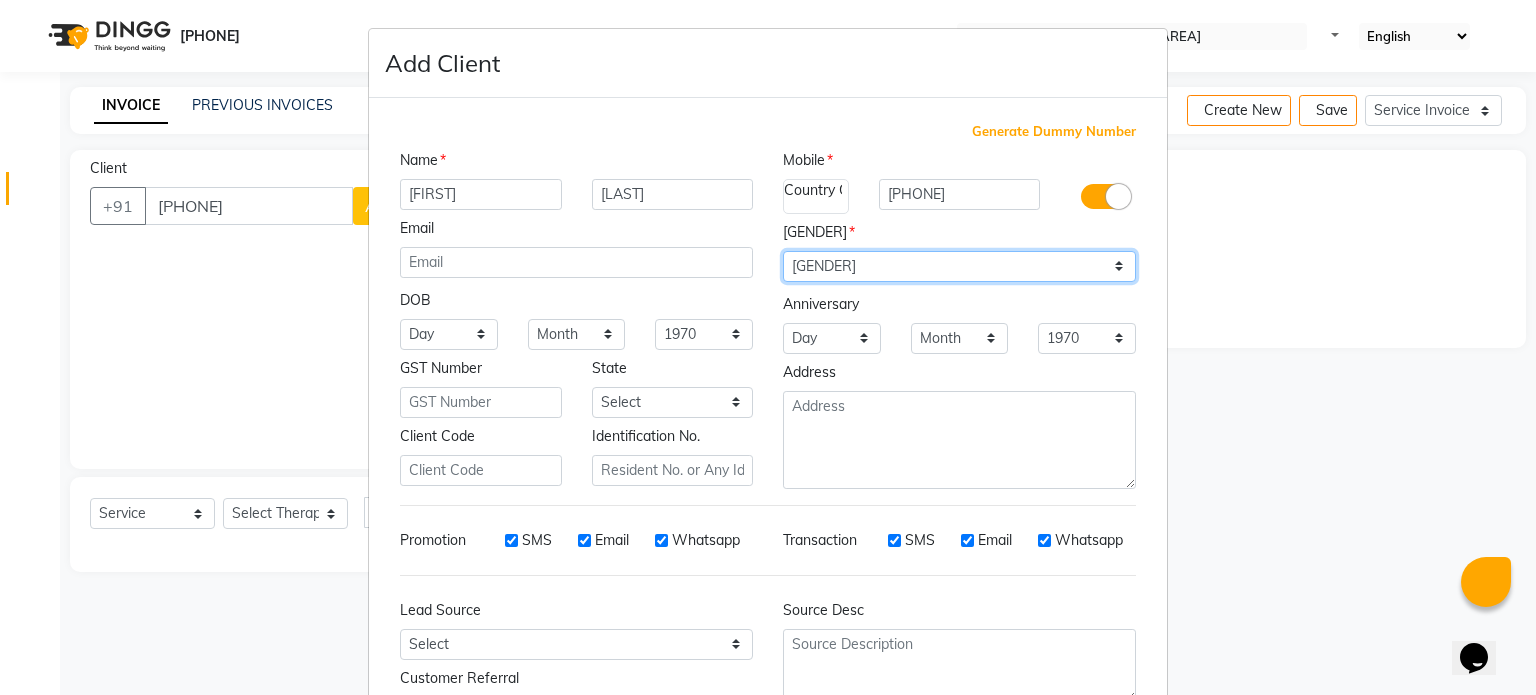 click on "Select Male Female Other Prefer Not To Say" at bounding box center [959, 266] 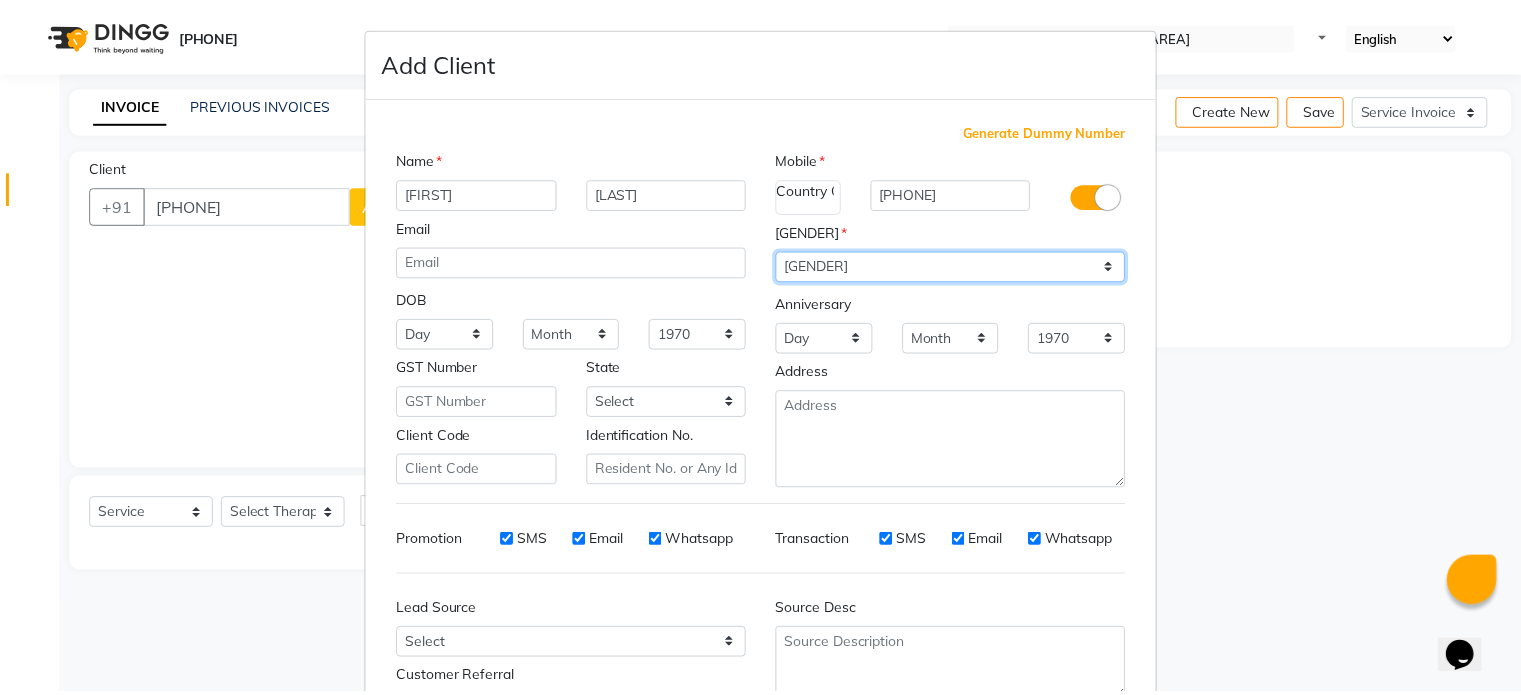 scroll, scrollTop: 161, scrollLeft: 0, axis: vertical 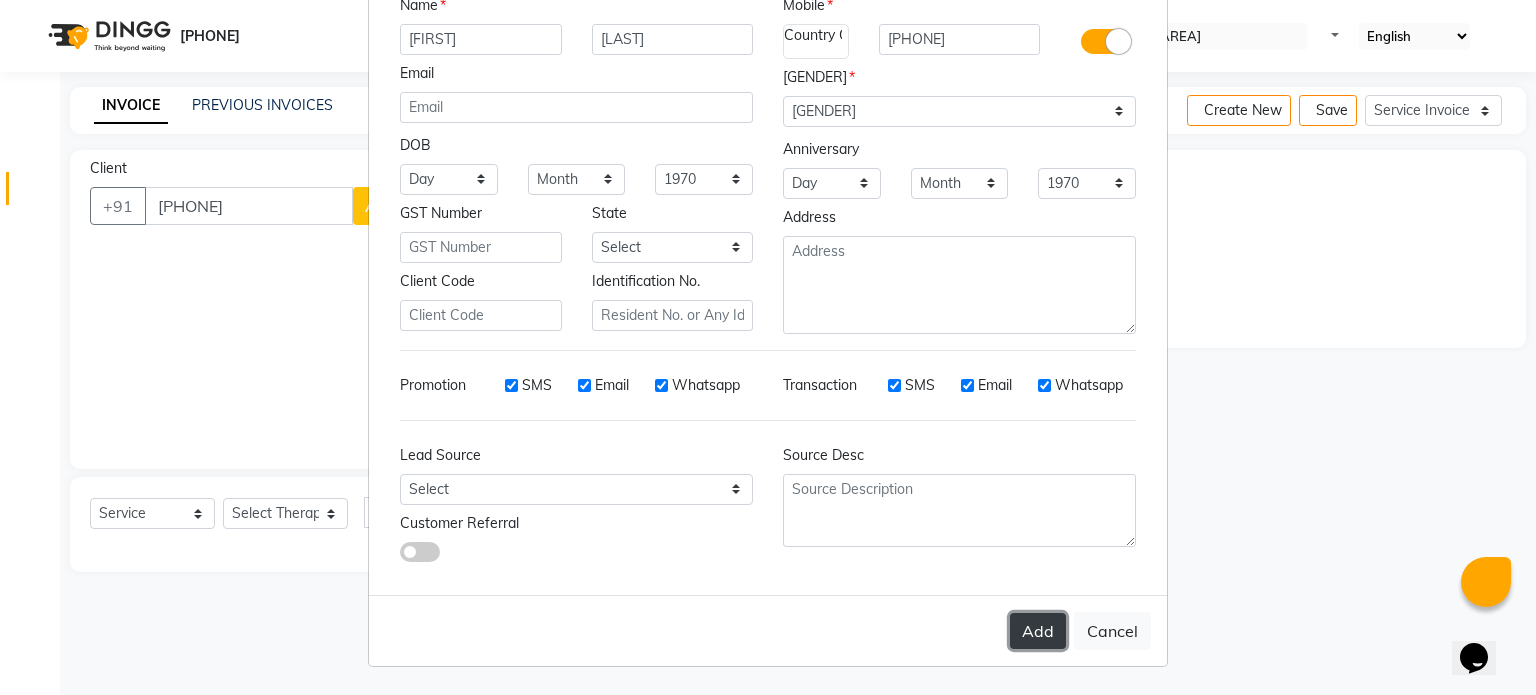 click on "Add" at bounding box center (1038, 631) 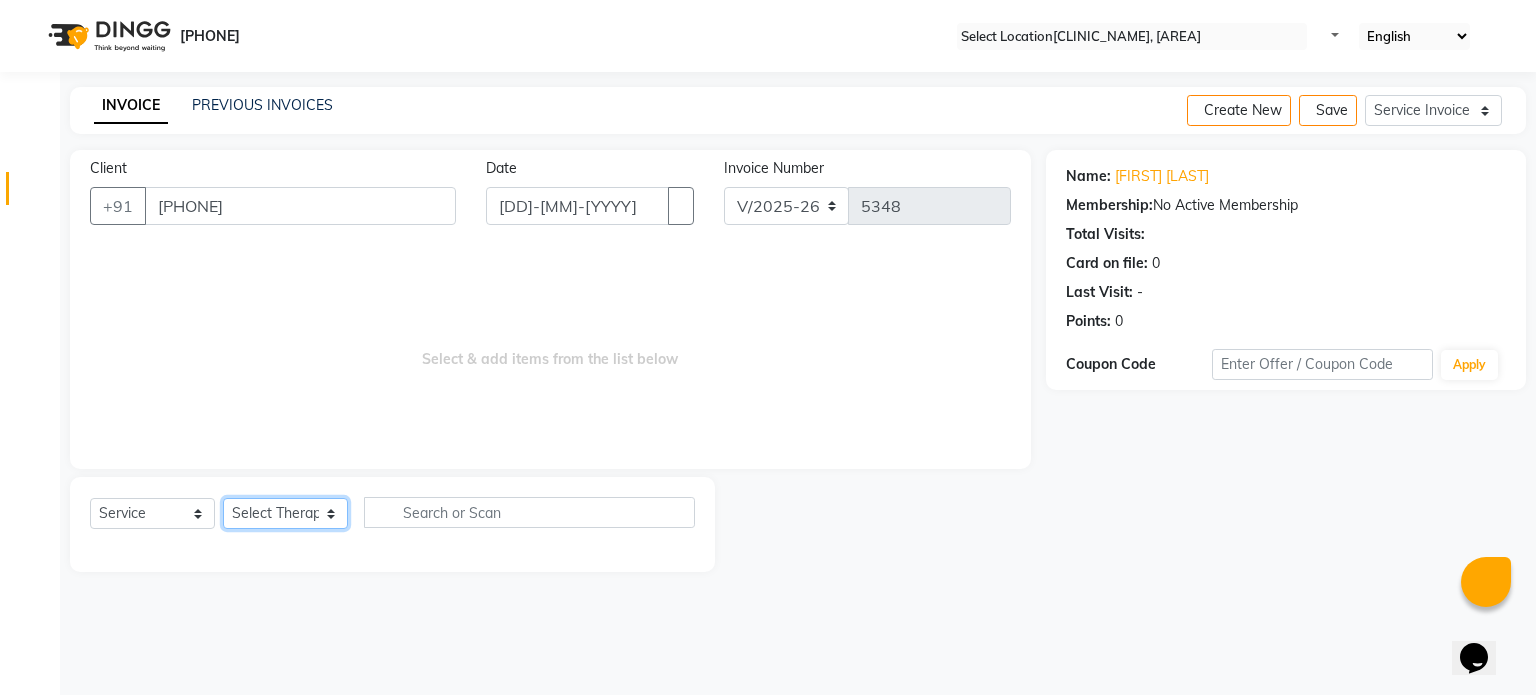 click on "Select Therapist Dr Durgesh Dr Harish Dr Ranjana Dr Saurabh Dr. Suraj Dr. Tejpal Mehlawat KUSHAL MOHIT SEMWAL Nancy Singhai Reception 1  Reception 2 Reception 3" at bounding box center [285, 513] 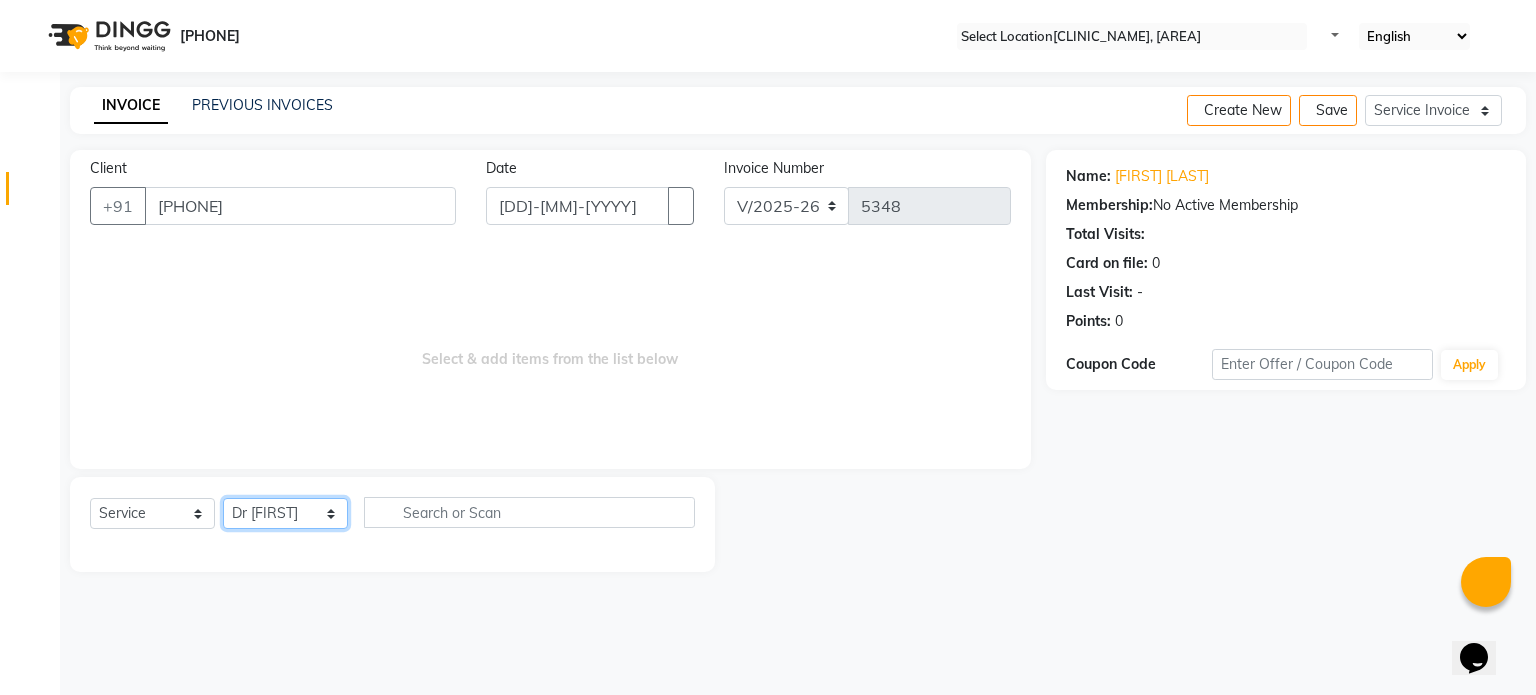 click on "Select Therapist Dr Durgesh Dr Harish Dr Ranjana Dr Saurabh Dr. Suraj Dr. Tejpal Mehlawat KUSHAL MOHIT SEMWAL Nancy Singhai Reception 1  Reception 2 Reception 3" at bounding box center [285, 513] 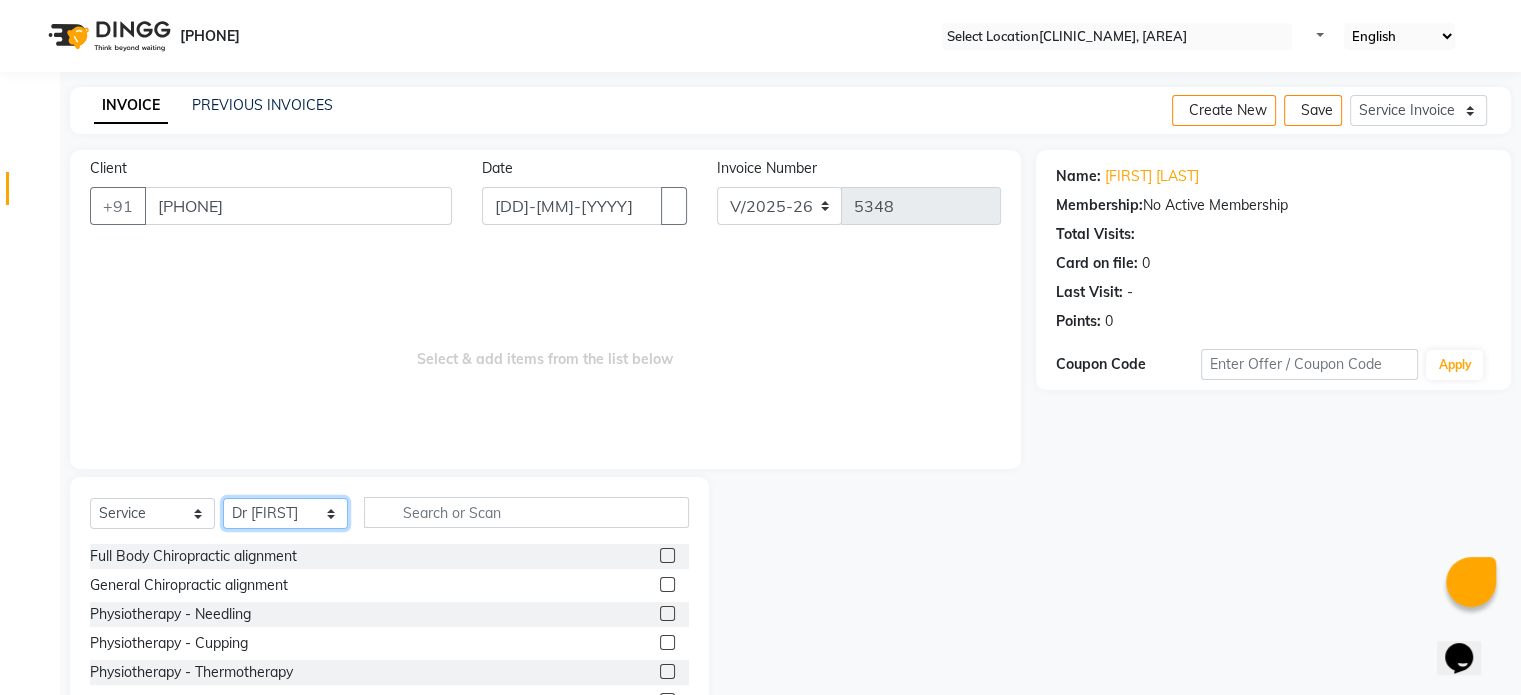 scroll, scrollTop: 119, scrollLeft: 0, axis: vertical 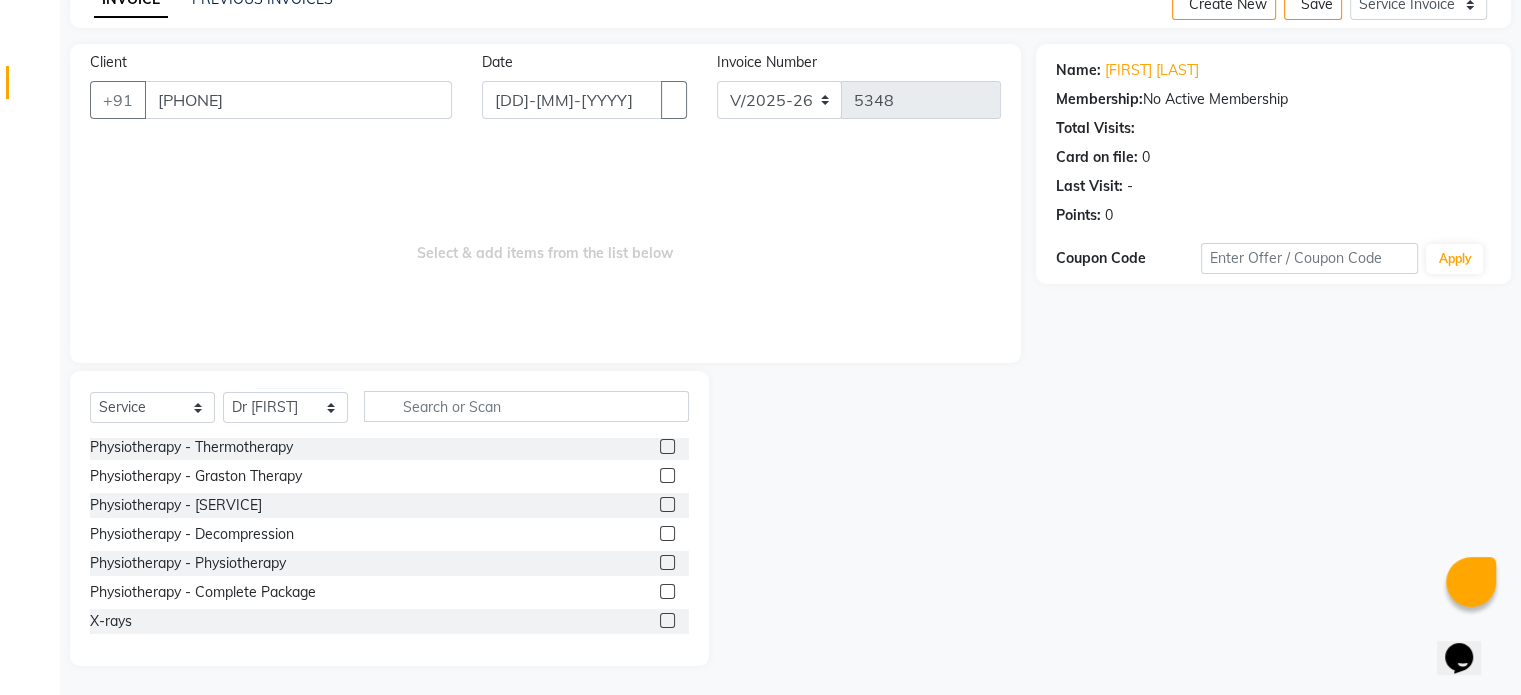 click at bounding box center (667, 620) 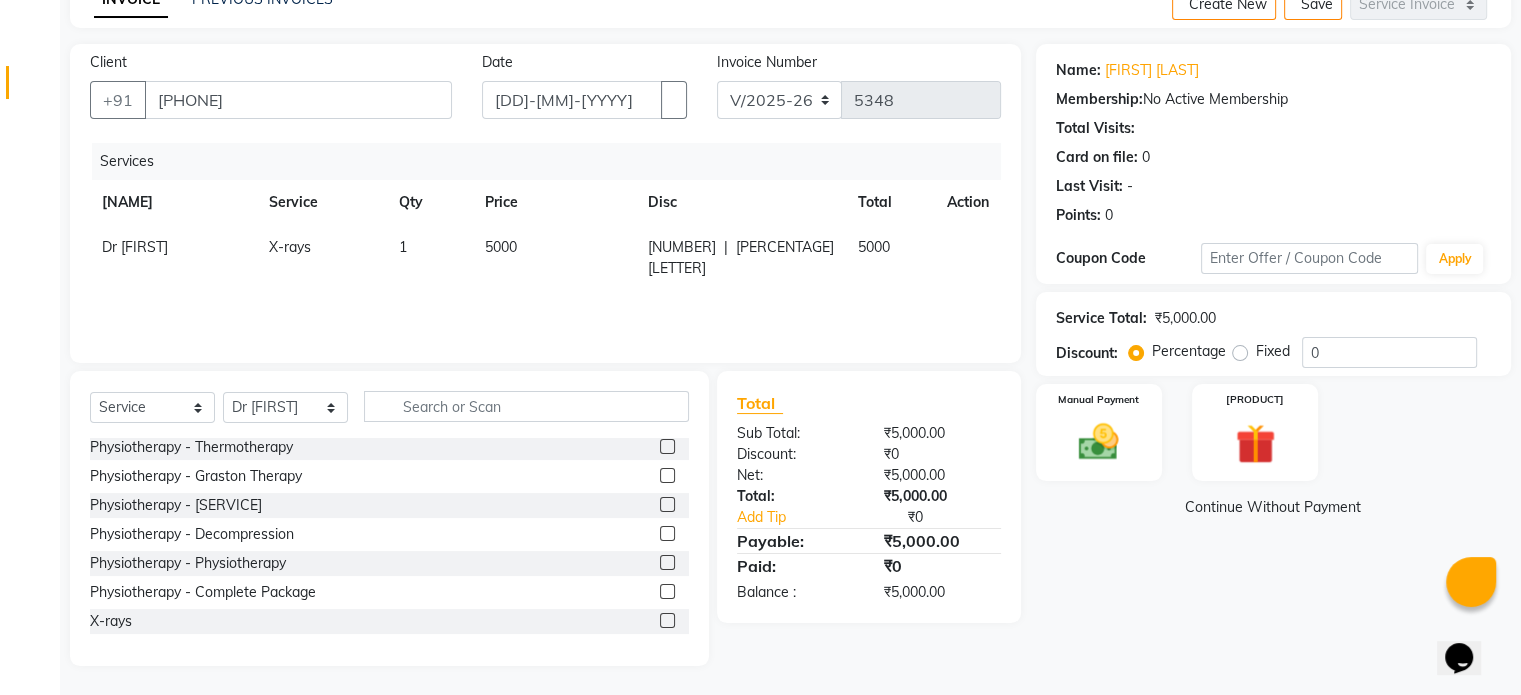 click on "5000" at bounding box center (554, 258) 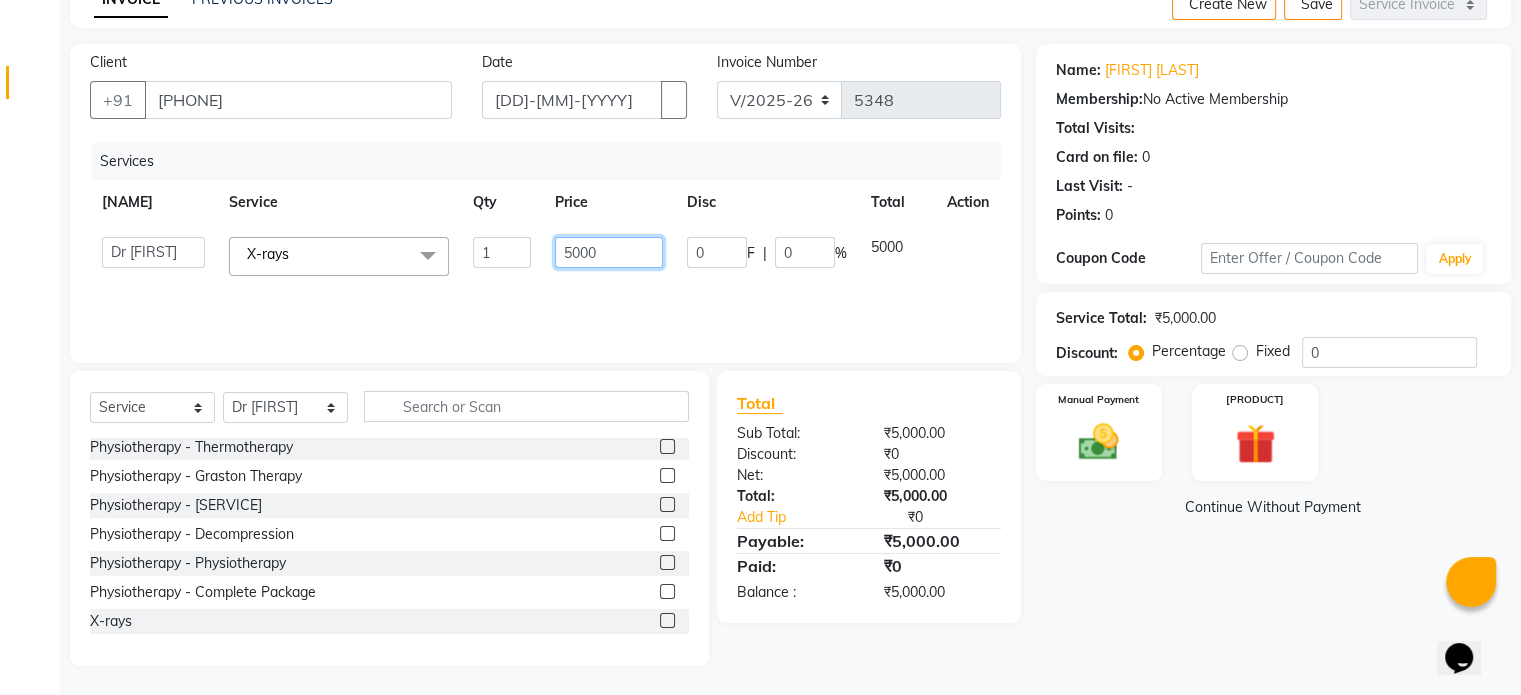 click on "5000" at bounding box center (502, 252) 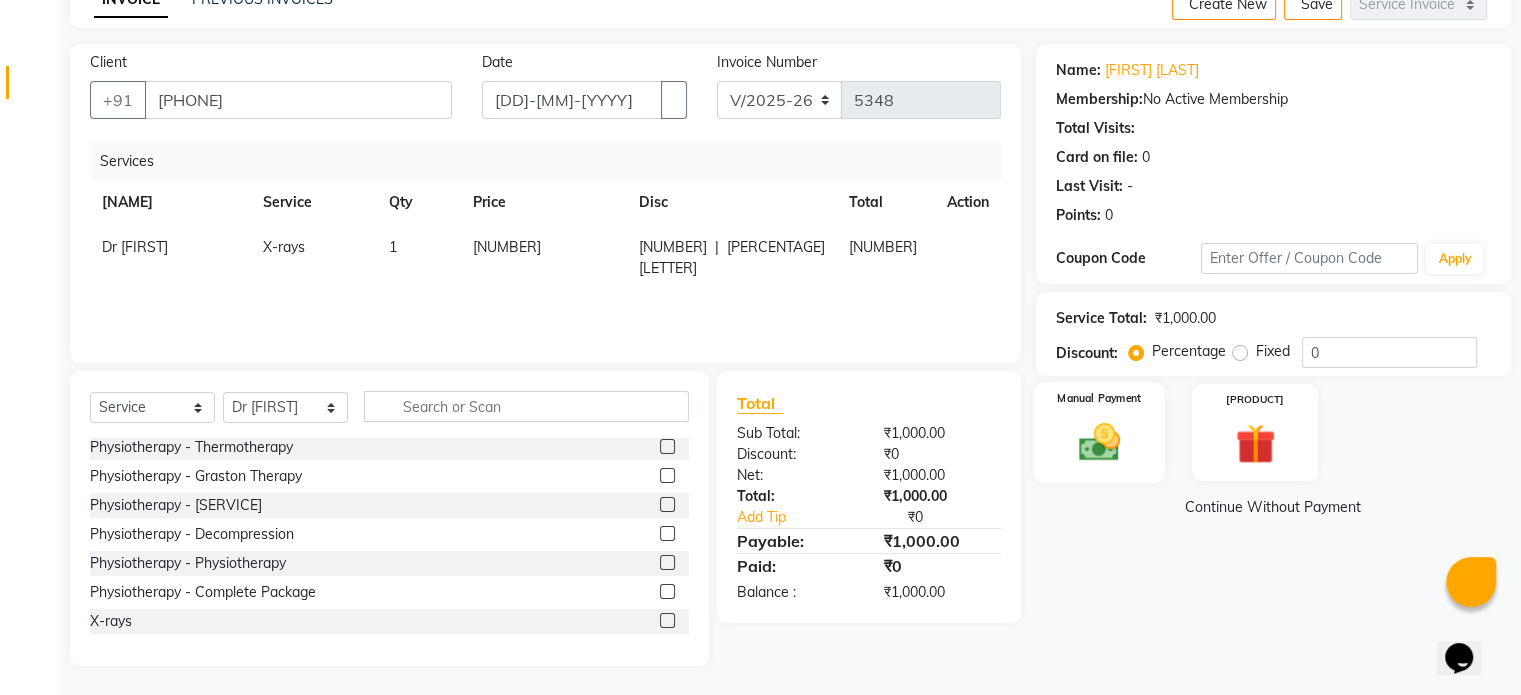click at bounding box center (1098, 442) 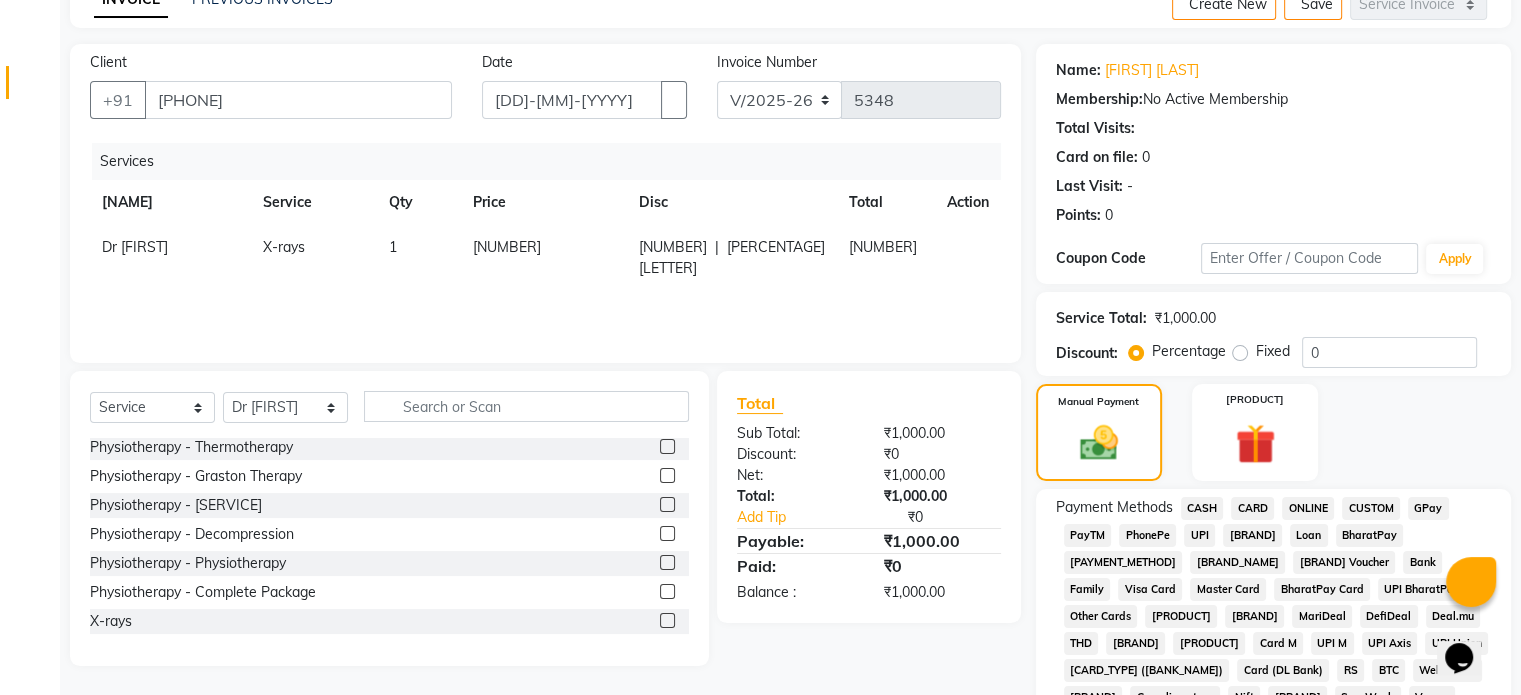 click on "UPI" at bounding box center [1202, 508] 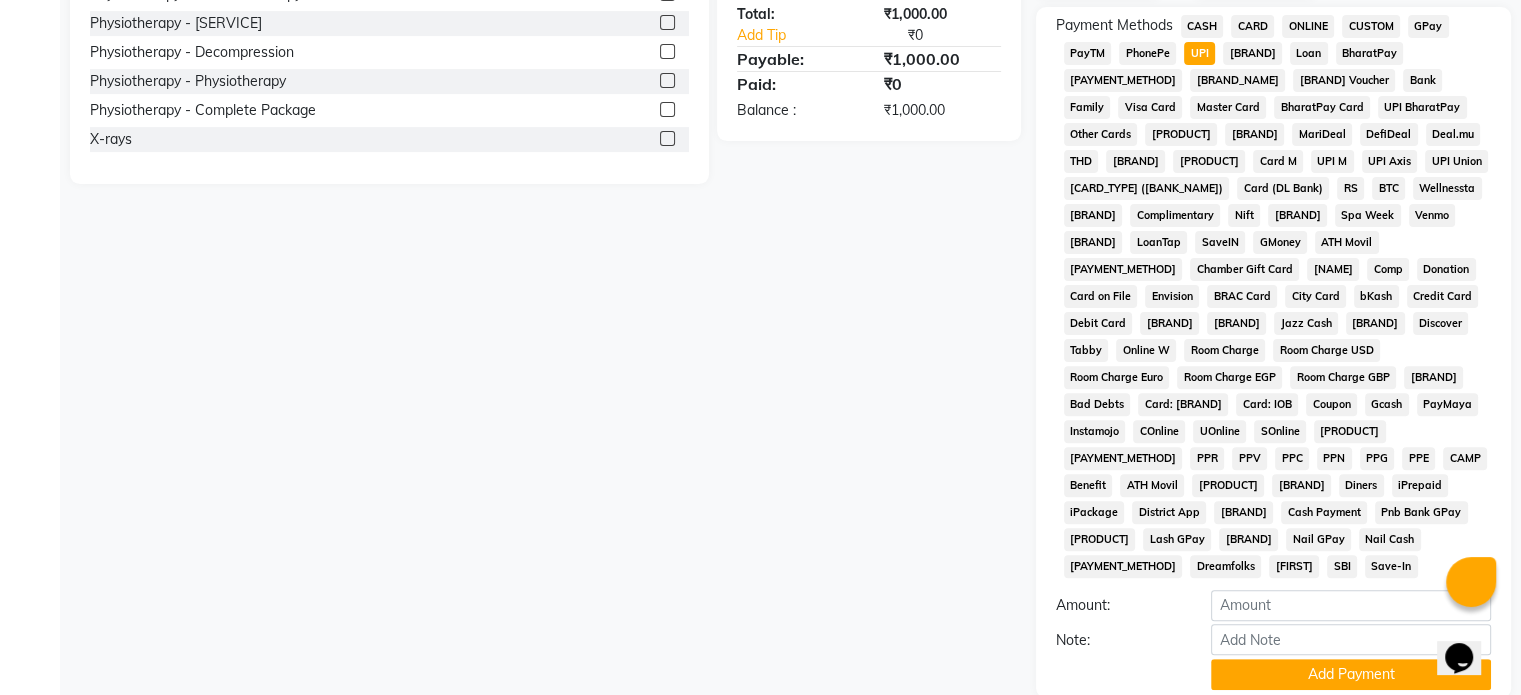 scroll, scrollTop: 652, scrollLeft: 0, axis: vertical 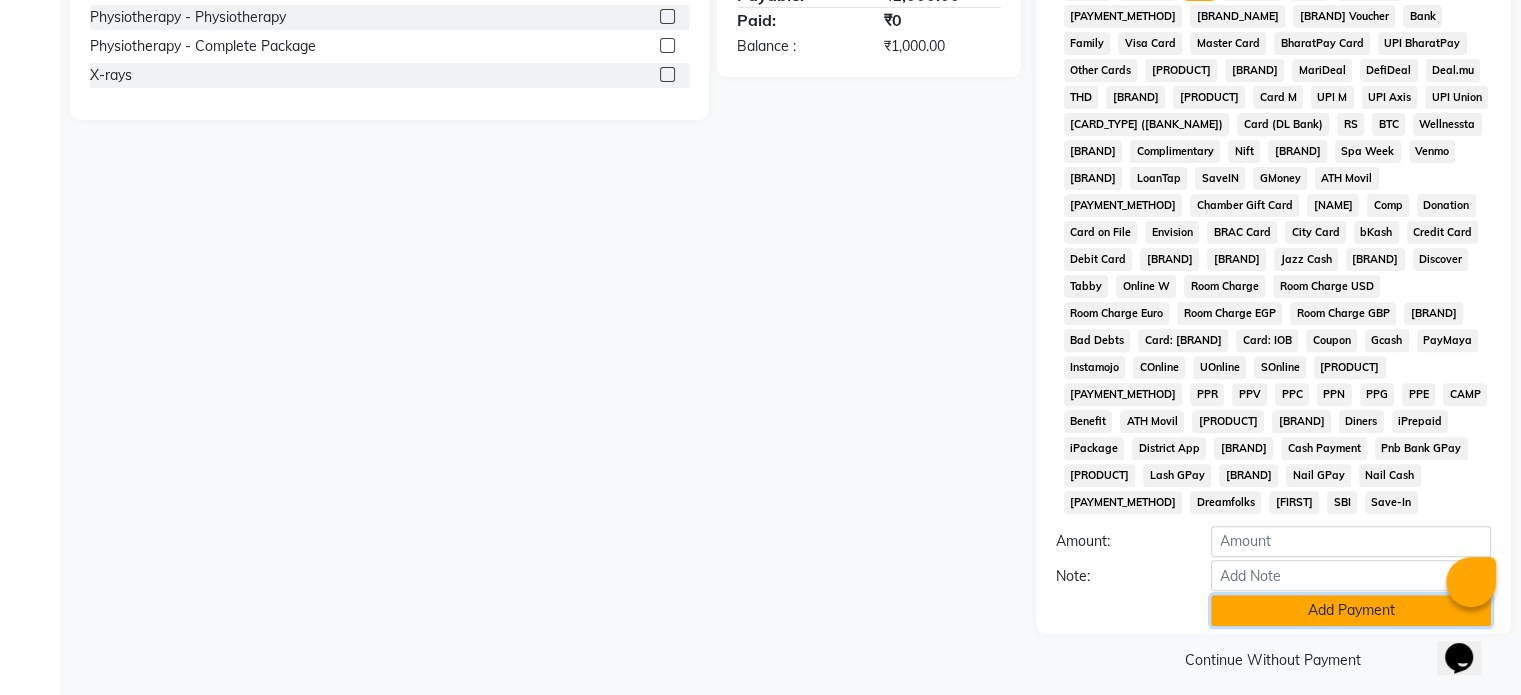 click on "Add Payment" at bounding box center (1351, 610) 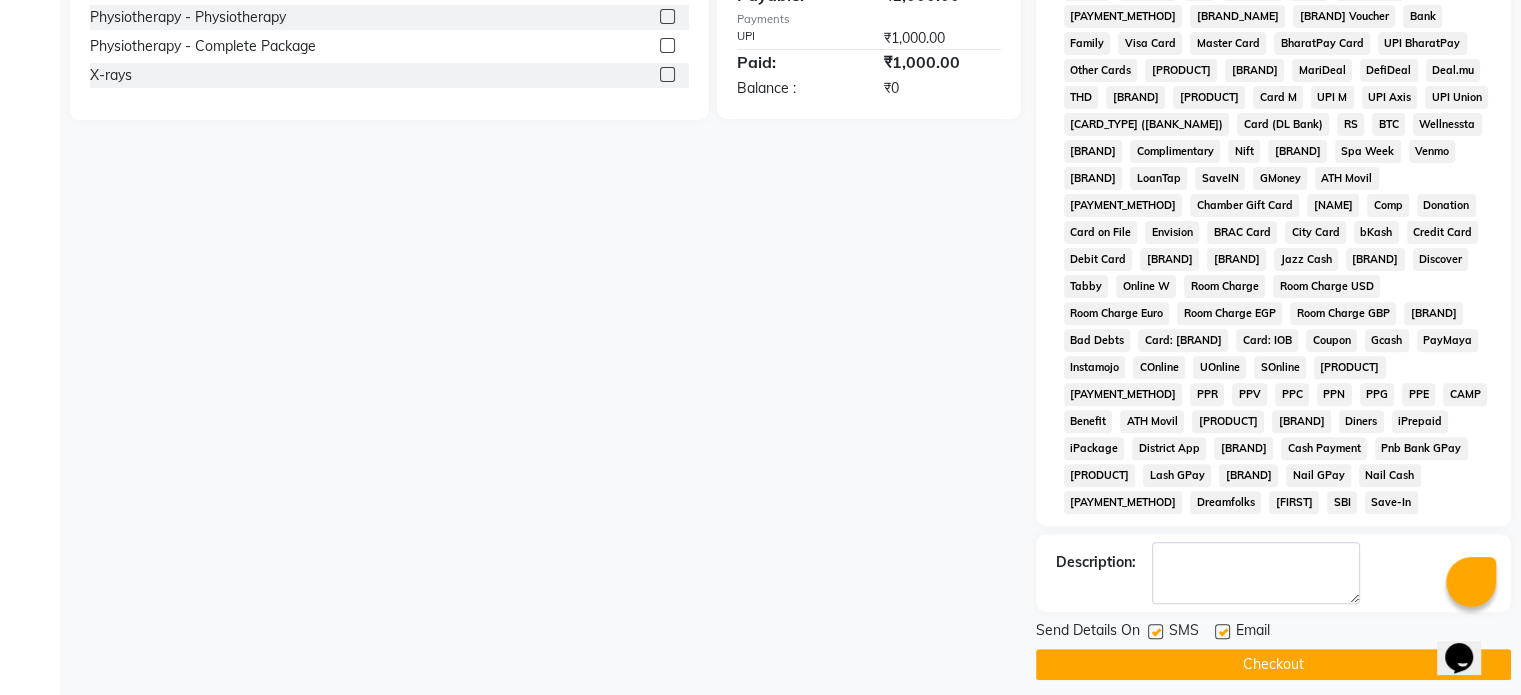 click at bounding box center (1222, 631) 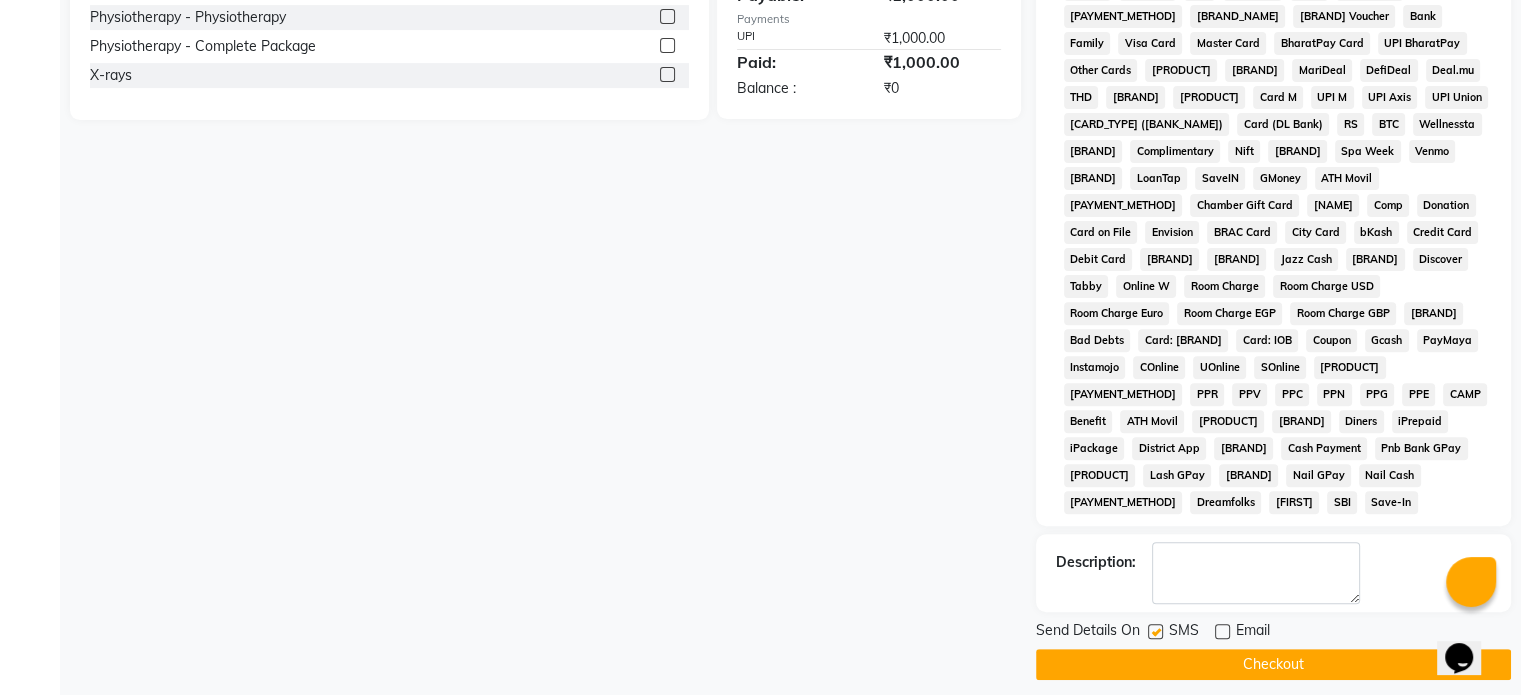 click at bounding box center (1154, 634) 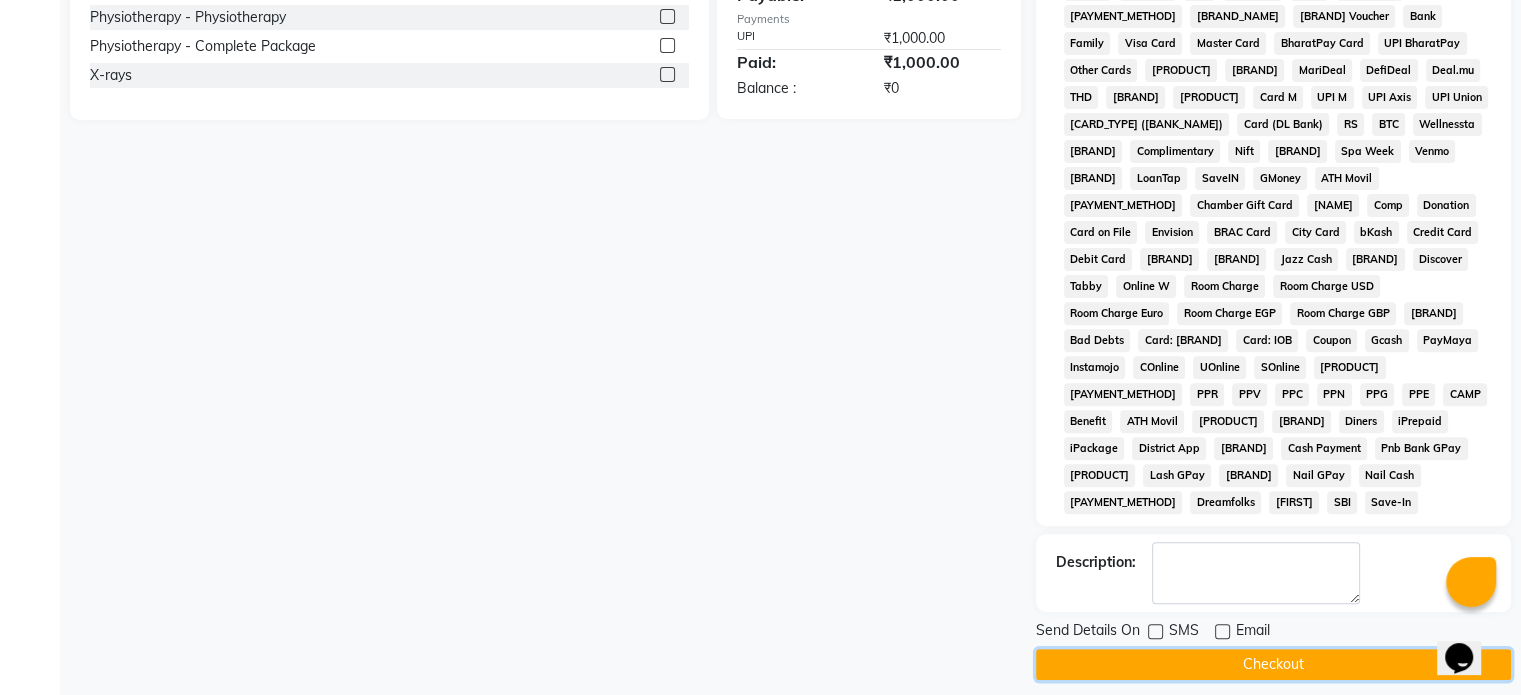click on "Checkout" at bounding box center (1273, 664) 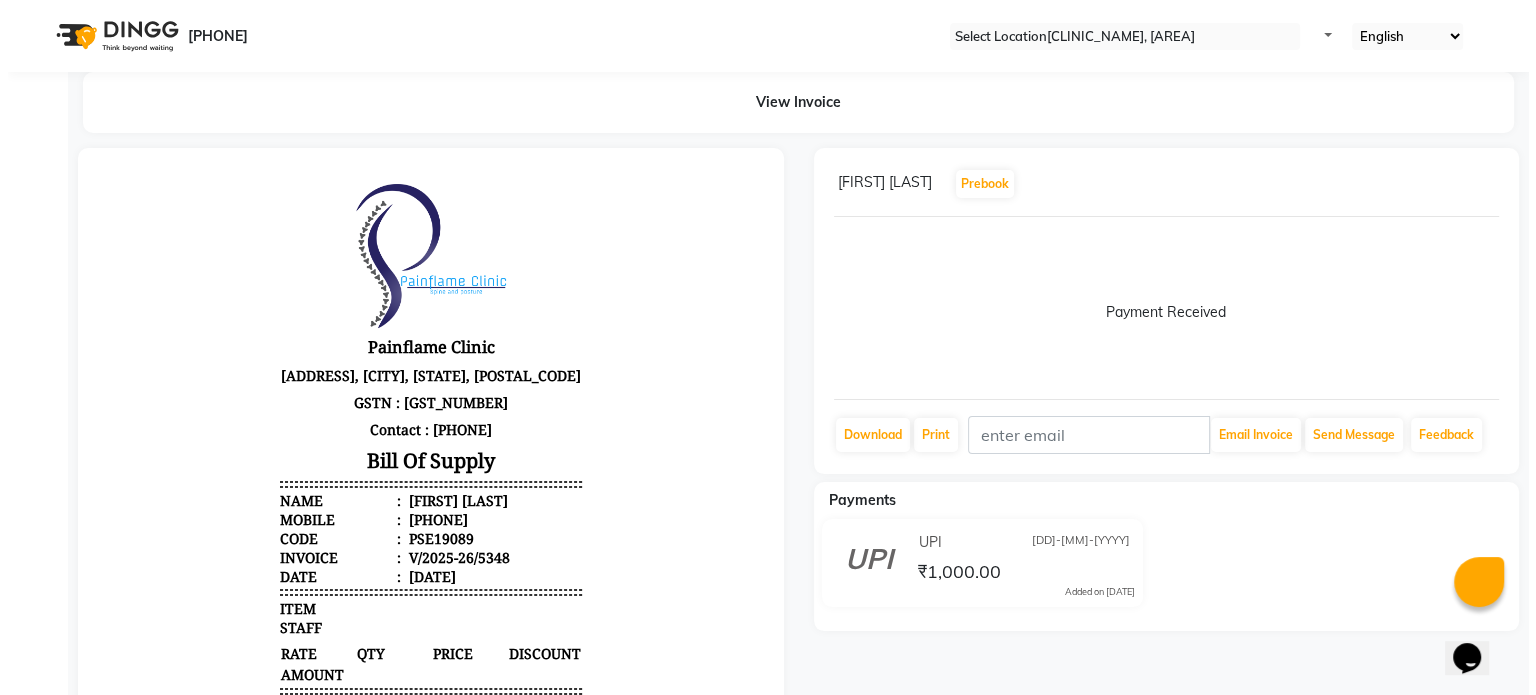 scroll, scrollTop: 0, scrollLeft: 0, axis: both 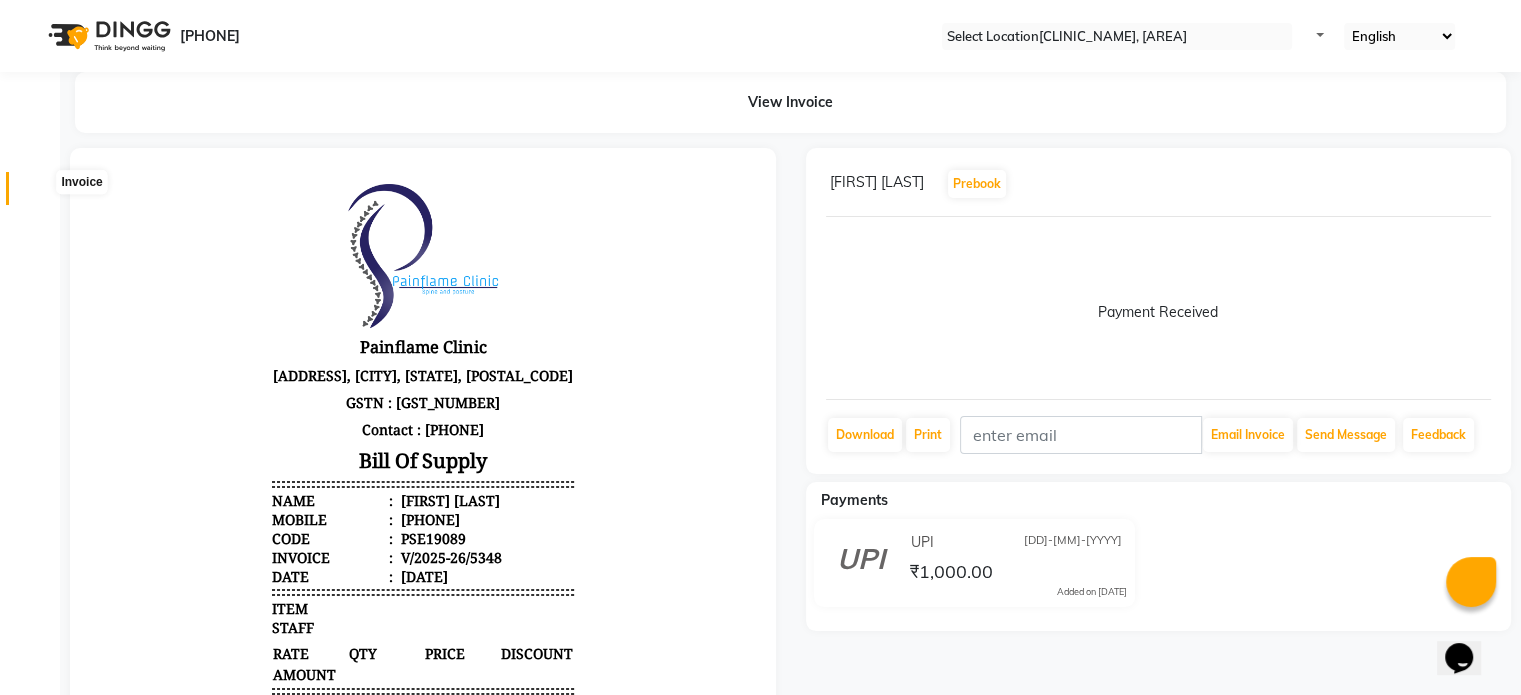 click at bounding box center [37, 193] 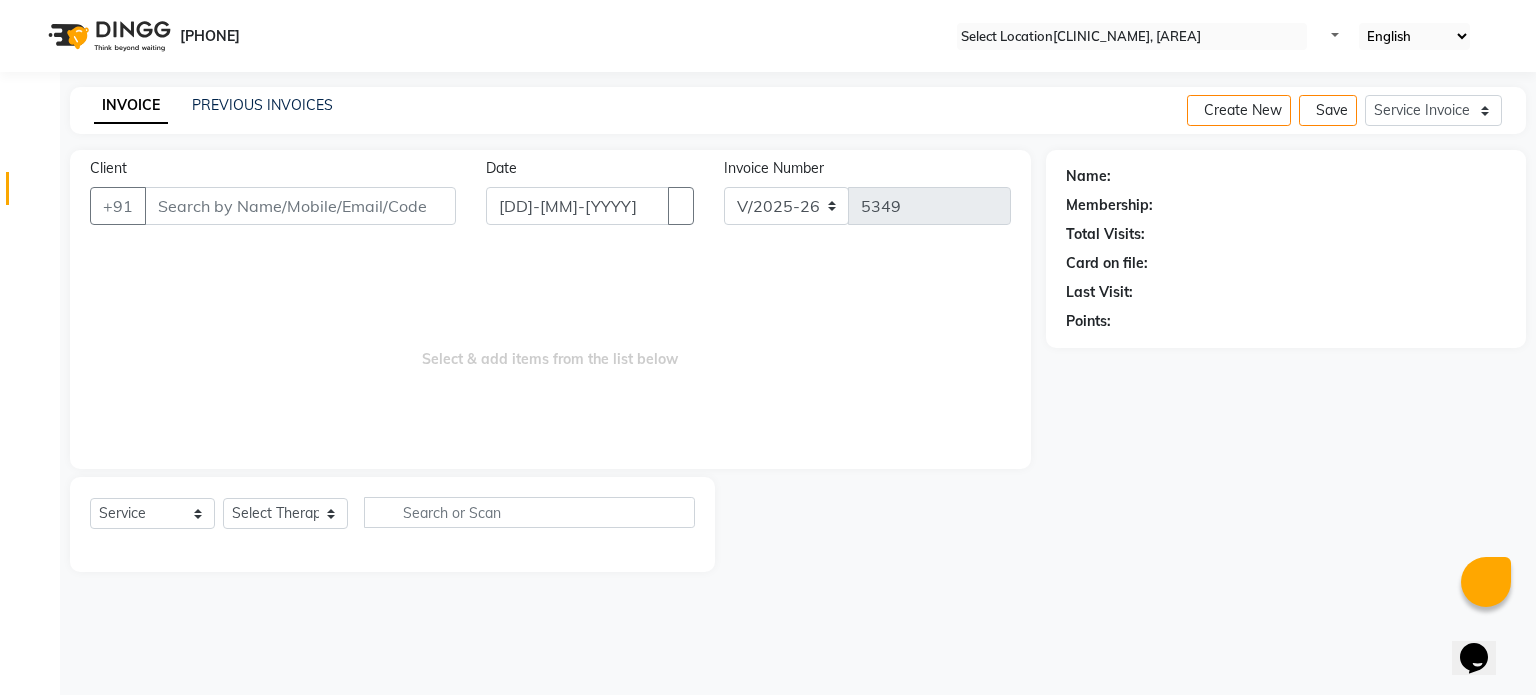 click on "Client" at bounding box center (300, 206) 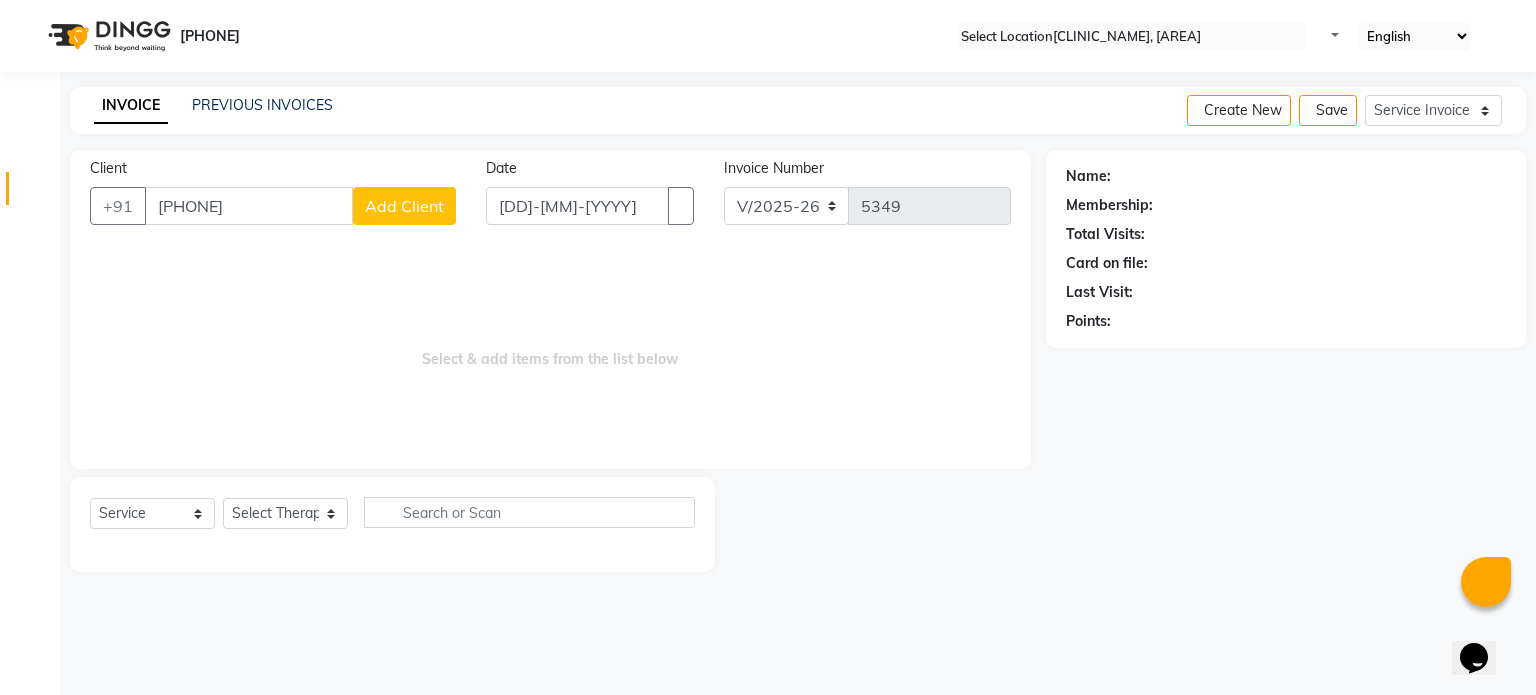 click on "[PHONE]" at bounding box center (249, 206) 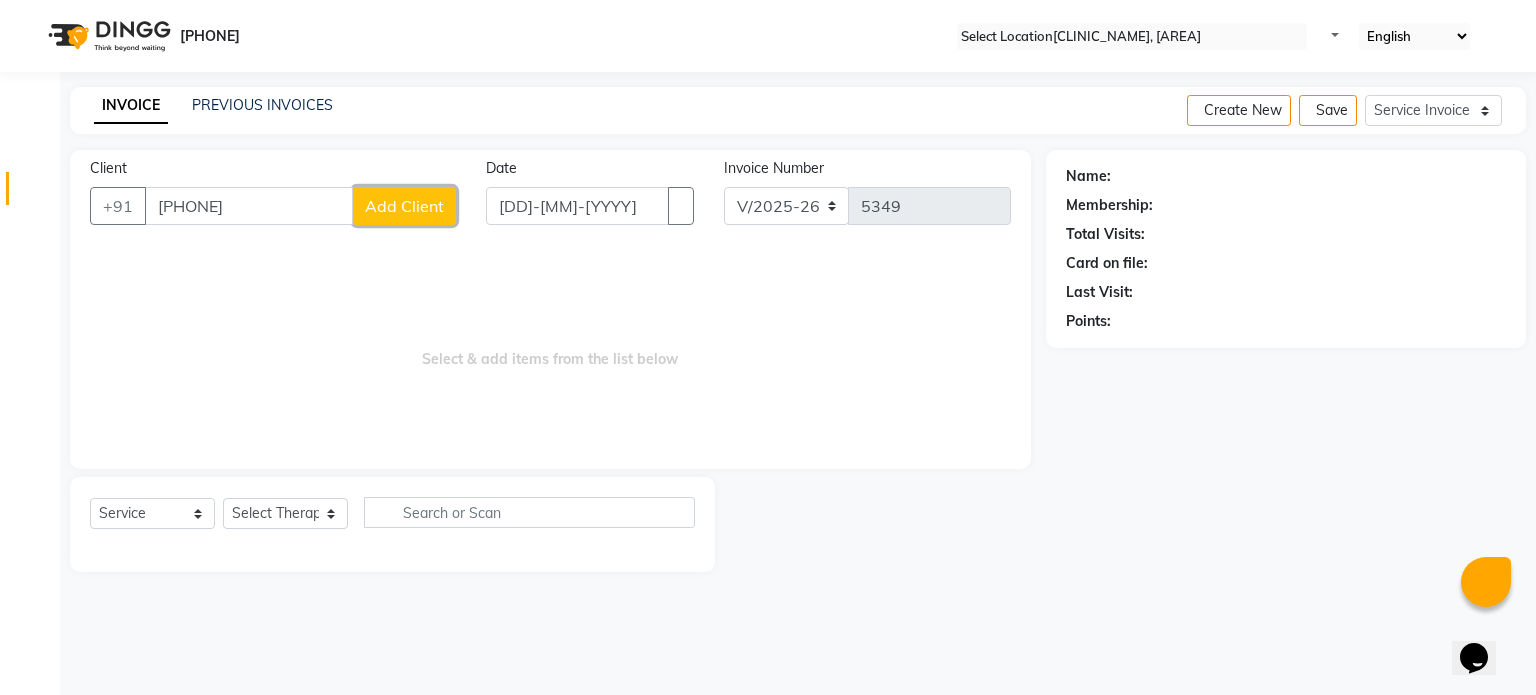 click on "Add Client" at bounding box center (404, 206) 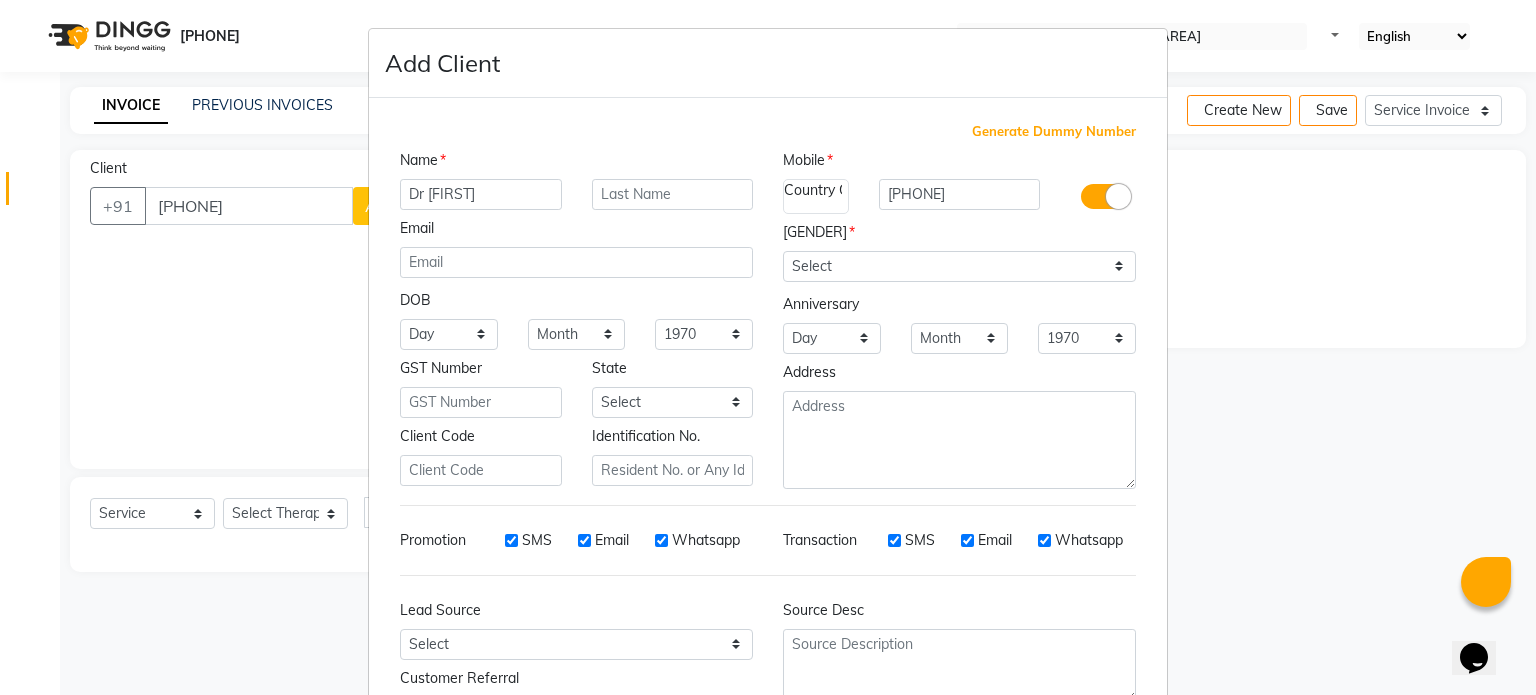 type on "Dr [FIRST]" 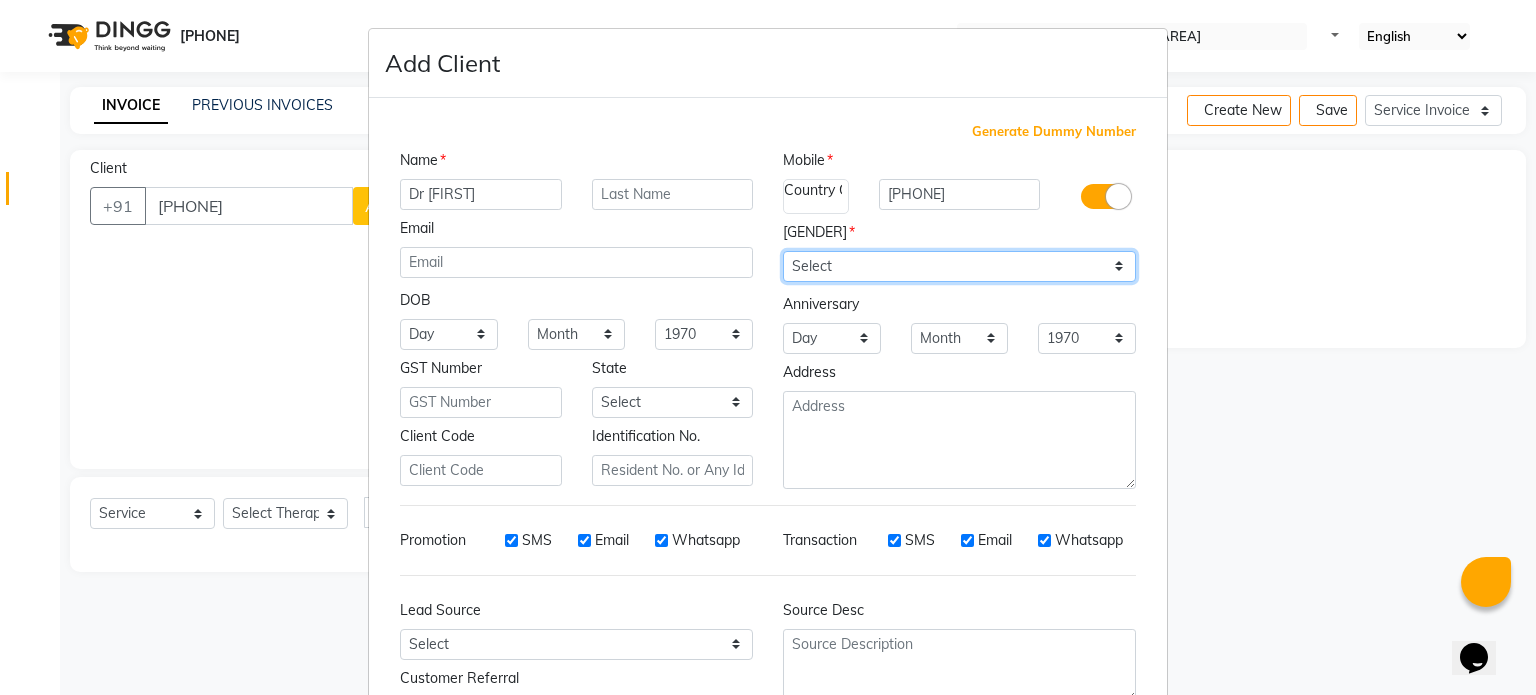 click on "Select Male Female Other Prefer Not To Say" at bounding box center (959, 266) 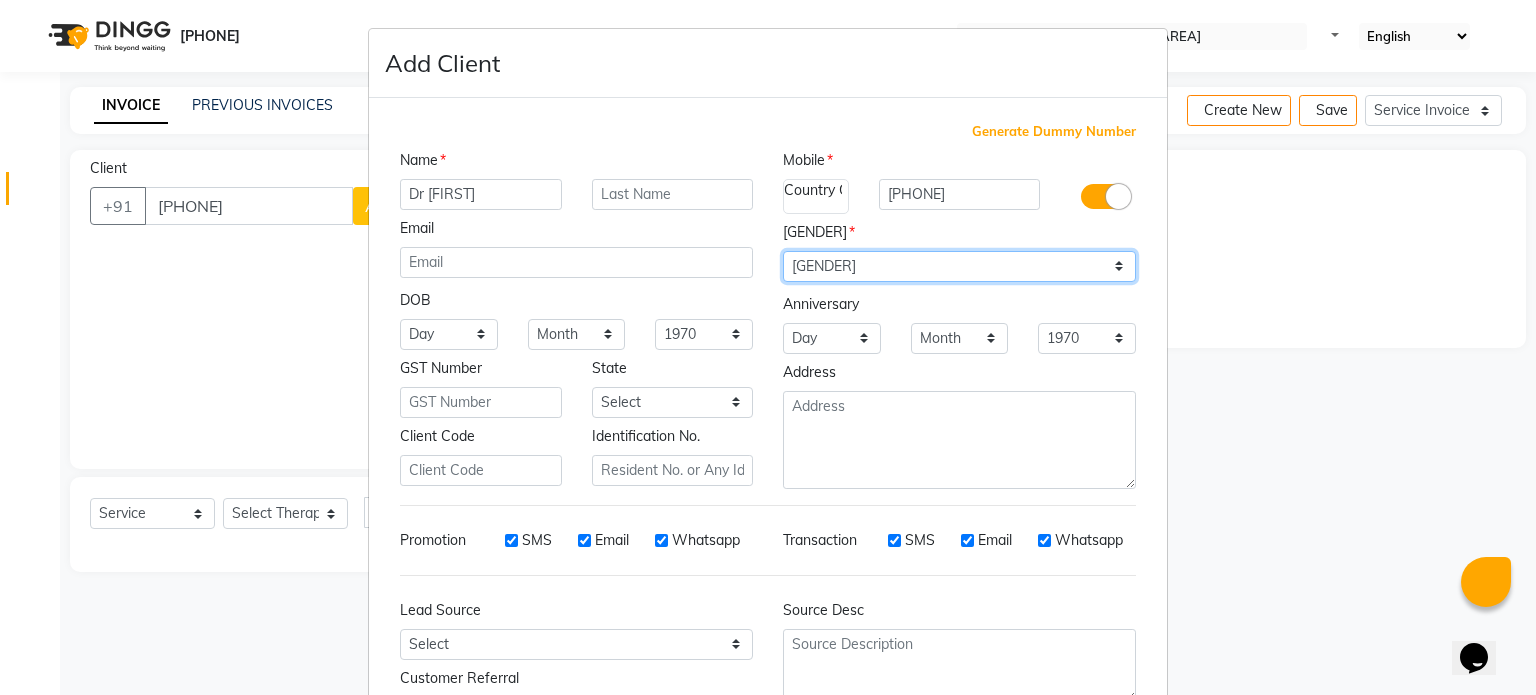 click on "Select Male Female Other Prefer Not To Say" at bounding box center [959, 266] 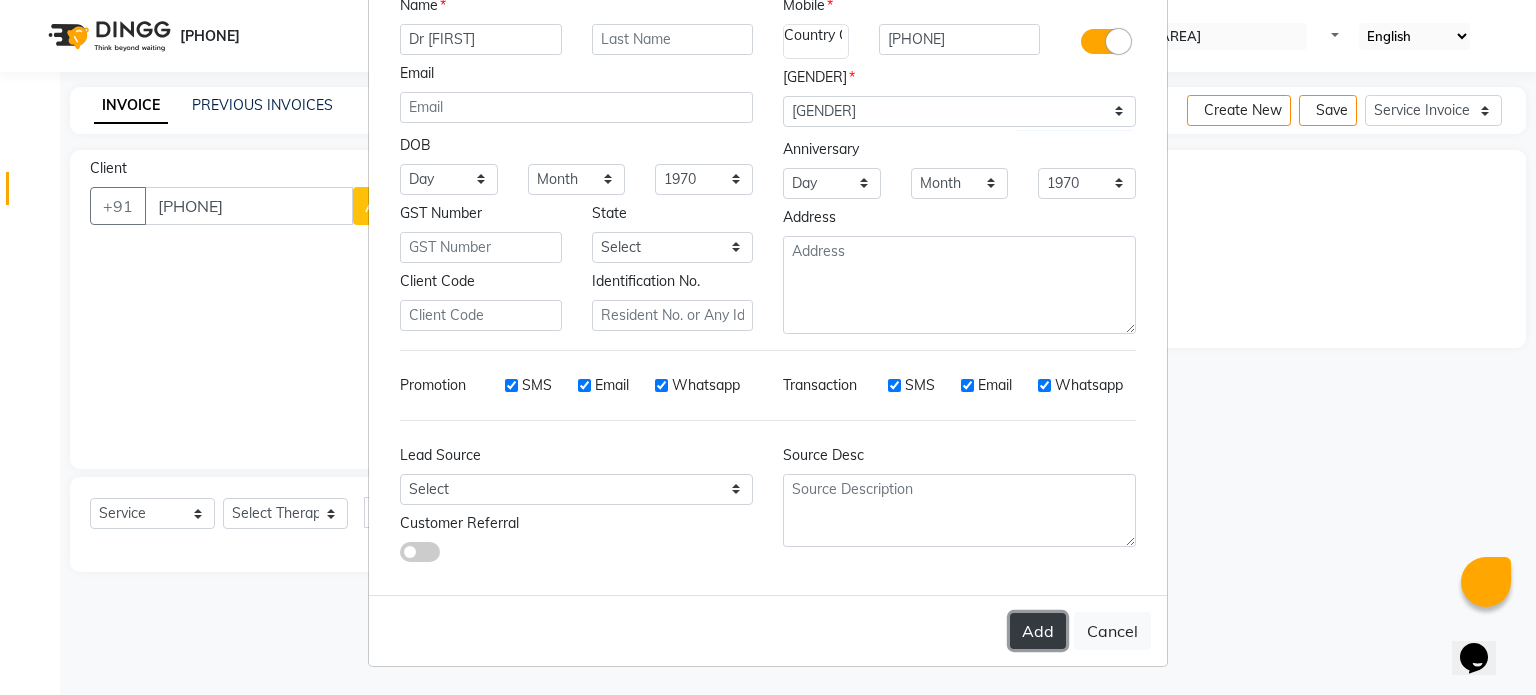 click on "Add" at bounding box center [1038, 631] 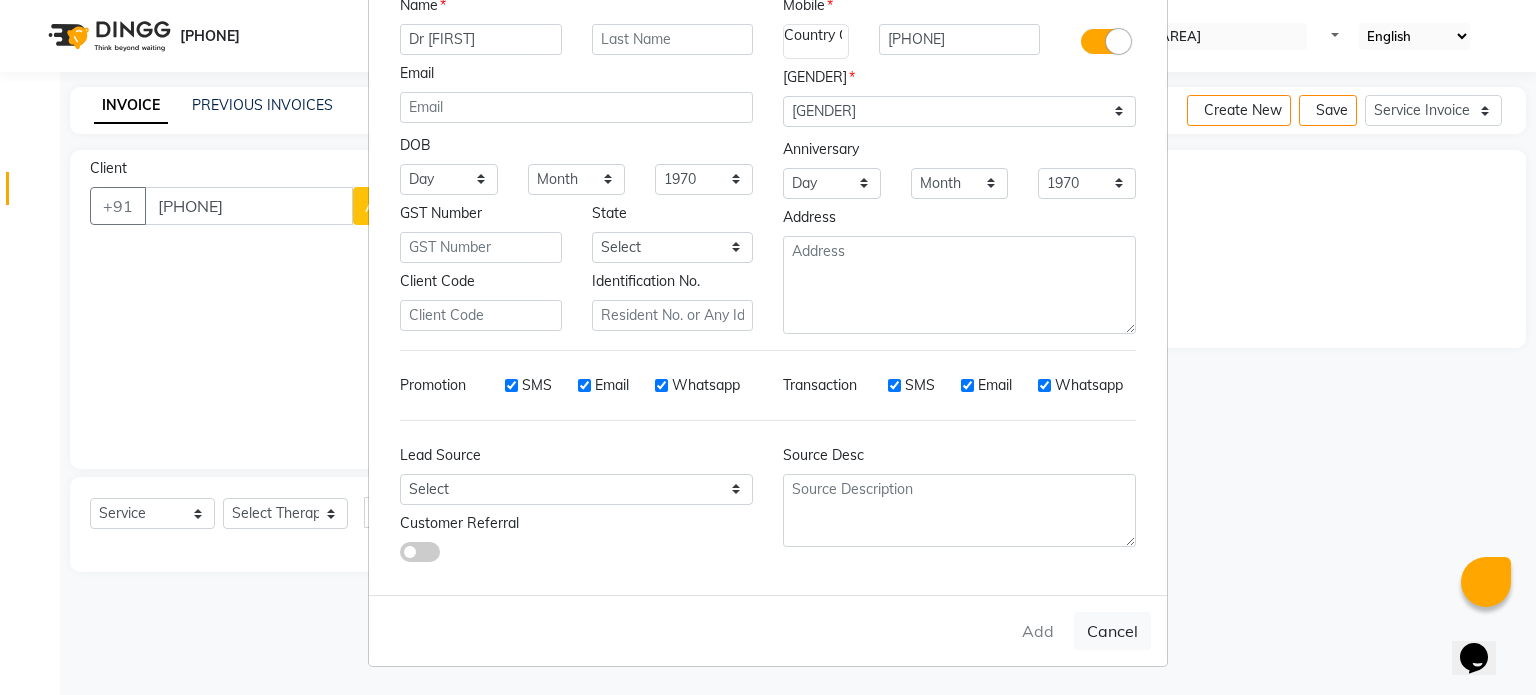 click on "Add   Cancel" at bounding box center (768, 630) 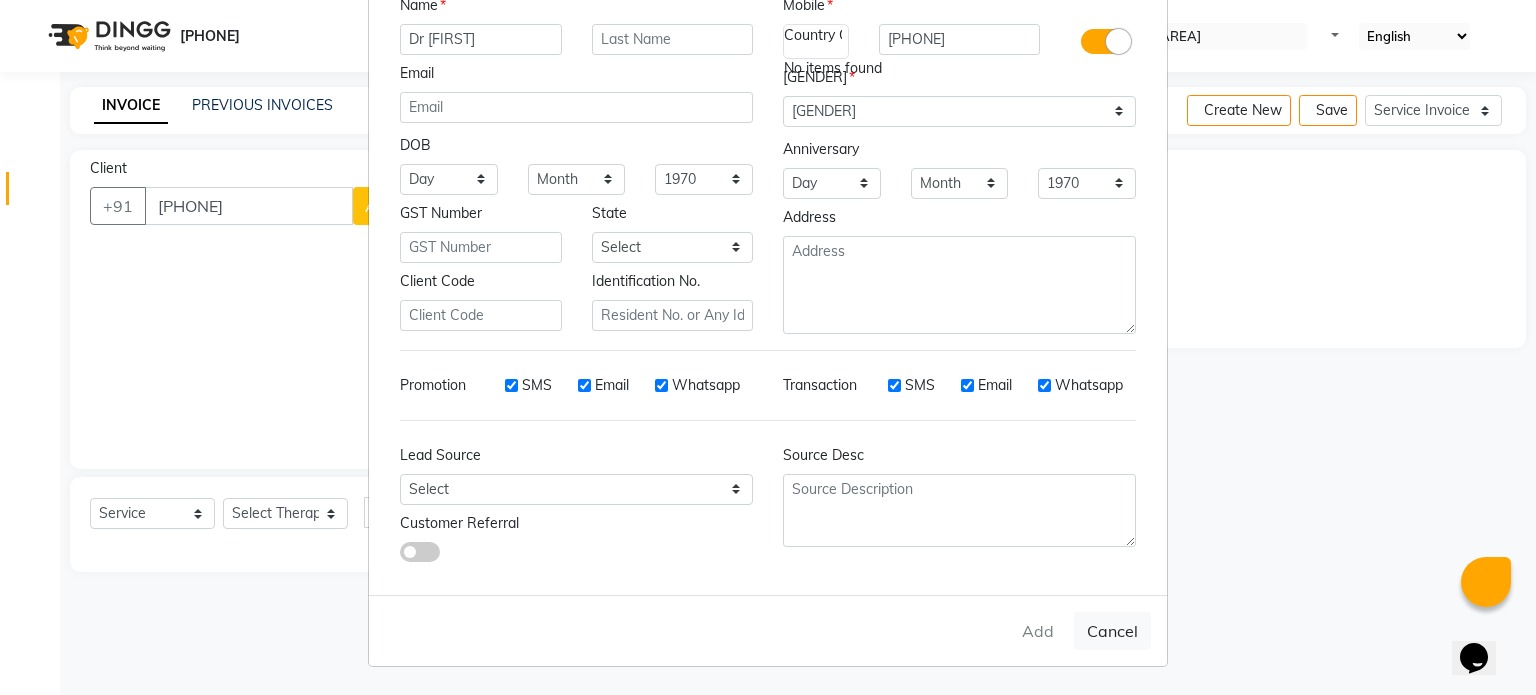 click at bounding box center [848, 47] 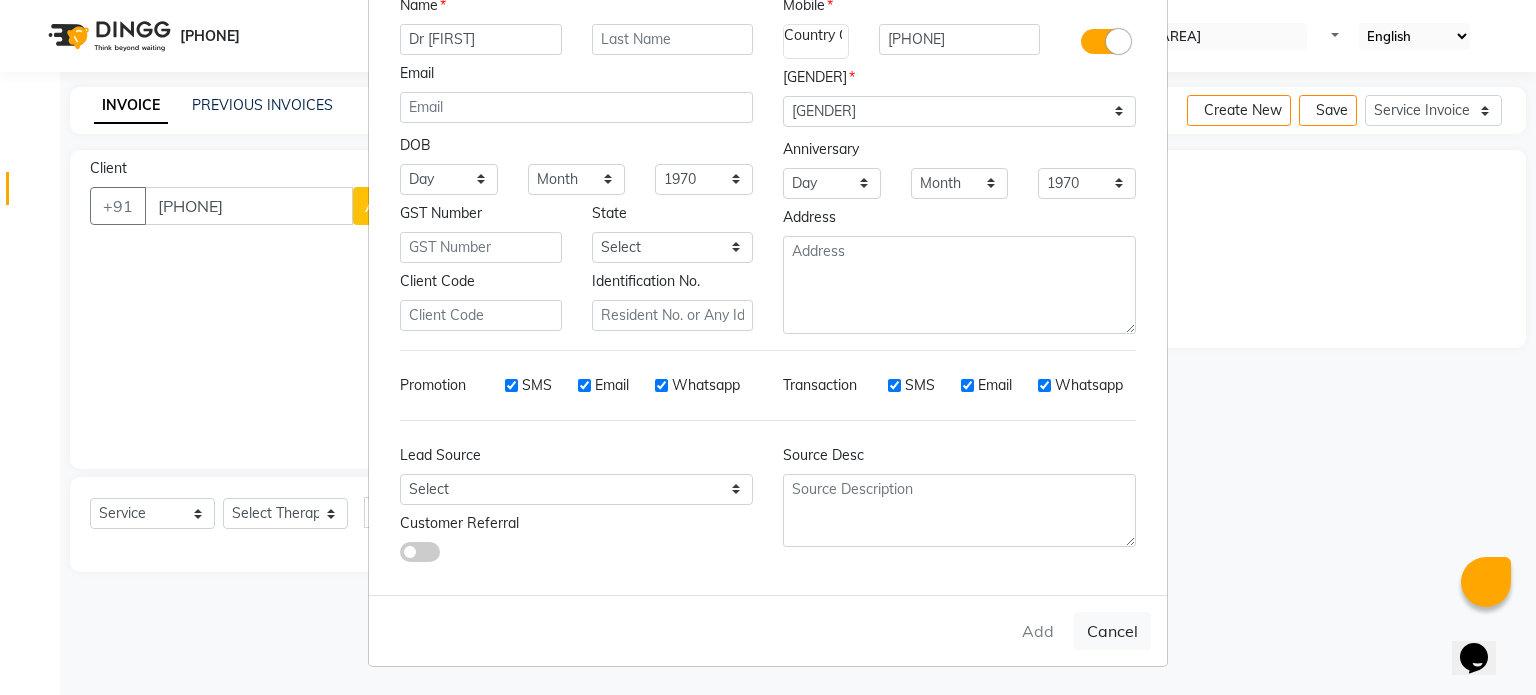 click at bounding box center [848, 47] 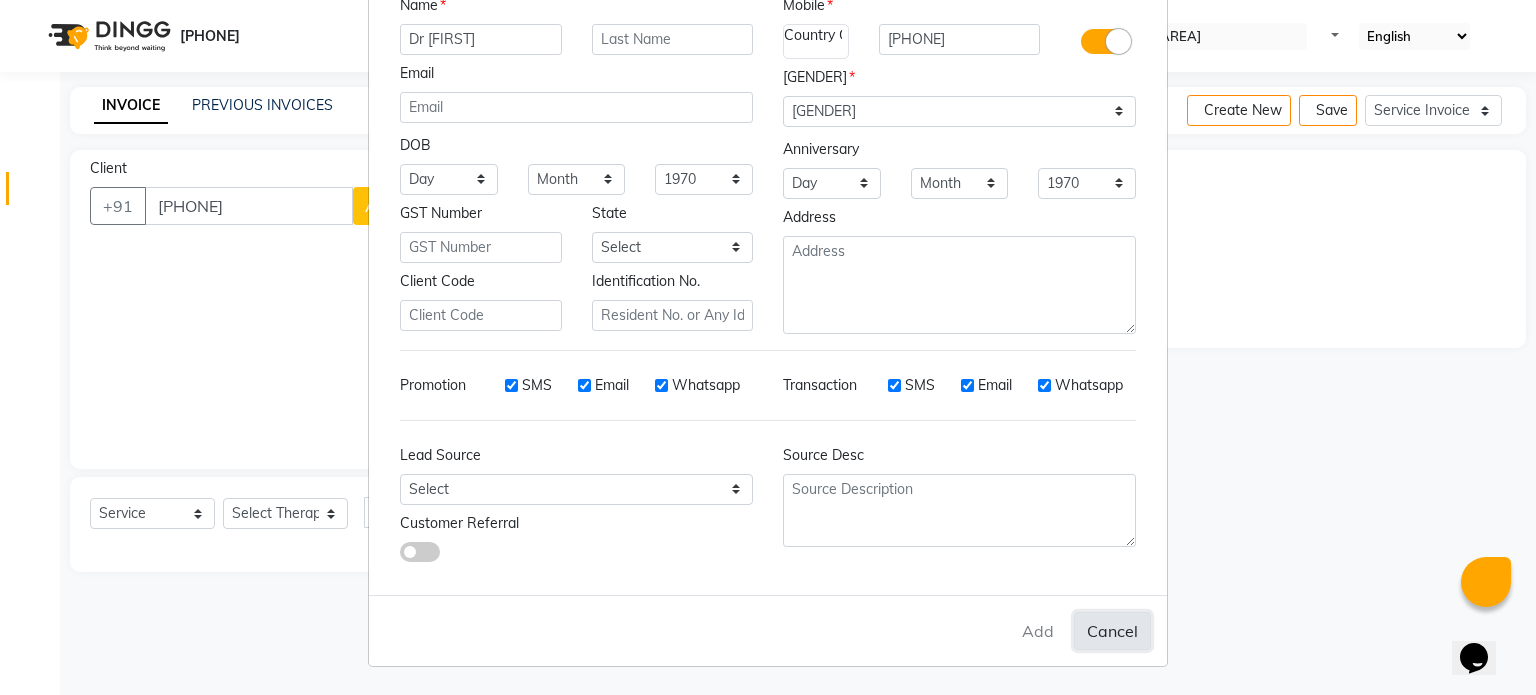 click on "Cancel" at bounding box center [1112, 631] 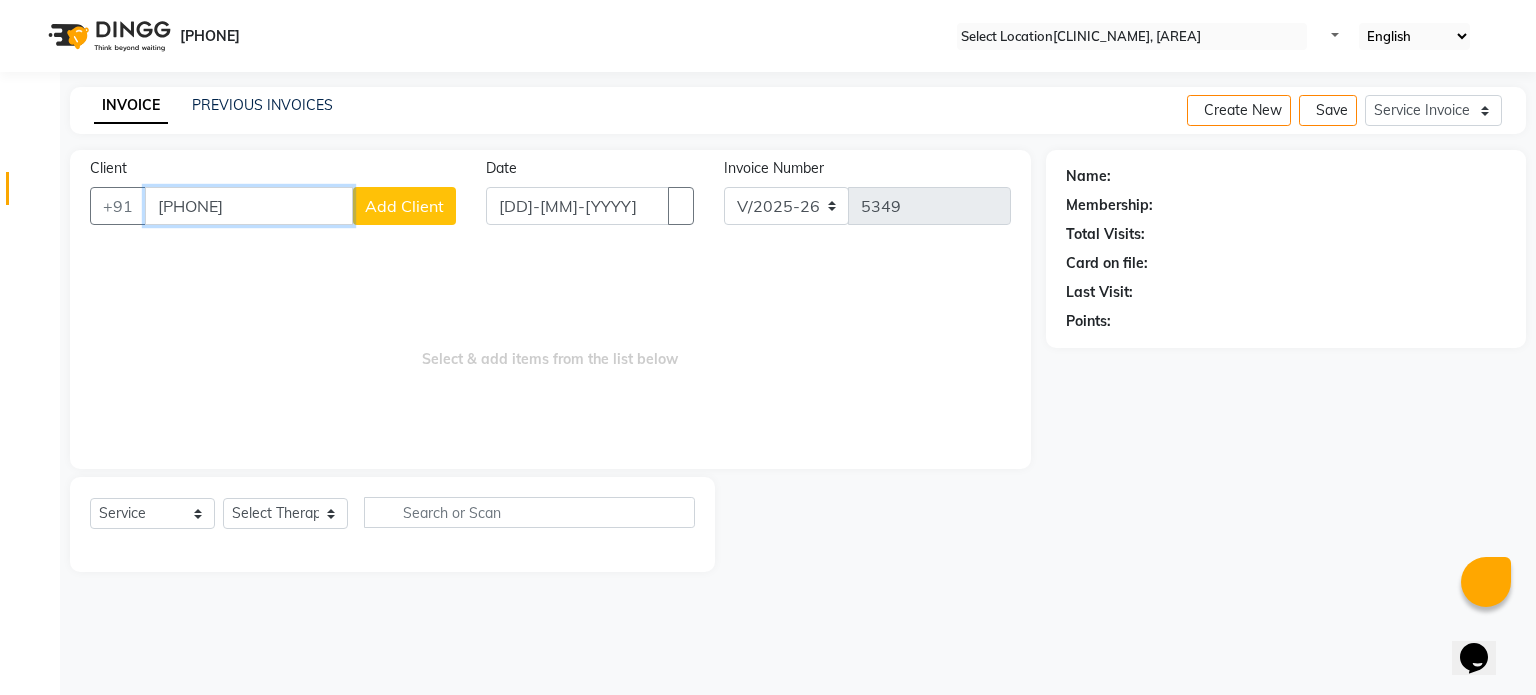 click on "[PHONE]" at bounding box center [249, 206] 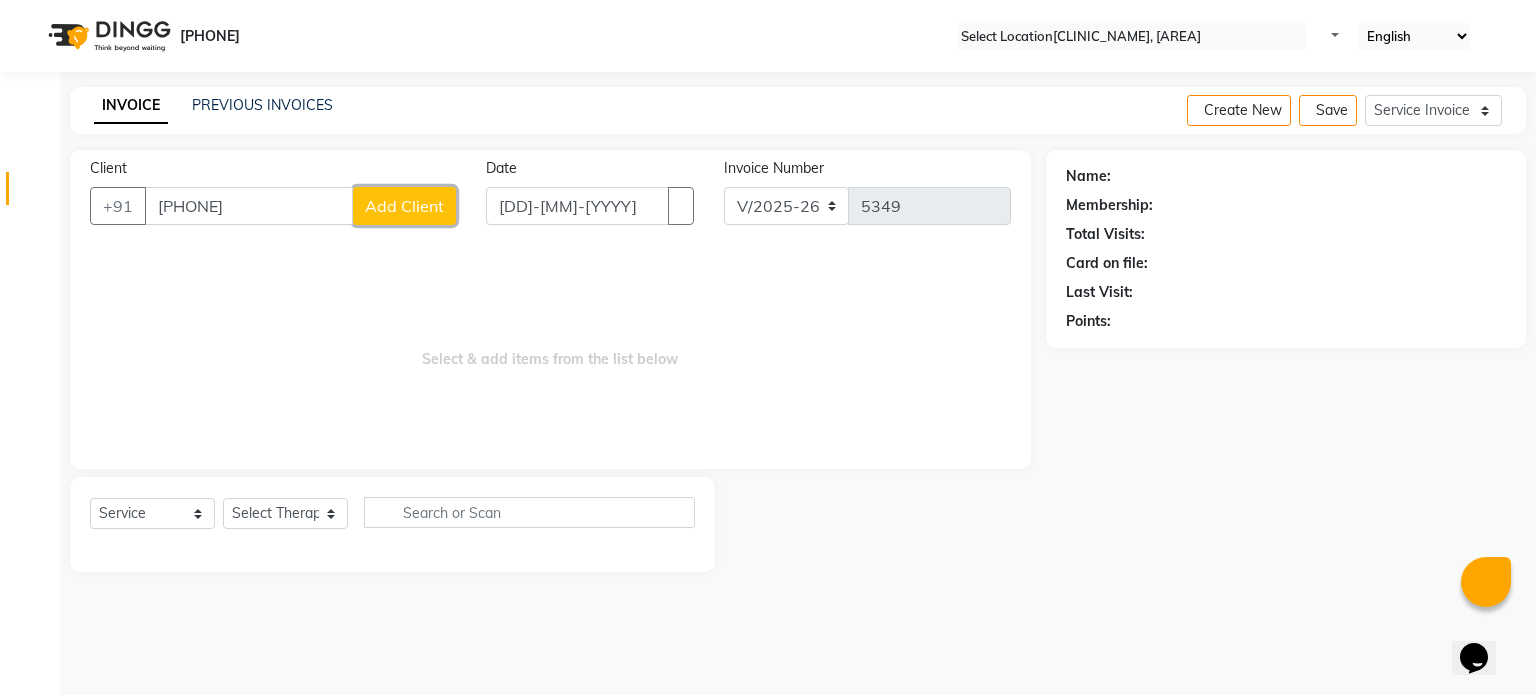 click on "Add Client" at bounding box center (404, 206) 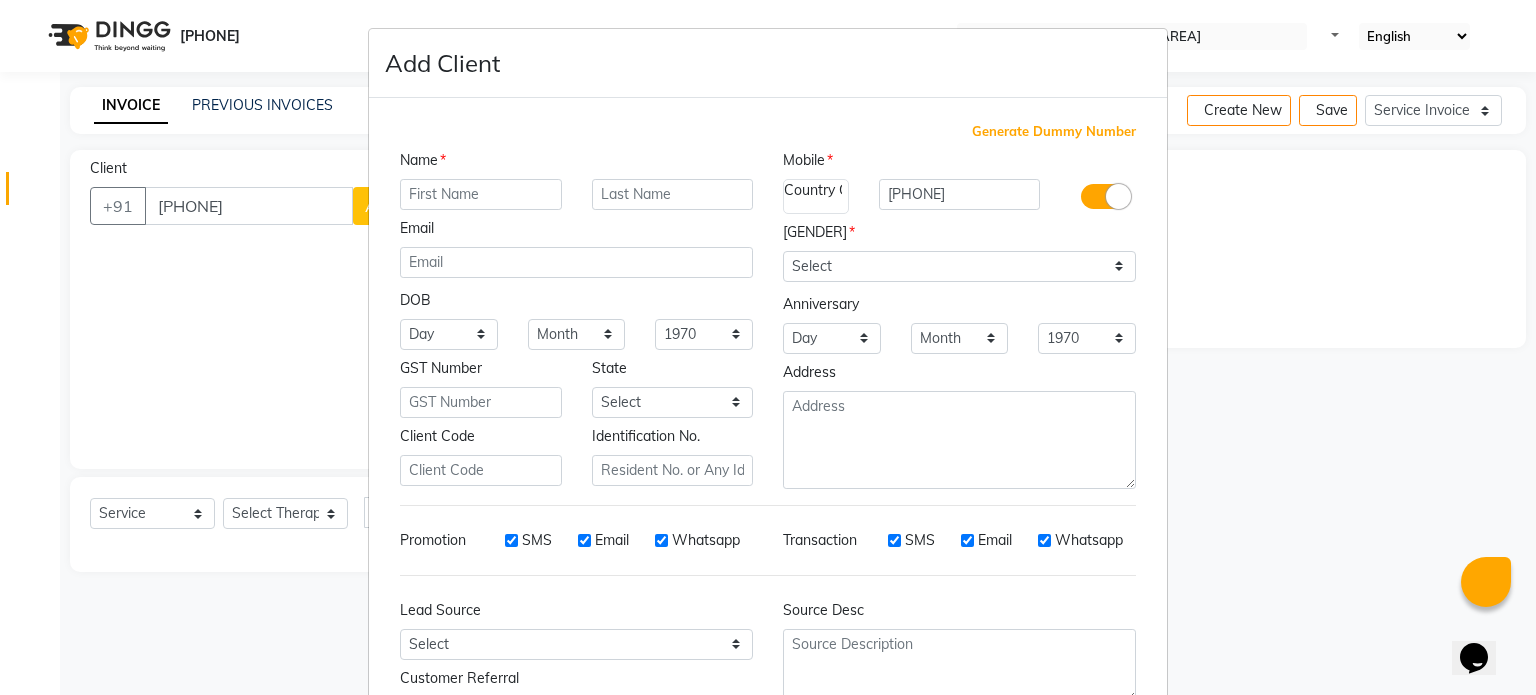 click on "Name" at bounding box center (576, 164) 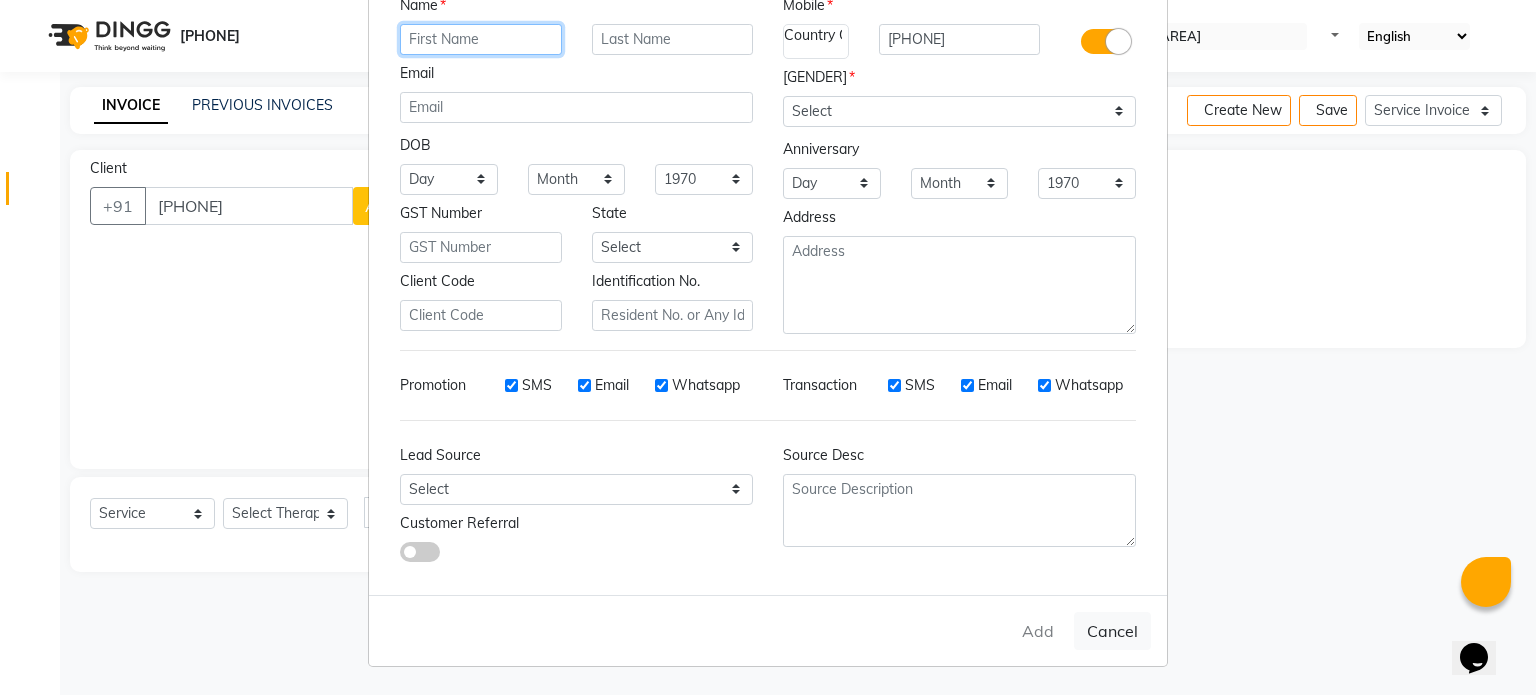 scroll, scrollTop: 0, scrollLeft: 0, axis: both 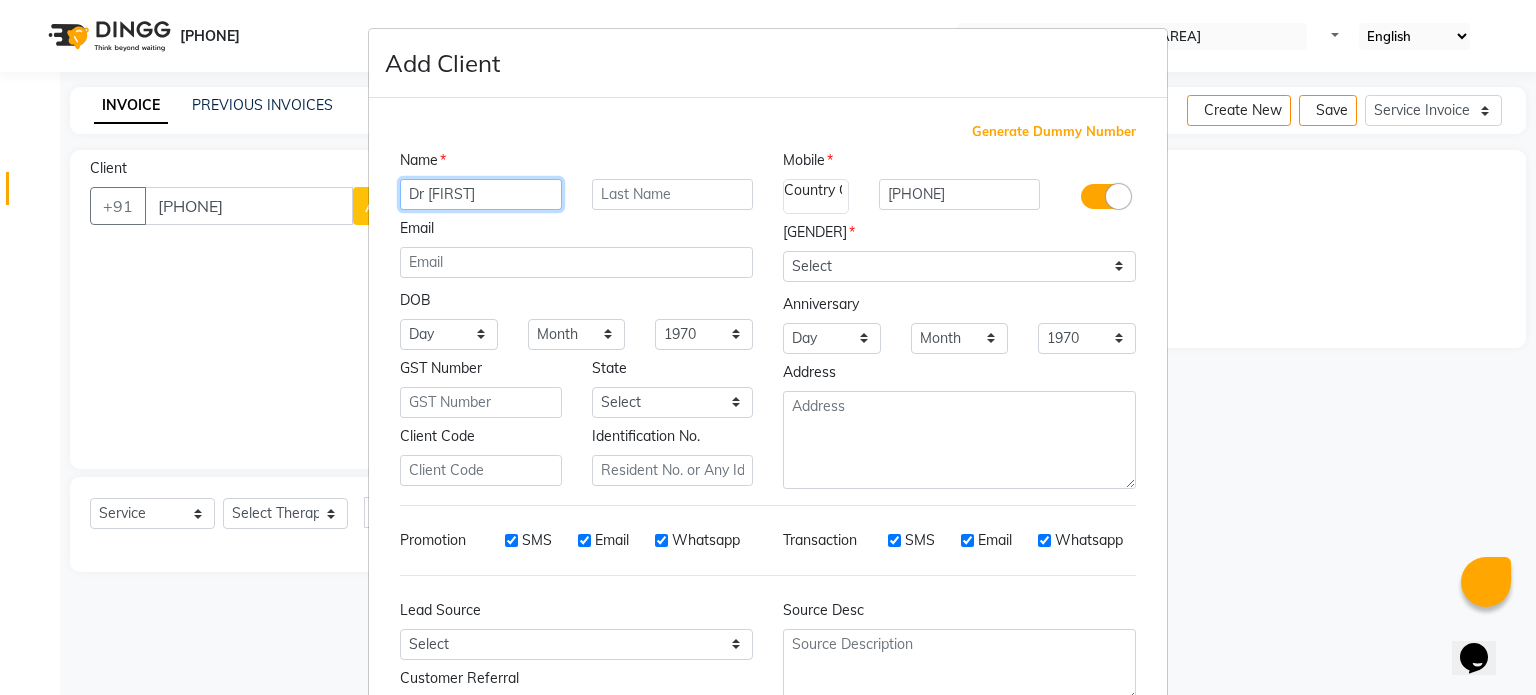 click on "Dr [FIRST]" at bounding box center [481, 194] 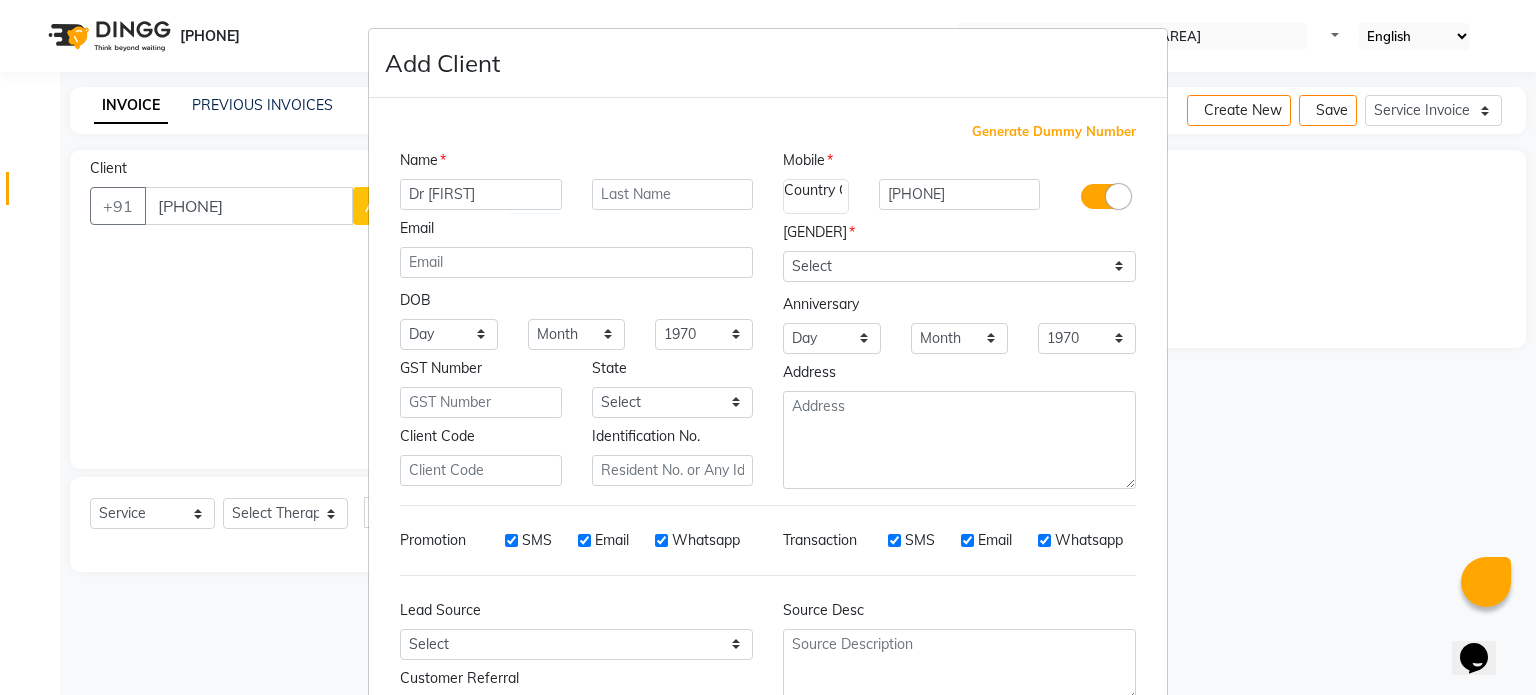 click on "Mobile Country Code × 91 [PHONE] Gender Select Male Female Other Prefer Not To Say Anniversary Day 01 02 03 04 05 06 07 08 09 10 11 12 13 14 15 16 17 18 19 20 21 22 23 24 25 26 27 28 29 30 31 Month January February March April May June July August September October November December 1970 1971 1972 1973 1974 1975 1976 1977 1978 1979 1980 1981 1982 1983 1984 1985 1986 1987 1988 1989 1990 1991 1992 1993 1994 1995 1996 1997 1998 1999 2000 2001 2002 2003 2004 2005 2006 2007 2008 2009 2010 2011 2012 2013 2014 2015 2016 2017 2018 2019 2020 2021 2022 2023 2024 2025 Address" at bounding box center [959, 319] 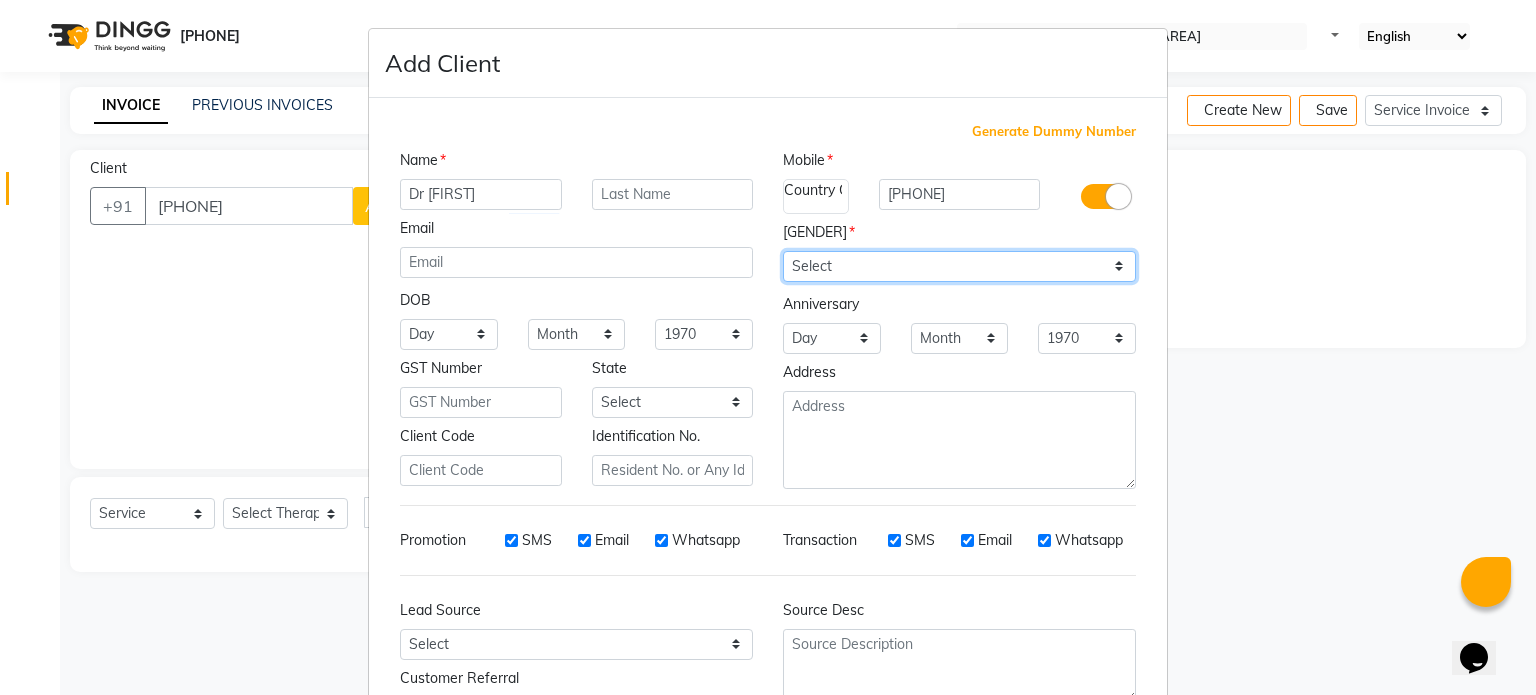 click on "Select Male Female Other Prefer Not To Say" at bounding box center (959, 266) 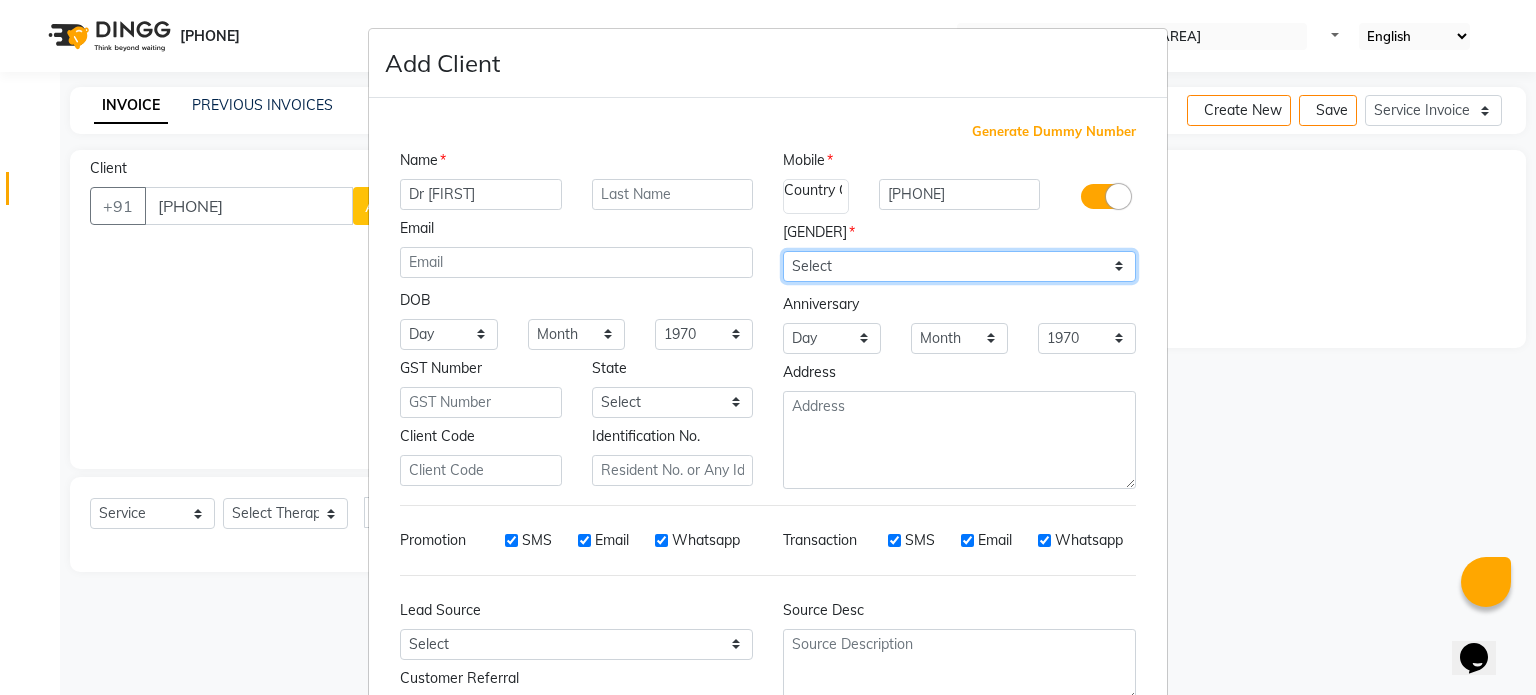 select on "male" 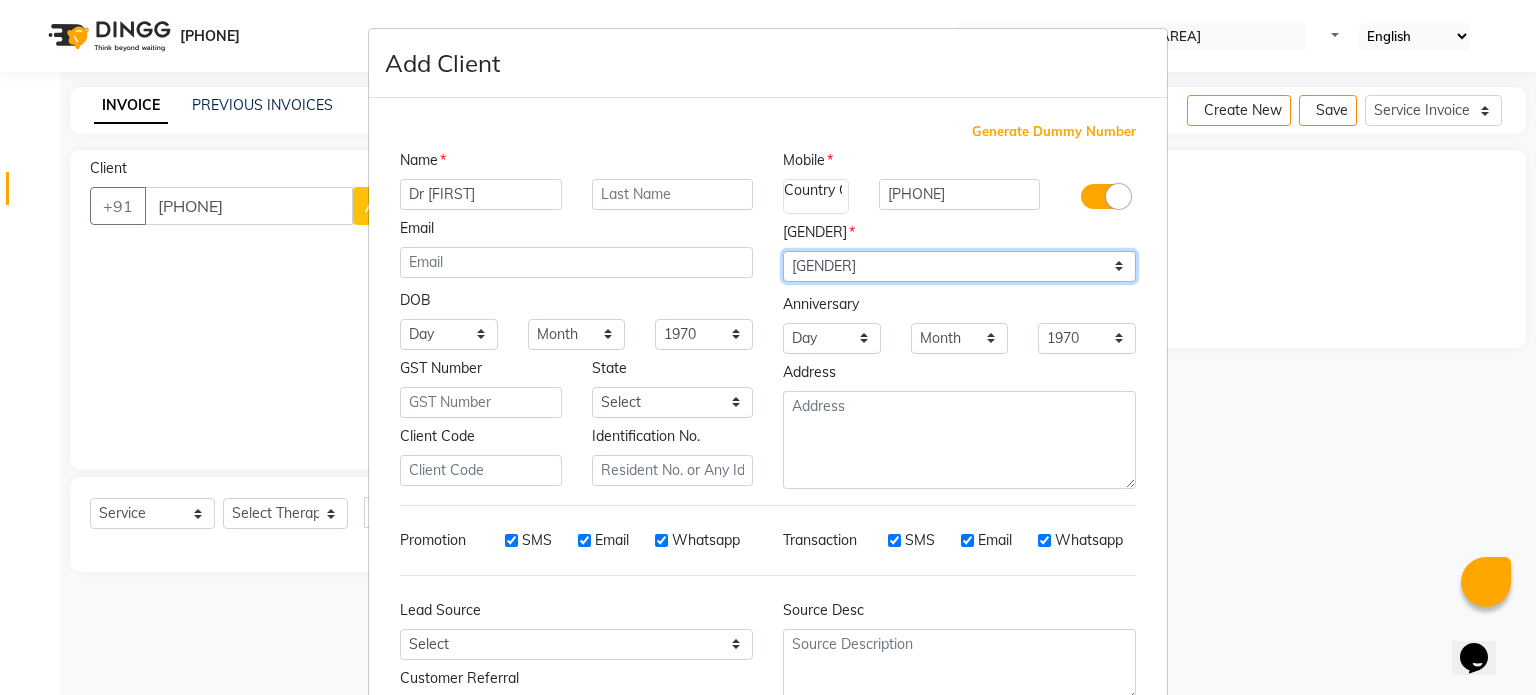 click on "Select Male Female Other Prefer Not To Say" at bounding box center [959, 266] 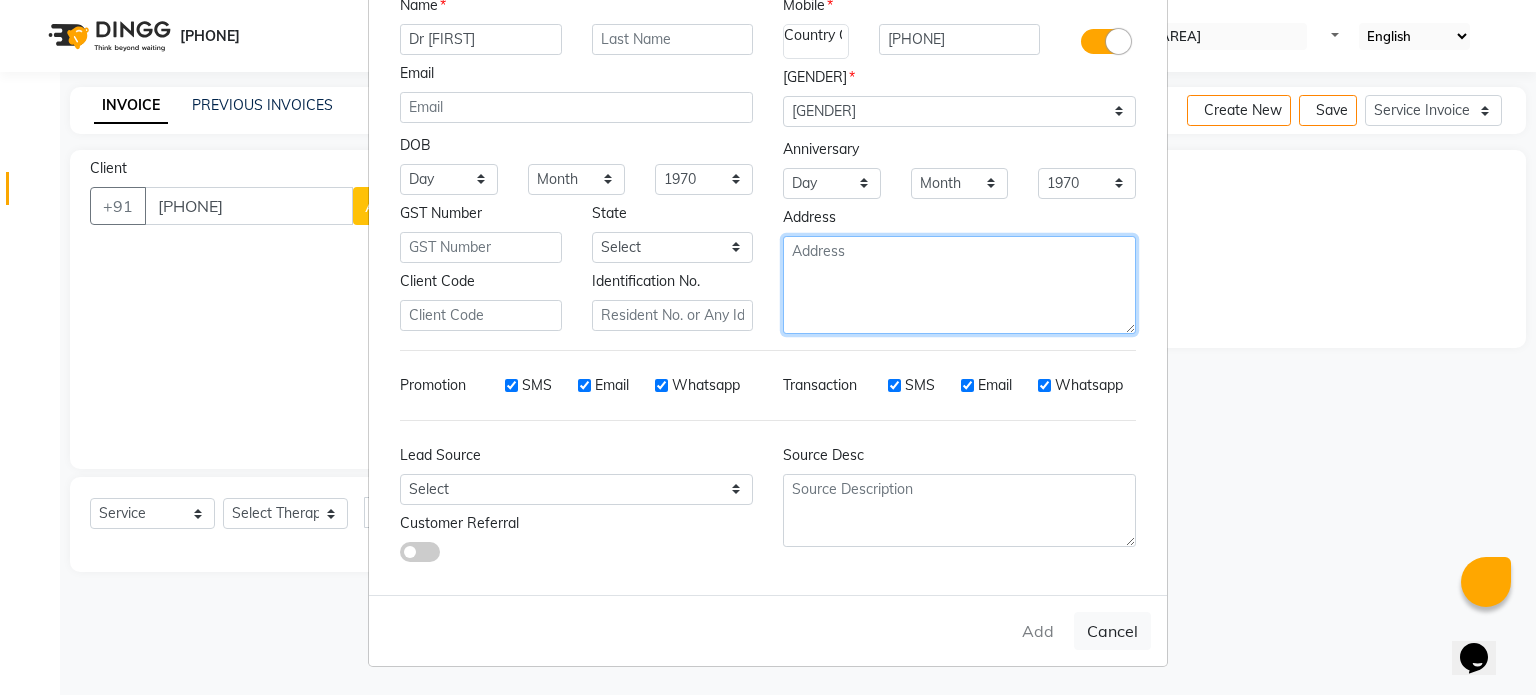 click at bounding box center [959, 285] 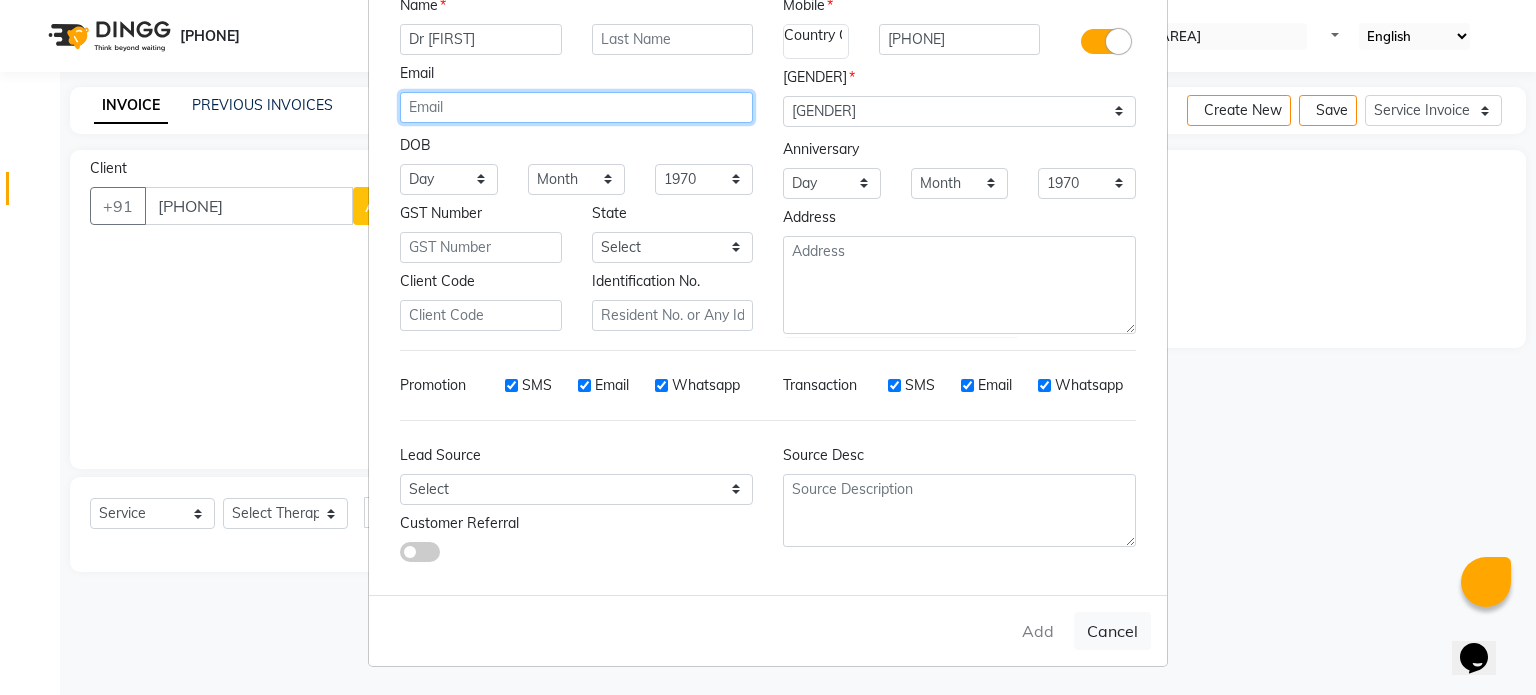 click at bounding box center (576, 107) 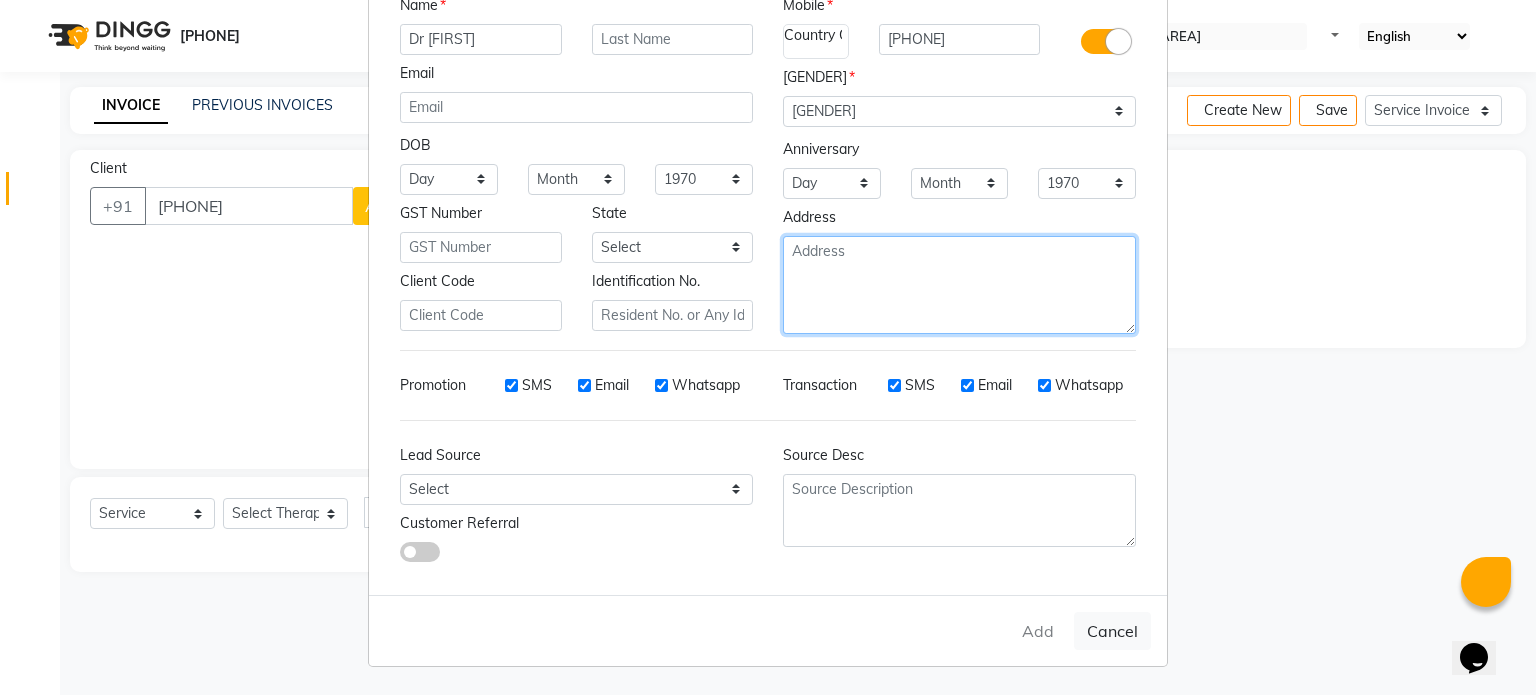 click at bounding box center (959, 285) 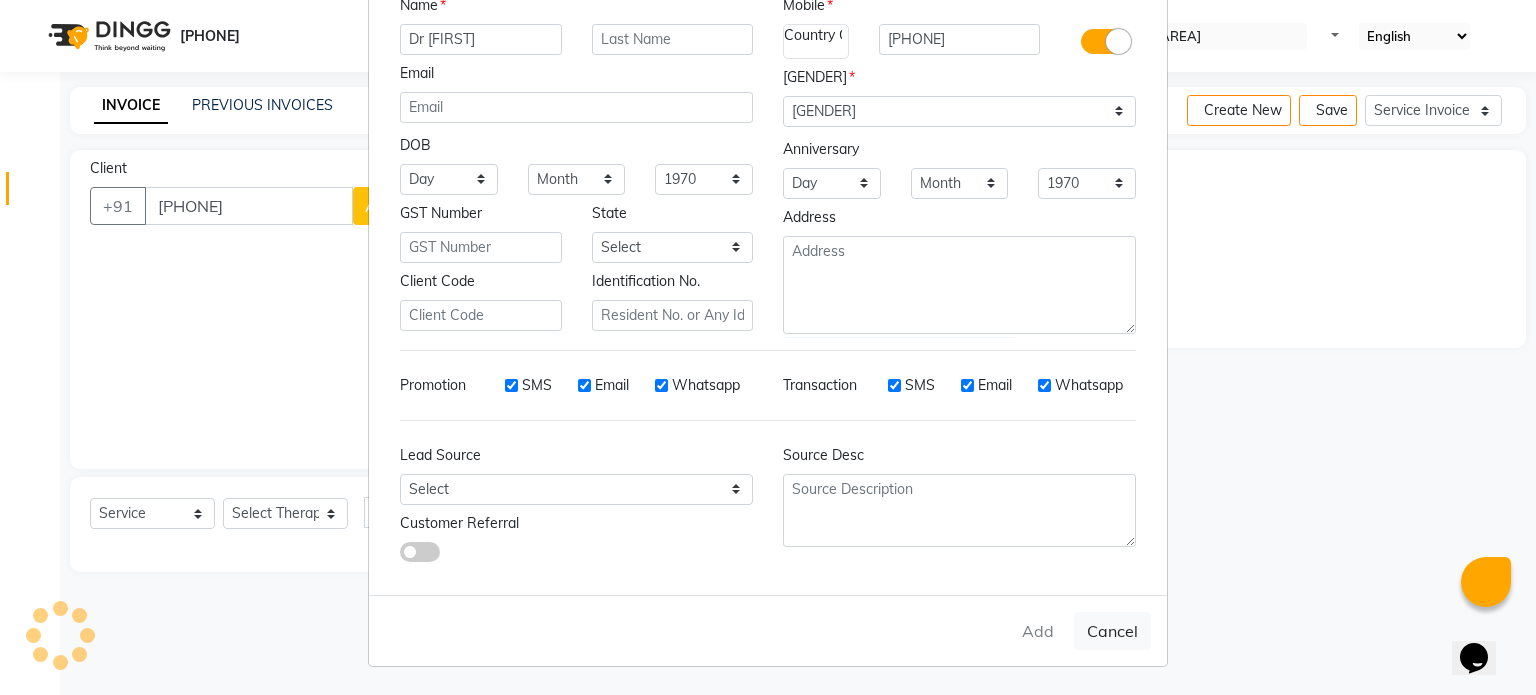 click on "Add   Cancel" at bounding box center (768, 630) 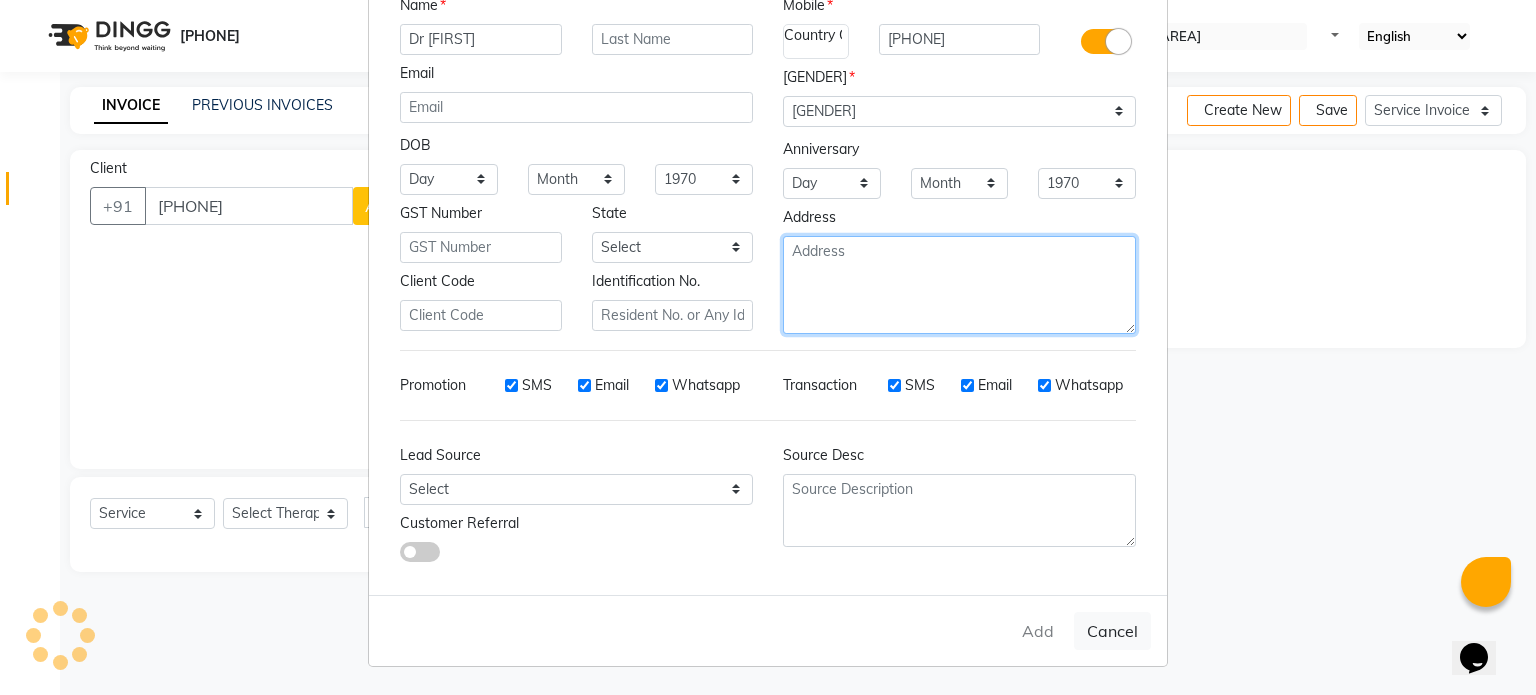 click at bounding box center (959, 285) 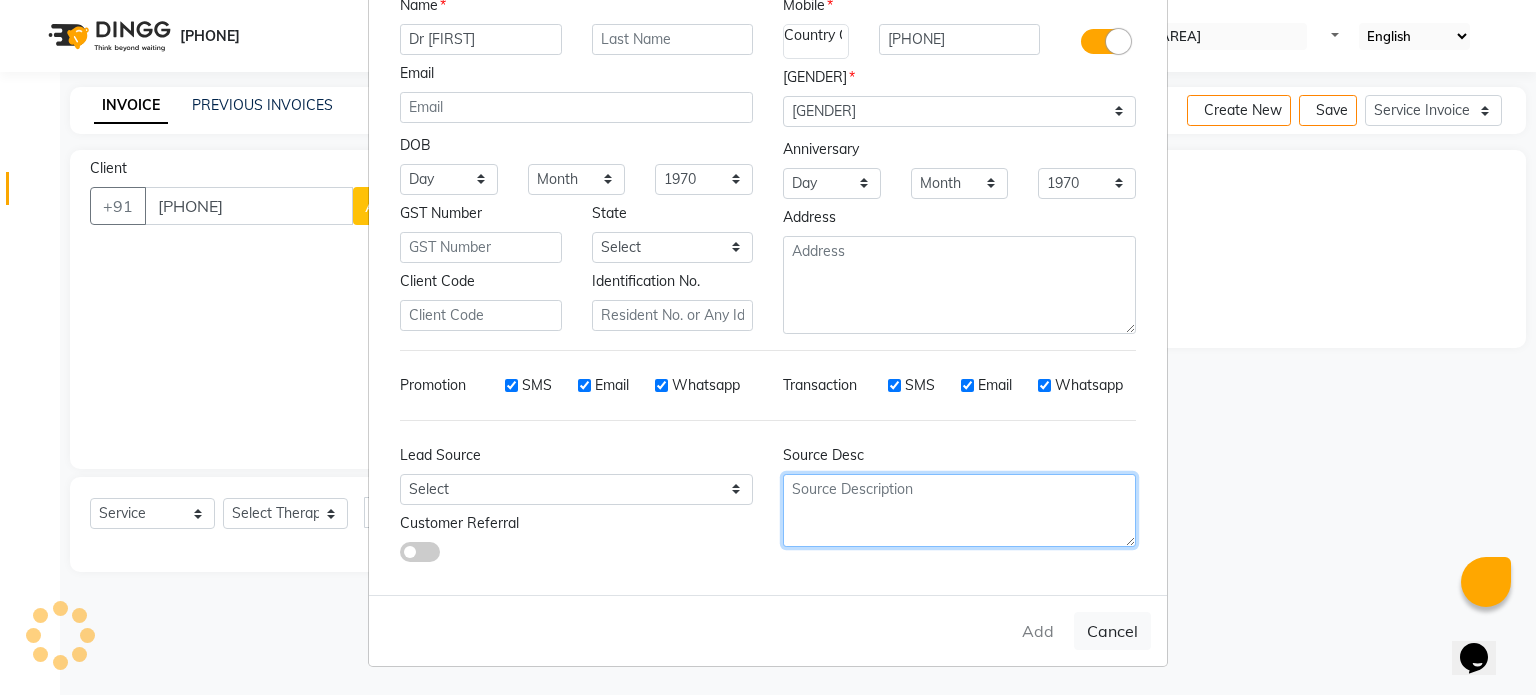 click at bounding box center [959, 510] 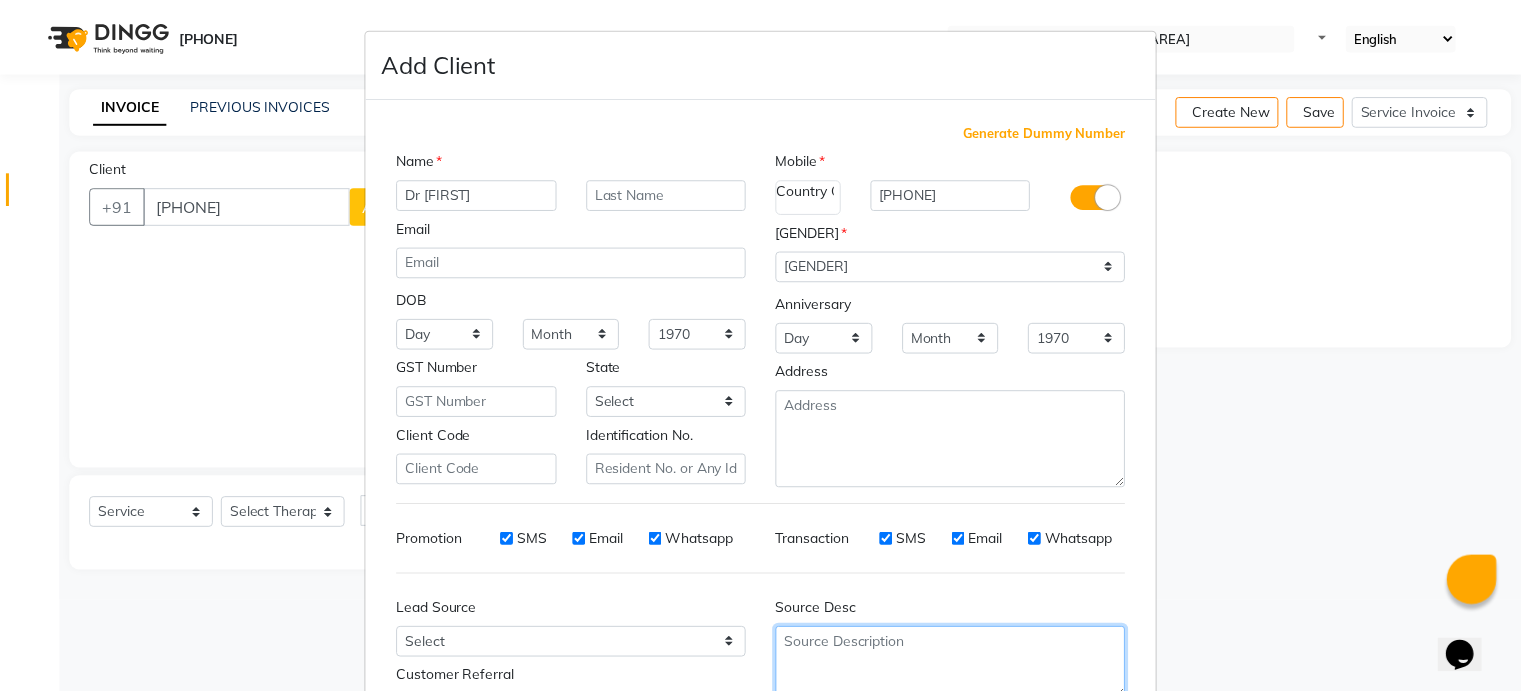 scroll, scrollTop: 161, scrollLeft: 0, axis: vertical 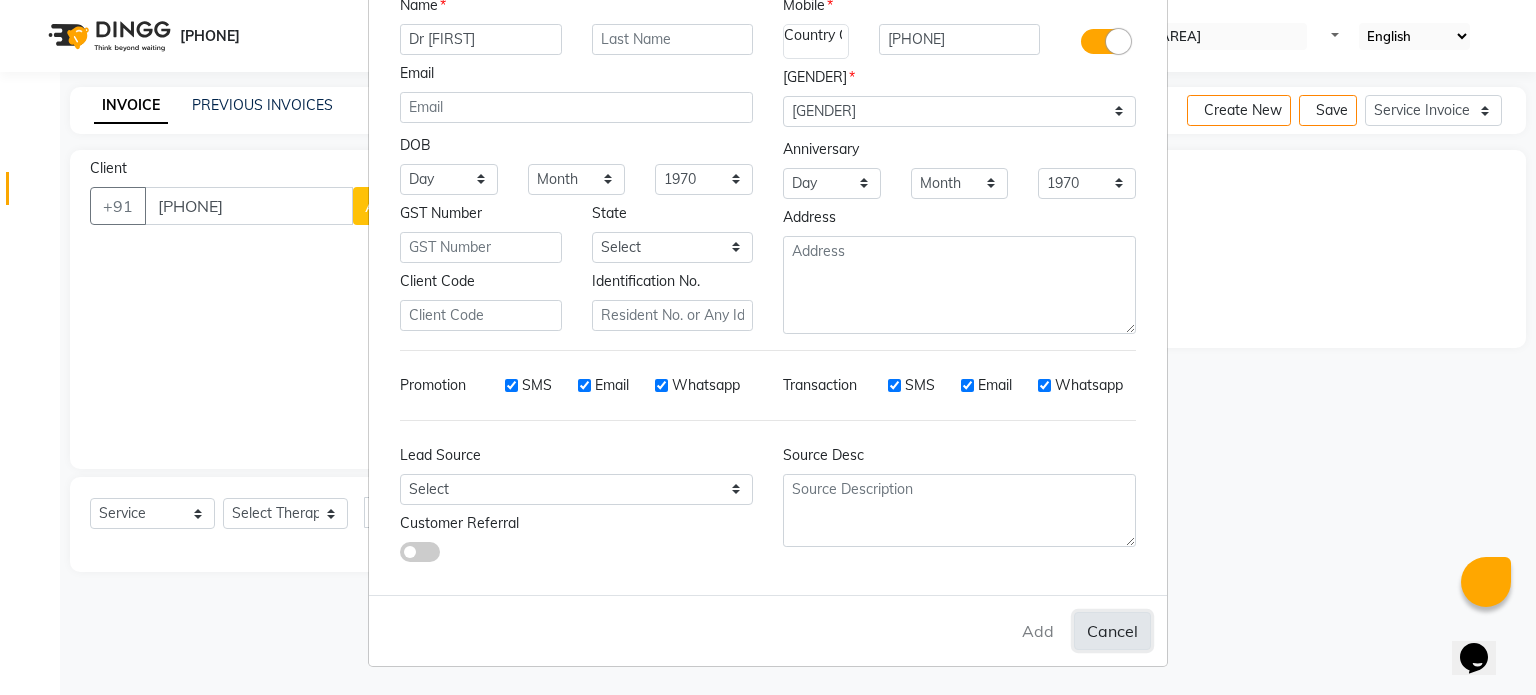 click on "Cancel" at bounding box center [1112, 631] 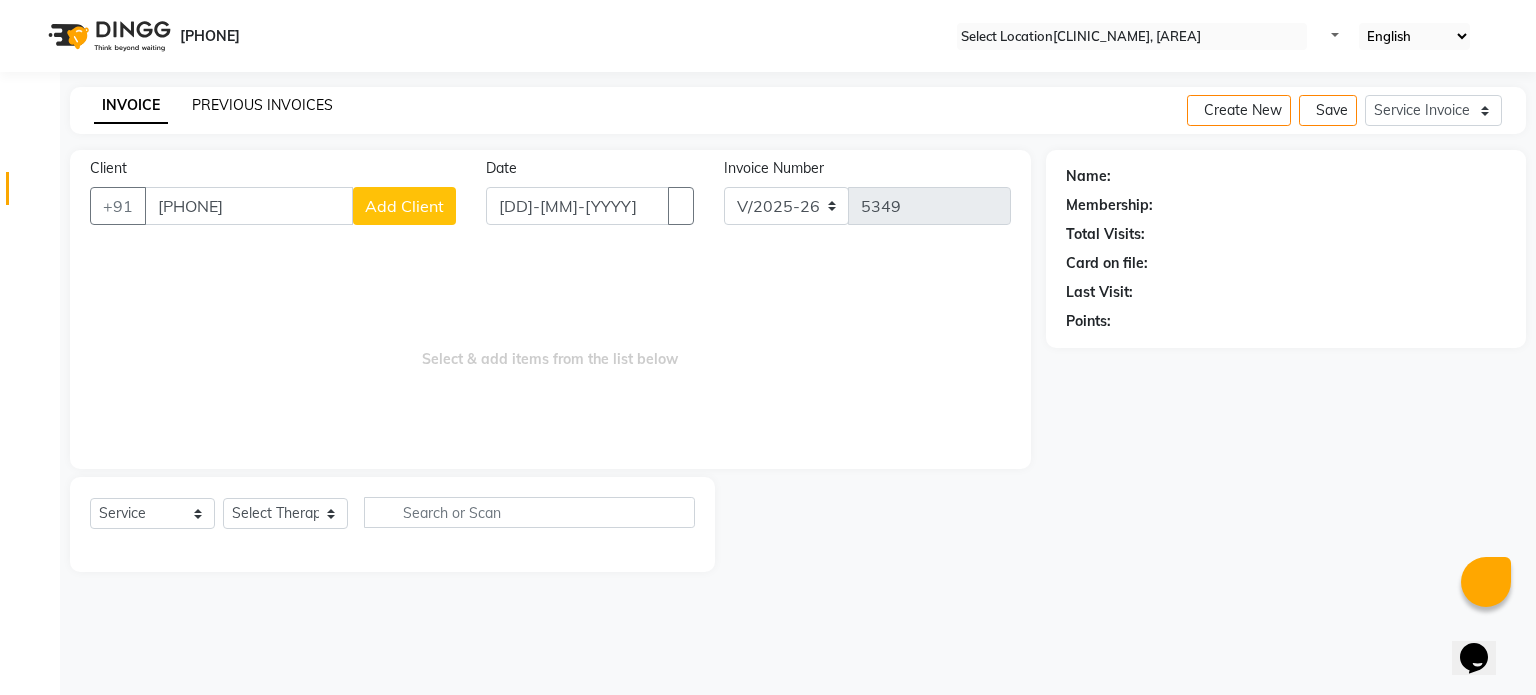 click on "PREVIOUS INVOICES" at bounding box center (262, 105) 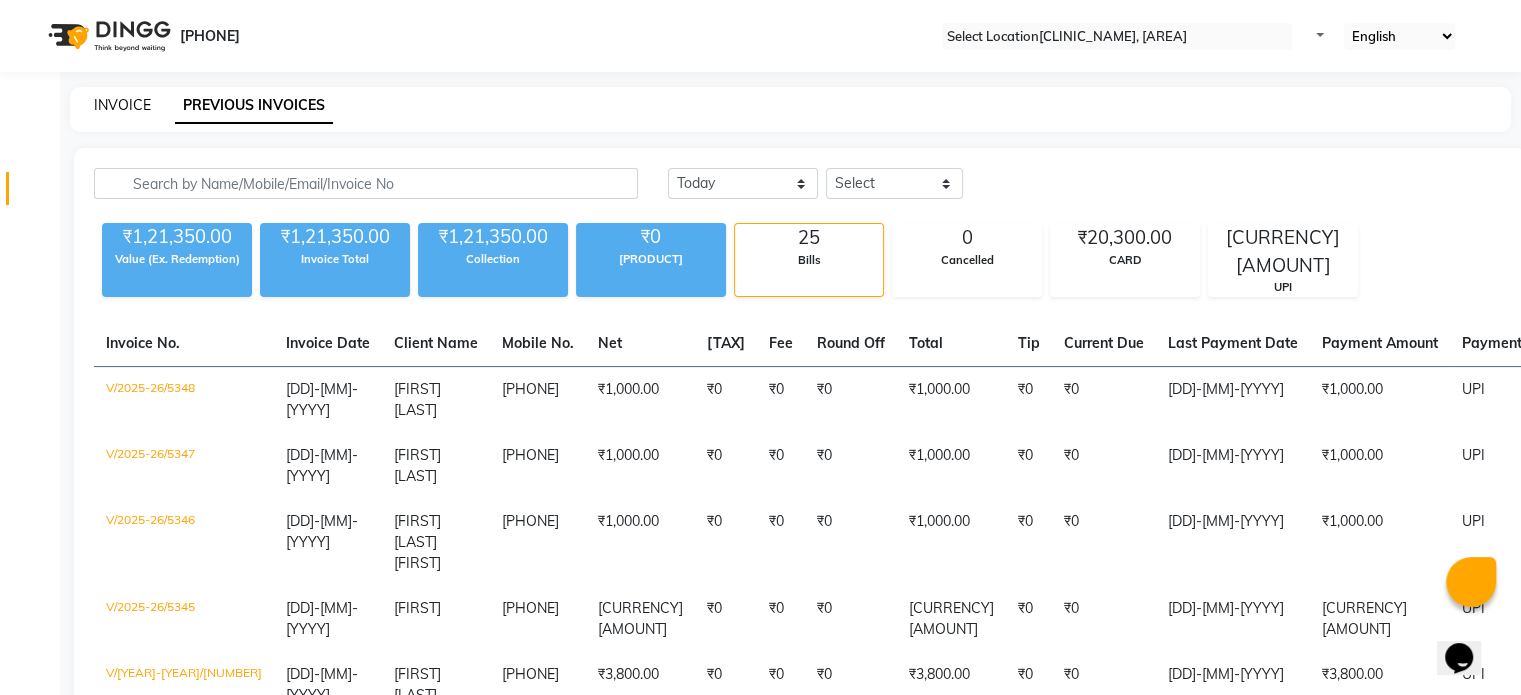 click on "INVOICE" at bounding box center [122, 105] 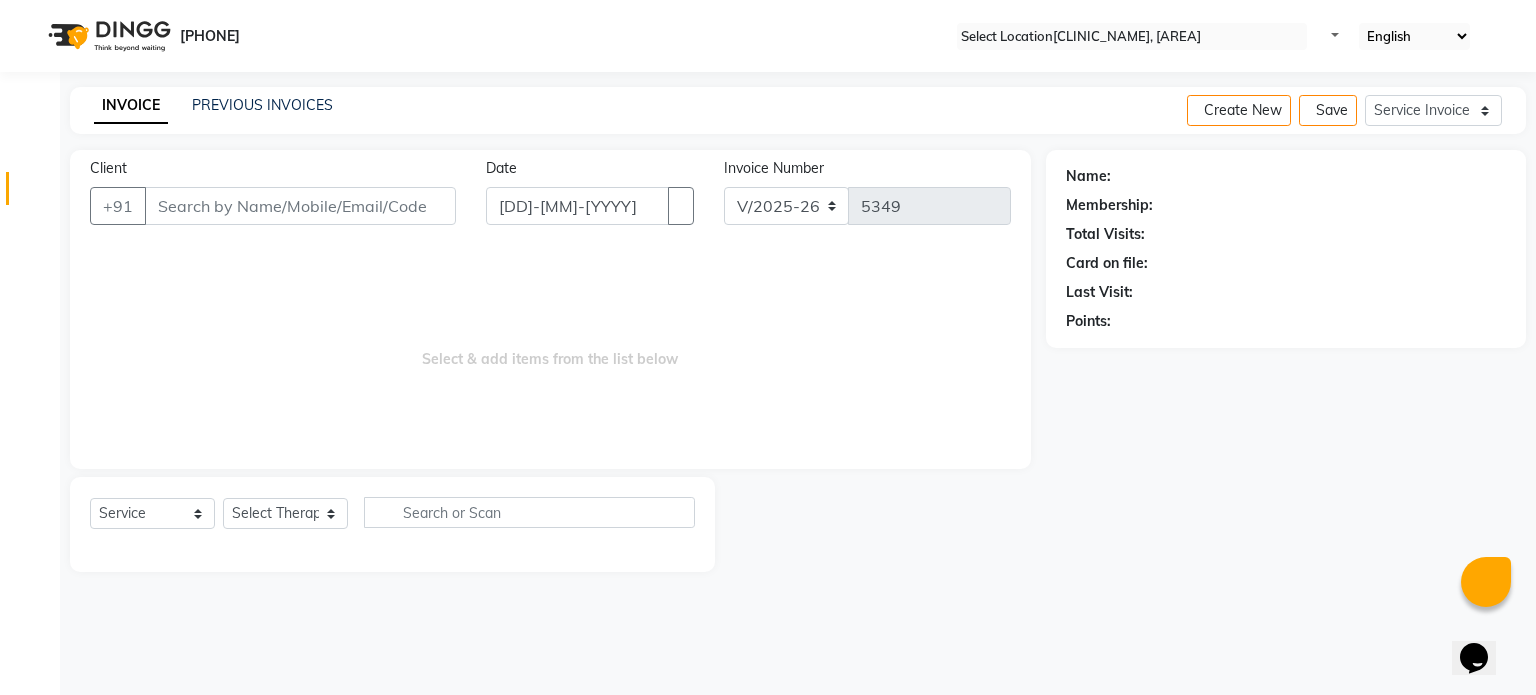 click on "Client" at bounding box center [300, 206] 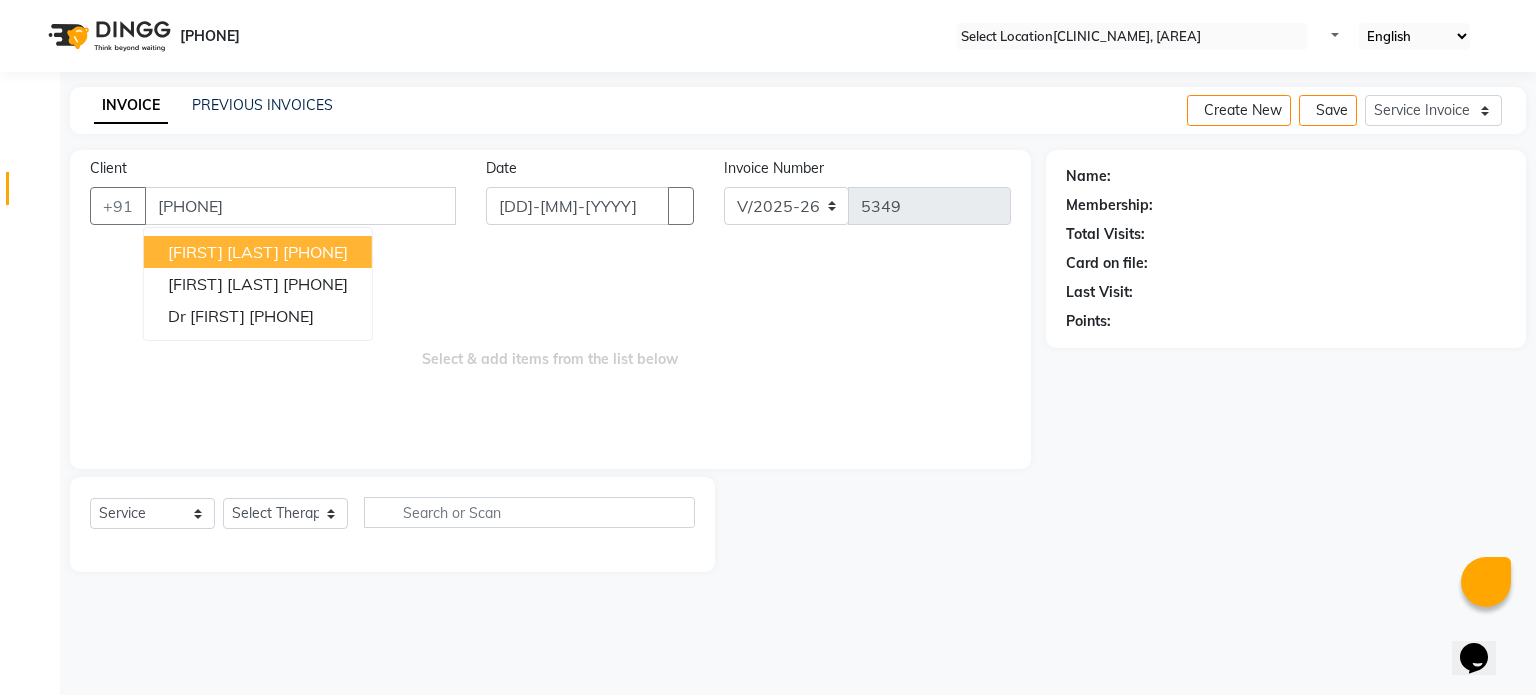 type on "[PHONE]" 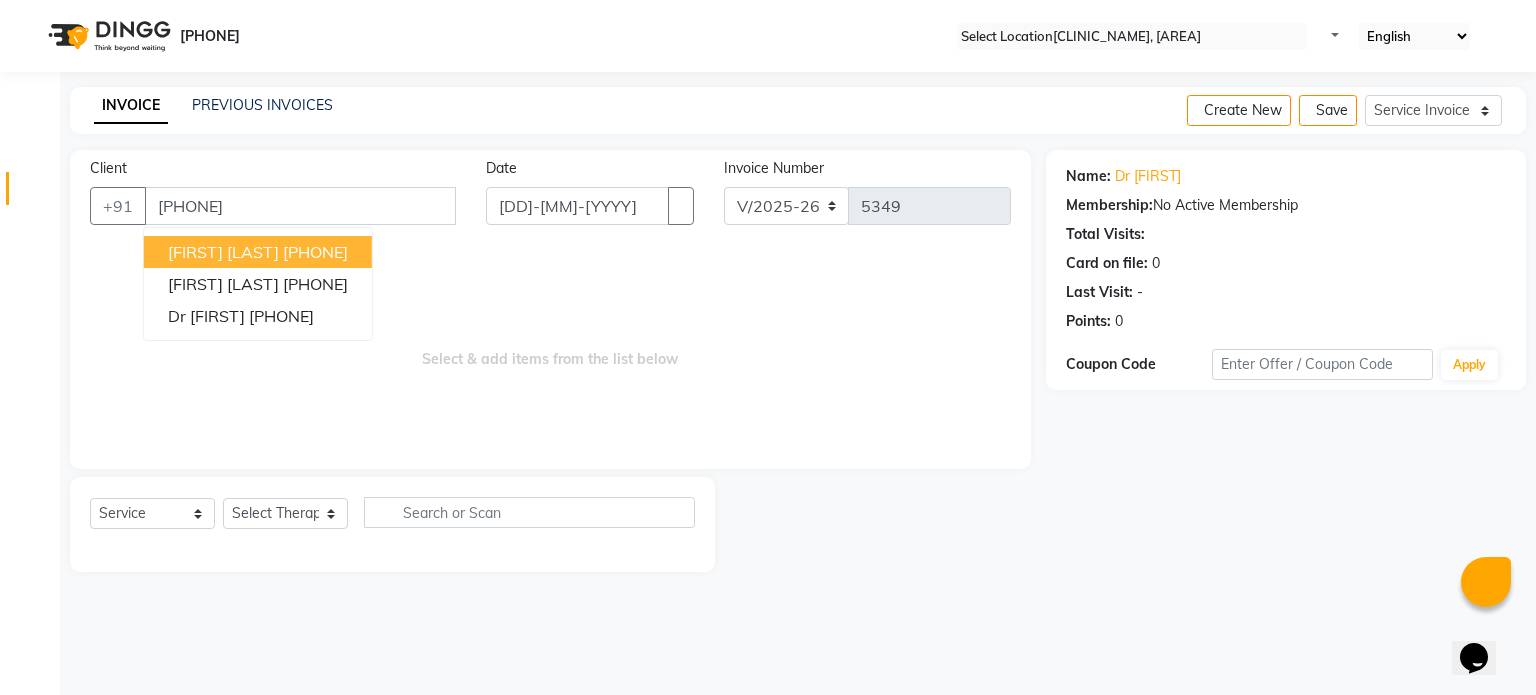 click on "Select & add items from the list below" at bounding box center (550, 349) 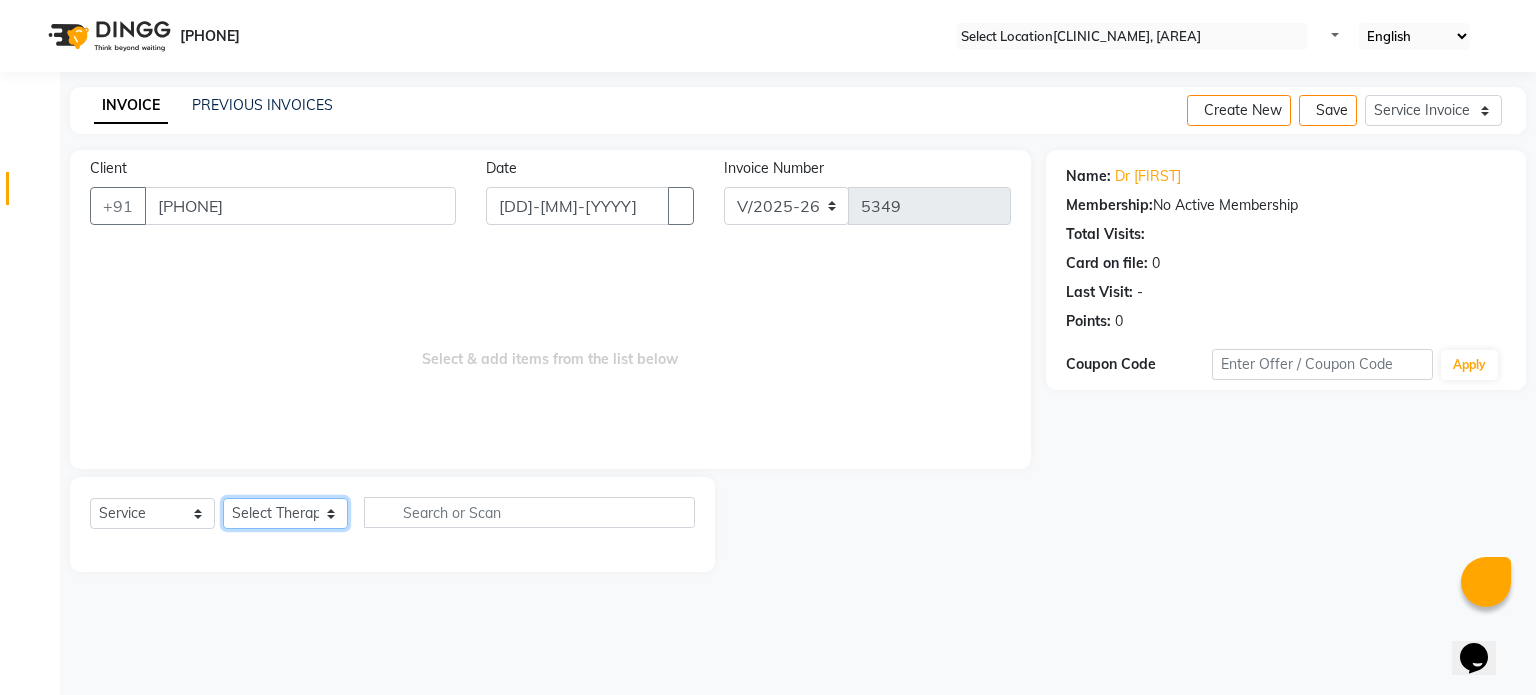 click on "Select Therapist Dr Durgesh Dr Harish Dr Ranjana Dr Saurabh Dr. Suraj Dr. Tejpal Mehlawat KUSHAL MOHIT SEMWAL Nancy Singhai Reception 1  Reception 2 Reception 3" at bounding box center [285, 513] 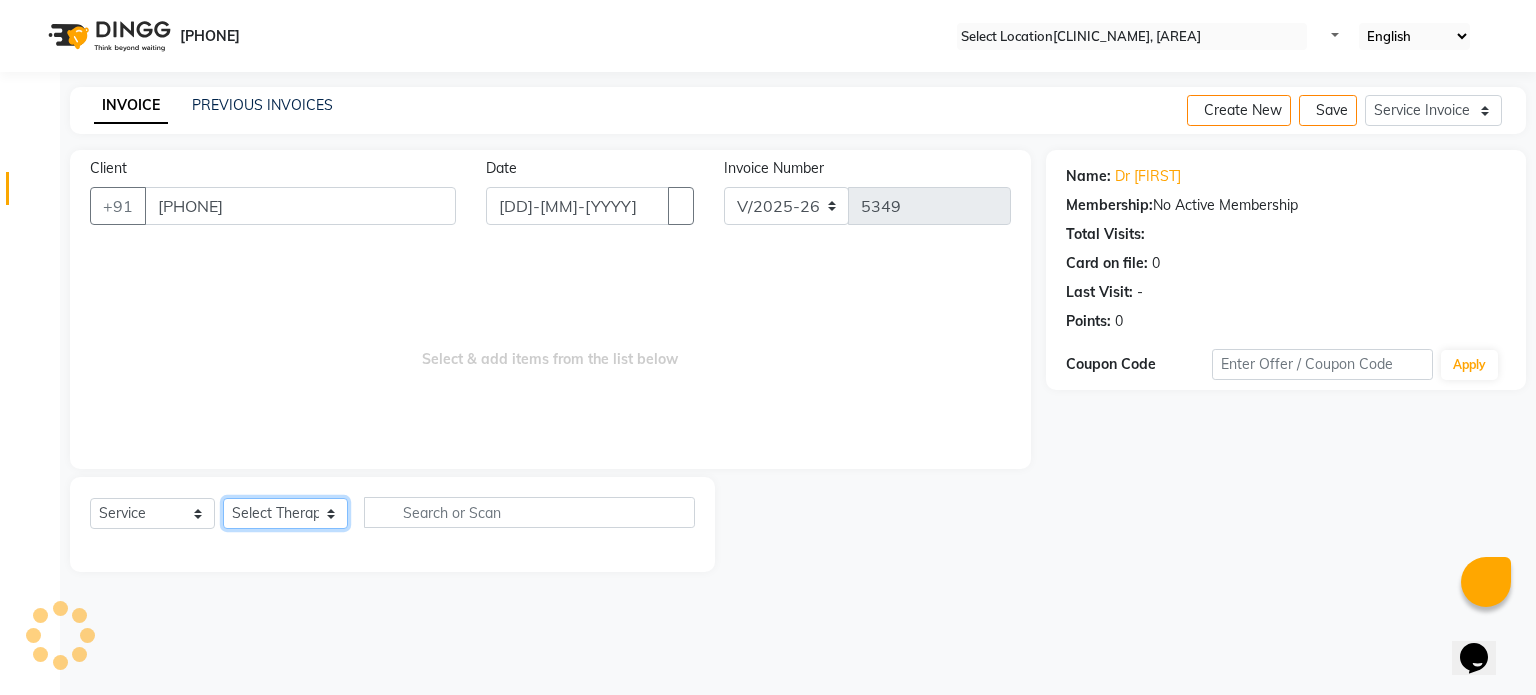 select on "20216" 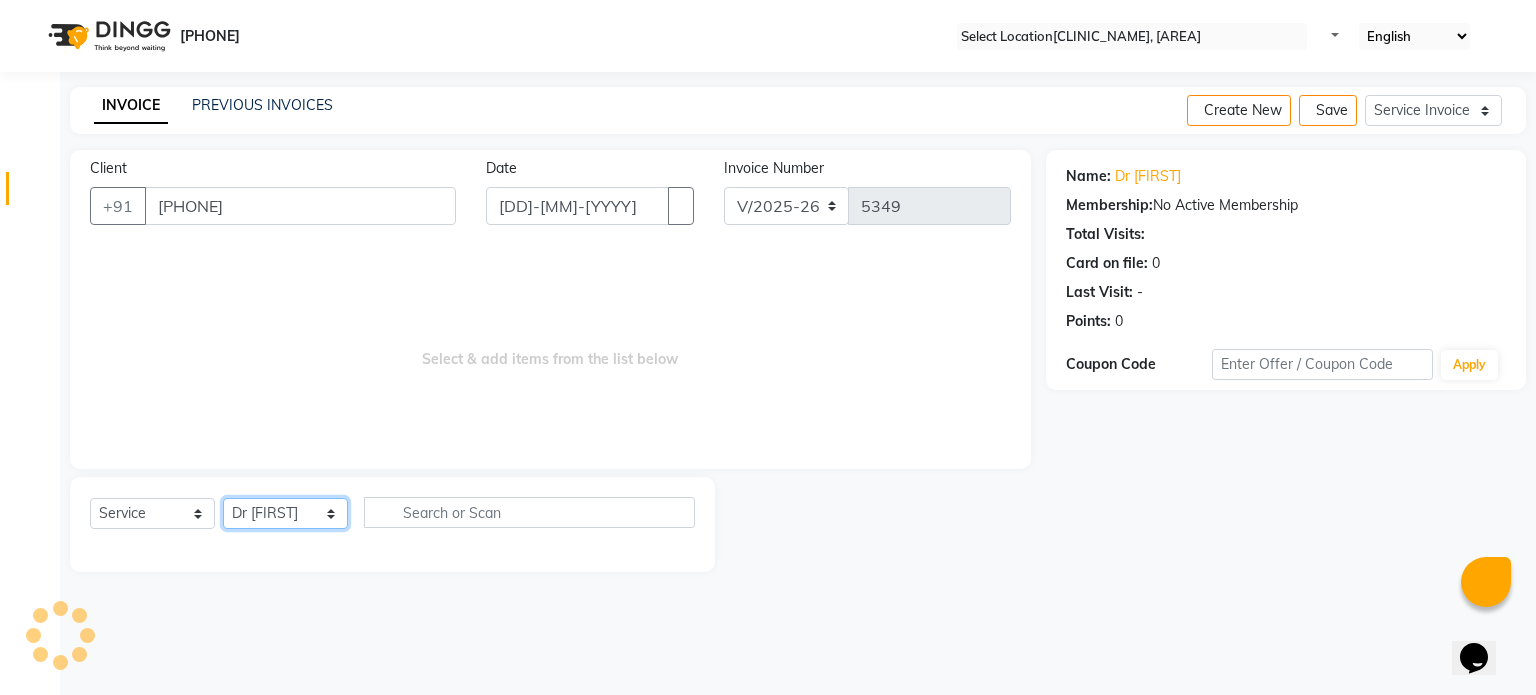 click on "Select Therapist Dr Durgesh Dr Harish Dr Ranjana Dr Saurabh Dr. Suraj Dr. Tejpal Mehlawat KUSHAL MOHIT SEMWAL Nancy Singhai Reception 1  Reception 2 Reception 3" at bounding box center (285, 513) 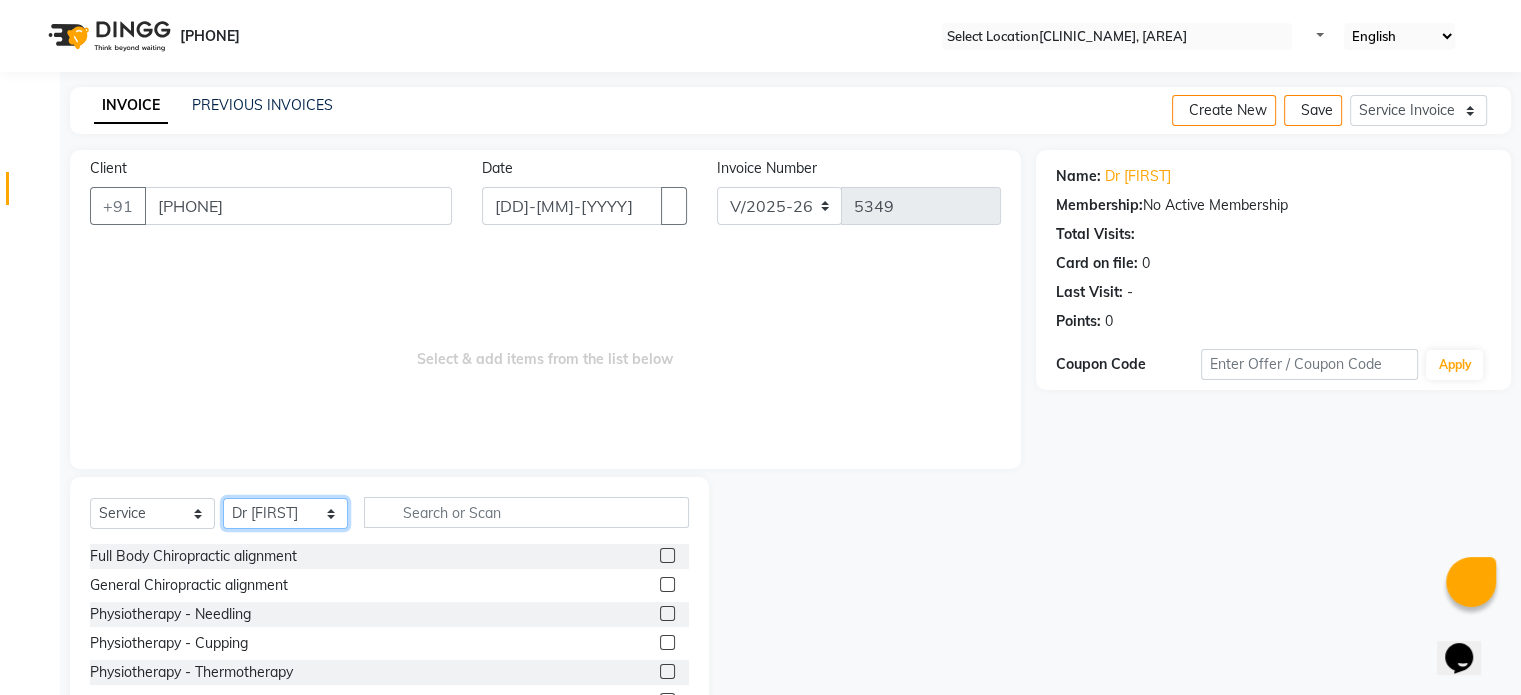 scroll, scrollTop: 119, scrollLeft: 0, axis: vertical 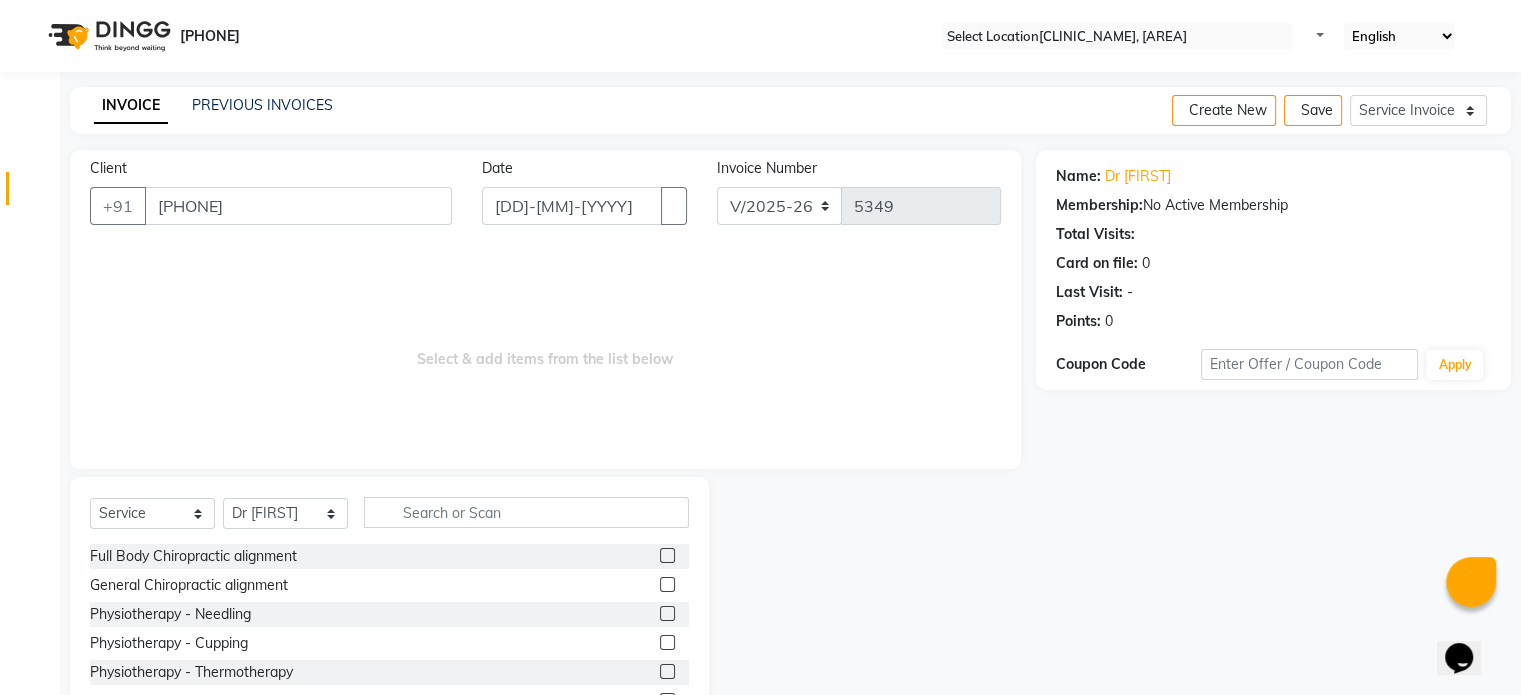 click at bounding box center (667, 584) 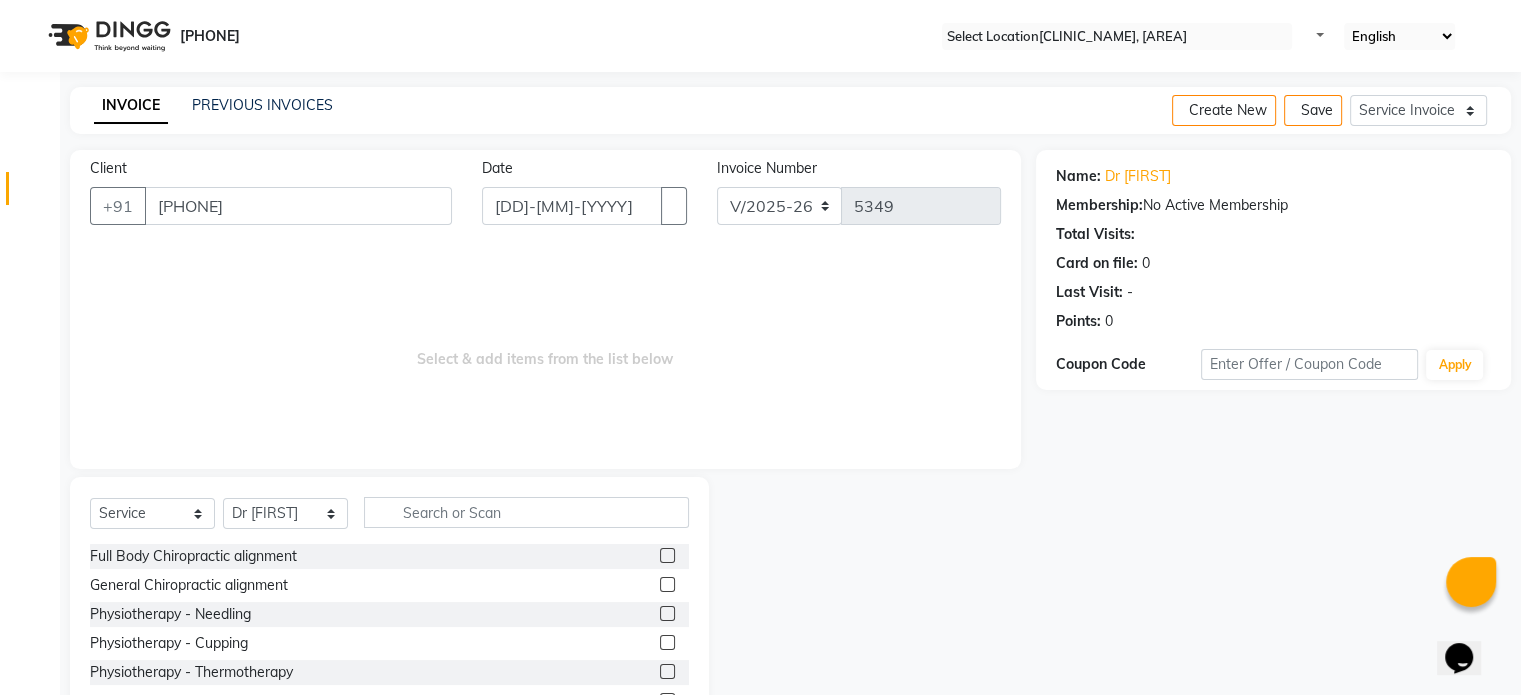 click at bounding box center (666, 585) 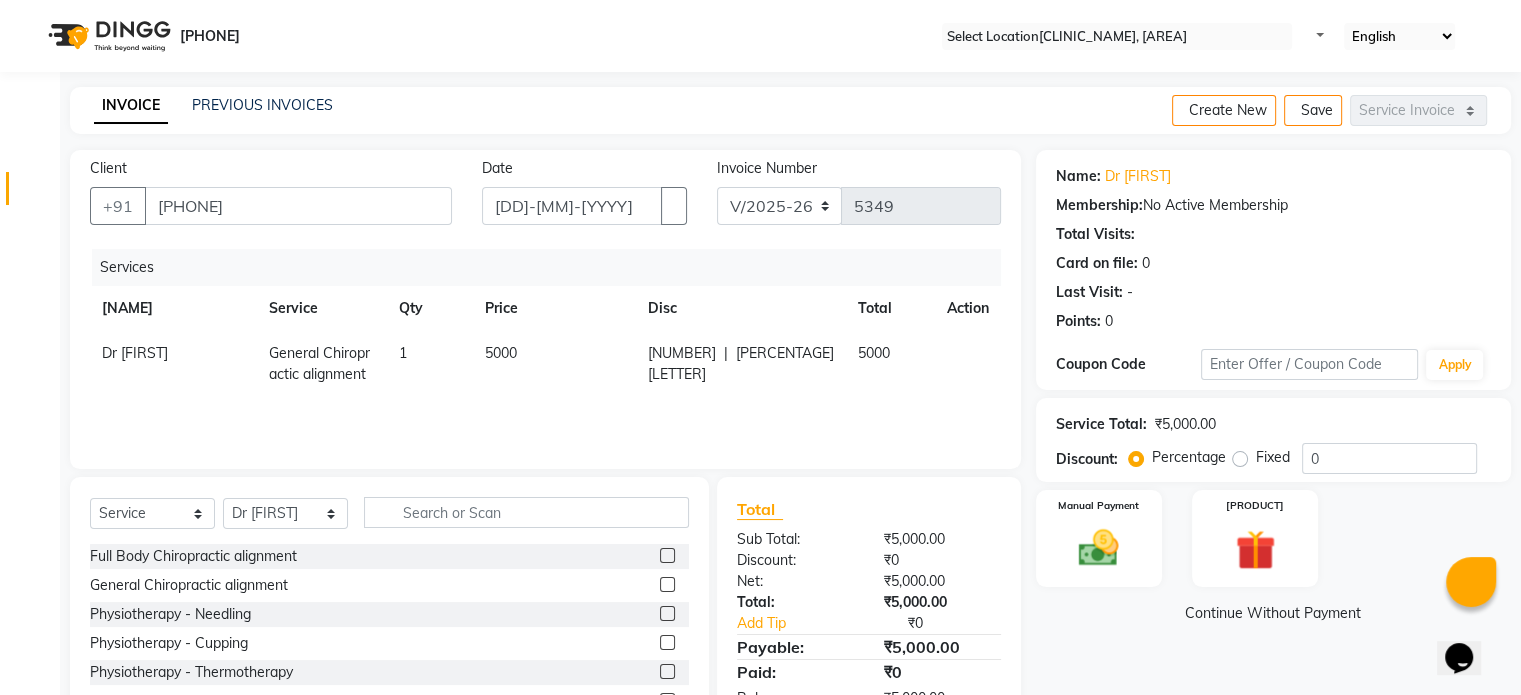 click on "5000" at bounding box center [554, 364] 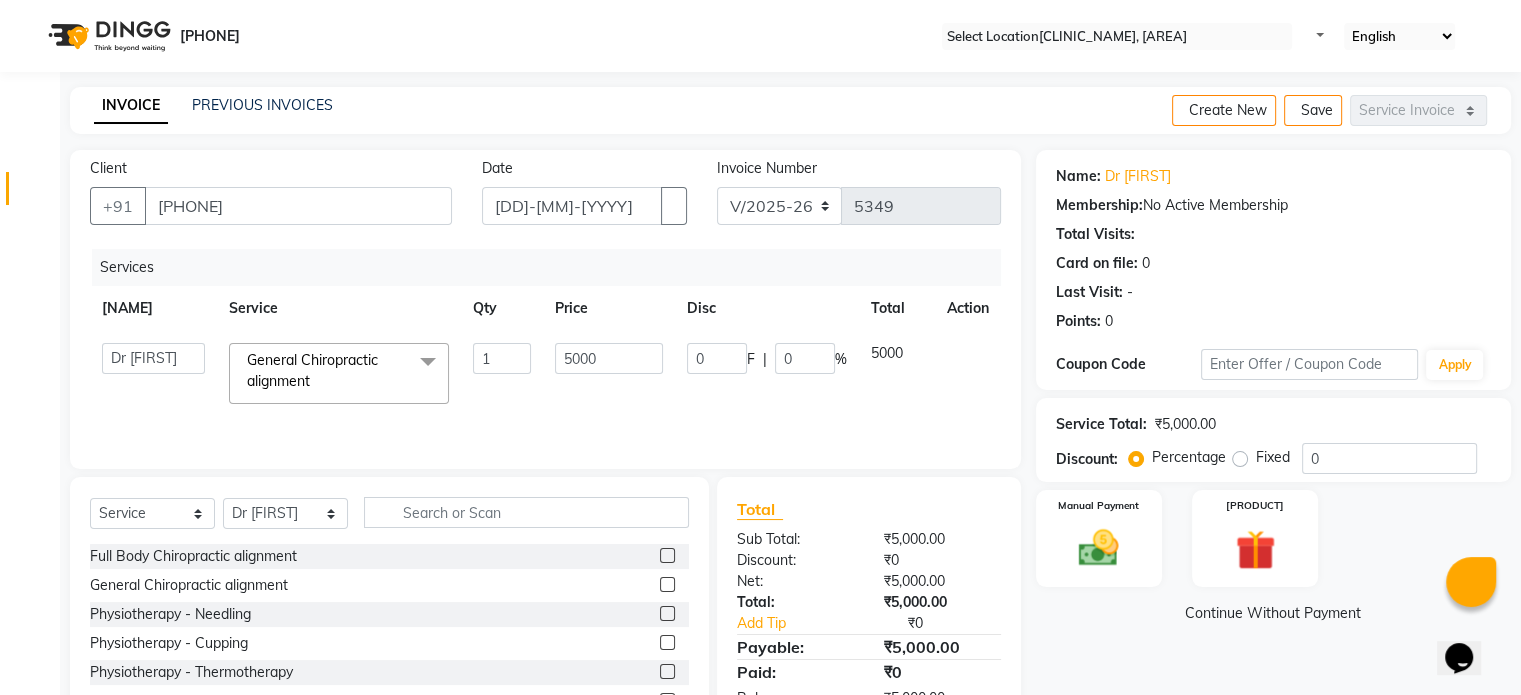 click on "5000" at bounding box center [502, 358] 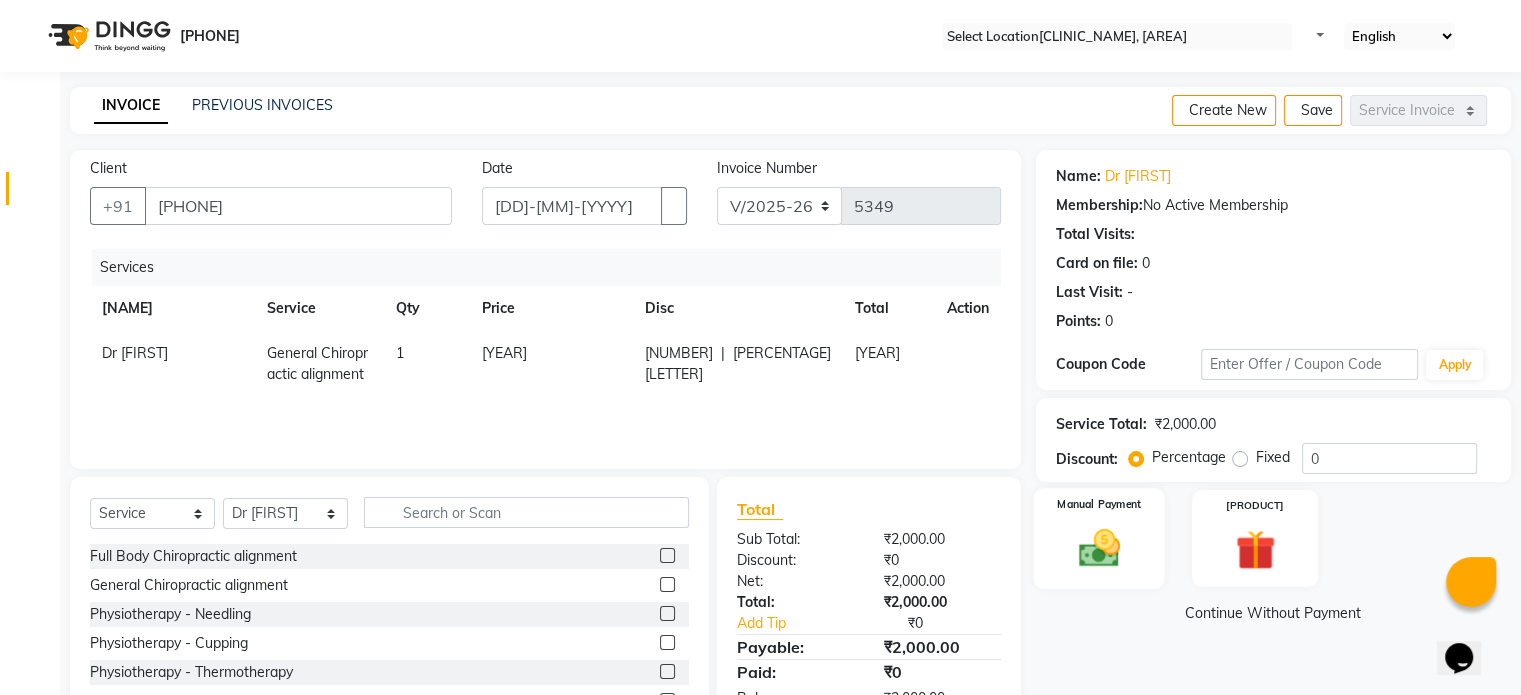 click at bounding box center [1098, 548] 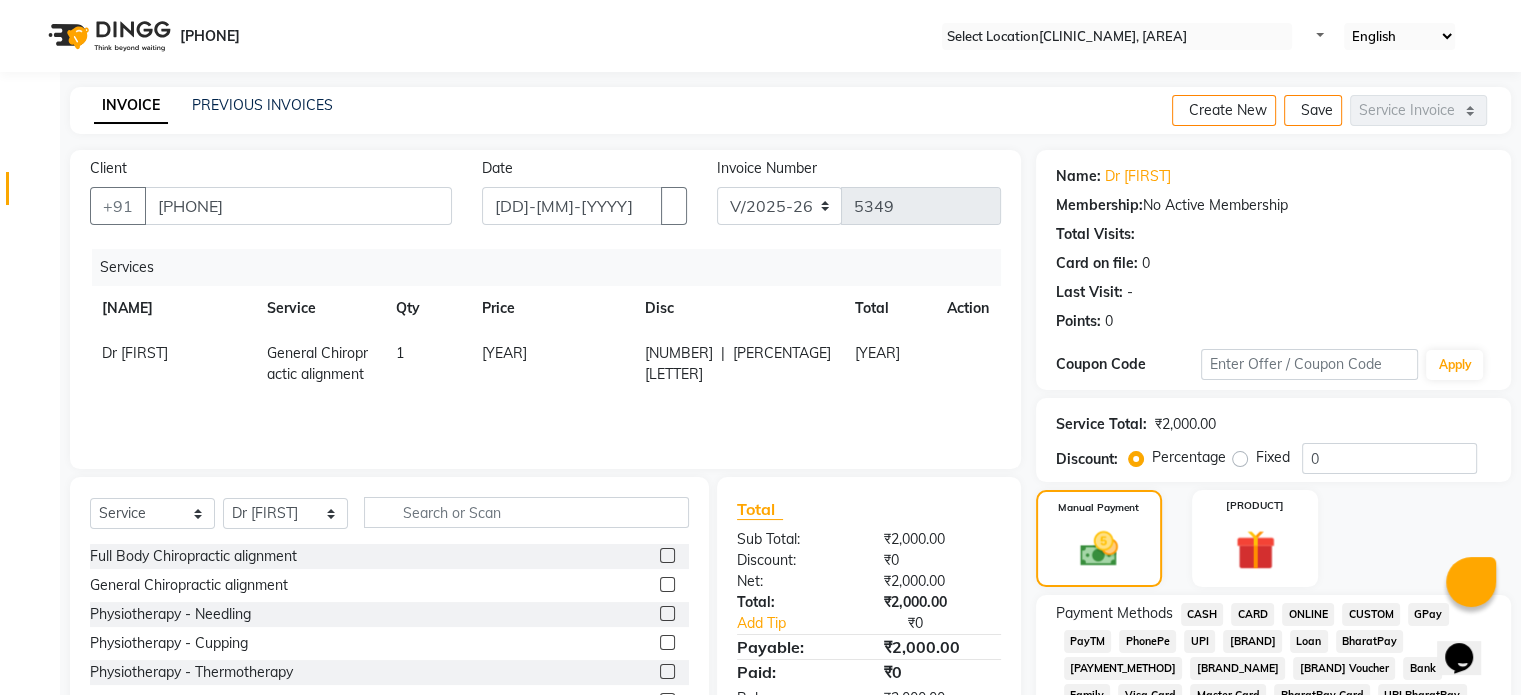 click on "UPI" at bounding box center (1202, 614) 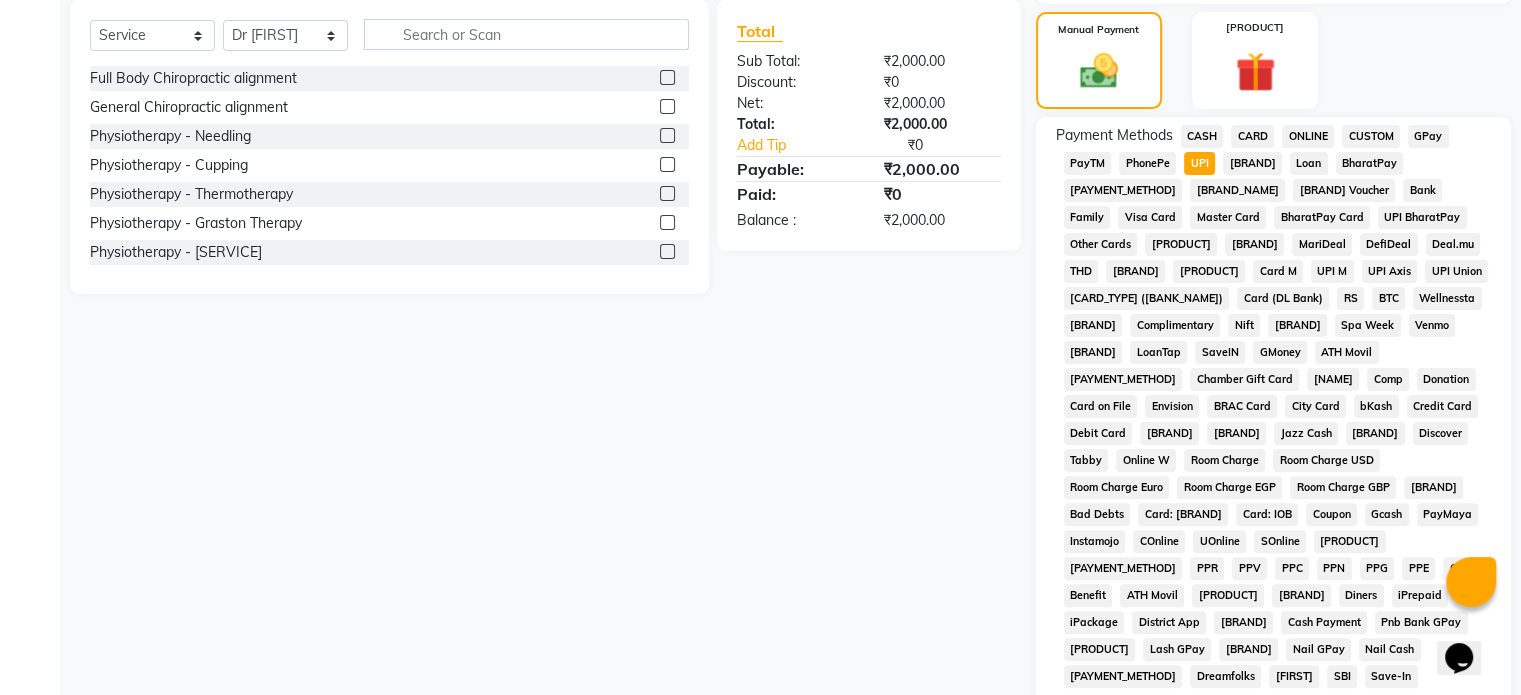 scroll, scrollTop: 652, scrollLeft: 0, axis: vertical 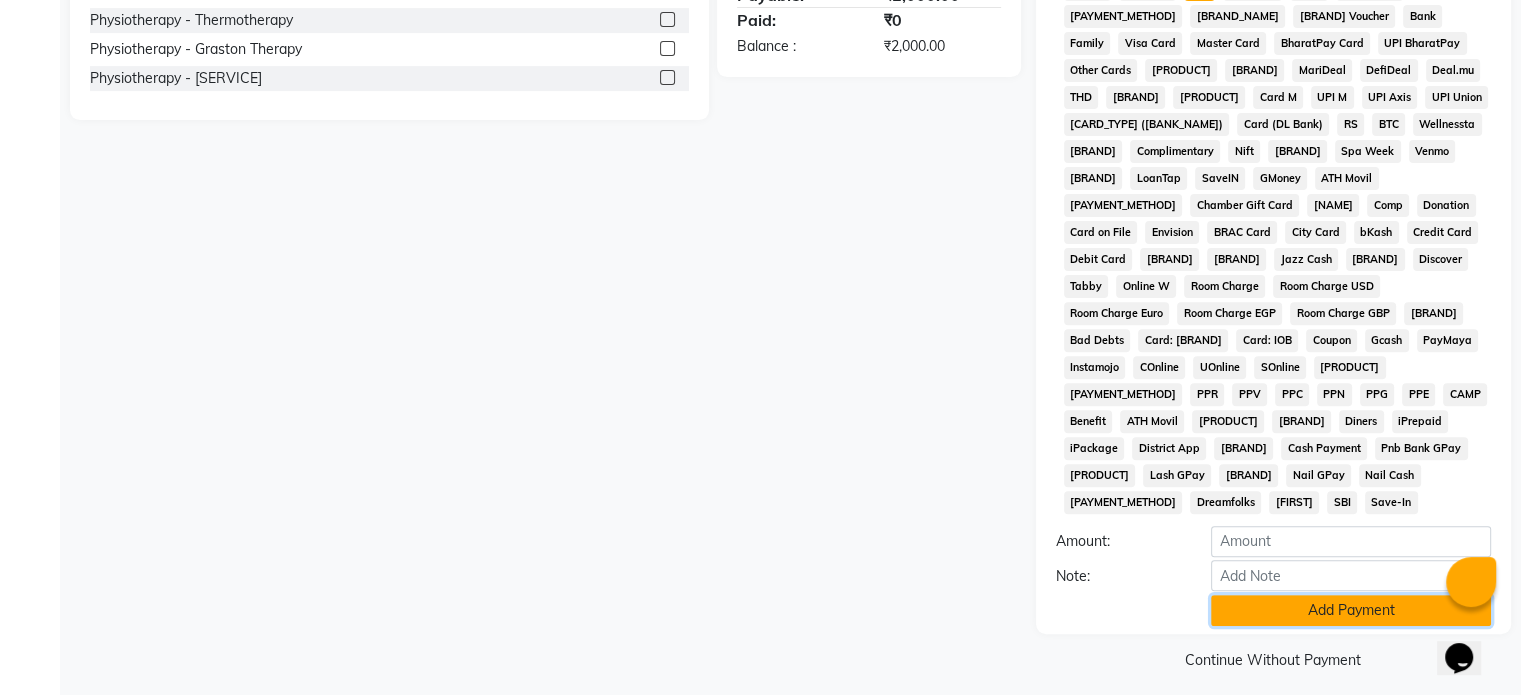 click on "Add Payment" at bounding box center (1351, 610) 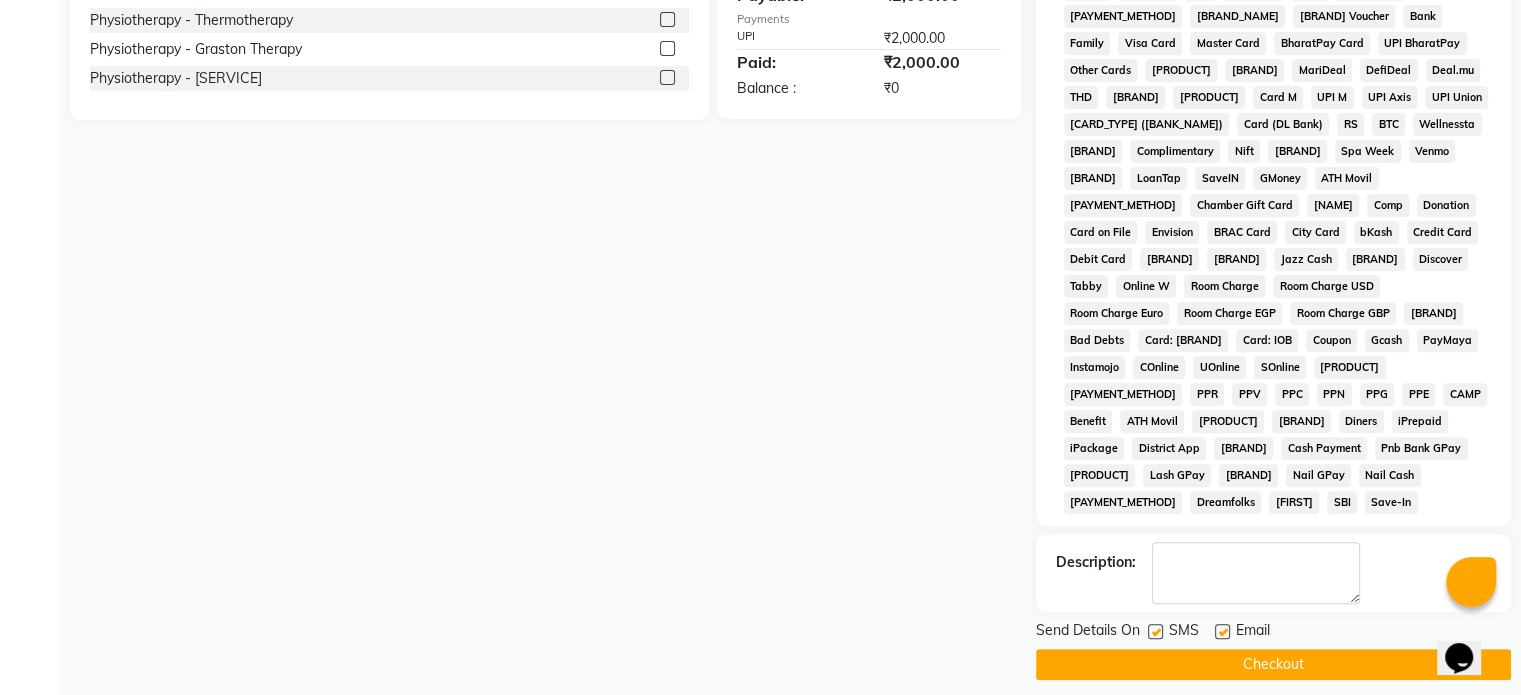 click at bounding box center [1222, 631] 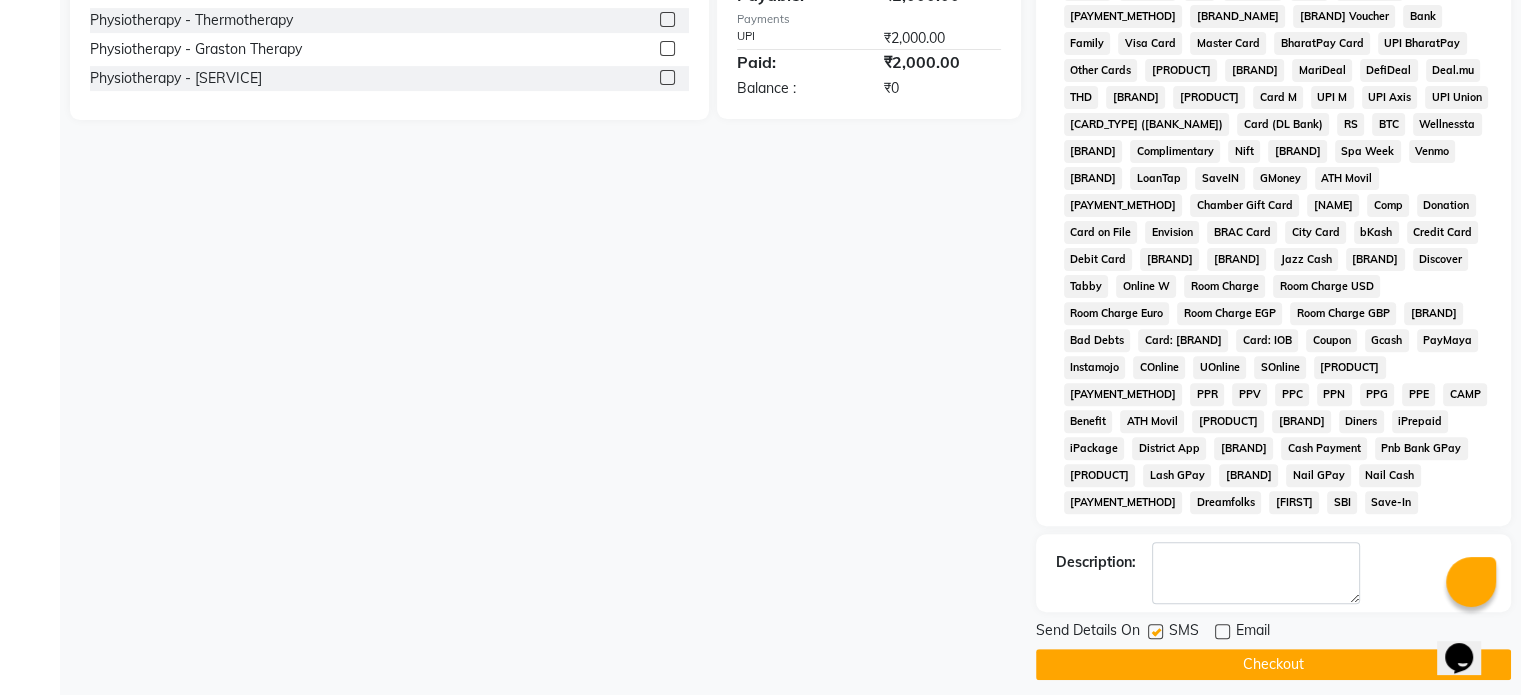 click at bounding box center [1155, 631] 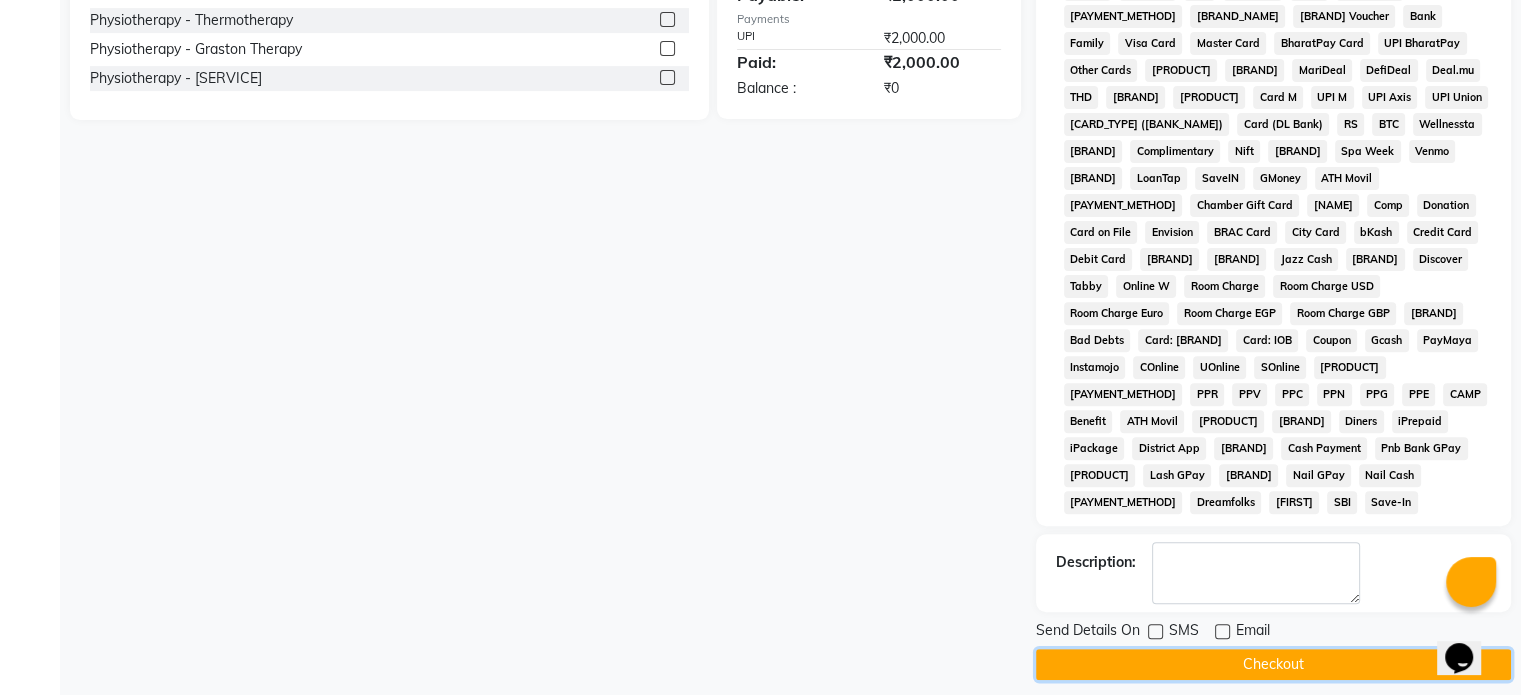 click on "Checkout" at bounding box center [1273, 664] 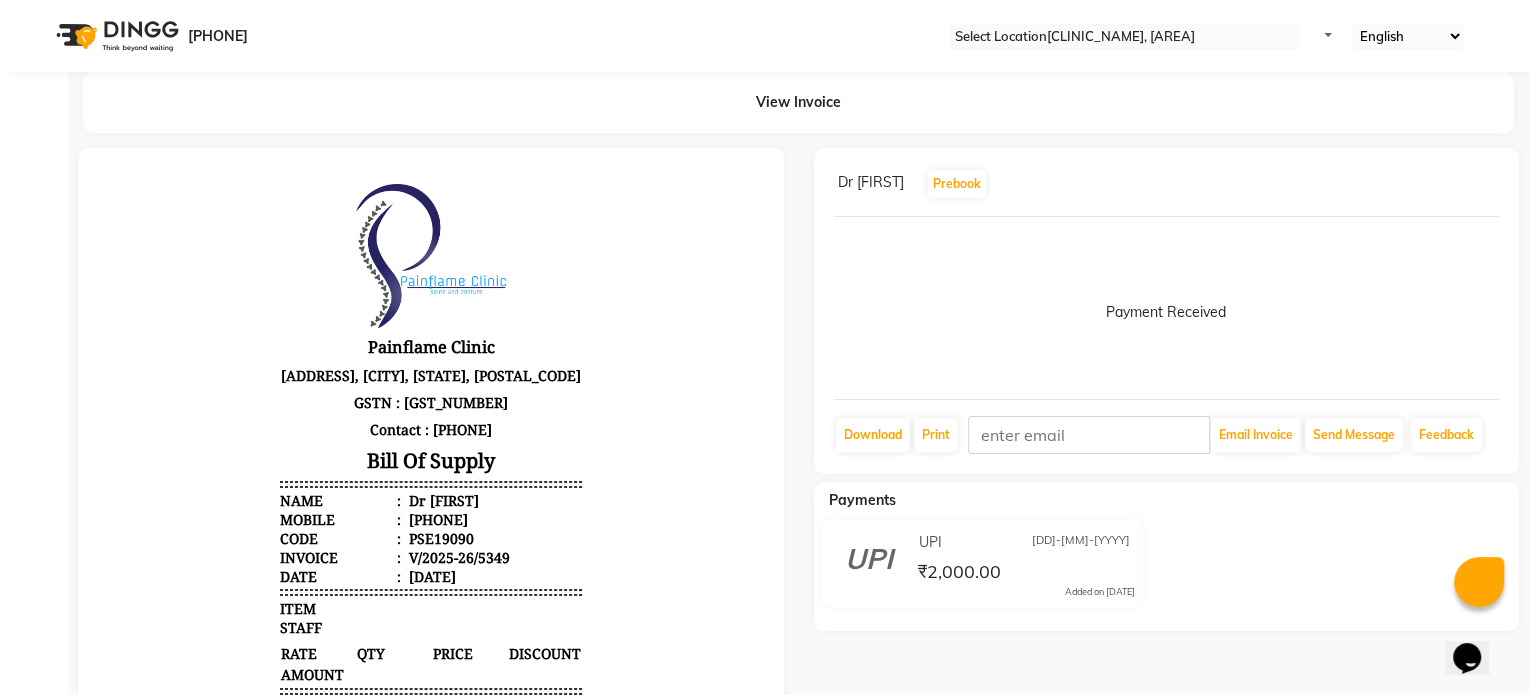 scroll, scrollTop: 0, scrollLeft: 0, axis: both 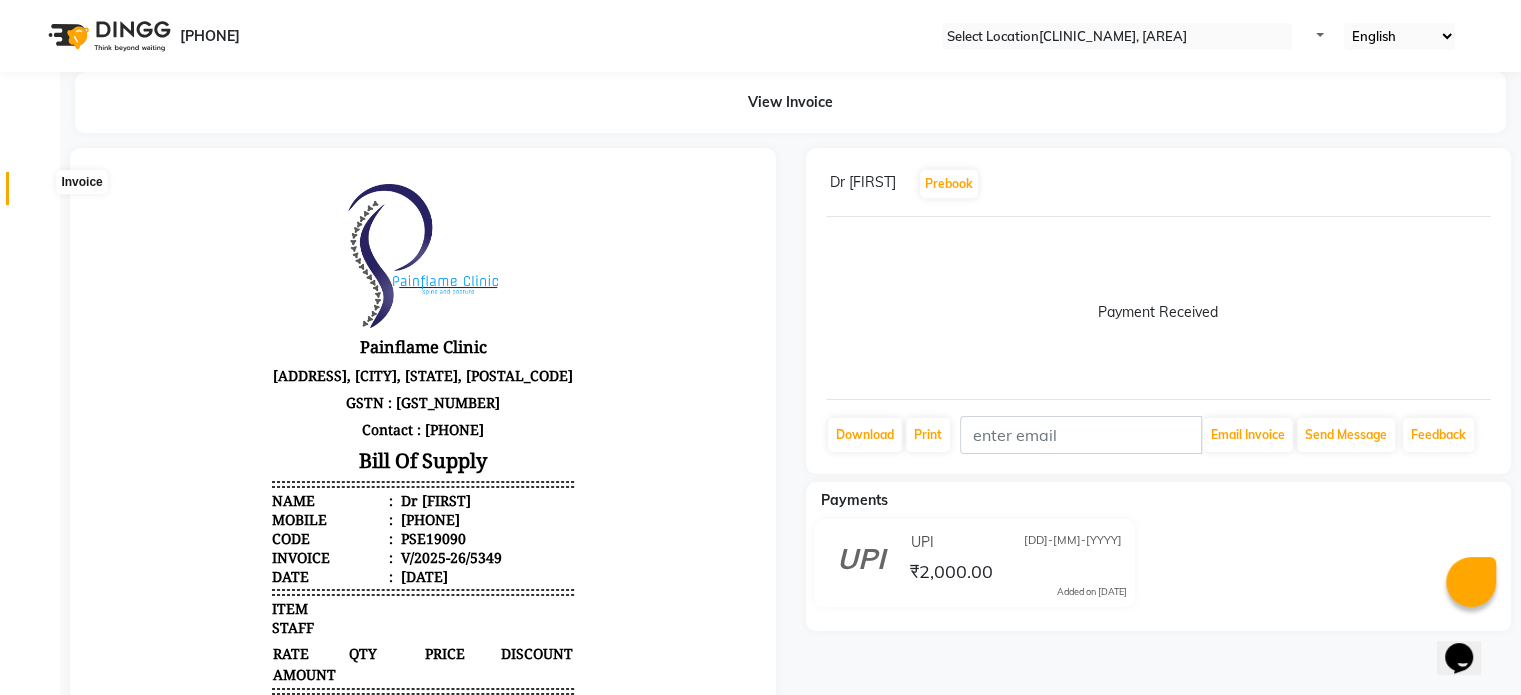 click at bounding box center (38, 193) 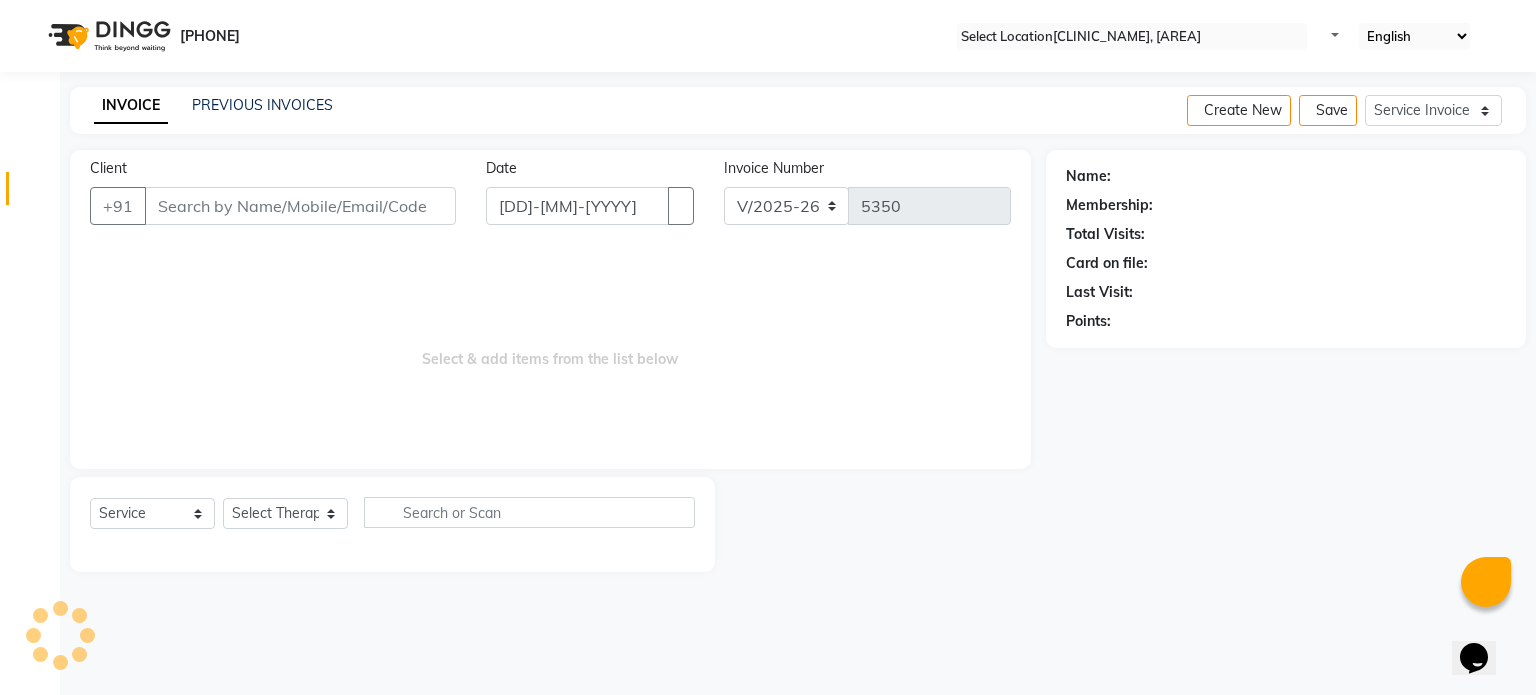 click on "Client" at bounding box center [300, 206] 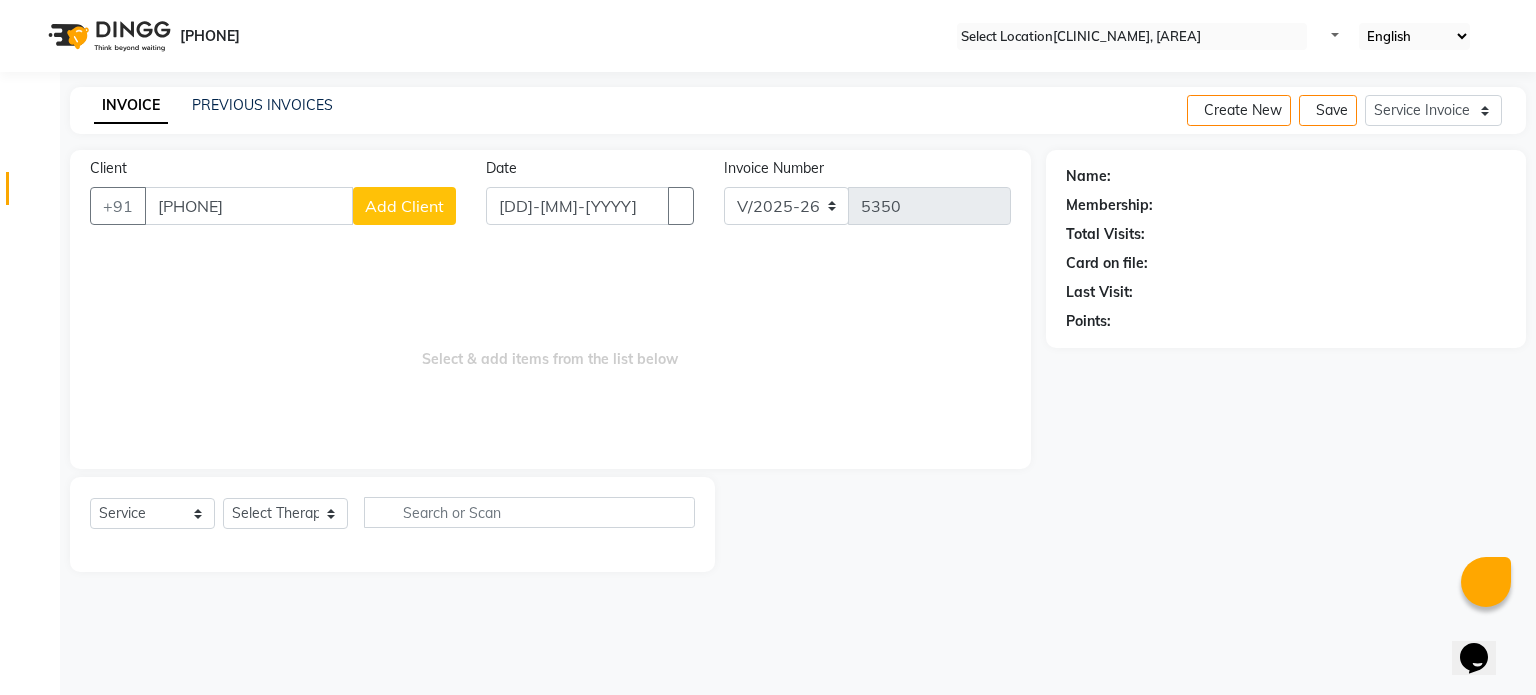 type on "[PHONE]" 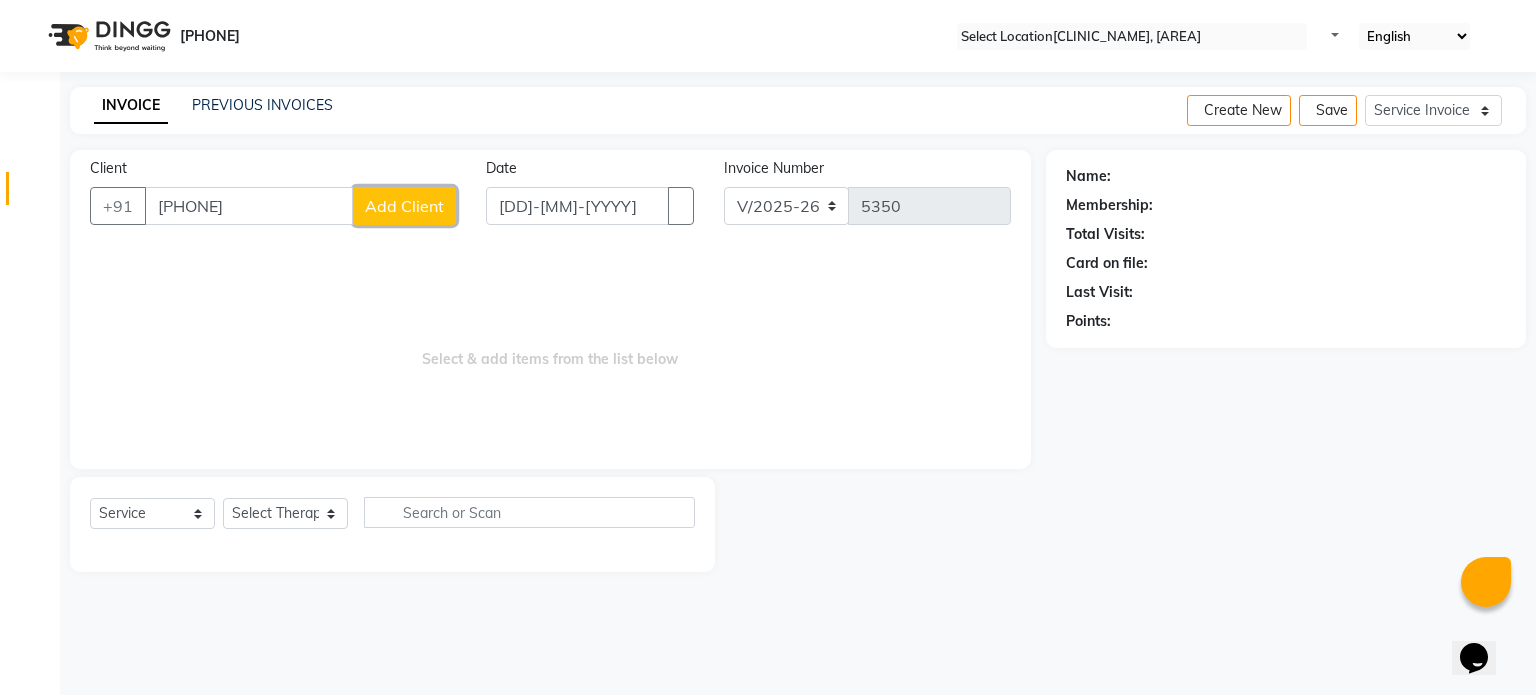 click on "Add Client" at bounding box center (404, 206) 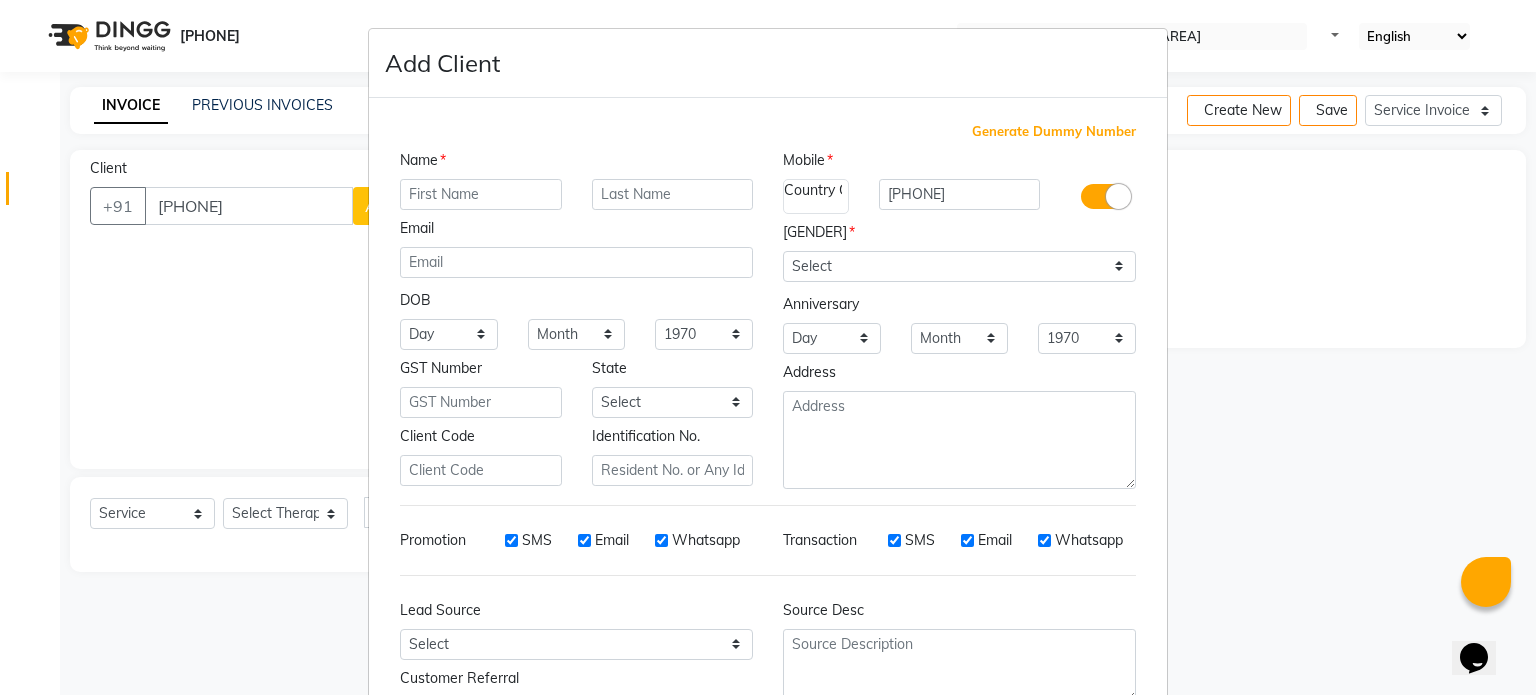 click at bounding box center [481, 194] 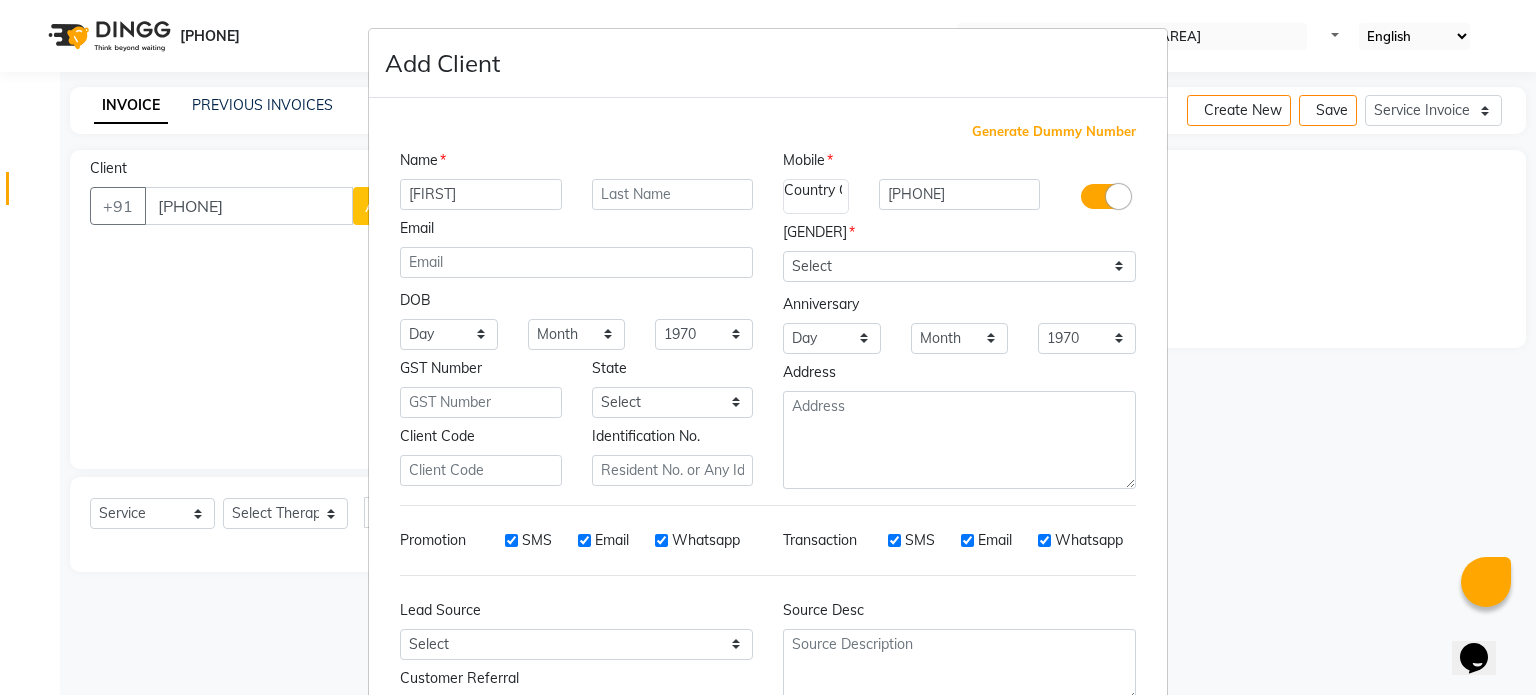 type on "[FIRST]" 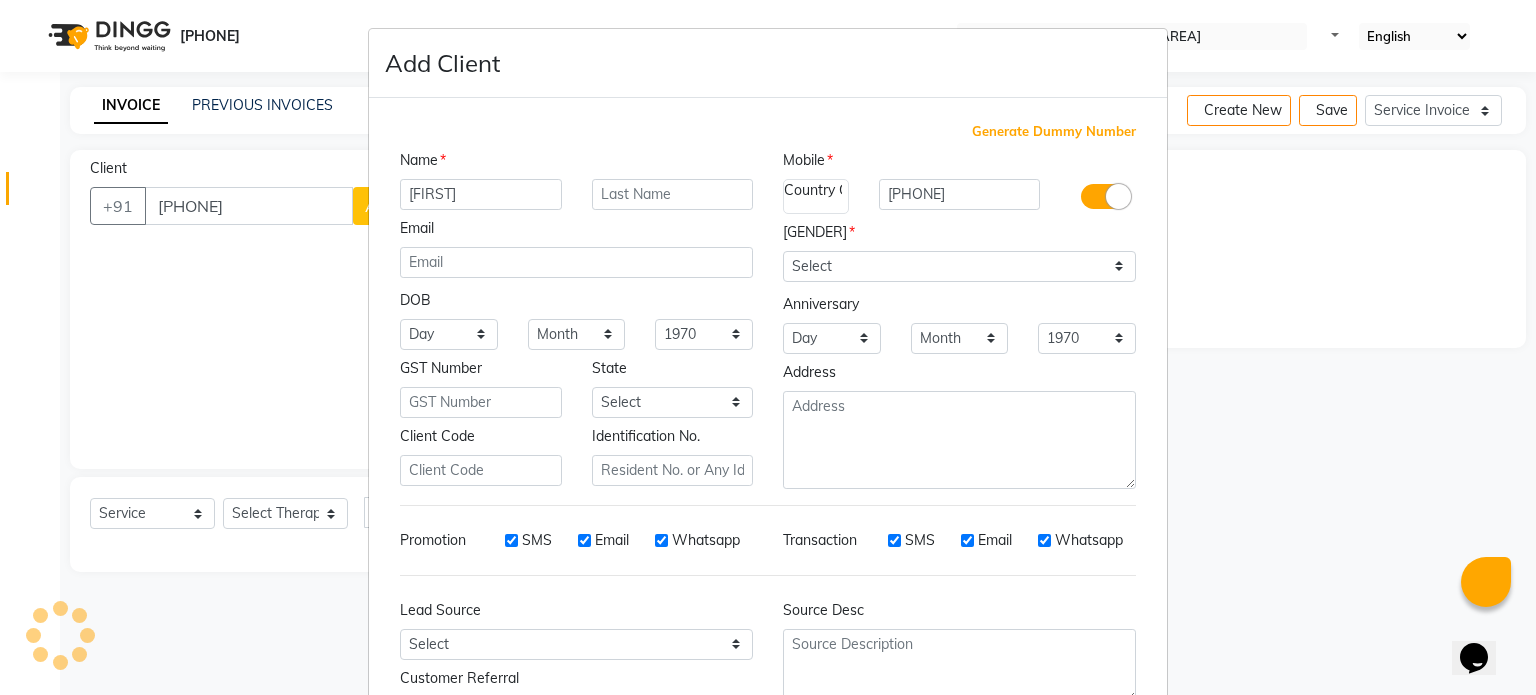 scroll, scrollTop: 161, scrollLeft: 0, axis: vertical 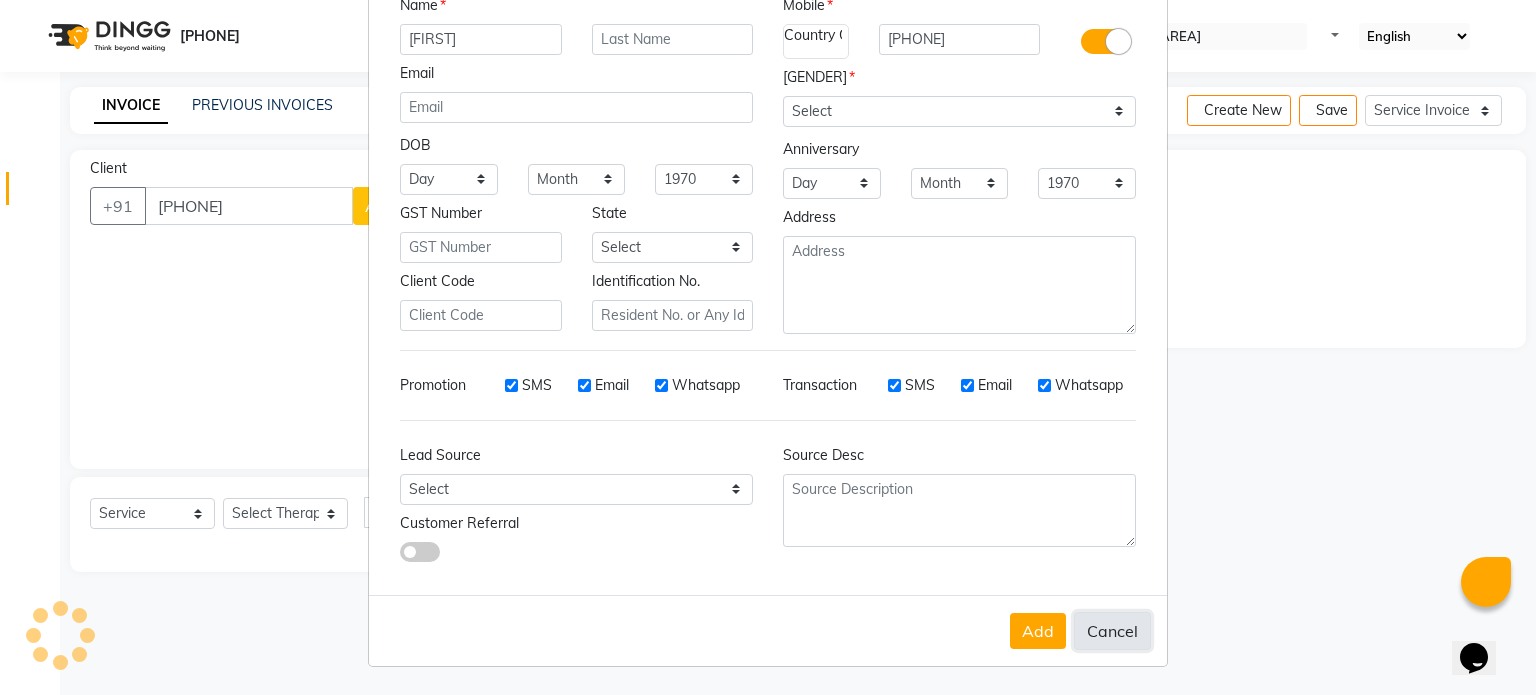 click on "Cancel" at bounding box center [1112, 631] 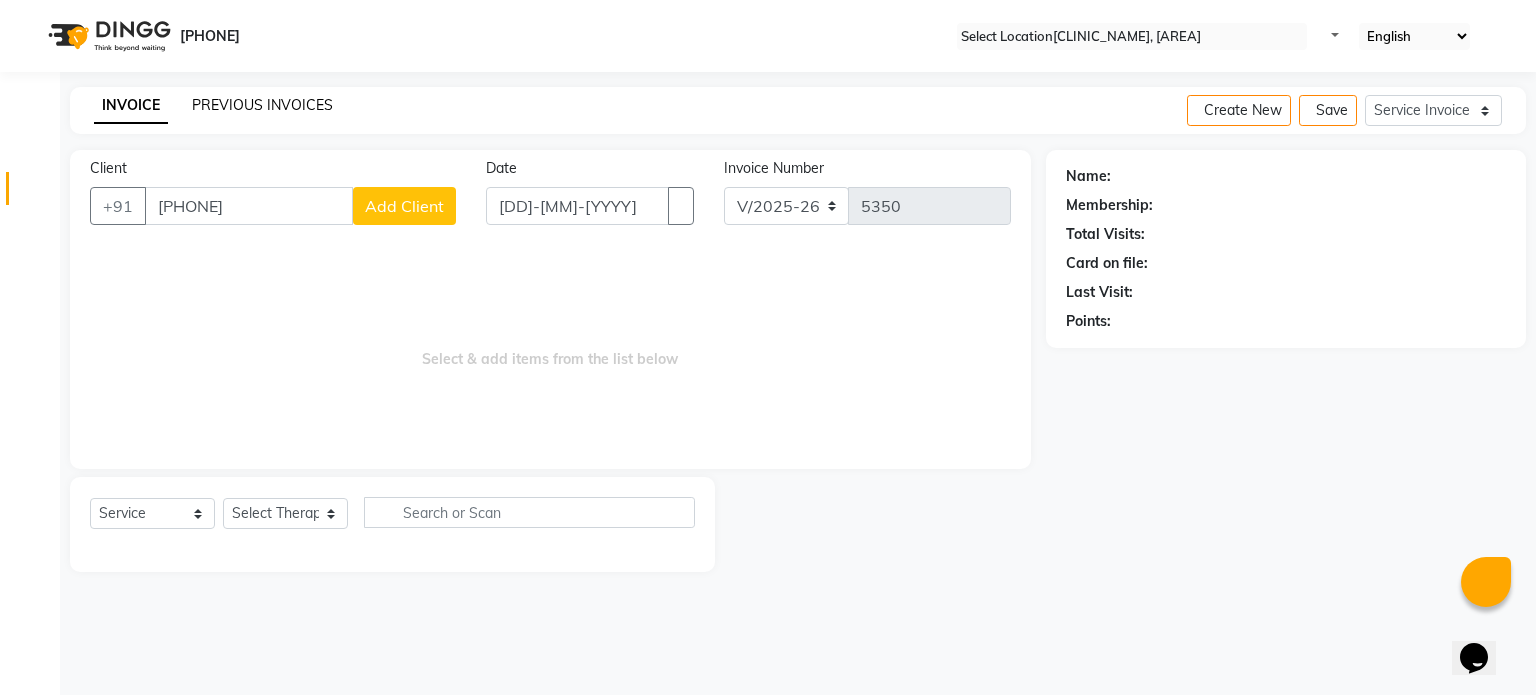click on "PREVIOUS INVOICES" at bounding box center (262, 105) 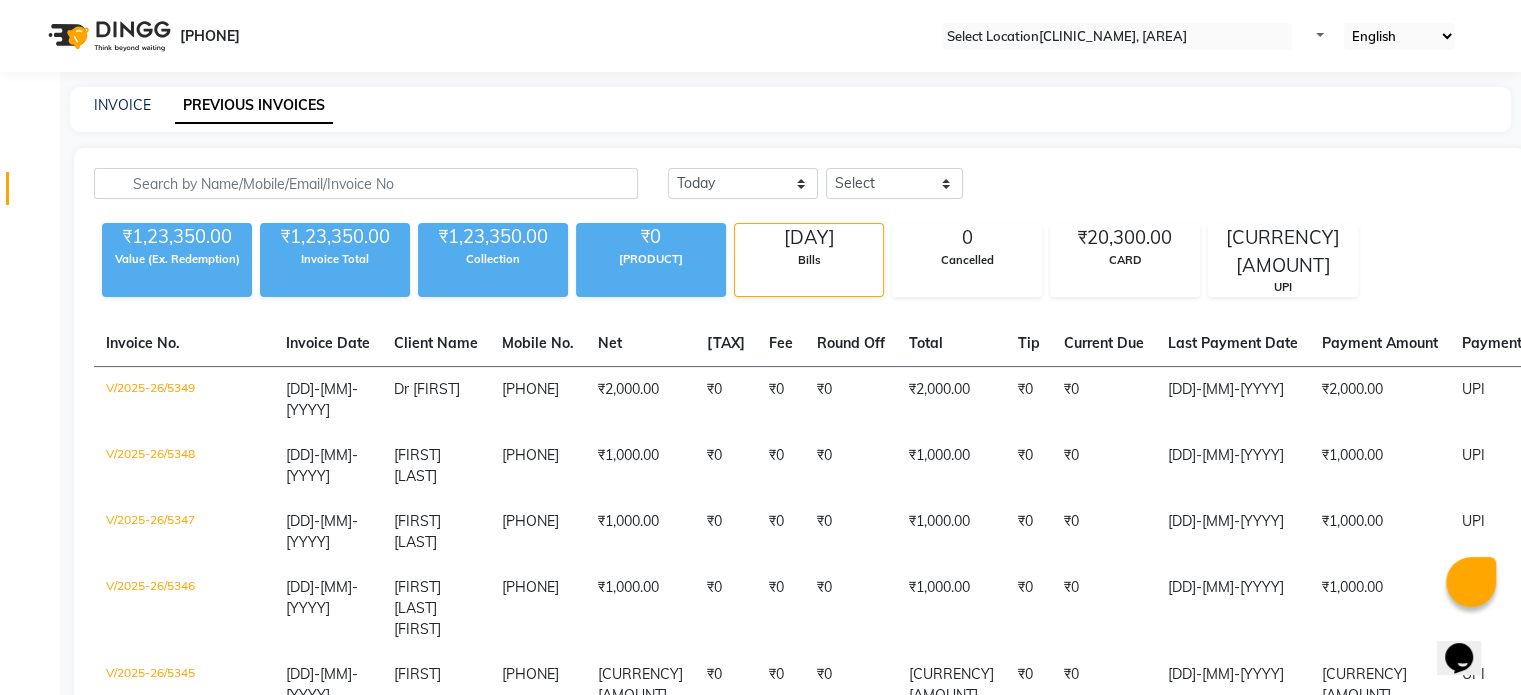 click on "INVOICE PREVIOUS INVOICES" at bounding box center (790, 109) 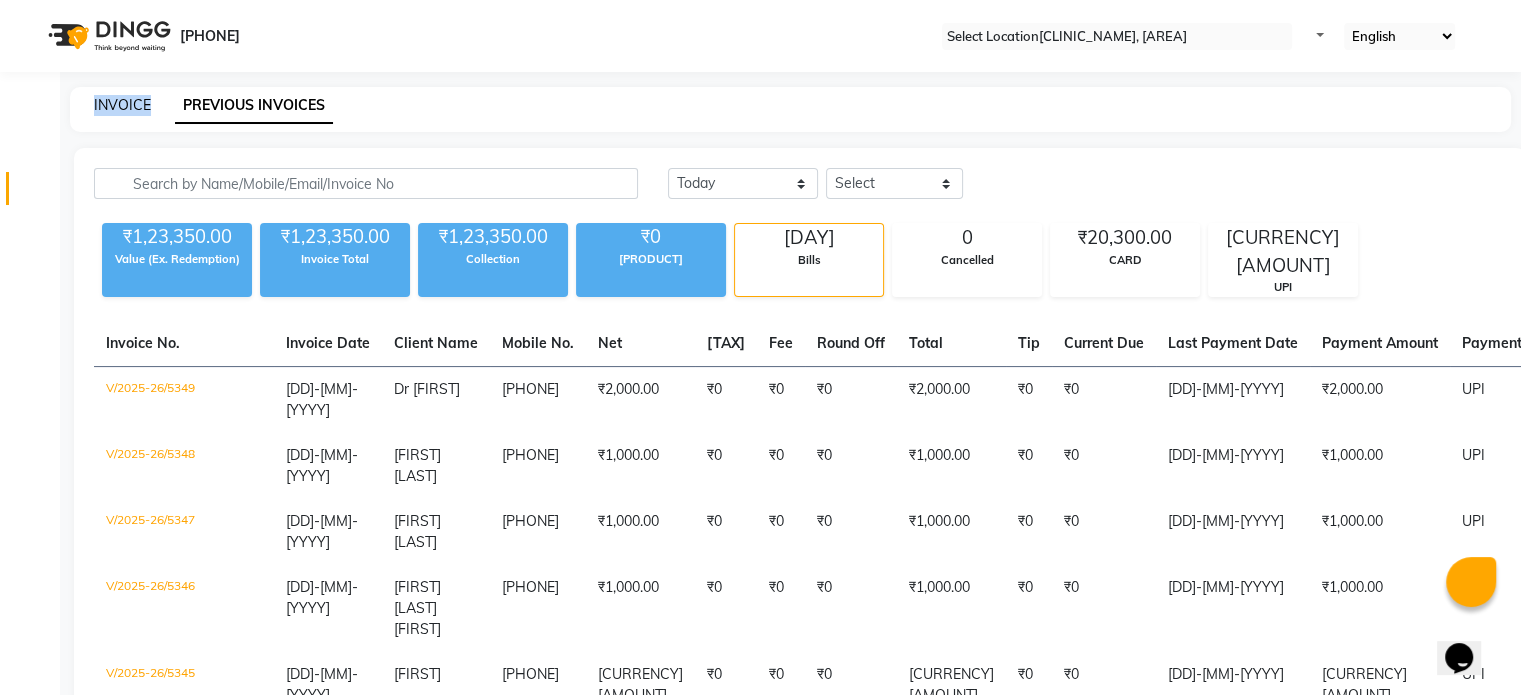 click on "INVOICE PREVIOUS INVOICES" at bounding box center [790, 109] 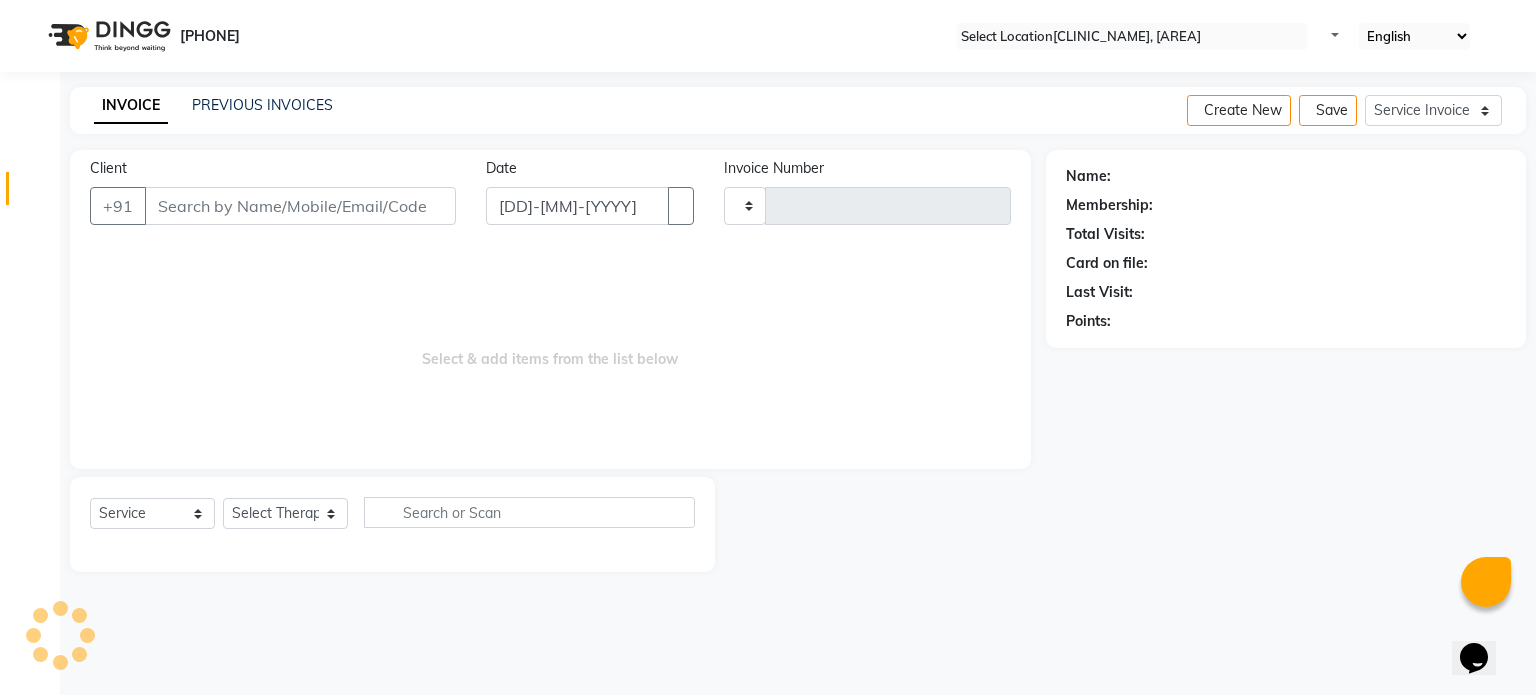 click on "Client +[COUNTRY CODE]" at bounding box center (273, 199) 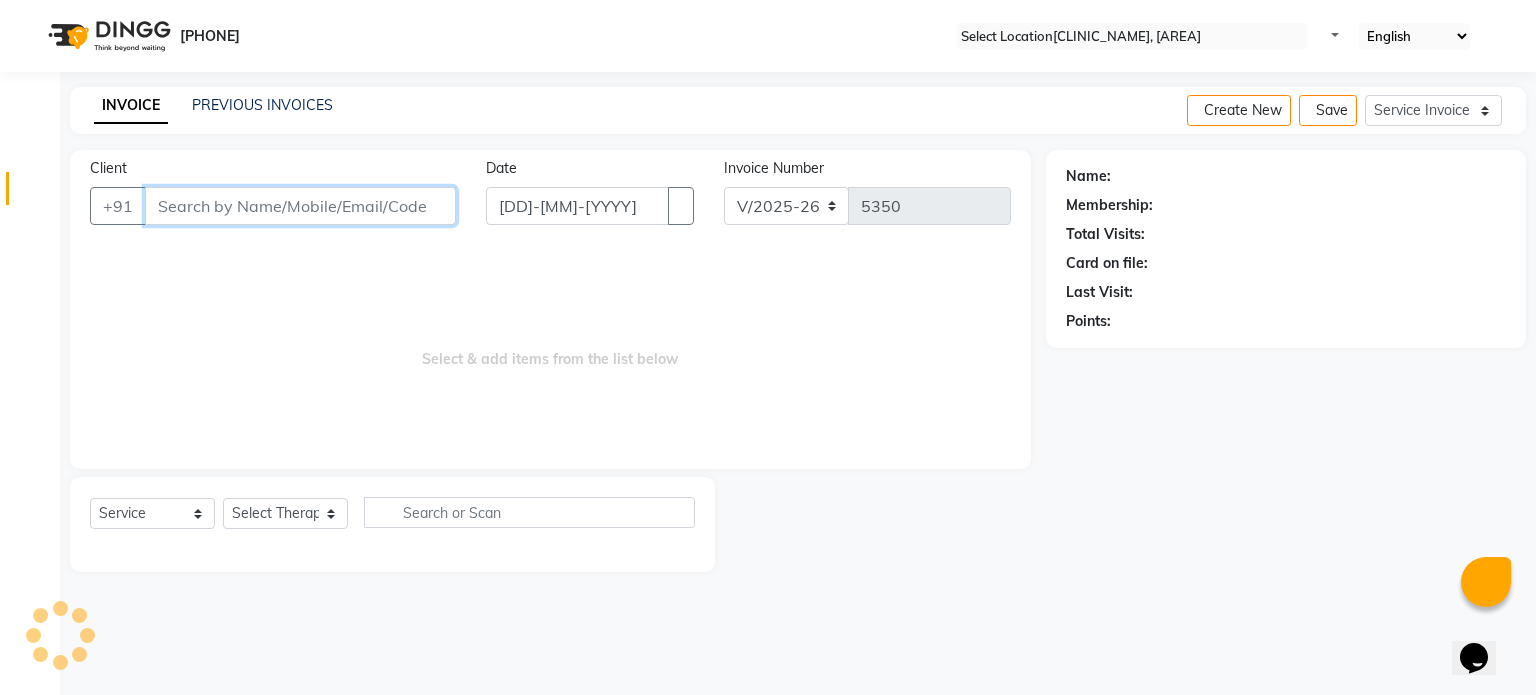 click on "Client" at bounding box center (300, 206) 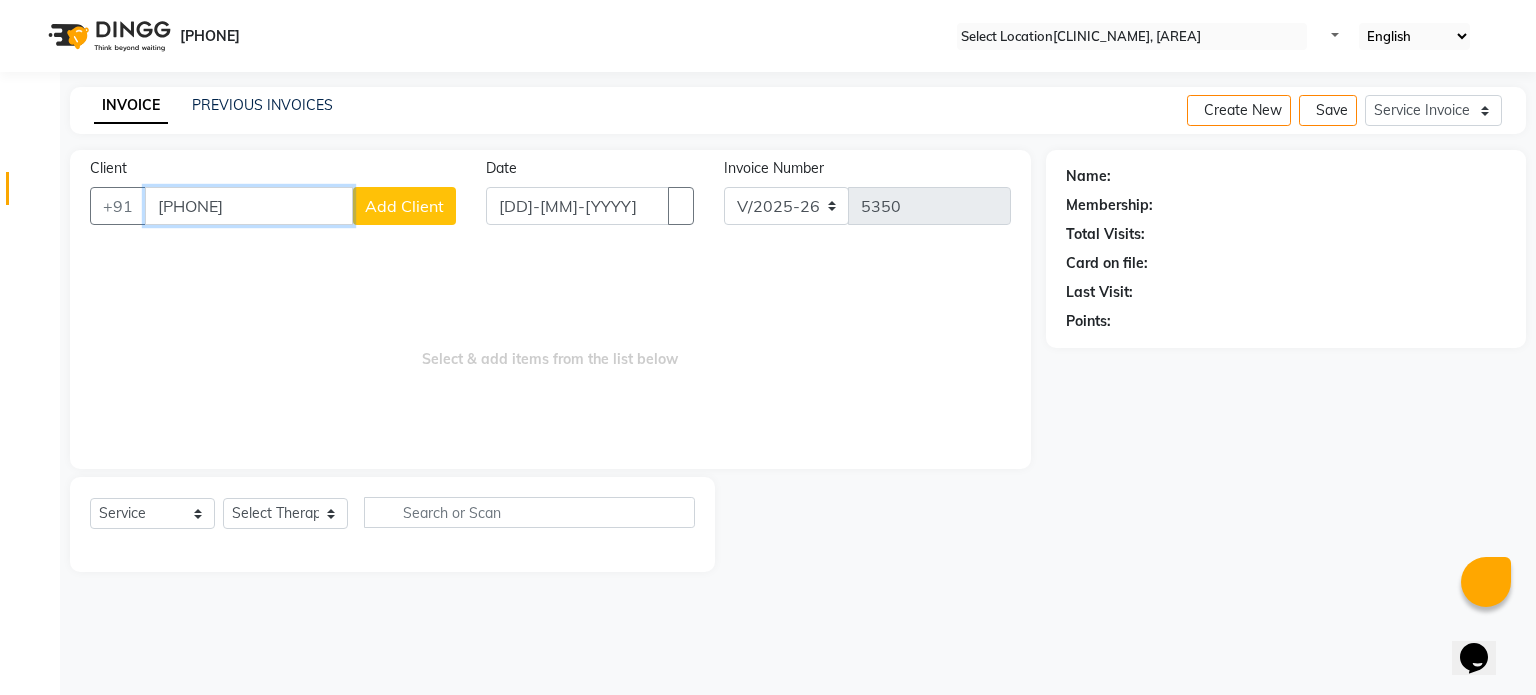 click on "[PHONE]" at bounding box center (249, 206) 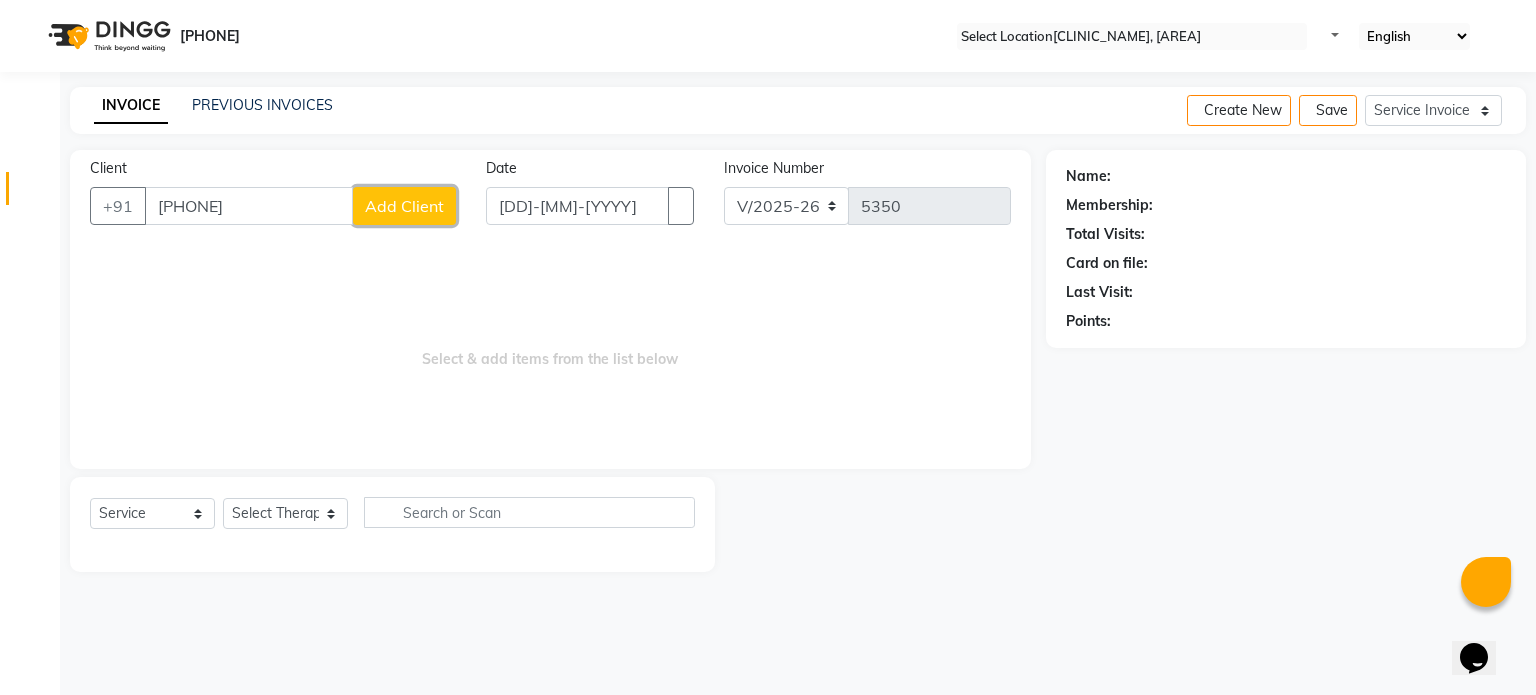click on "Add Client" at bounding box center [404, 206] 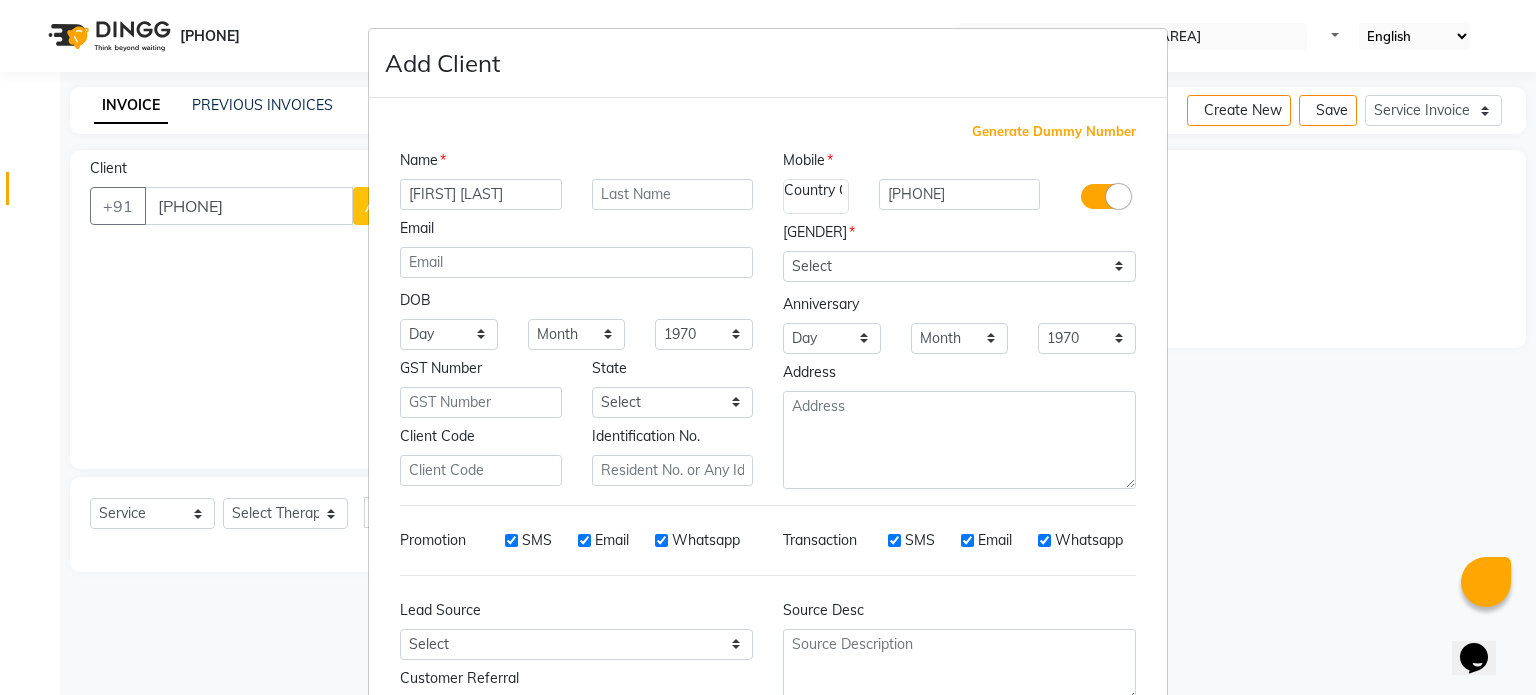 type on "[FIRST] [LAST]" 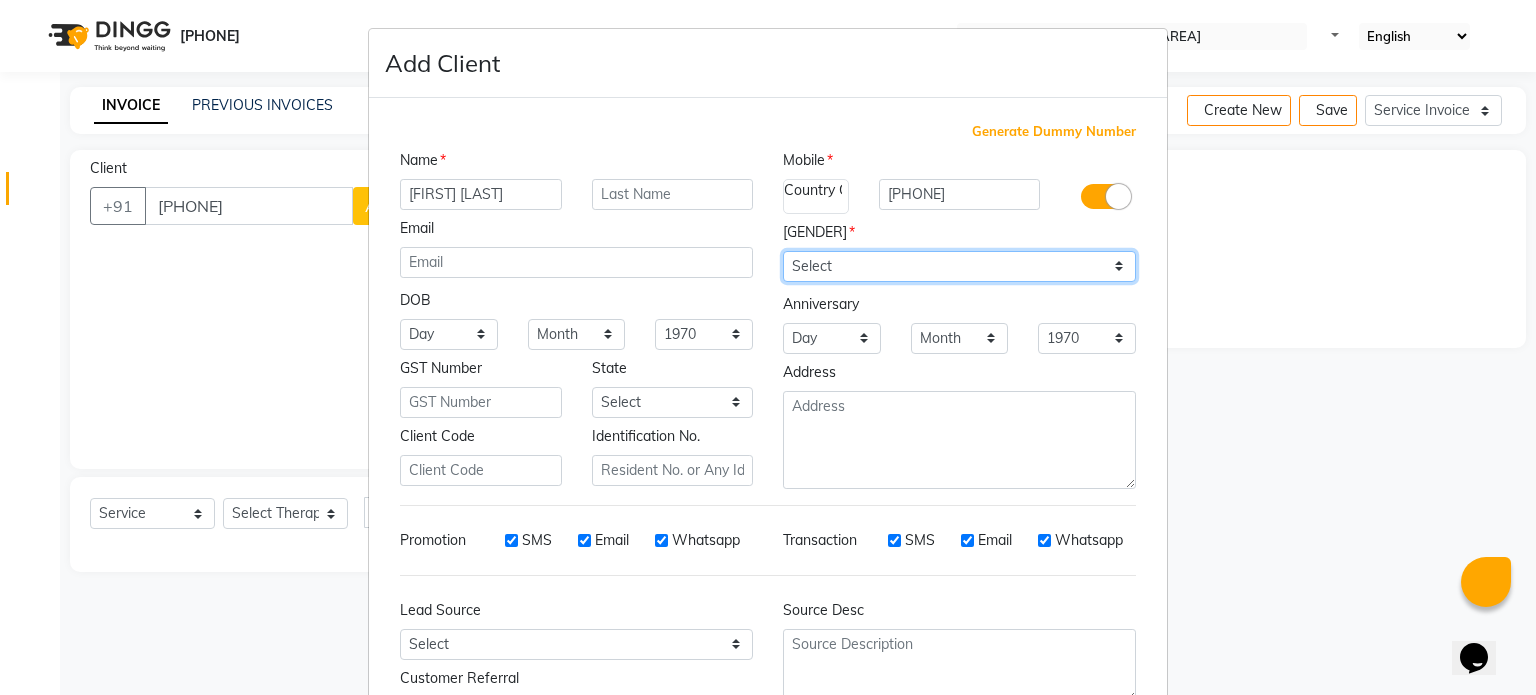 click on "Select Male Female Other Prefer Not To Say" at bounding box center [959, 266] 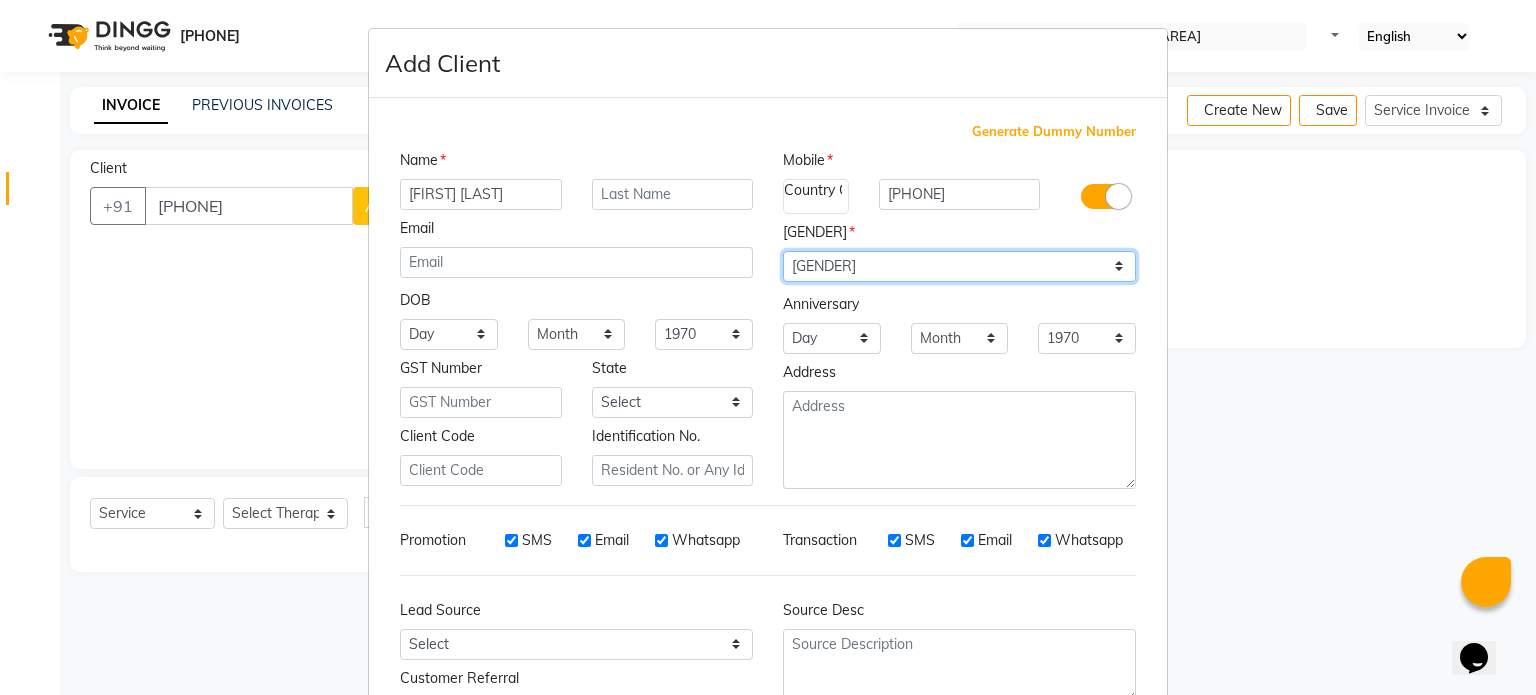 click on "Select Male Female Other Prefer Not To Say" at bounding box center (959, 266) 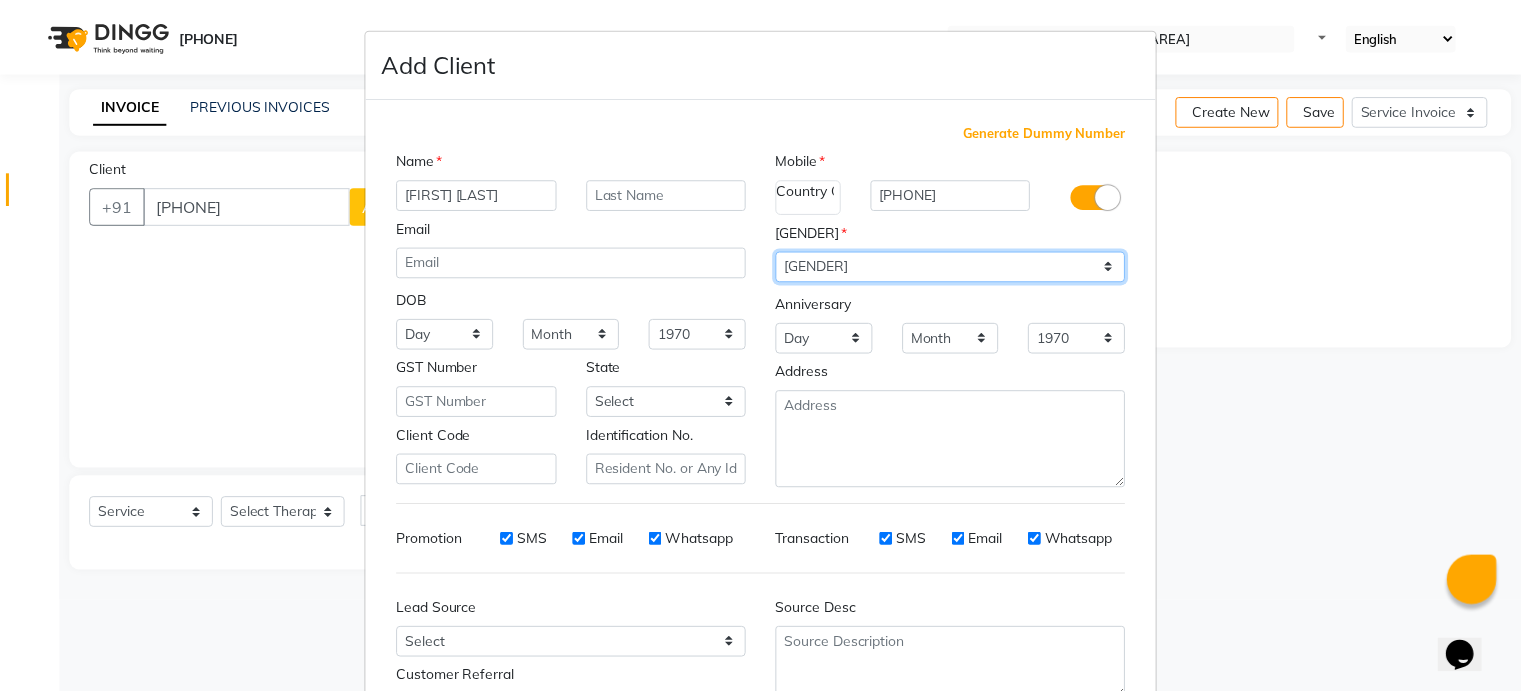 scroll, scrollTop: 161, scrollLeft: 0, axis: vertical 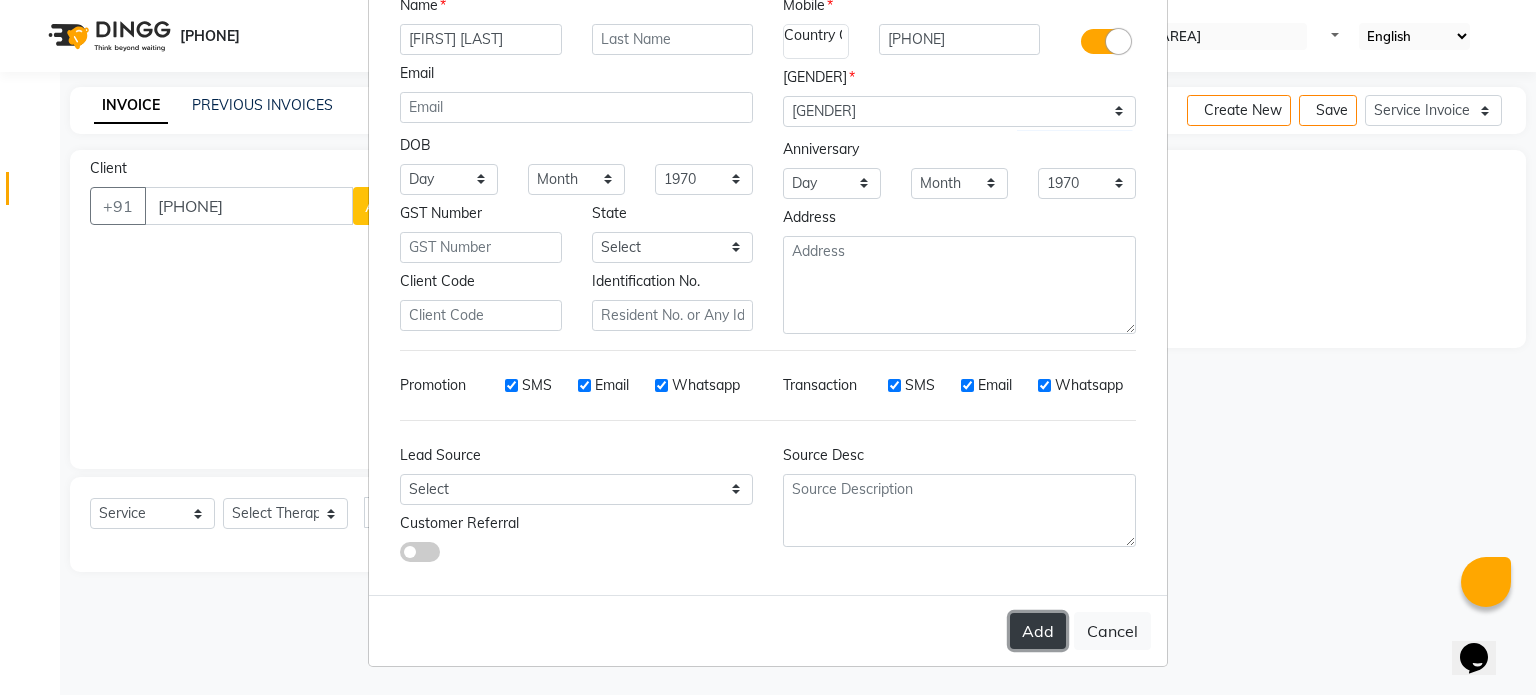 click on "Add" at bounding box center (1038, 631) 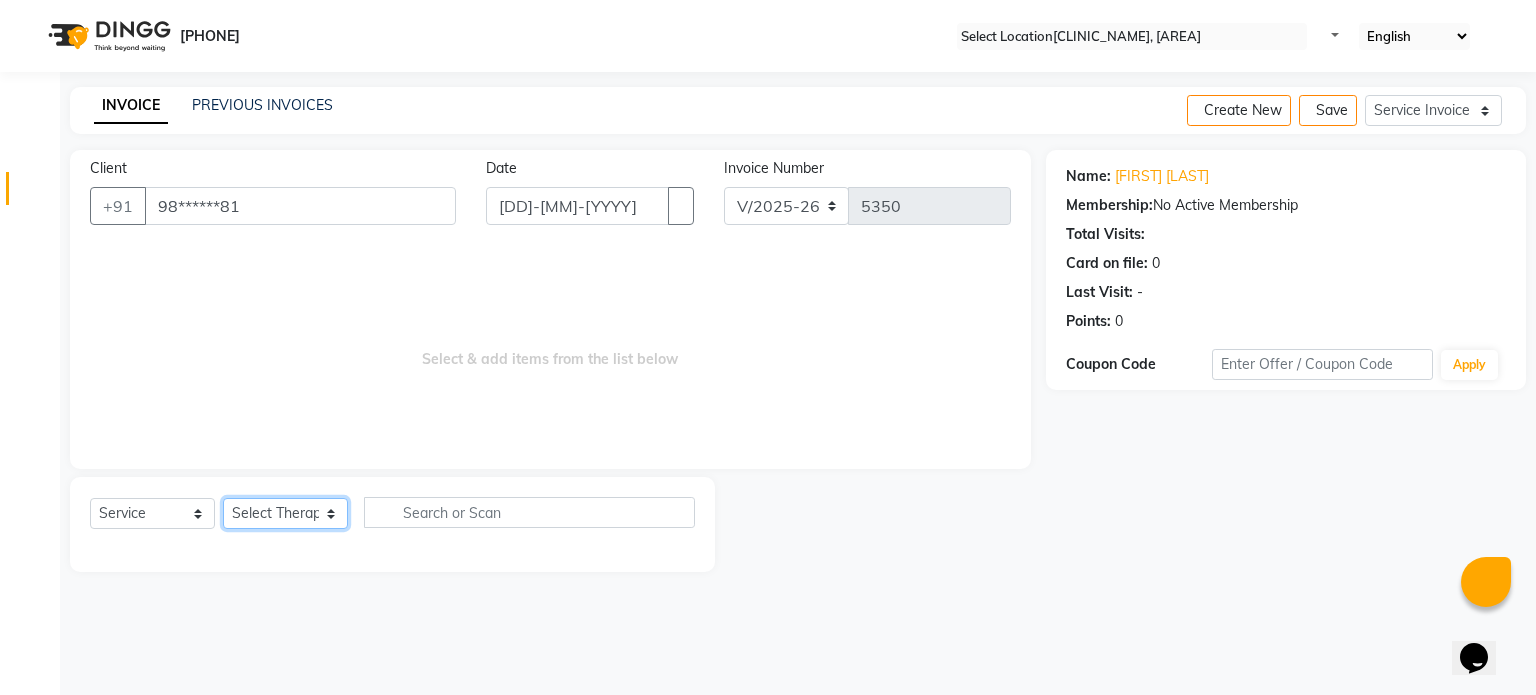 click on "Select Therapist Dr Durgesh Dr Harish Dr Ranjana Dr Saurabh Dr. Suraj Dr. Tejpal Mehlawat KUSHAL MOHIT SEMWAL Nancy Singhai Reception 1  Reception 2 Reception 3" at bounding box center [285, 513] 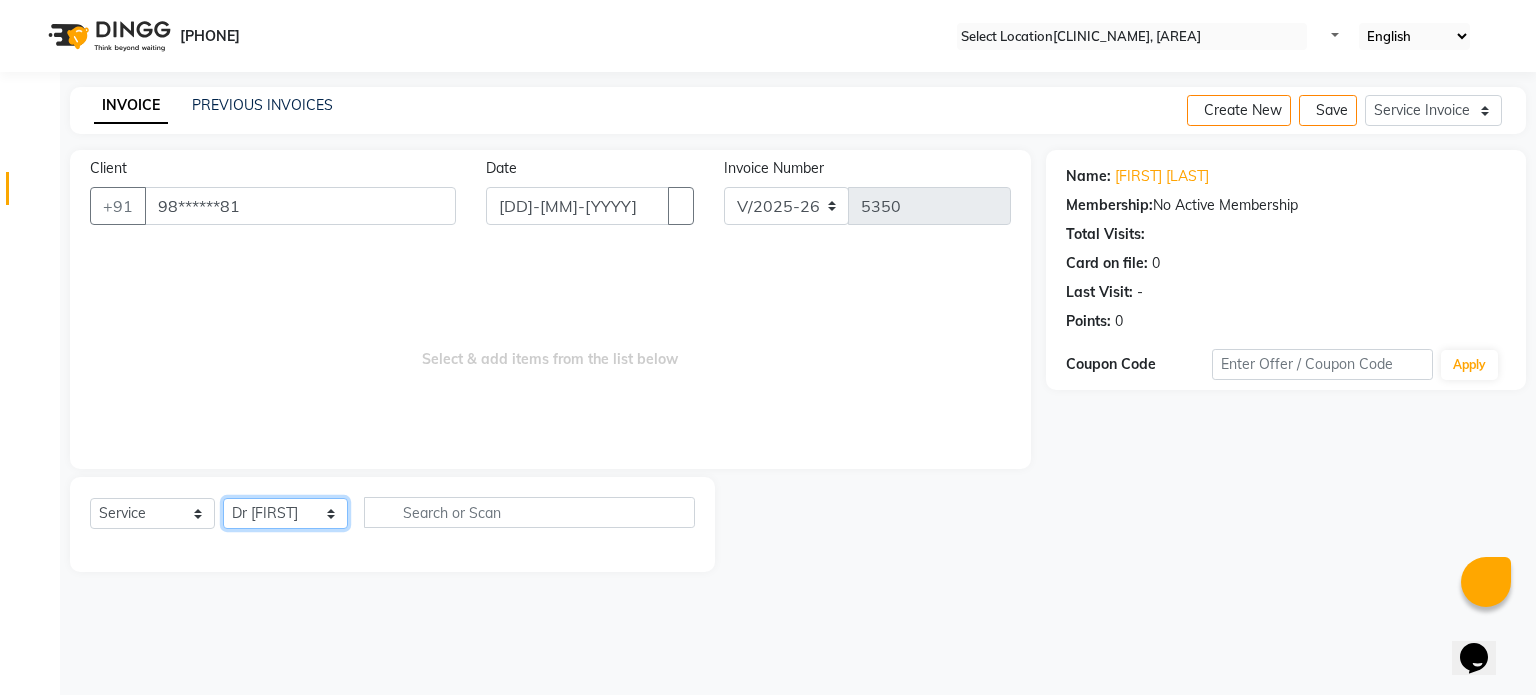 click on "Select Therapist Dr Durgesh Dr Harish Dr Ranjana Dr Saurabh Dr. Suraj Dr. Tejpal Mehlawat KUSHAL MOHIT SEMWAL Nancy Singhai Reception 1  Reception 2 Reception 3" at bounding box center (285, 513) 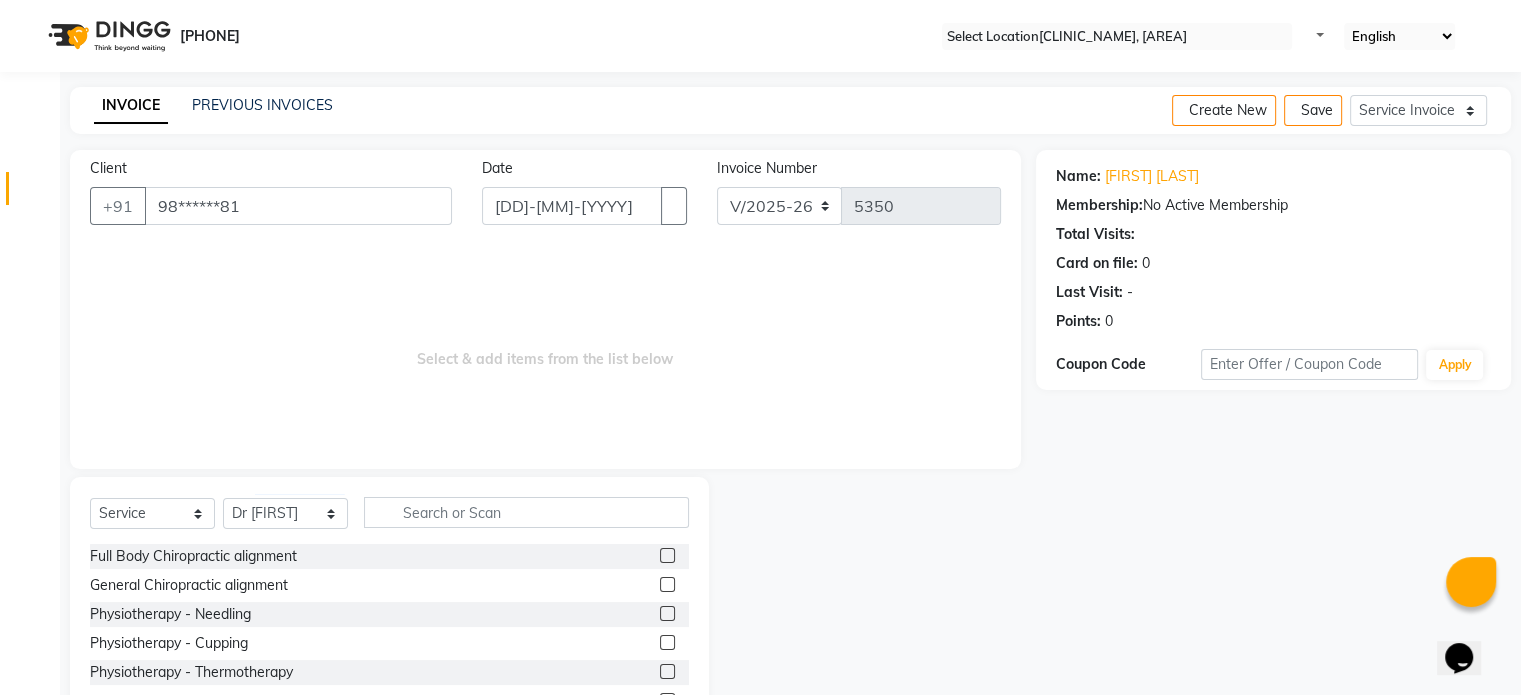 click at bounding box center [667, 584] 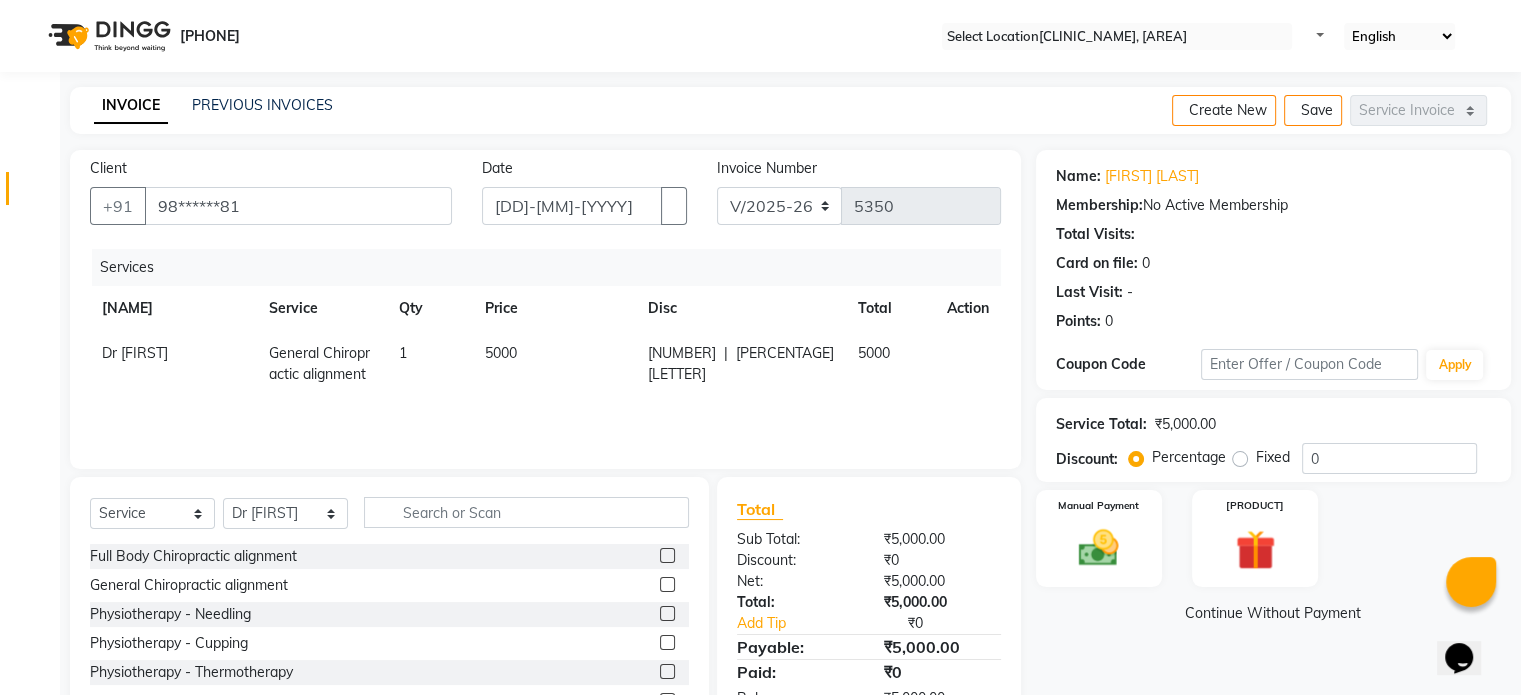 click on "5000" at bounding box center [554, 364] 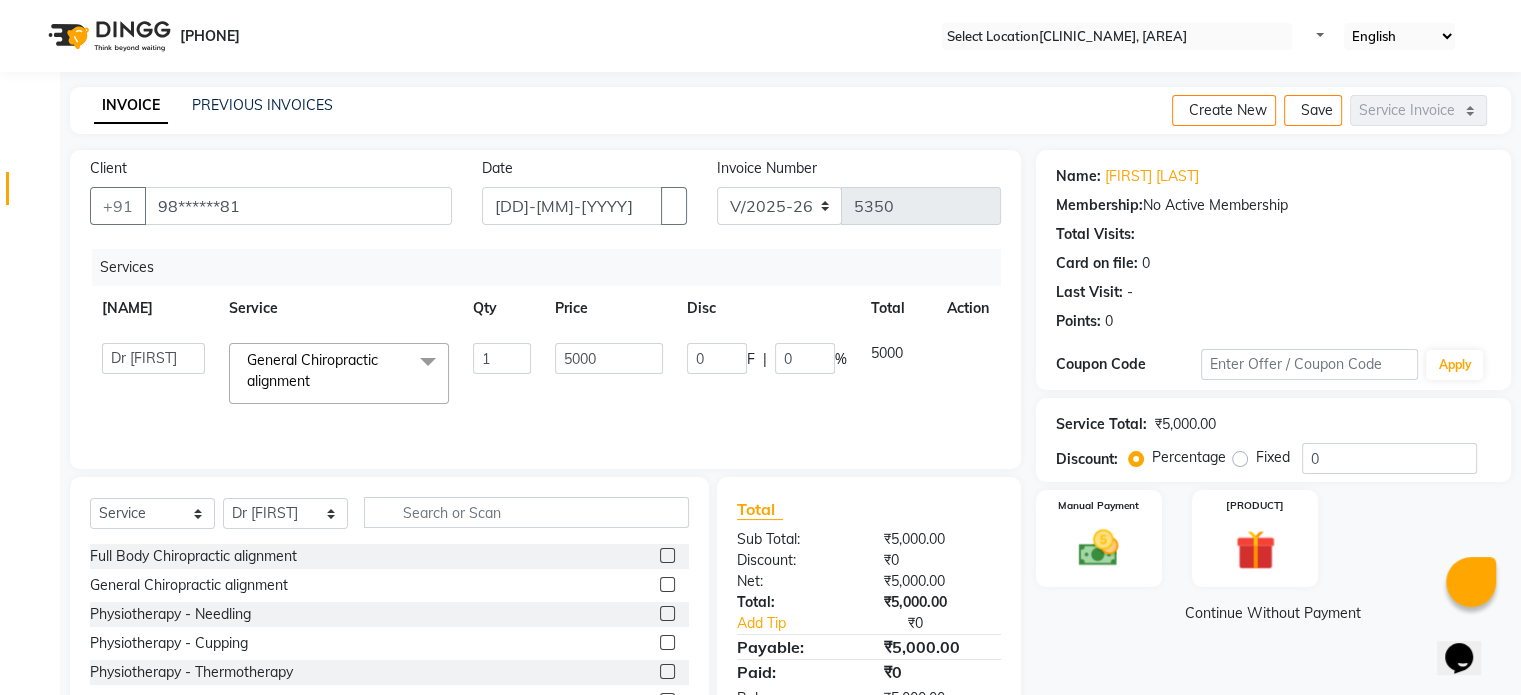 click on "5000" at bounding box center (502, 358) 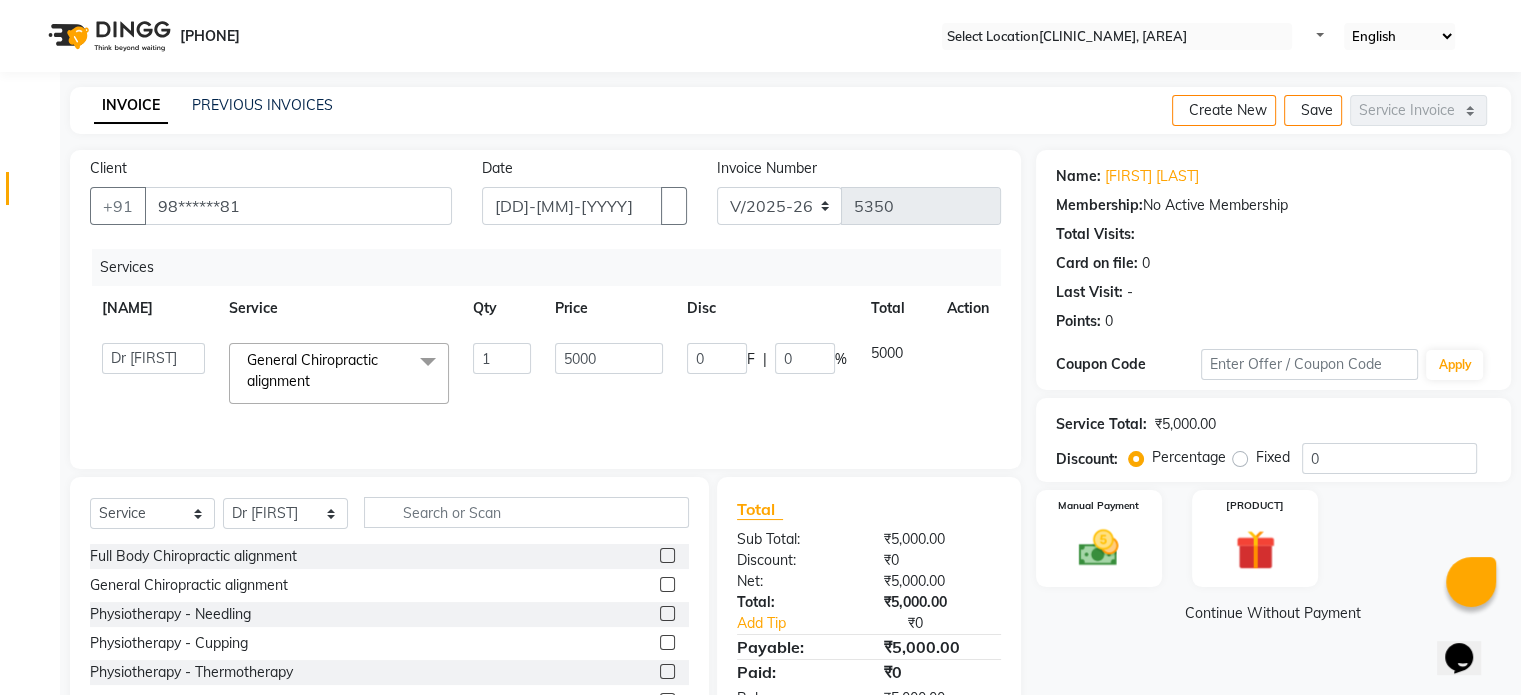 scroll, scrollTop: 119, scrollLeft: 0, axis: vertical 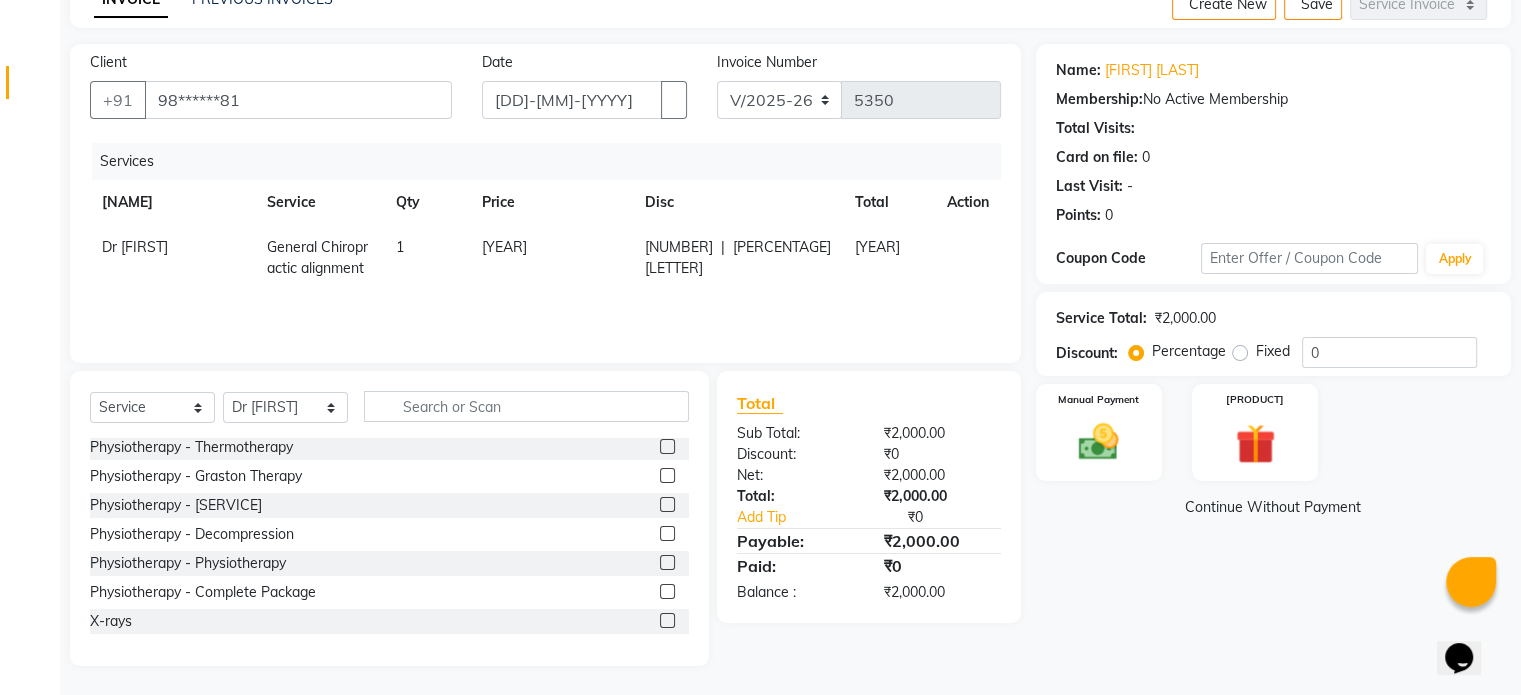 click at bounding box center [667, 620] 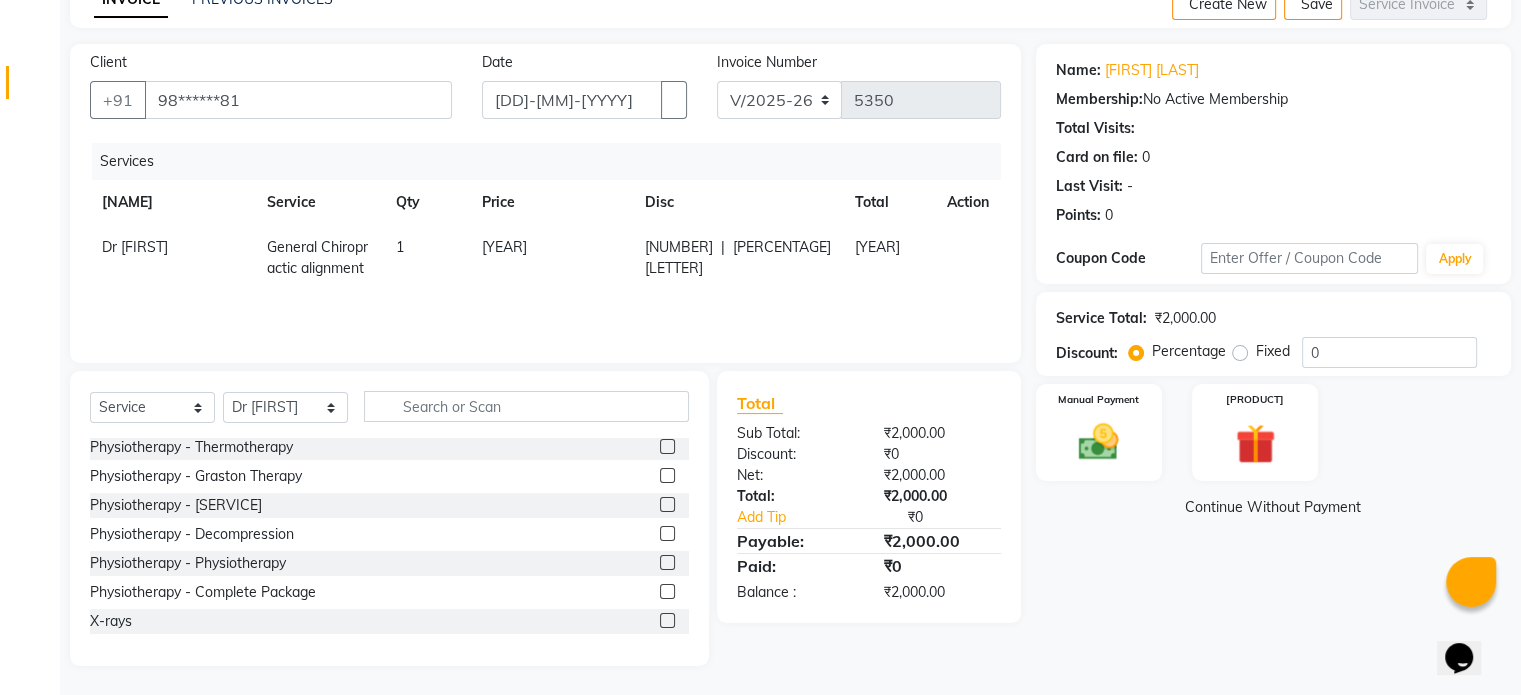 click at bounding box center [666, 621] 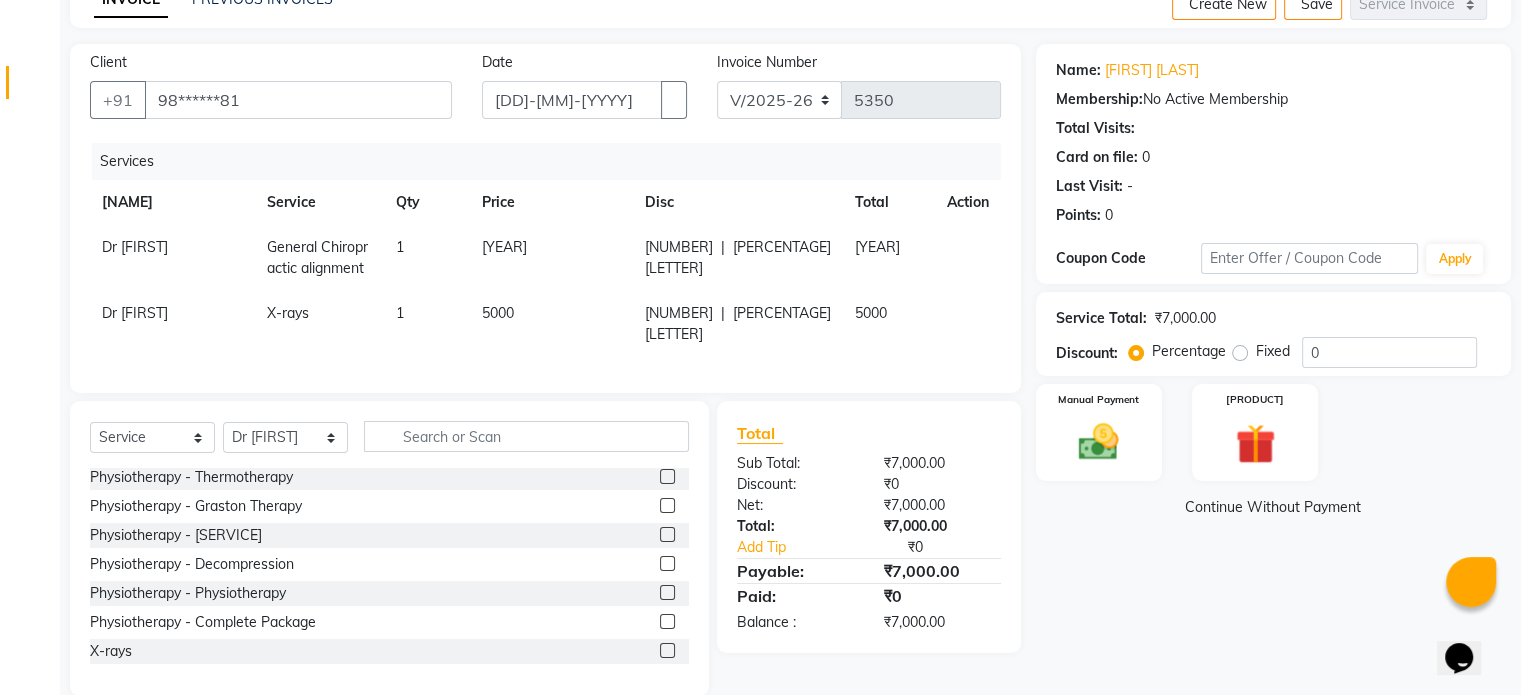 click on "5000" at bounding box center (552, 258) 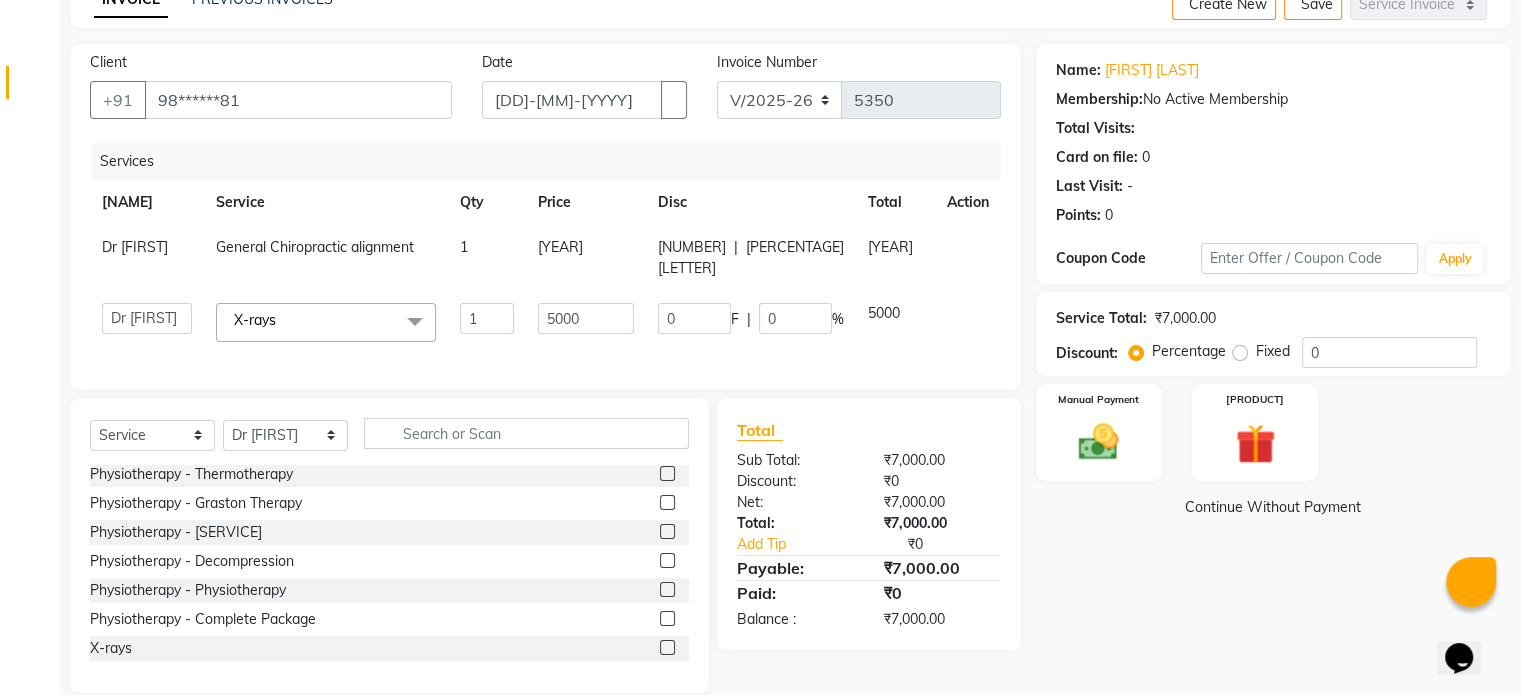 click on "5000" at bounding box center [487, 318] 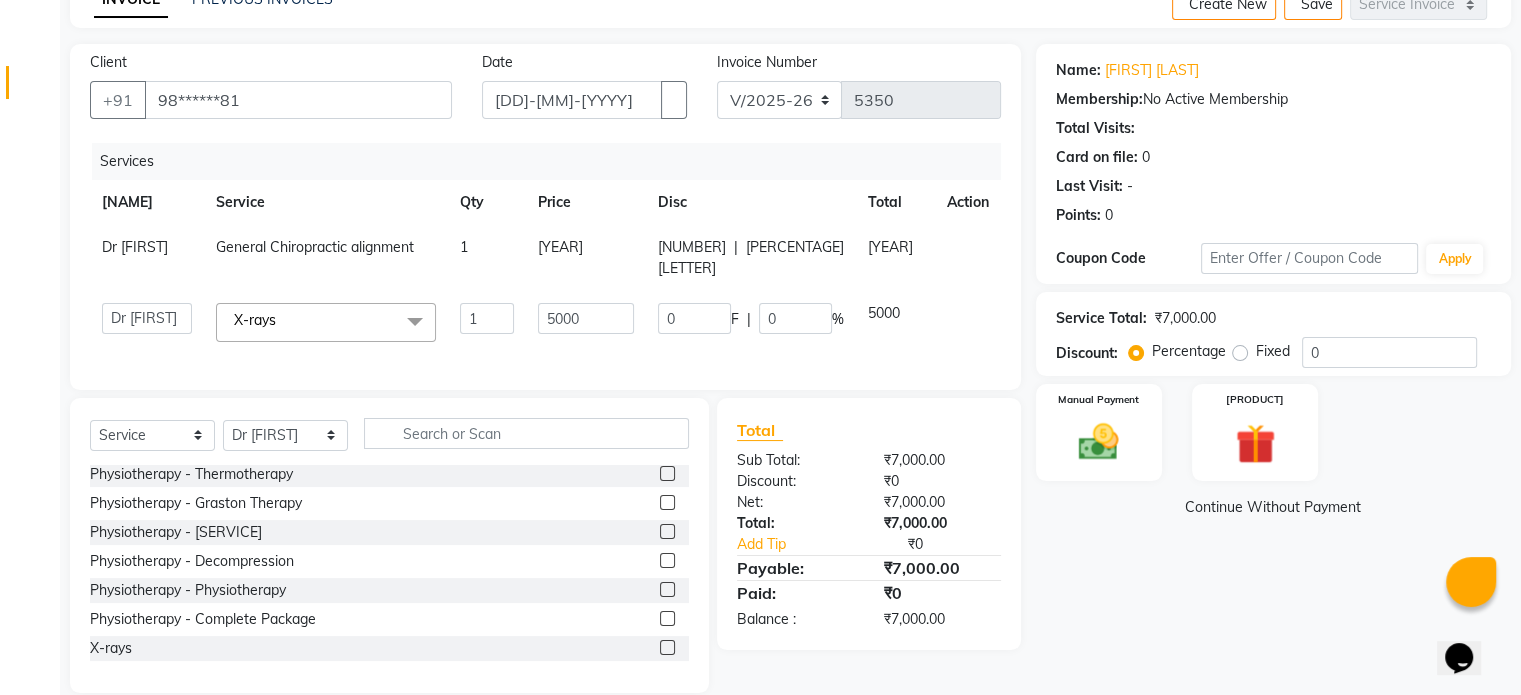 click on "5000" at bounding box center [487, 318] 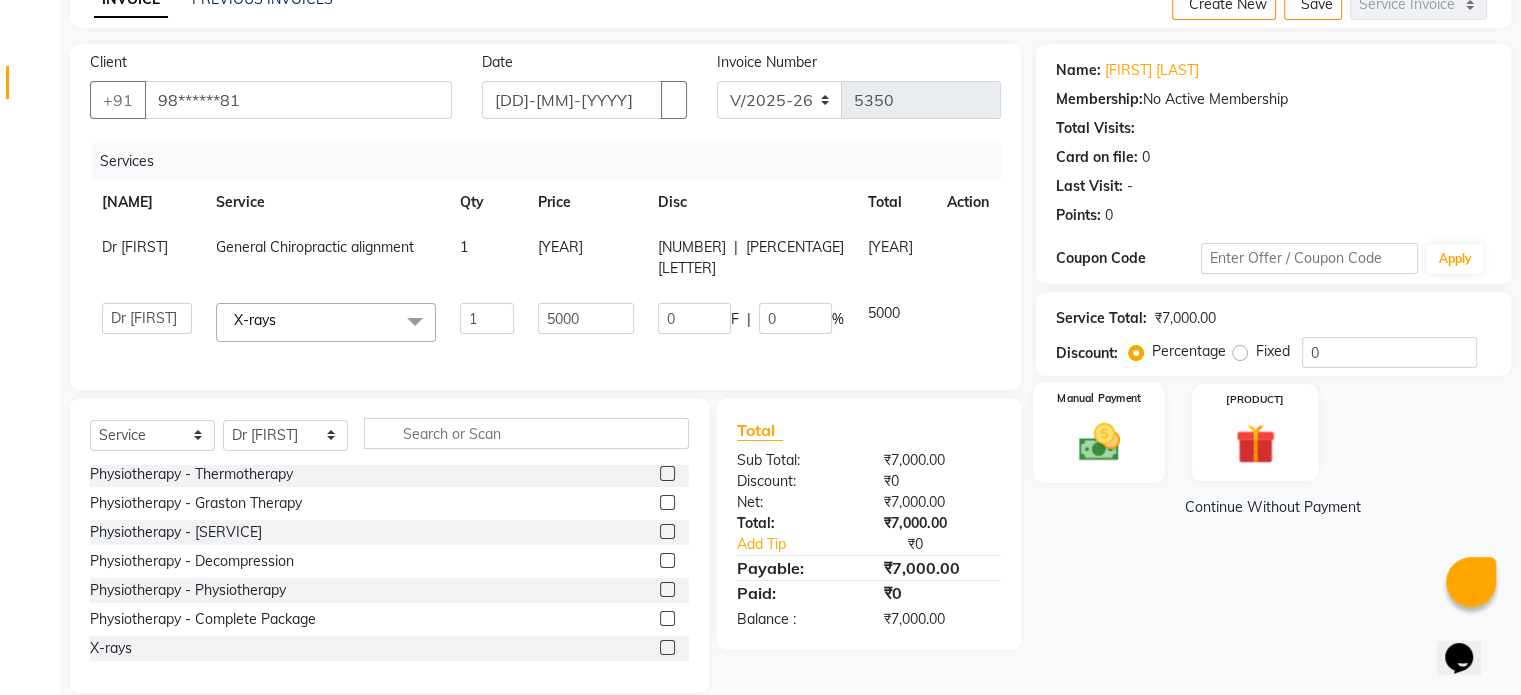 click at bounding box center (1098, 442) 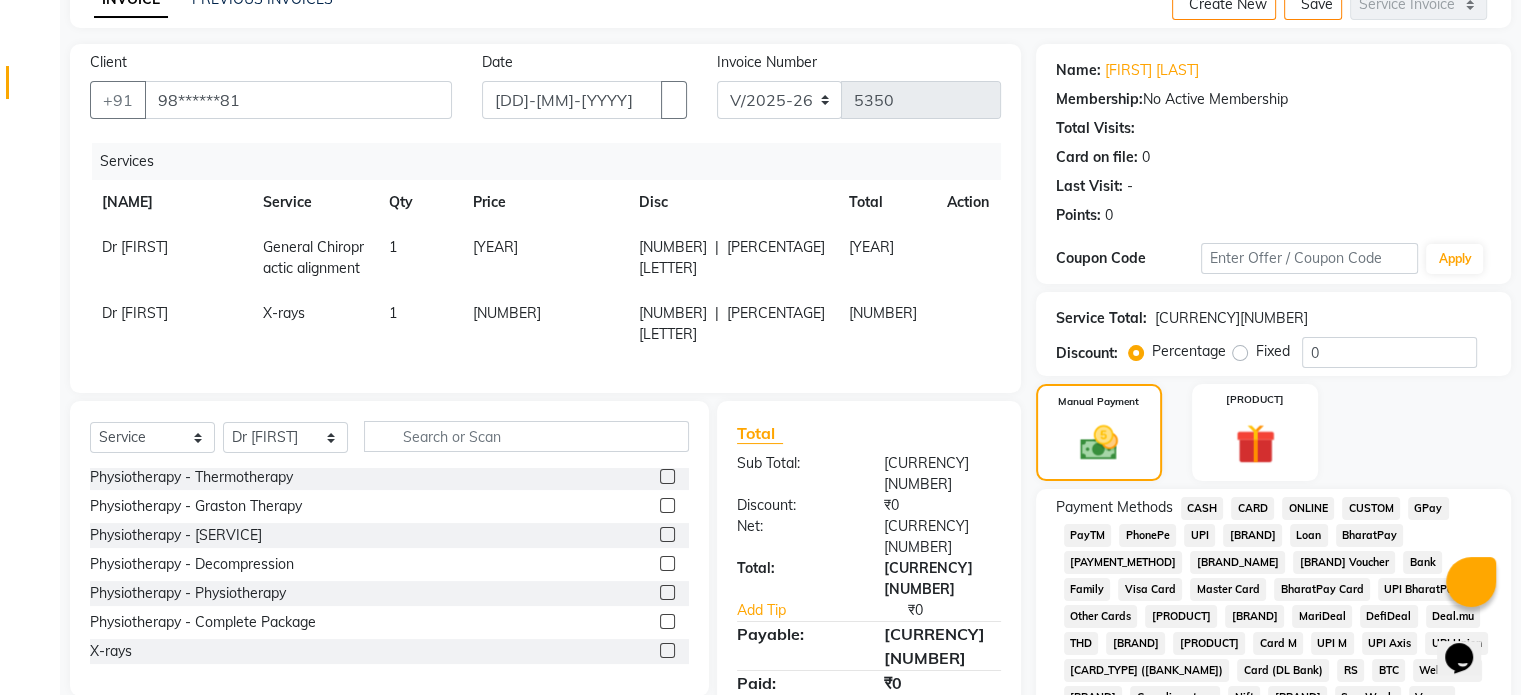 click on "UPI" at bounding box center (1202, 508) 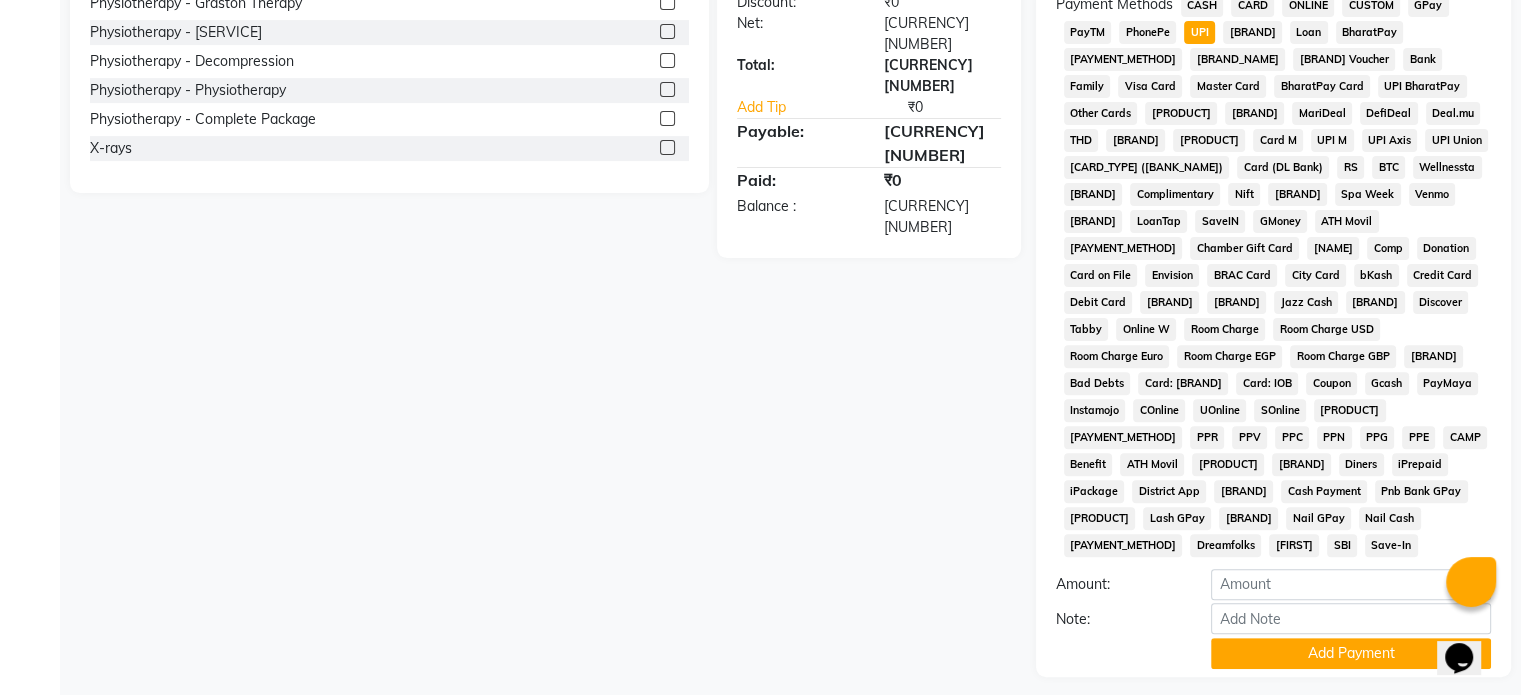 scroll, scrollTop: 652, scrollLeft: 0, axis: vertical 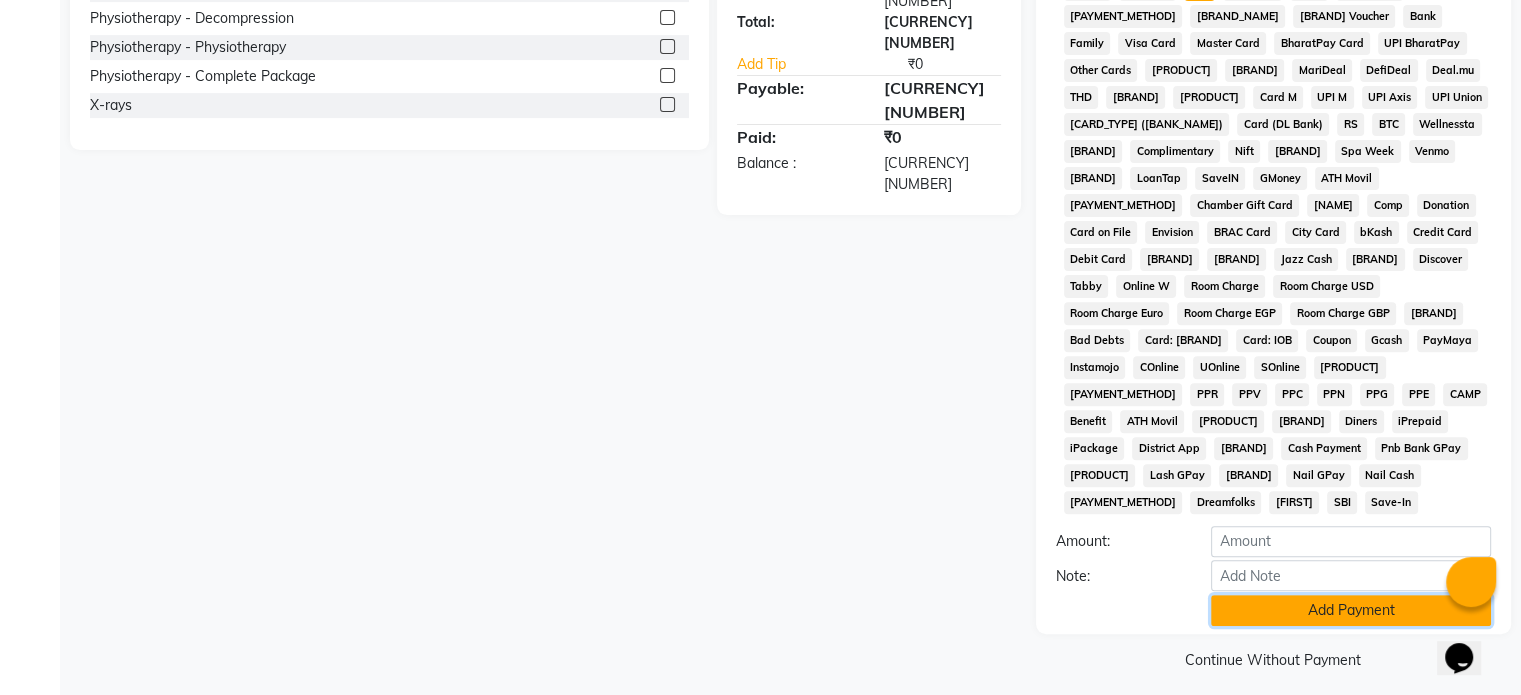 click on "Add Payment" at bounding box center (1351, 610) 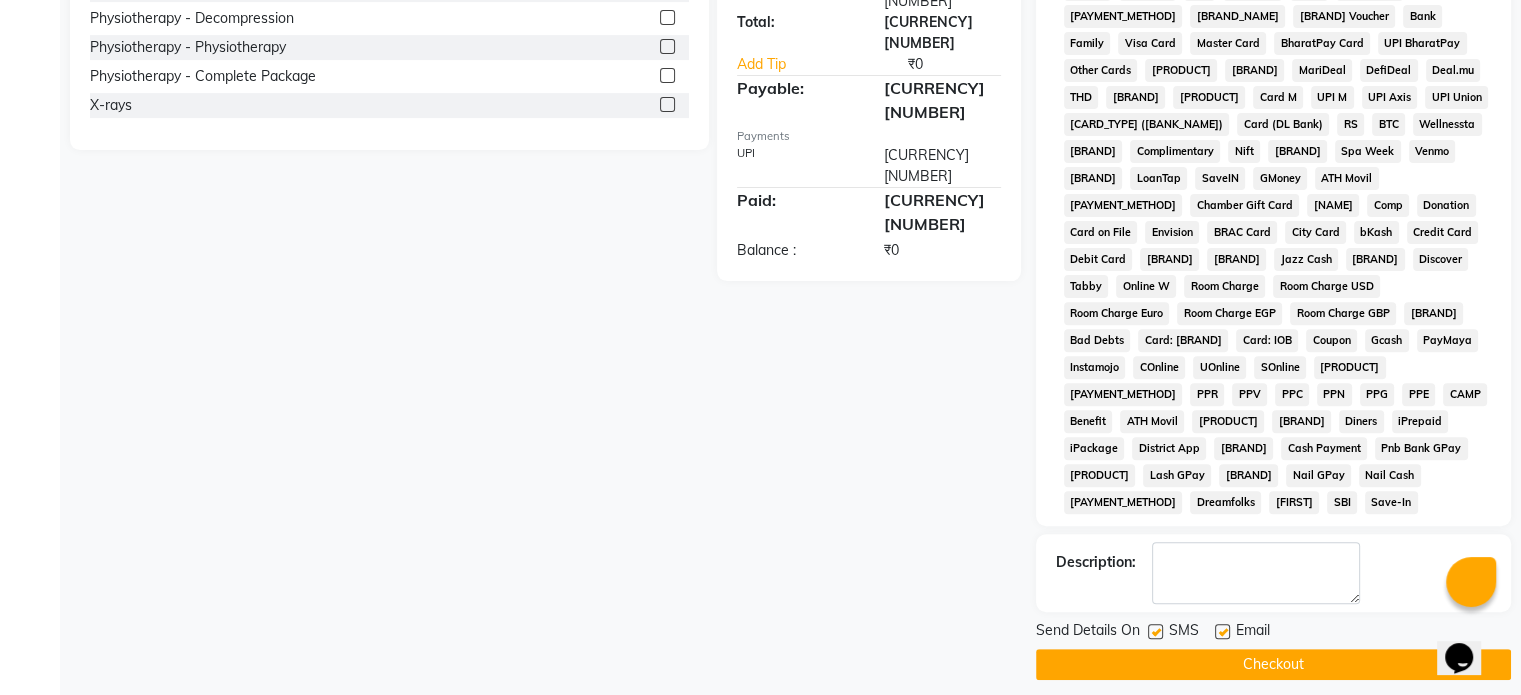 click at bounding box center [1155, 631] 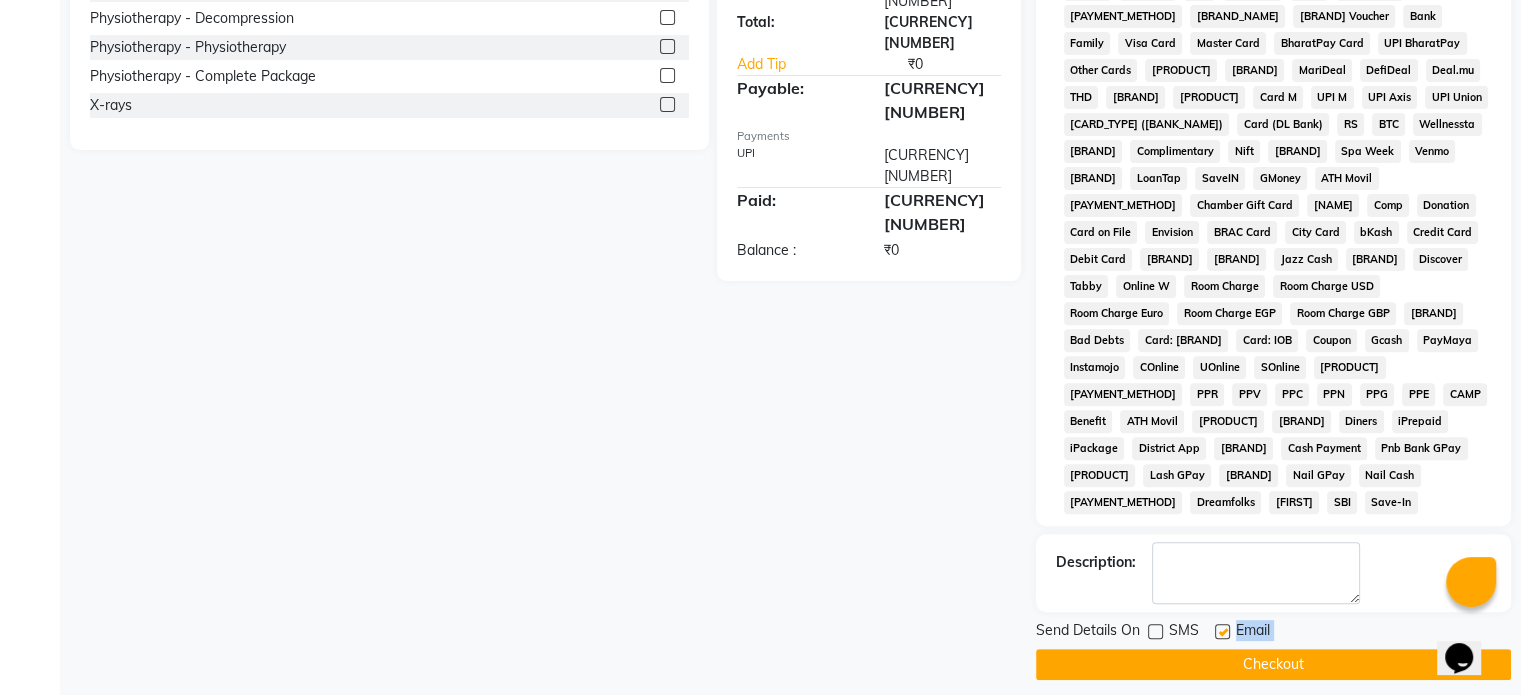 drag, startPoint x: 1223, startPoint y: 627, endPoint x: 1278, endPoint y: 653, distance: 60.835846 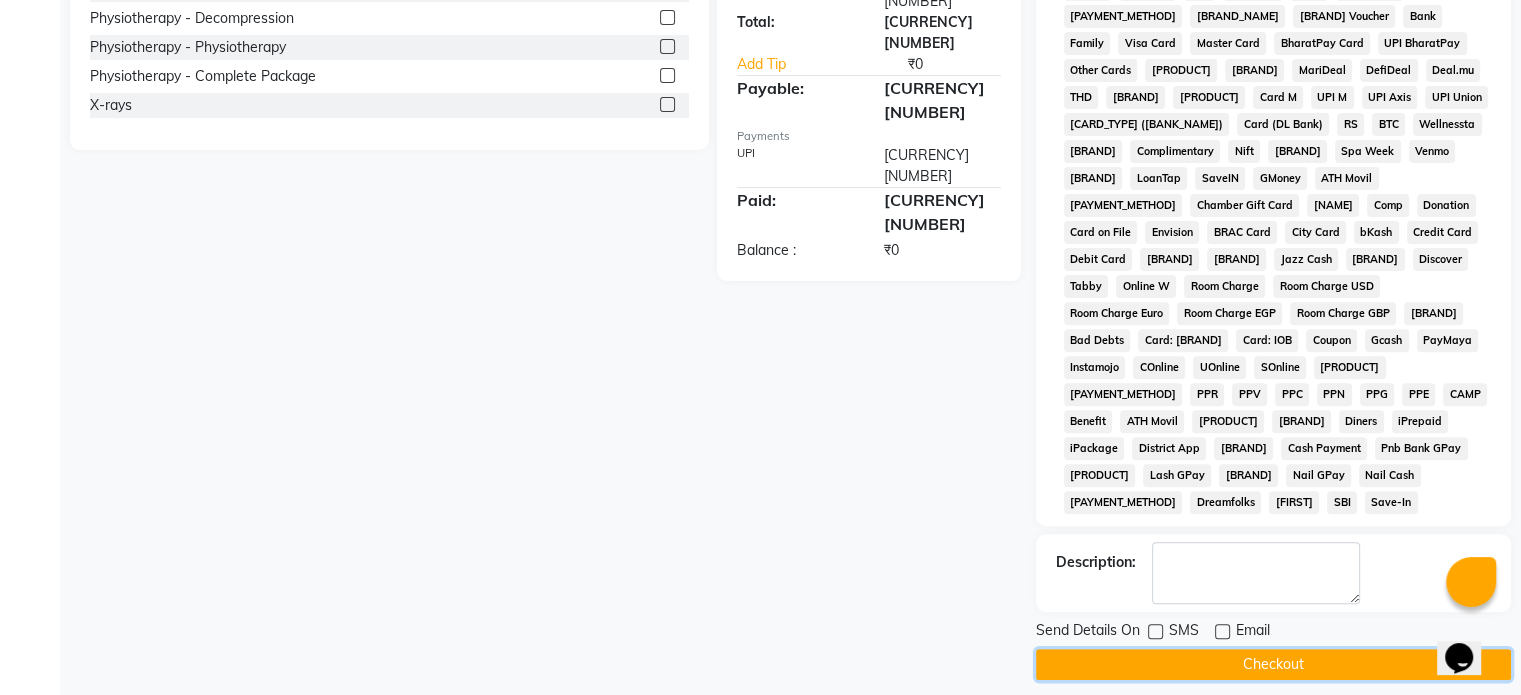 click on "Checkout" at bounding box center [1273, 664] 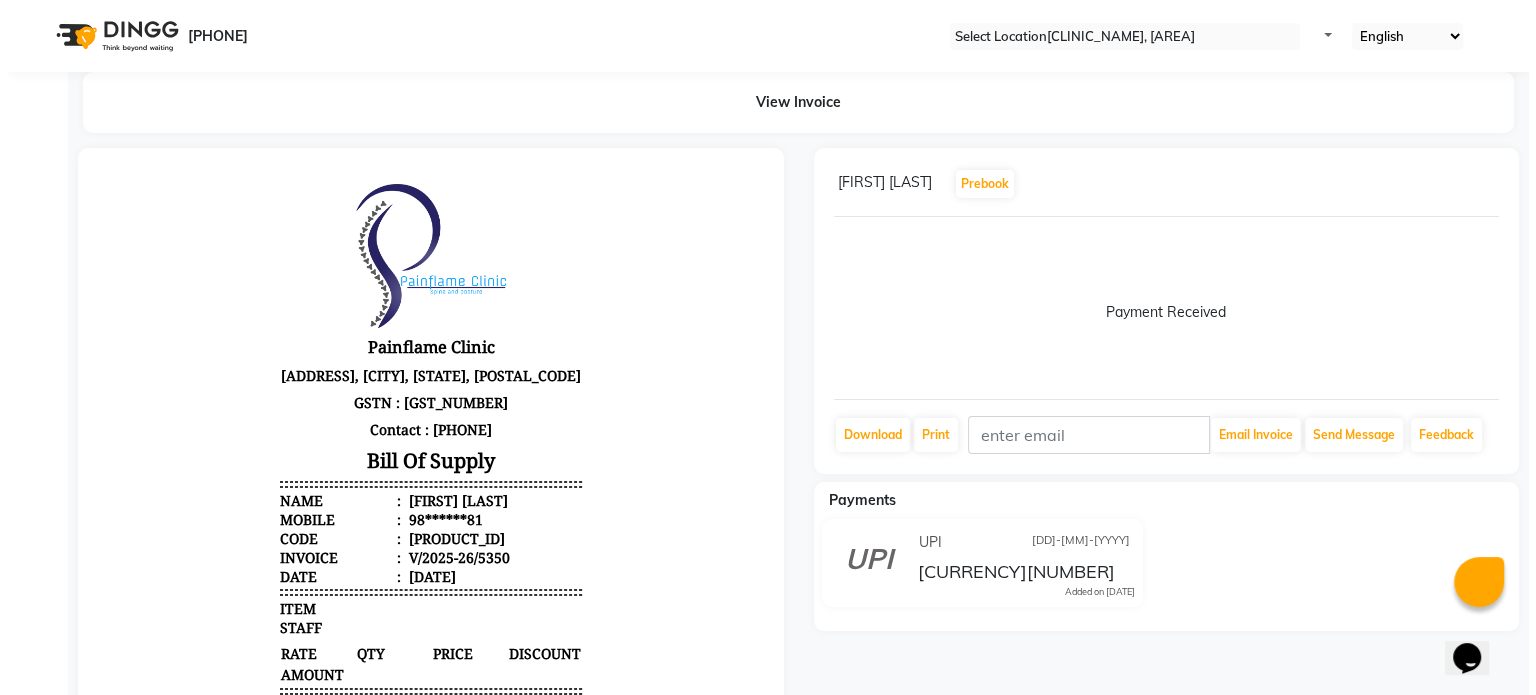 scroll, scrollTop: 0, scrollLeft: 0, axis: both 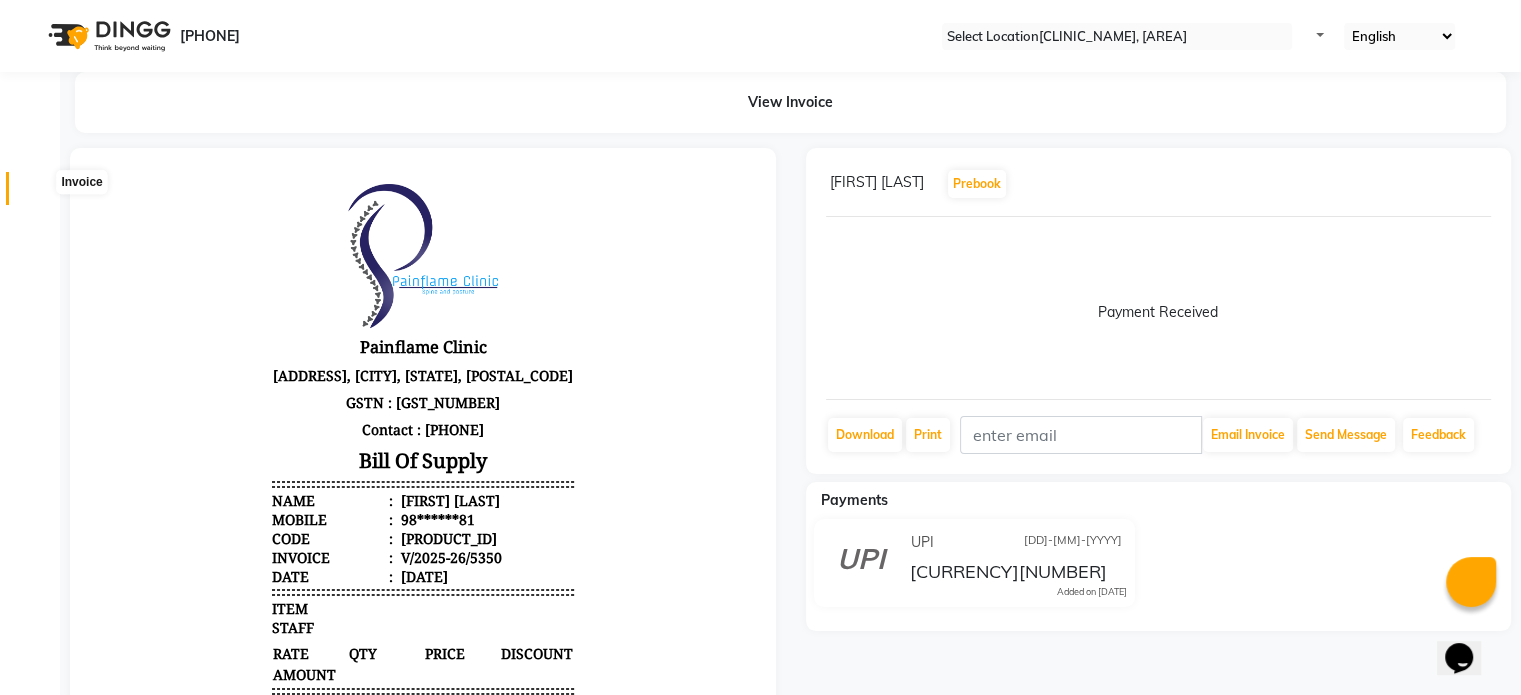 click at bounding box center (37, 193) 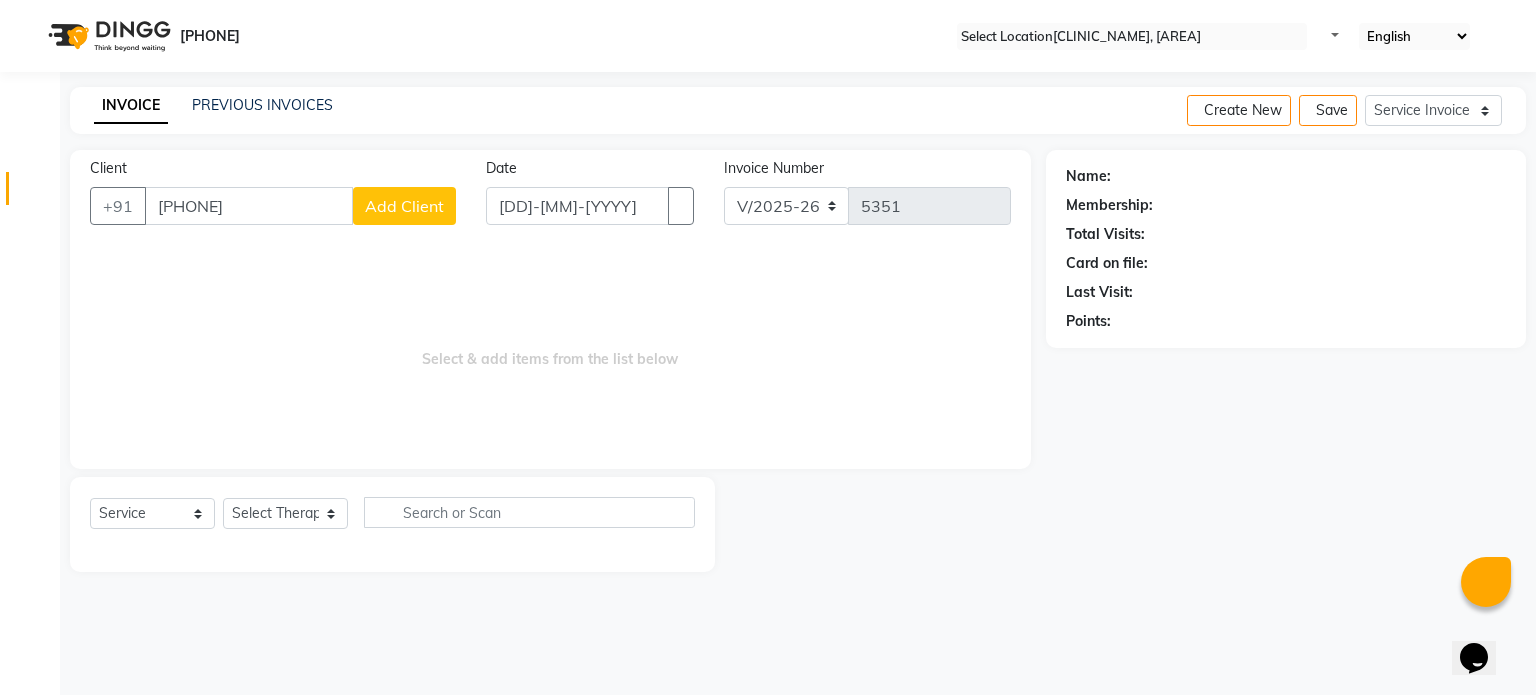 click on "[PHONE]" at bounding box center [249, 206] 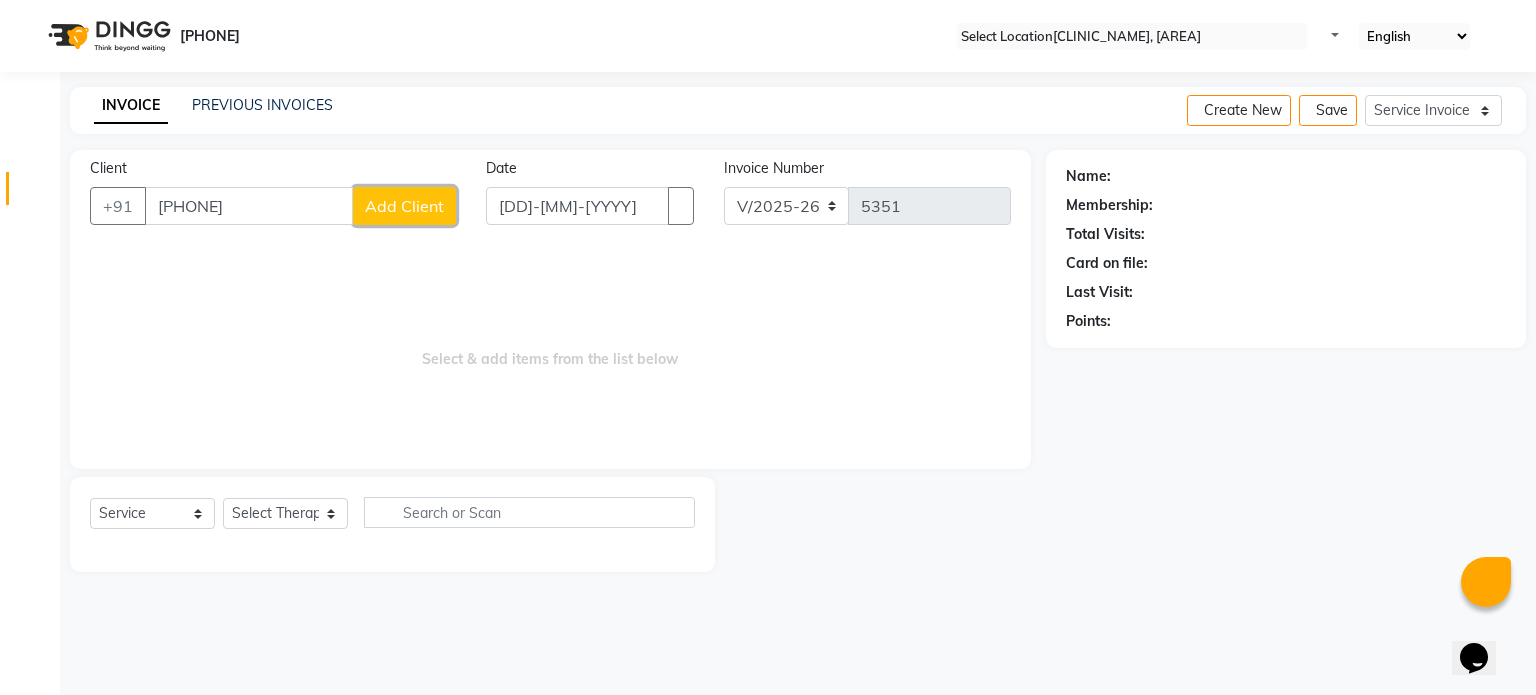 click on "Add Client" at bounding box center (404, 206) 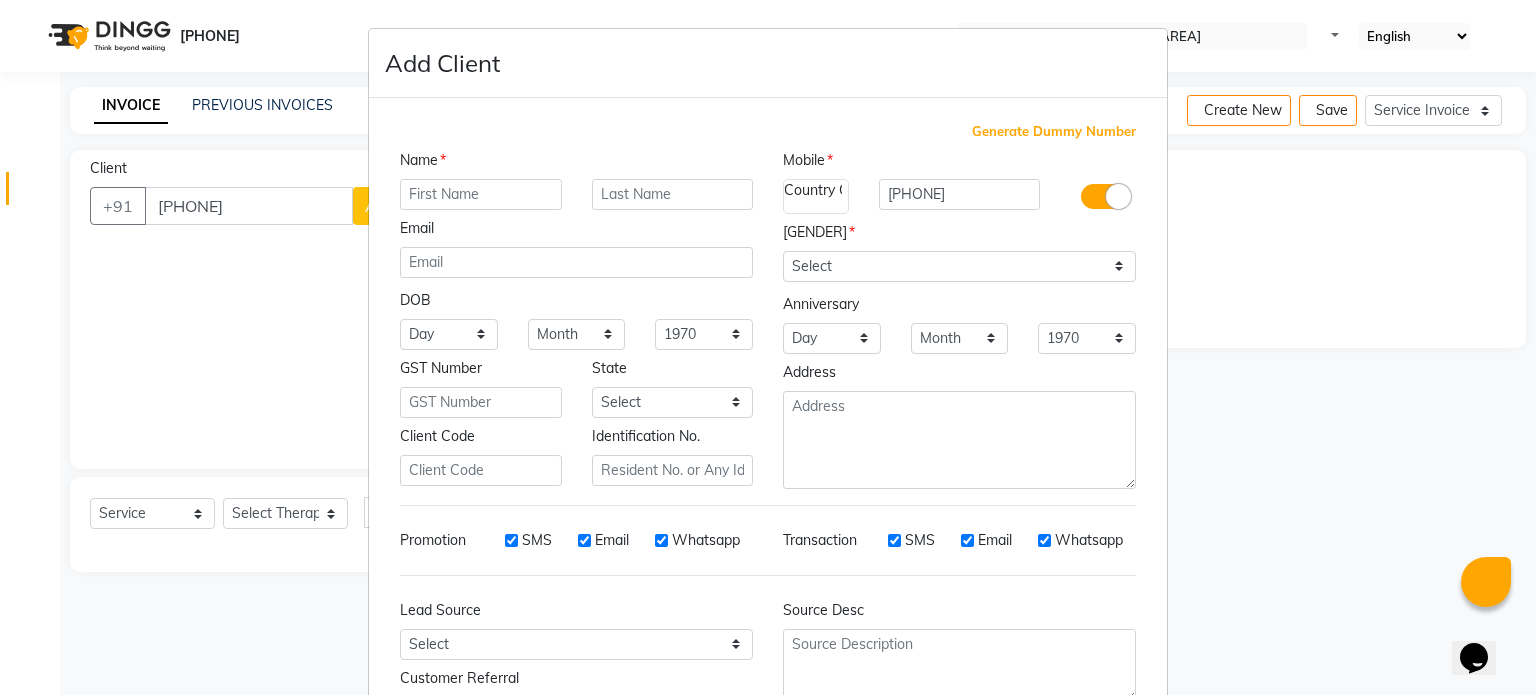 click at bounding box center (481, 194) 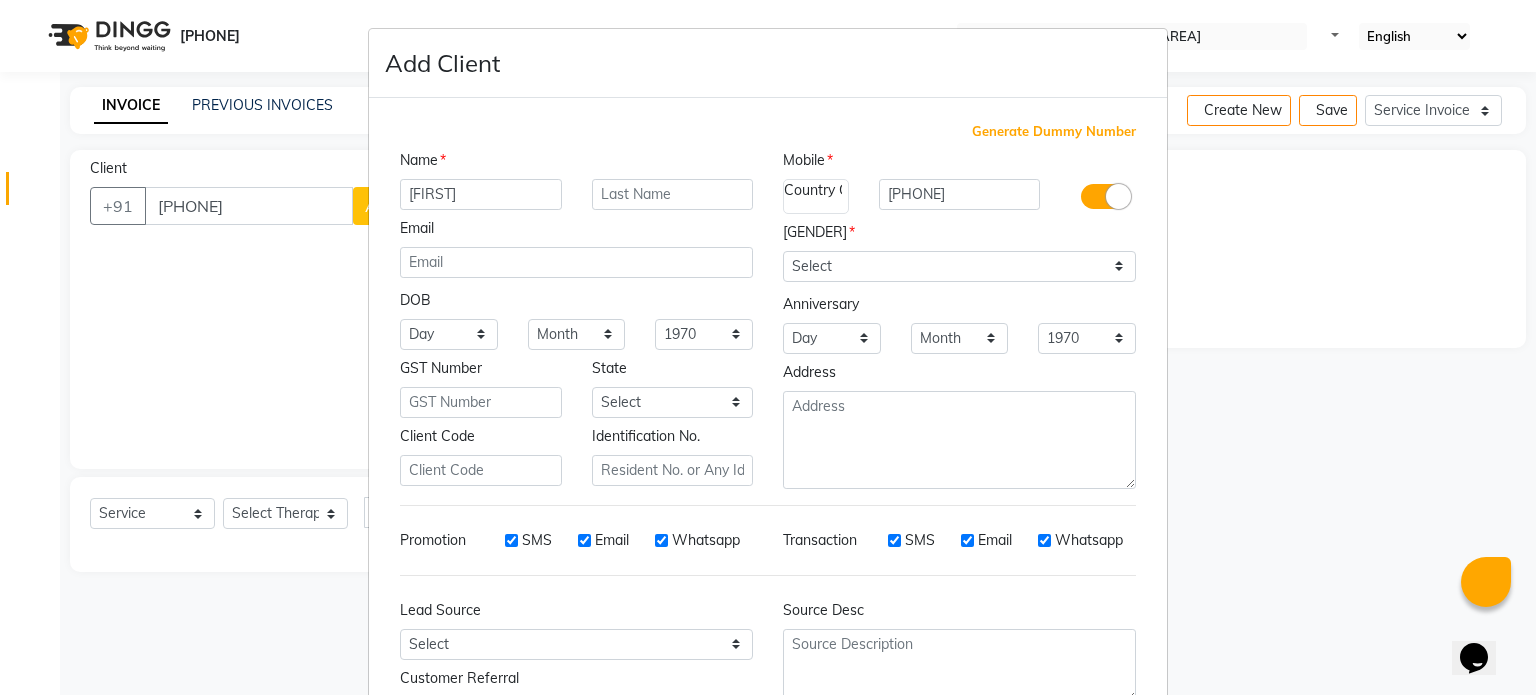 type on "[FIRST]" 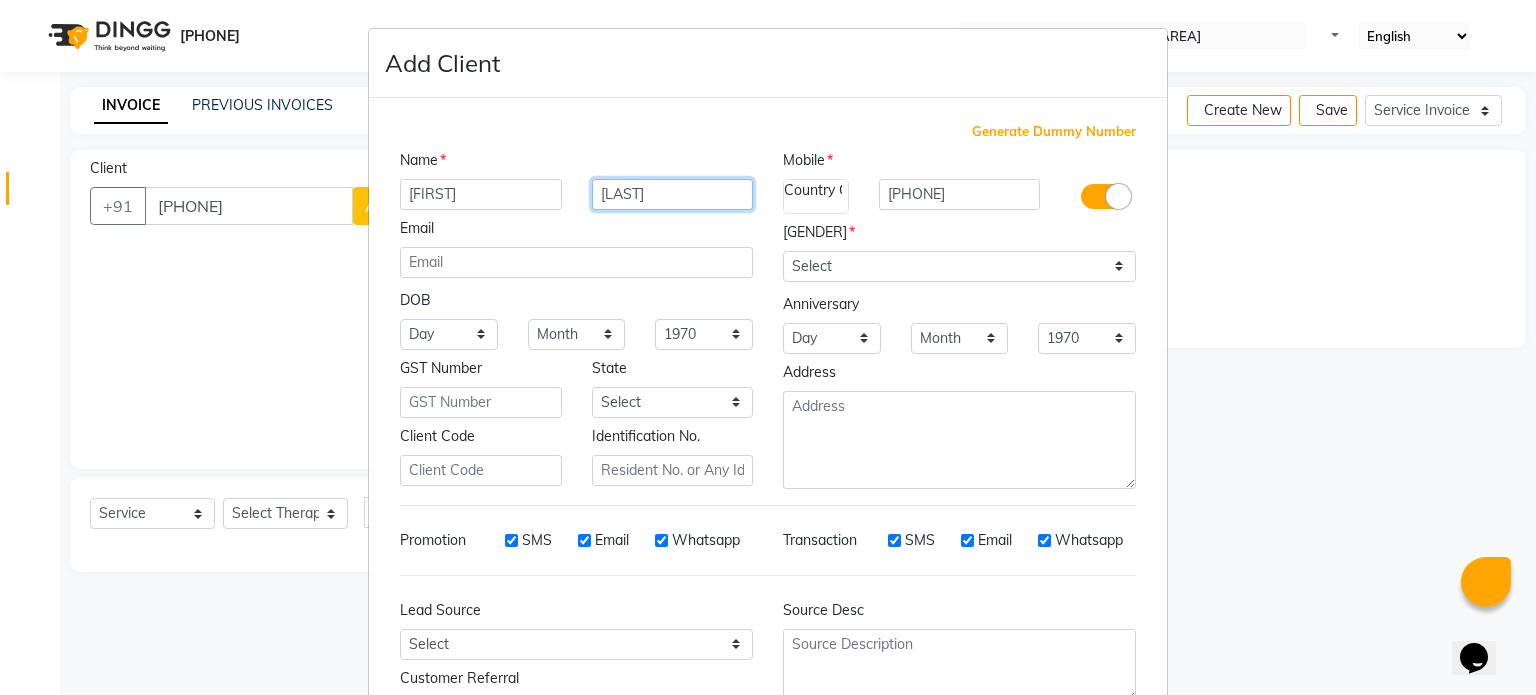 type on "[LAST]" 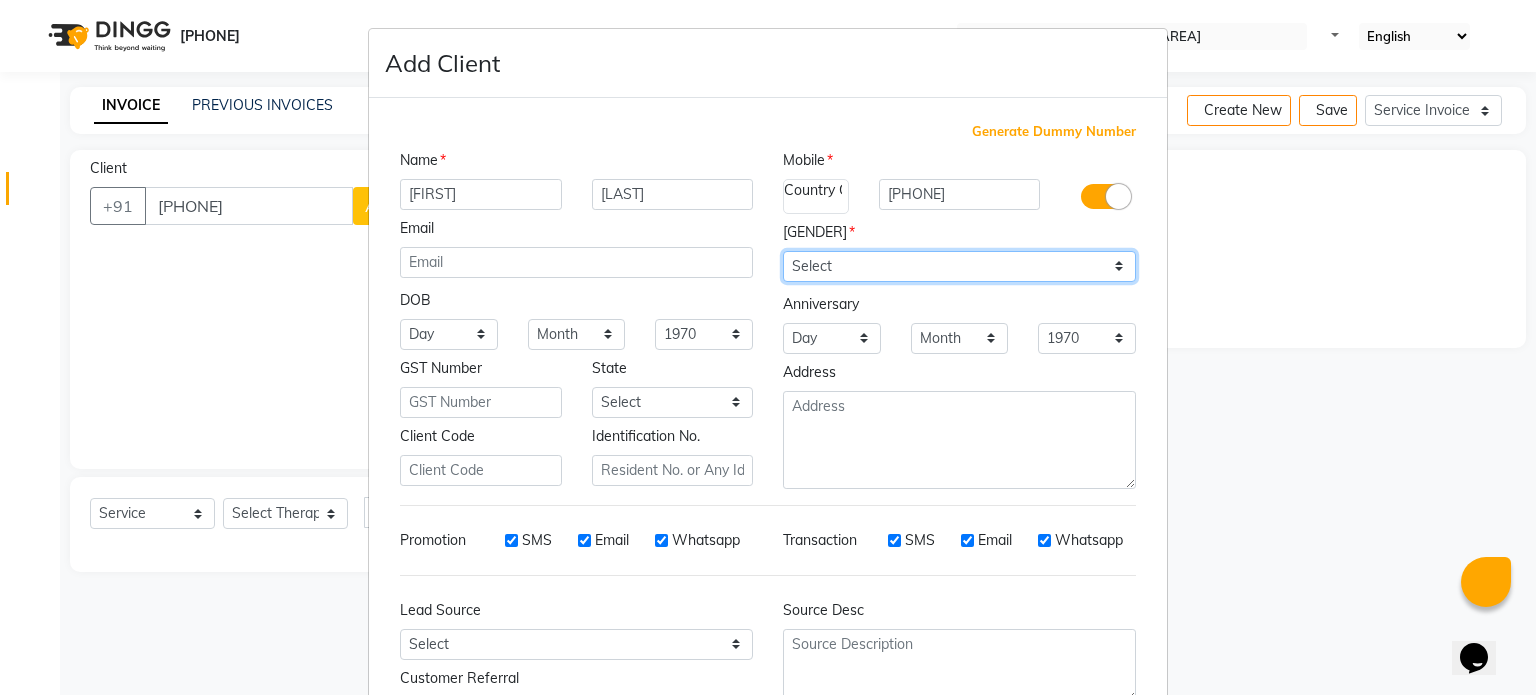 click on "Select Male Female Other Prefer Not To Say" at bounding box center (959, 266) 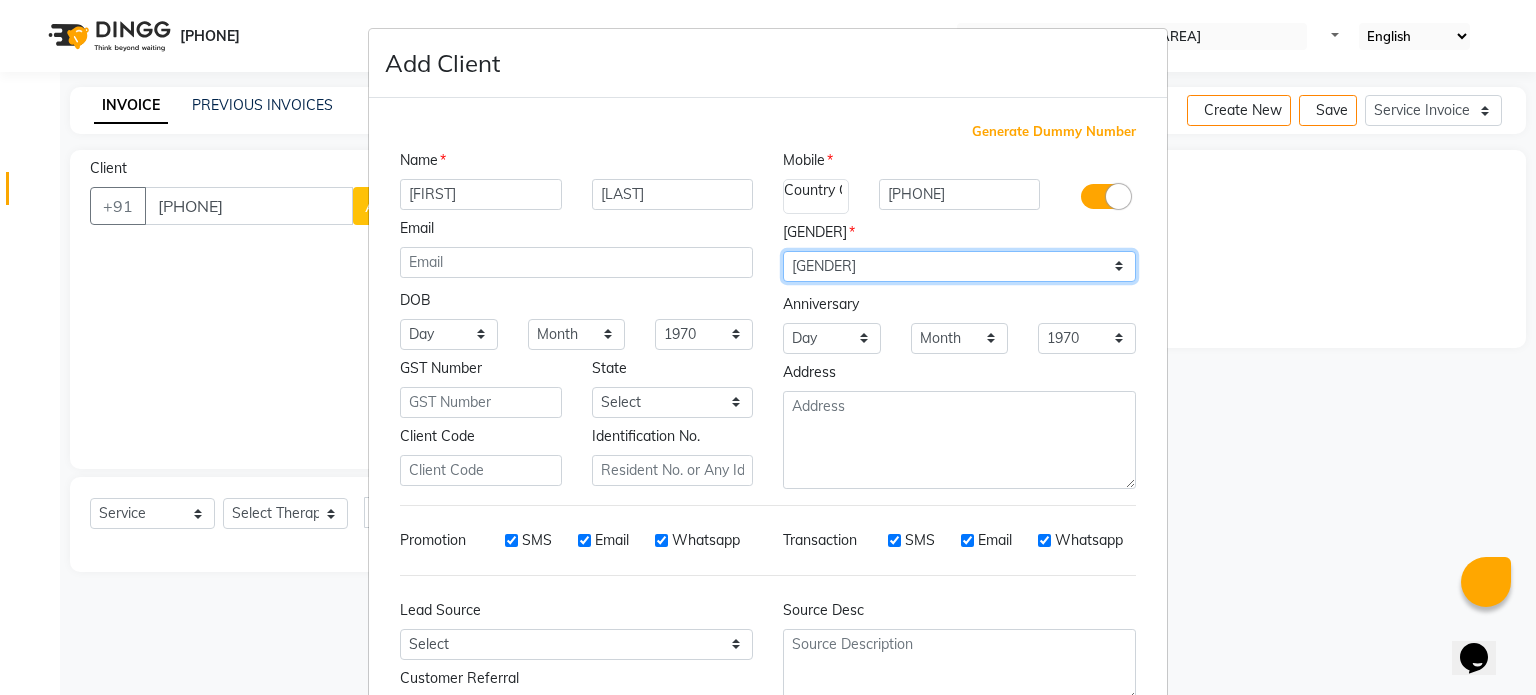 click on "Select Male Female Other Prefer Not To Say" at bounding box center [959, 266] 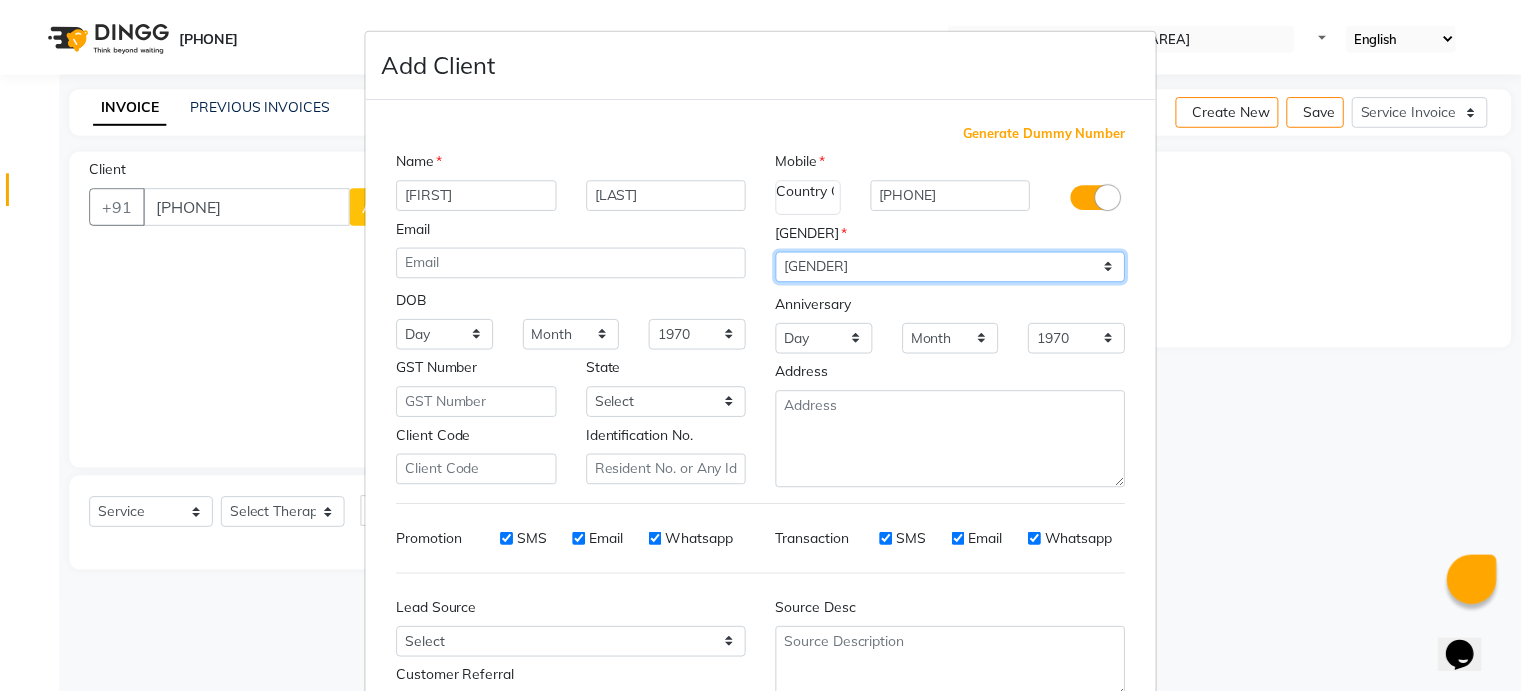 scroll, scrollTop: 161, scrollLeft: 0, axis: vertical 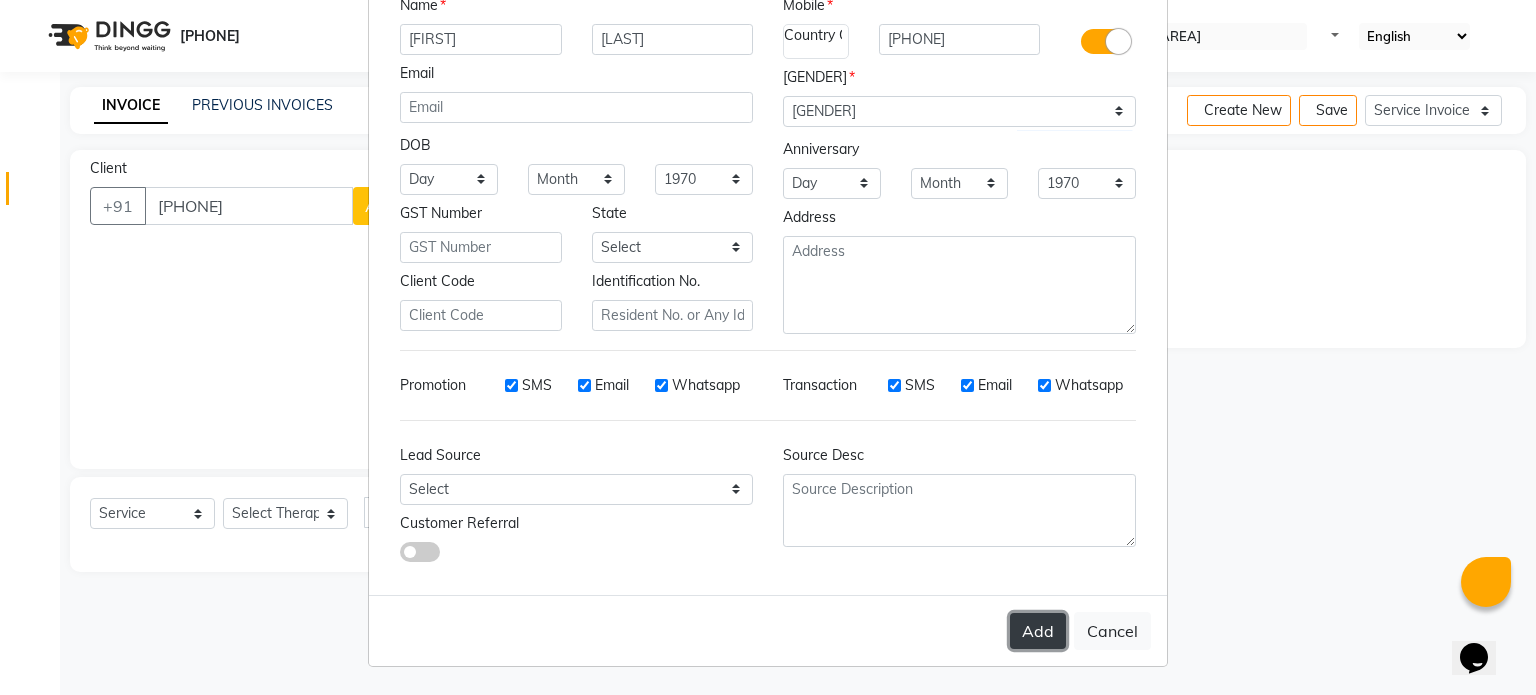 click on "Add" at bounding box center (1038, 631) 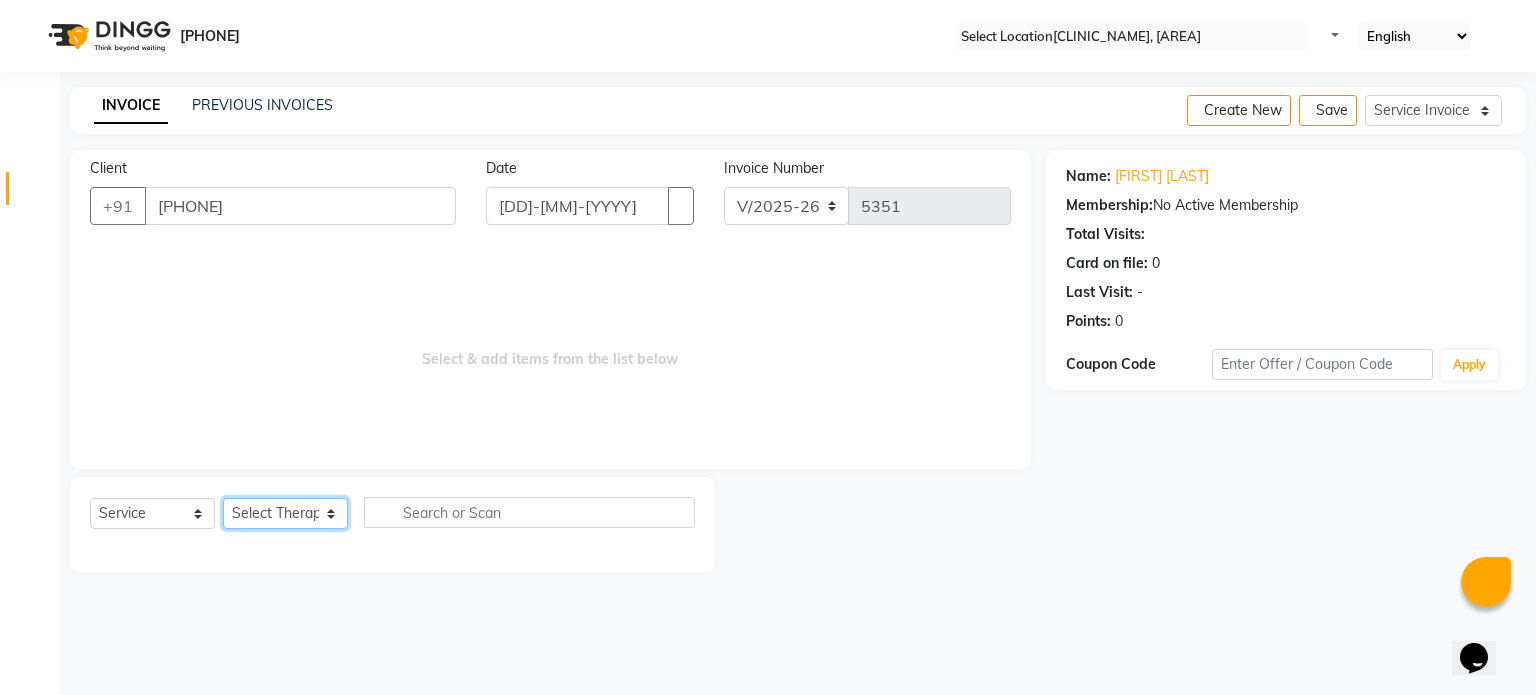 click on "Select Therapist Dr Durgesh Dr Harish Dr Ranjana Dr Saurabh Dr. Suraj Dr. Tejpal Mehlawat KUSHAL MOHIT SEMWAL Nancy Singhai Reception 1  Reception 2 Reception 3" at bounding box center [285, 513] 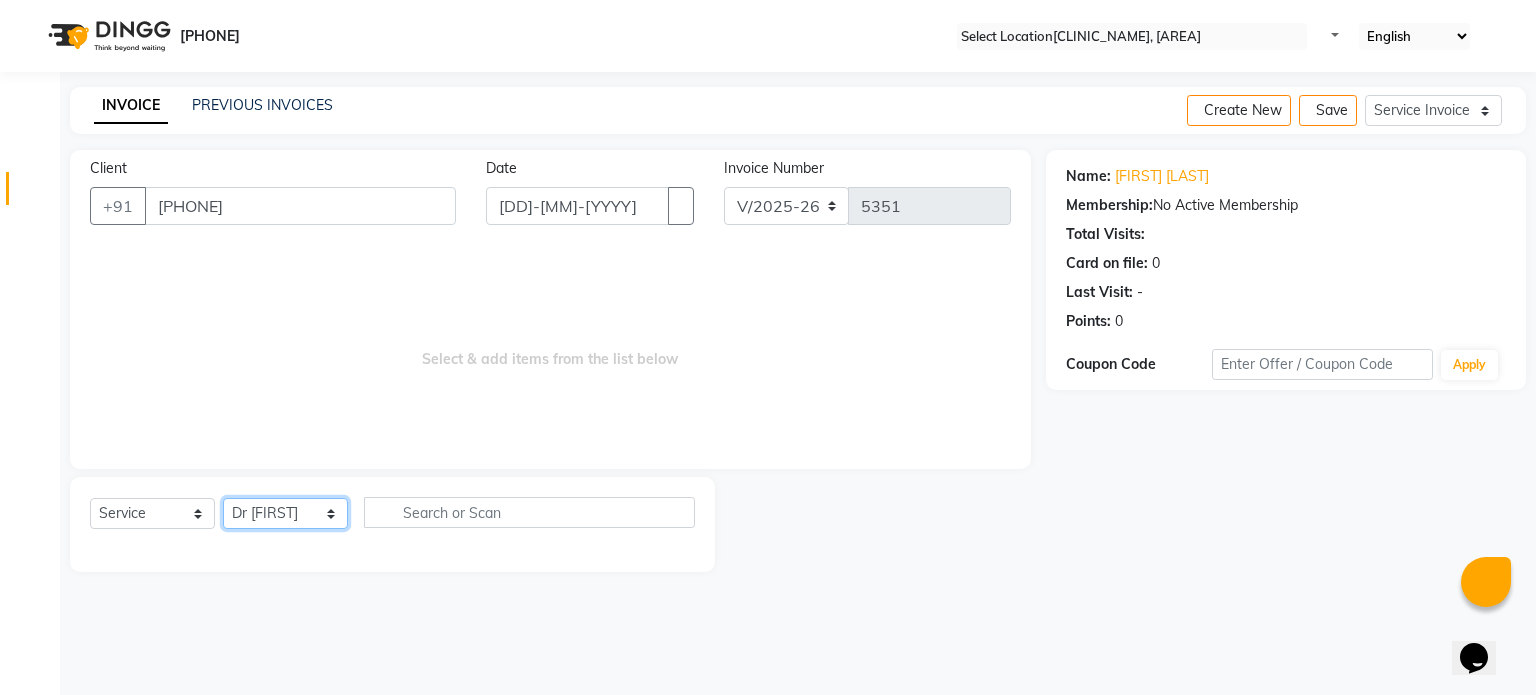 click on "Select Therapist Dr Durgesh Dr Harish Dr Ranjana Dr Saurabh Dr. Suraj Dr. Tejpal Mehlawat KUSHAL MOHIT SEMWAL Nancy Singhai Reception 1  Reception 2 Reception 3" at bounding box center [285, 513] 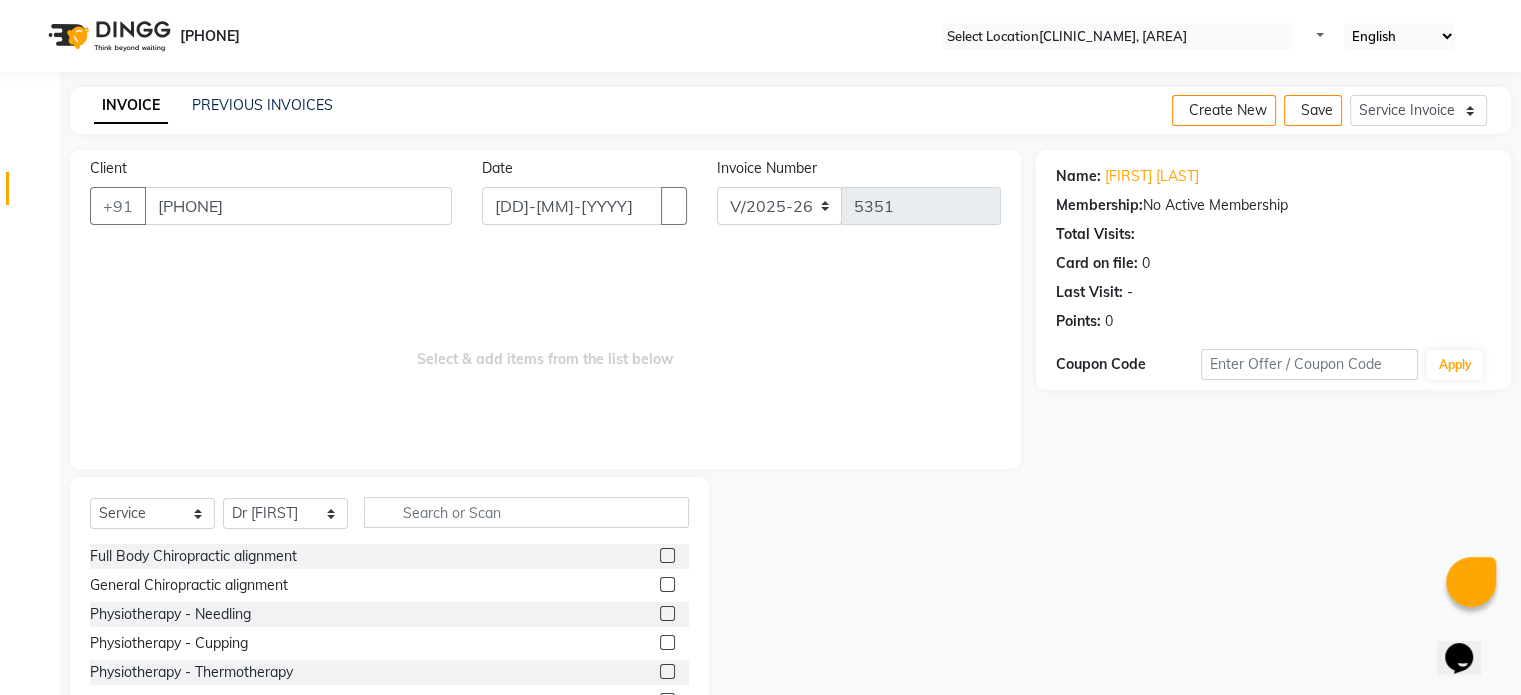click at bounding box center (667, 584) 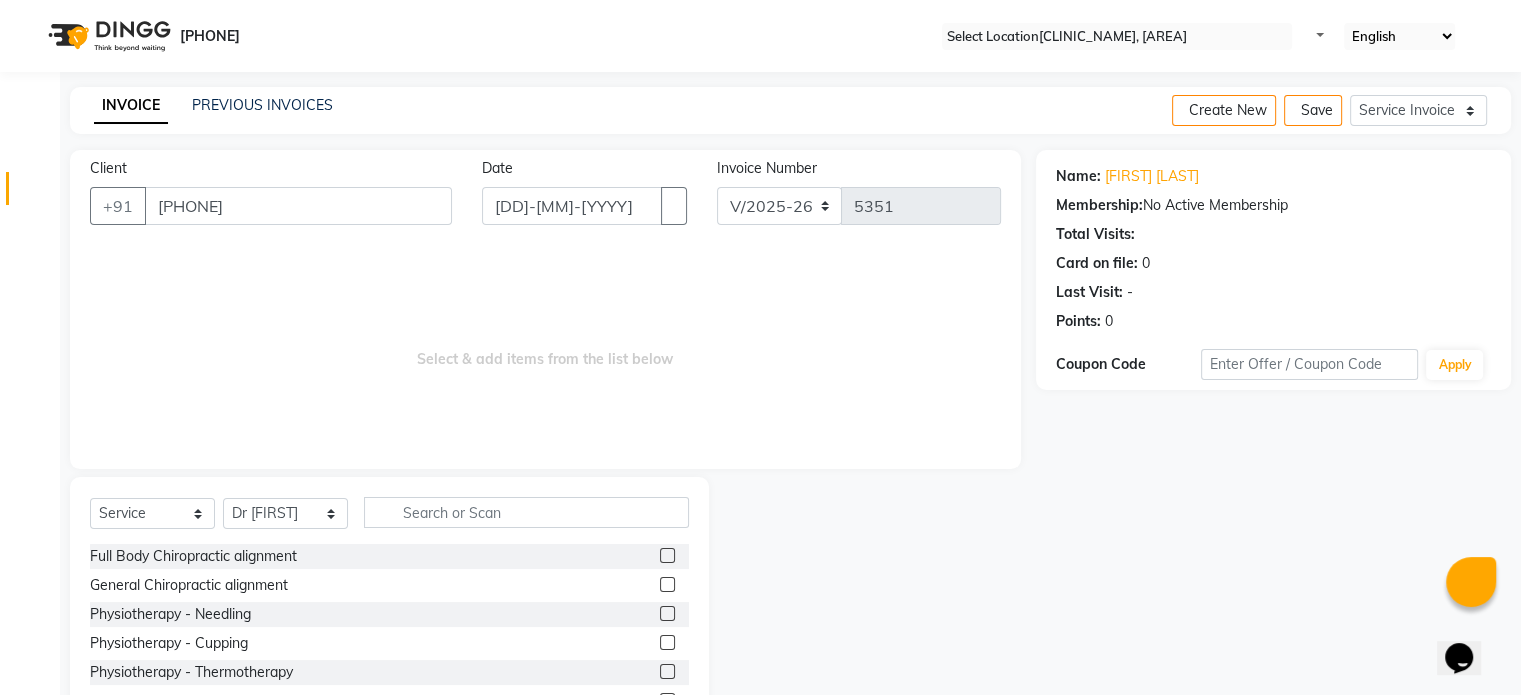 click at bounding box center [666, 585] 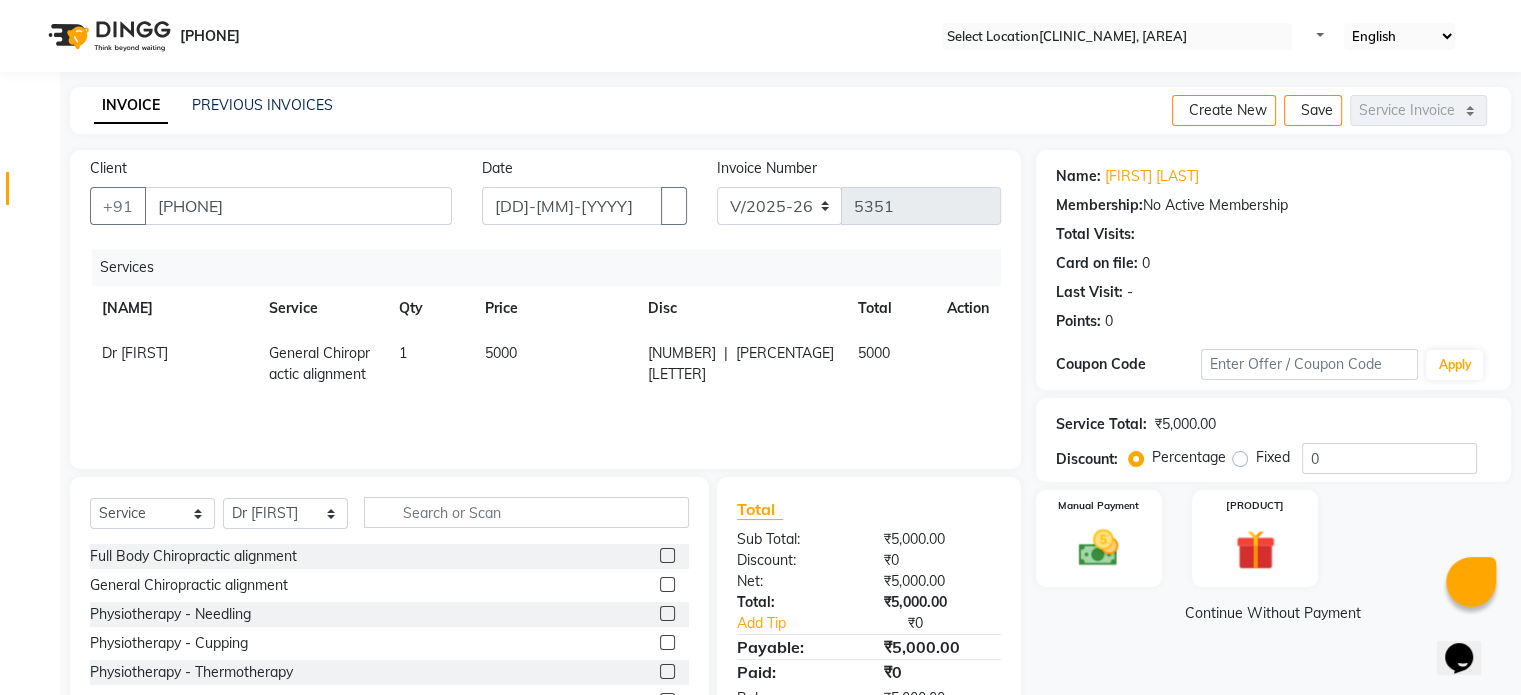 click on "5000" at bounding box center (554, 364) 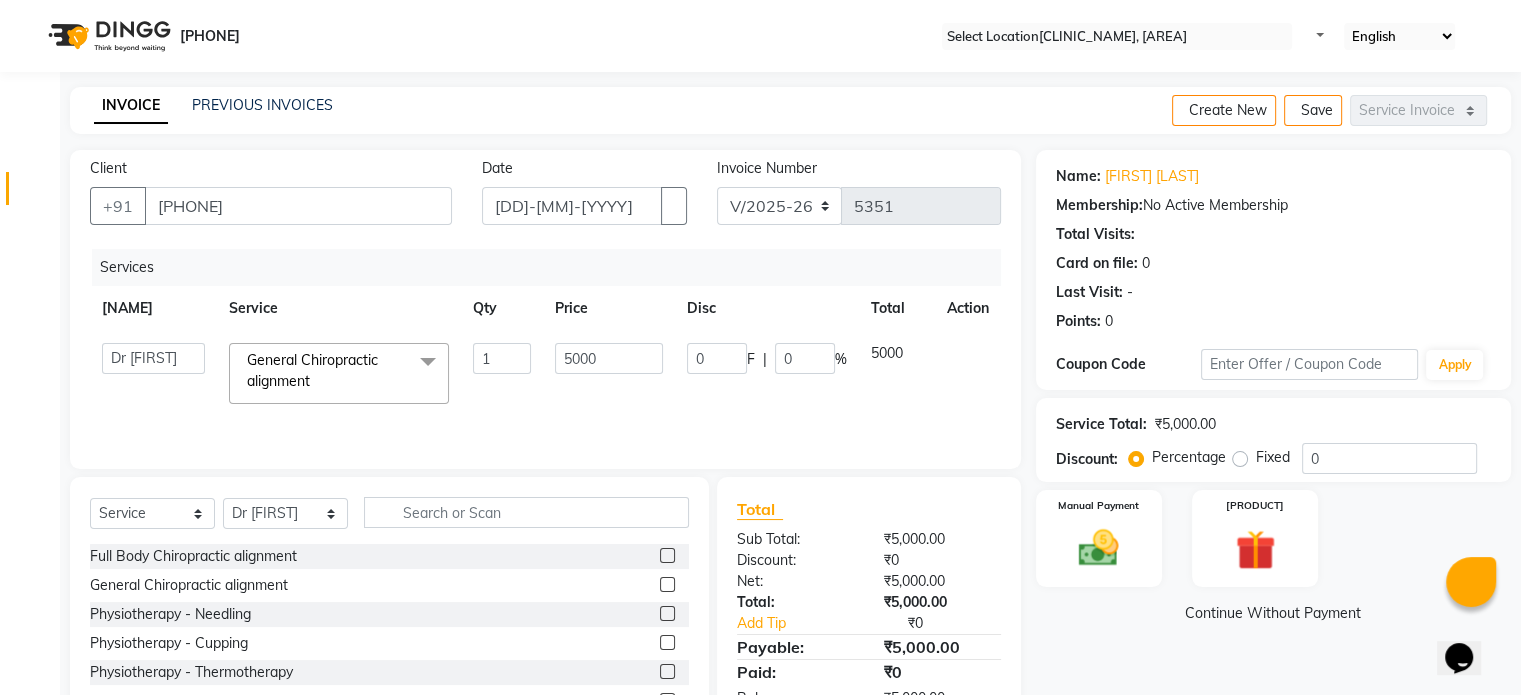 click on "5000" at bounding box center [609, 373] 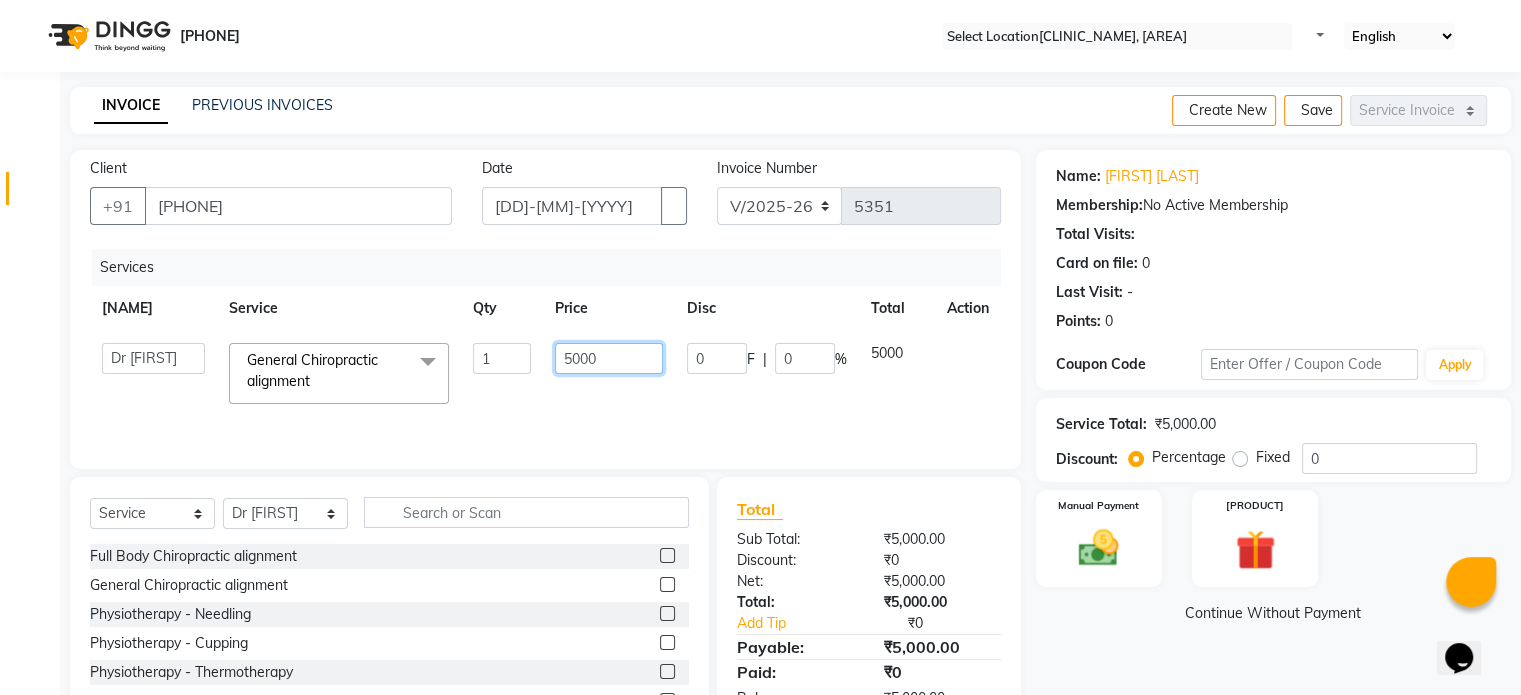 click on "5000" at bounding box center (502, 358) 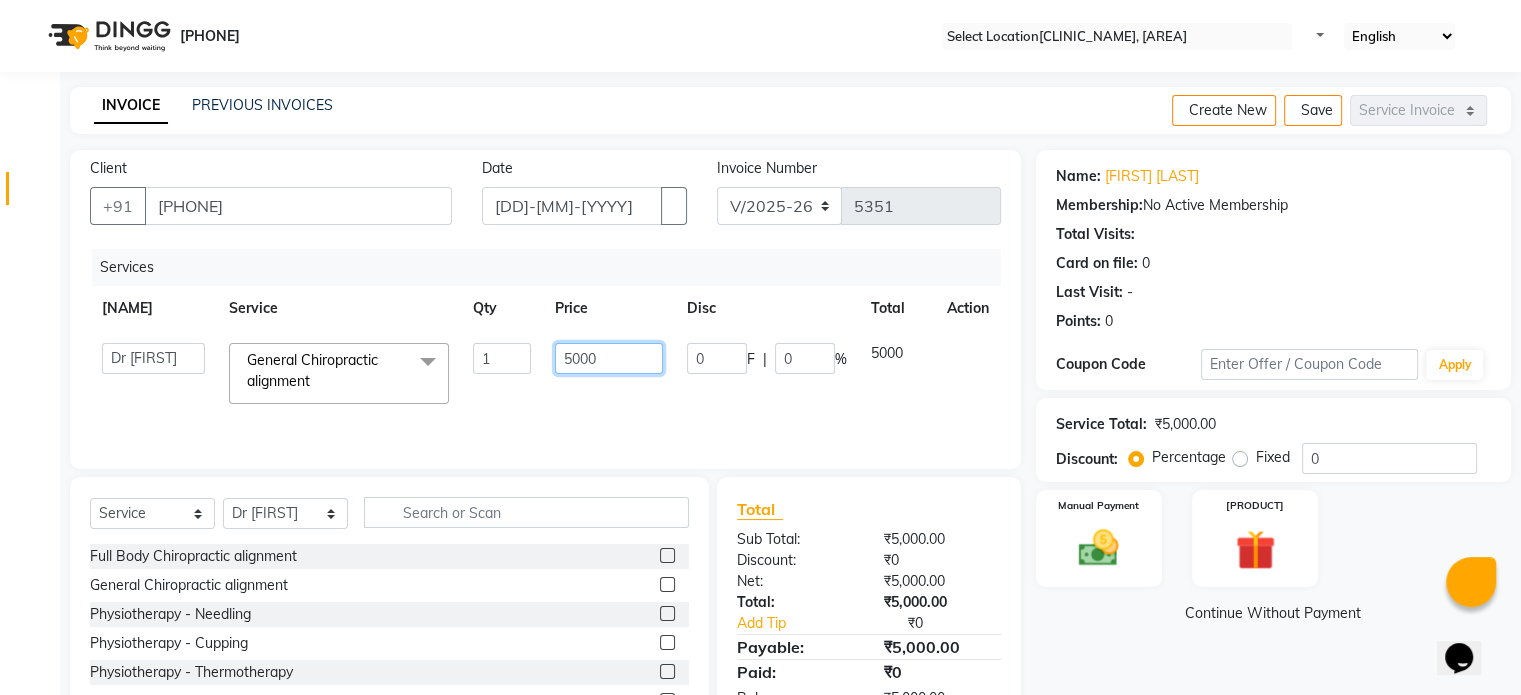 scroll, scrollTop: 119, scrollLeft: 0, axis: vertical 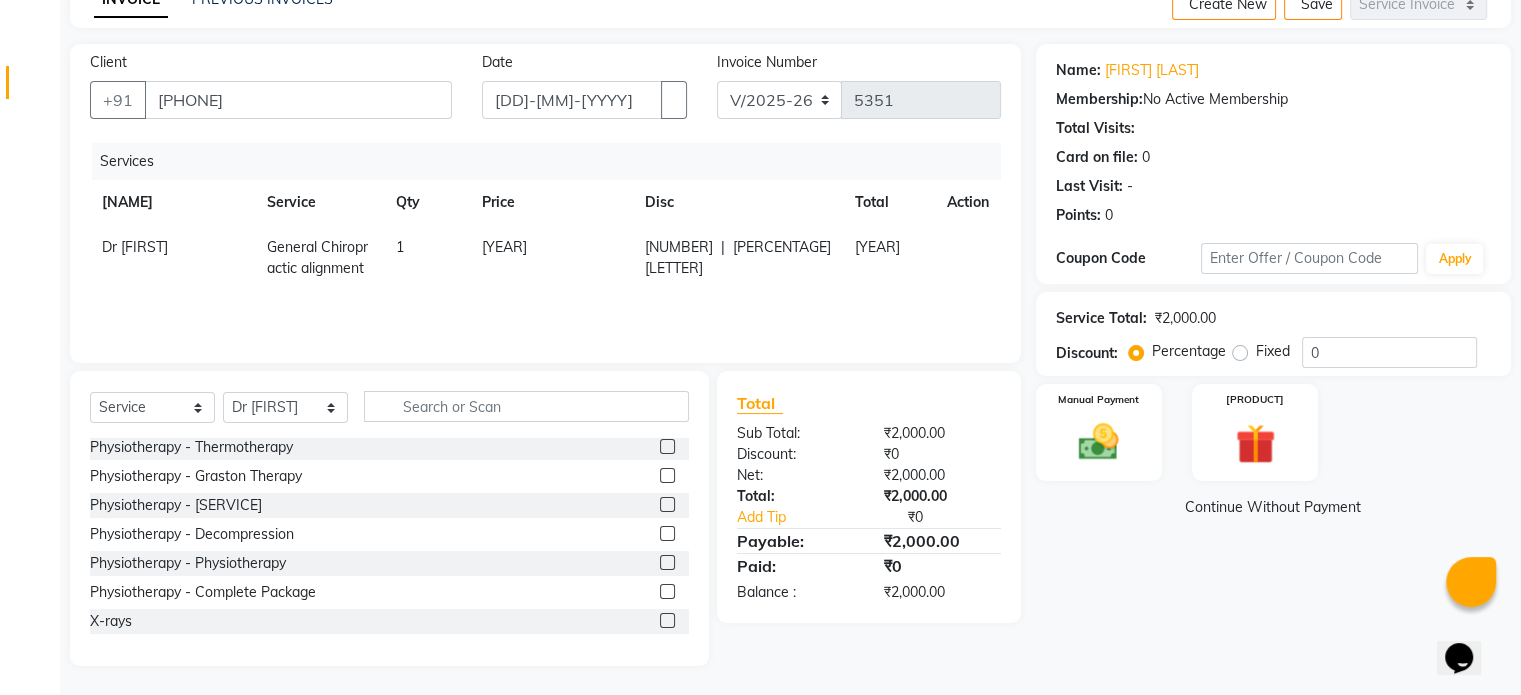 click at bounding box center (667, 620) 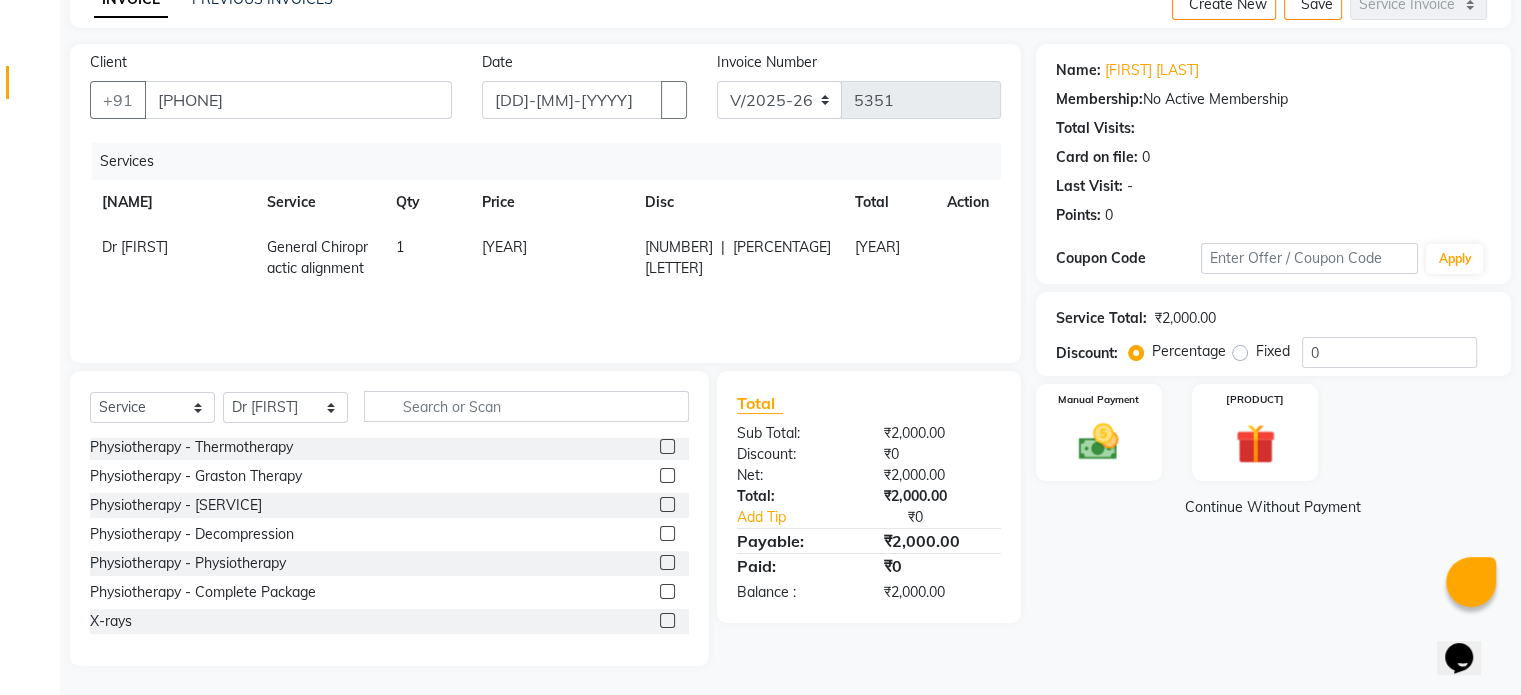 click at bounding box center [666, 621] 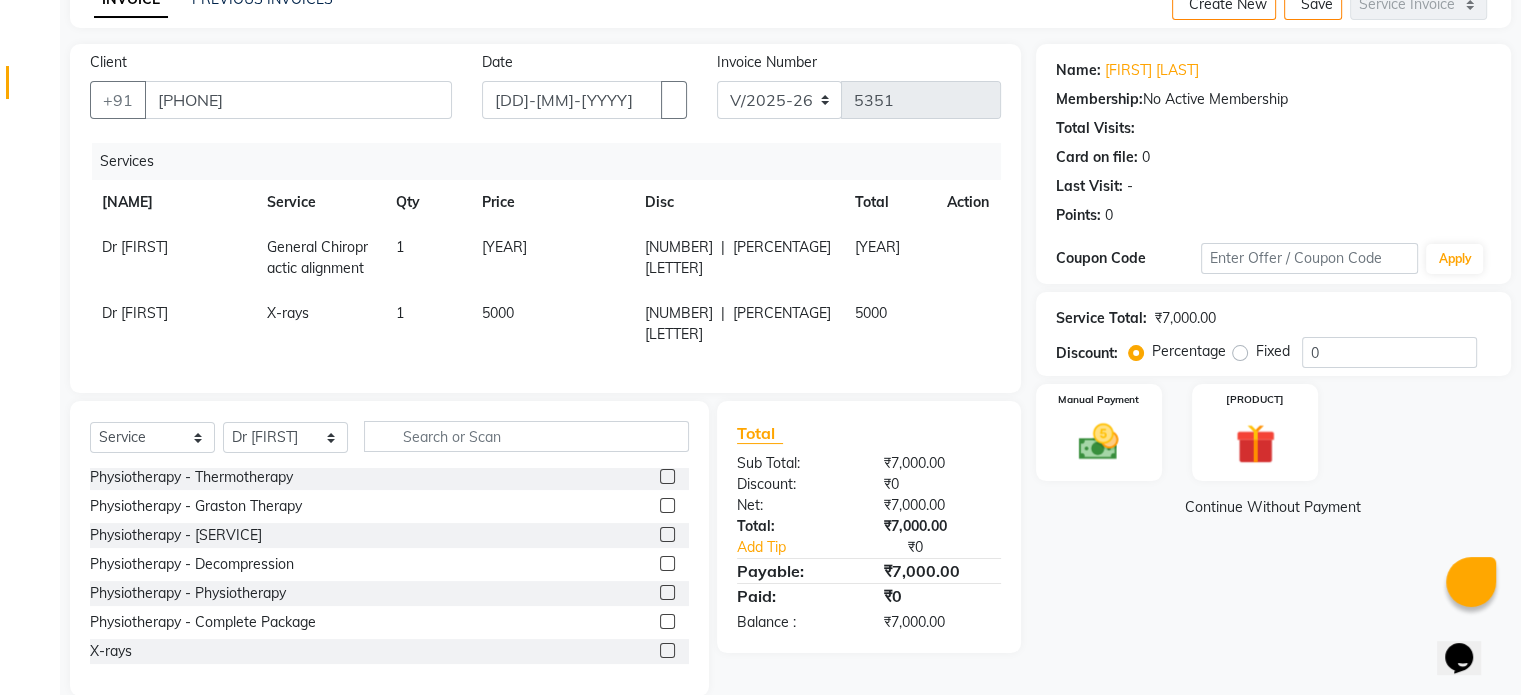 click on "5000" at bounding box center [552, 258] 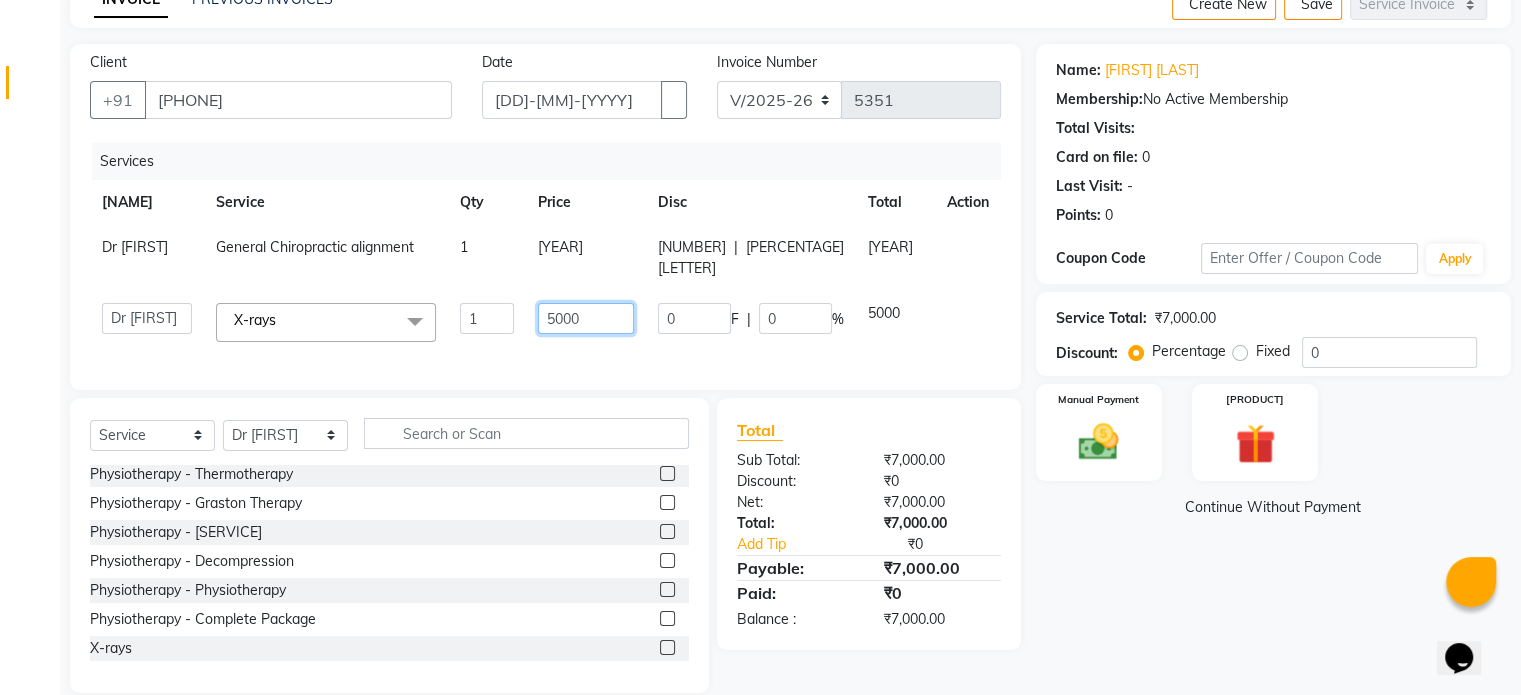 click on "5000" at bounding box center (487, 318) 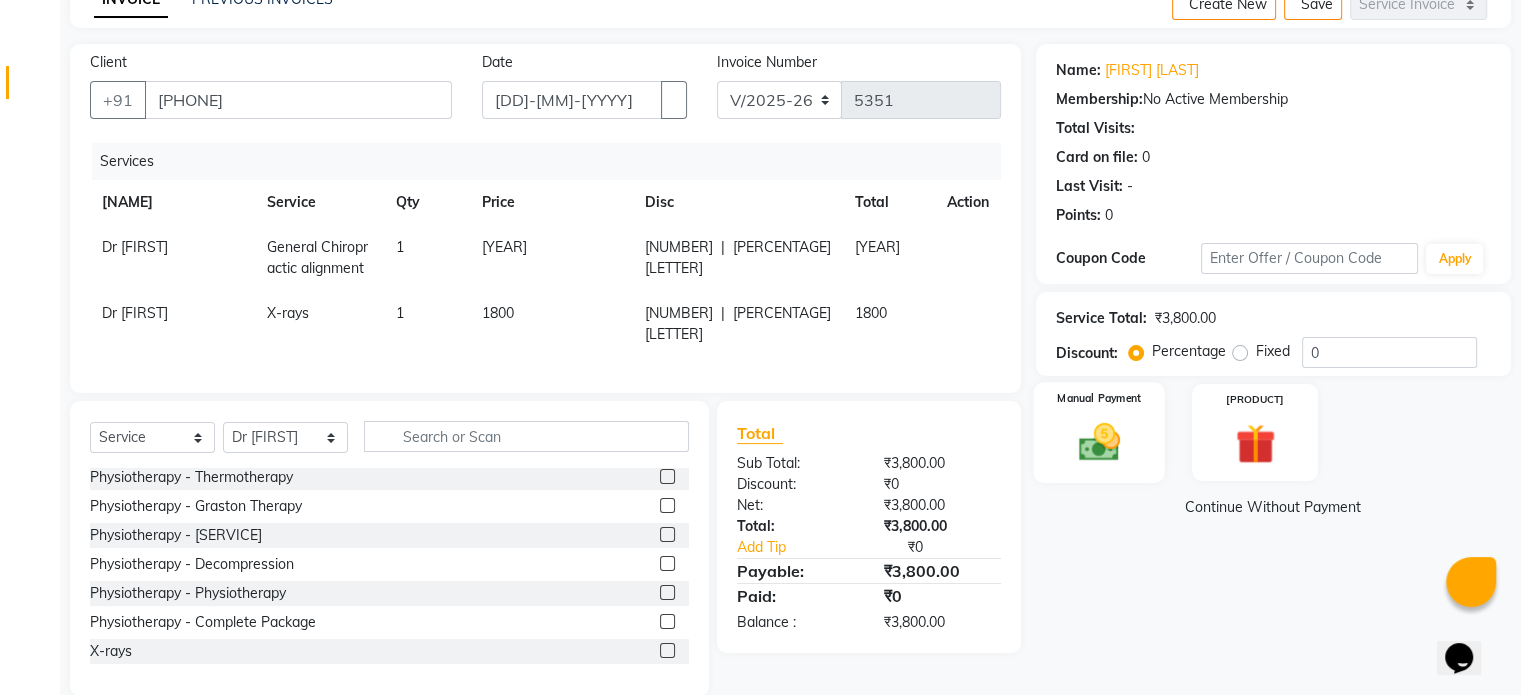 click on "Manual Payment" at bounding box center [1098, 432] 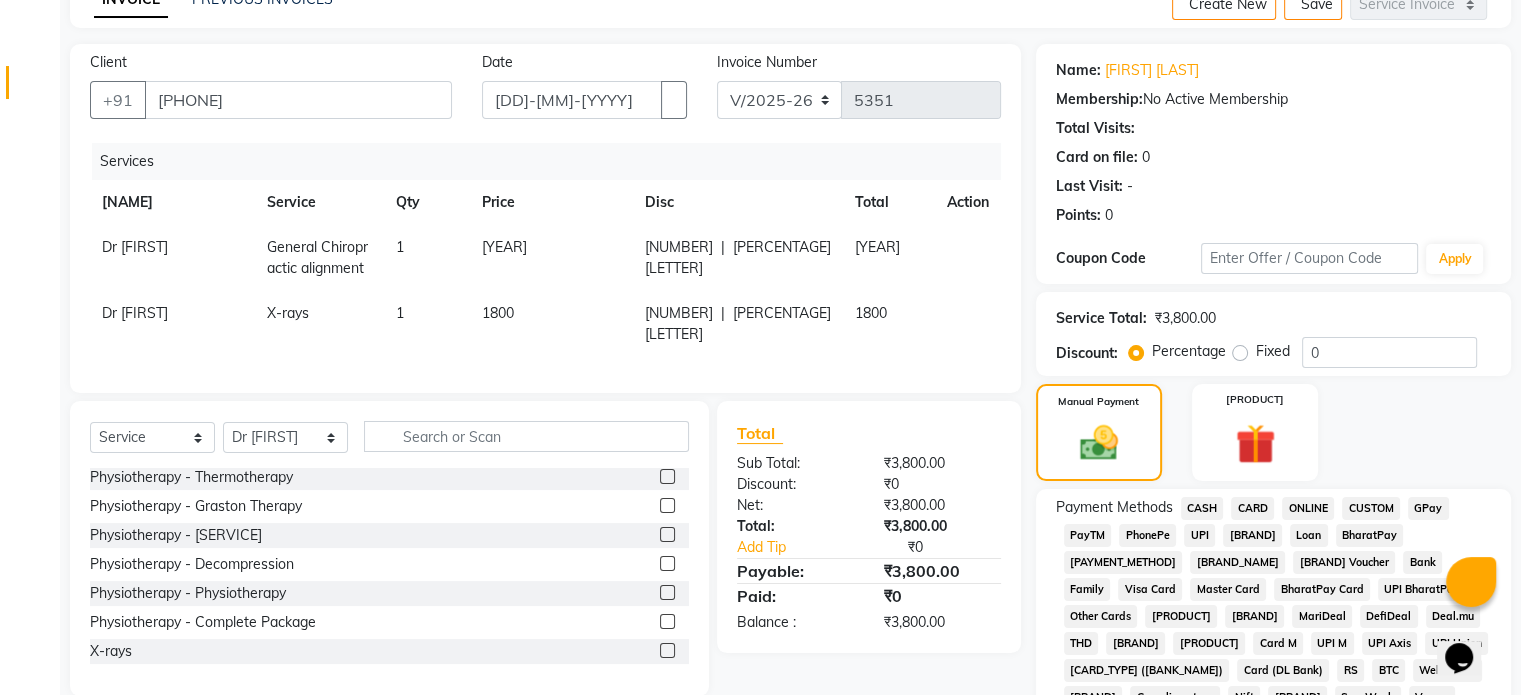 click on "UPI" at bounding box center [1202, 508] 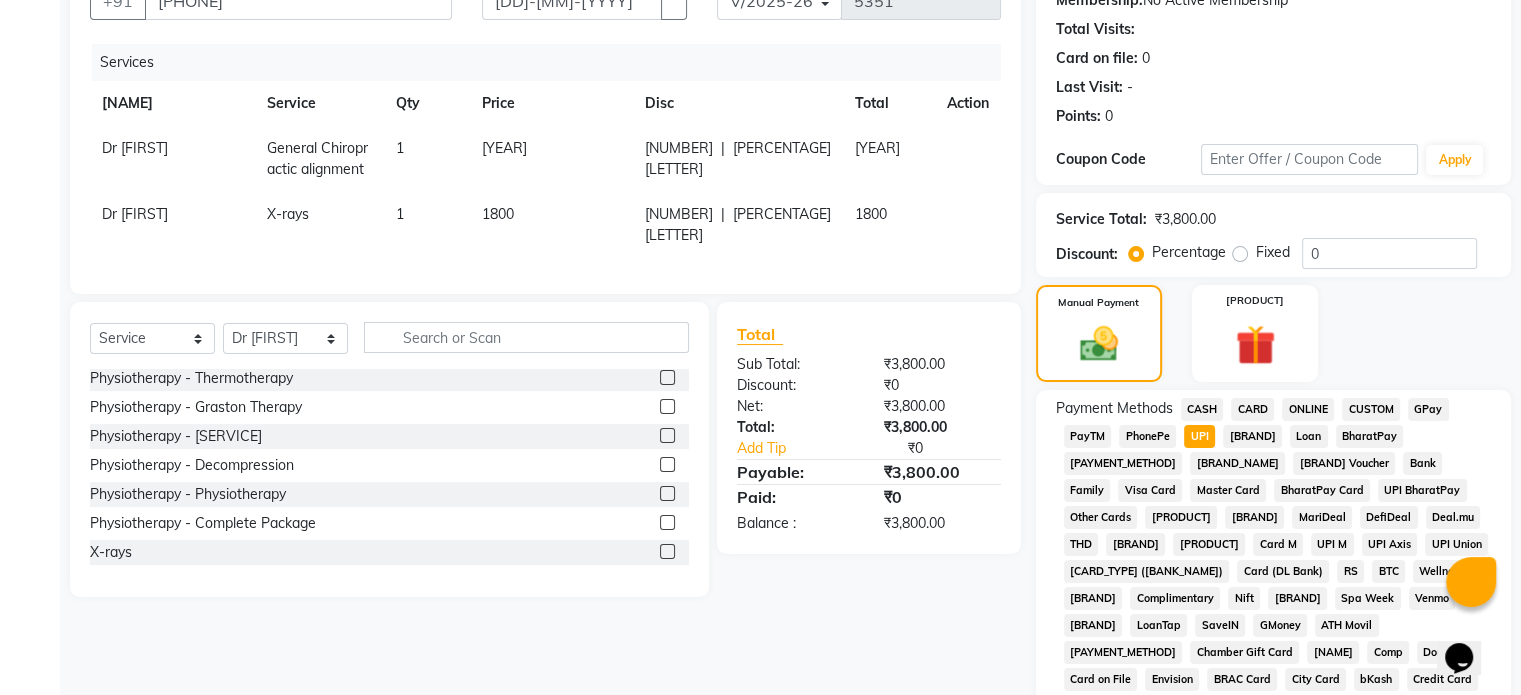 scroll, scrollTop: 652, scrollLeft: 0, axis: vertical 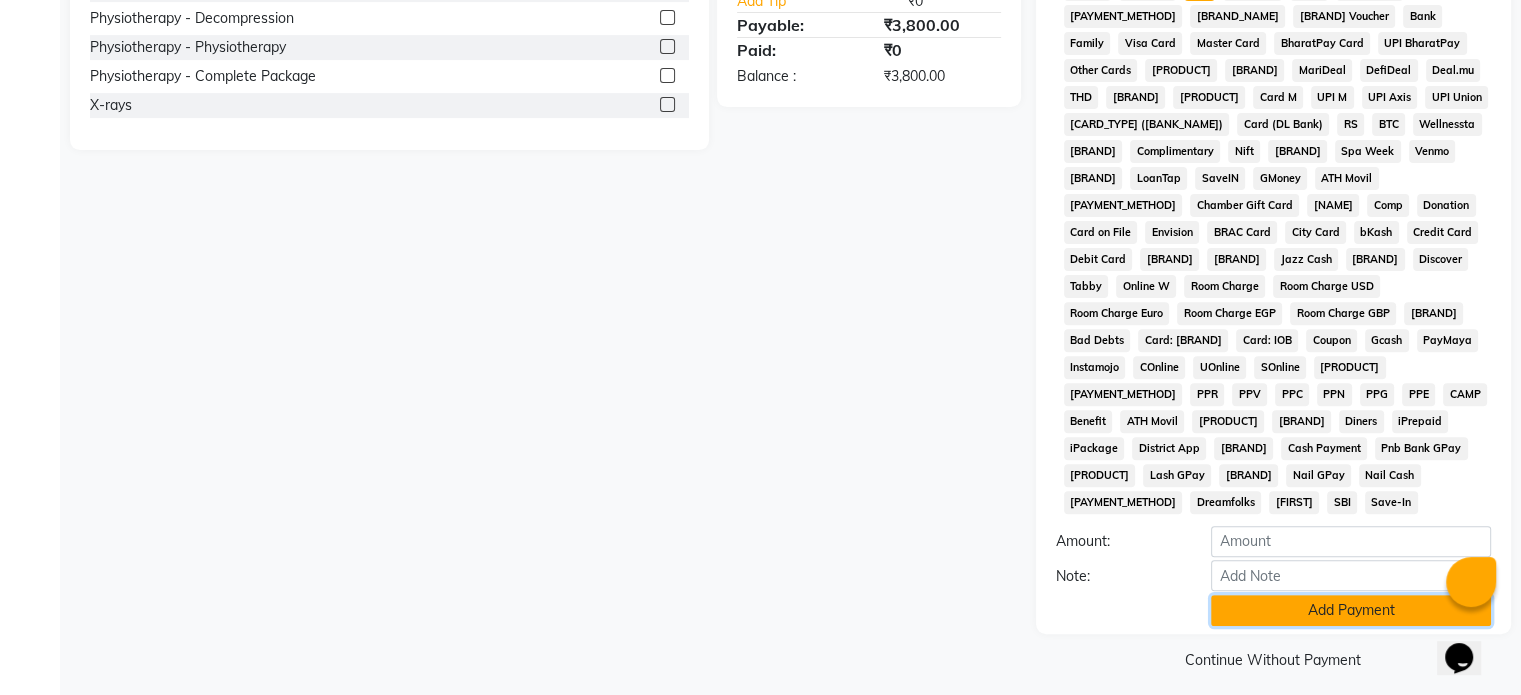 click on "Add Payment" at bounding box center [1351, 610] 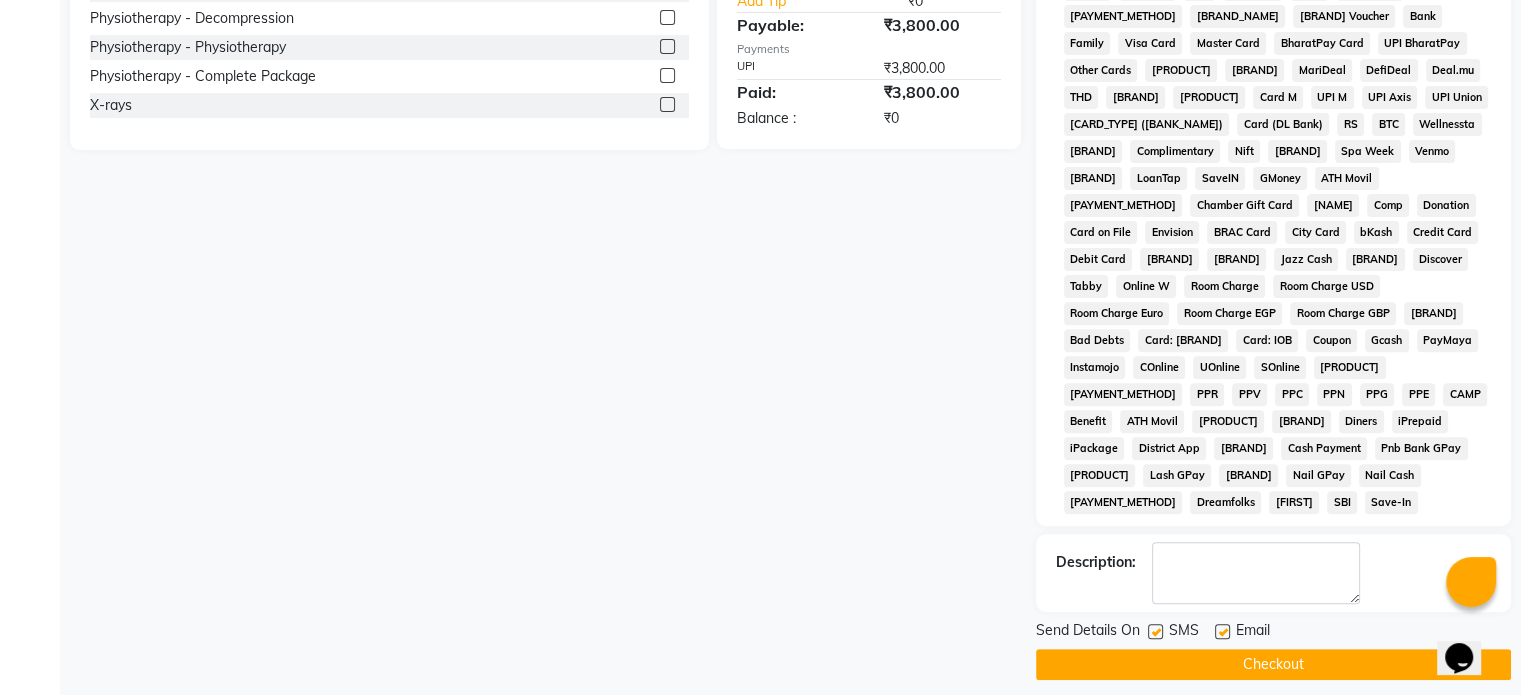 click at bounding box center [1222, 631] 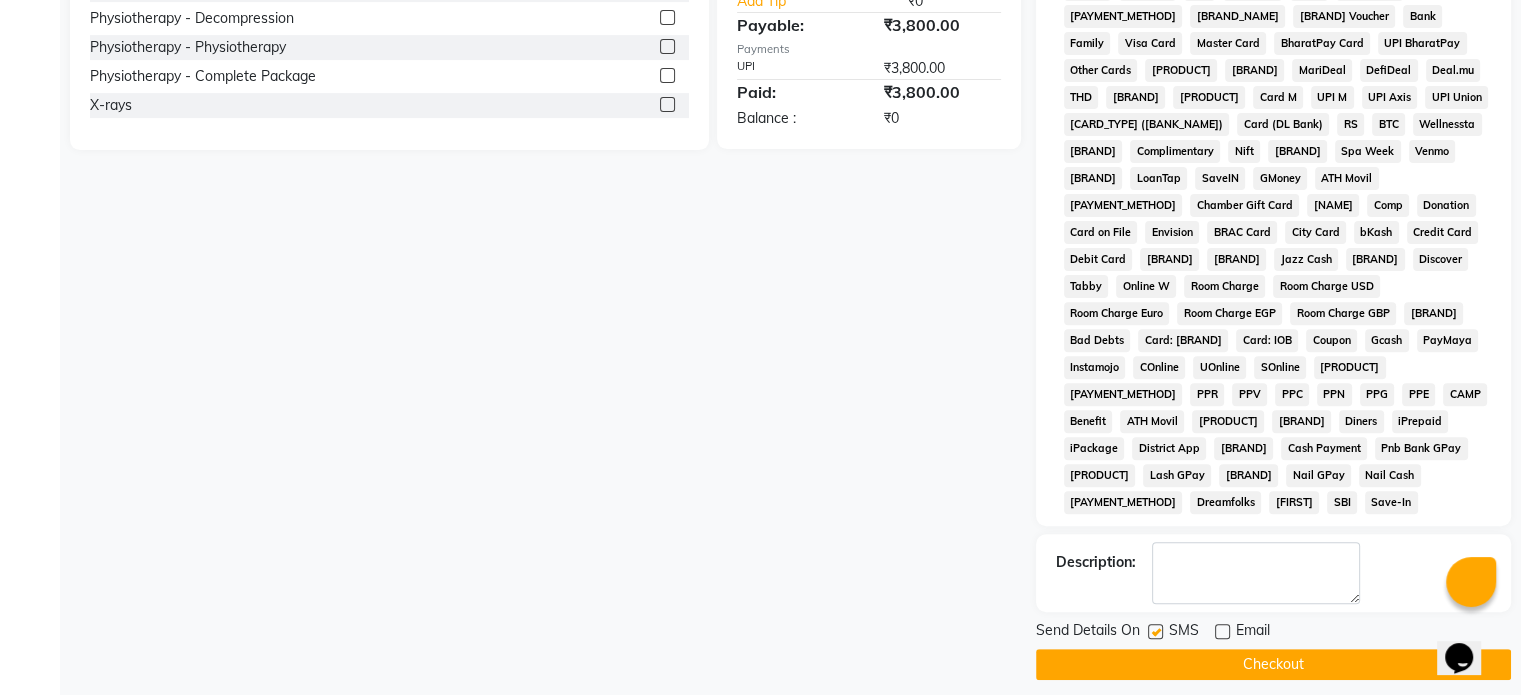 click at bounding box center (1155, 631) 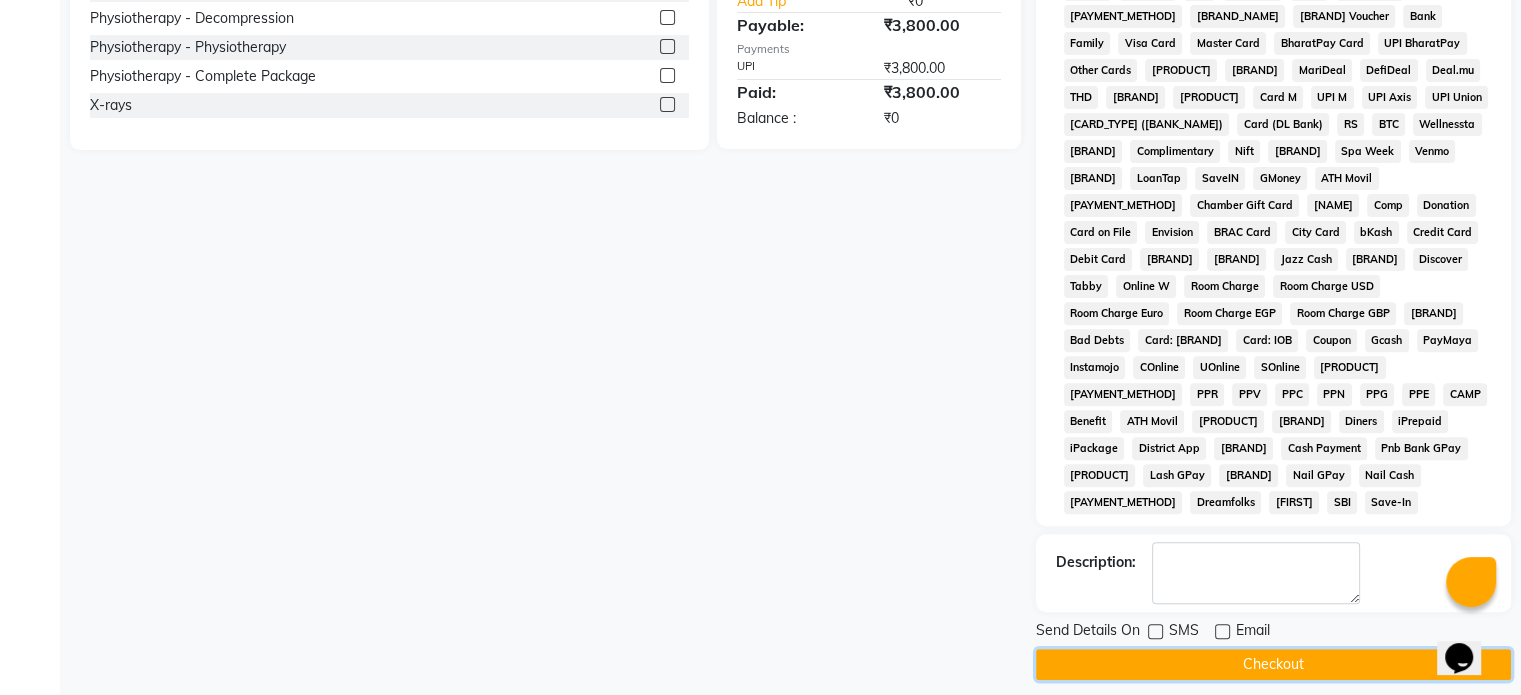 click on "Checkout" at bounding box center (1273, 664) 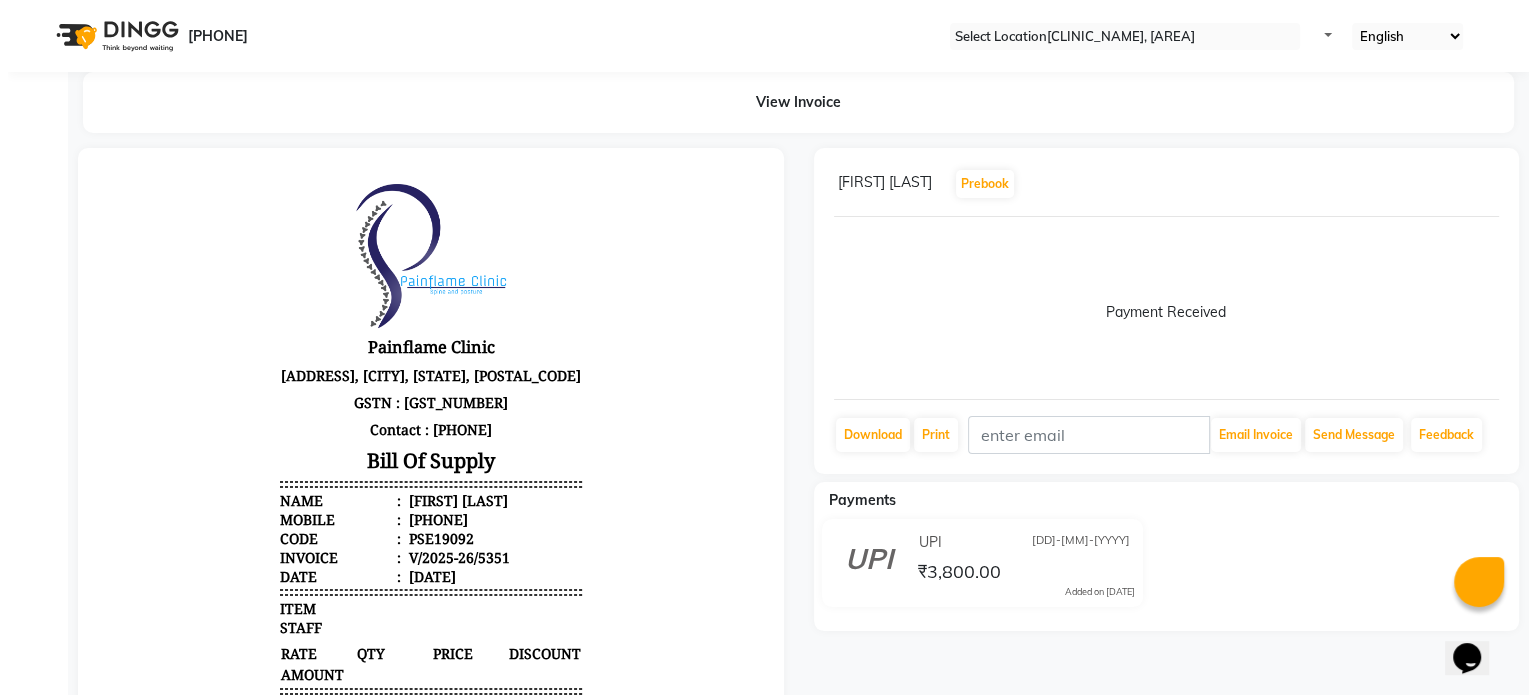 scroll, scrollTop: 0, scrollLeft: 0, axis: both 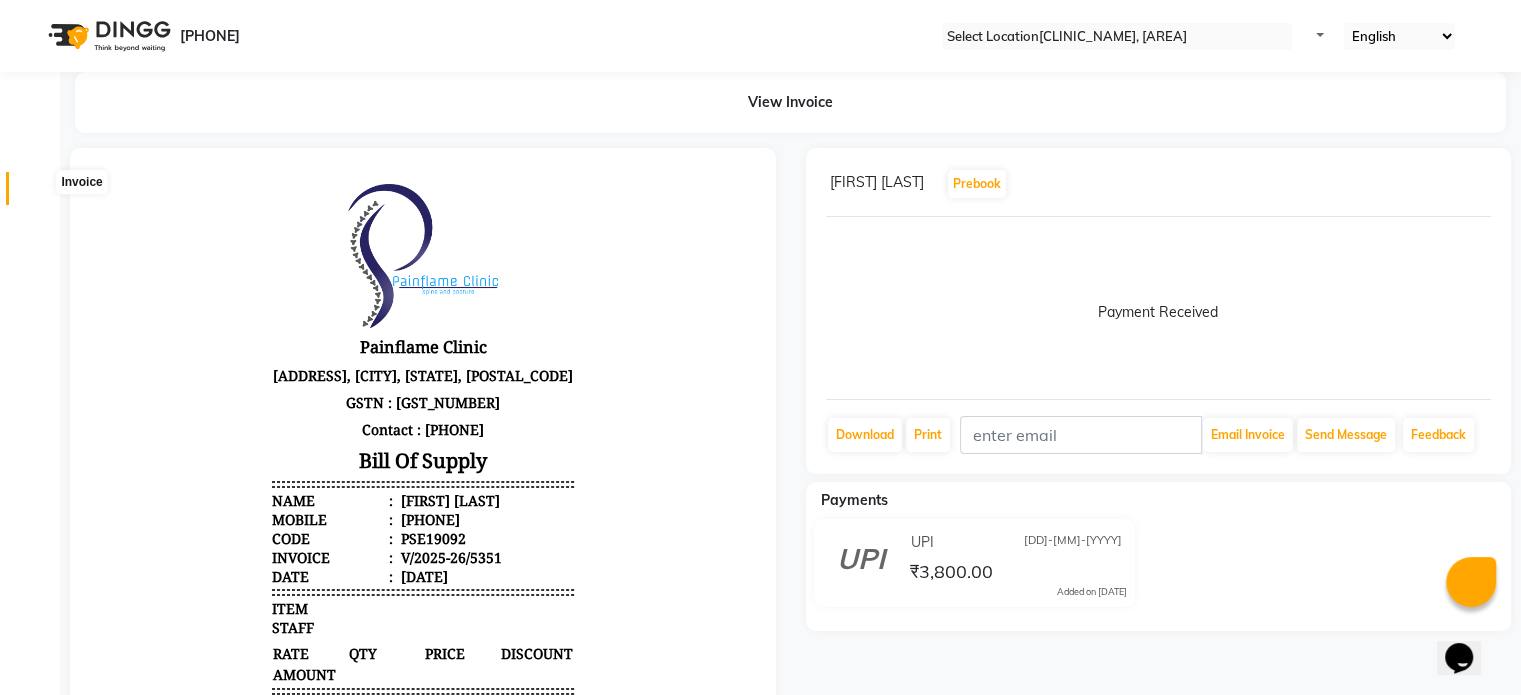click at bounding box center (38, 193) 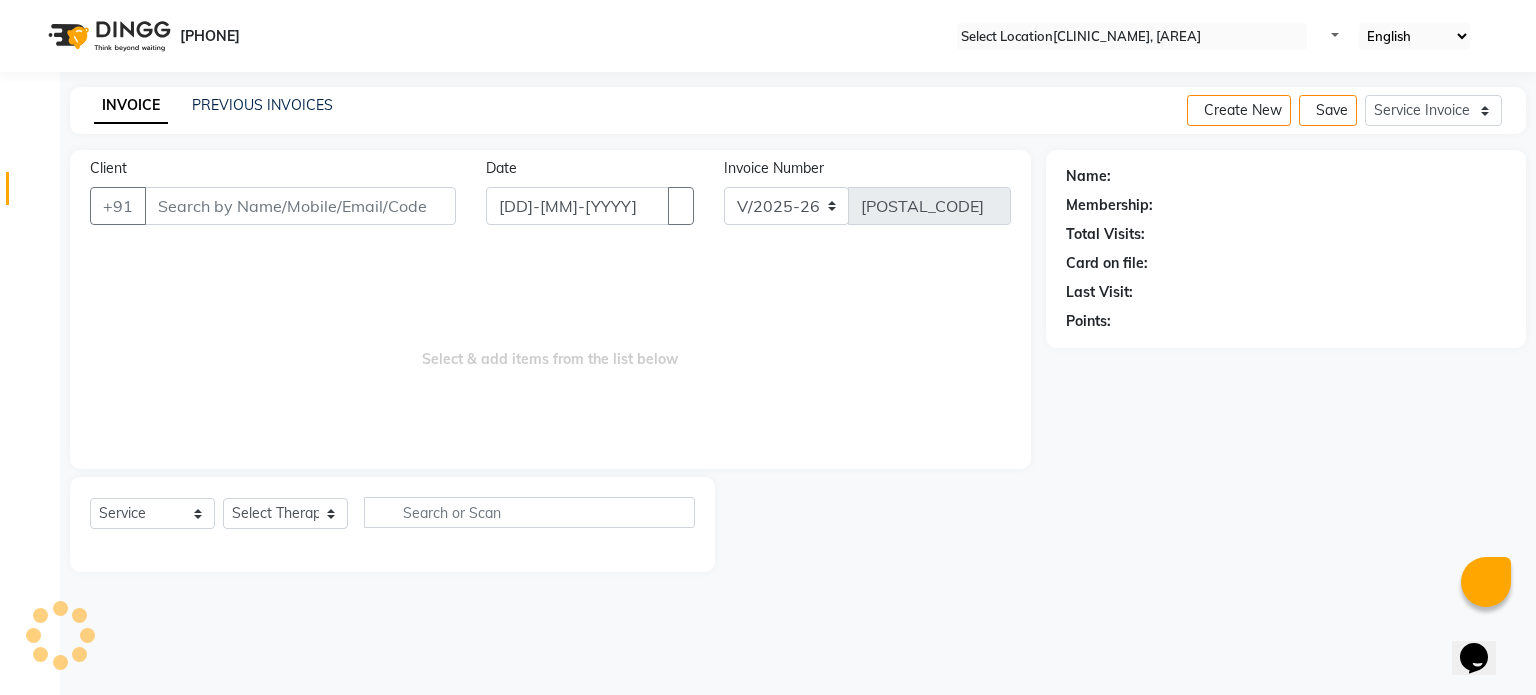 click on "Client" at bounding box center (300, 206) 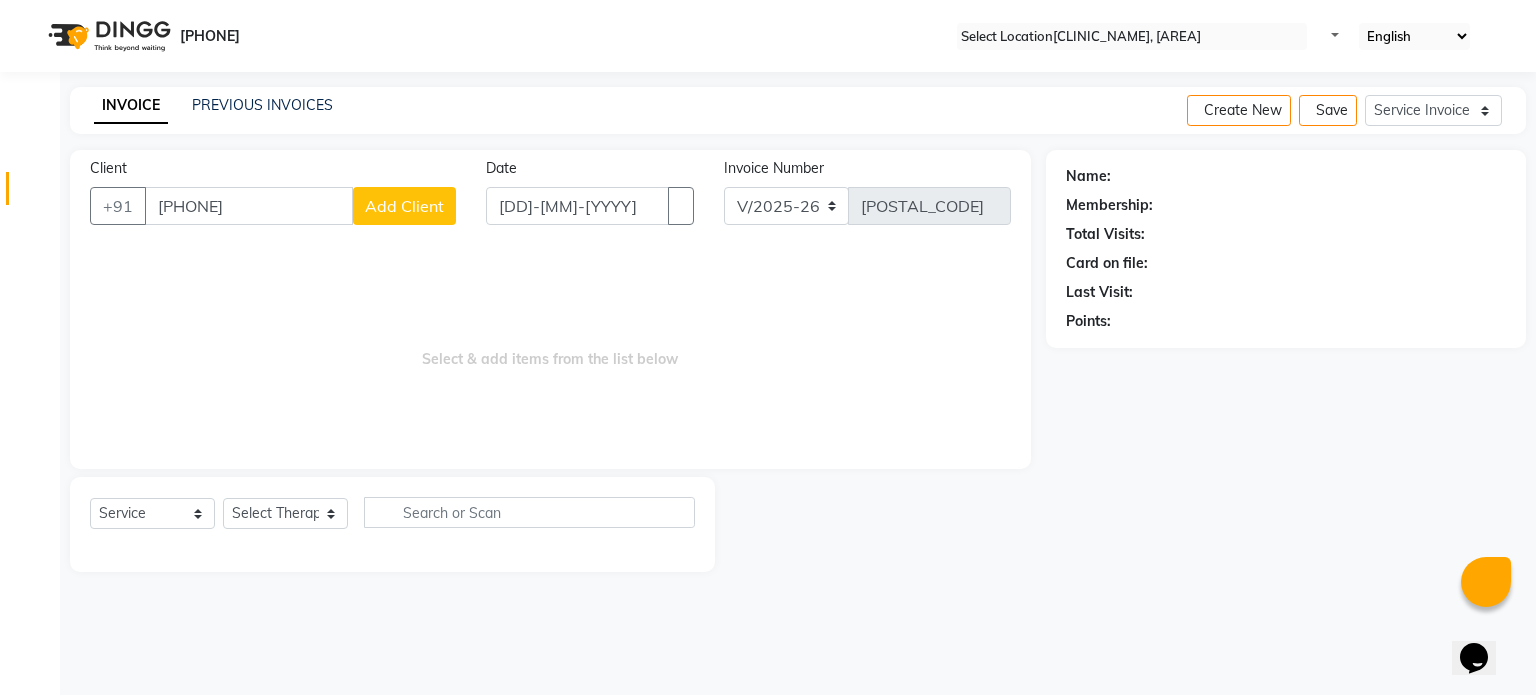 click on "[PHONE]" at bounding box center [249, 206] 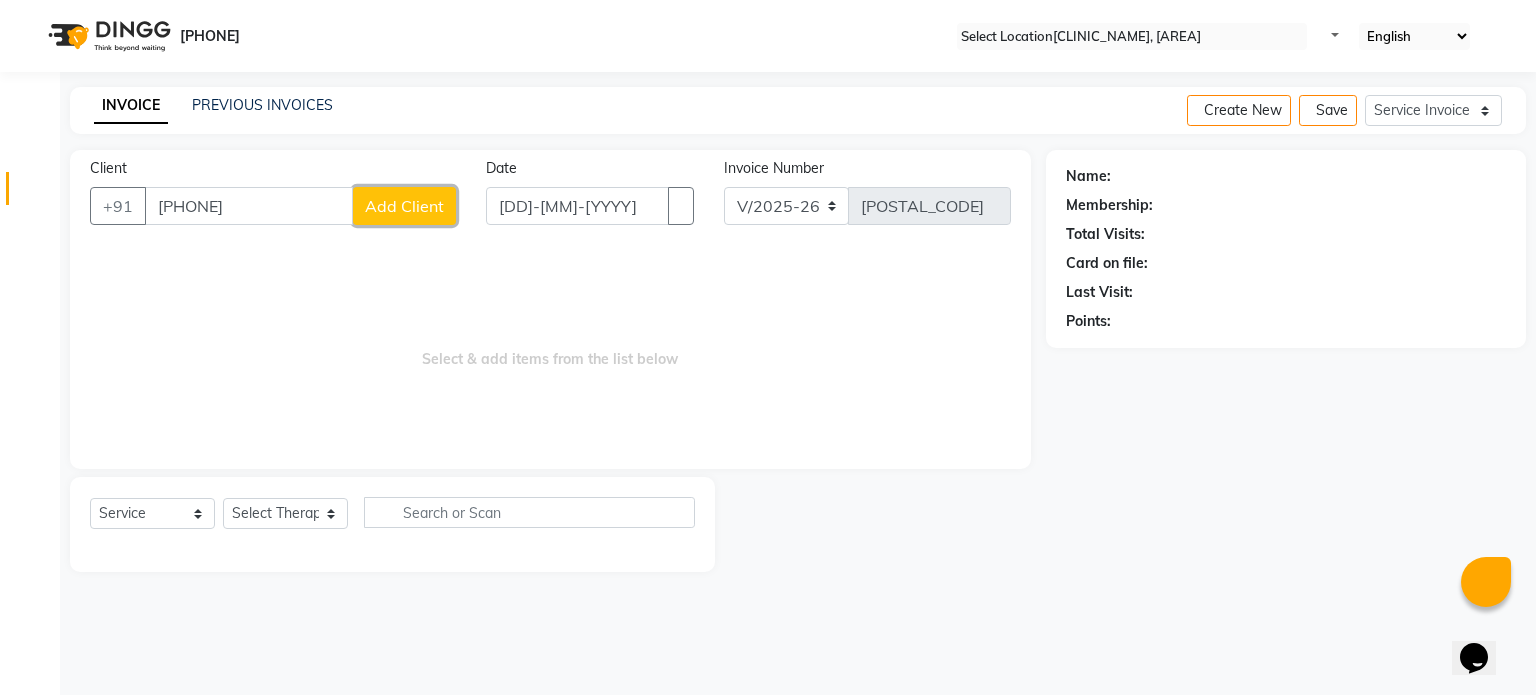 click on "Add Client" at bounding box center [404, 206] 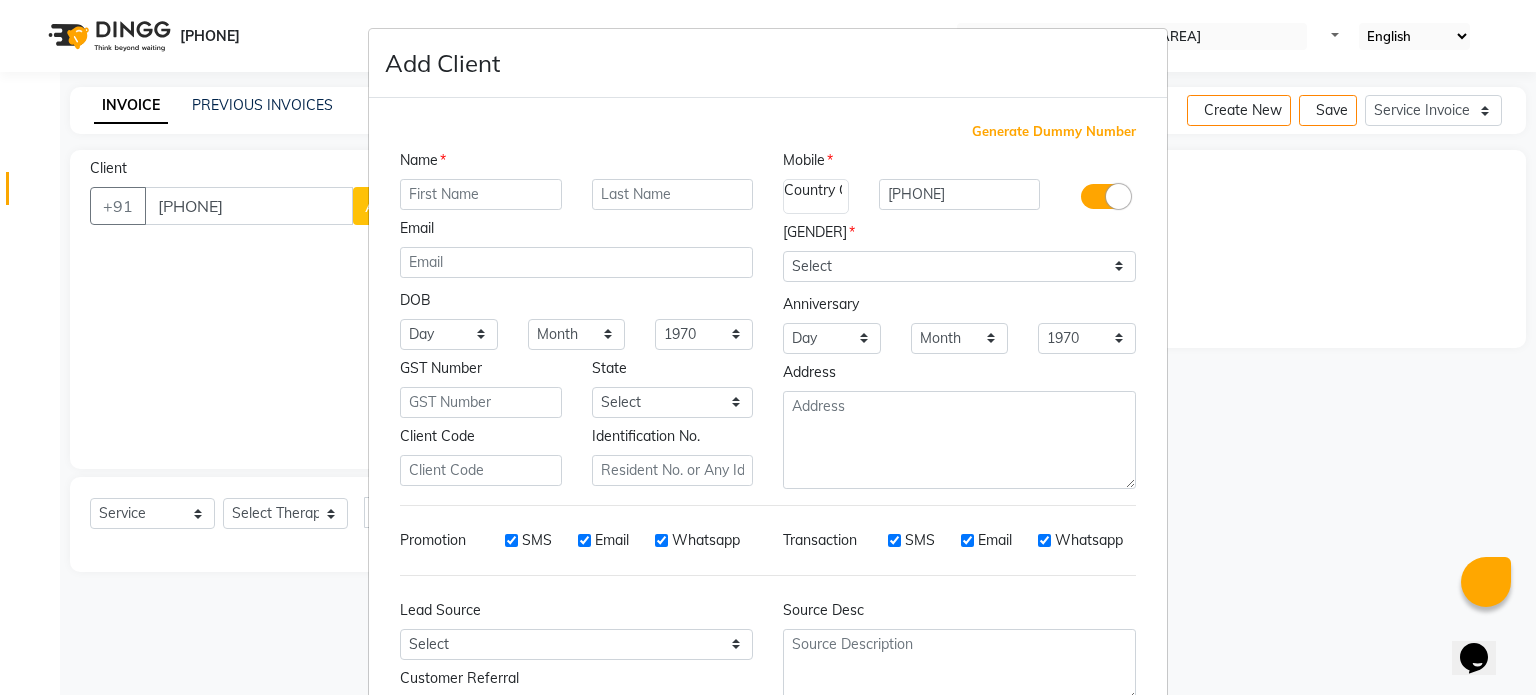 click at bounding box center [481, 194] 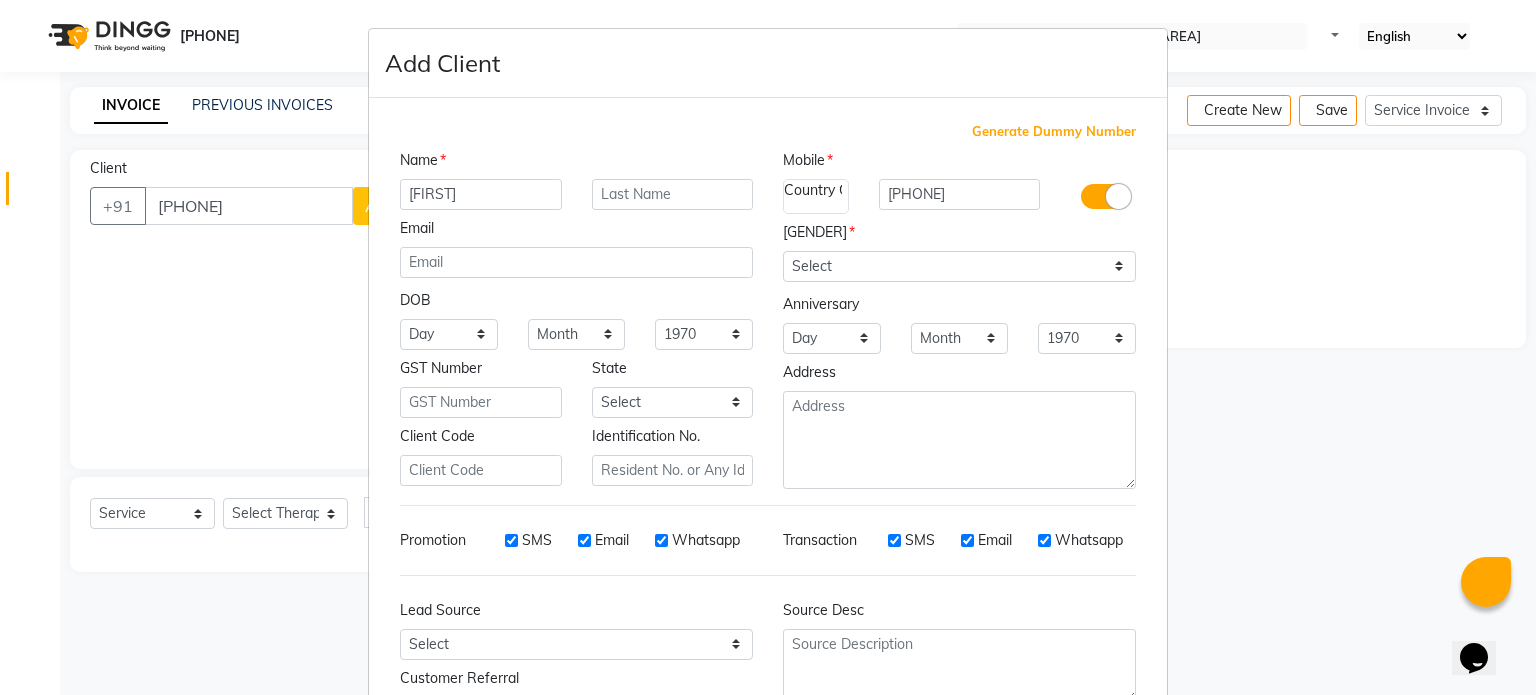 type on "[FIRST]" 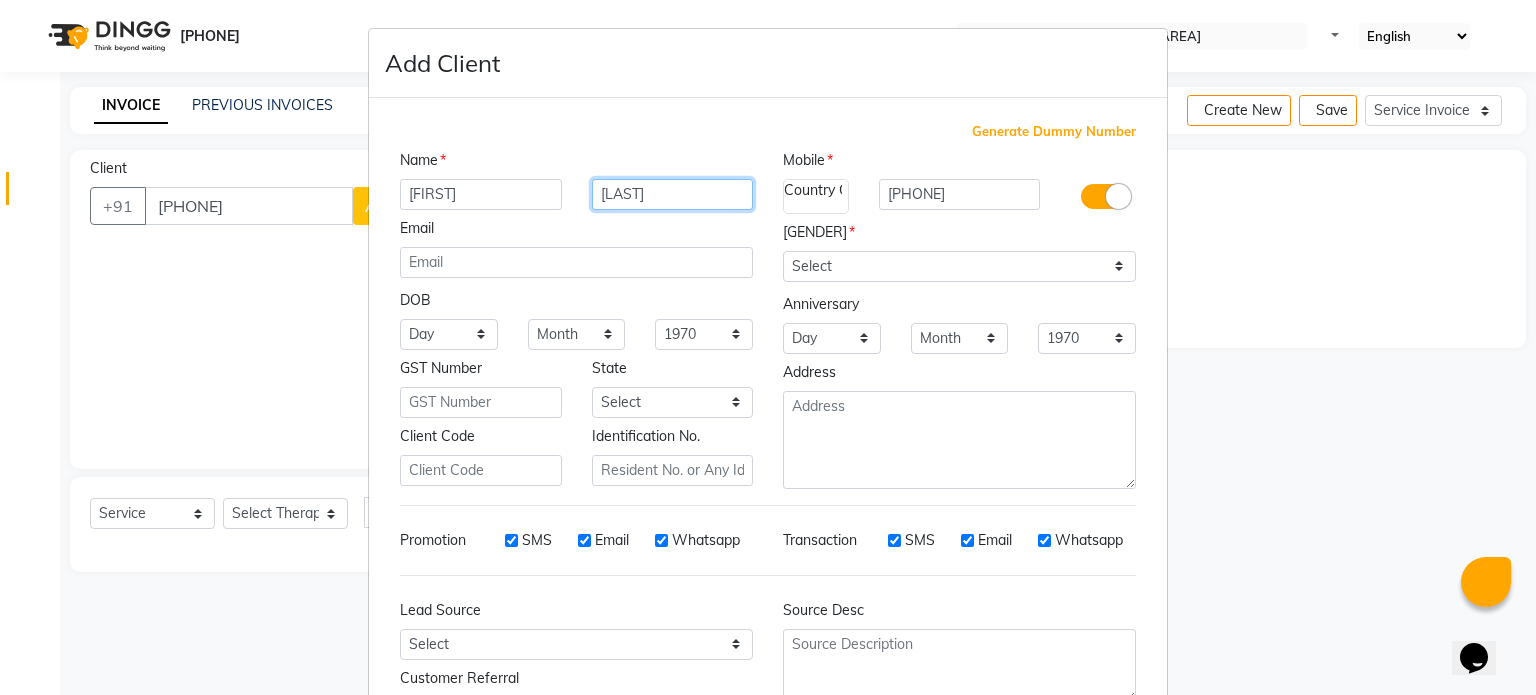 type on "[LAST]" 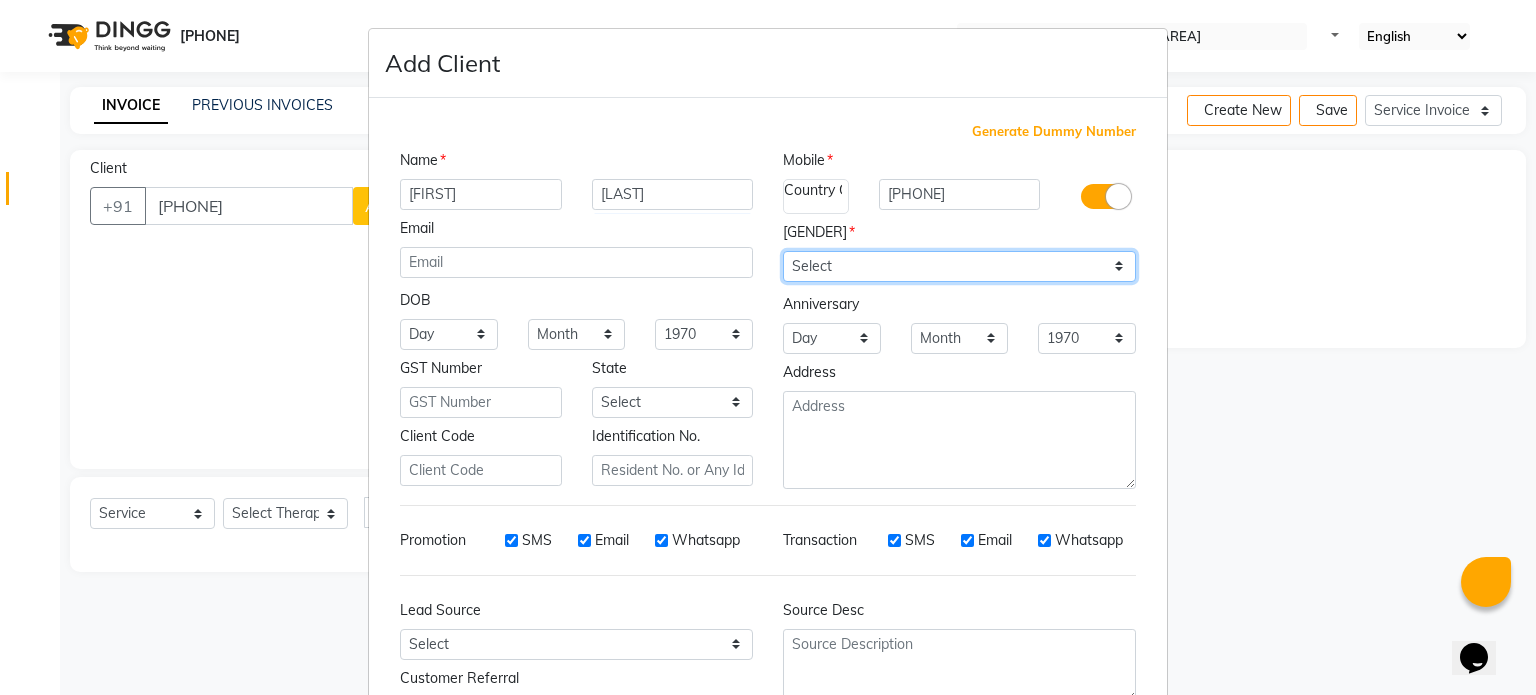 click on "Select Male Female Other Prefer Not To Say" at bounding box center [959, 266] 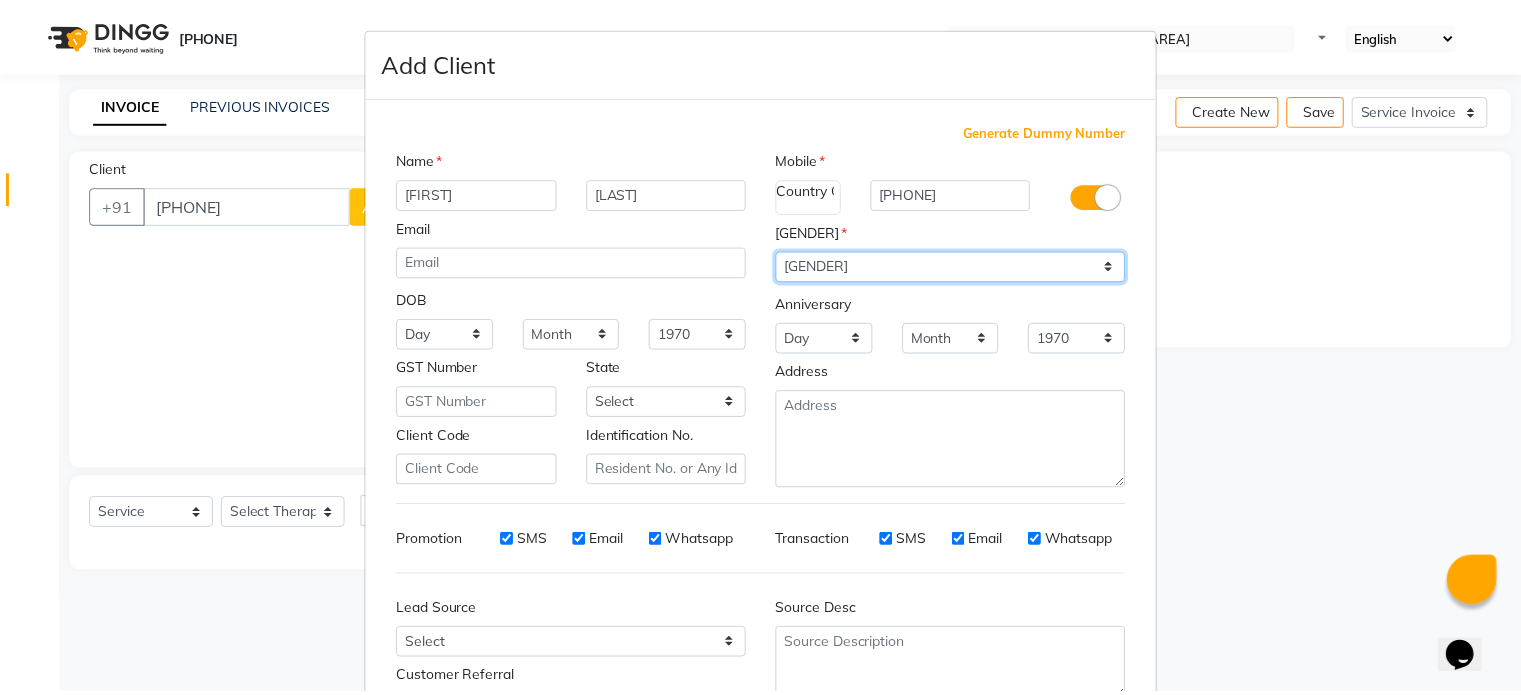 scroll, scrollTop: 161, scrollLeft: 0, axis: vertical 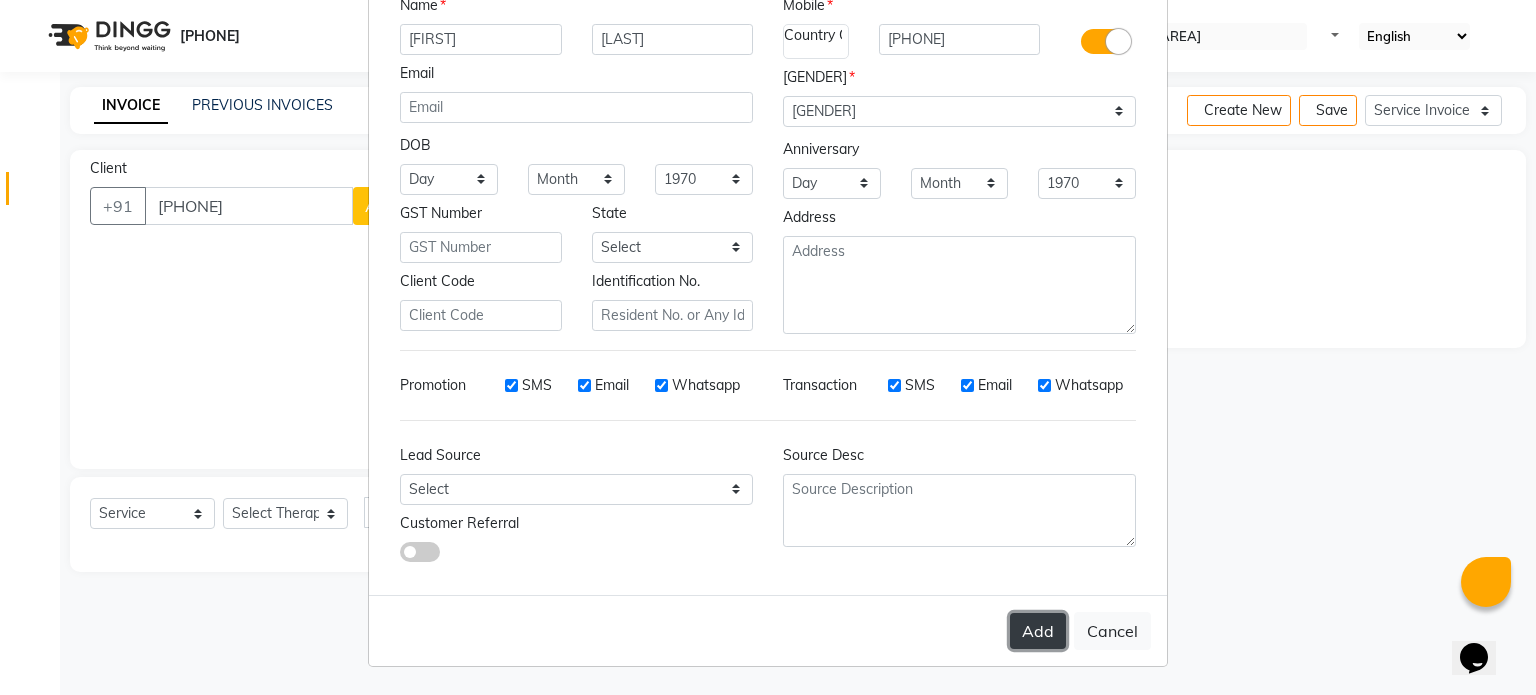 click on "Add" at bounding box center (1038, 631) 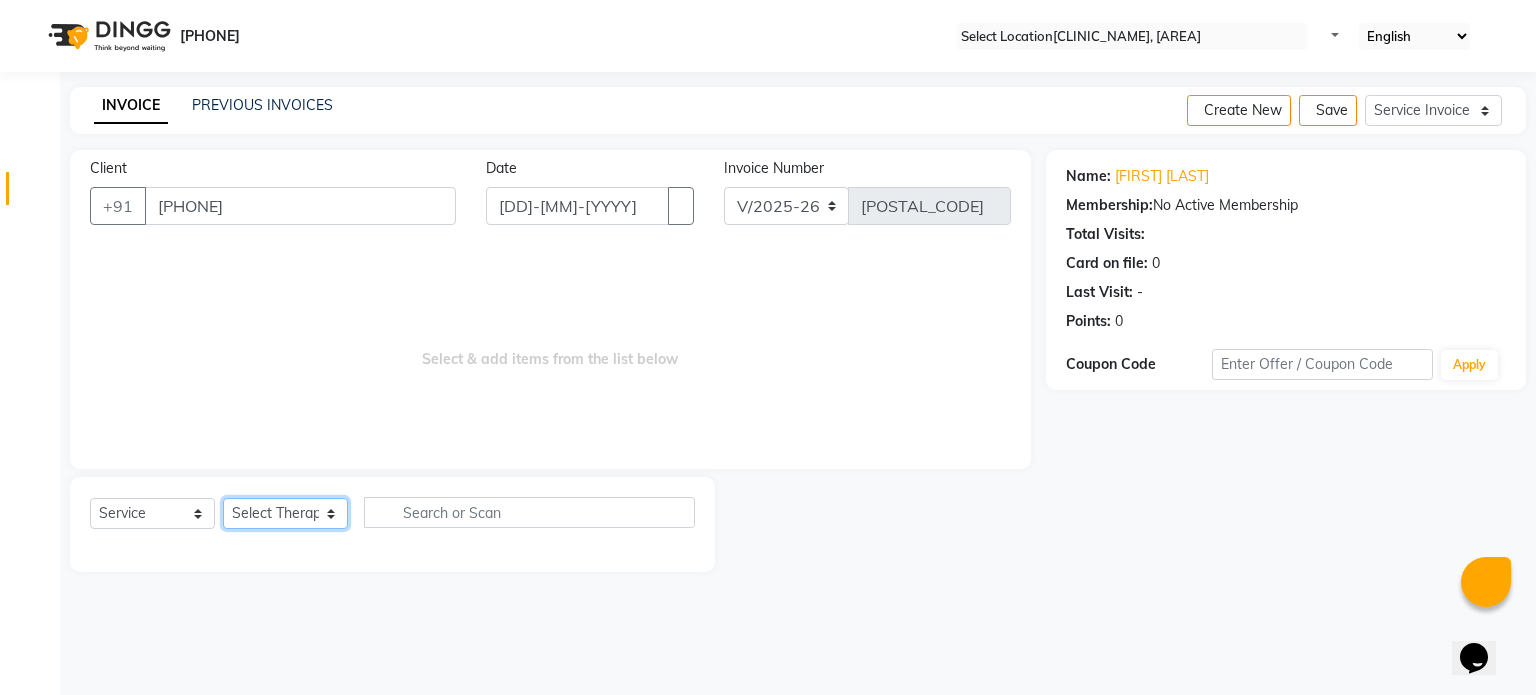 click on "Select Therapist Dr Durgesh Dr Harish Dr Ranjana Dr Saurabh Dr. Suraj Dr. Tejpal Mehlawat KUSHAL MOHIT SEMWAL Nancy Singhai Reception 1  Reception 2 Reception 3" at bounding box center [285, 513] 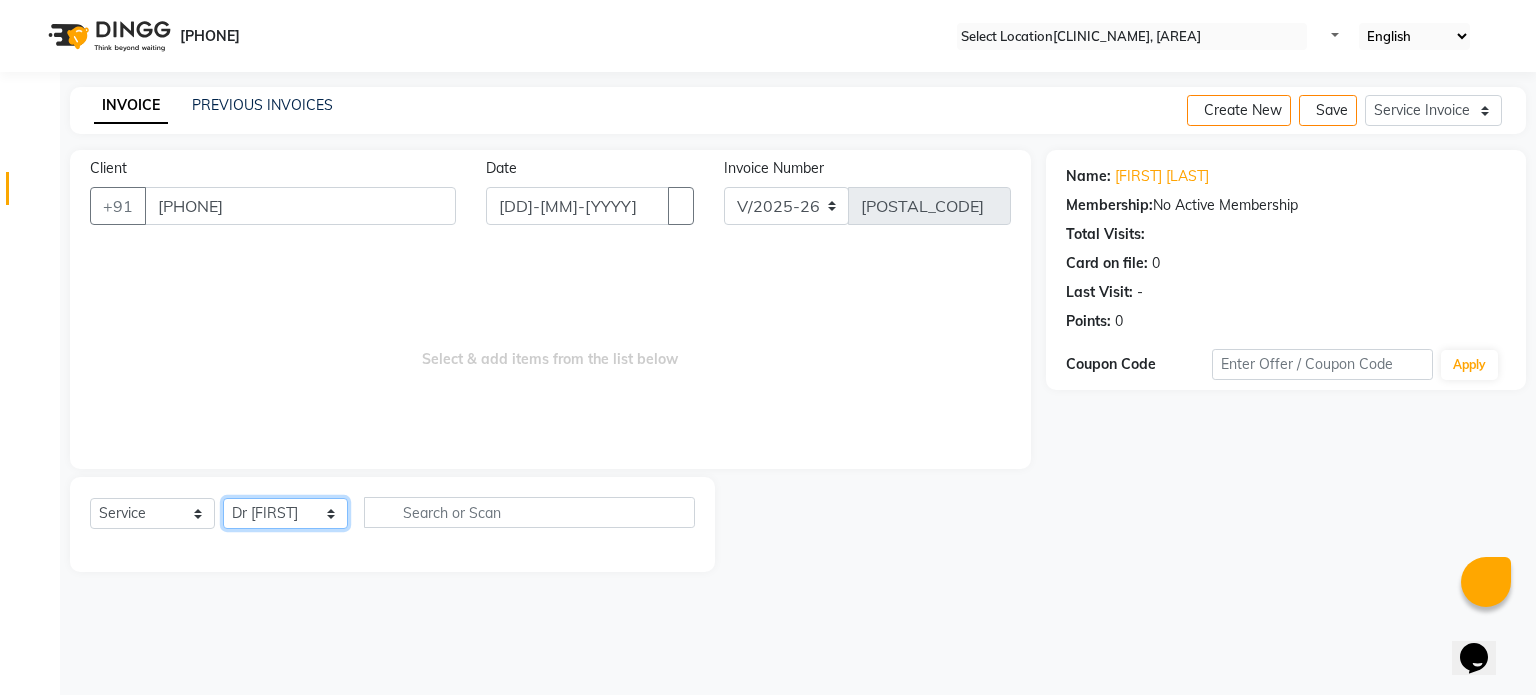 click on "Select Therapist Dr Durgesh Dr Harish Dr Ranjana Dr Saurabh Dr. Suraj Dr. Tejpal Mehlawat KUSHAL MOHIT SEMWAL Nancy Singhai Reception 1  Reception 2 Reception 3" at bounding box center [285, 513] 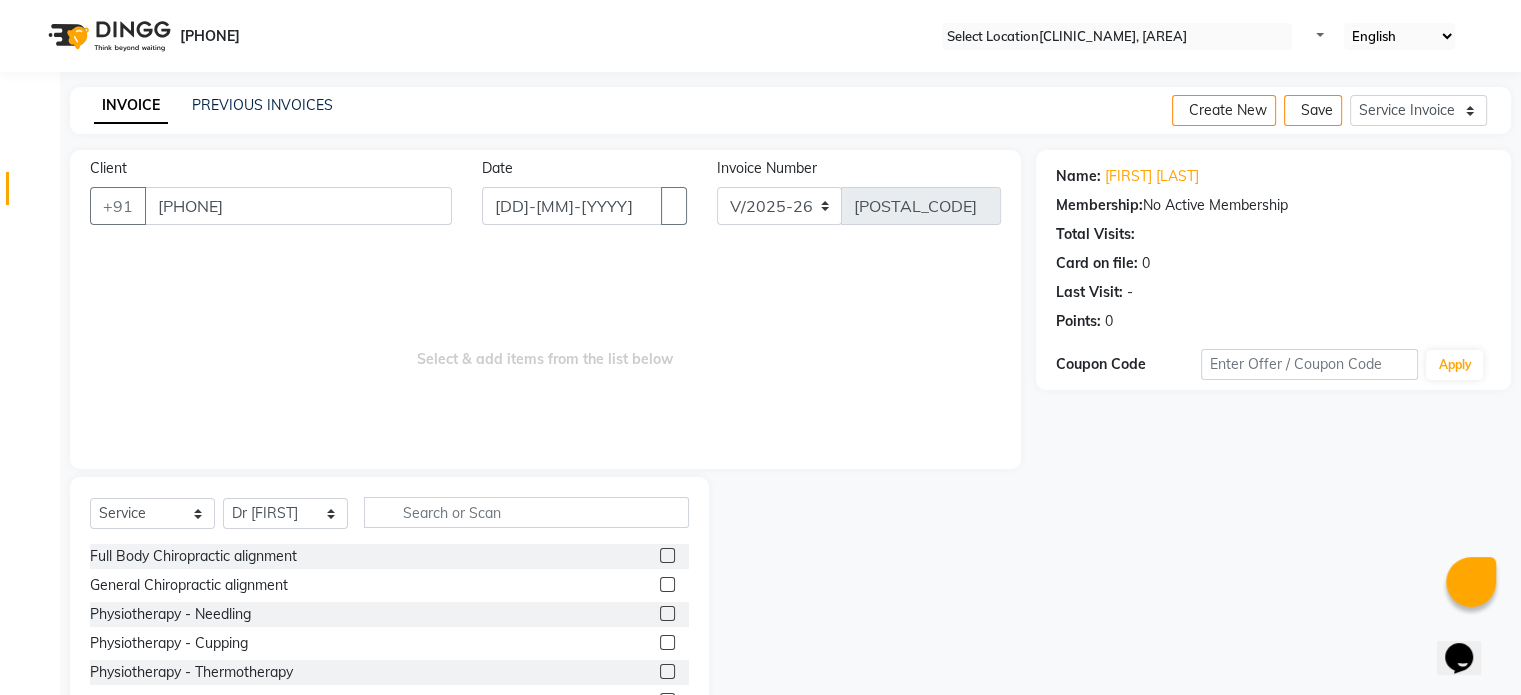 click at bounding box center [667, 584] 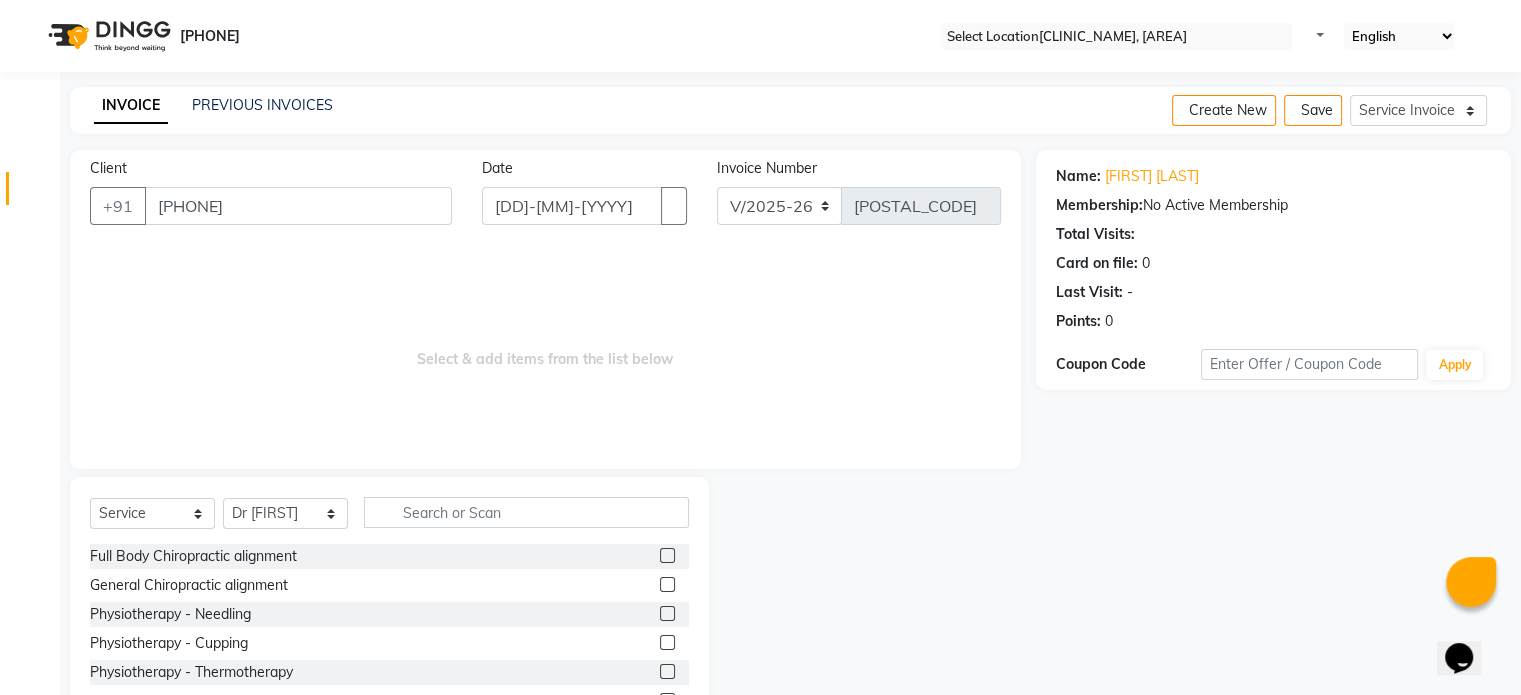 click at bounding box center (666, 585) 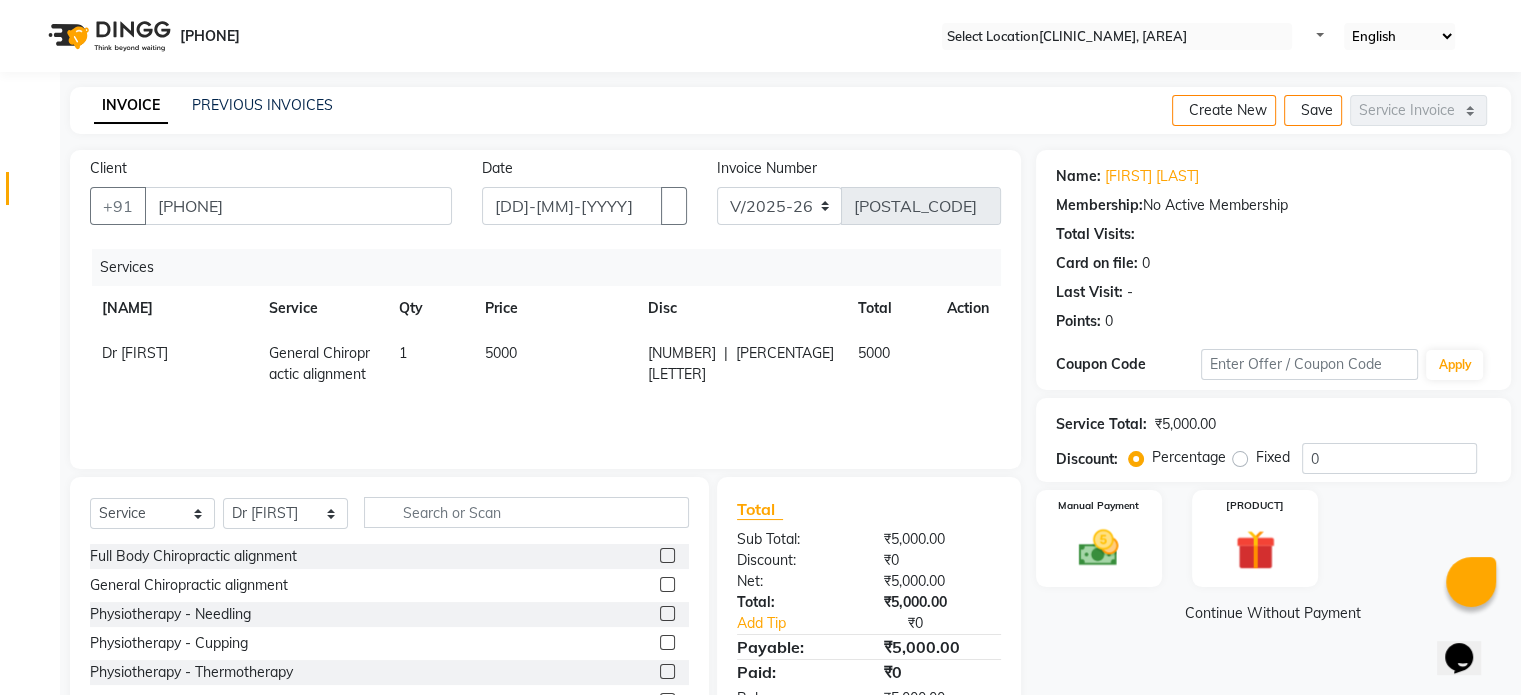 click on "5000" at bounding box center [554, 364] 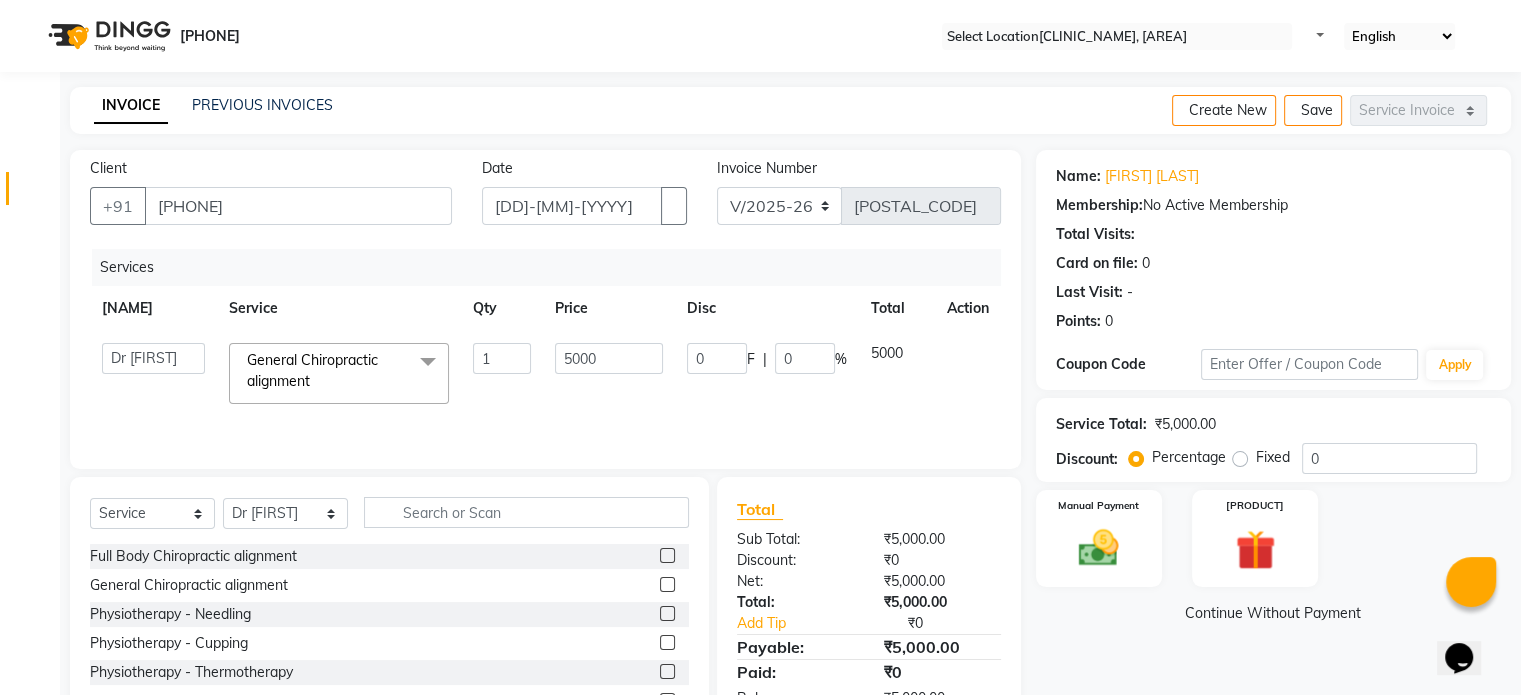 click on "5000" at bounding box center (502, 358) 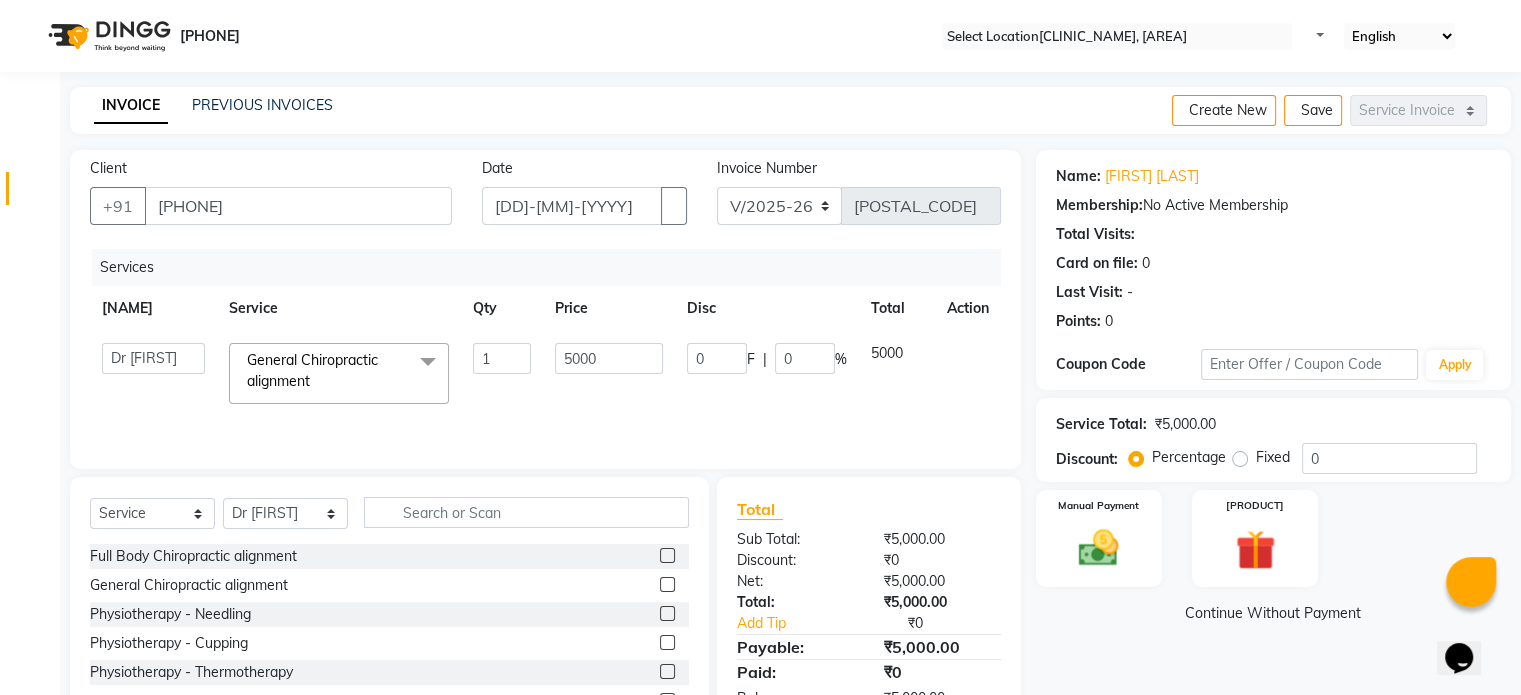 scroll, scrollTop: 119, scrollLeft: 0, axis: vertical 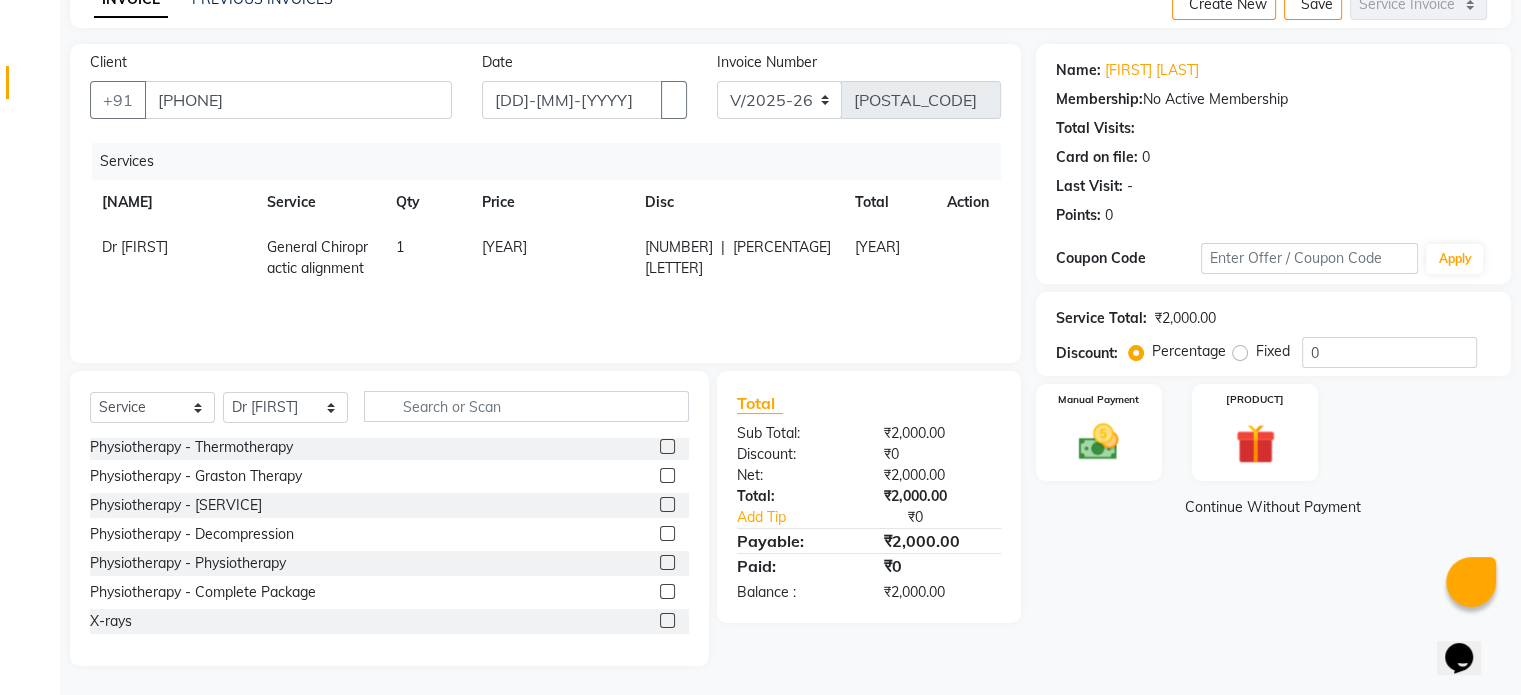 click at bounding box center (667, 620) 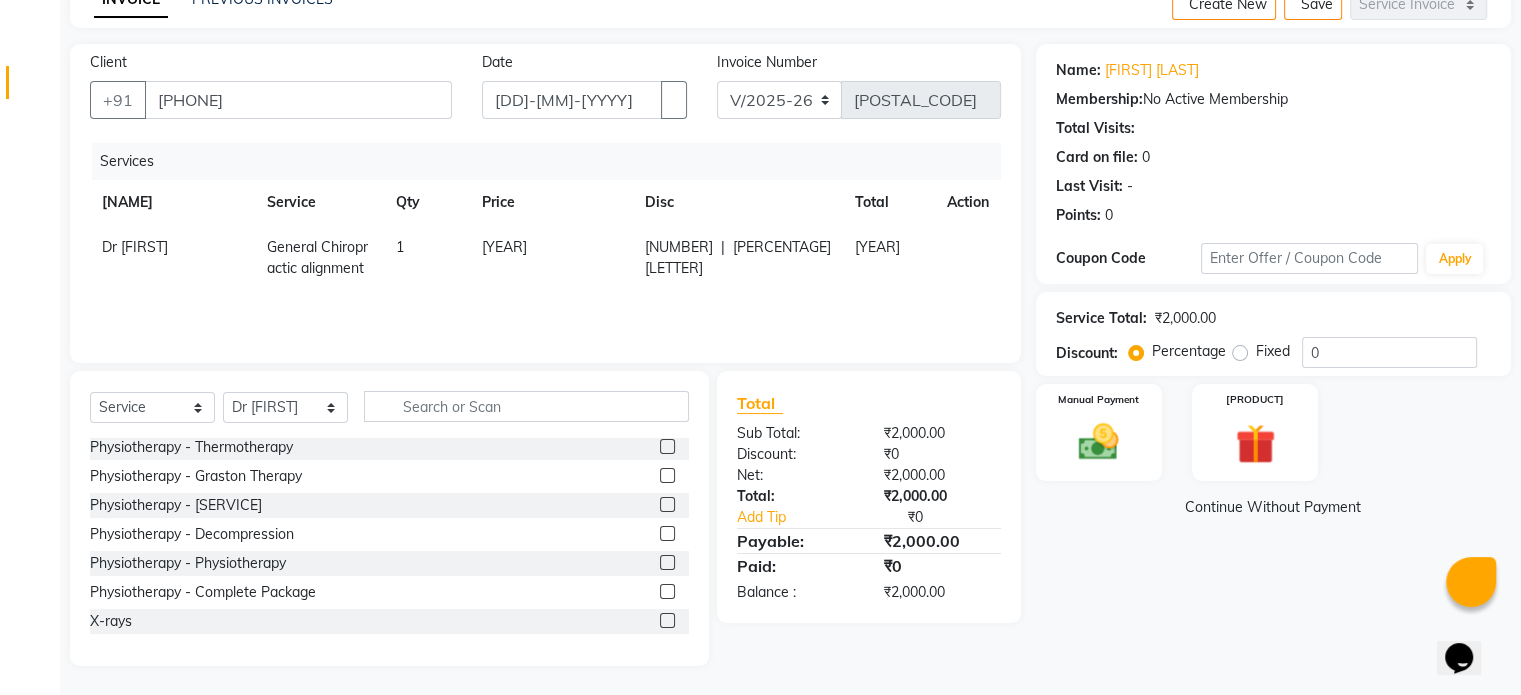 click at bounding box center (666, 621) 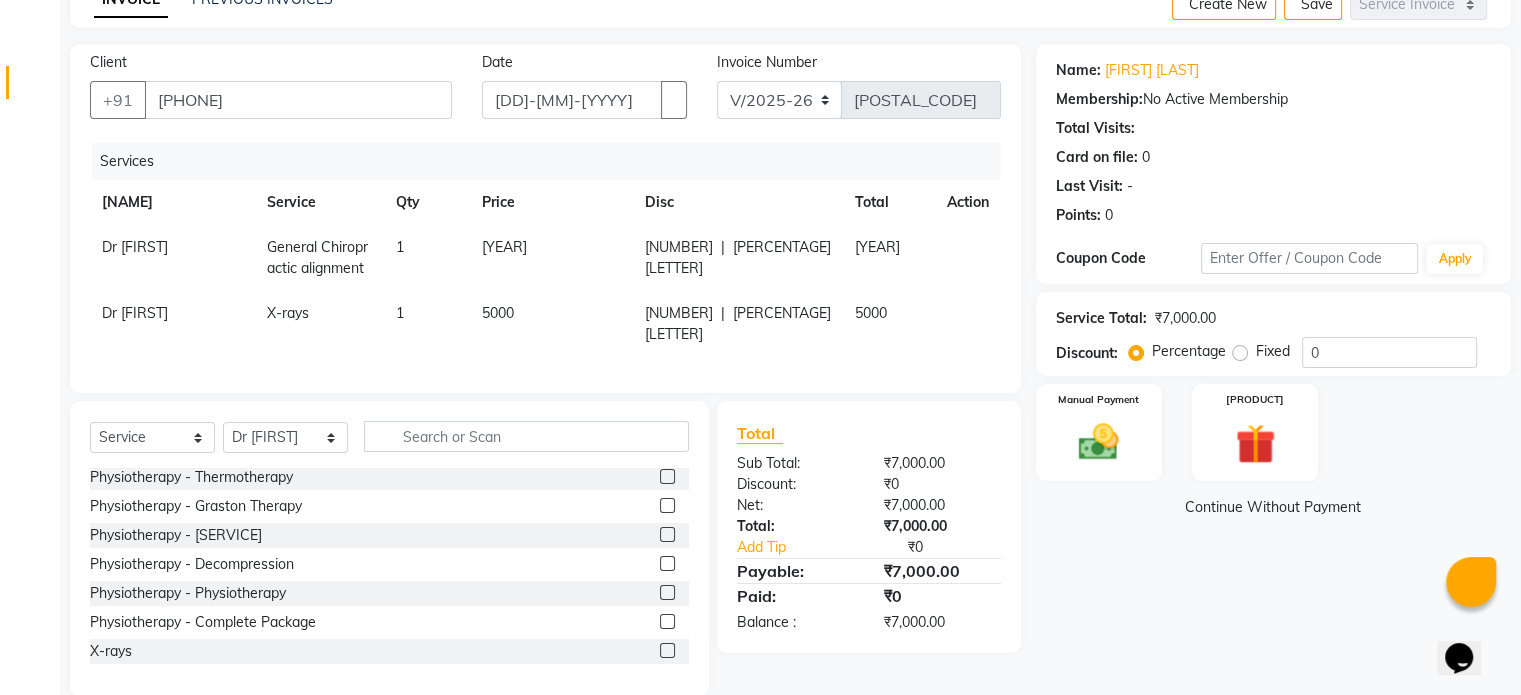 click on "5000" at bounding box center (552, 258) 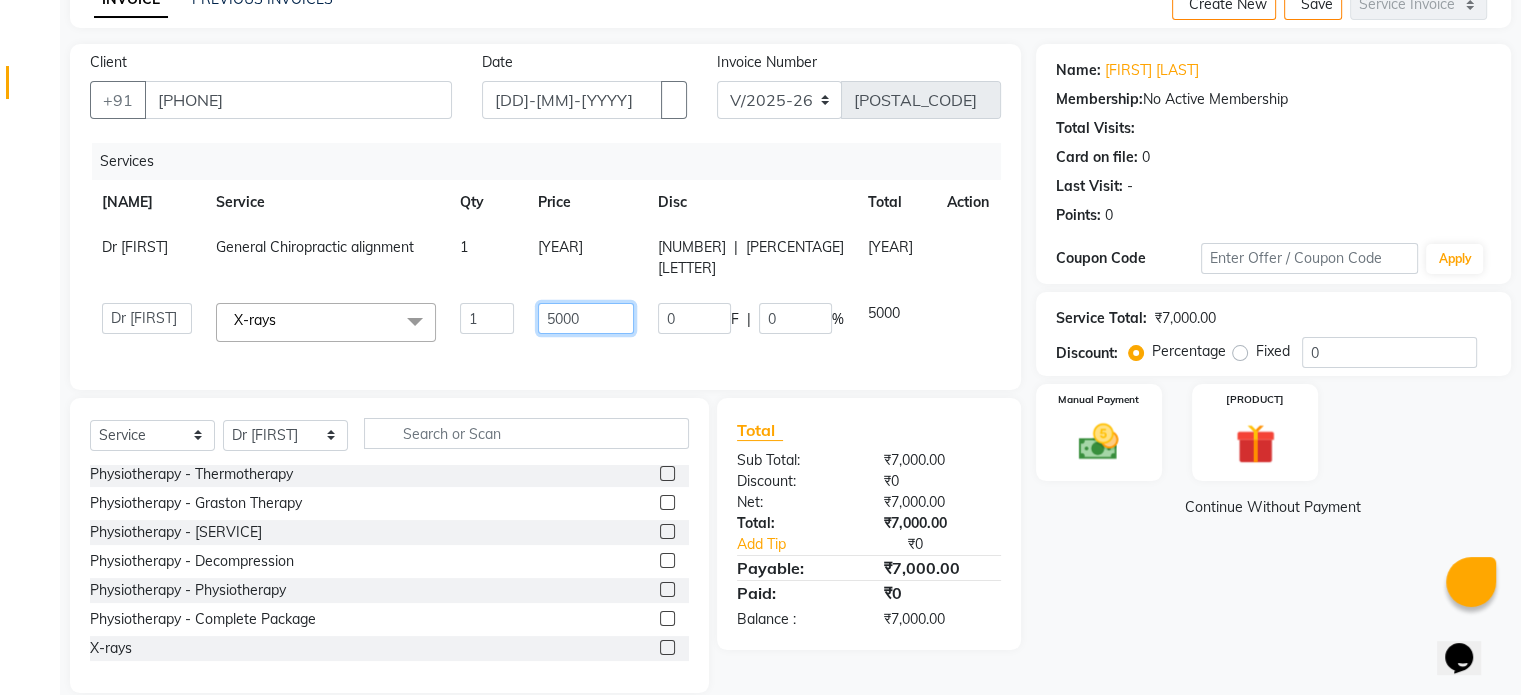 click on "5000" at bounding box center (487, 318) 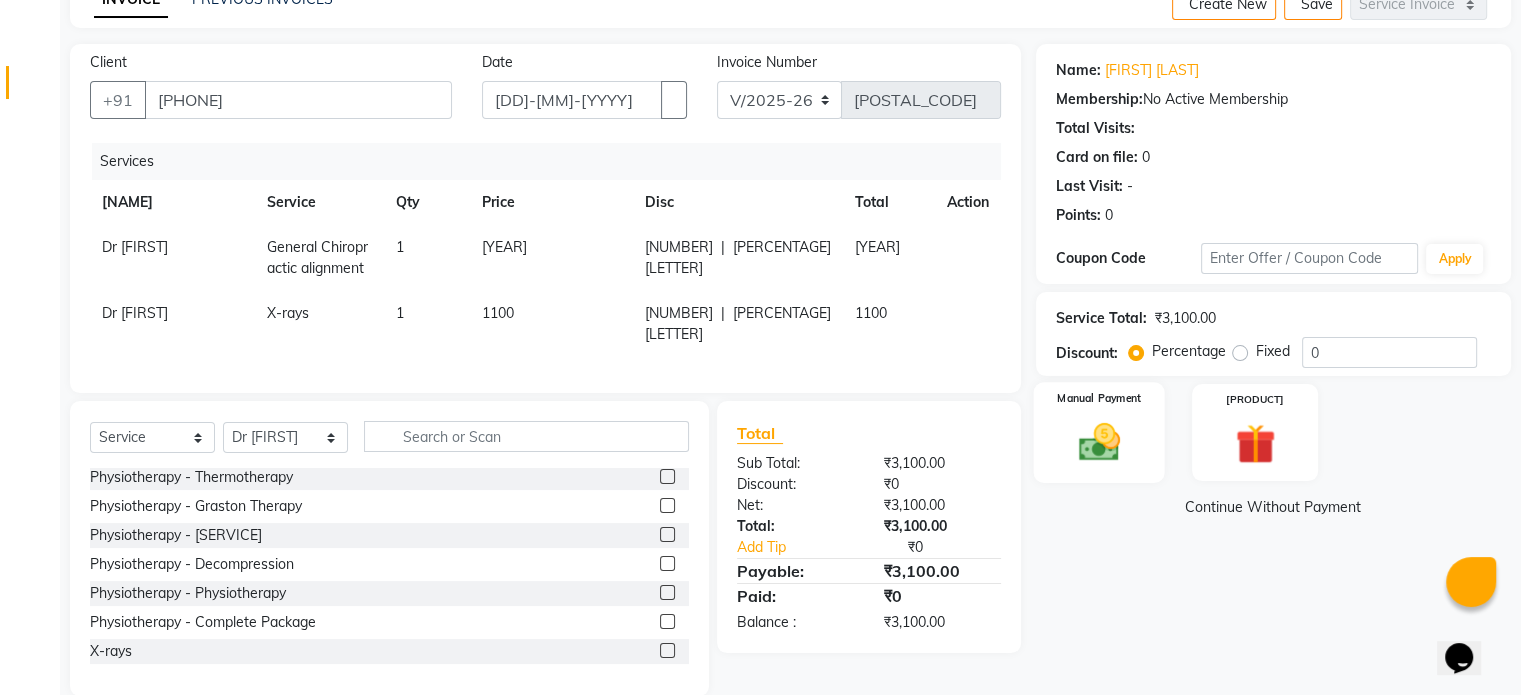 click at bounding box center [1098, 442] 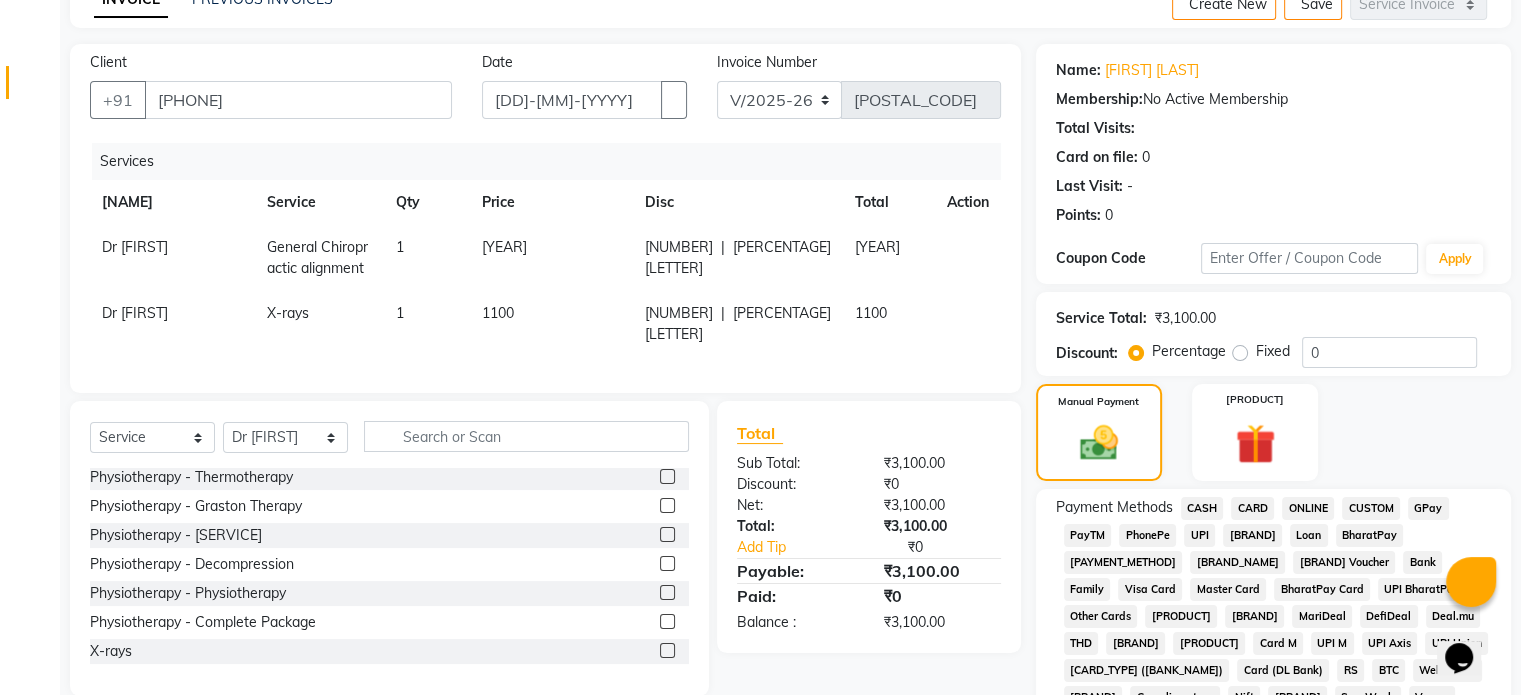 click on "CARD" at bounding box center (1202, 508) 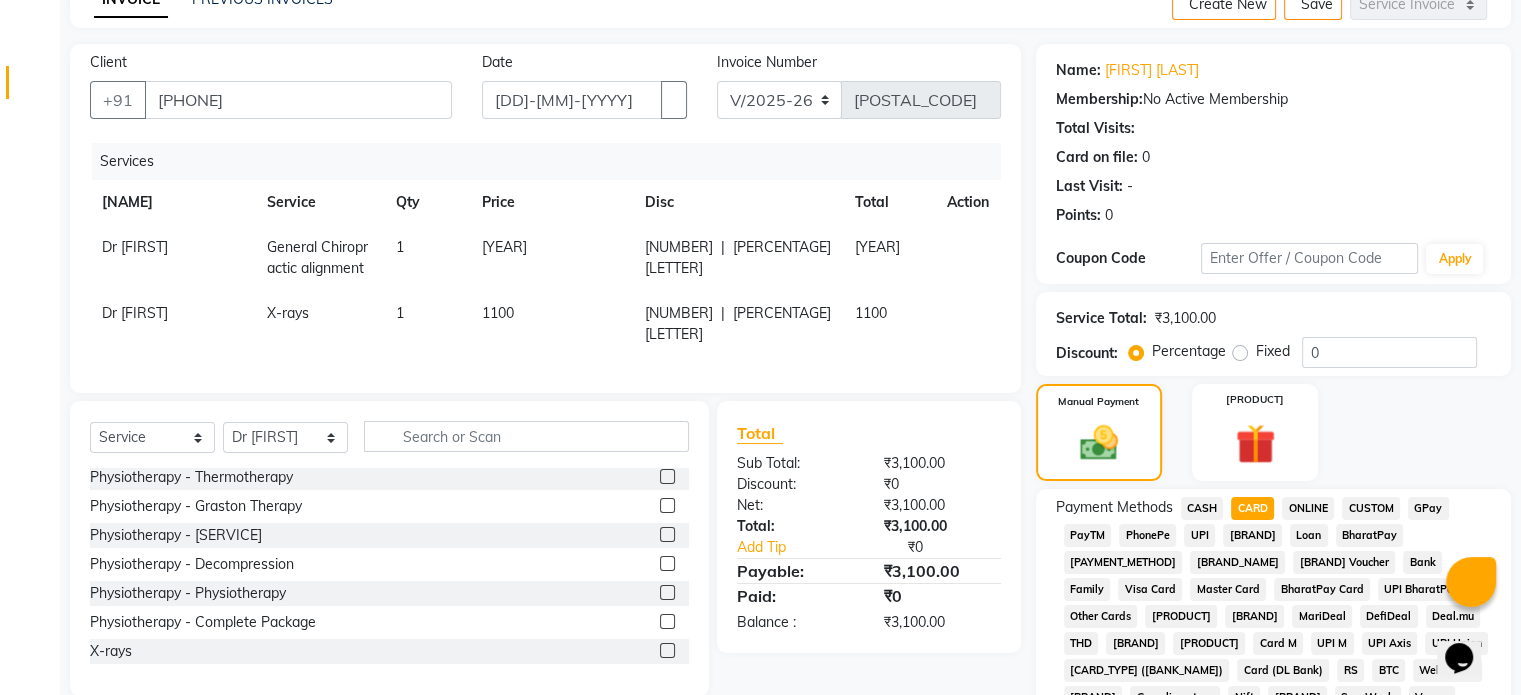 scroll, scrollTop: 652, scrollLeft: 0, axis: vertical 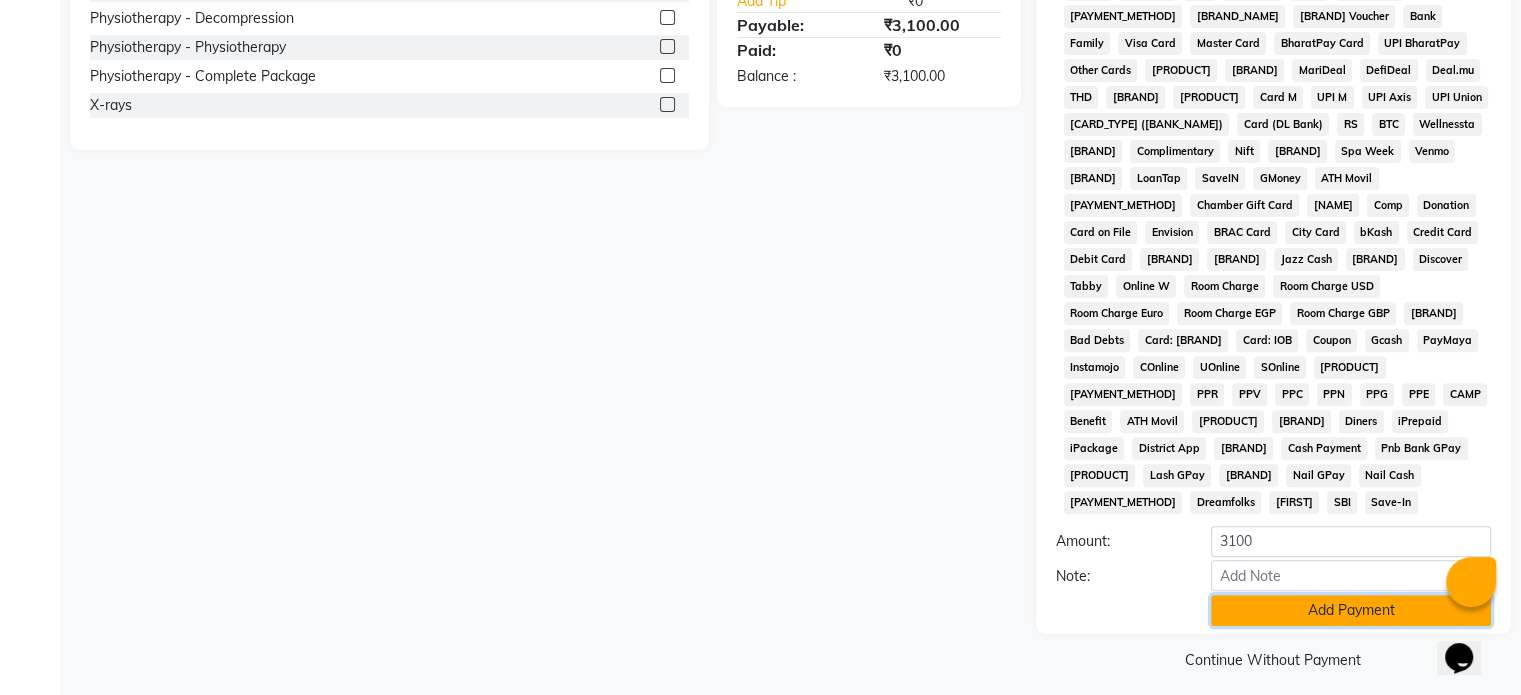 click on "Add Payment" at bounding box center (1351, 610) 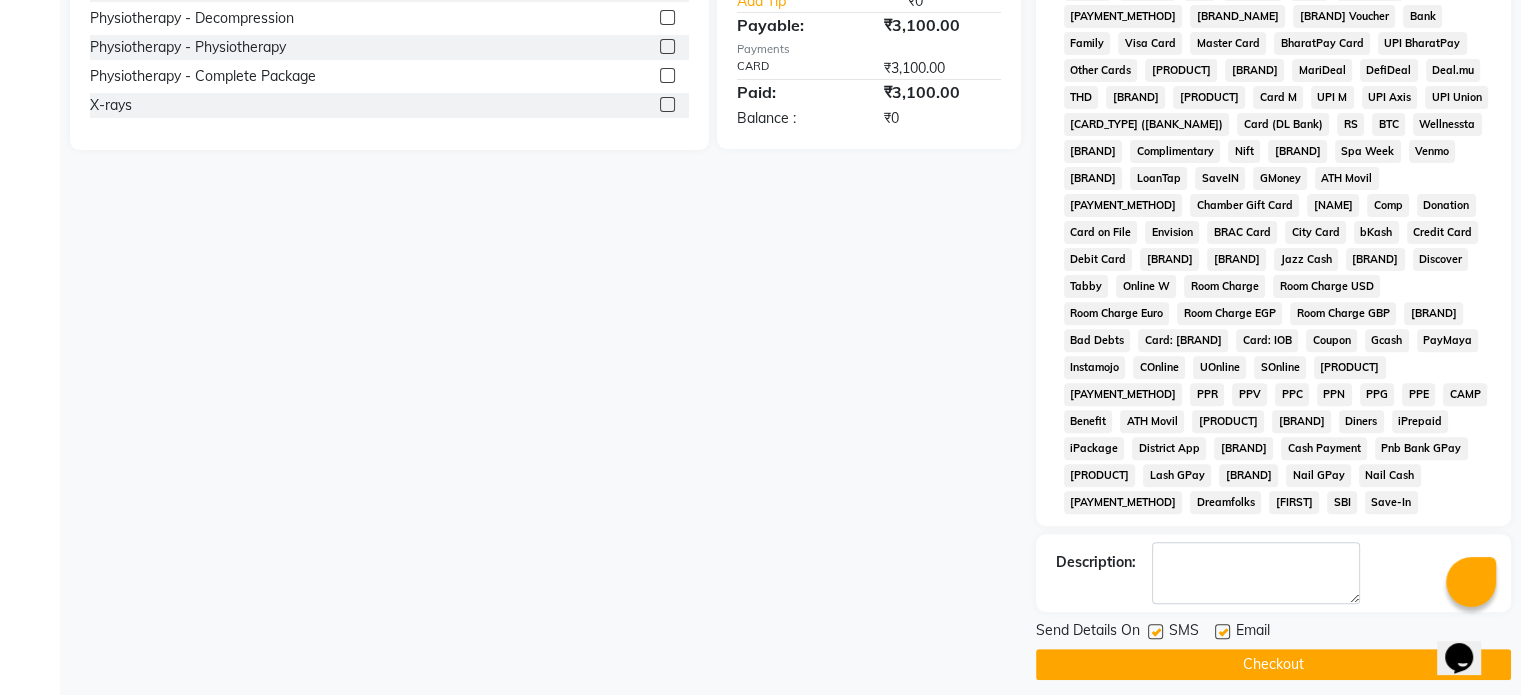 click at bounding box center (1222, 631) 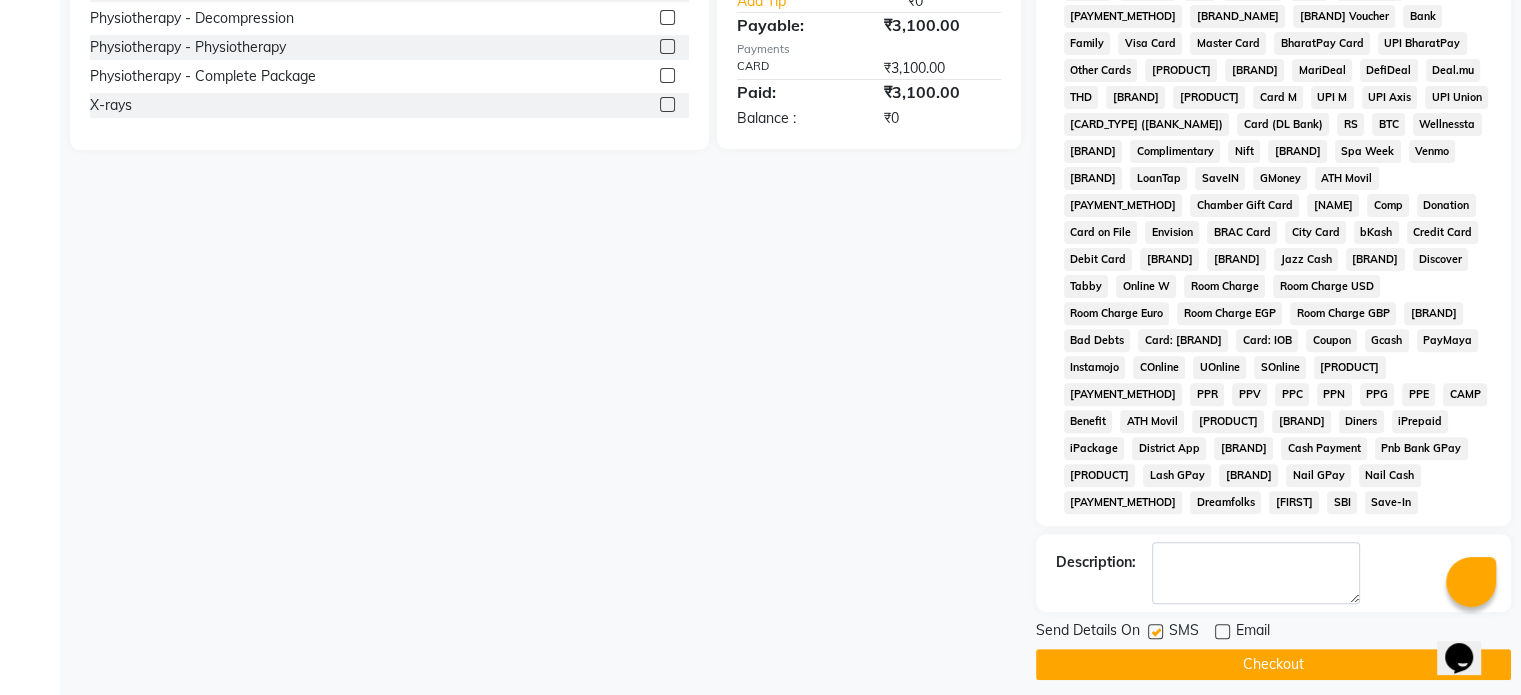 click at bounding box center (1155, 631) 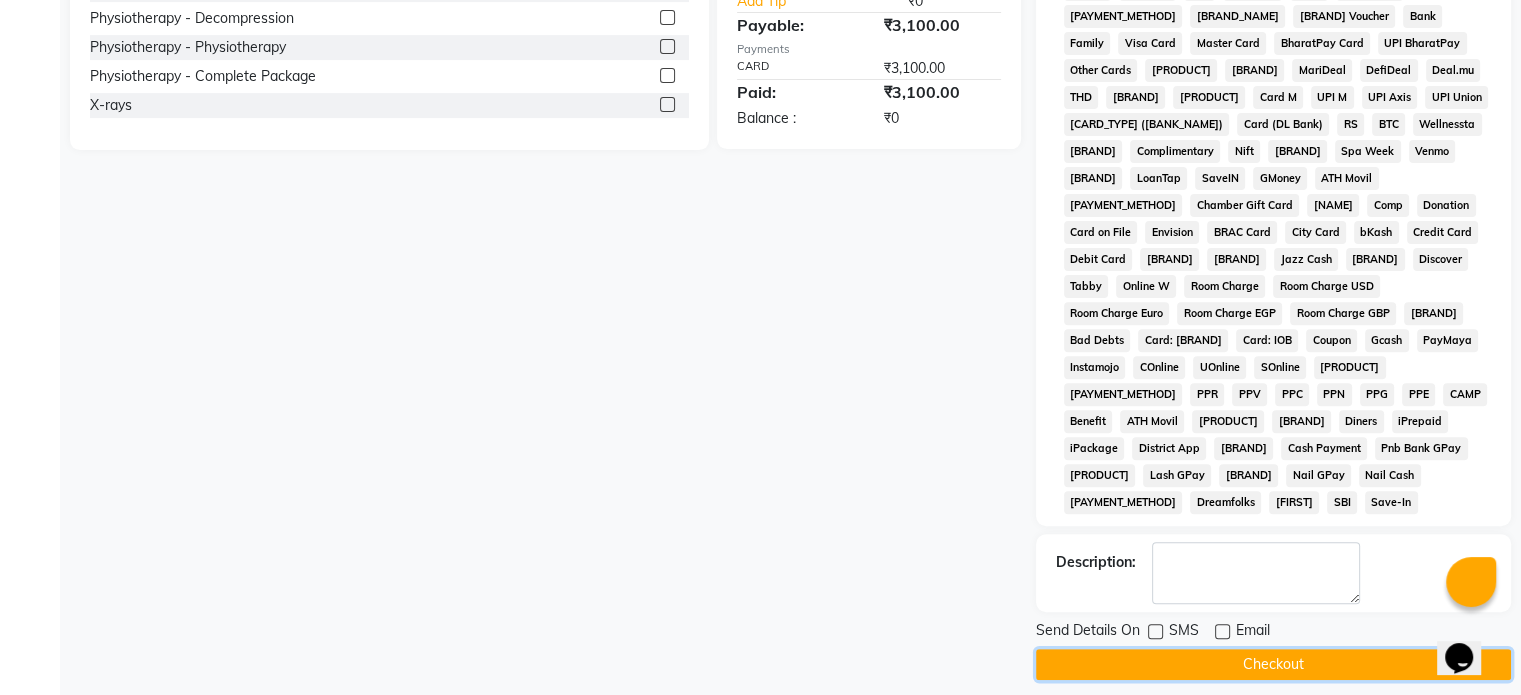 click on "Checkout" at bounding box center (1273, 664) 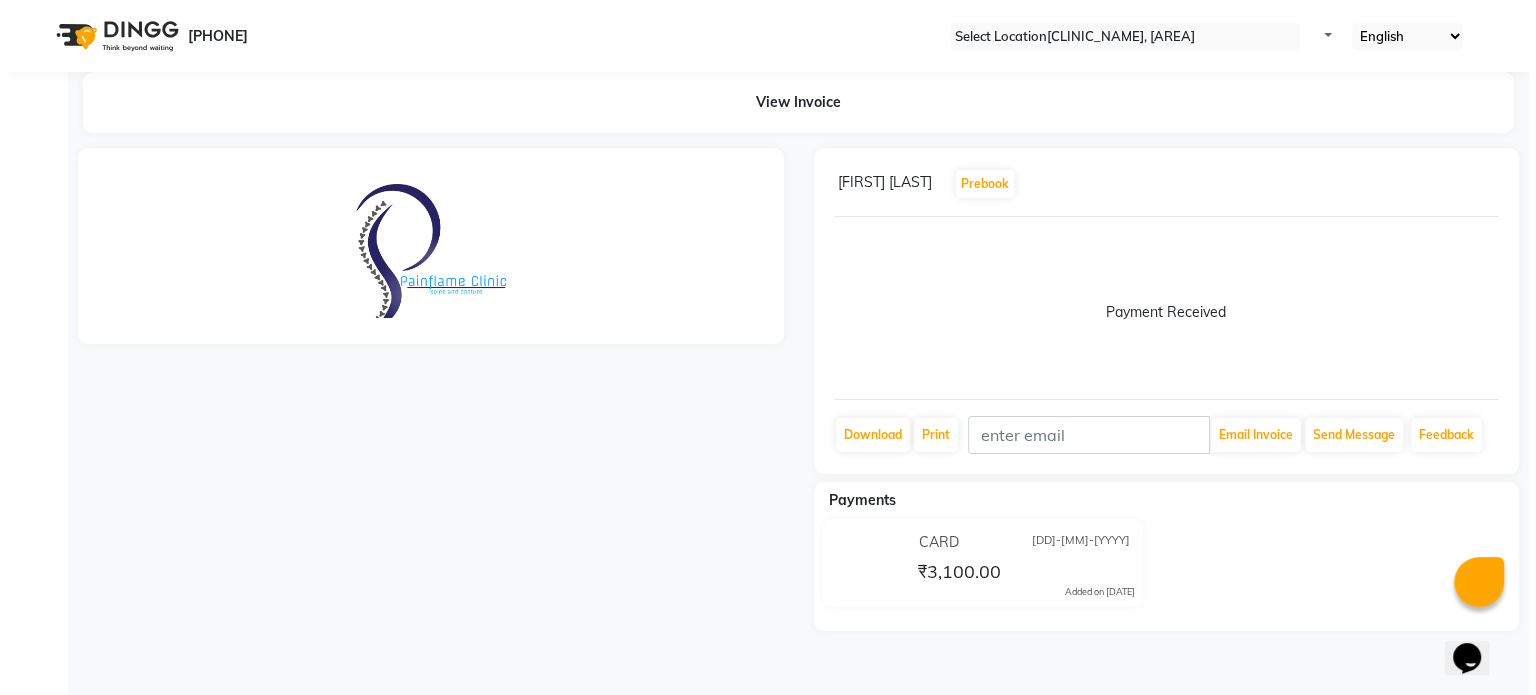 scroll, scrollTop: 0, scrollLeft: 0, axis: both 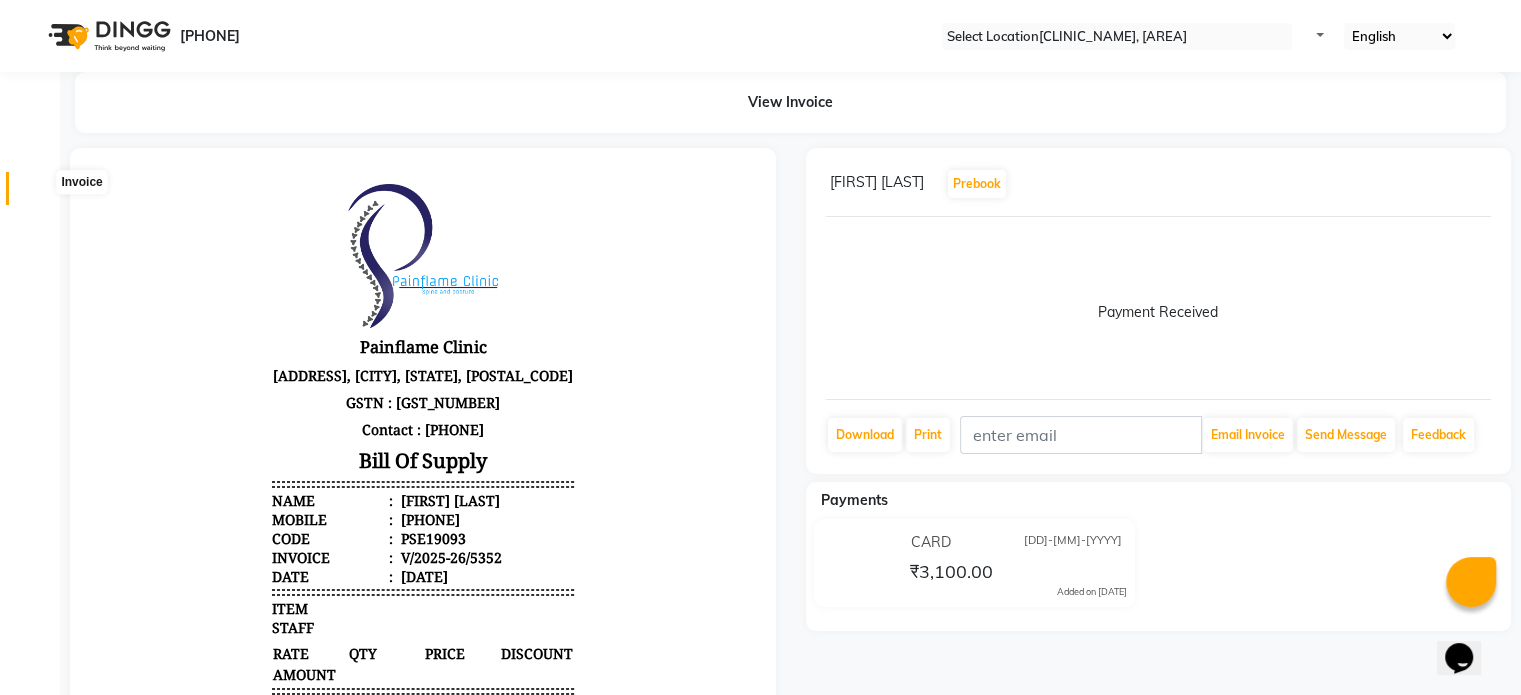 click at bounding box center (38, 193) 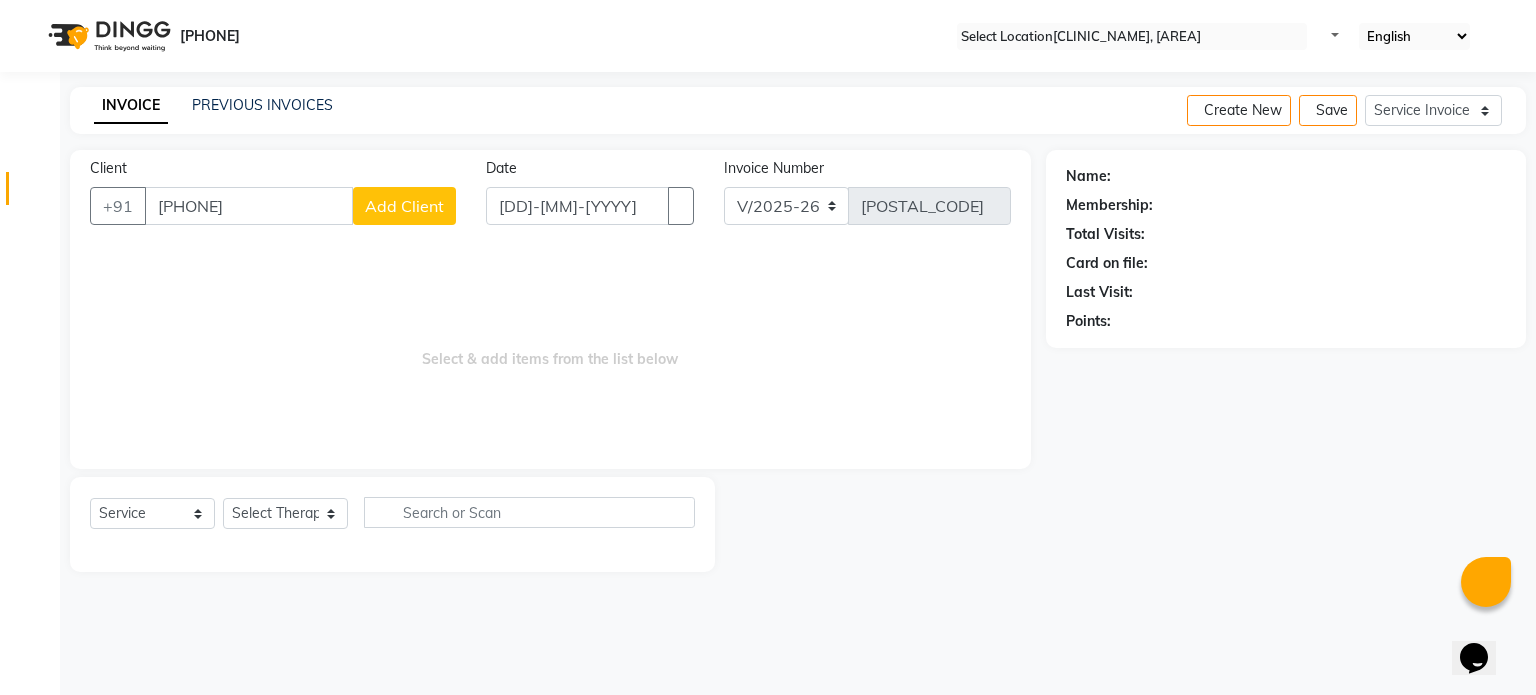 click on "[PHONE]" at bounding box center (249, 206) 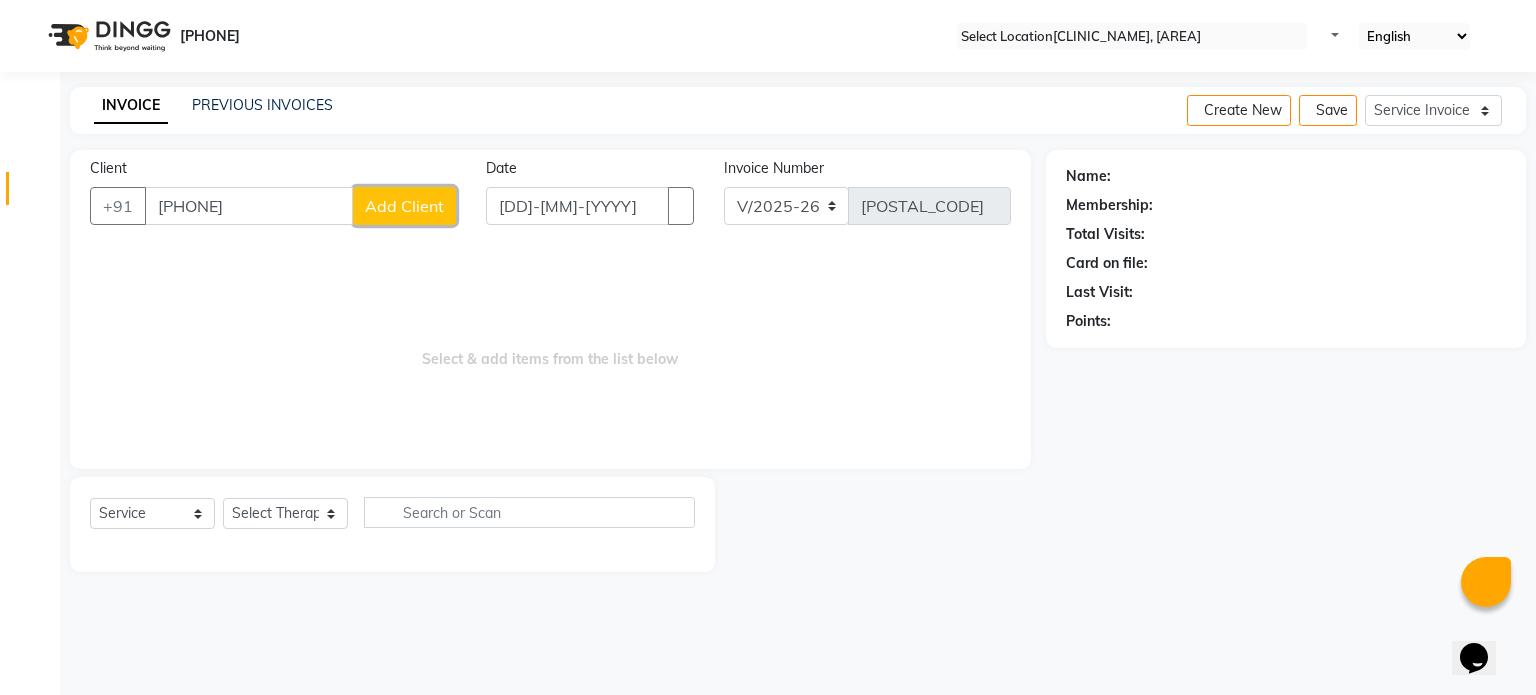 click on "Add Client" at bounding box center (404, 206) 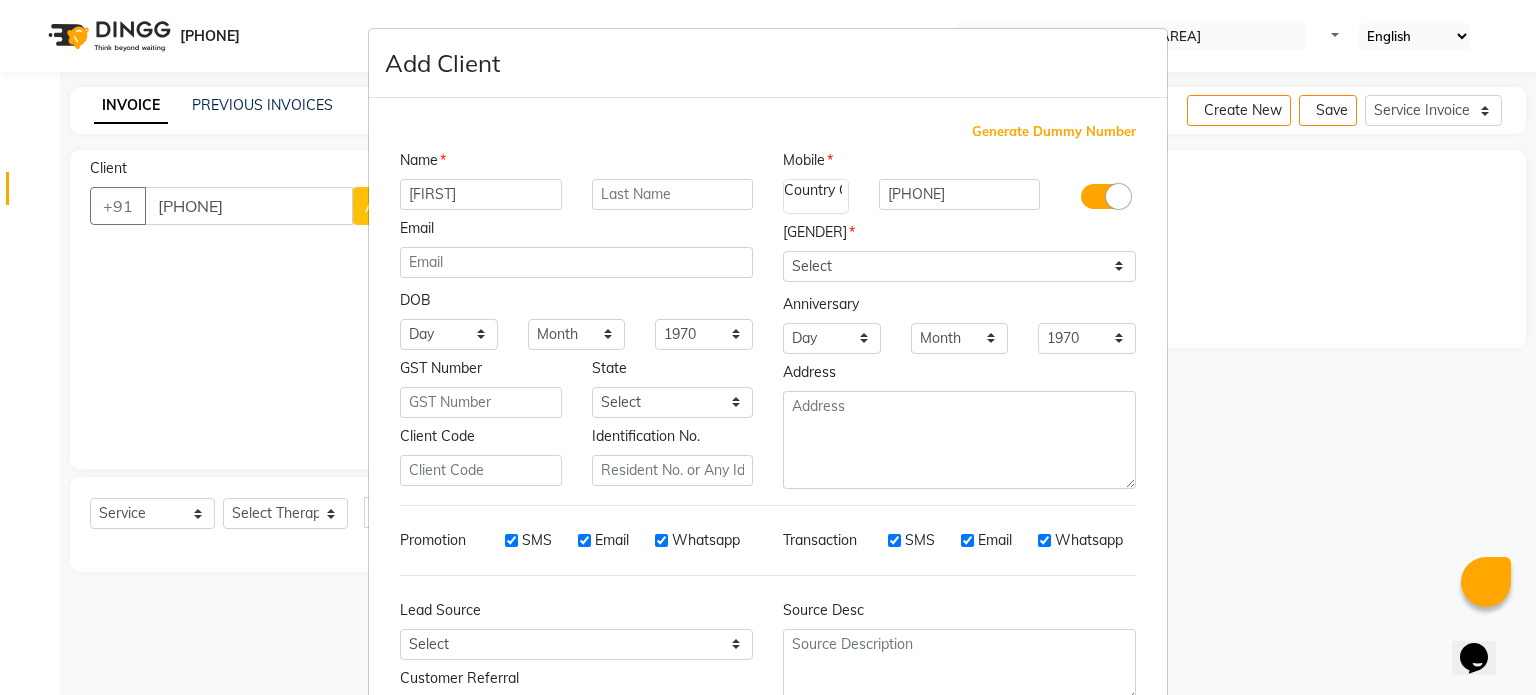 type on "[FIRST]" 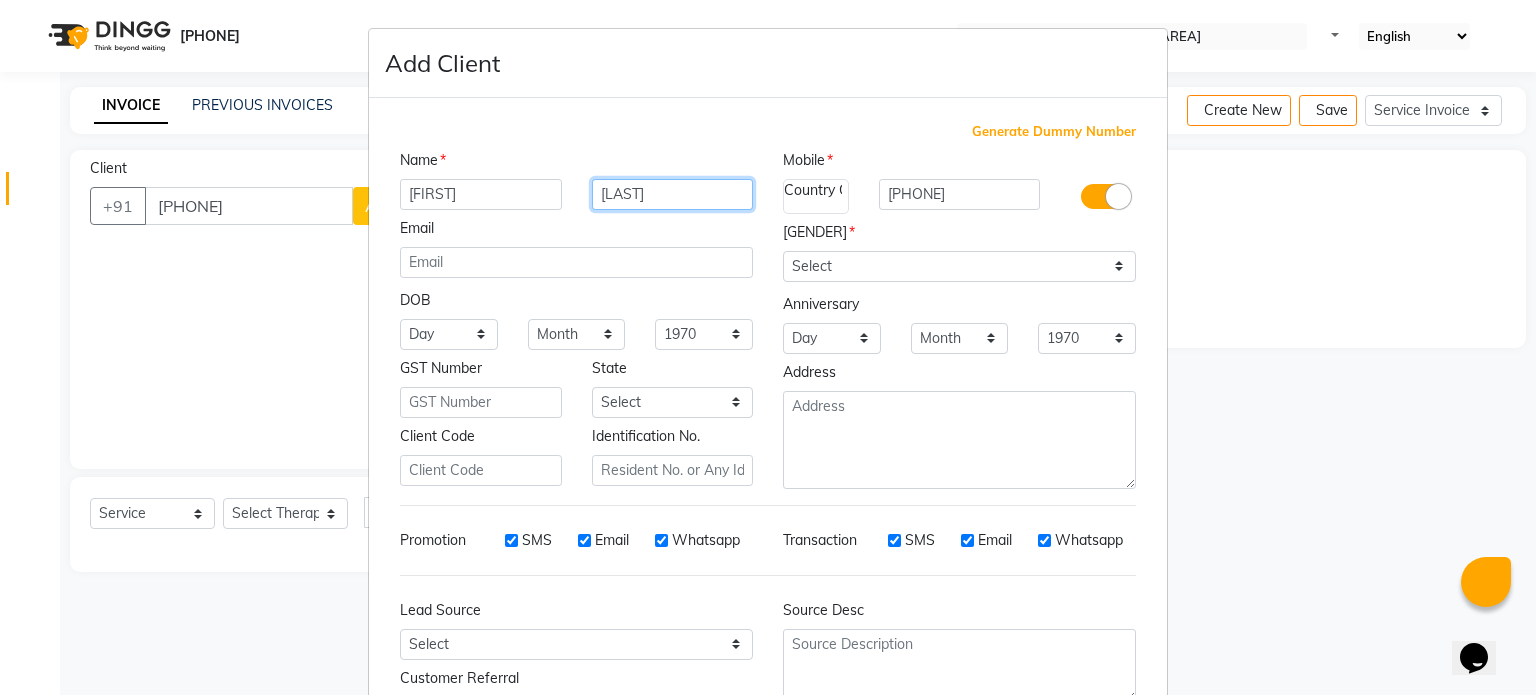 type on "[LAST]" 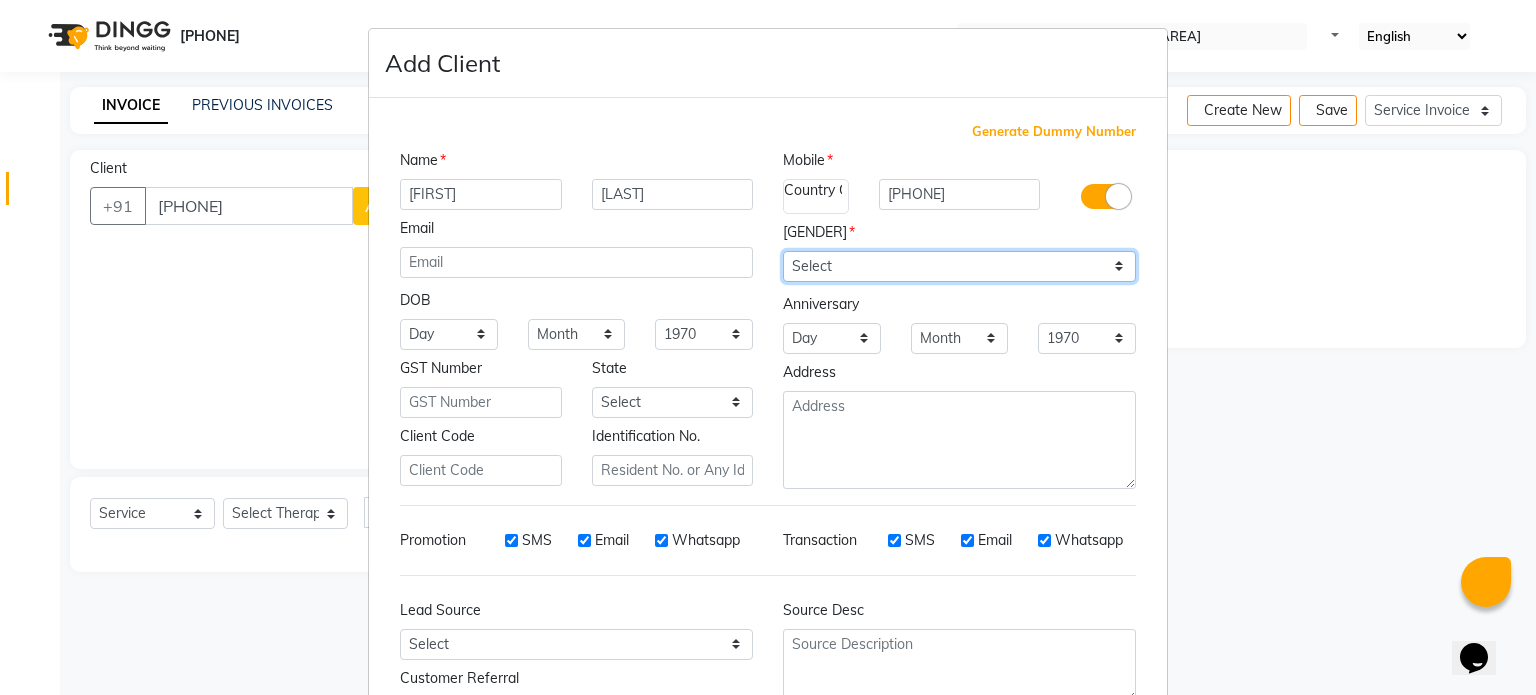 click on "Select Male Female Other Prefer Not To Say" at bounding box center [959, 266] 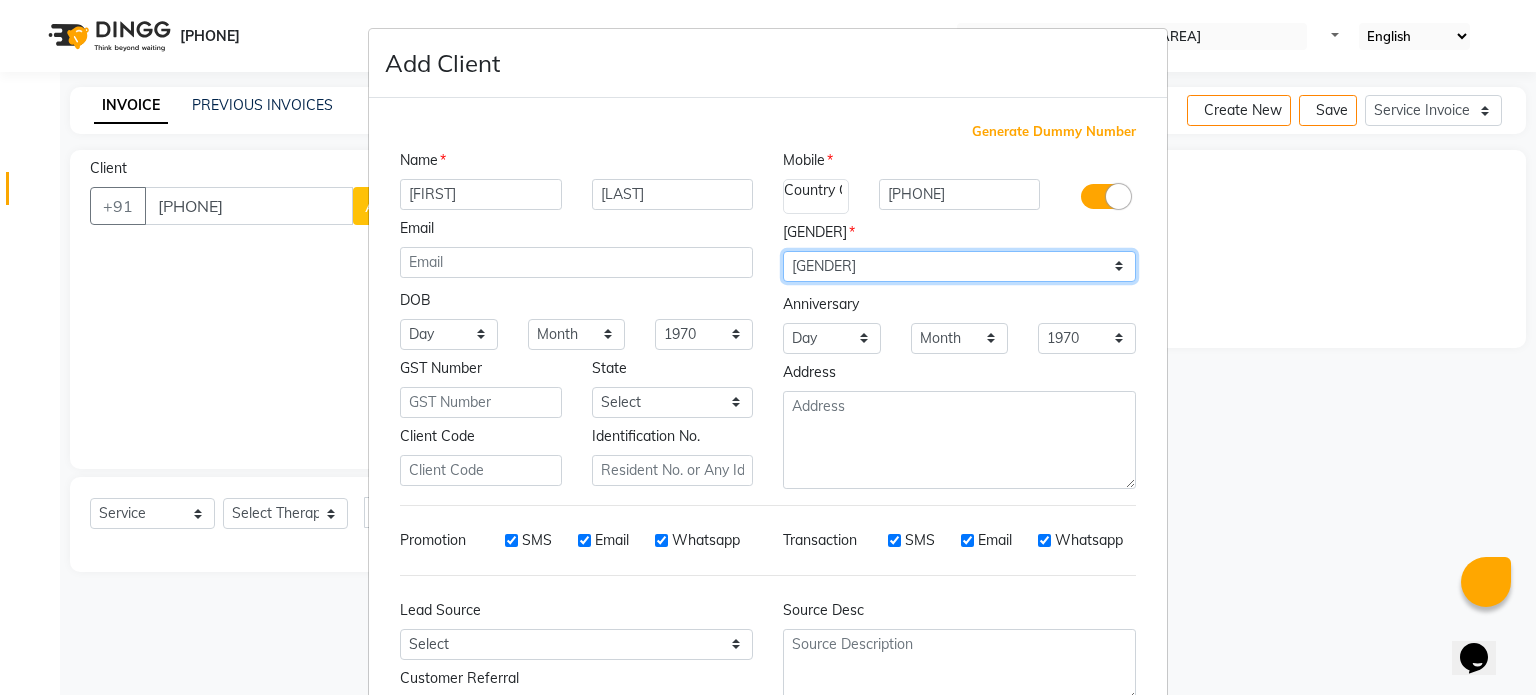 click on "Select Male Female Other Prefer Not To Say" at bounding box center (959, 266) 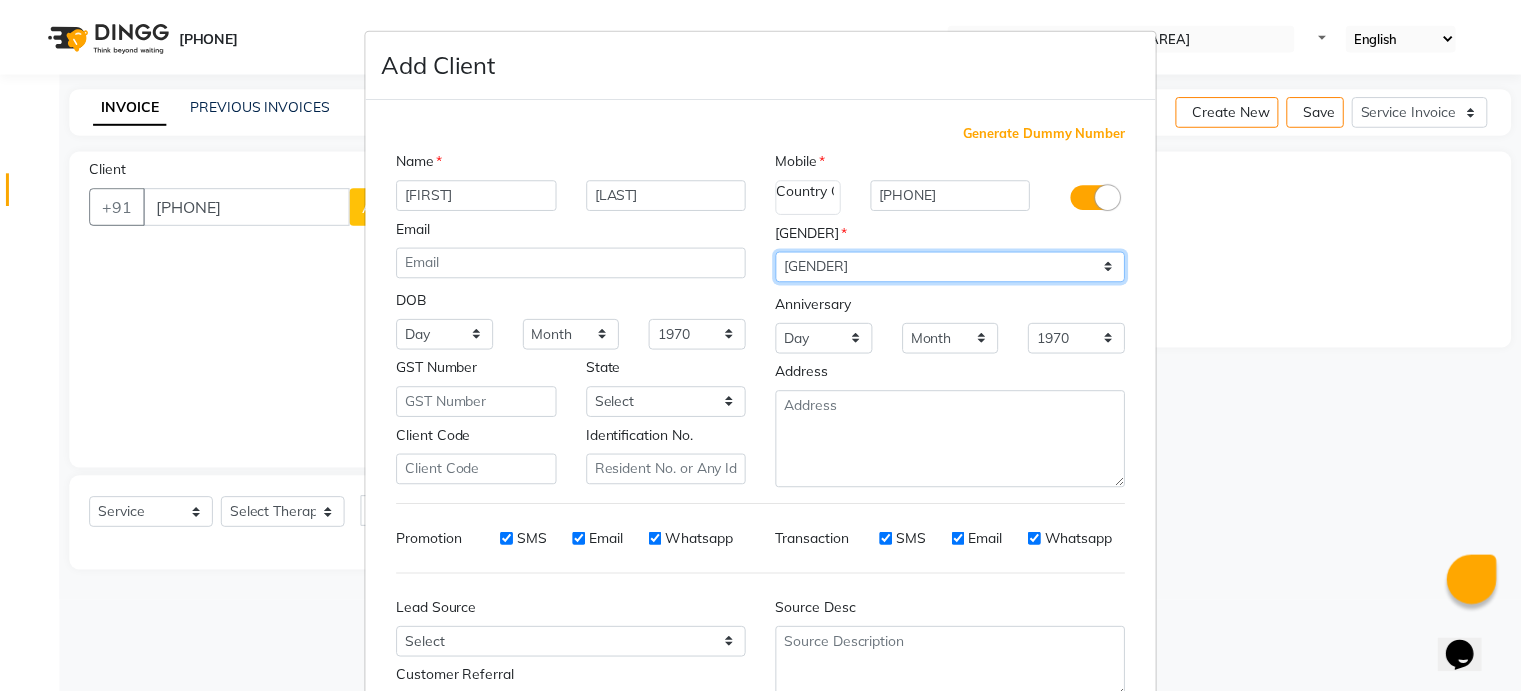 scroll, scrollTop: 161, scrollLeft: 0, axis: vertical 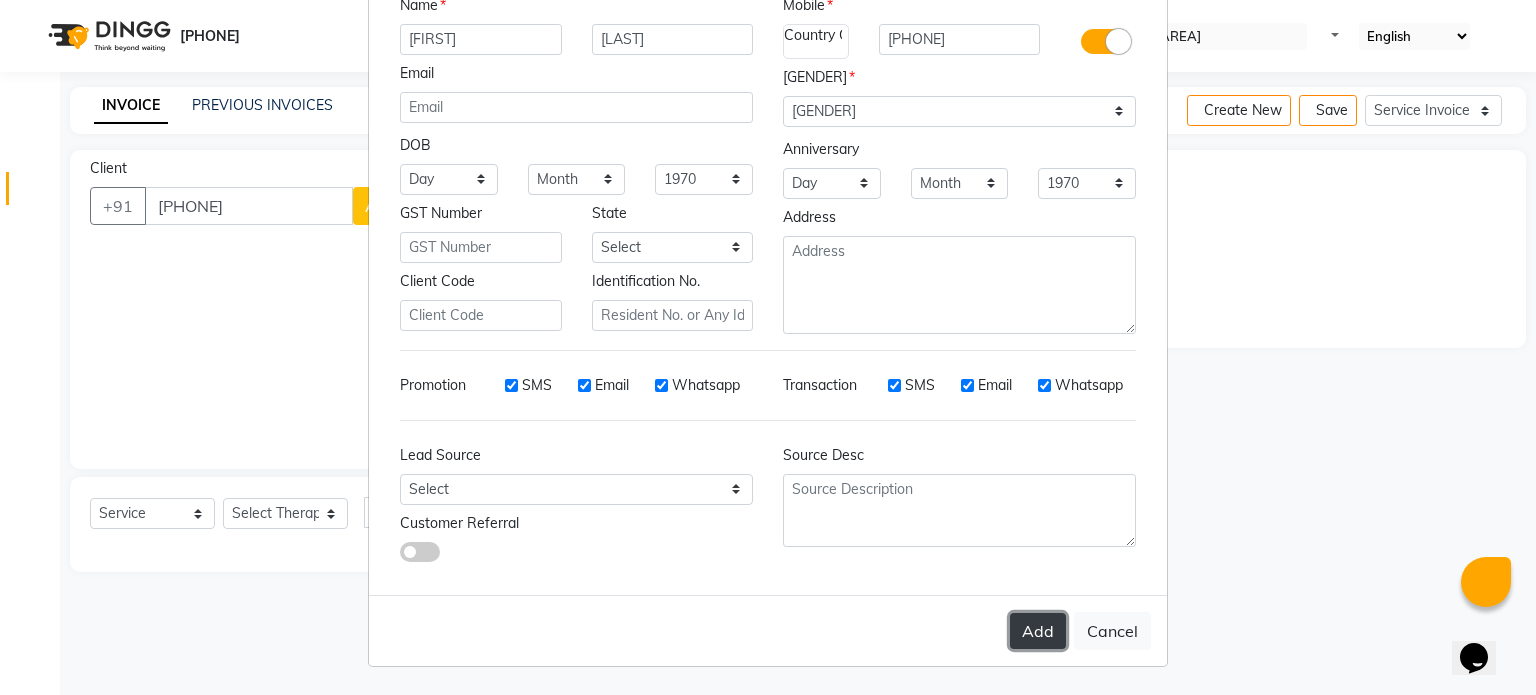 click on "Add" at bounding box center (1038, 631) 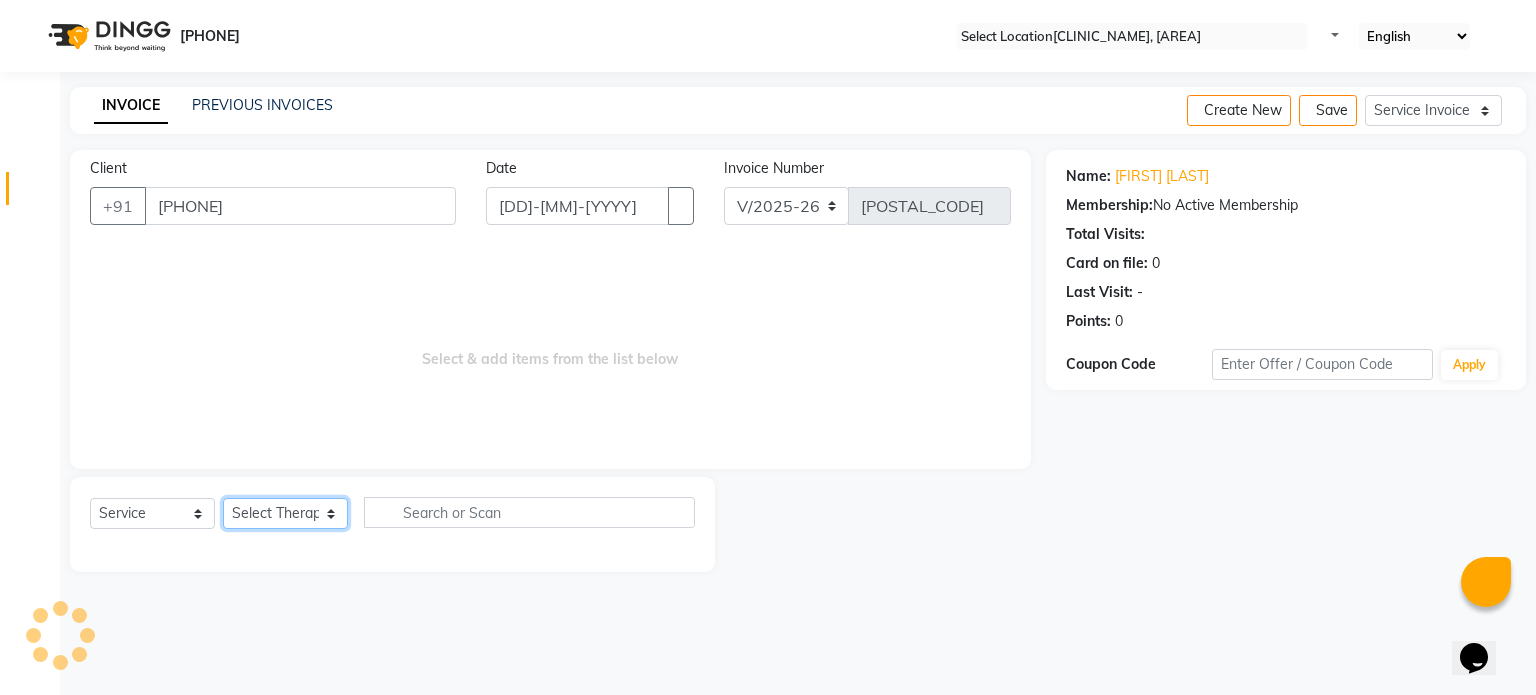 click on "Select Therapist Dr Durgesh Dr Harish Dr Ranjana Dr Saurabh Dr. Suraj Dr. Tejpal Mehlawat KUSHAL MOHIT SEMWAL Nancy Singhai Reception 1  Reception 2 Reception 3" at bounding box center [285, 513] 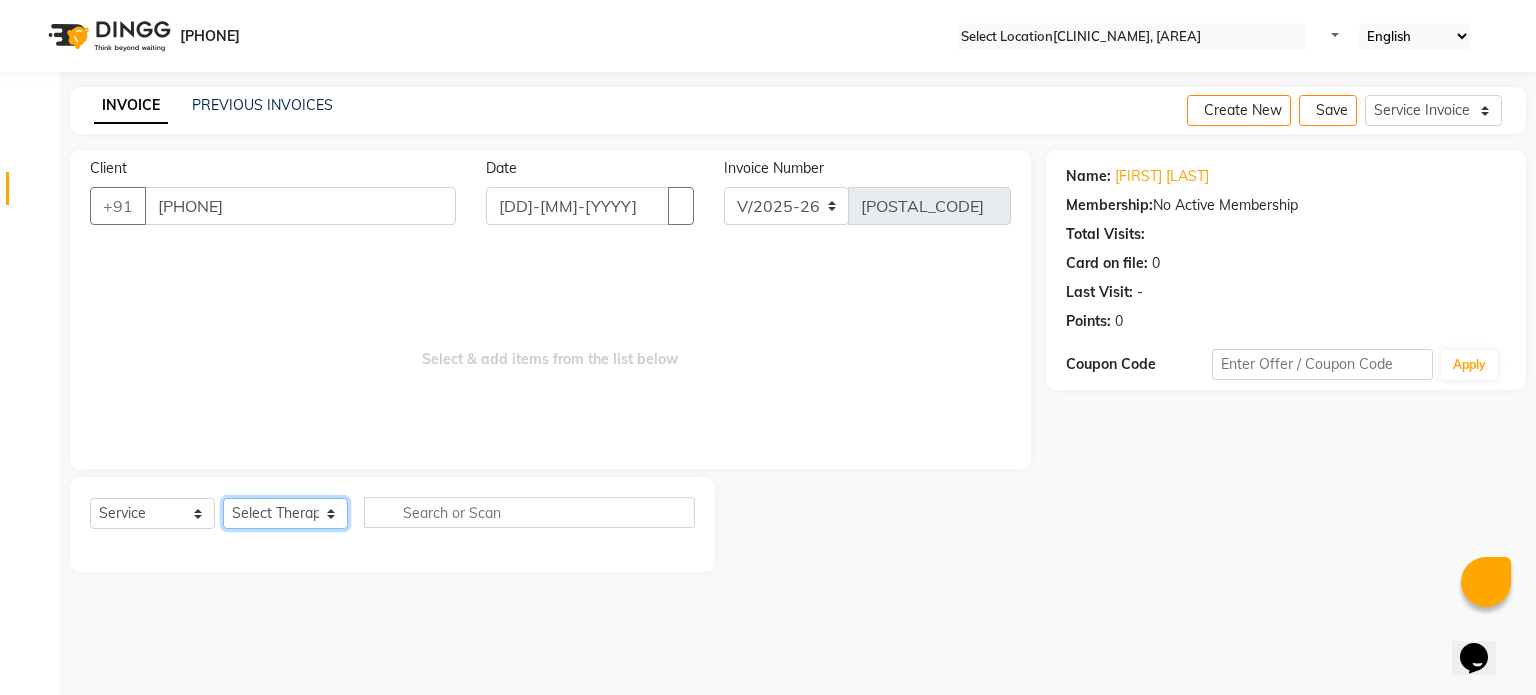 select on "[POSTAL_CODE]" 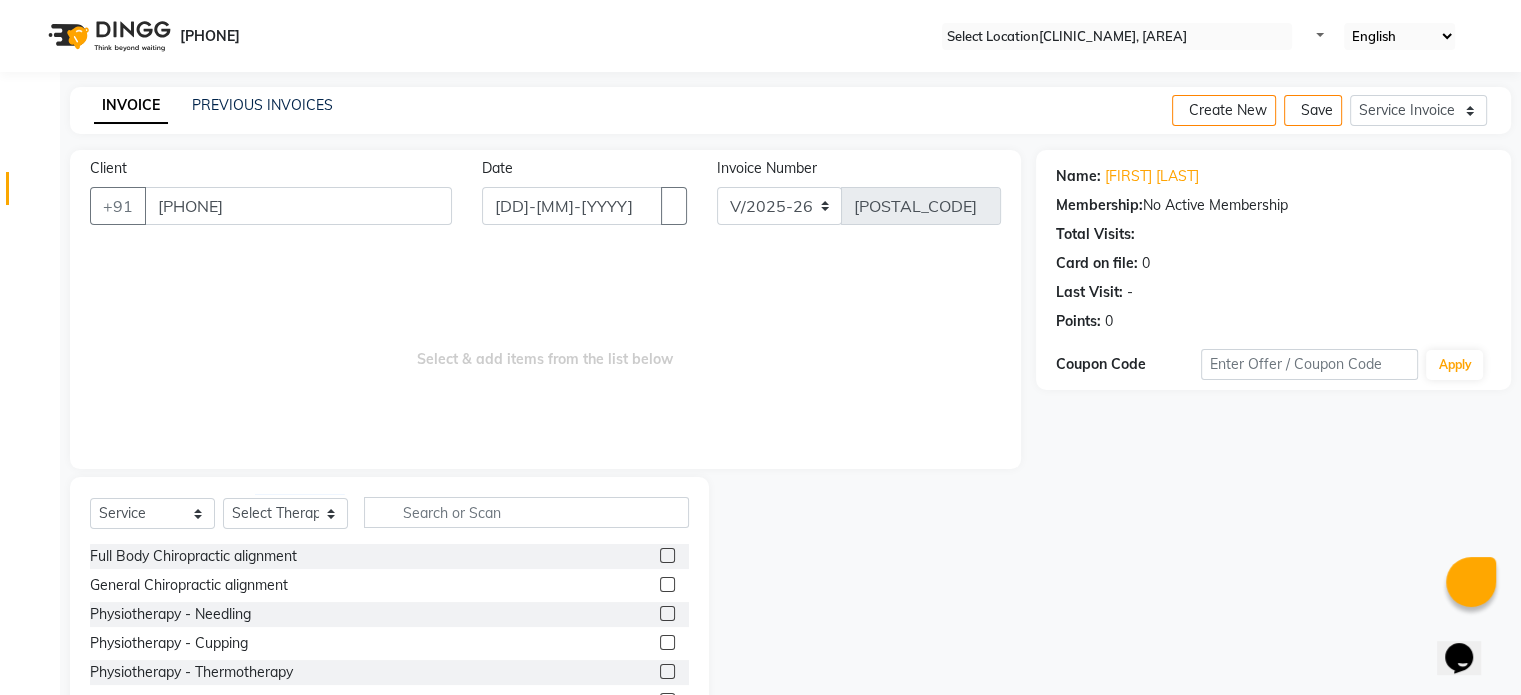click at bounding box center (667, 584) 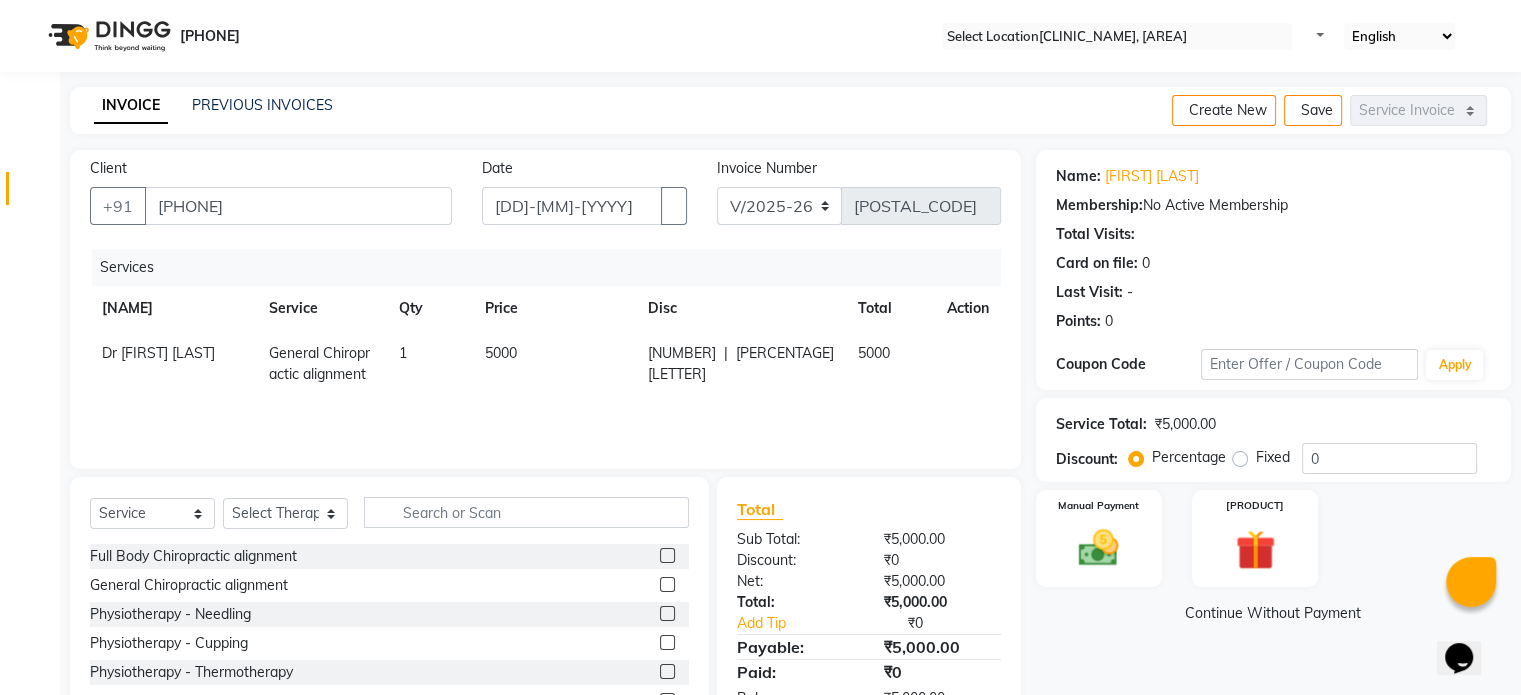 click on "5000" at bounding box center [554, 364] 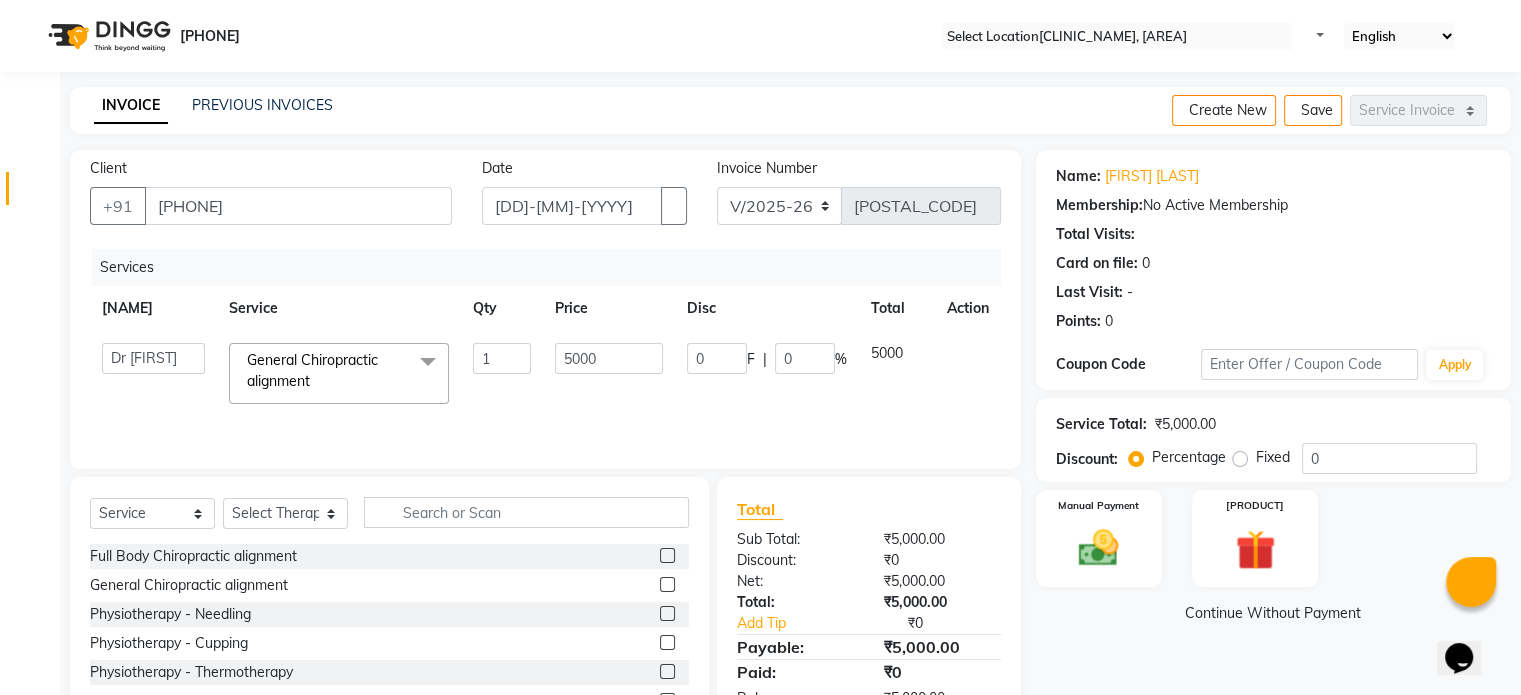 click on "5000" at bounding box center (502, 358) 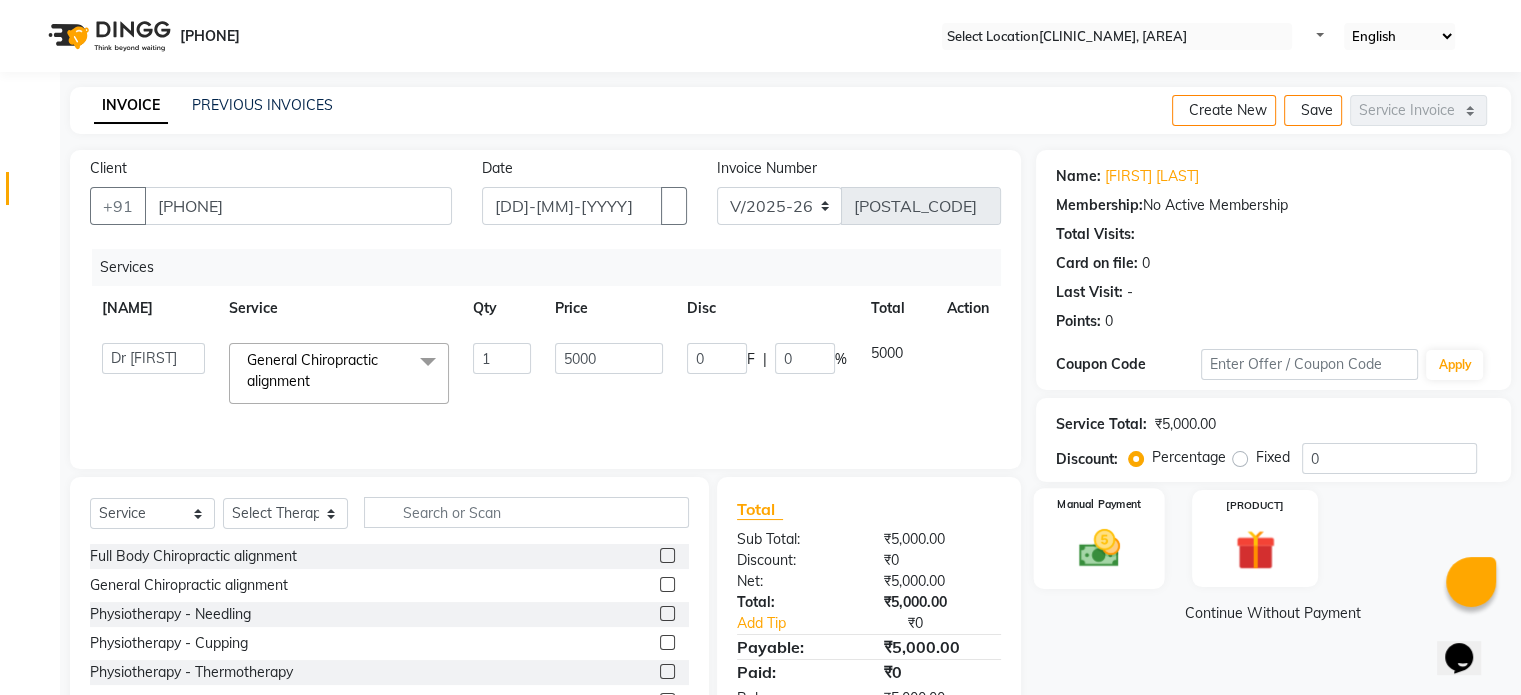 click at bounding box center (1098, 548) 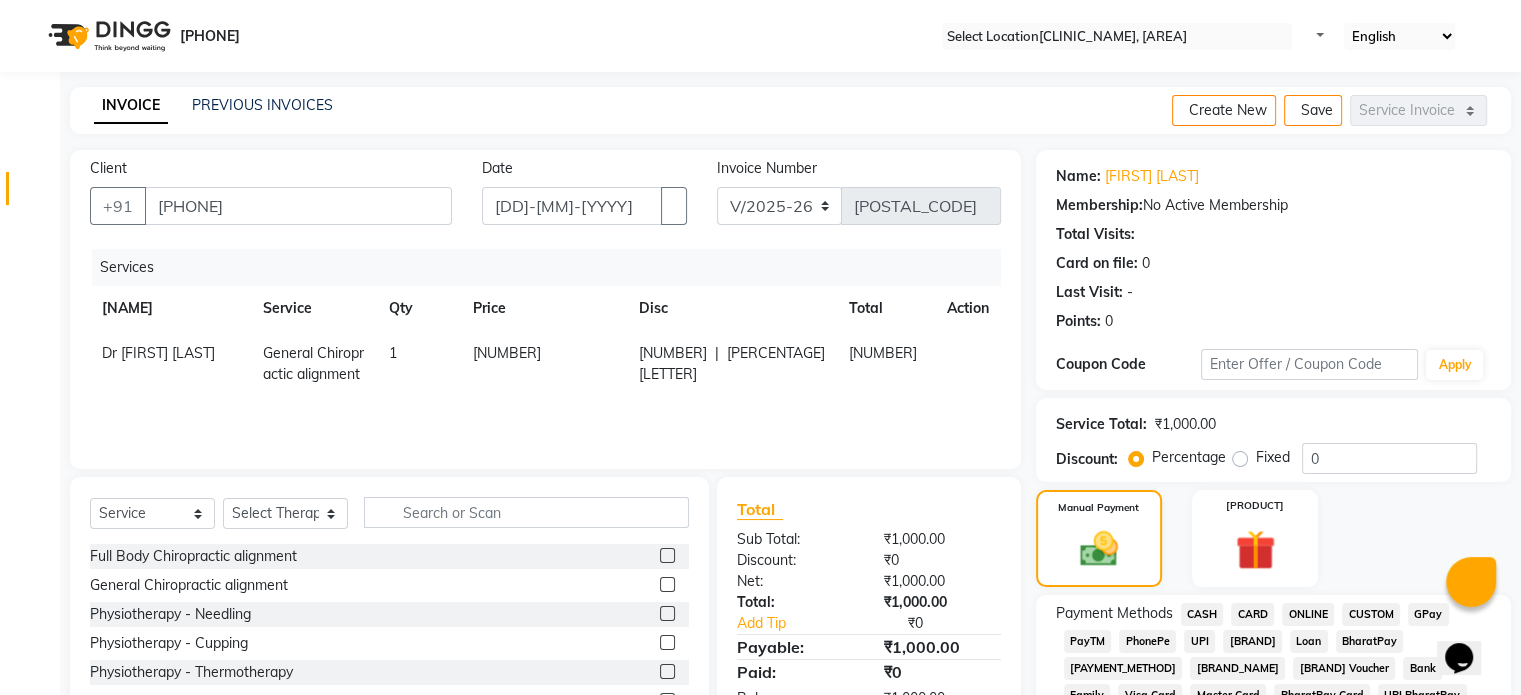 click on "UPI" at bounding box center [1202, 614] 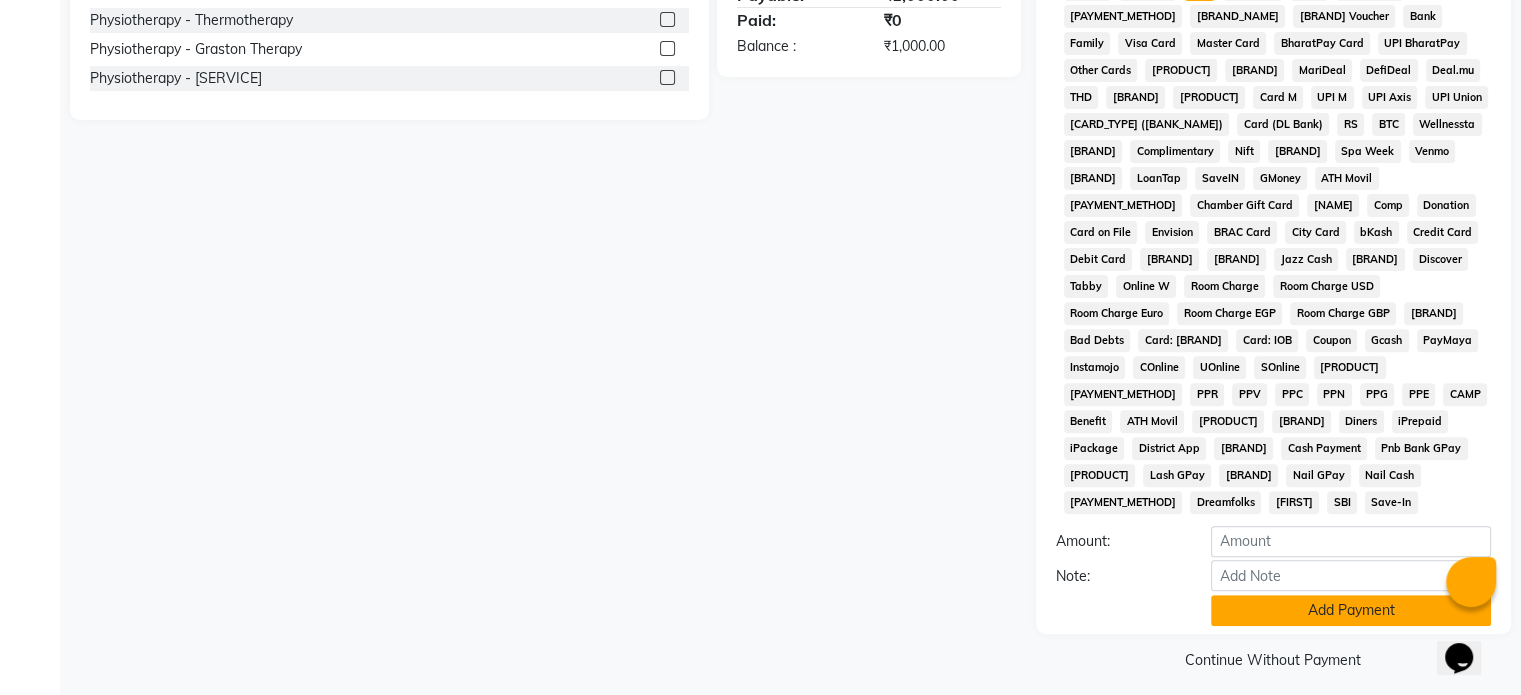 scroll, scrollTop: 651, scrollLeft: 0, axis: vertical 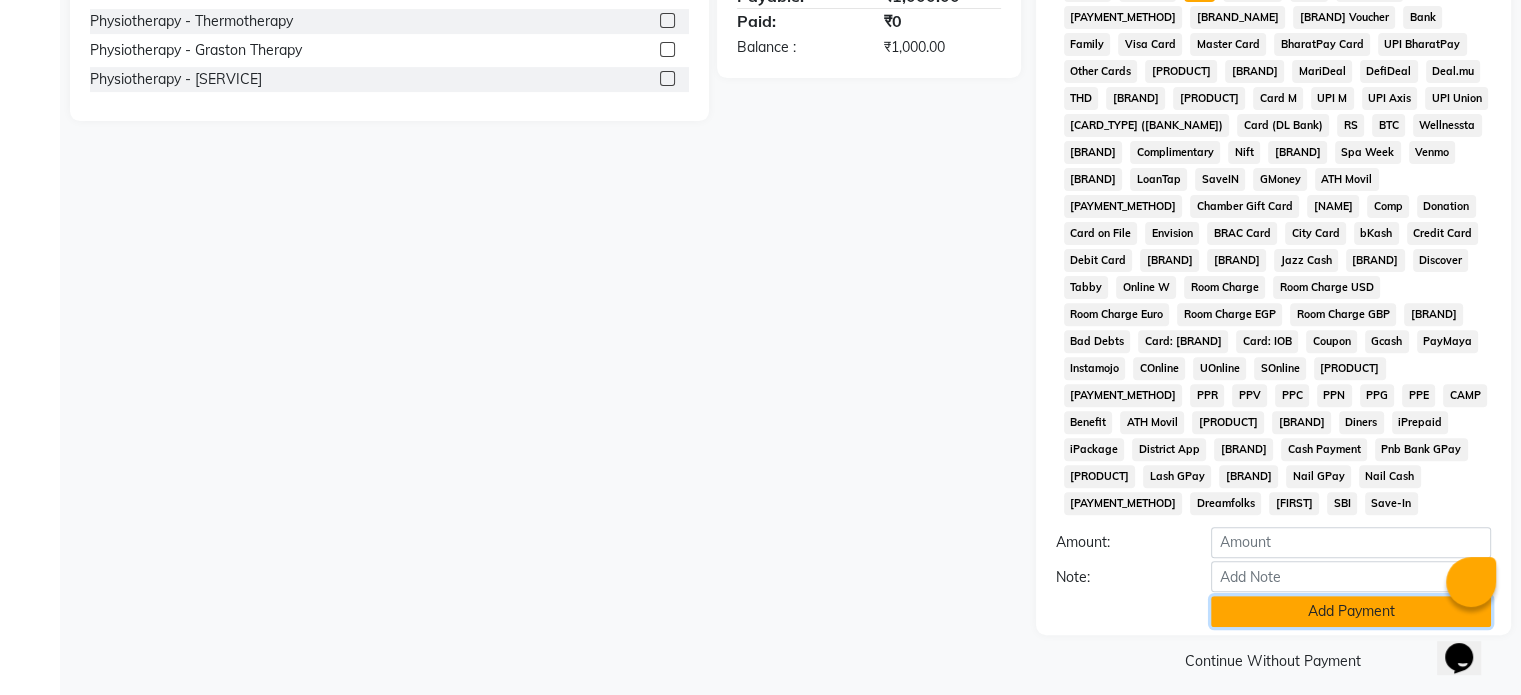 click on "Add Payment" at bounding box center [1351, 611] 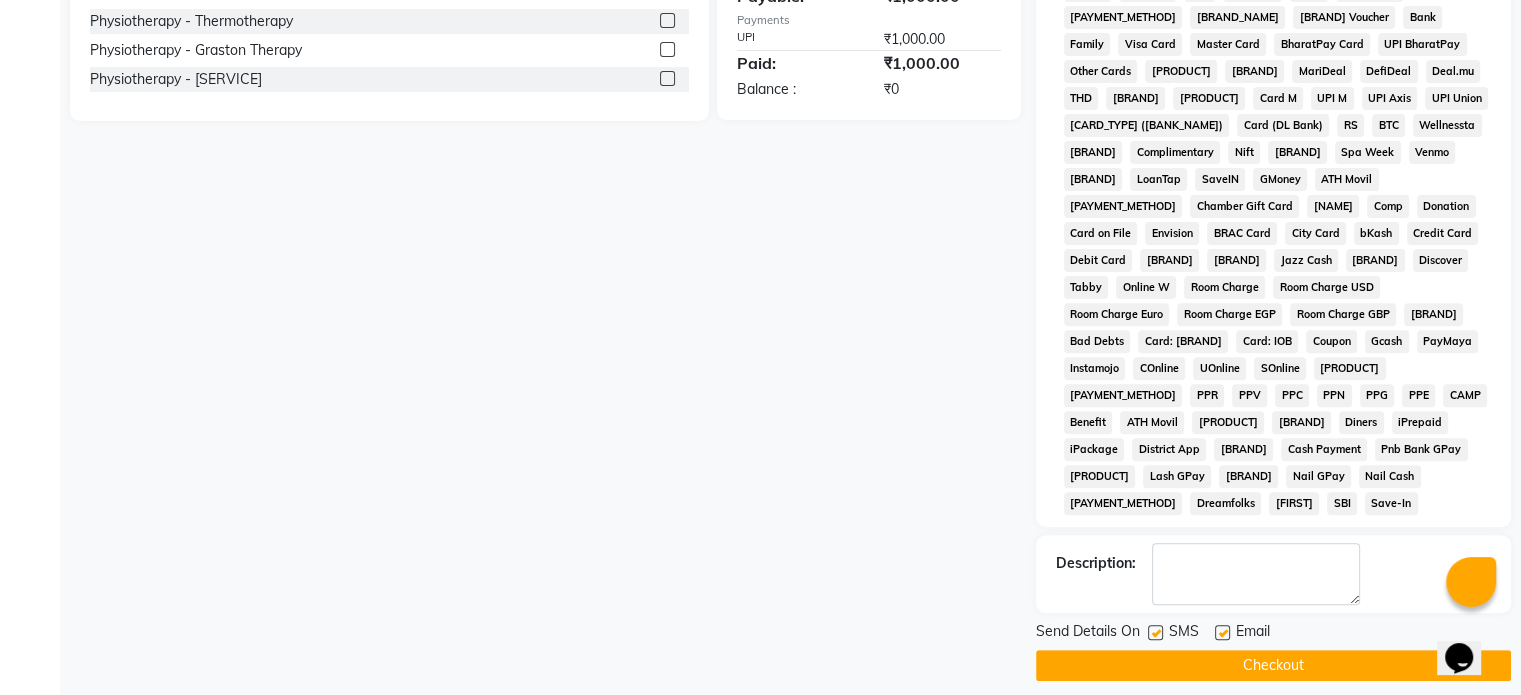 click at bounding box center [1222, 632] 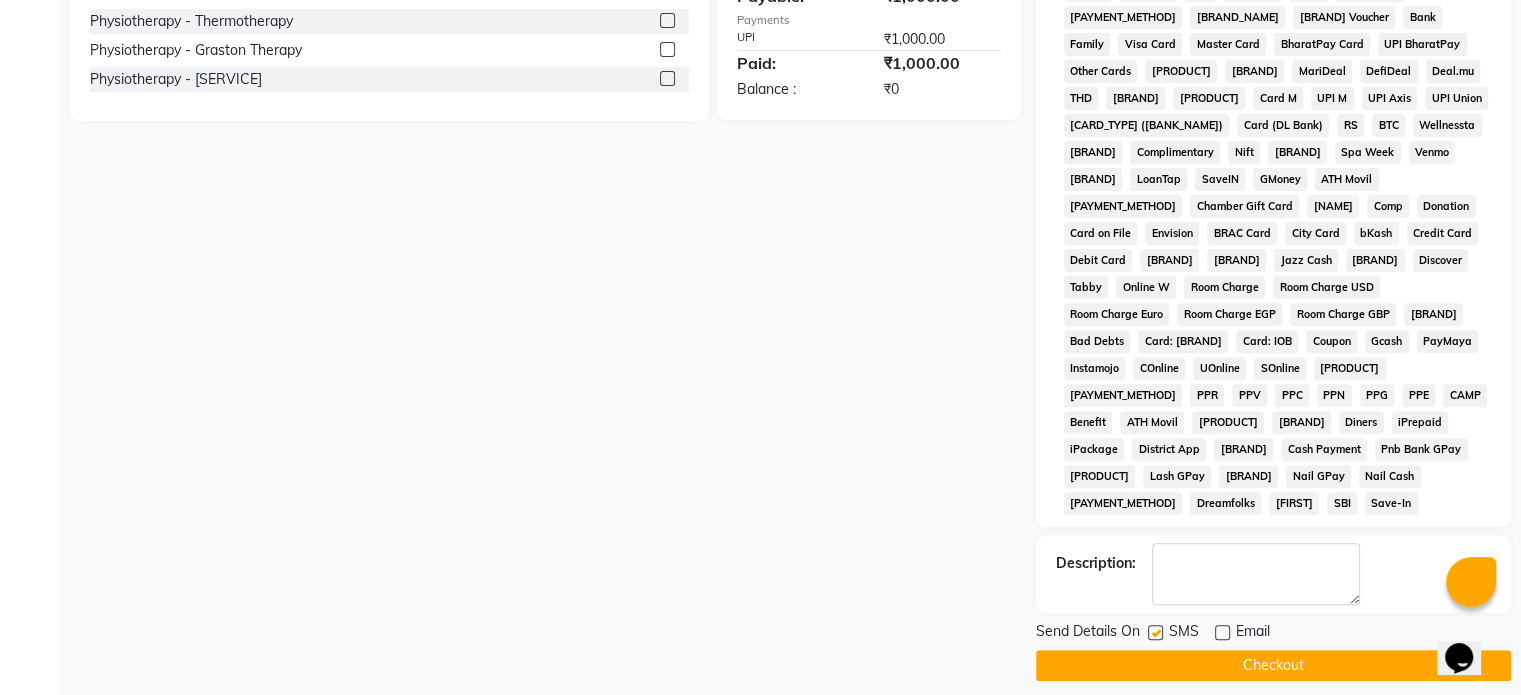 click at bounding box center (1155, 632) 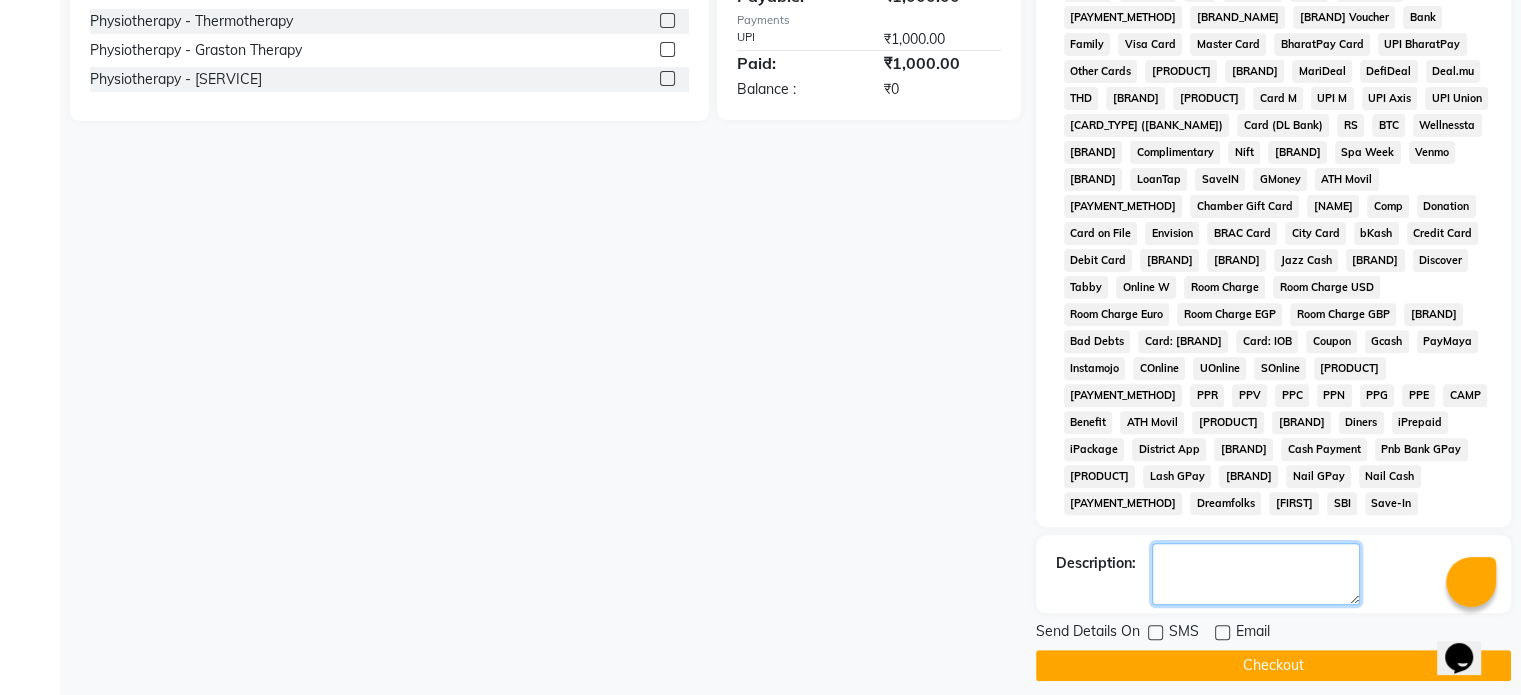 click at bounding box center (1256, 574) 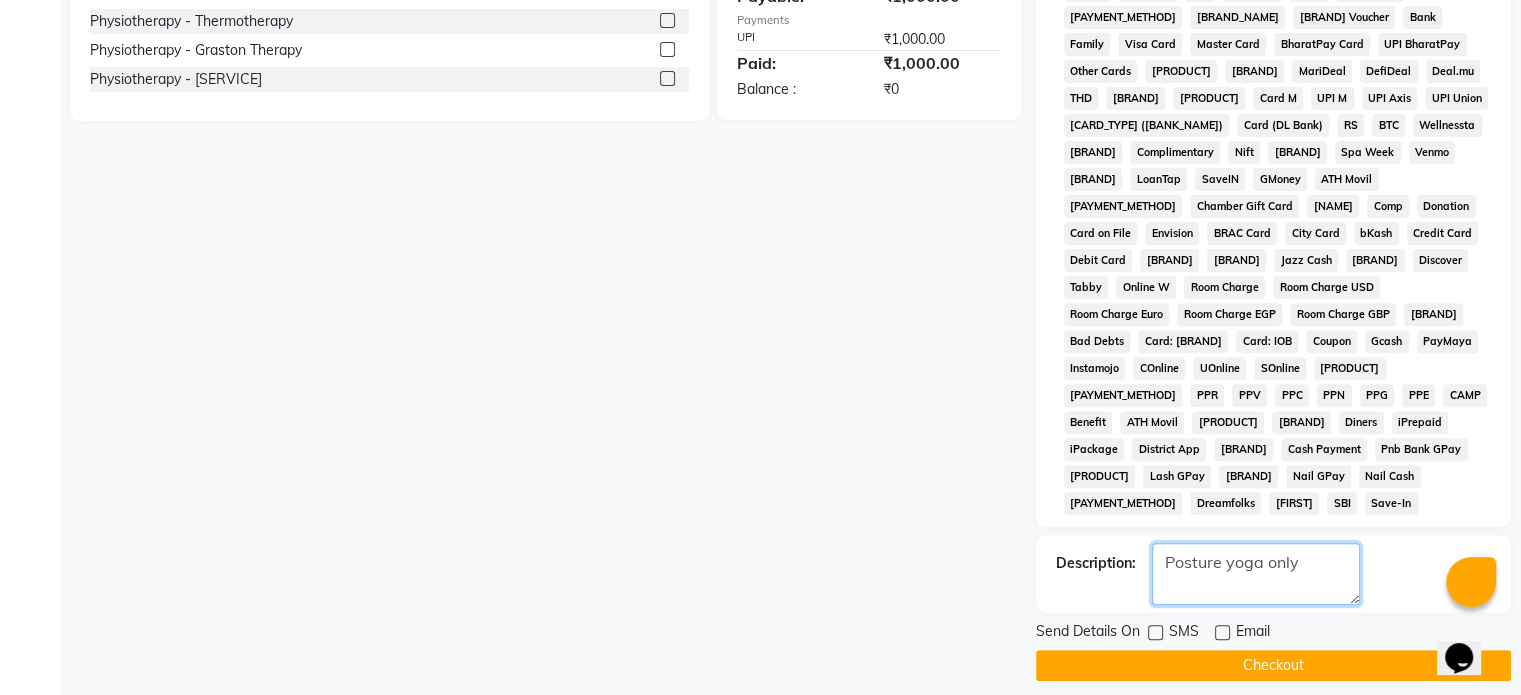 type on "Posture yoga only" 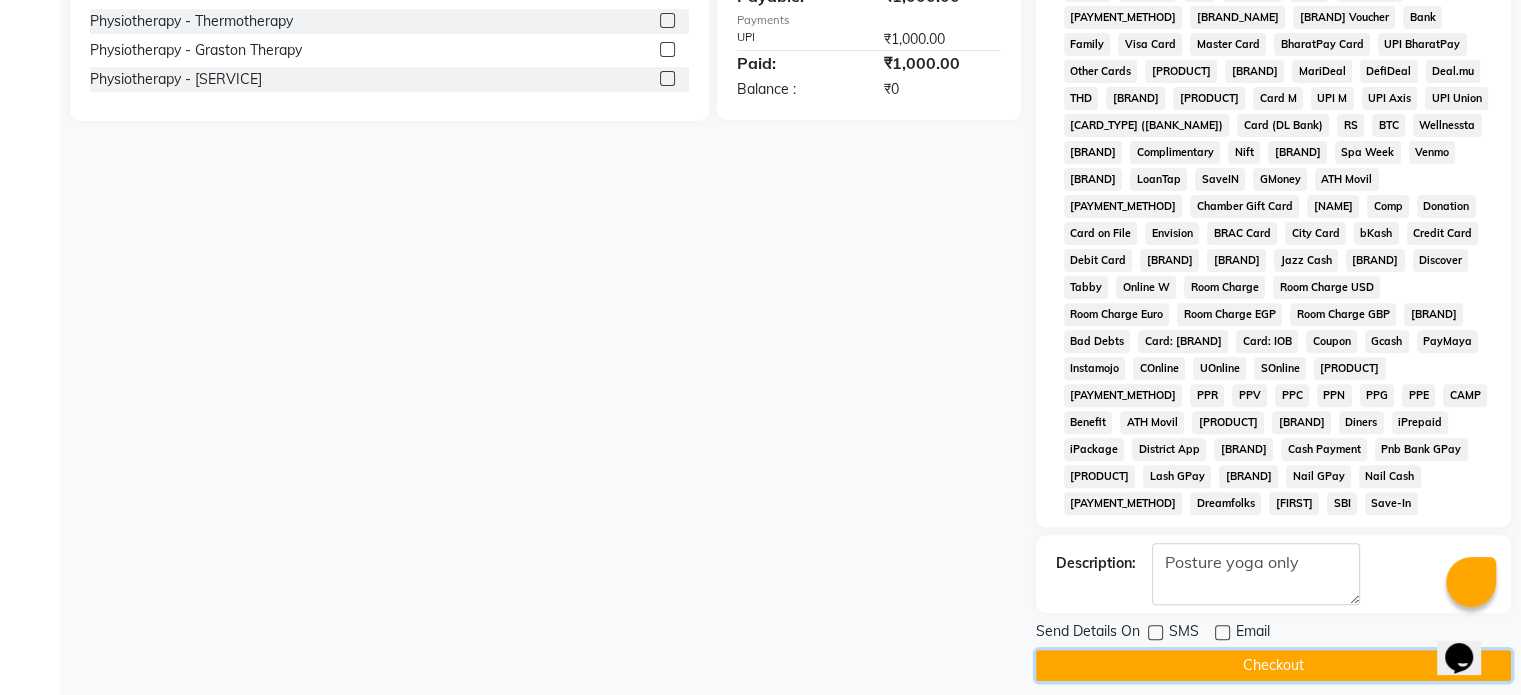 click on "Checkout" at bounding box center [1273, 665] 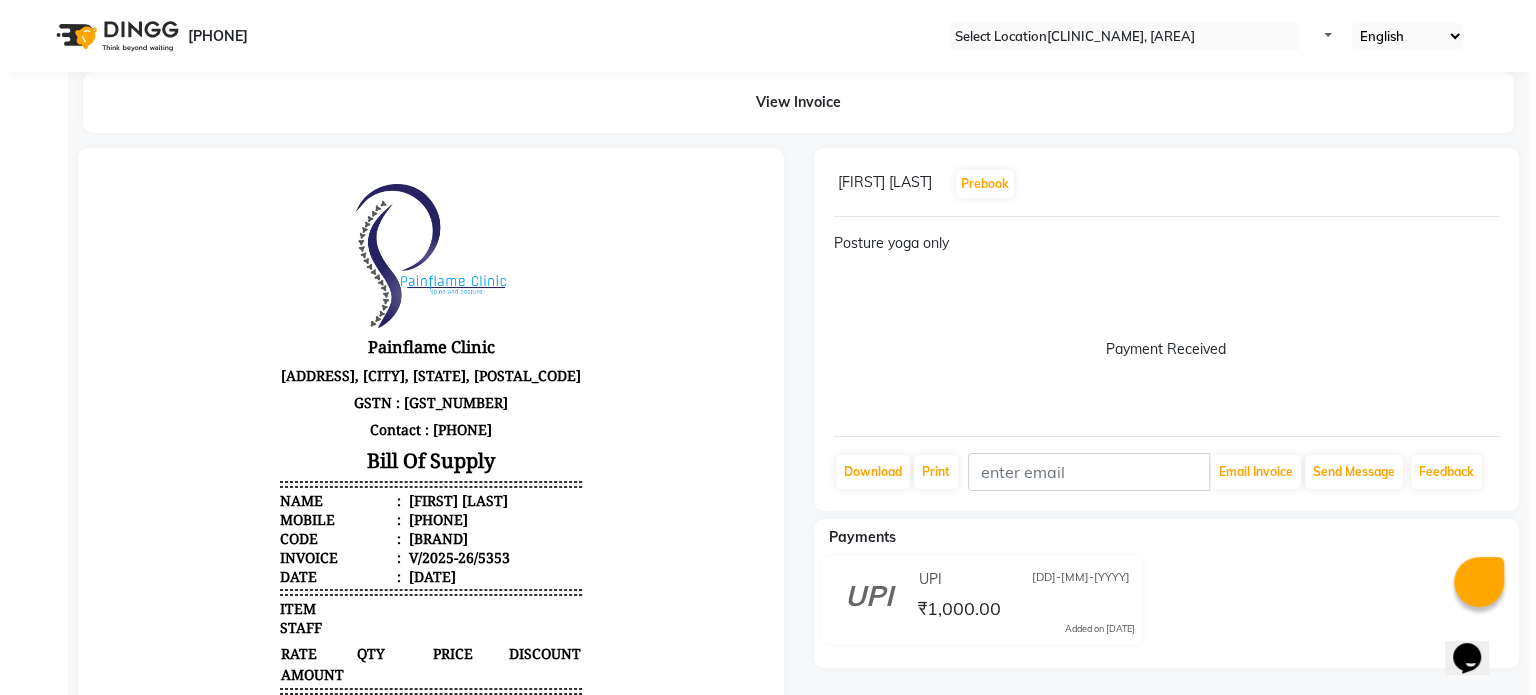 scroll, scrollTop: 0, scrollLeft: 0, axis: both 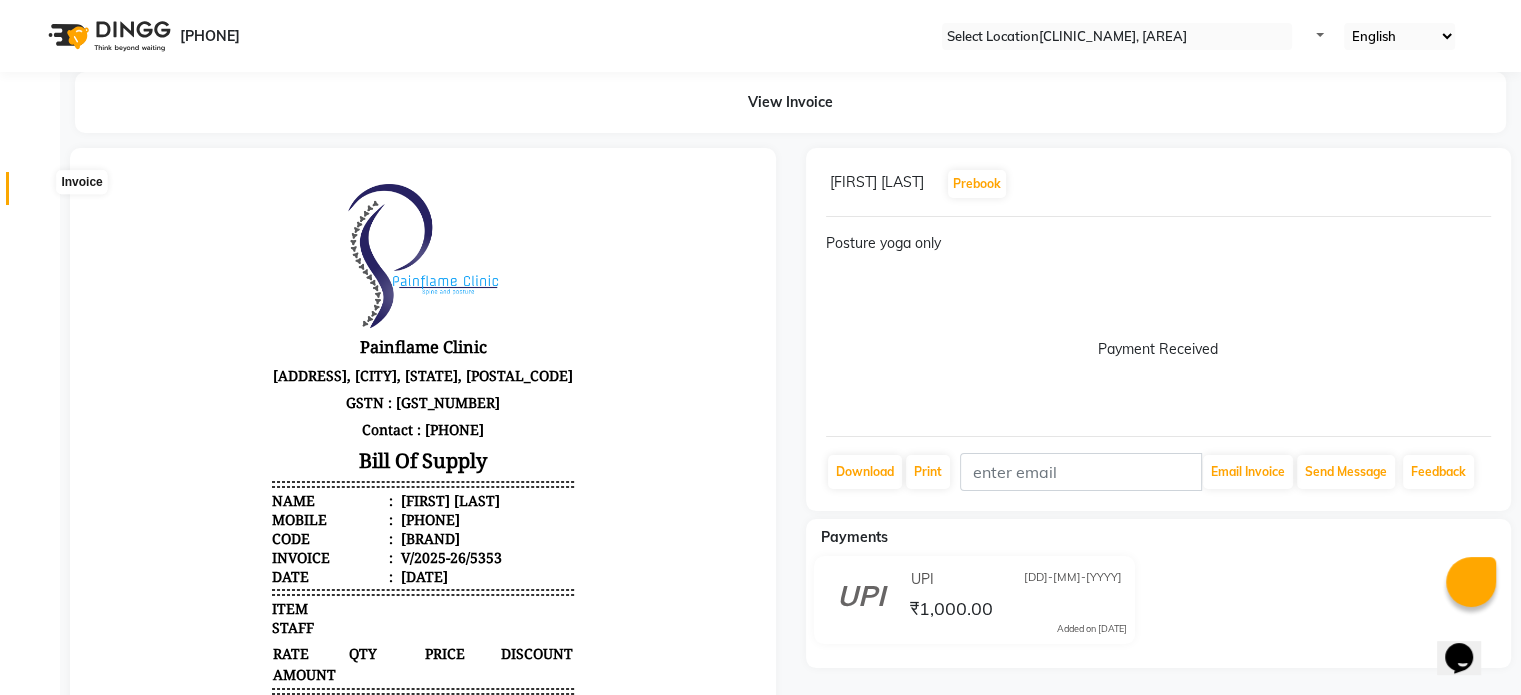 click at bounding box center (38, 193) 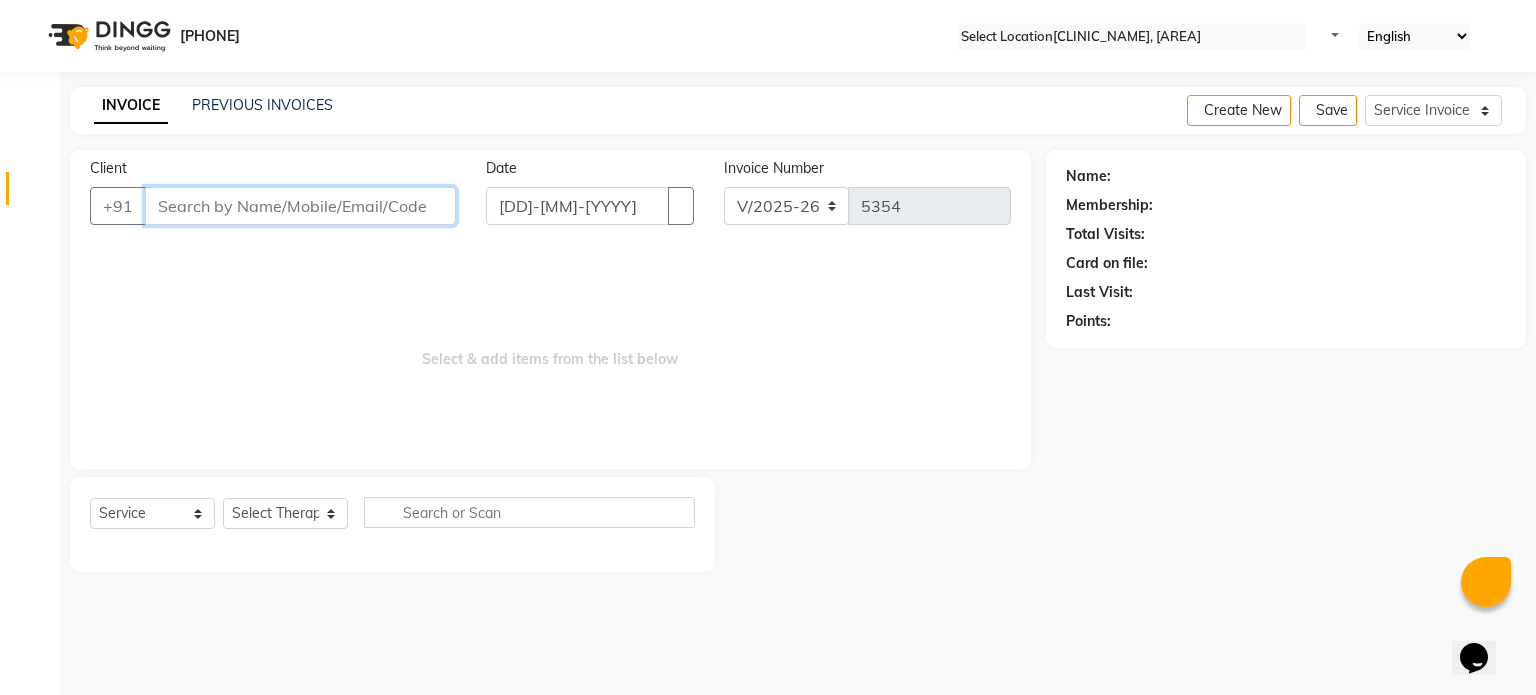 click on "Client" at bounding box center [300, 206] 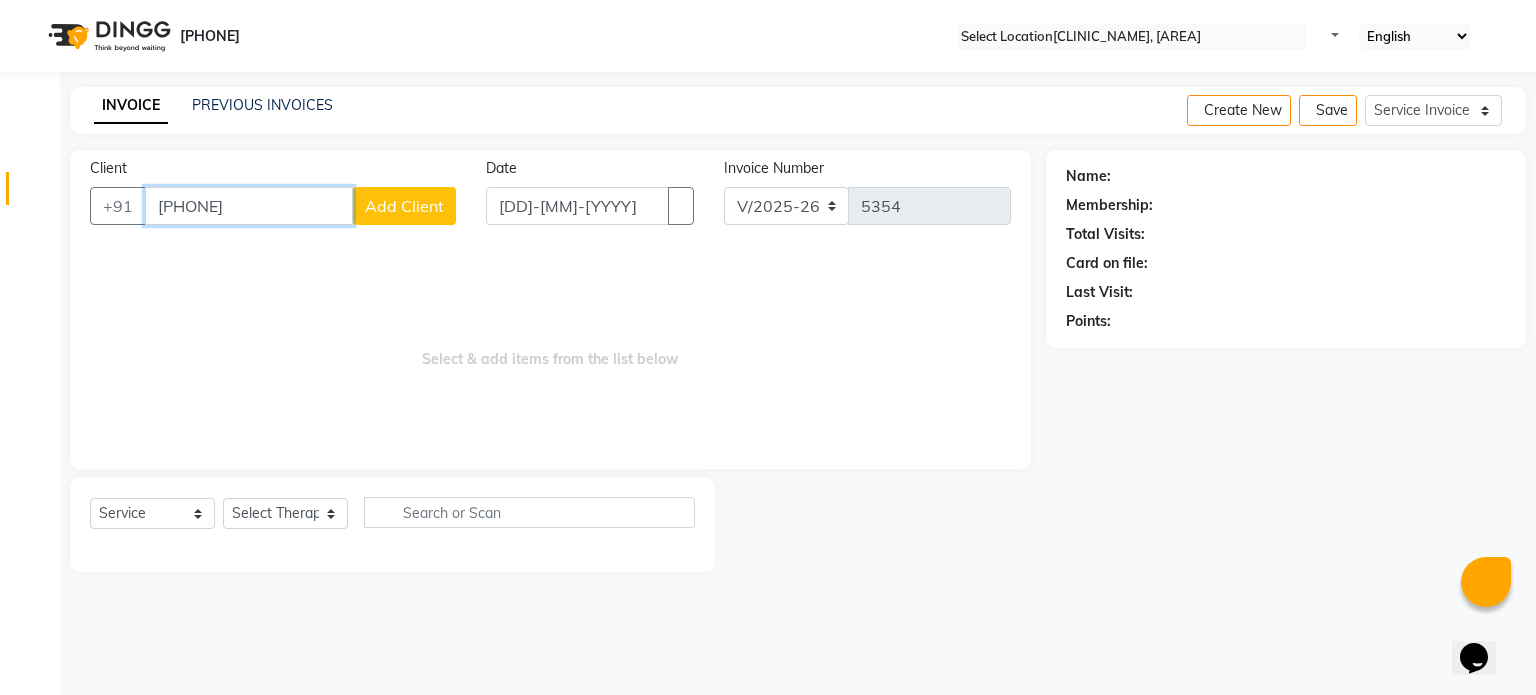 type on "[PHONE]" 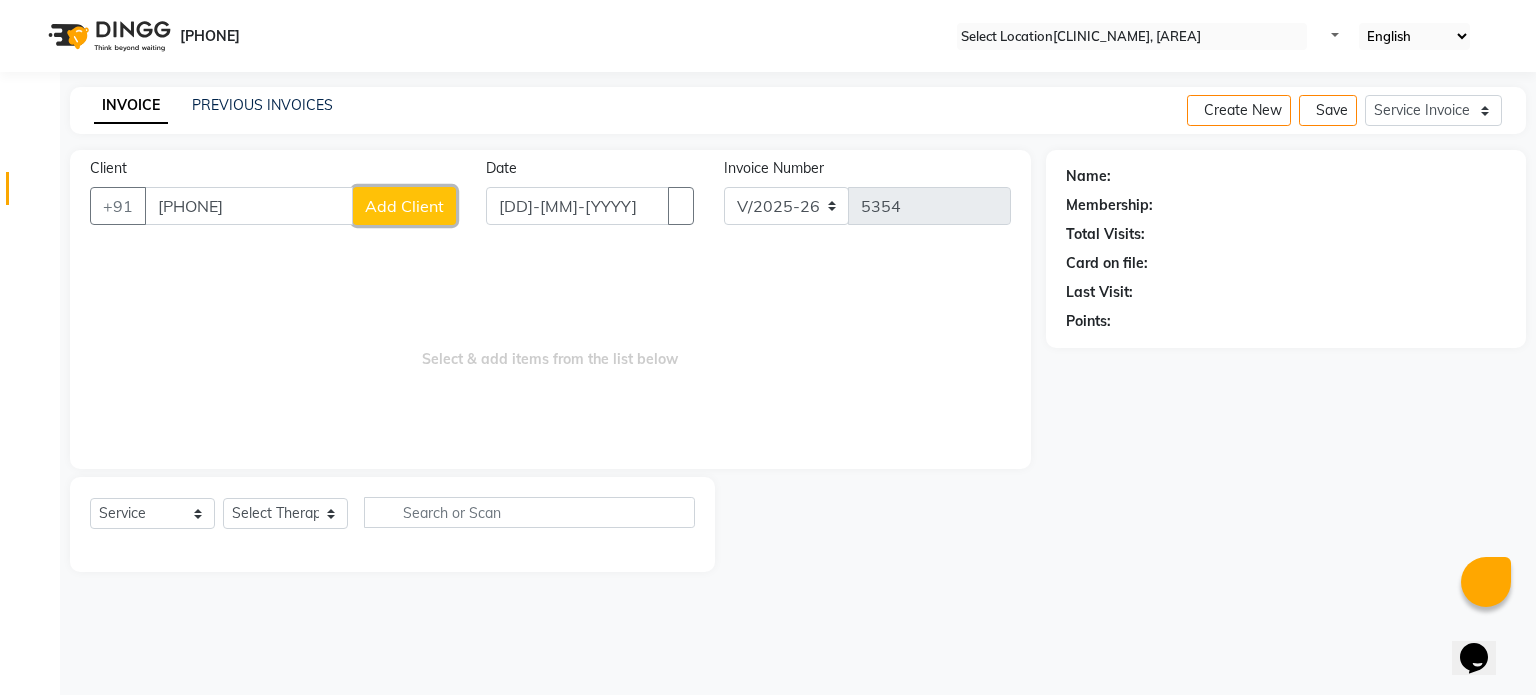 click on "Add Client" at bounding box center [404, 206] 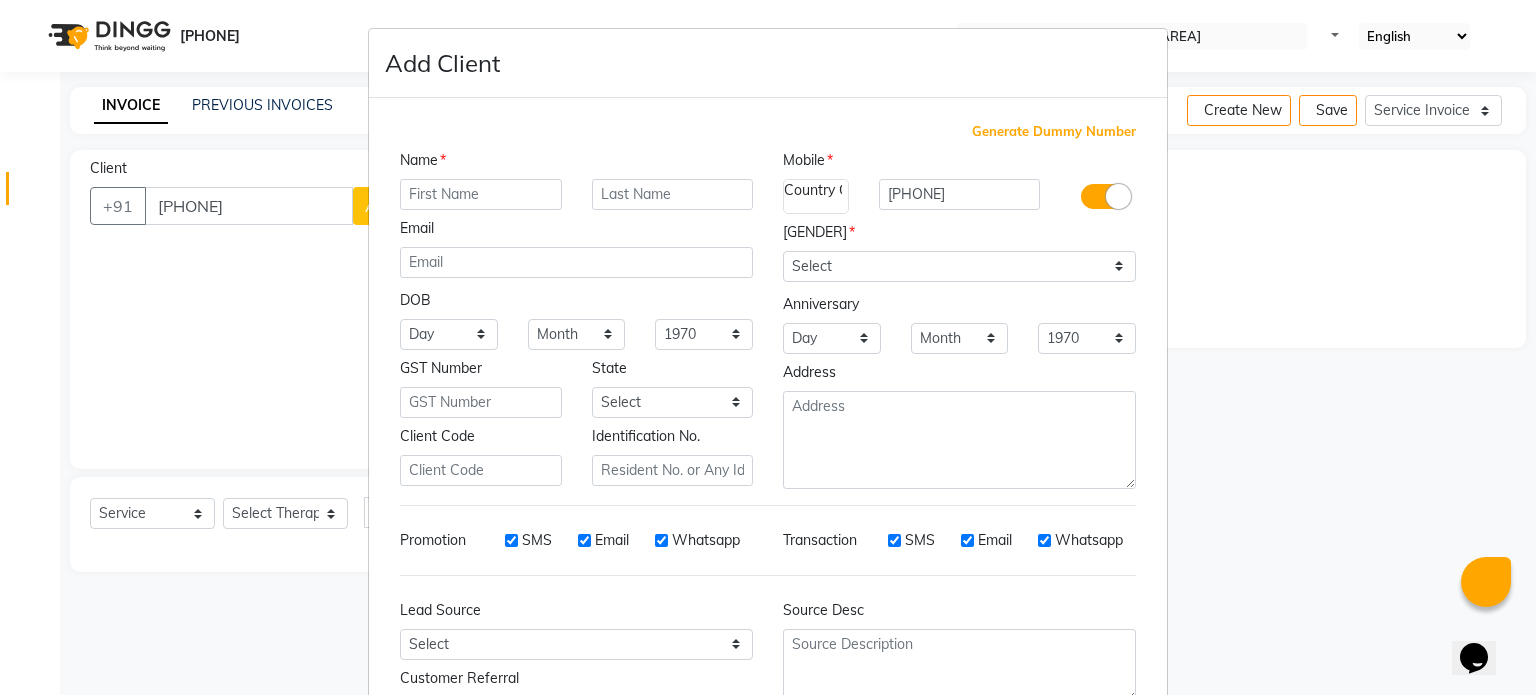 click at bounding box center (481, 194) 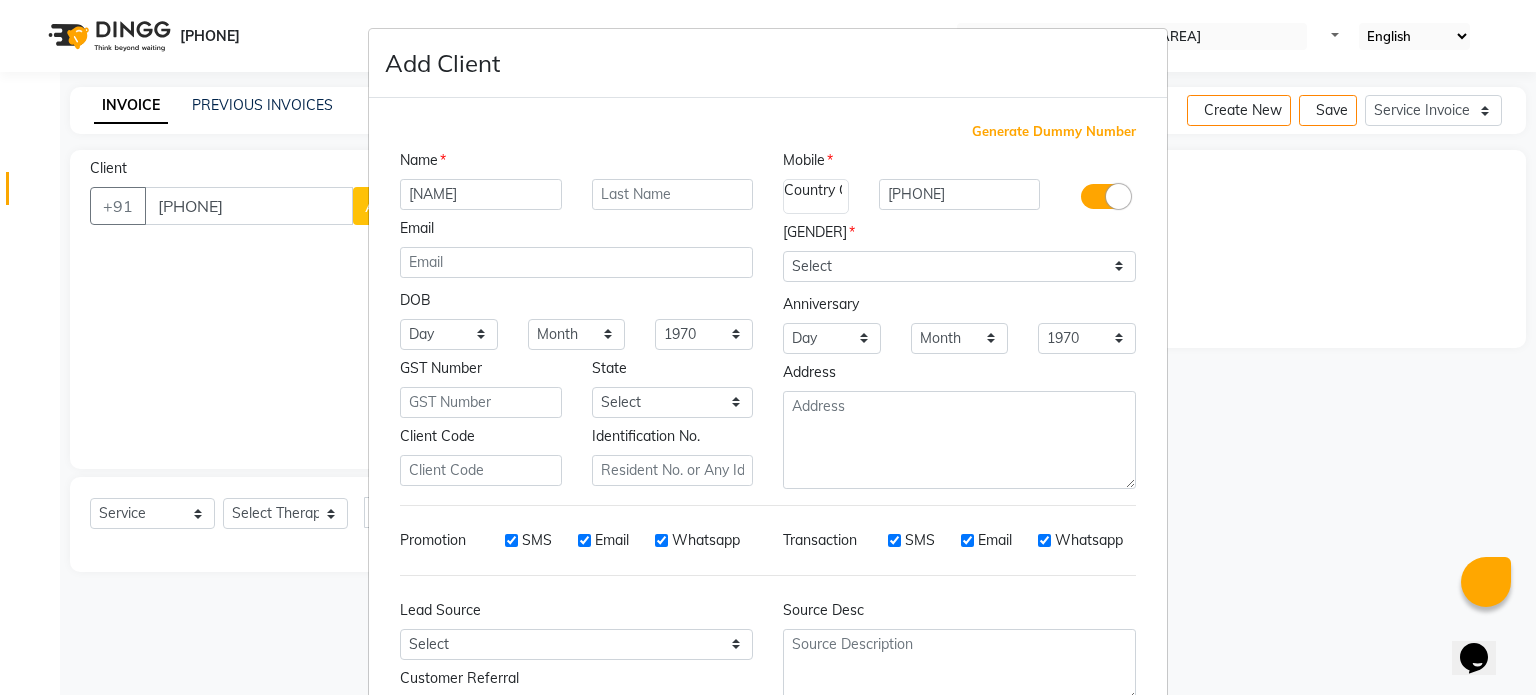 type on "[NAME]" 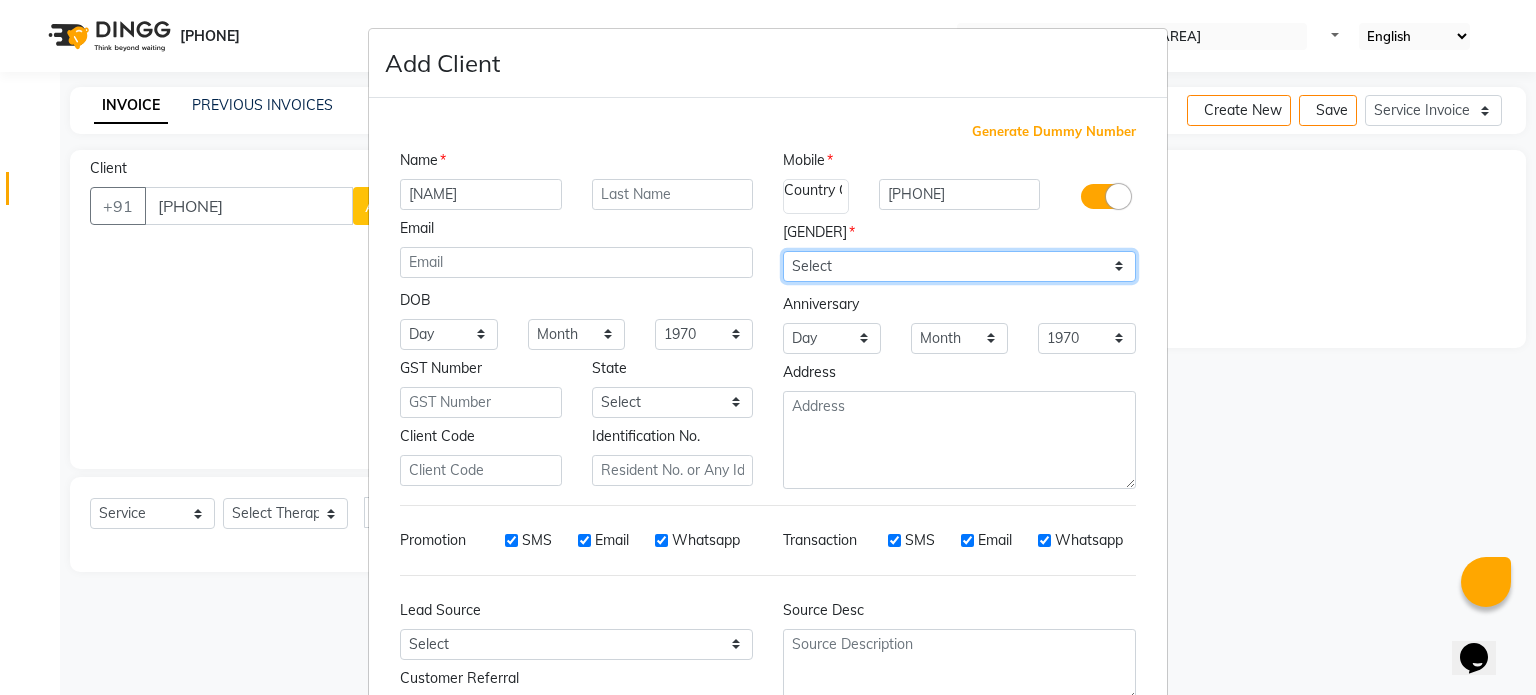 click on "Select Male Female Other Prefer Not To Say" at bounding box center (959, 266) 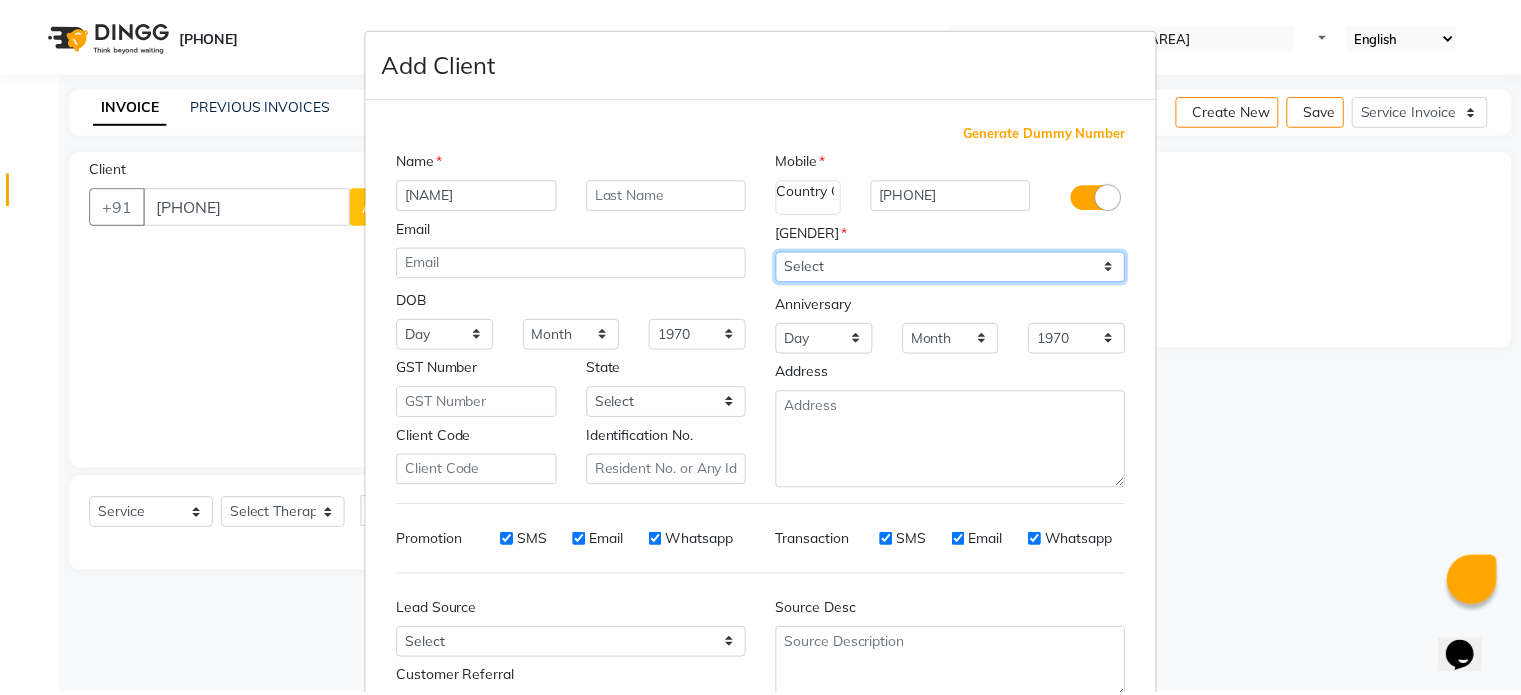 scroll, scrollTop: 161, scrollLeft: 0, axis: vertical 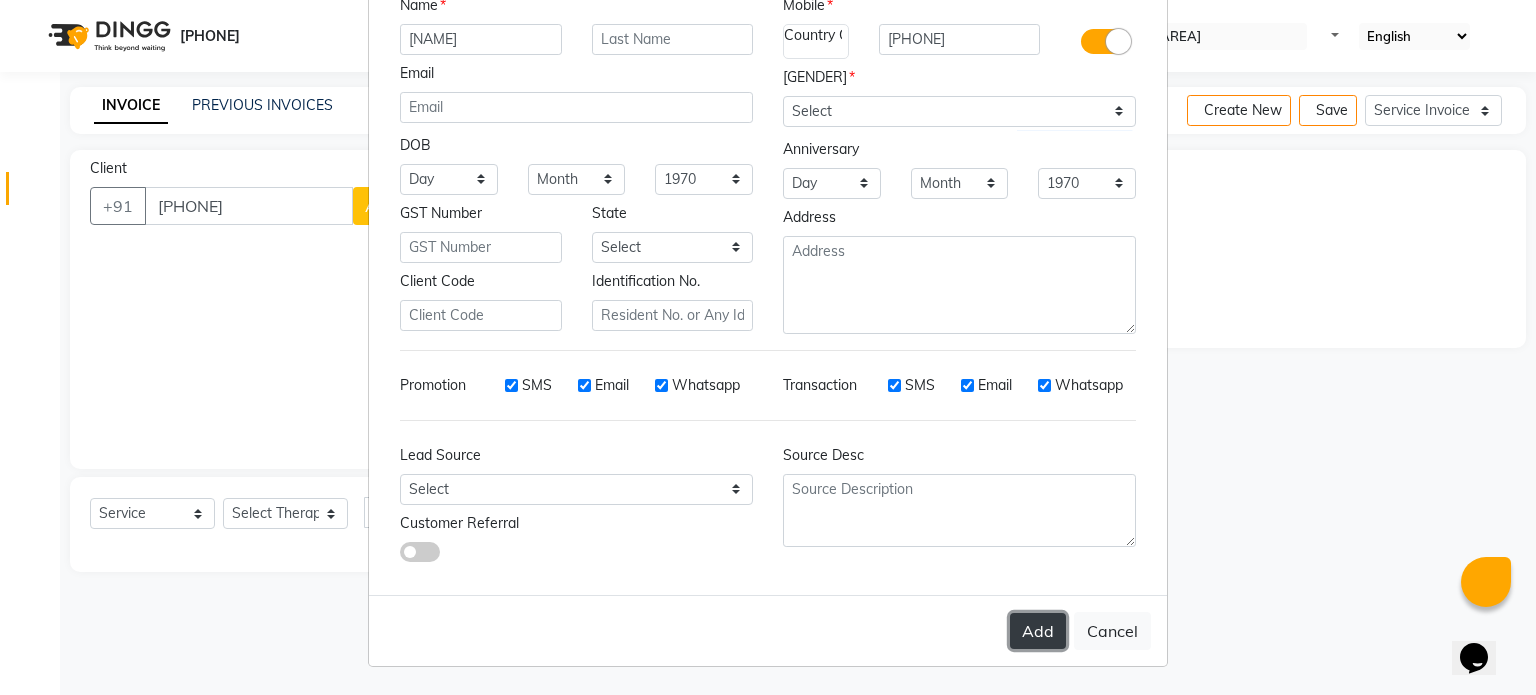 click on "Add" at bounding box center [1038, 631] 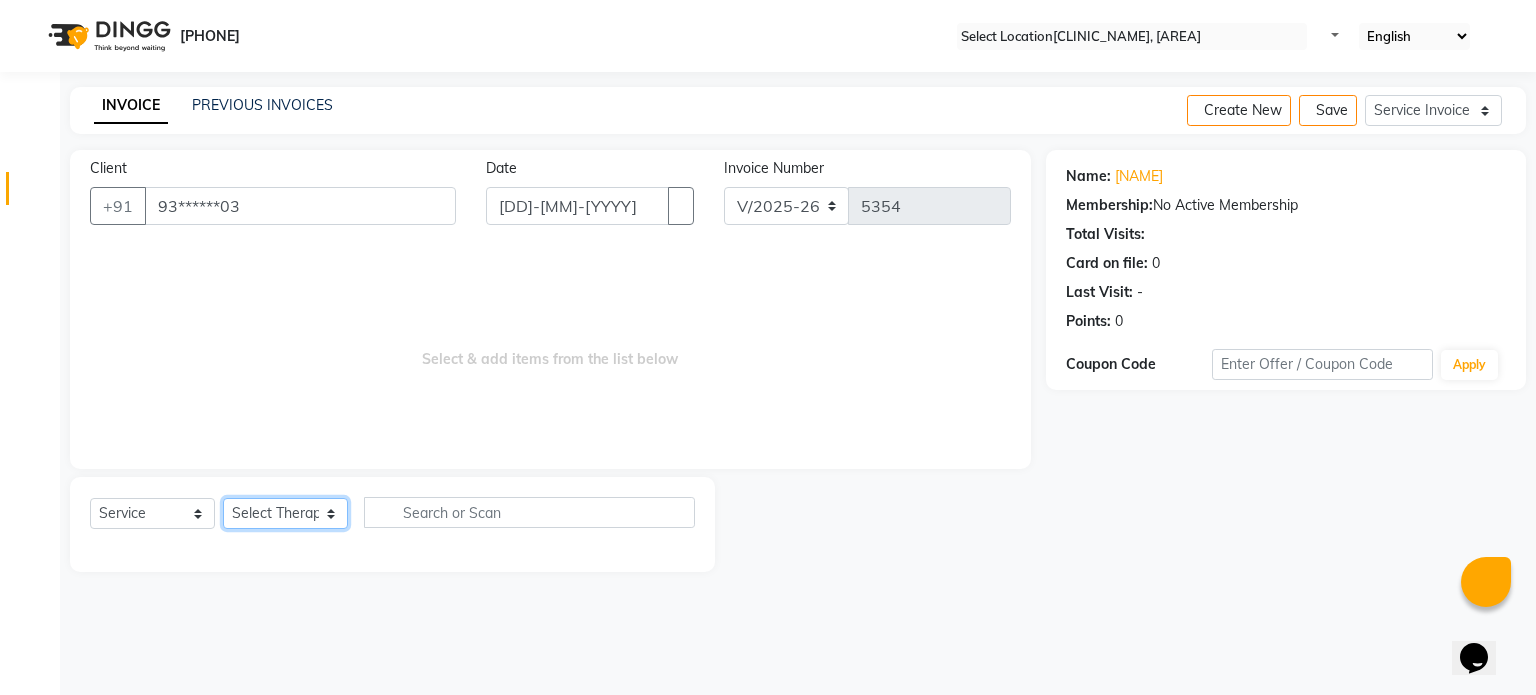 click on "Select Therapist Dr Durgesh Dr Harish Dr Ranjana Dr Saurabh Dr. Suraj Dr. Tejpal Mehlawat KUSHAL MOHIT SEMWAL Nancy Singhai Reception 1  Reception 2 Reception 3" at bounding box center (285, 513) 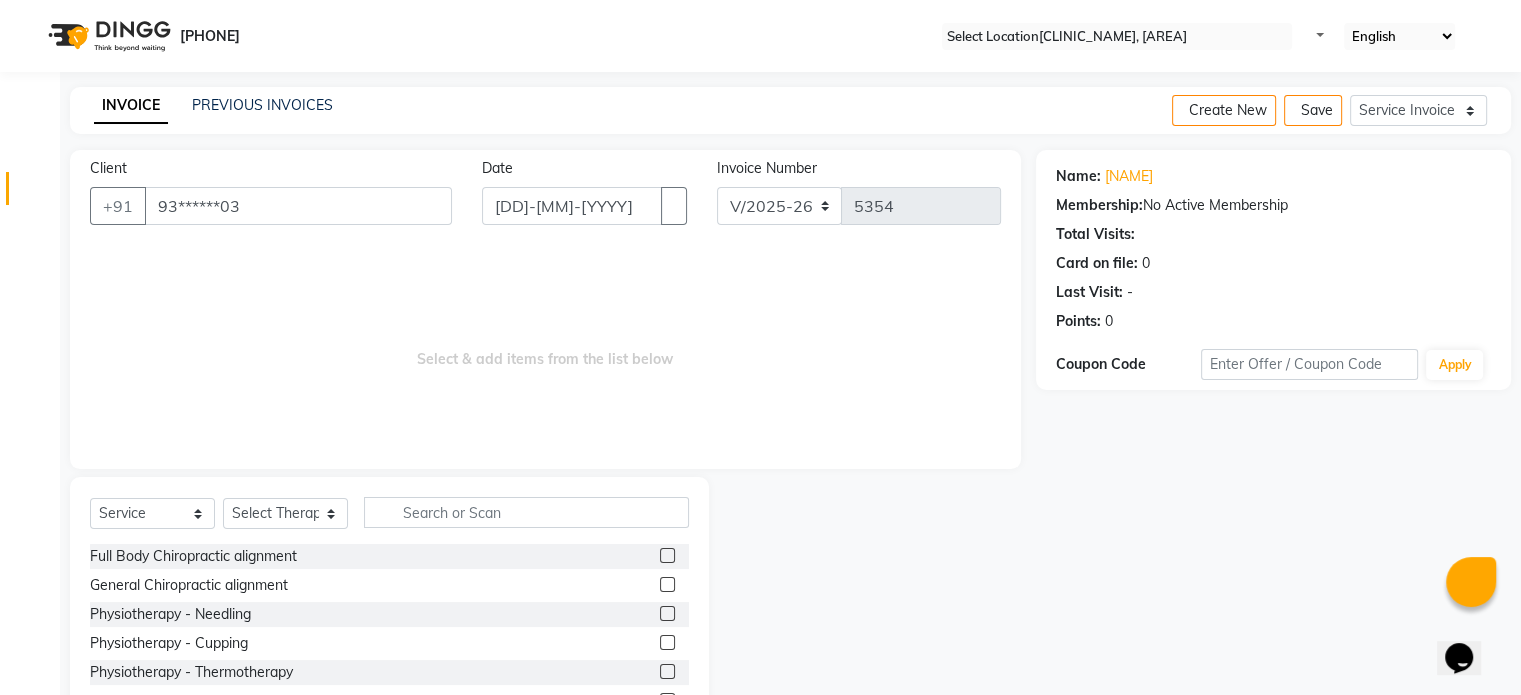 click at bounding box center (667, 584) 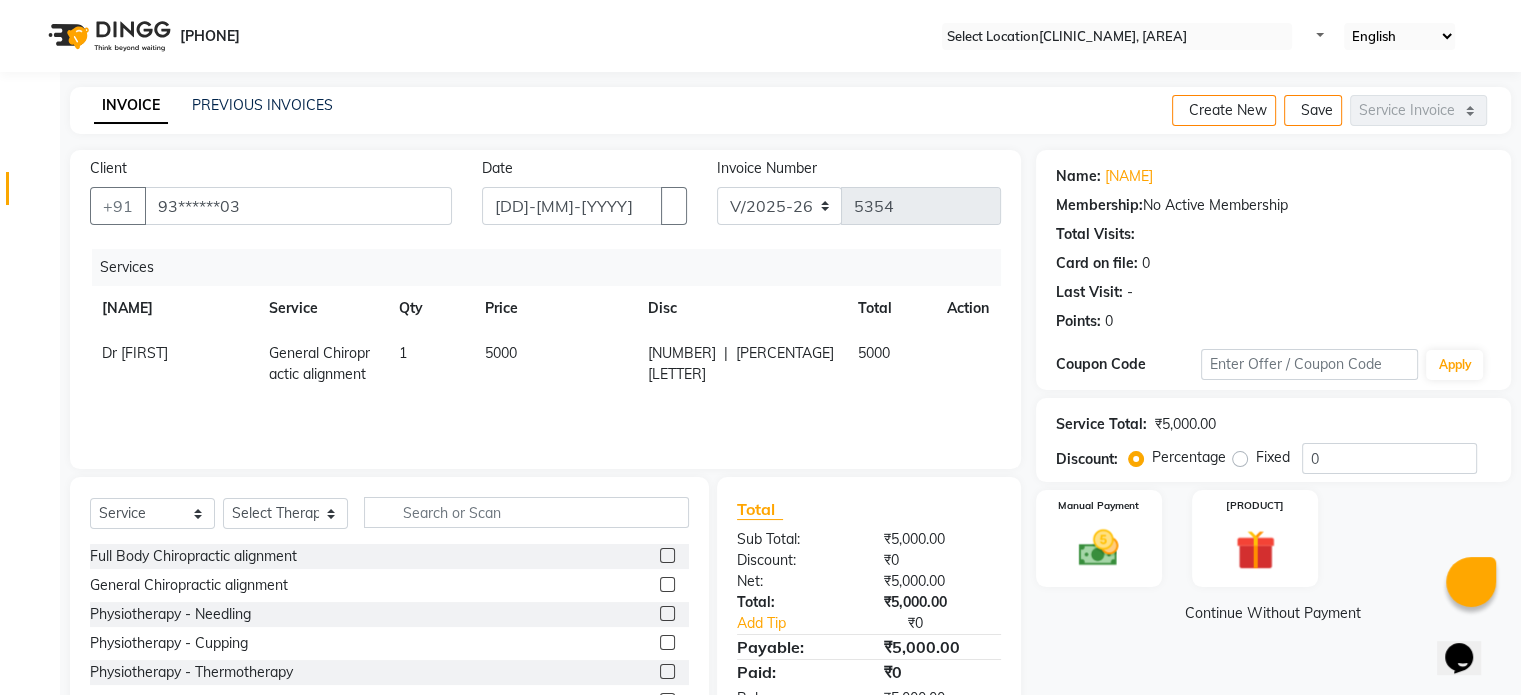 click on "5000" at bounding box center [554, 364] 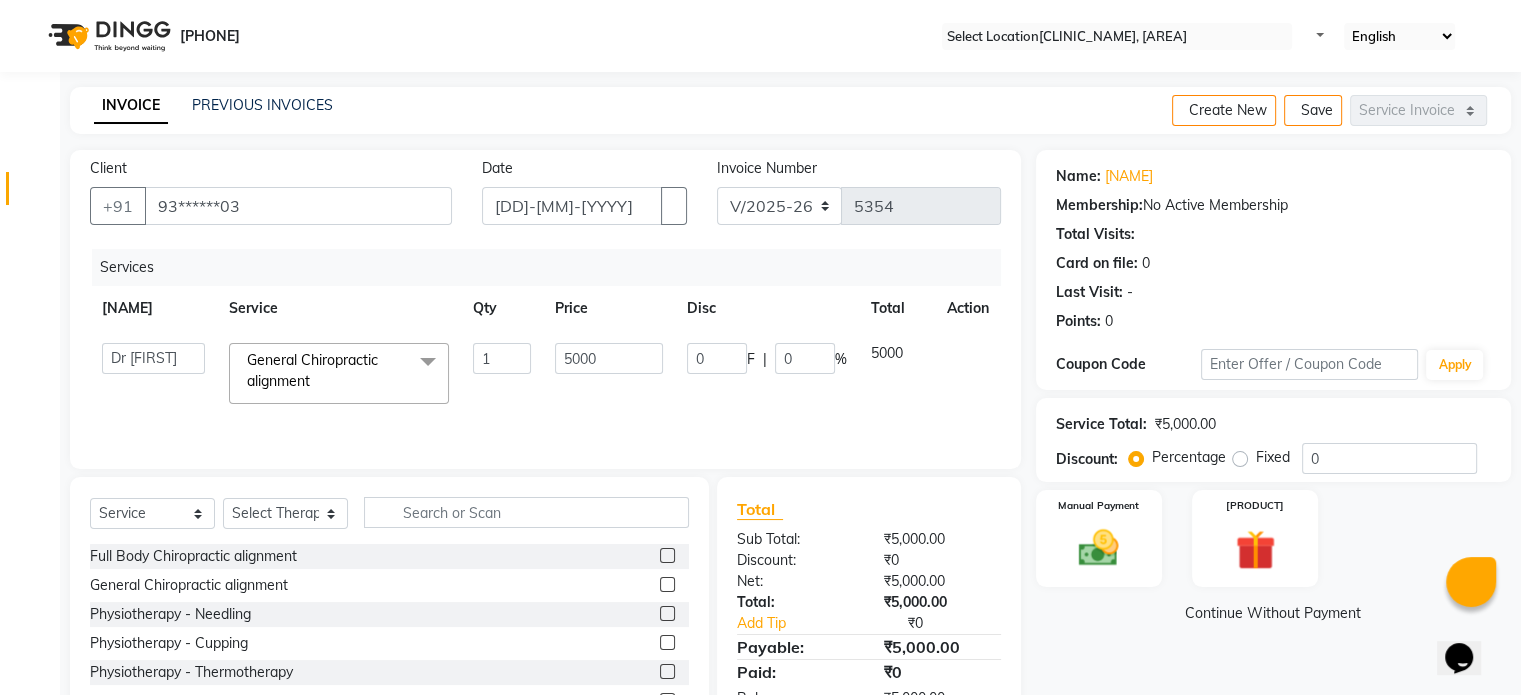 click on "5000" at bounding box center [502, 358] 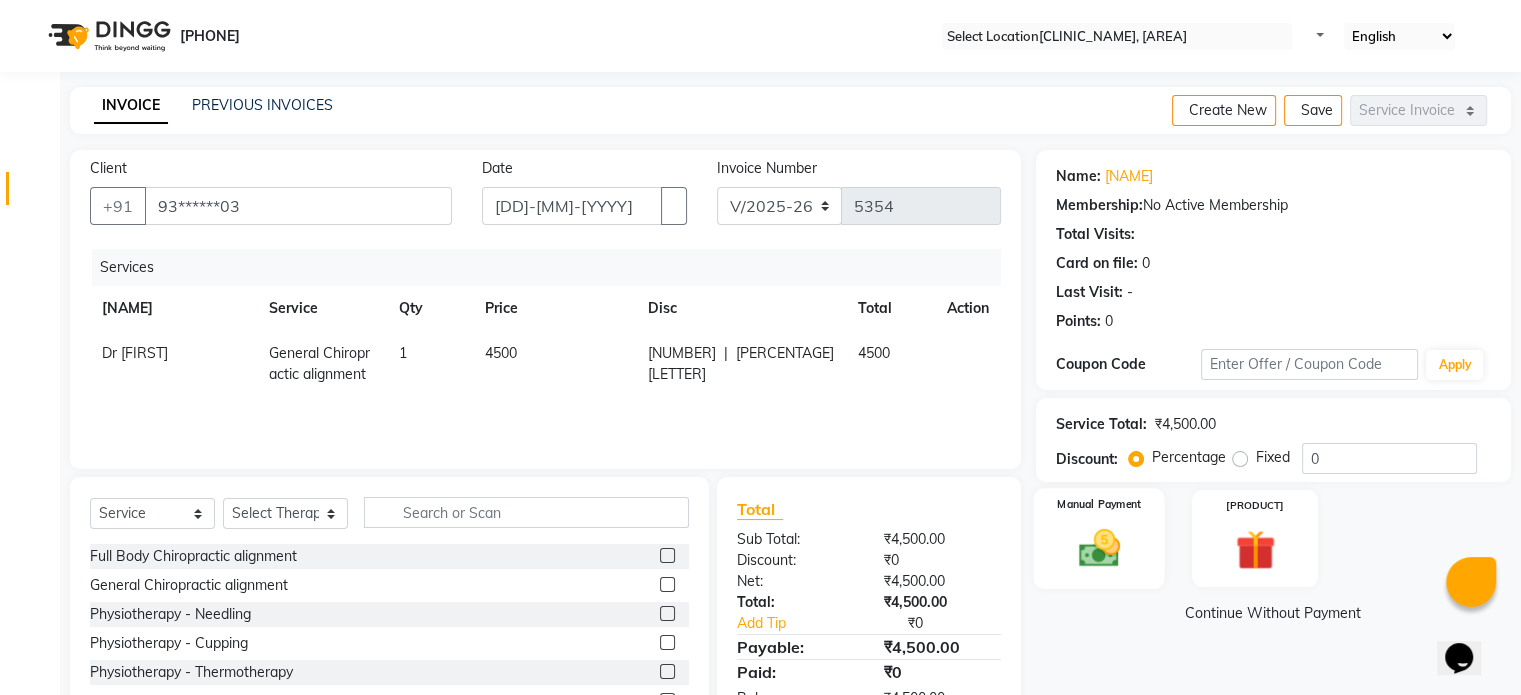click at bounding box center [1098, 548] 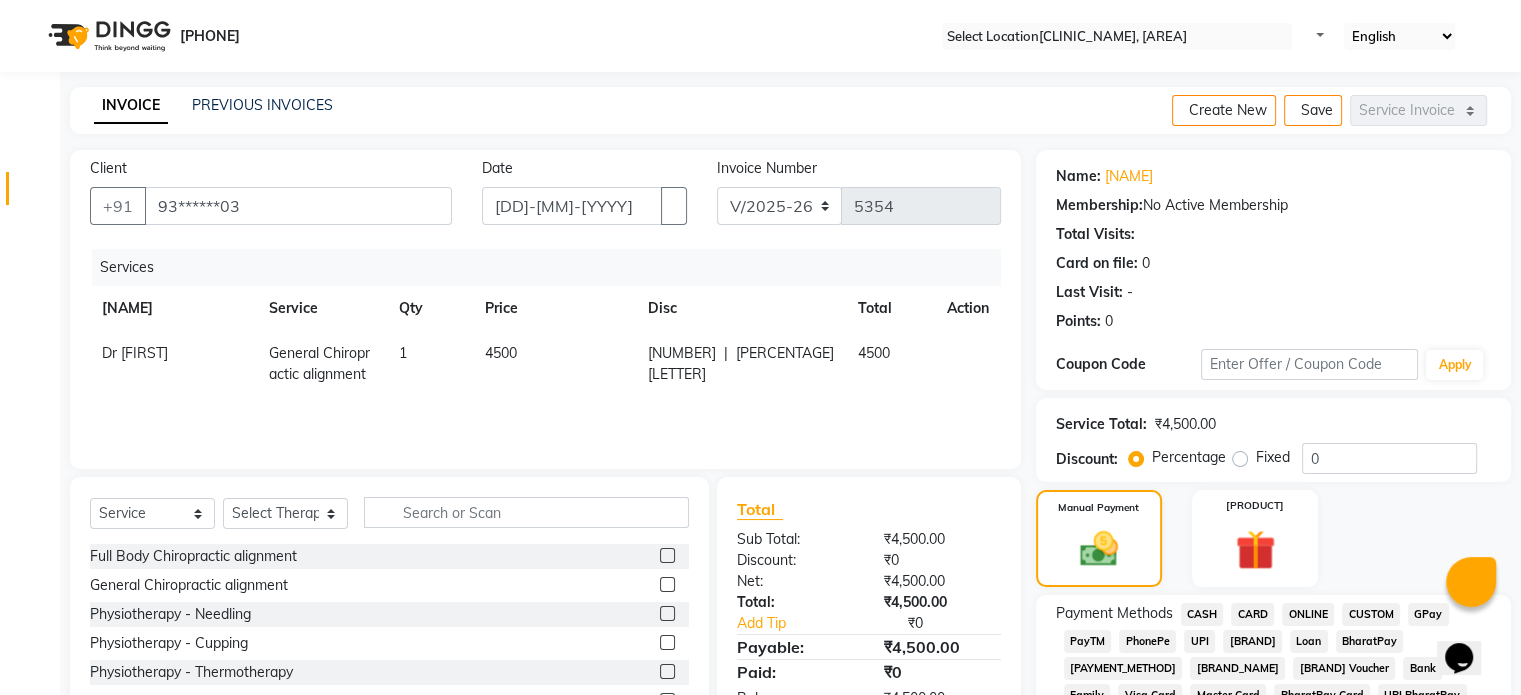 click on "UPI" at bounding box center (1202, 614) 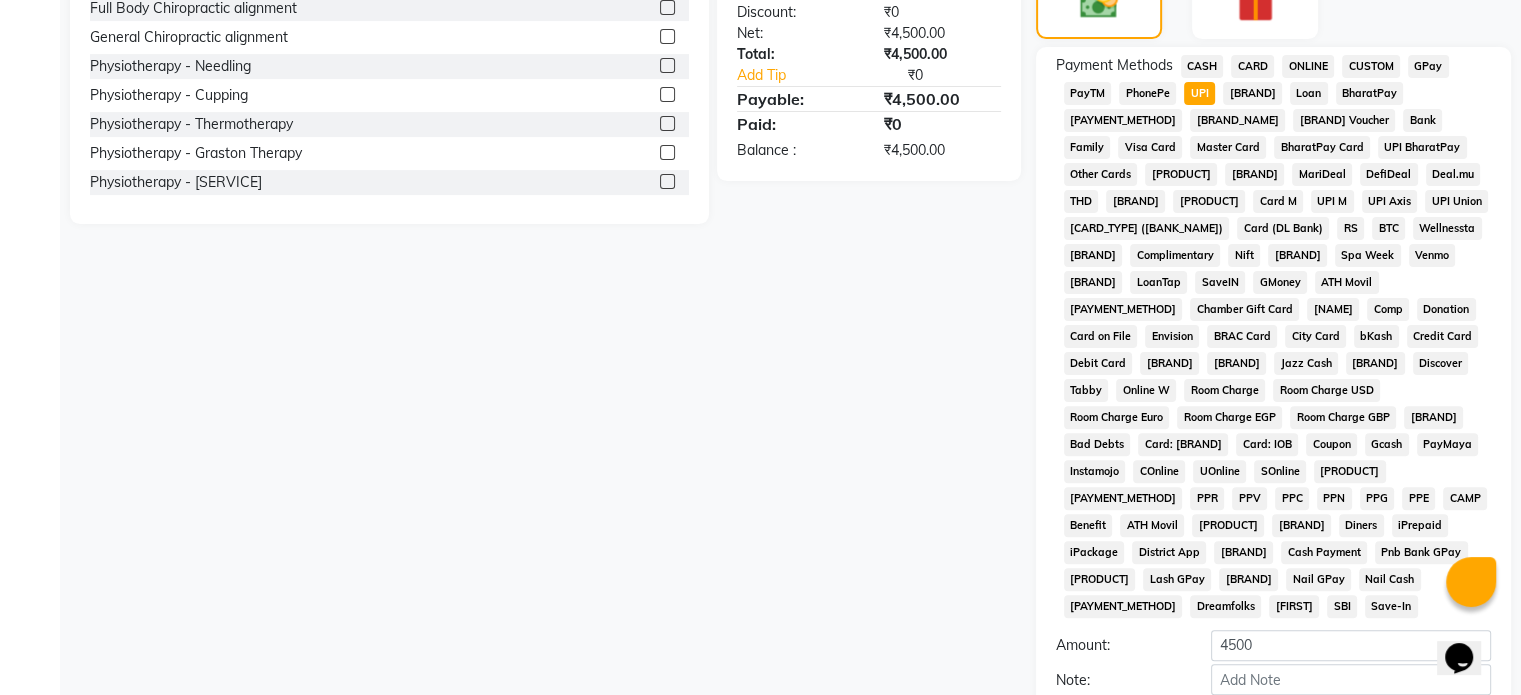 scroll, scrollTop: 652, scrollLeft: 0, axis: vertical 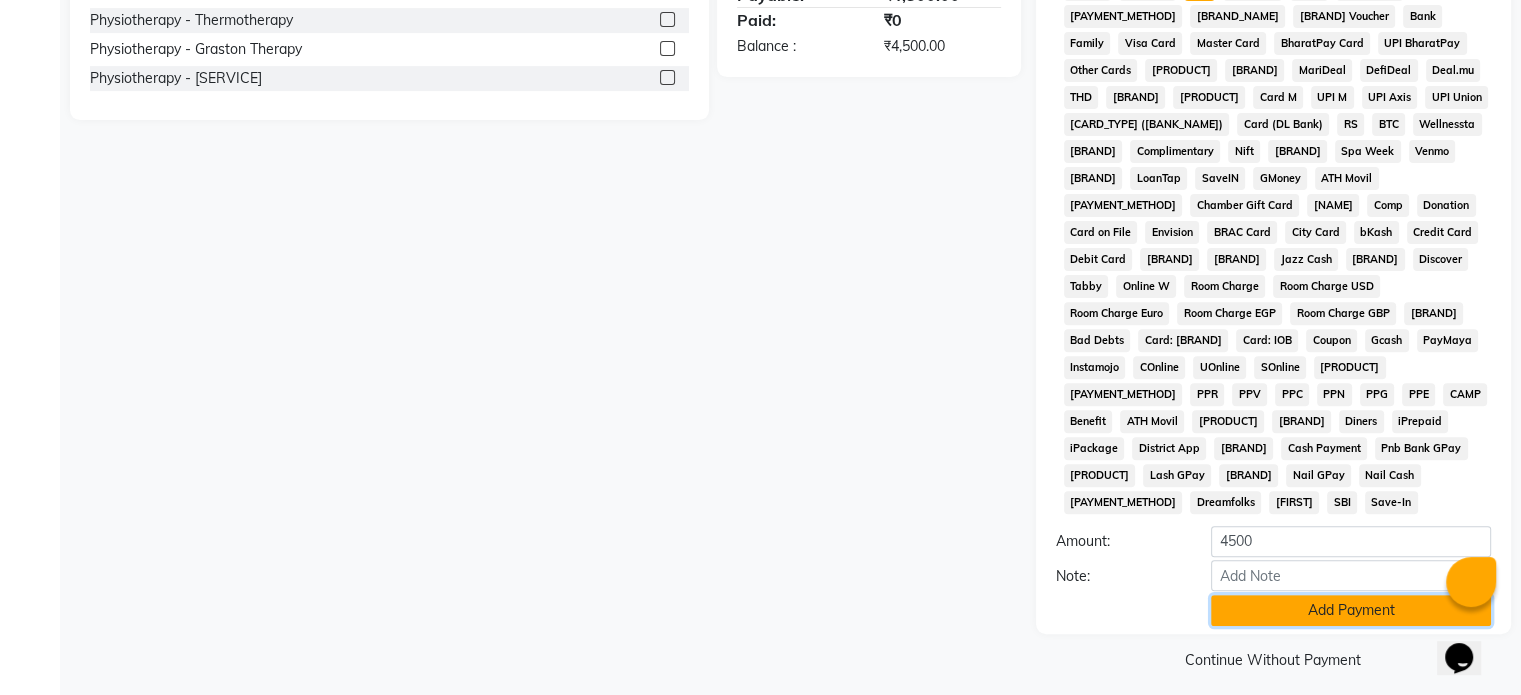 click on "Add Payment" at bounding box center [1351, 610] 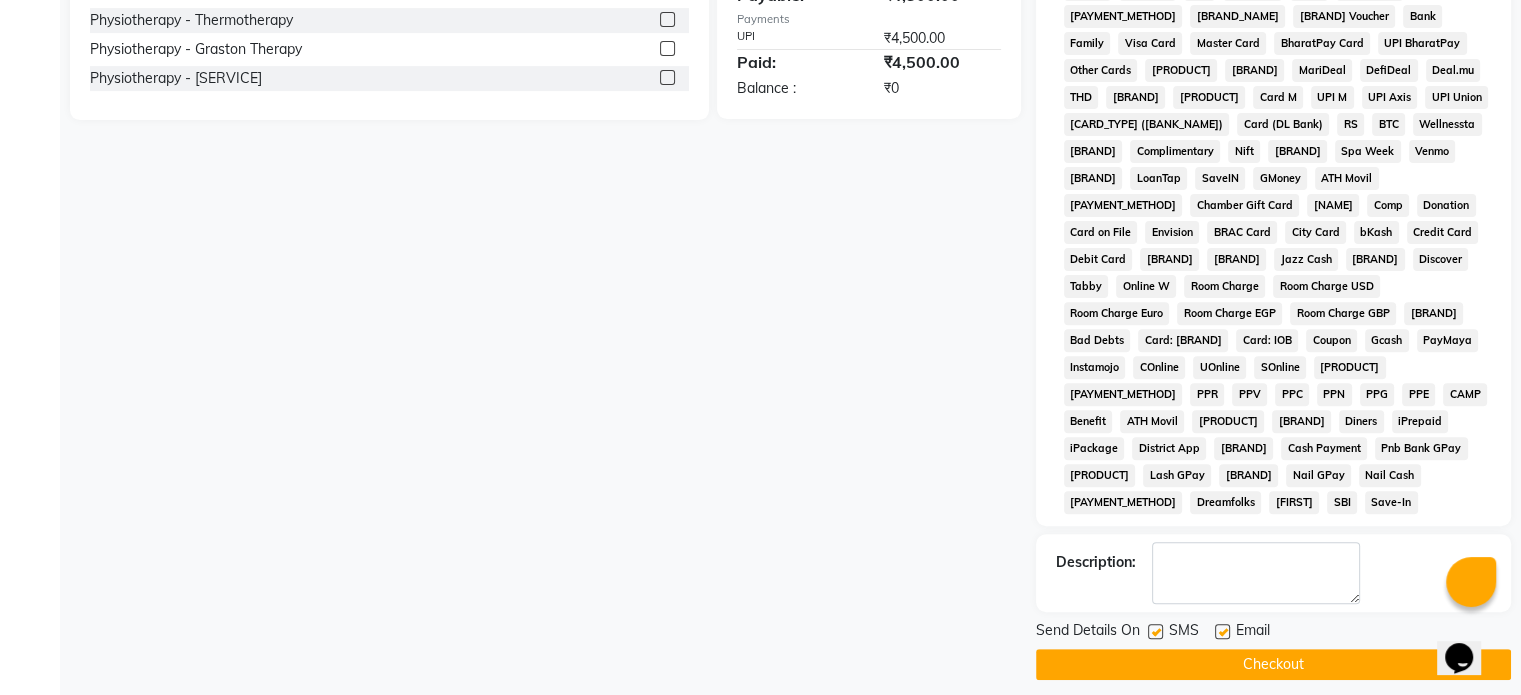 click on "Email" at bounding box center [1250, 632] 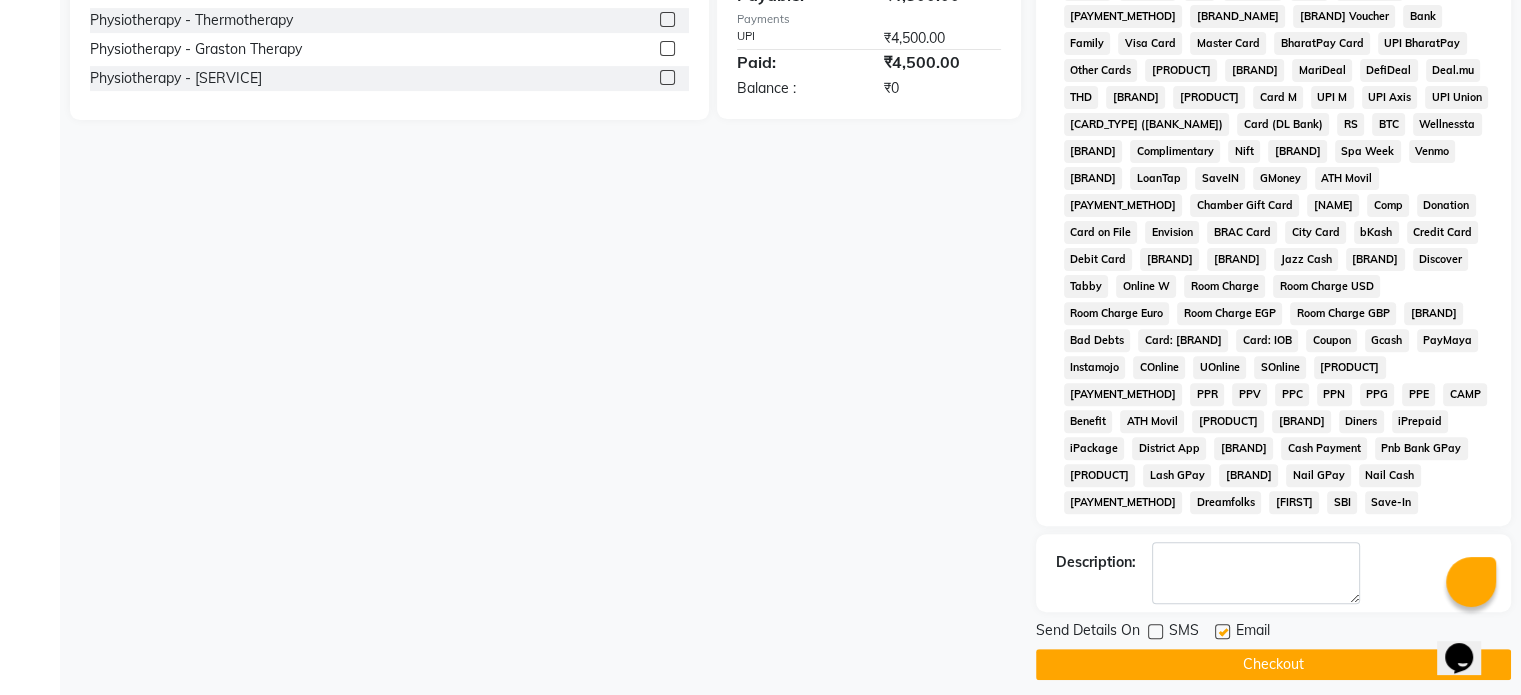 click at bounding box center [1222, 631] 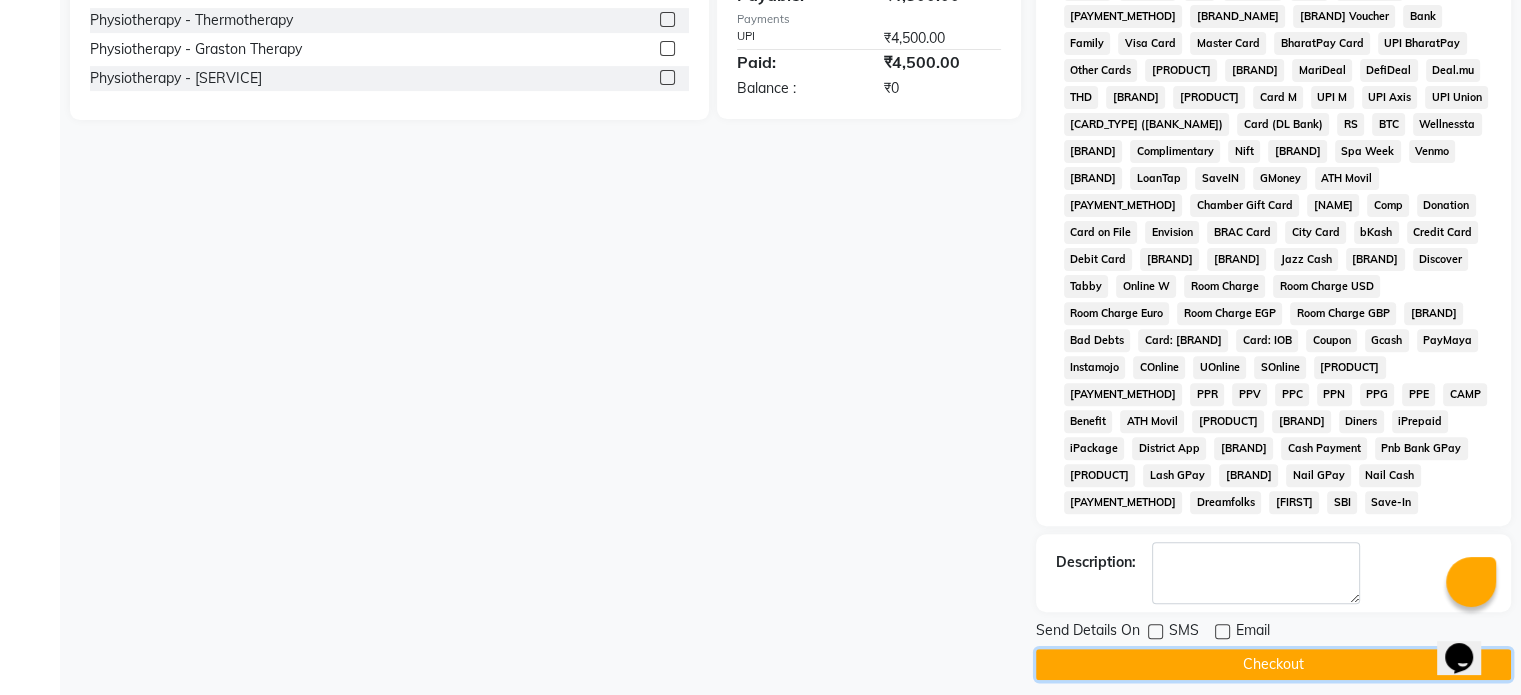 click on "Checkout" at bounding box center [1273, 664] 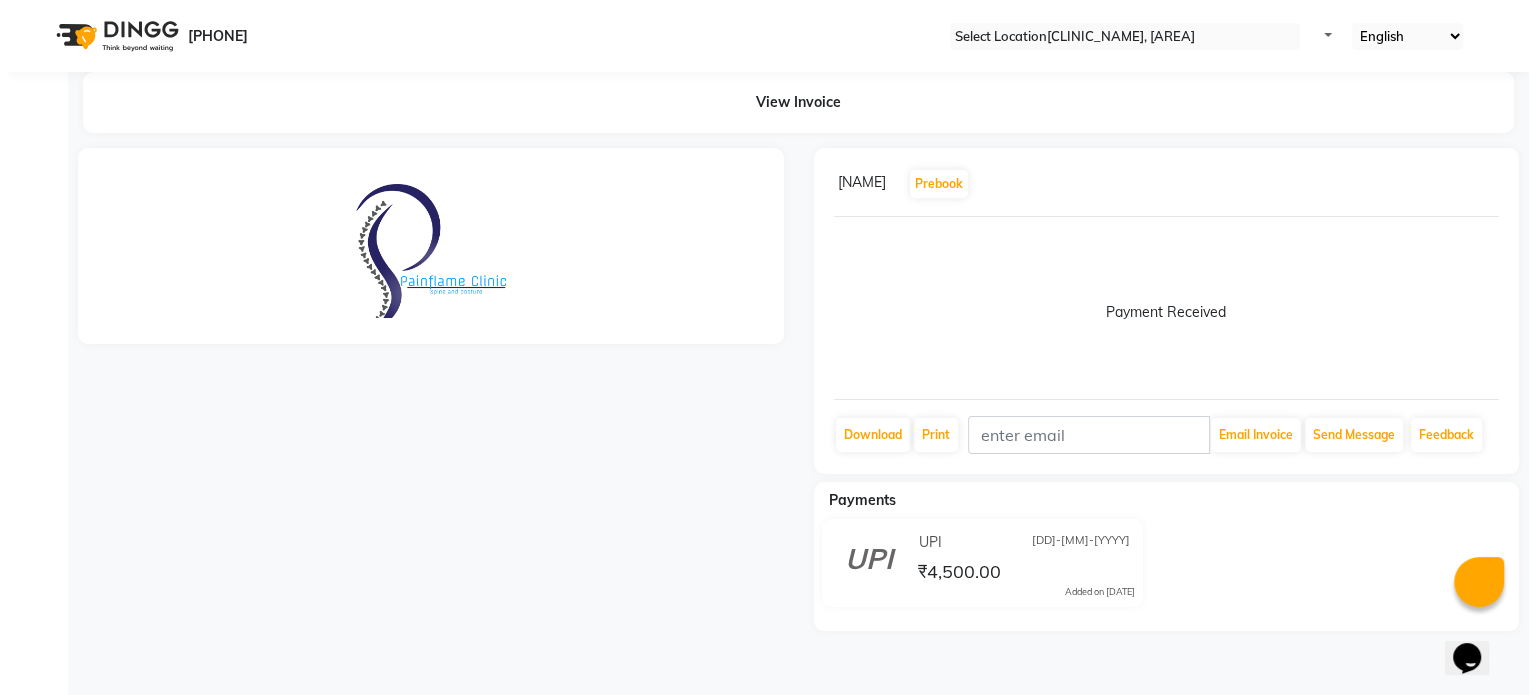 scroll, scrollTop: 0, scrollLeft: 0, axis: both 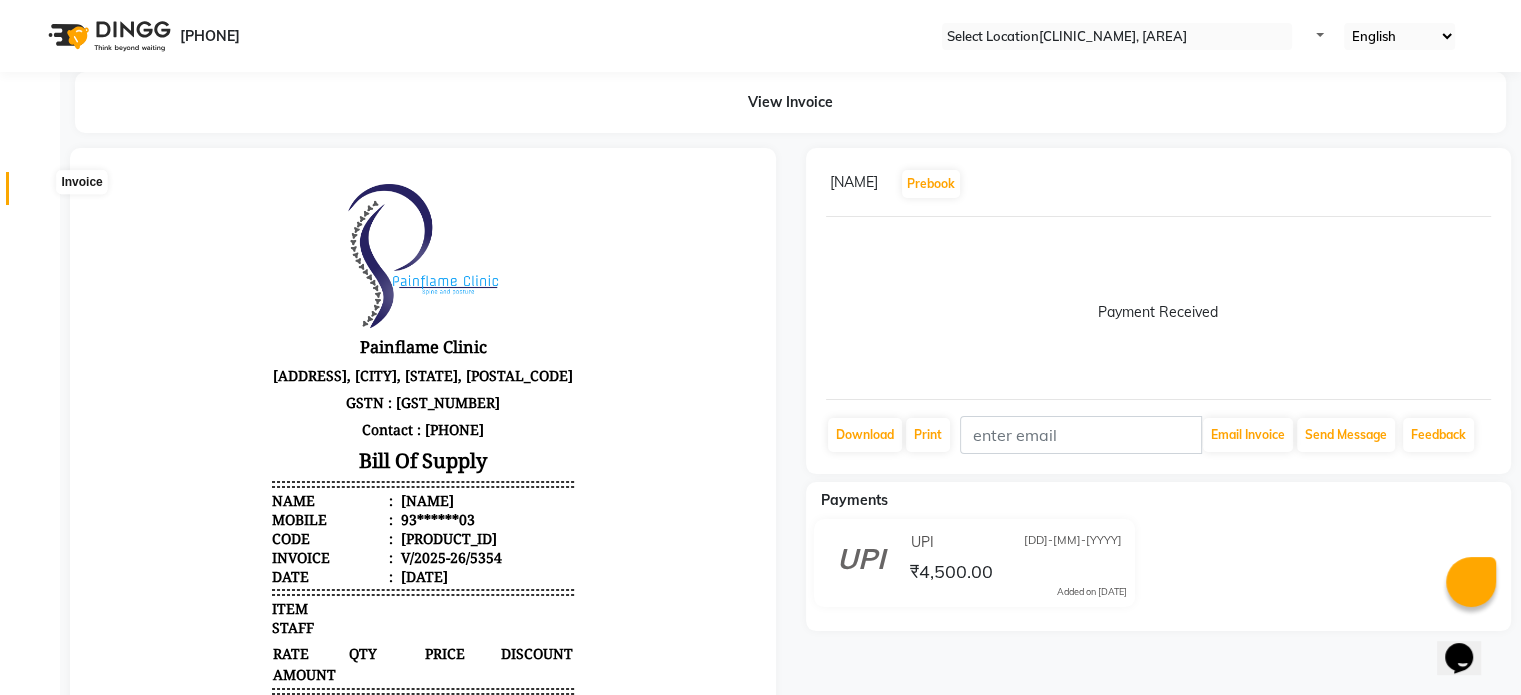 click at bounding box center [37, 193] 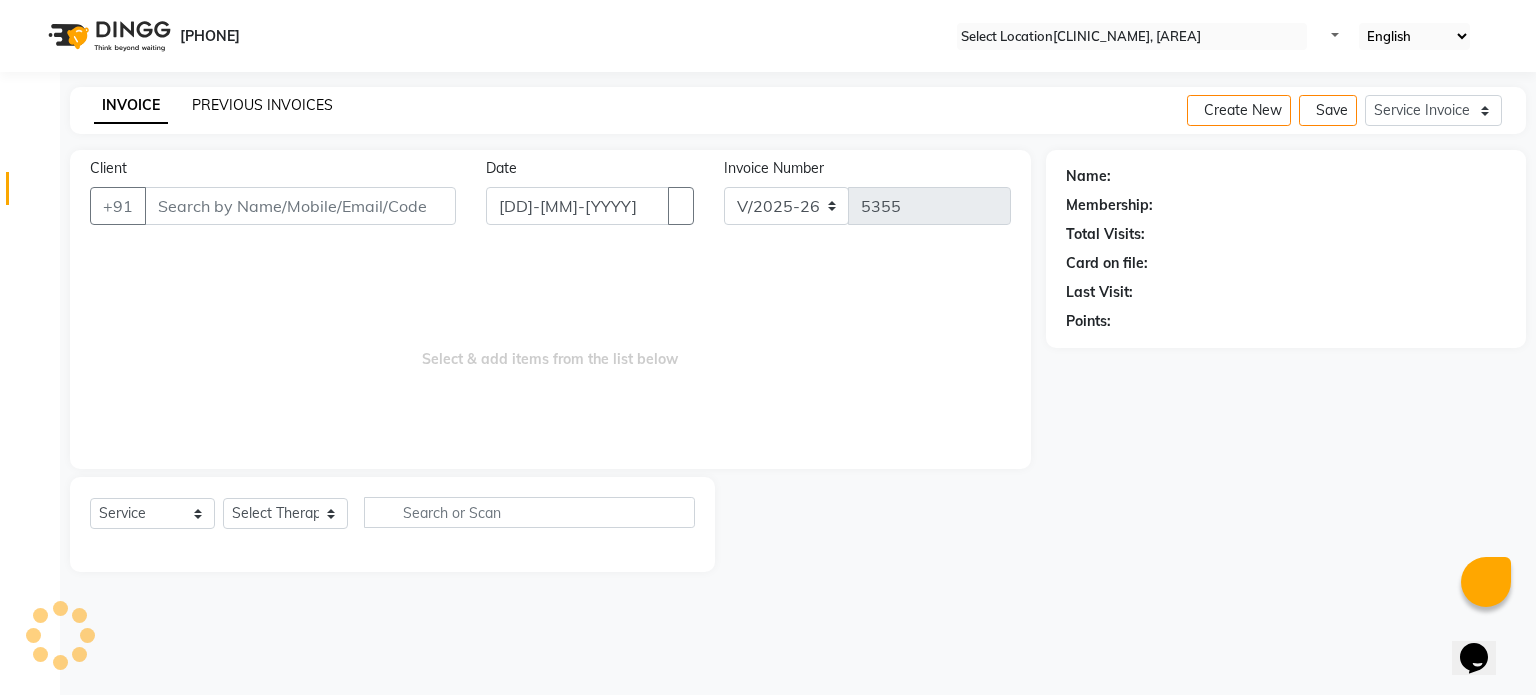 click on "PREVIOUS INVOICES" at bounding box center [262, 105] 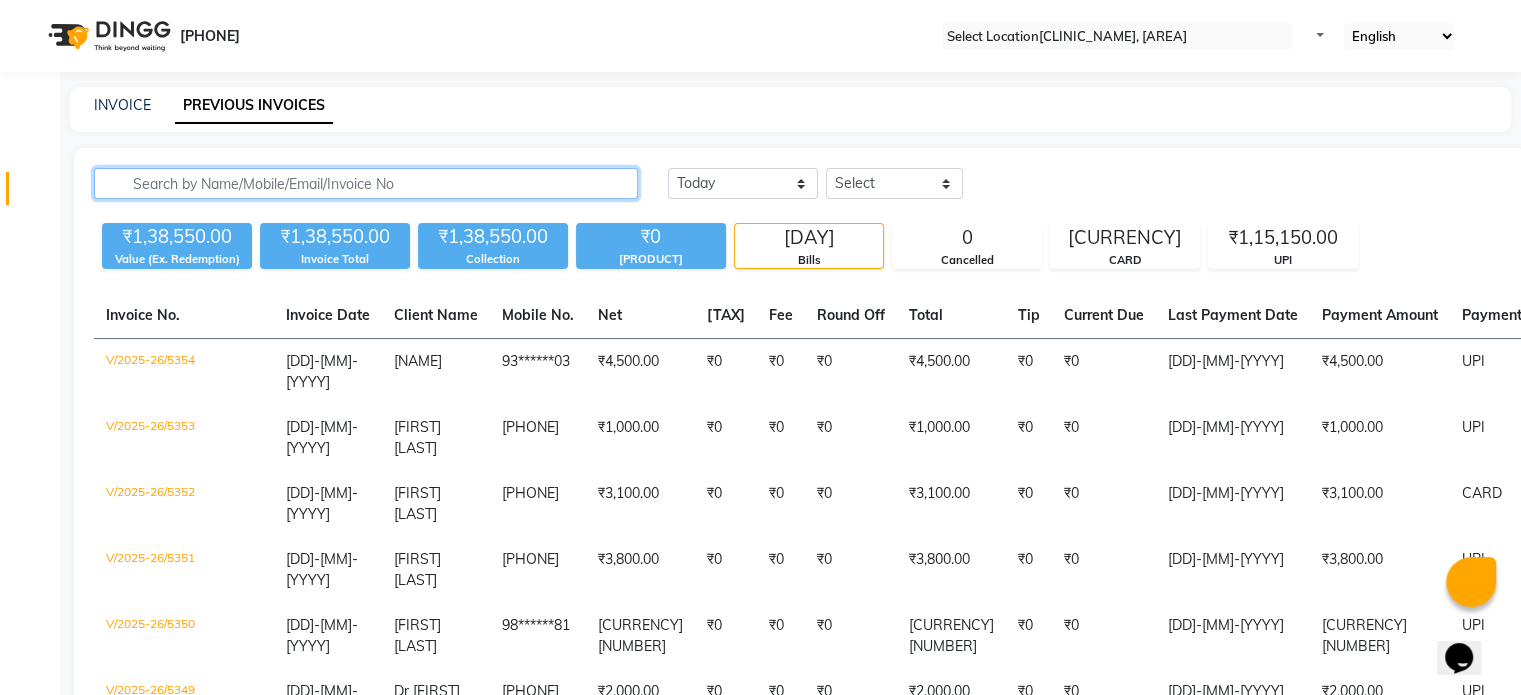 click at bounding box center [366, 183] 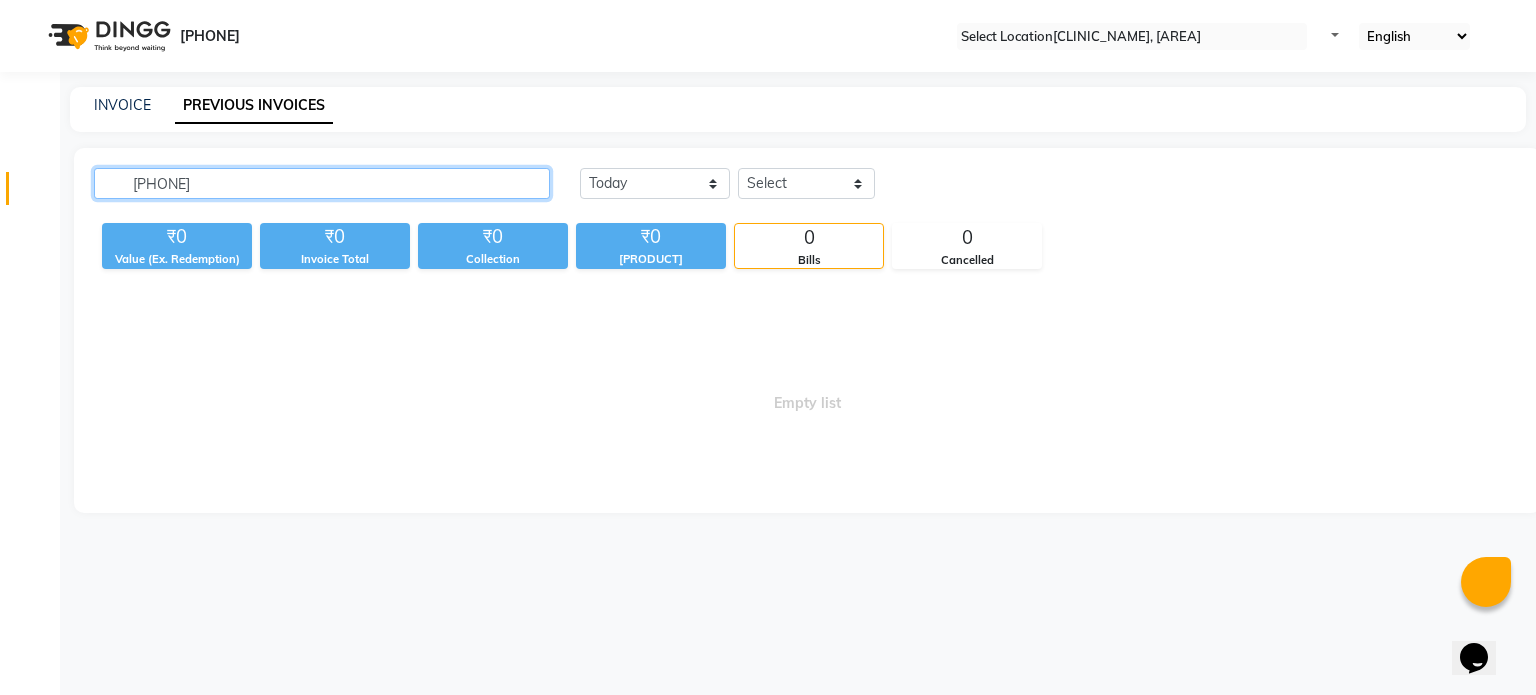 click on "[PHONE]" at bounding box center [322, 183] 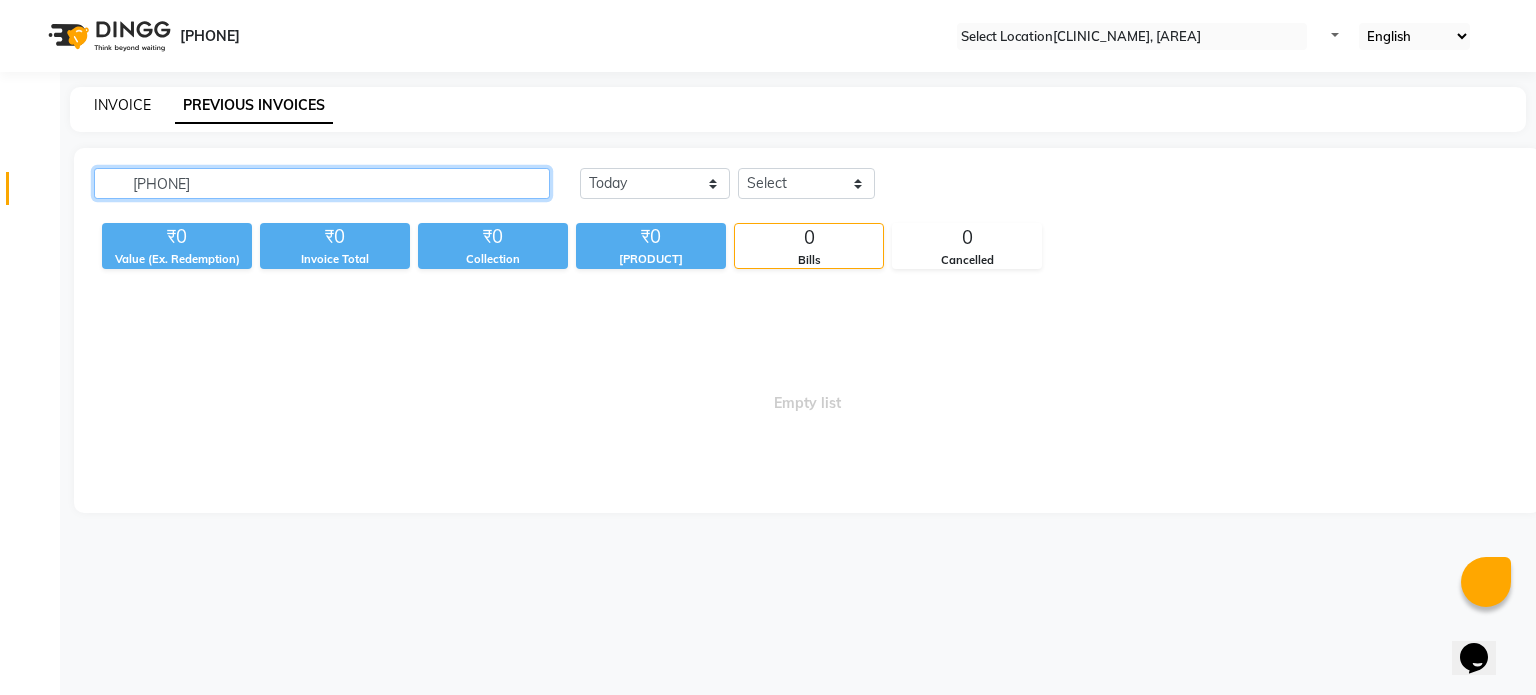 type on "[PHONE]" 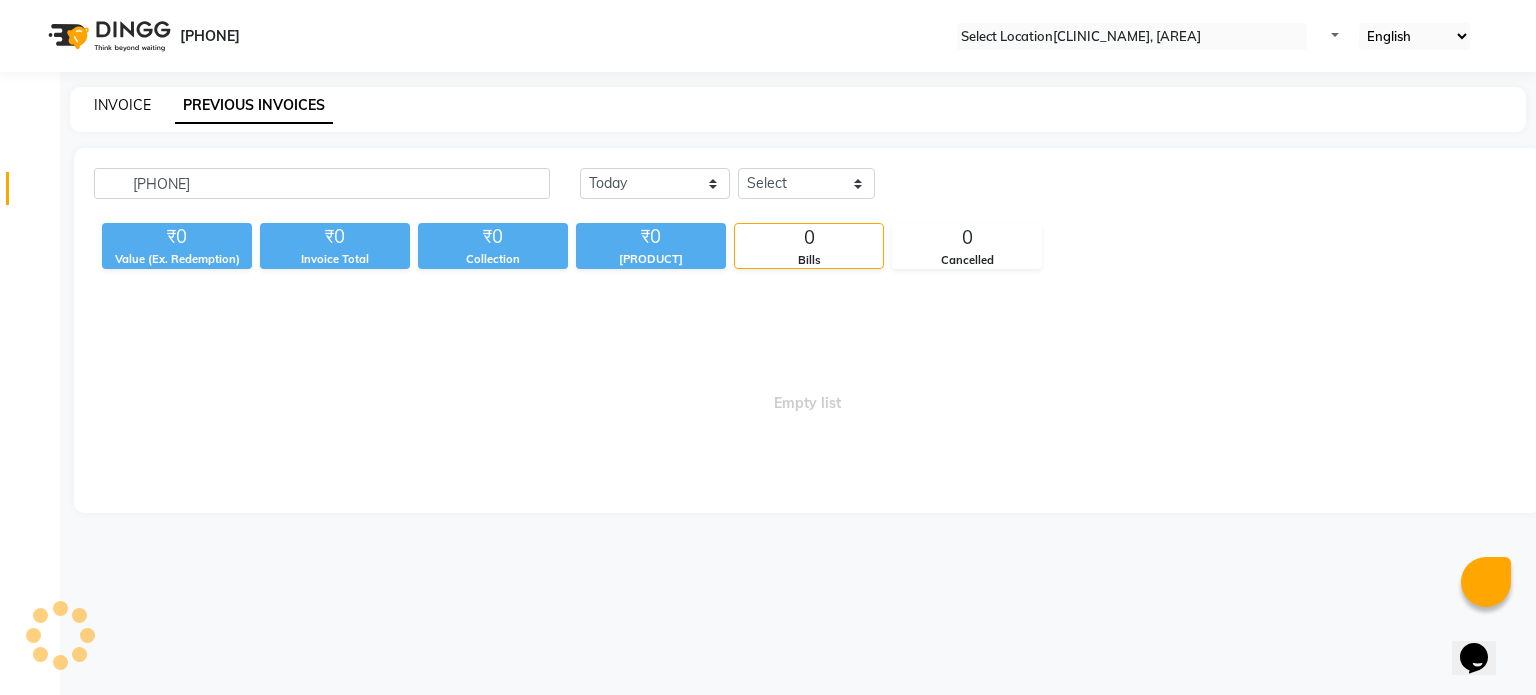 click on "INVOICE" at bounding box center [122, 105] 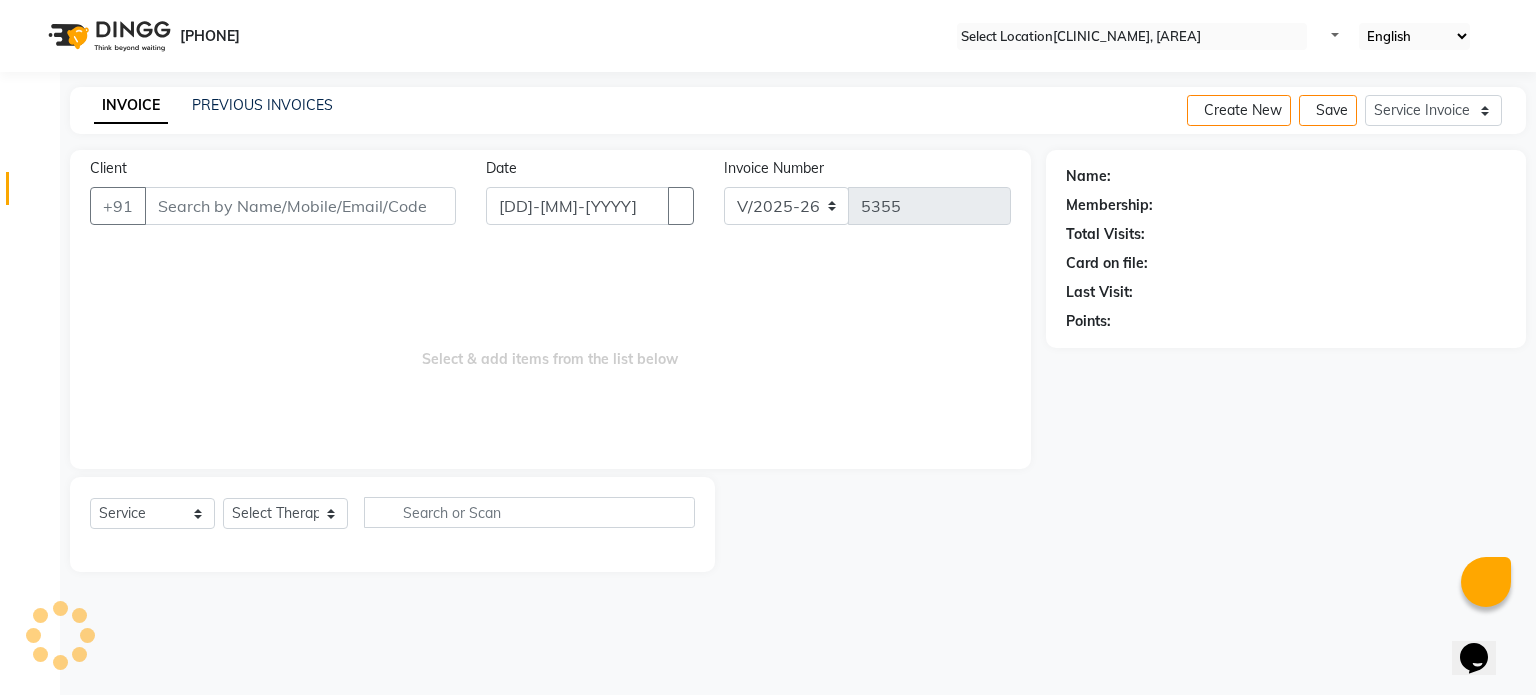 click on "Client" at bounding box center [300, 206] 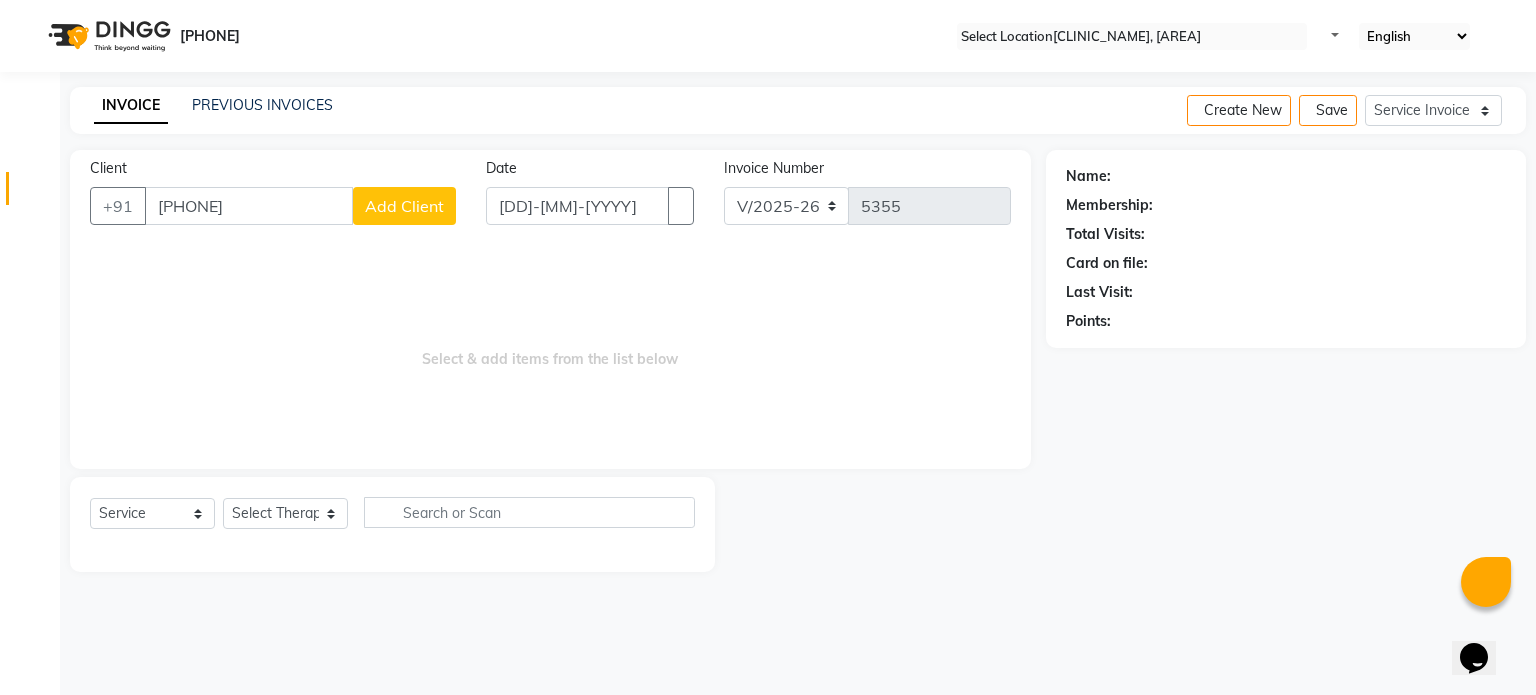 type on "[PHONE]" 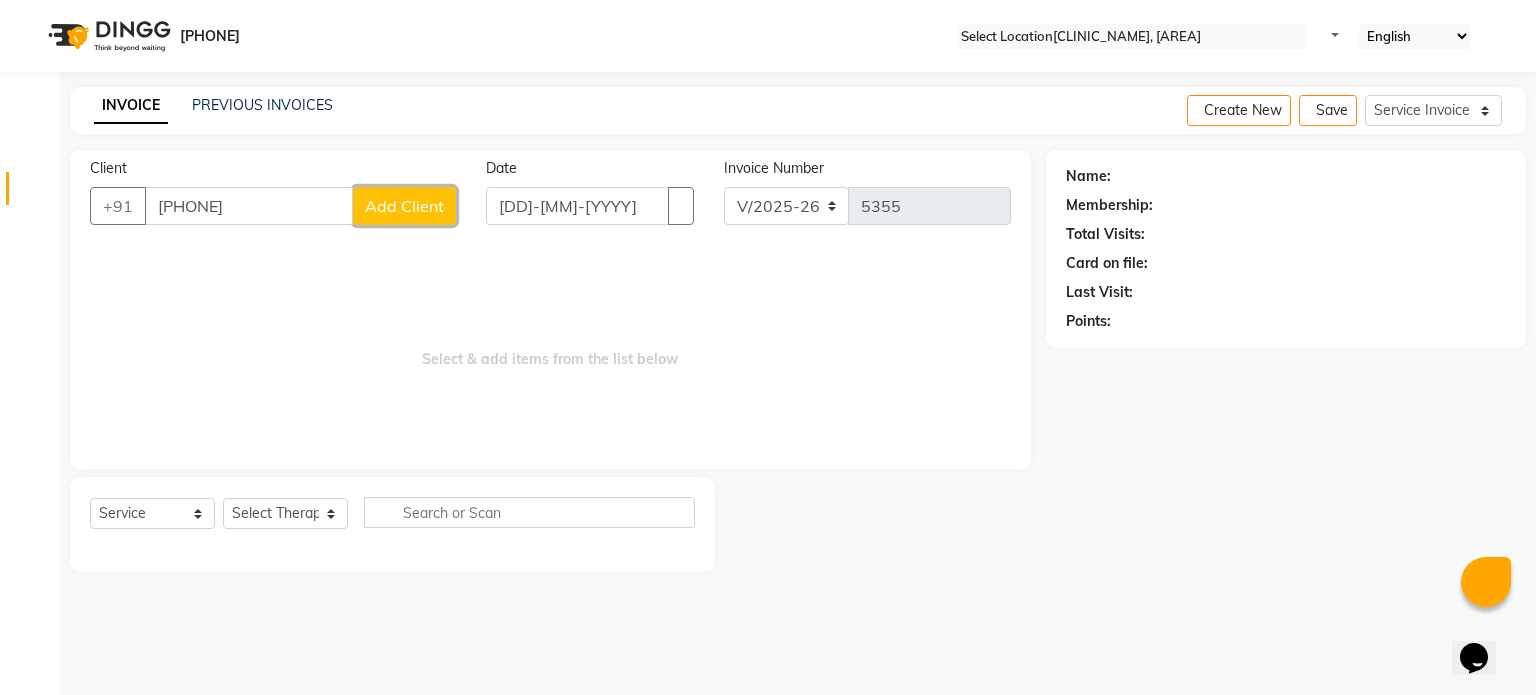 click on "Add Client" at bounding box center [404, 206] 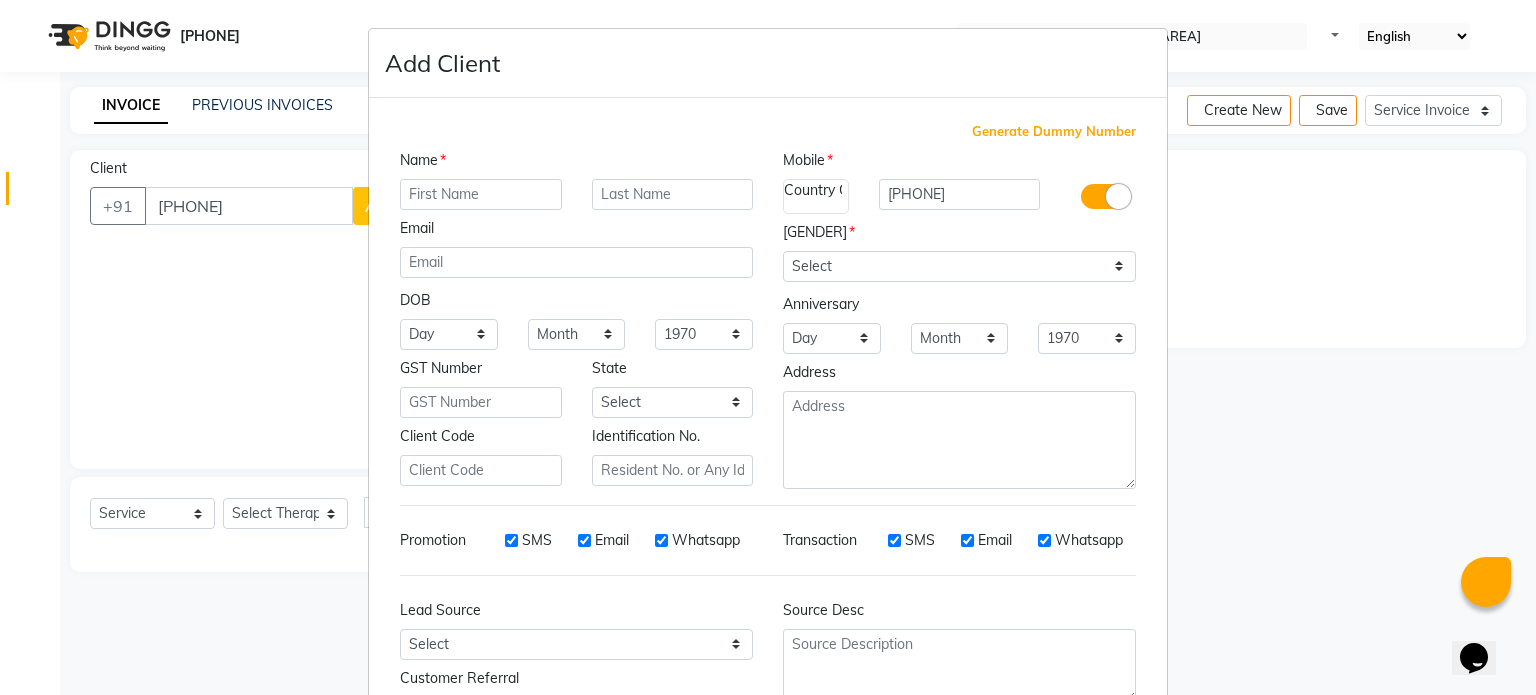 click at bounding box center (481, 194) 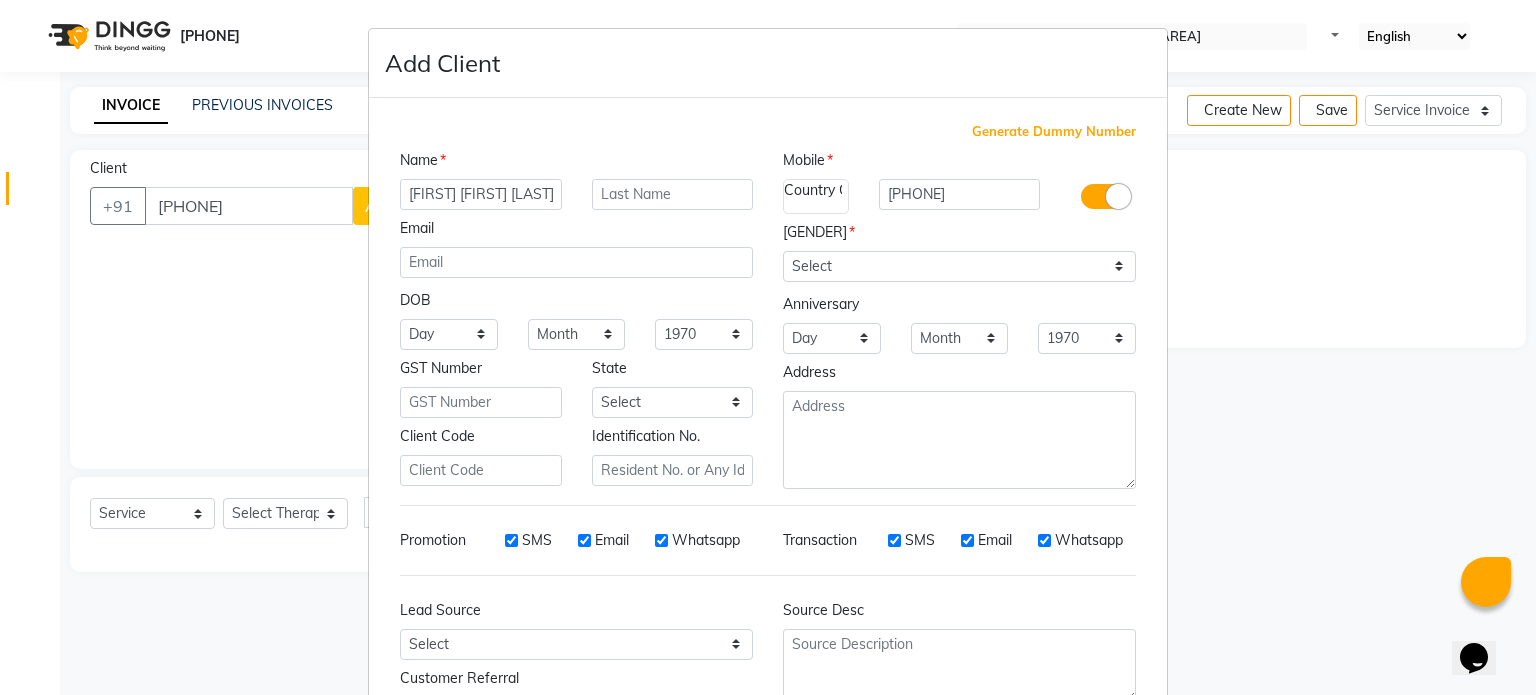 type on "[FIRST] [FIRST] [LAST]" 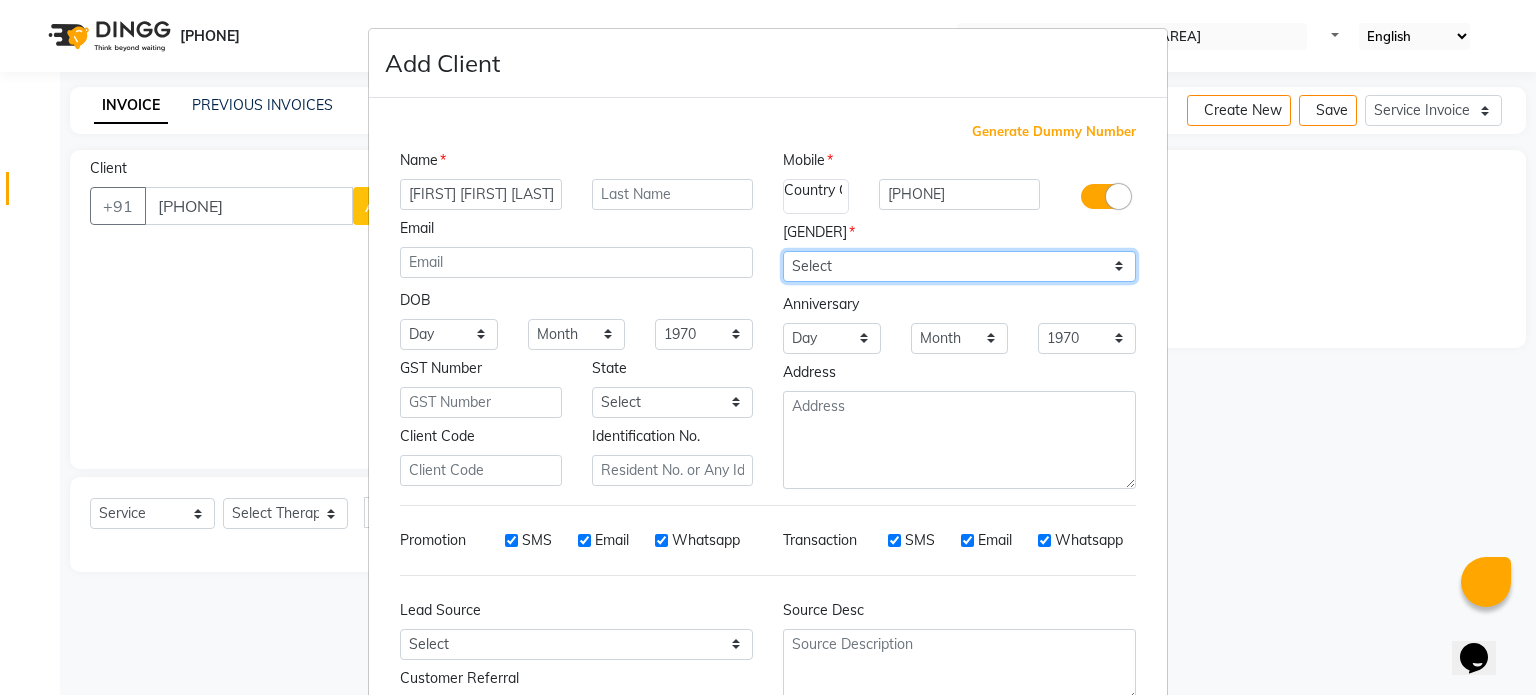 click on "Select Male Female Other Prefer Not To Say" at bounding box center [959, 266] 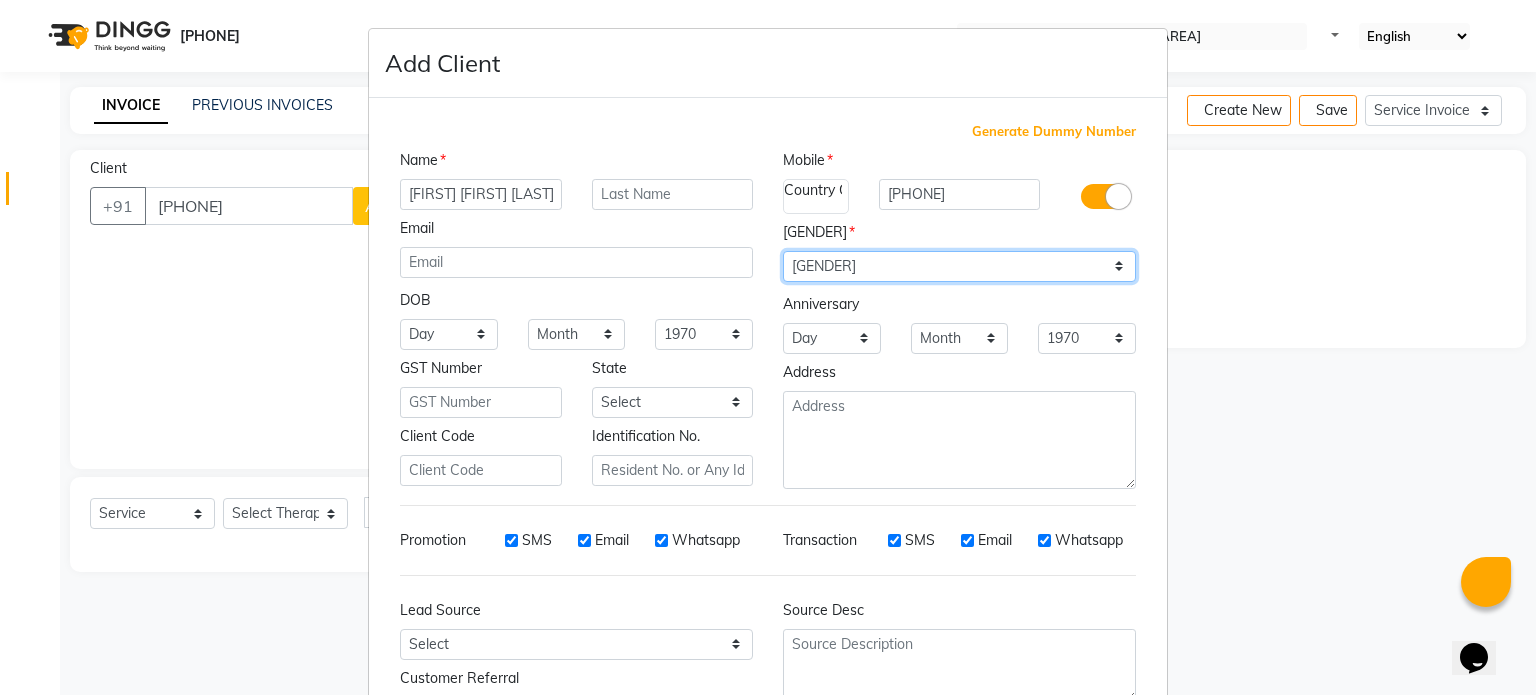 click on "Select Male Female Other Prefer Not To Say" at bounding box center (959, 266) 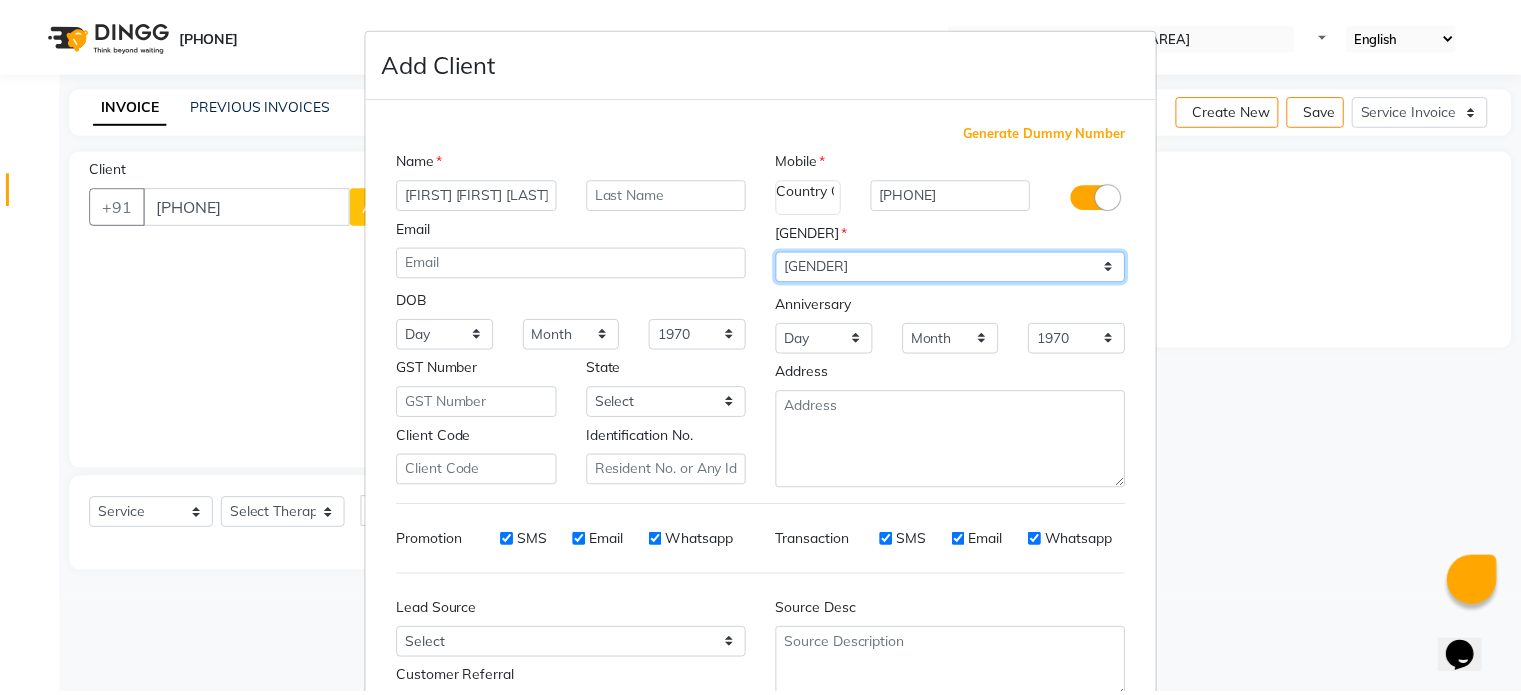 scroll, scrollTop: 161, scrollLeft: 0, axis: vertical 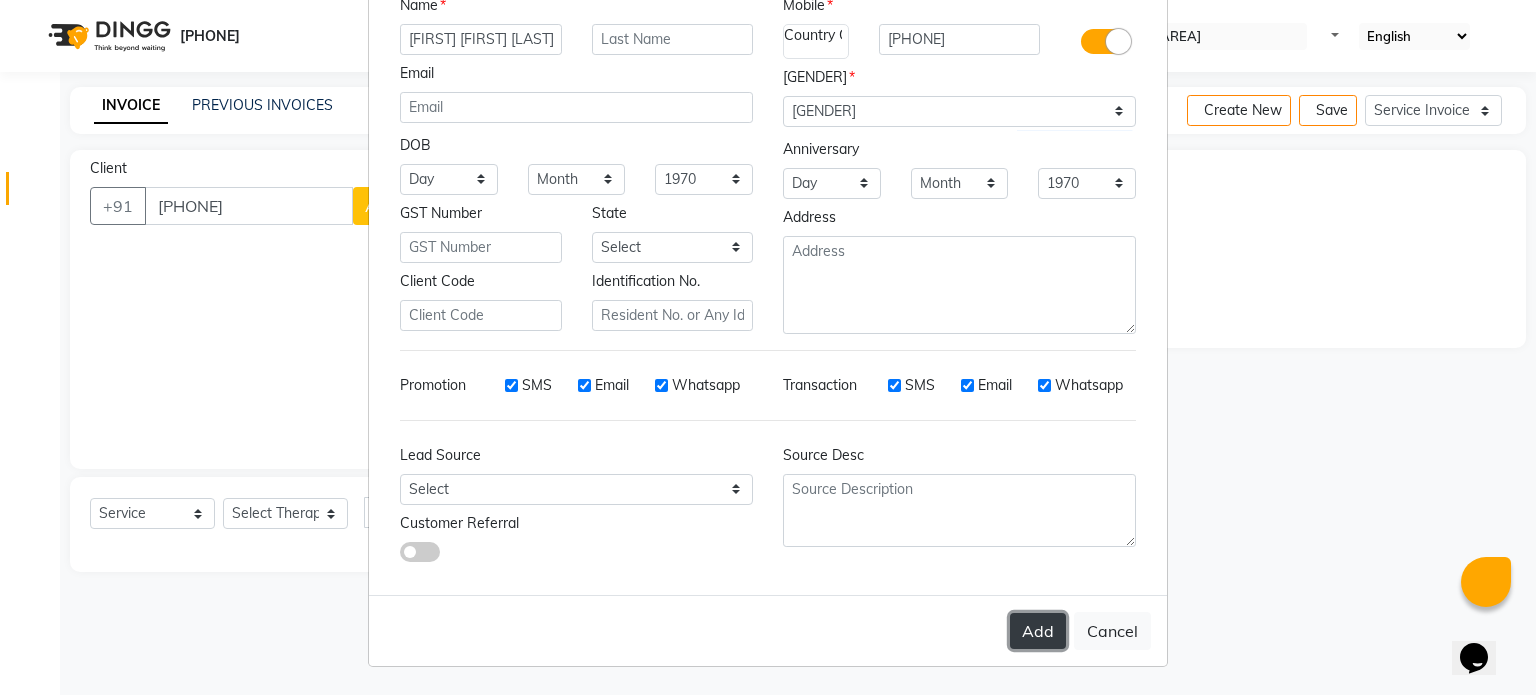 click on "Add" at bounding box center (1038, 631) 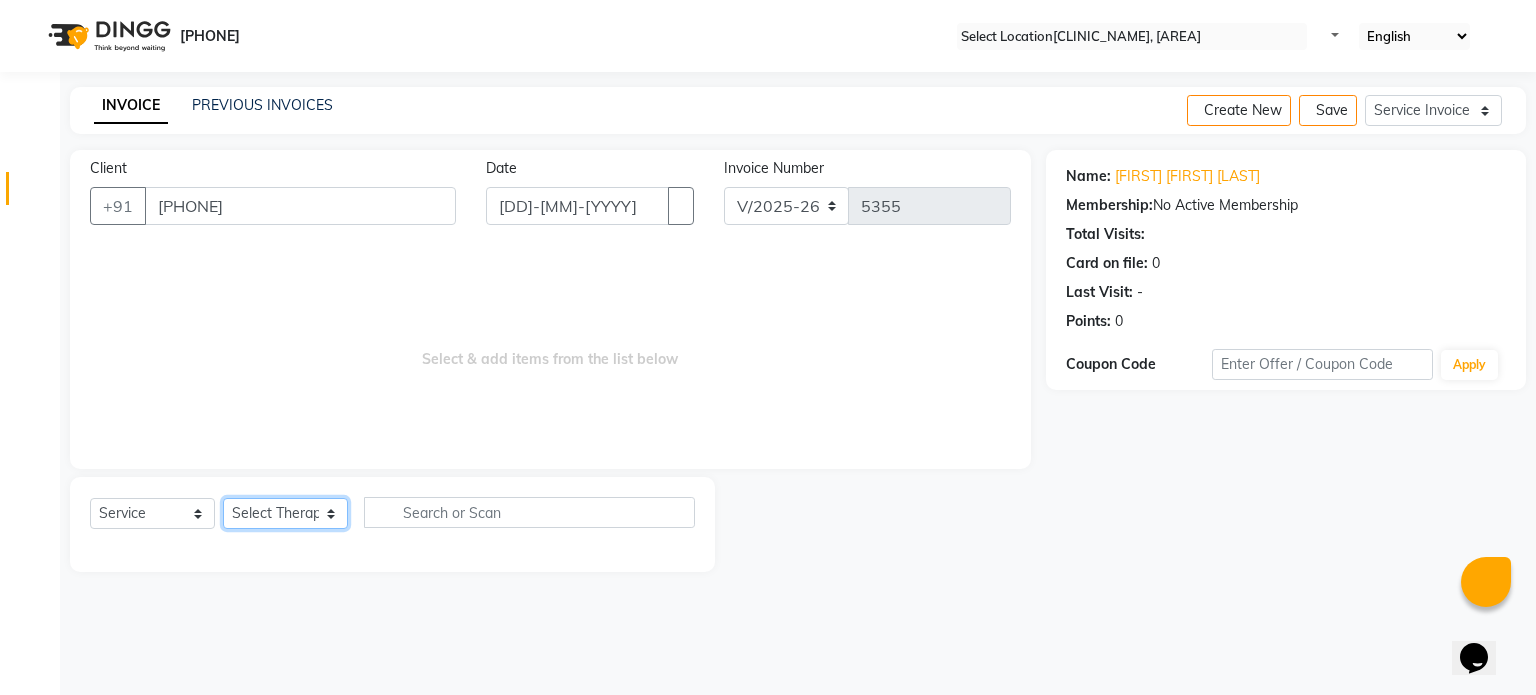 click on "Select Therapist Dr Durgesh Dr Harish Dr Ranjana Dr Saurabh Dr. Suraj Dr. Tejpal Mehlawat KUSHAL MOHIT SEMWAL Nancy Singhai Reception 1  Reception 2 Reception 3" at bounding box center [285, 513] 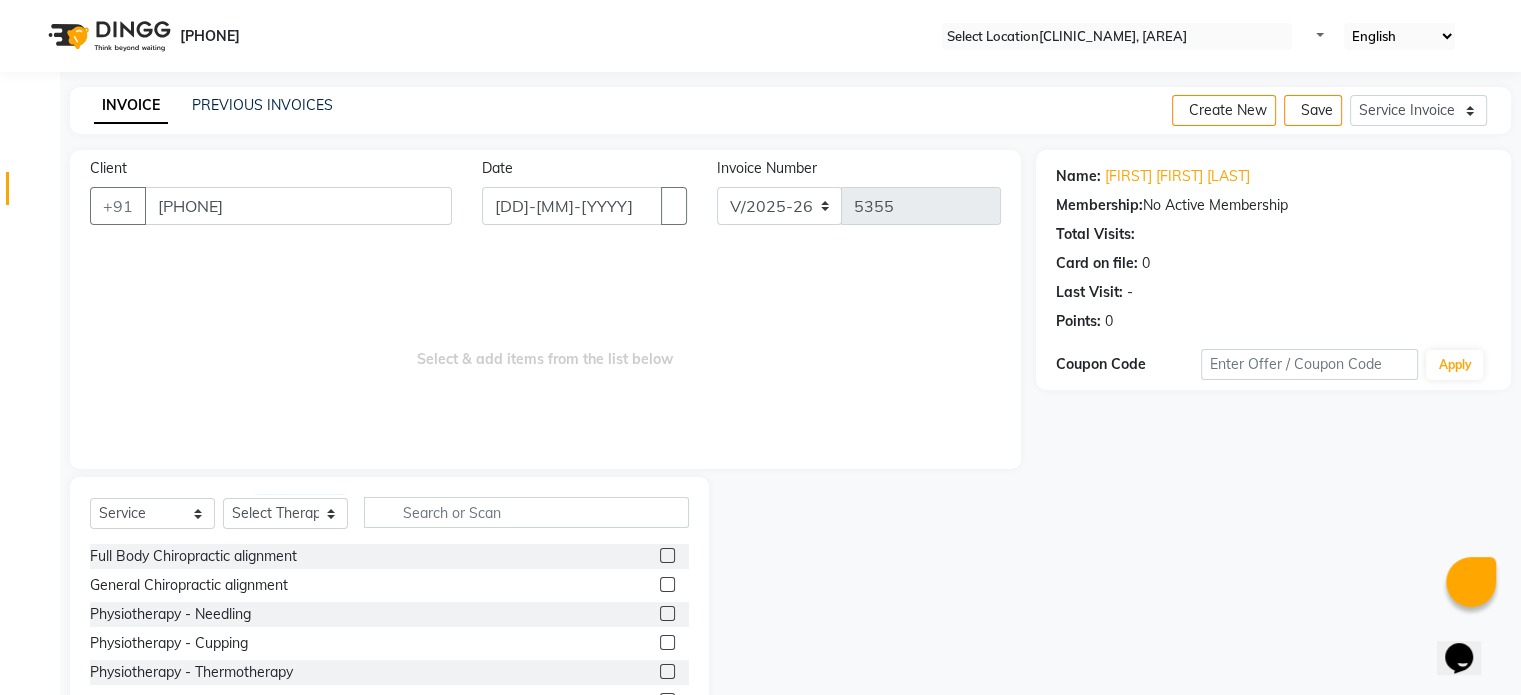 click at bounding box center [667, 555] 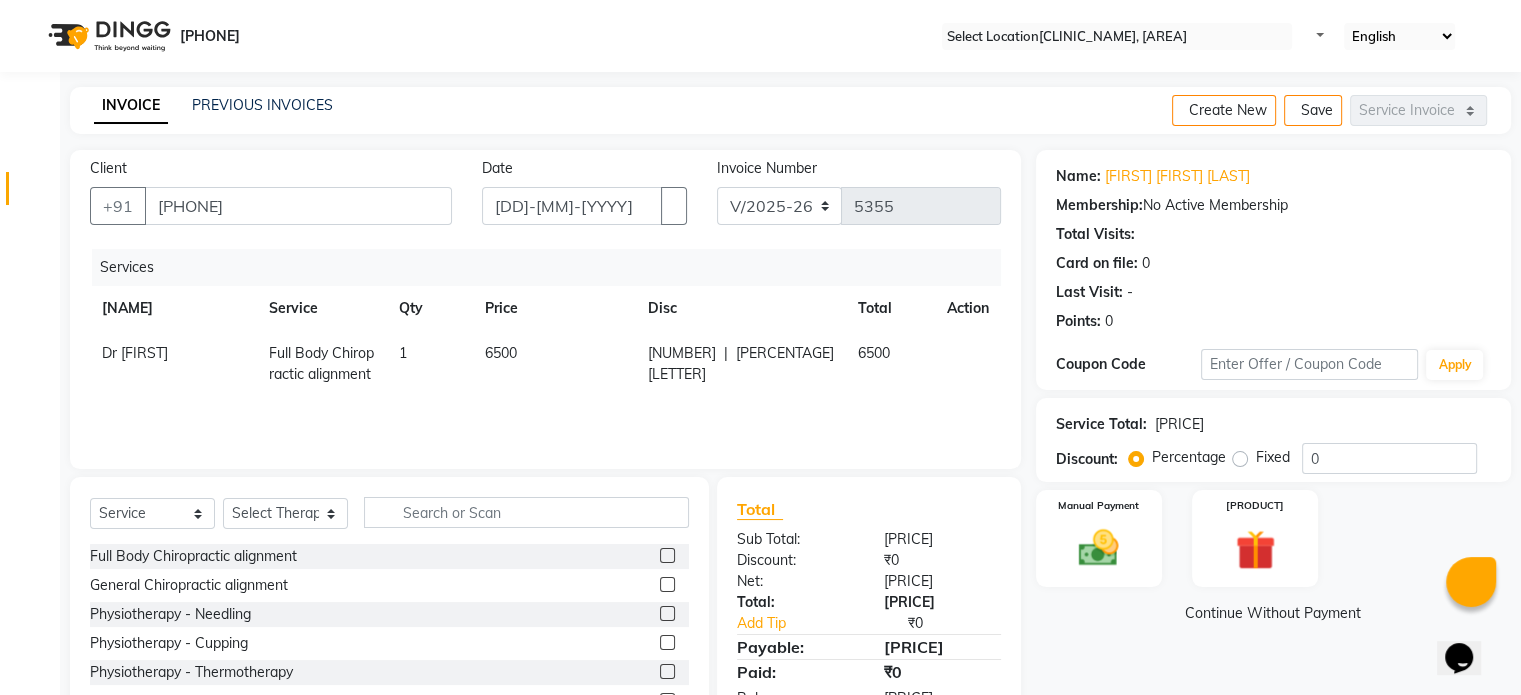 scroll, scrollTop: 106, scrollLeft: 0, axis: vertical 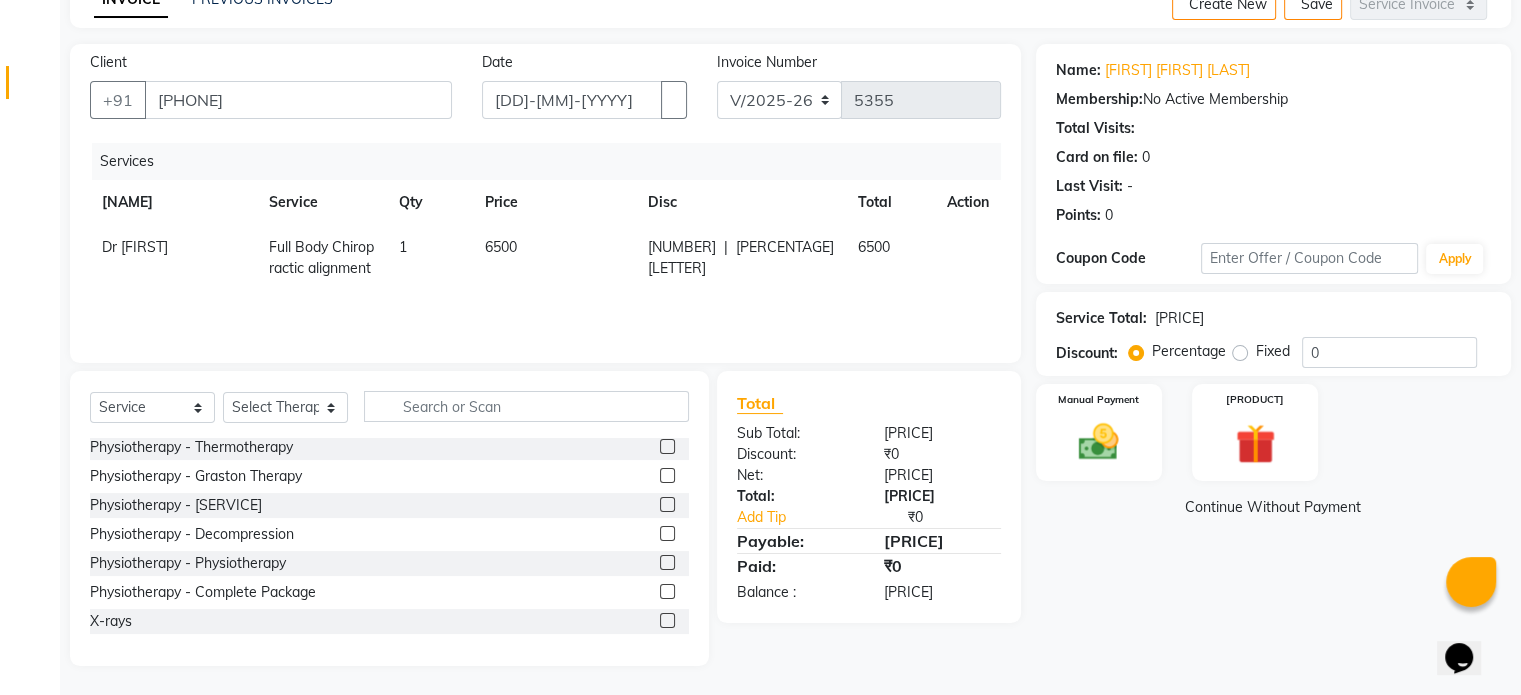 click at bounding box center [667, 620] 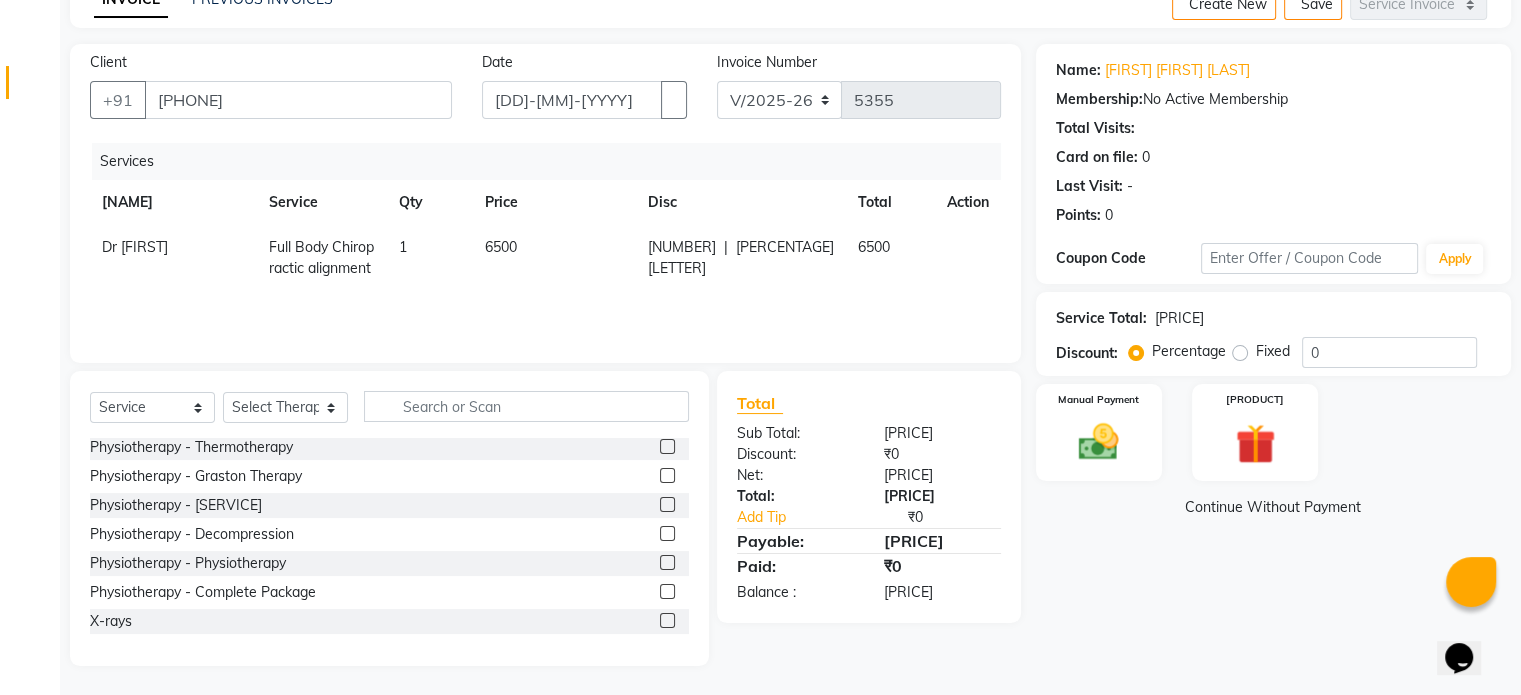 click at bounding box center [666, 621] 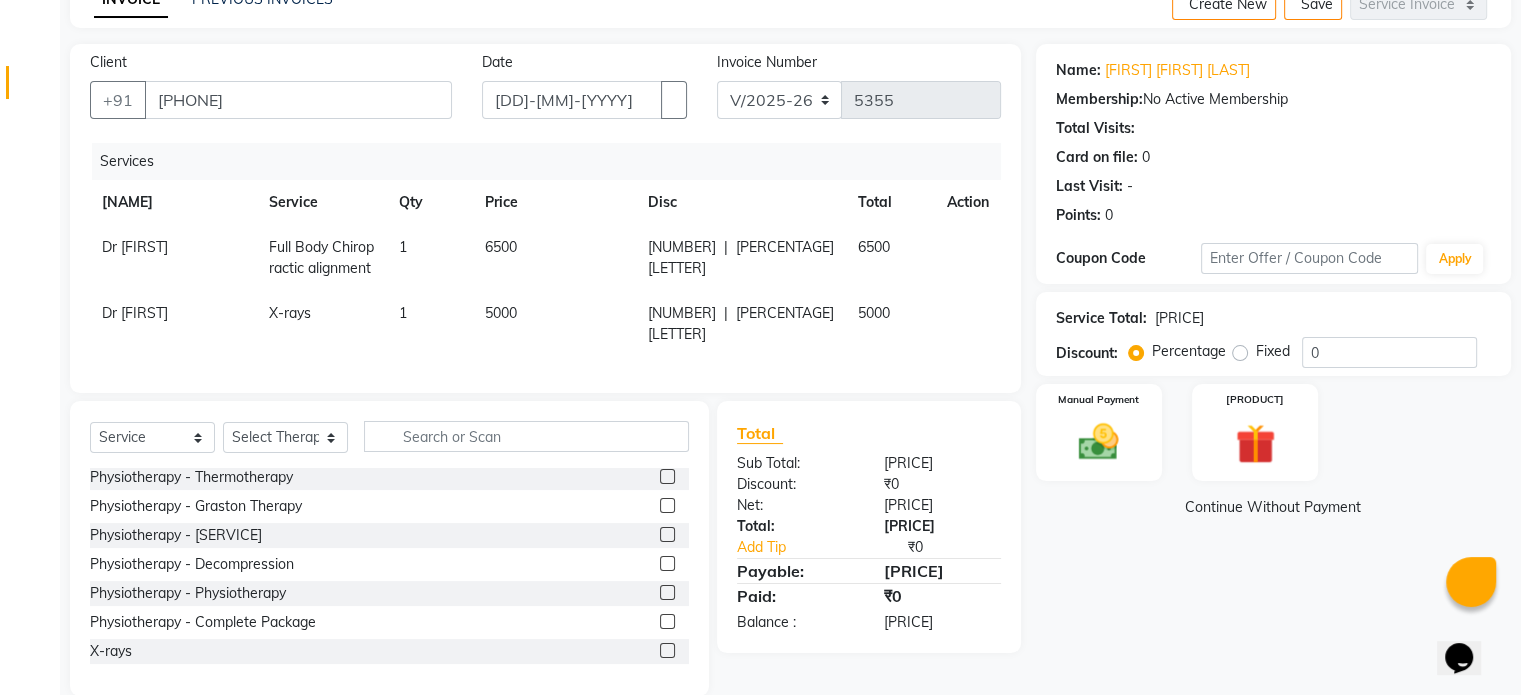 click on "5000" at bounding box center (554, 258) 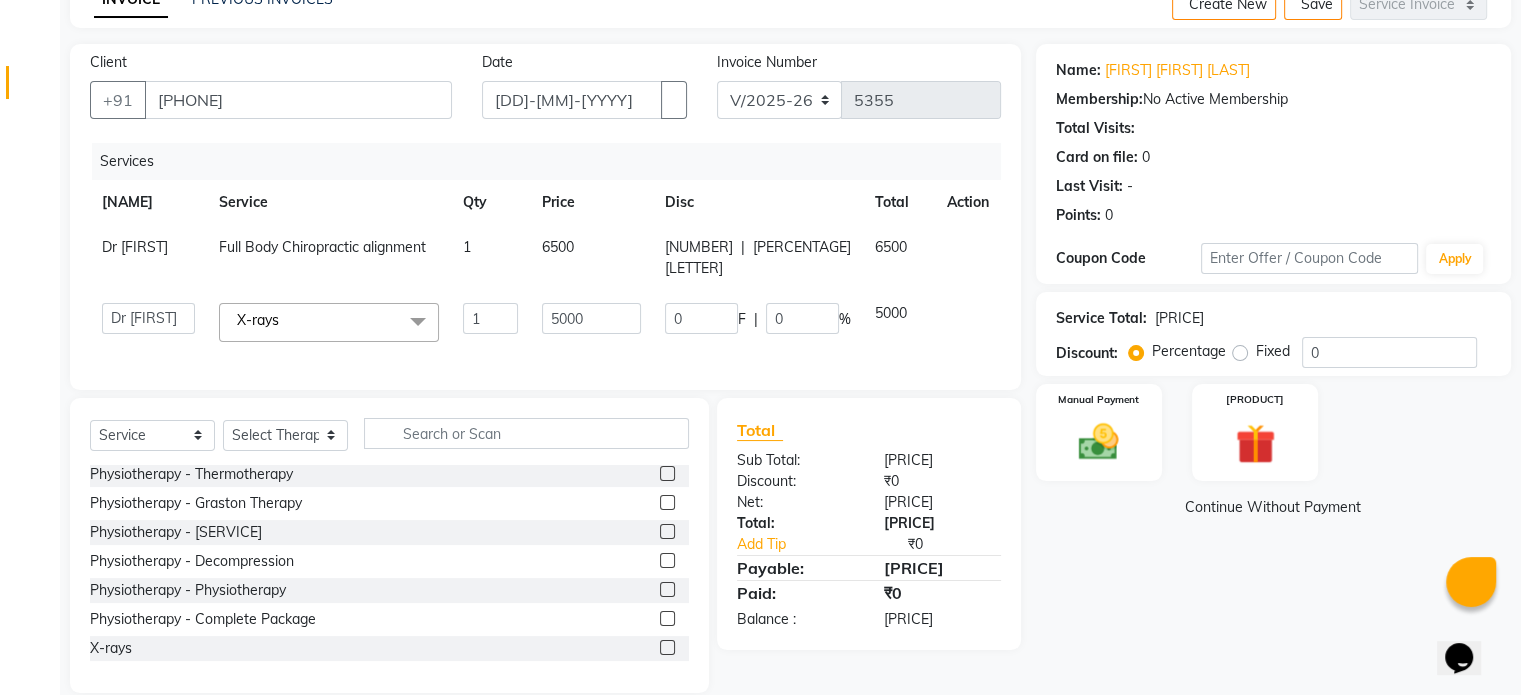 click on "5000" at bounding box center (591, 258) 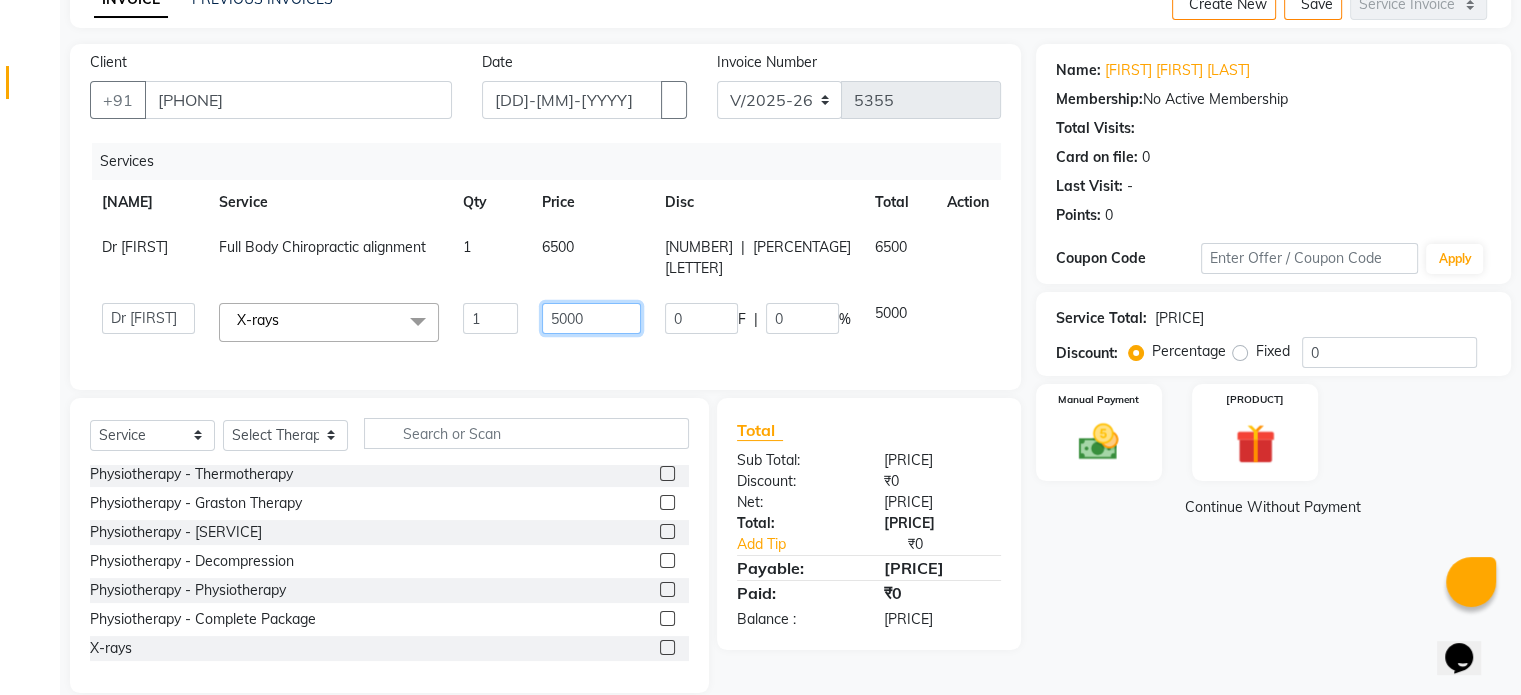 click on "5000" at bounding box center [490, 318] 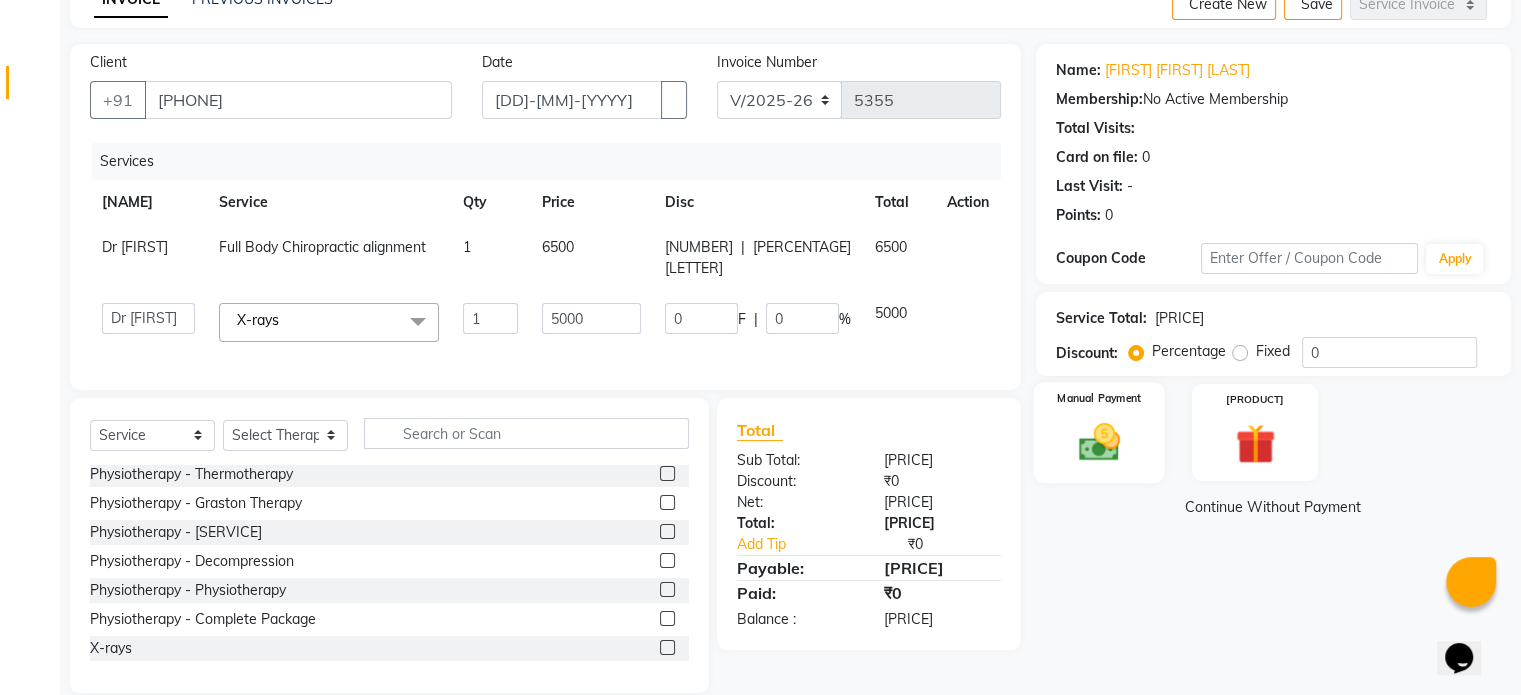click at bounding box center (1098, 442) 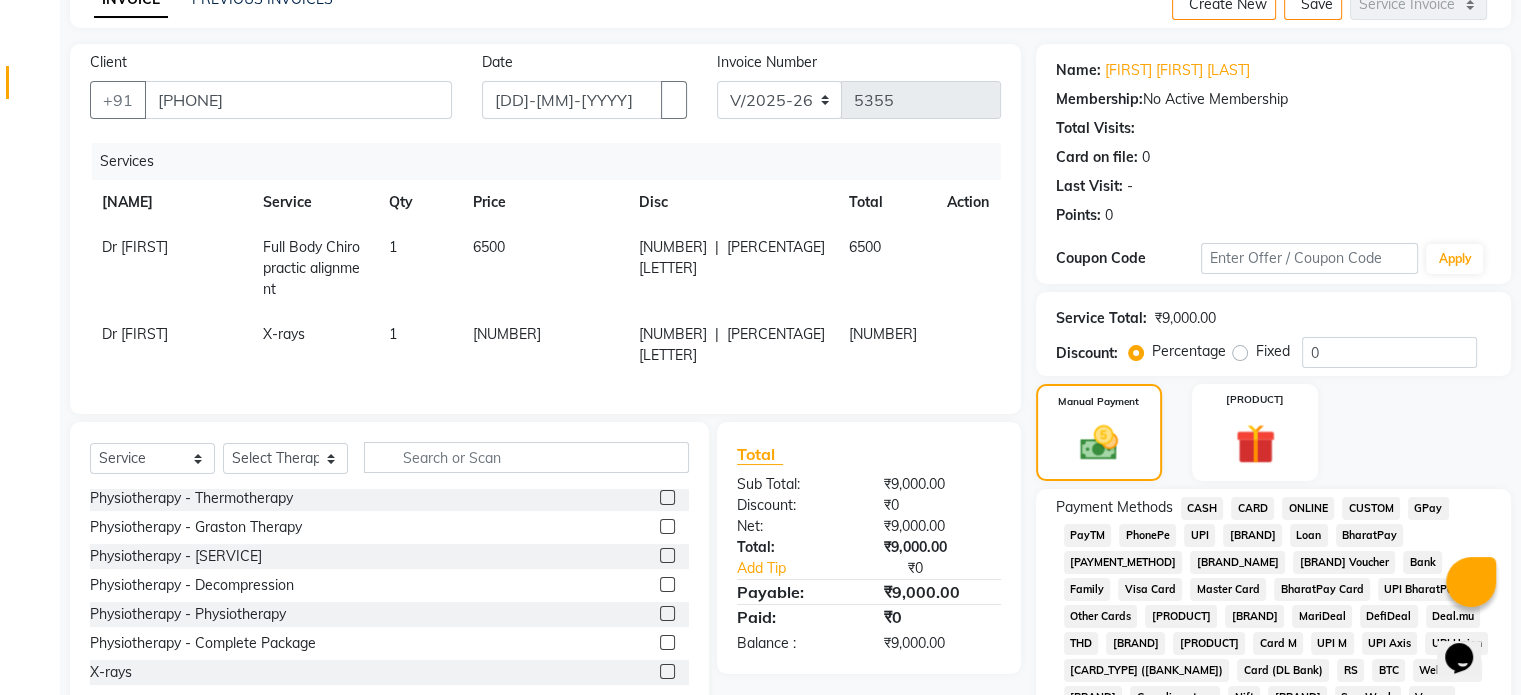 click on "UPI" at bounding box center [1202, 508] 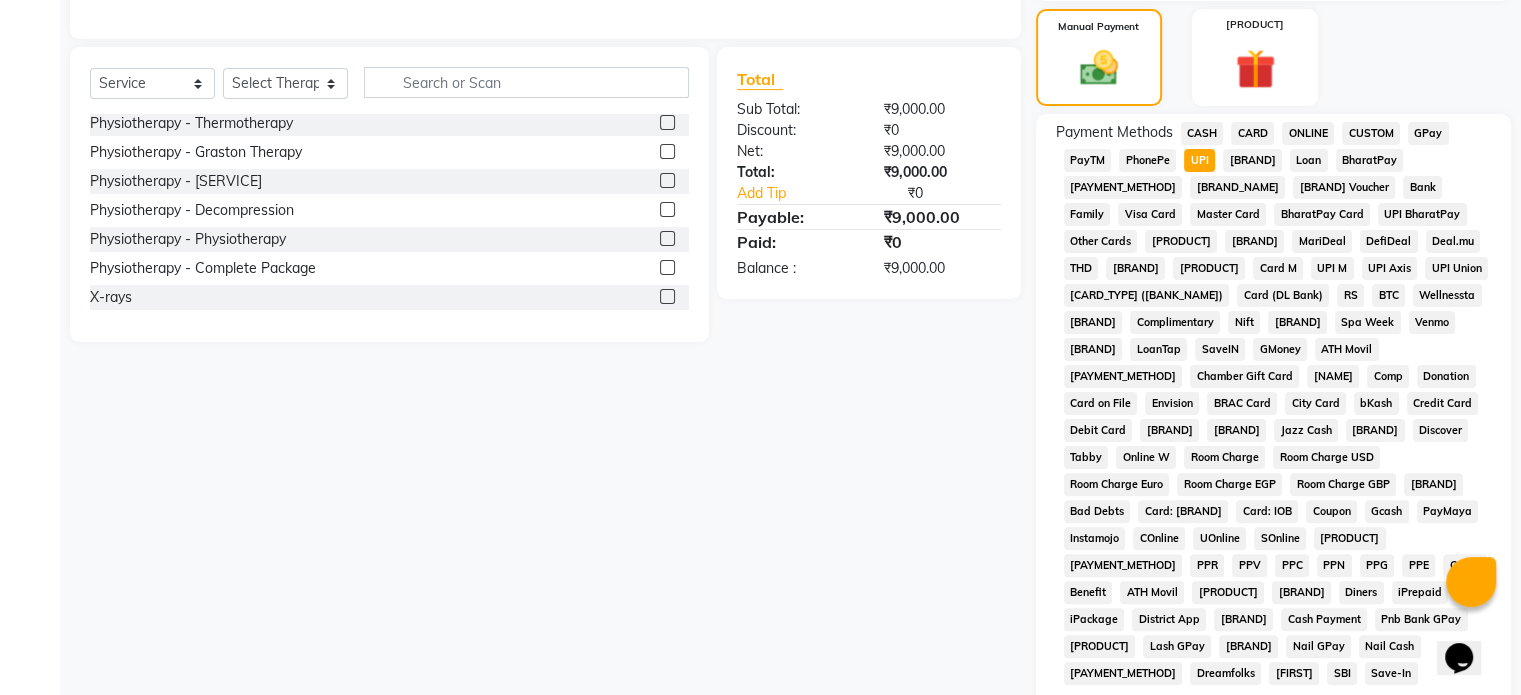 scroll, scrollTop: 652, scrollLeft: 0, axis: vertical 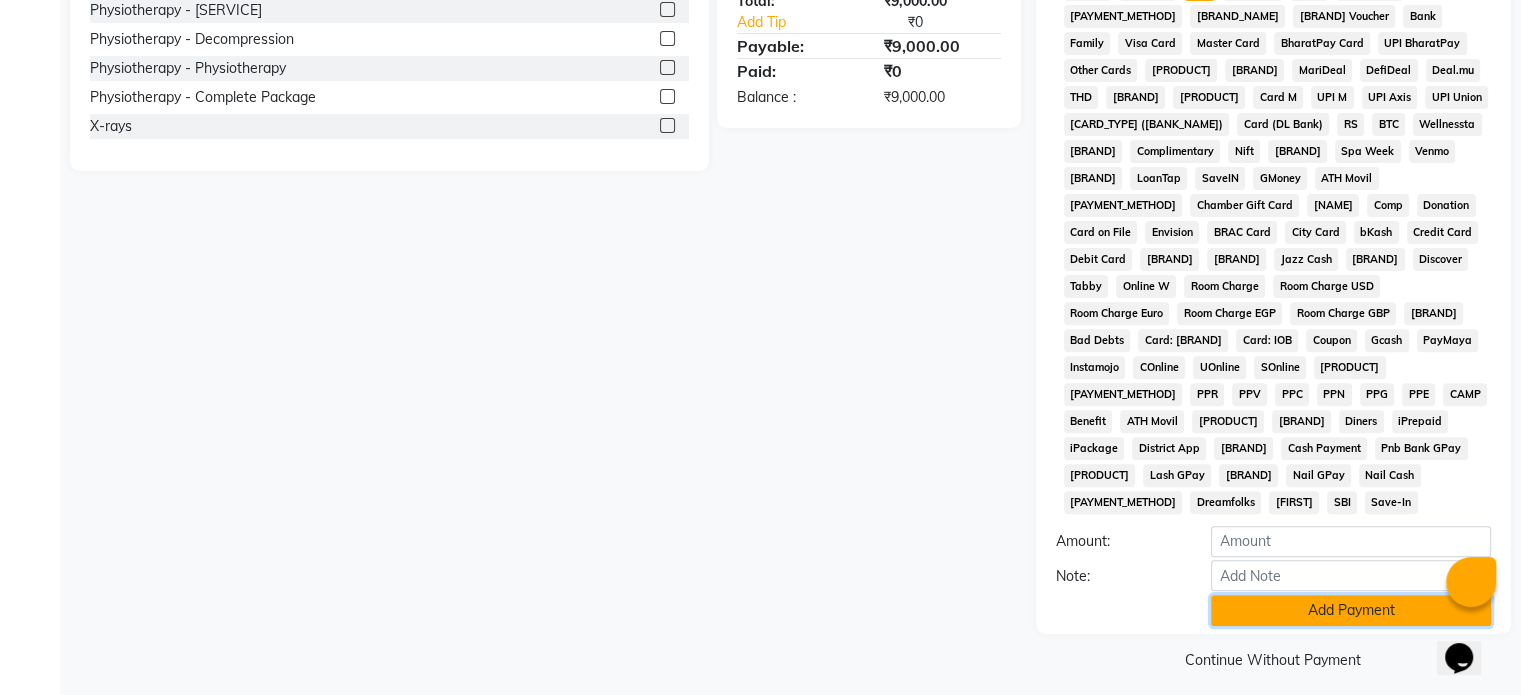 click on "Add Payment" at bounding box center (1351, 610) 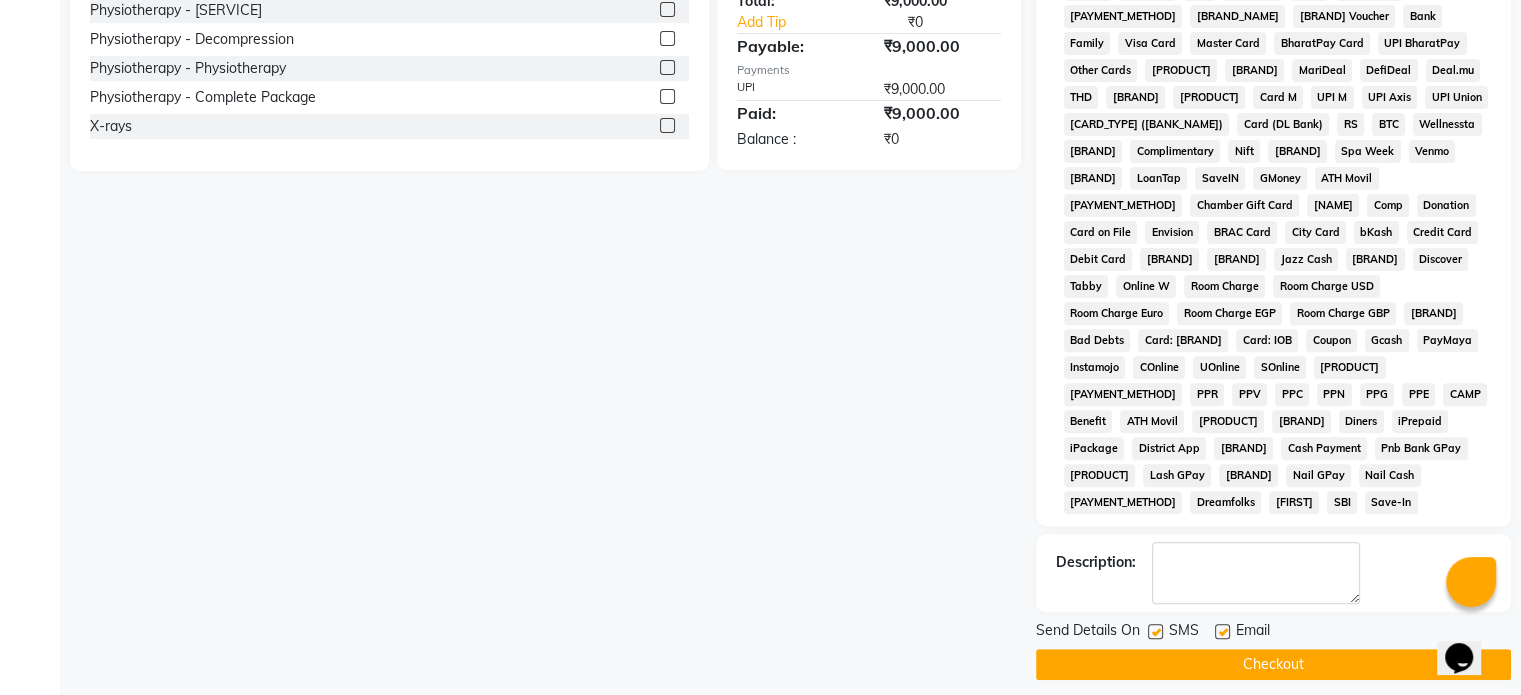 click at bounding box center (1222, 631) 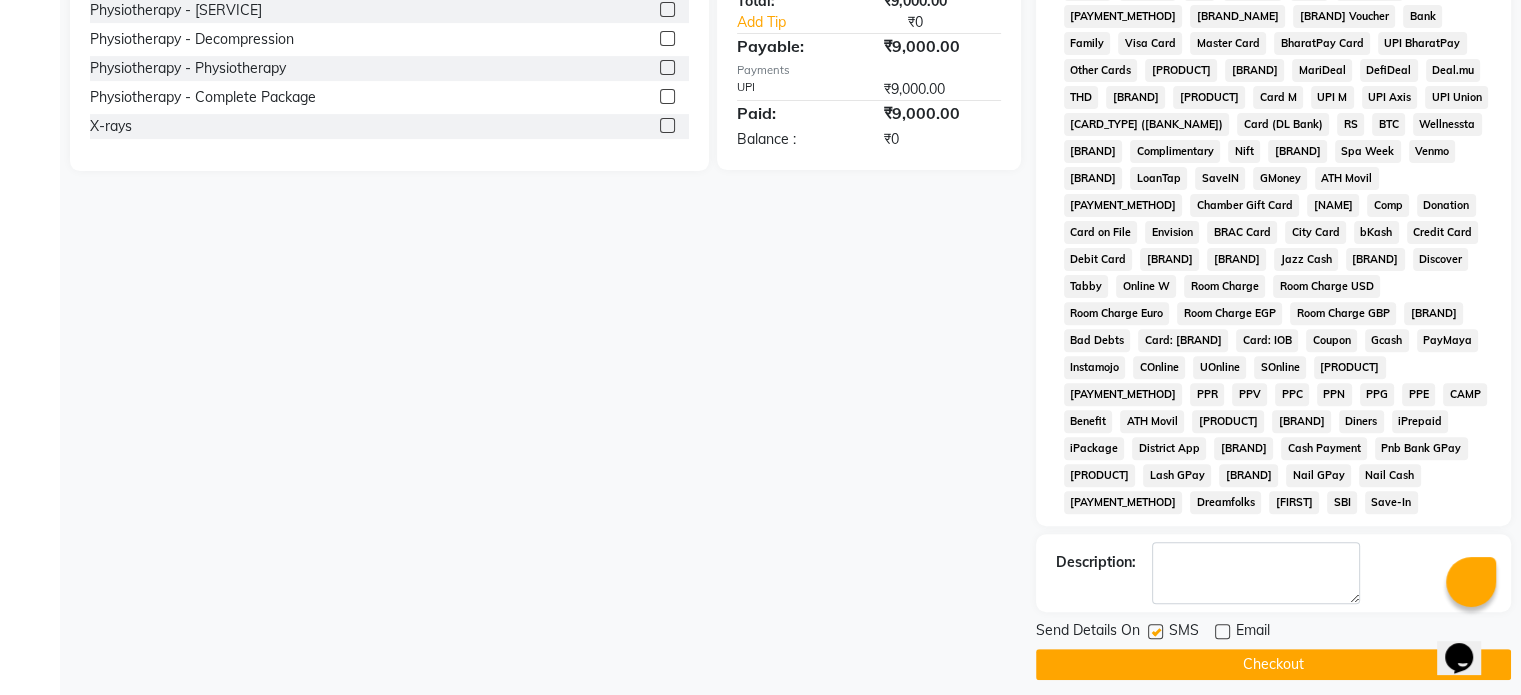 click at bounding box center [1155, 631] 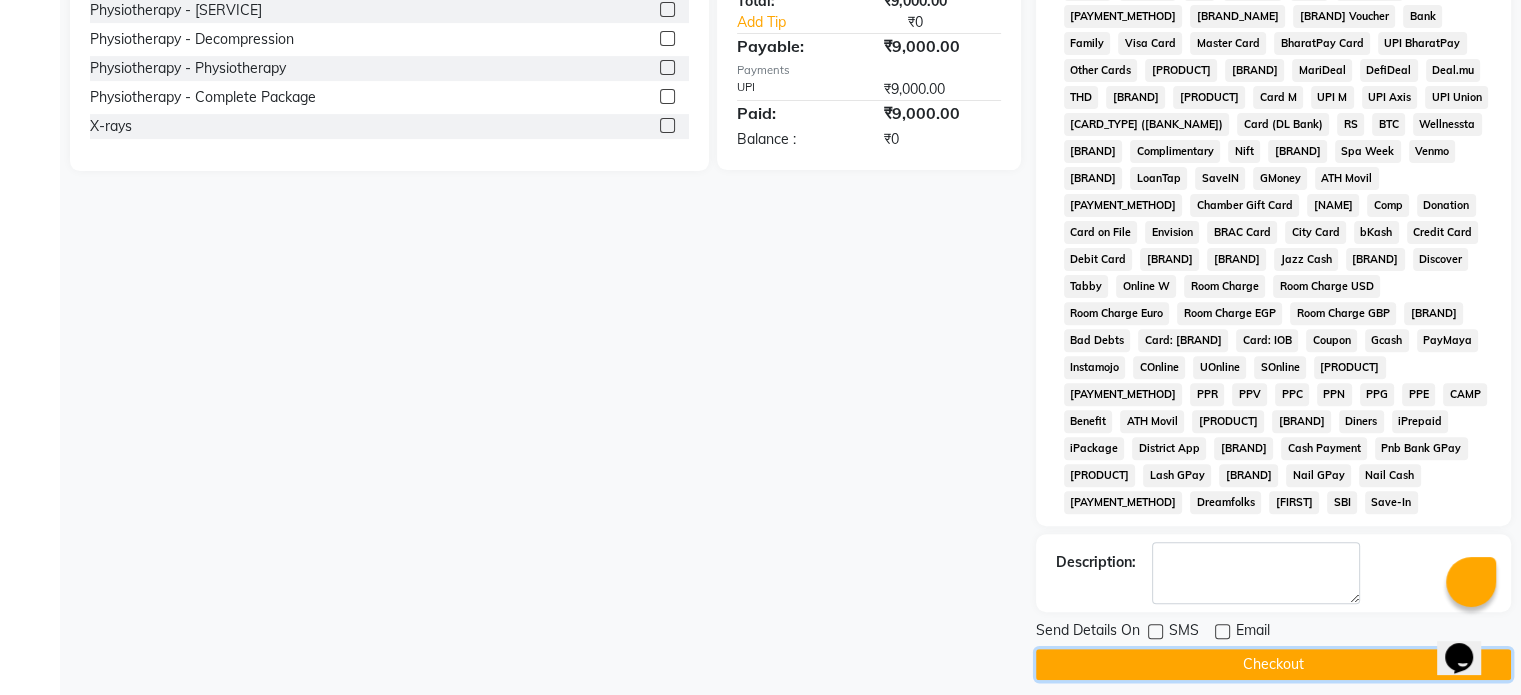 click on "Checkout" at bounding box center (1273, 664) 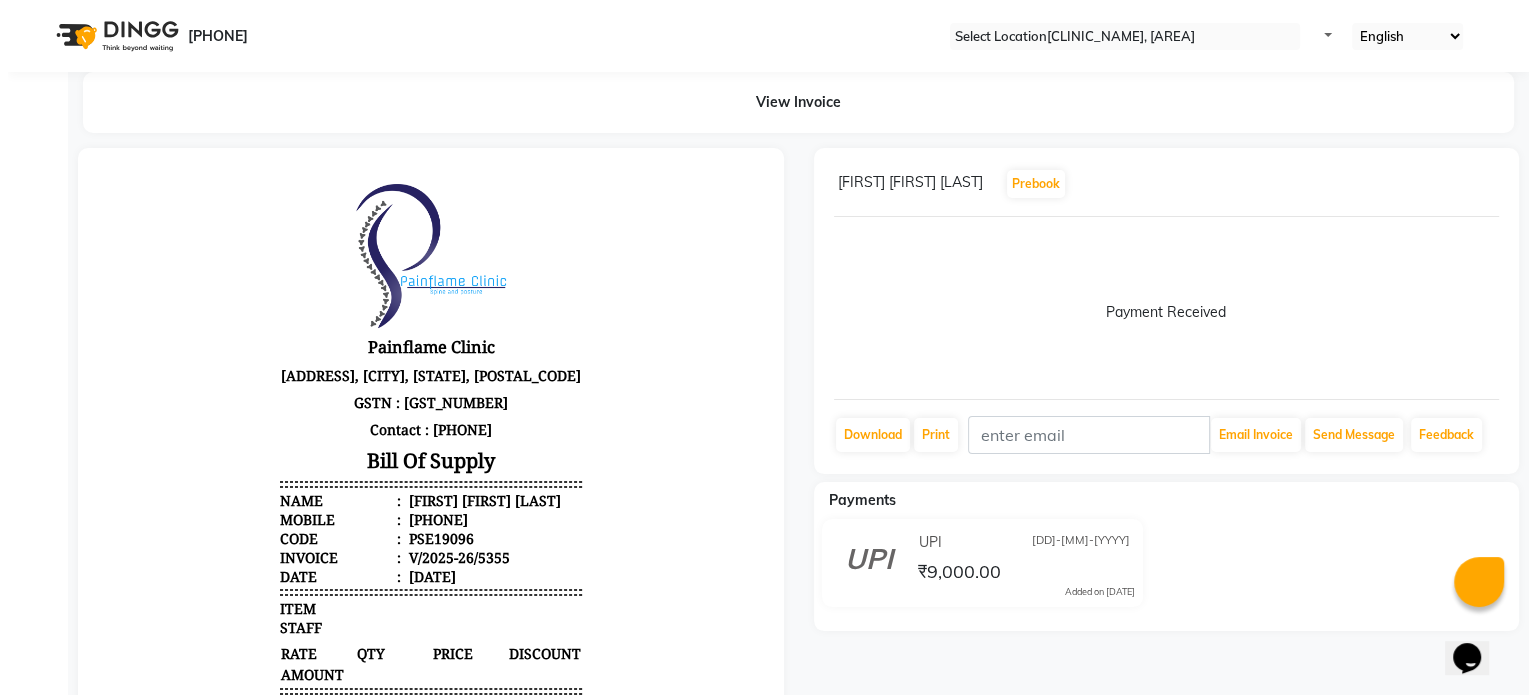 scroll, scrollTop: 0, scrollLeft: 0, axis: both 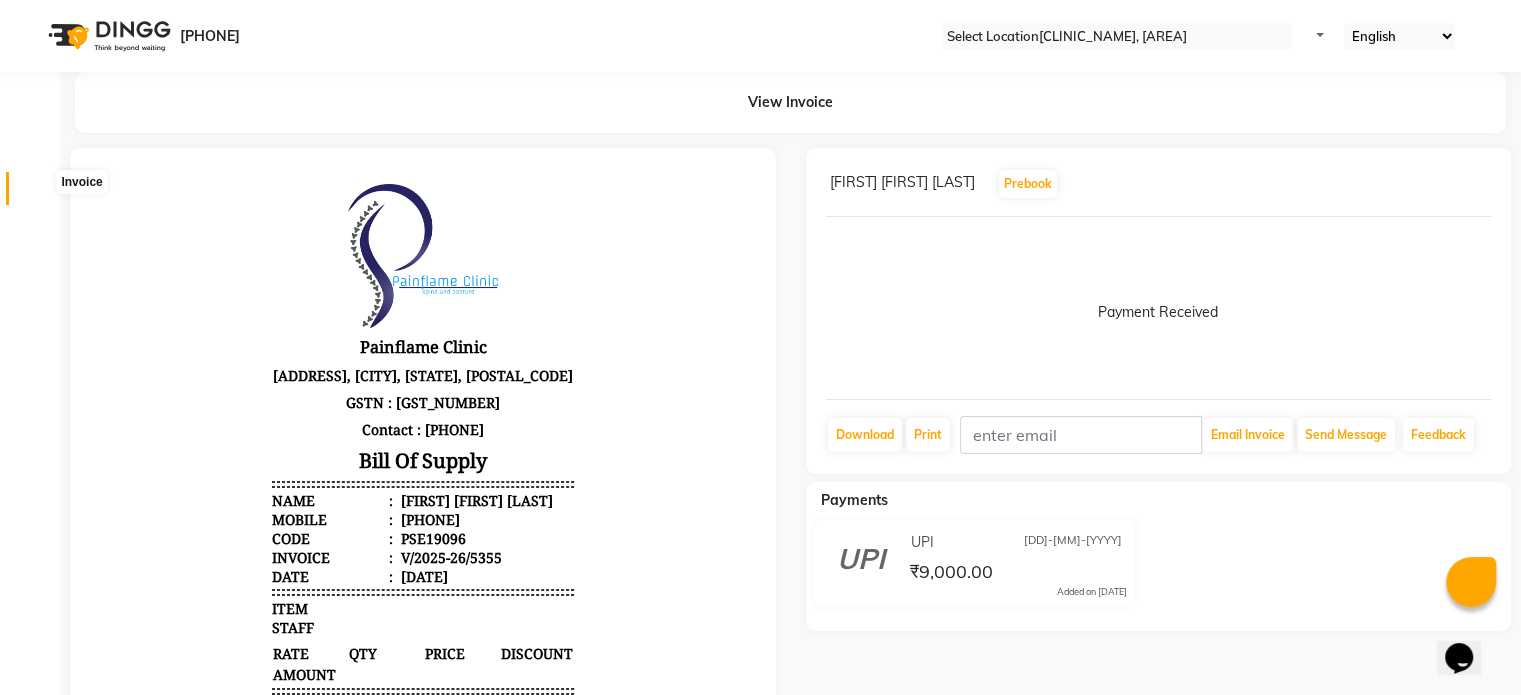 click at bounding box center (38, 193) 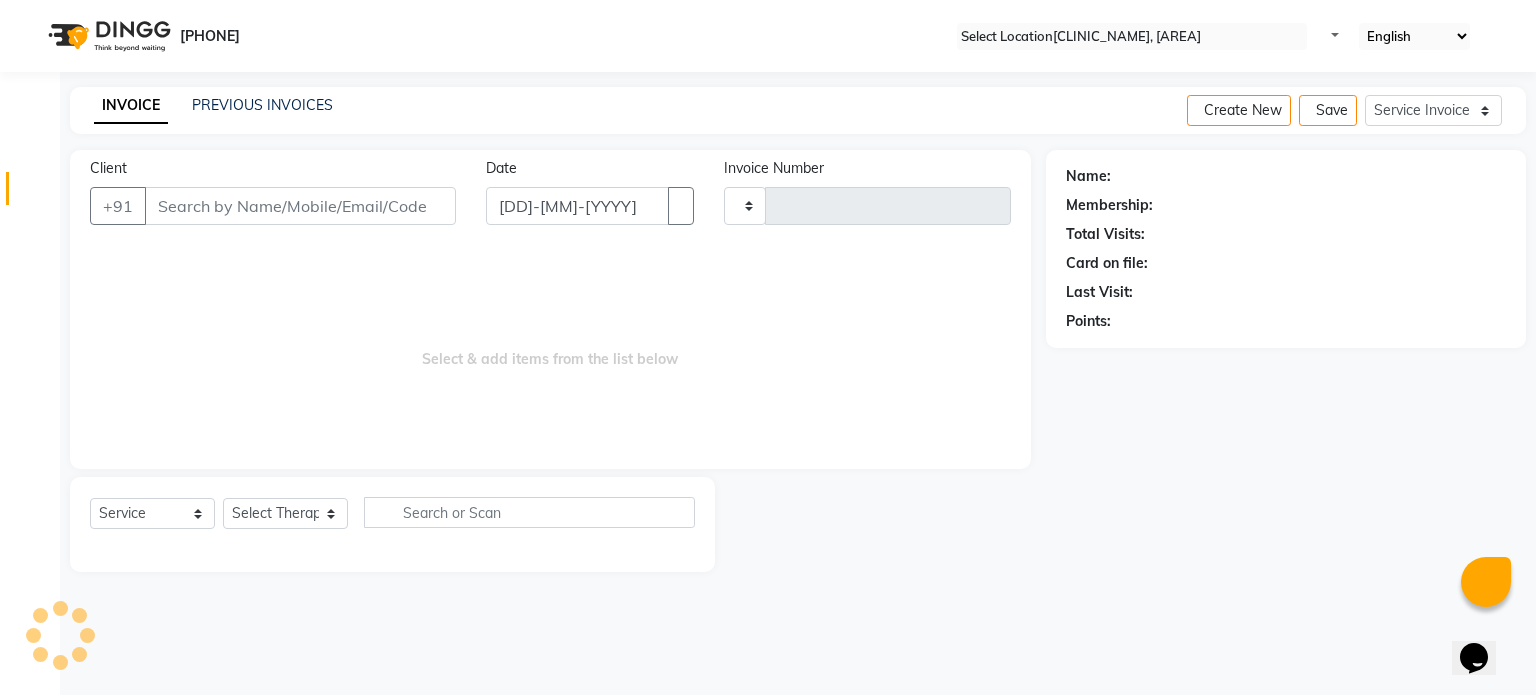 click on "Client" at bounding box center [300, 206] 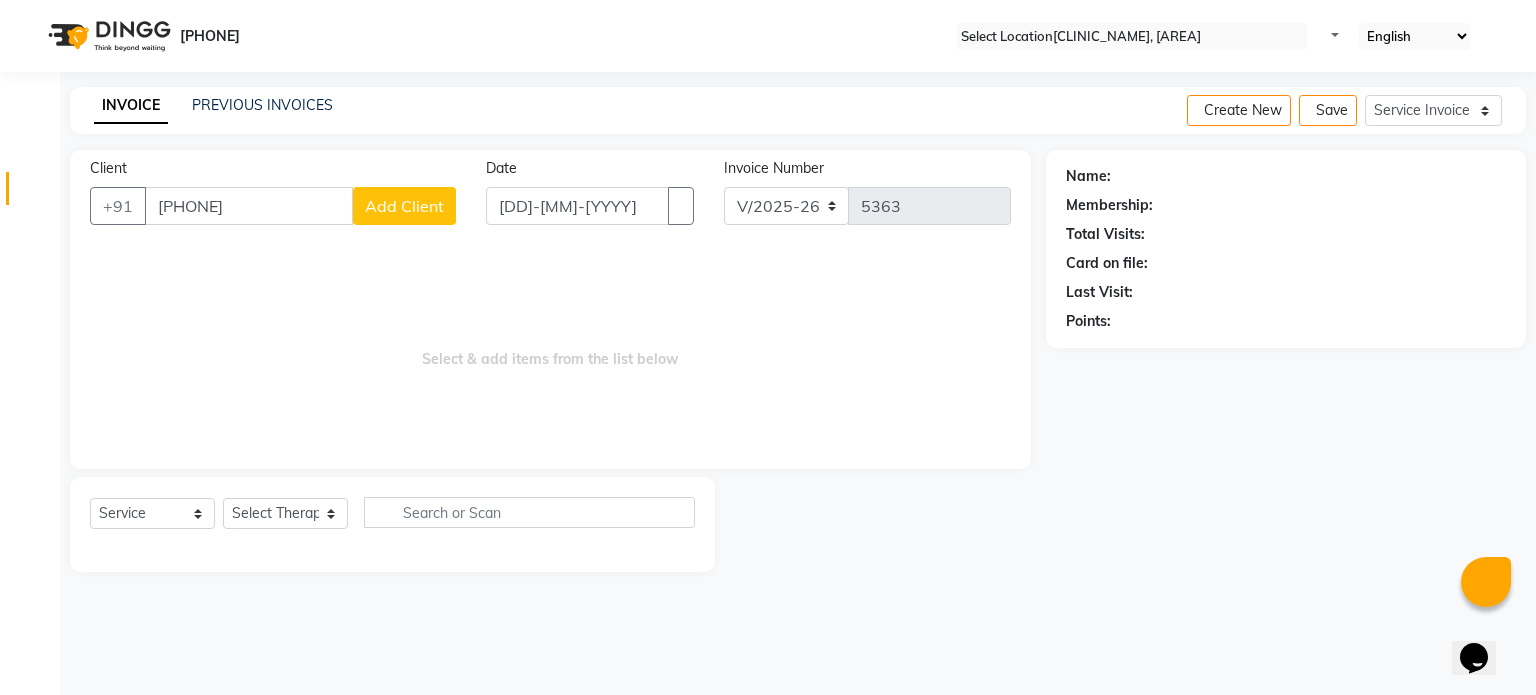 type on "[PHONE]" 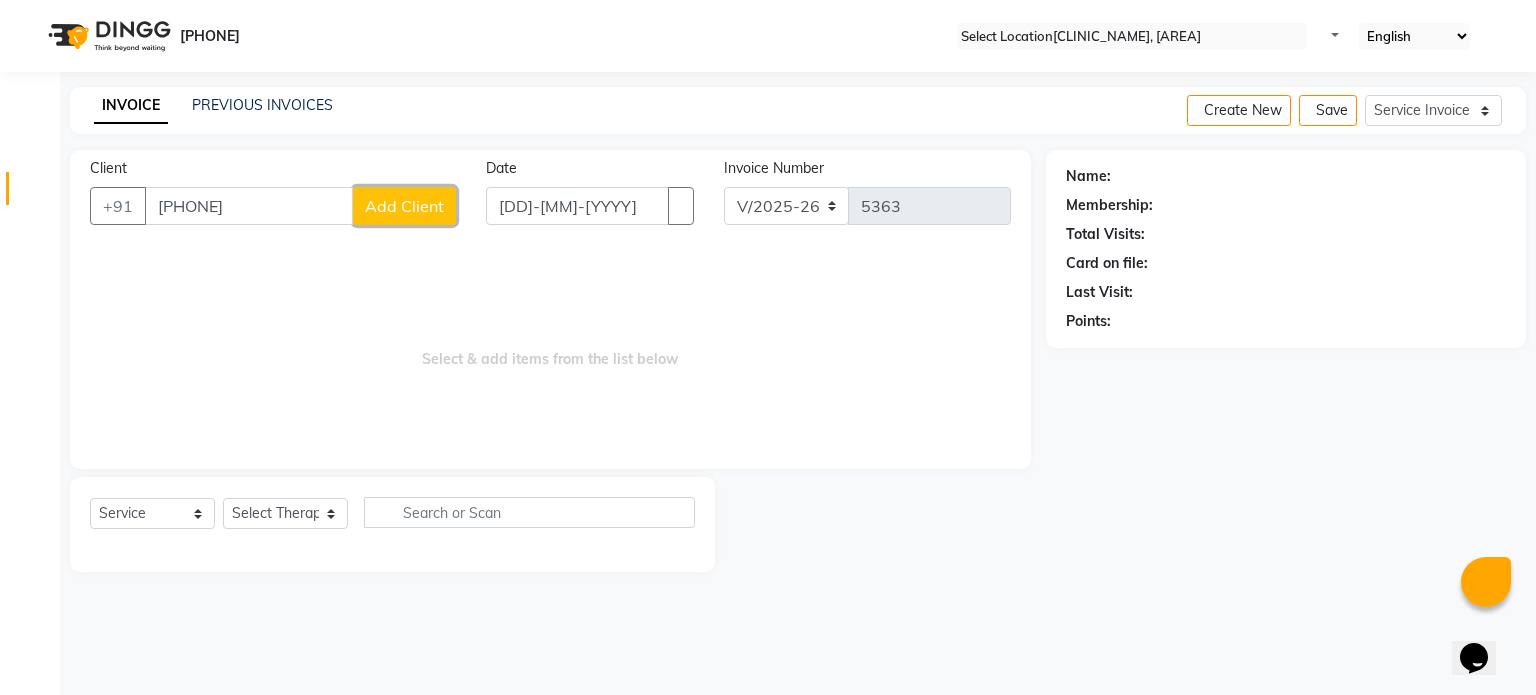 click on "Add Client" at bounding box center (404, 206) 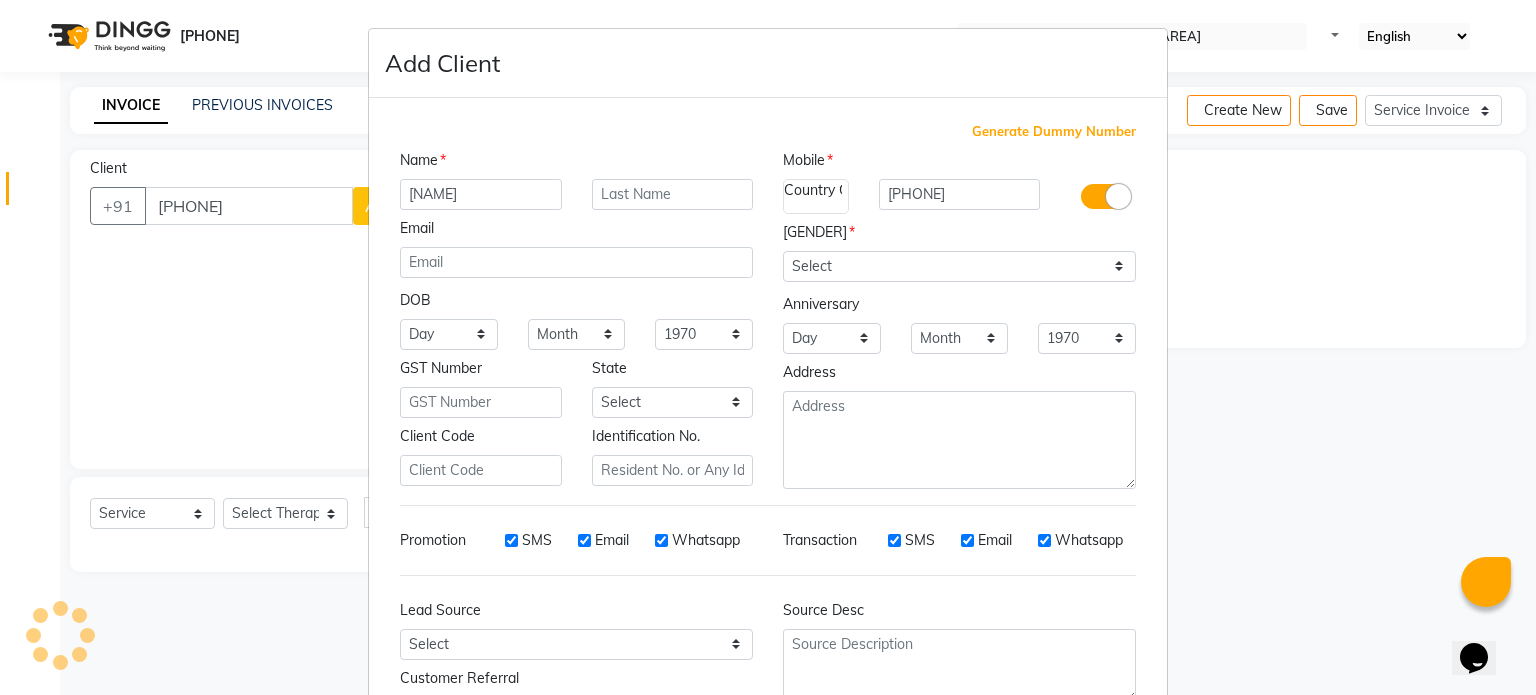 type on "[NAME]" 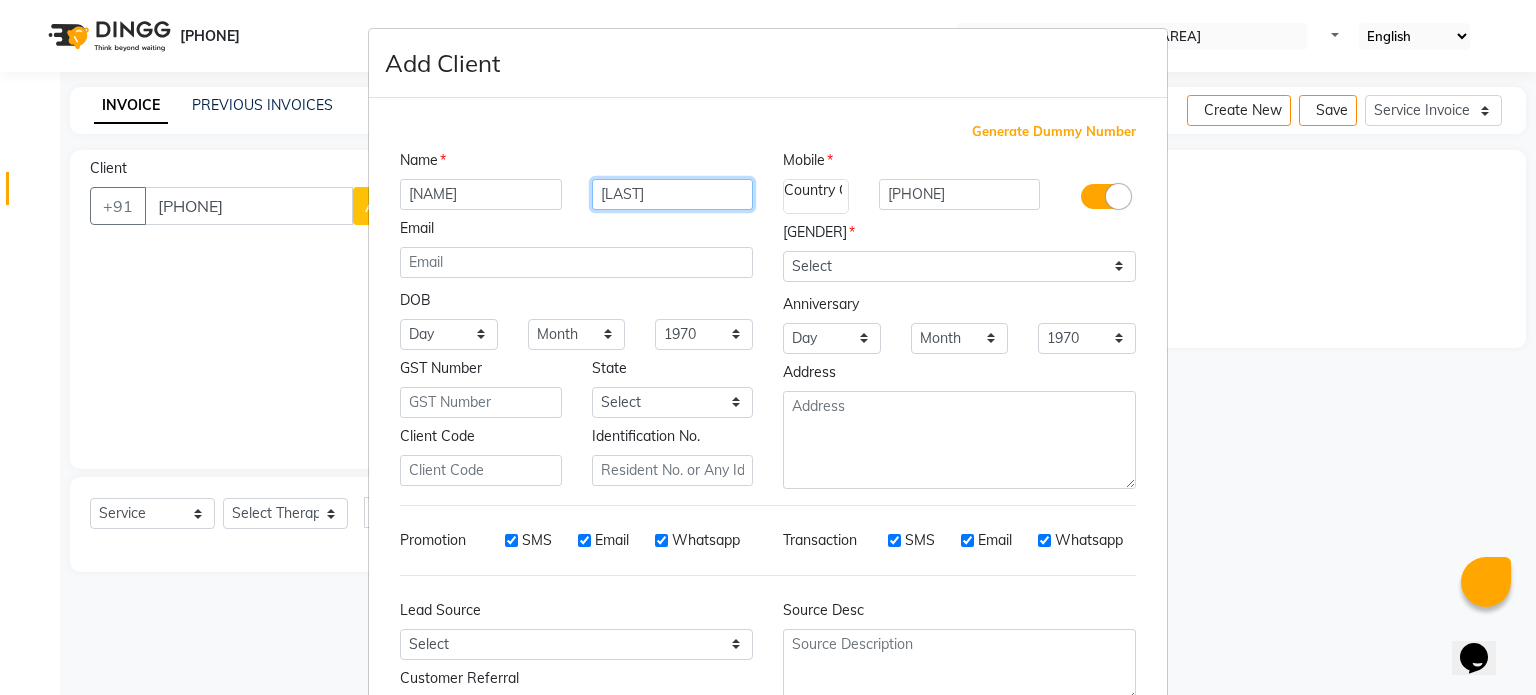 type on "[LAST]" 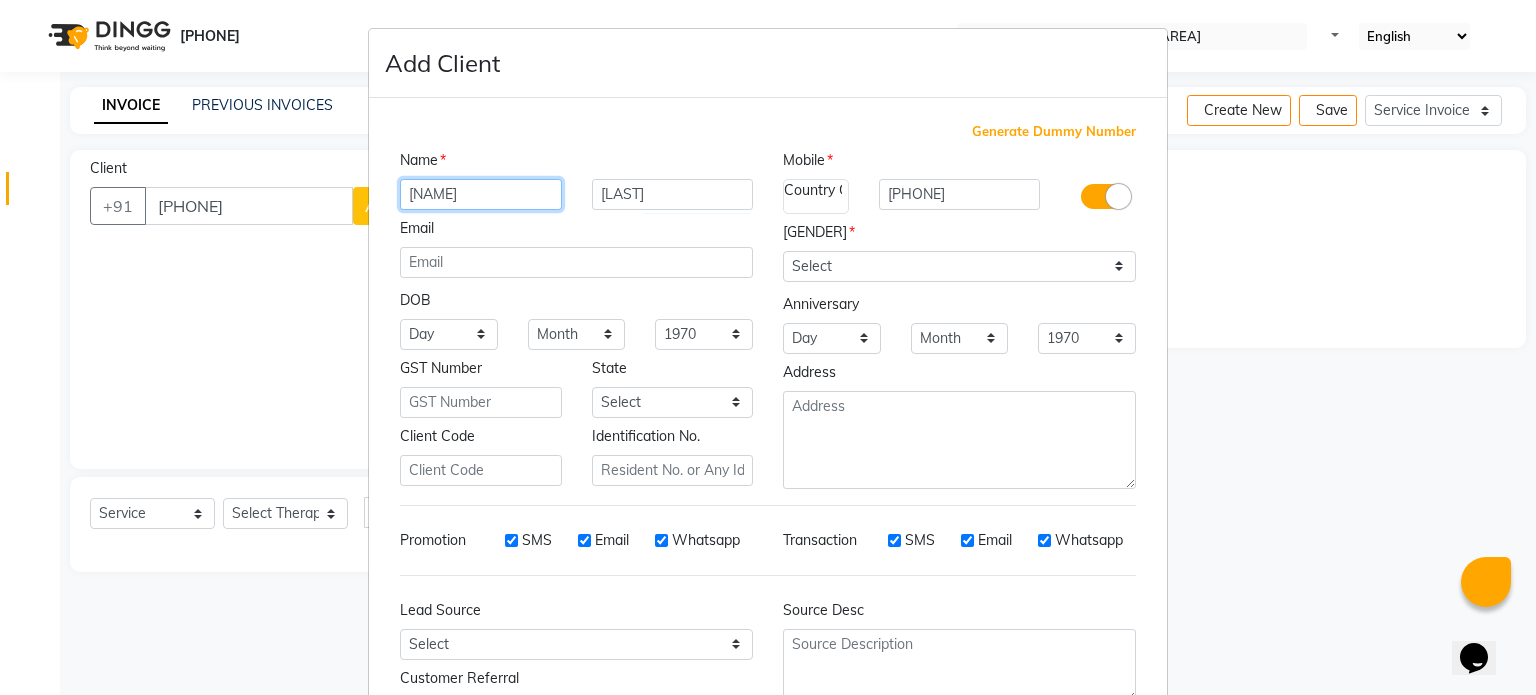 click on "[NAME]" at bounding box center (481, 194) 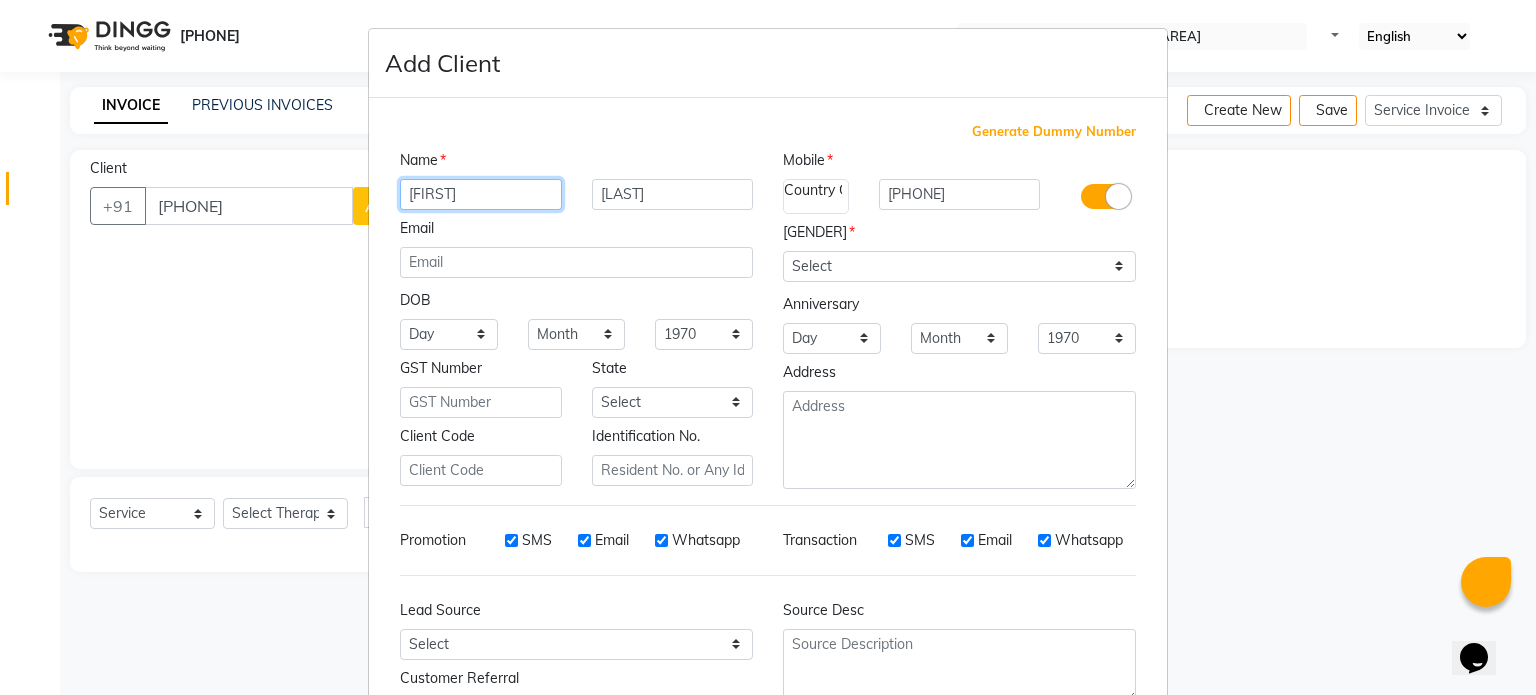 type on "[FIRST]" 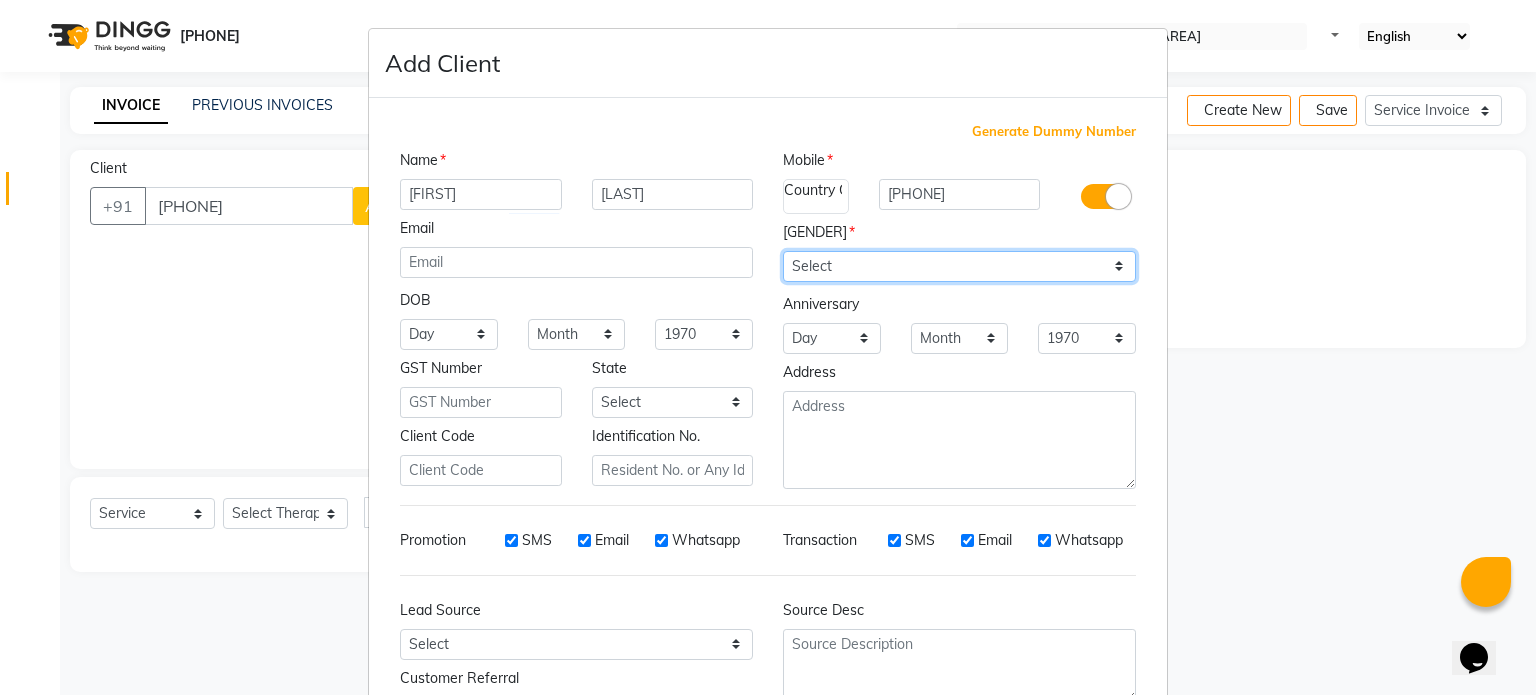 click on "Select Male Female Other Prefer Not To Say" at bounding box center [959, 266] 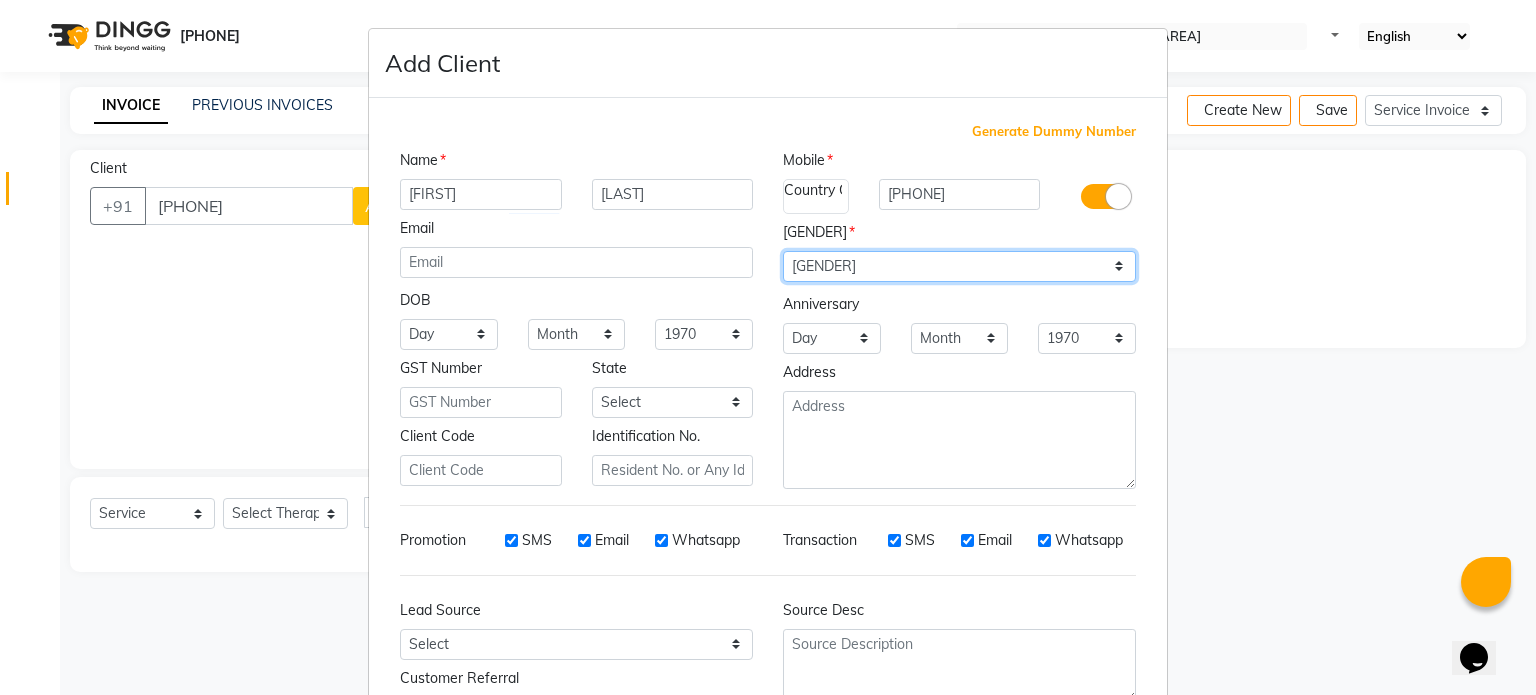 click on "Select Male Female Other Prefer Not To Say" at bounding box center [959, 266] 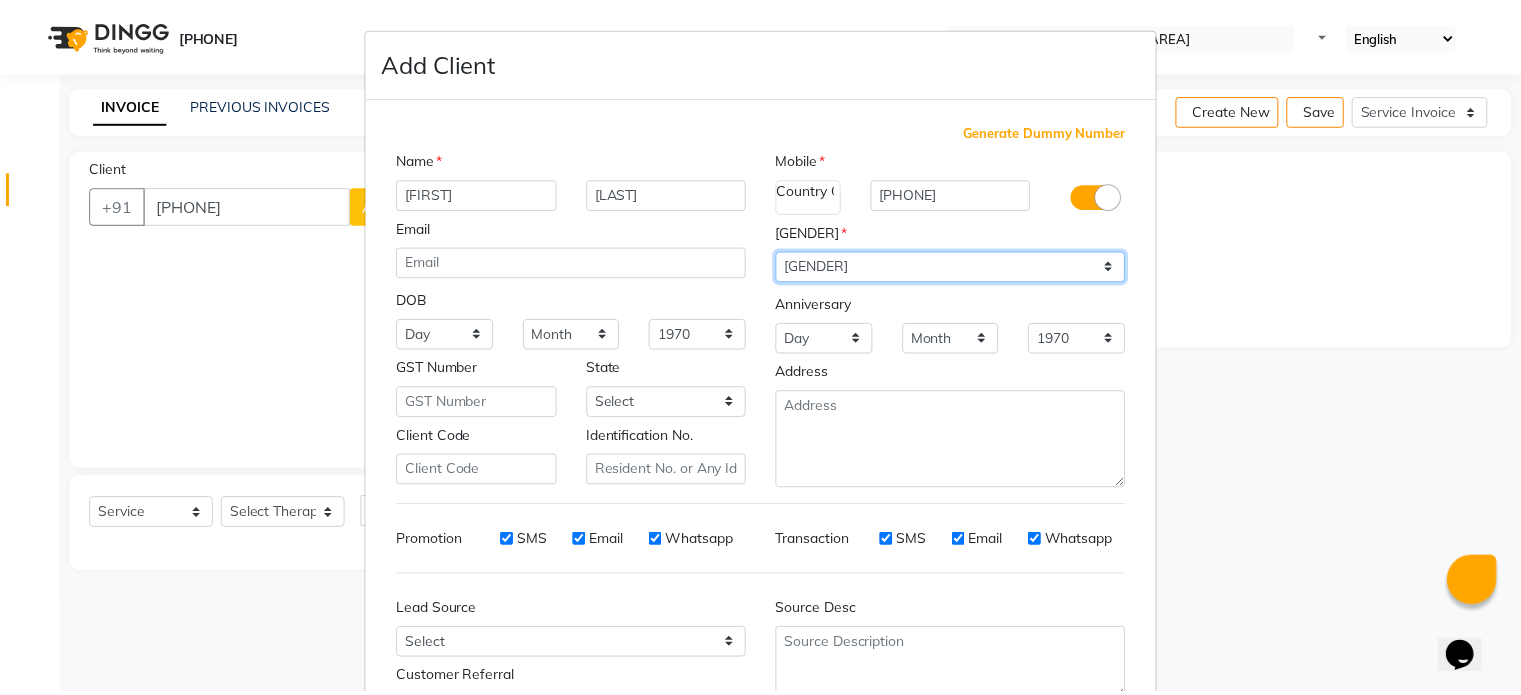 scroll, scrollTop: 161, scrollLeft: 0, axis: vertical 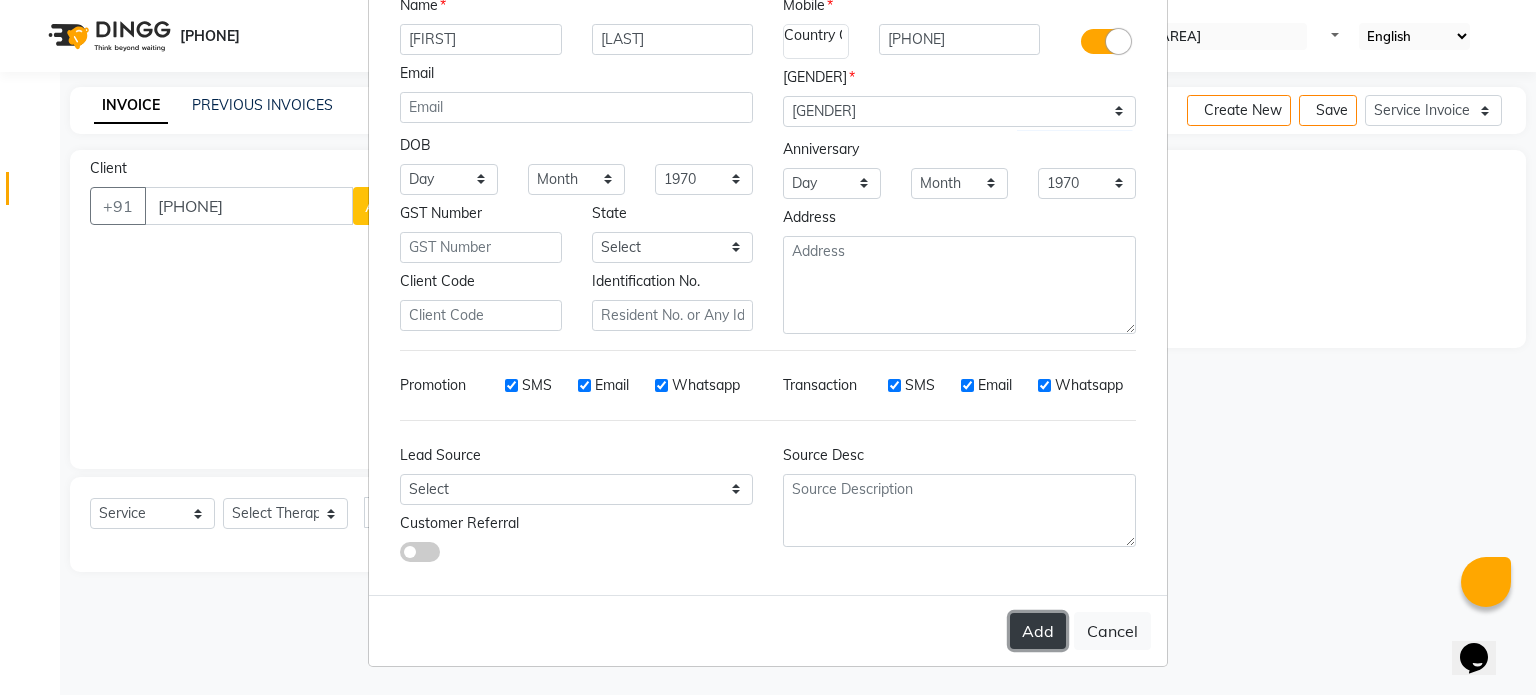 click on "Add" at bounding box center (1038, 631) 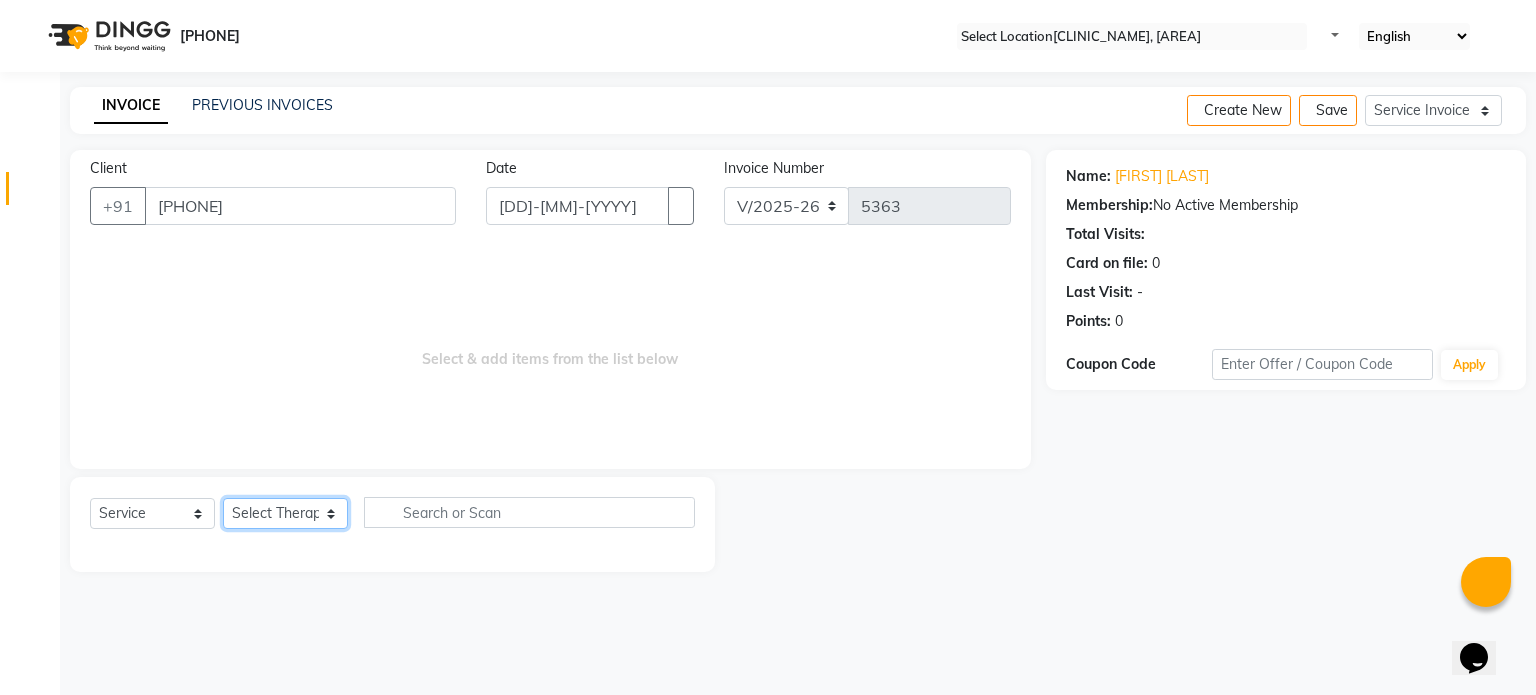 click on "Select Therapist Dr Durgesh Dr Harish Dr Ranjana Dr Saurabh Dr. Suraj Dr. Tejpal Mehlawat KUSHAL MOHIT SEMWAL Nancy Singhai Reception 1  Reception 2 Reception 3" at bounding box center (285, 513) 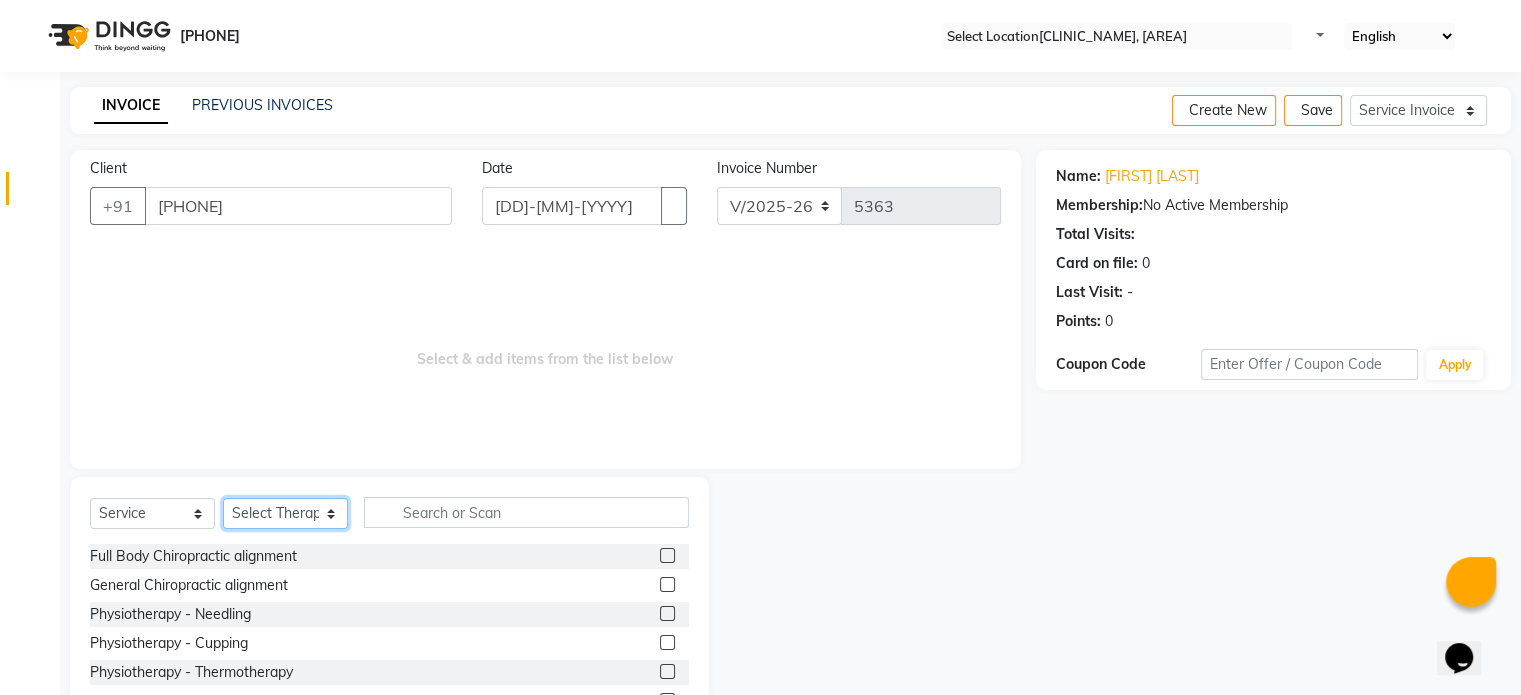 select on "20216" 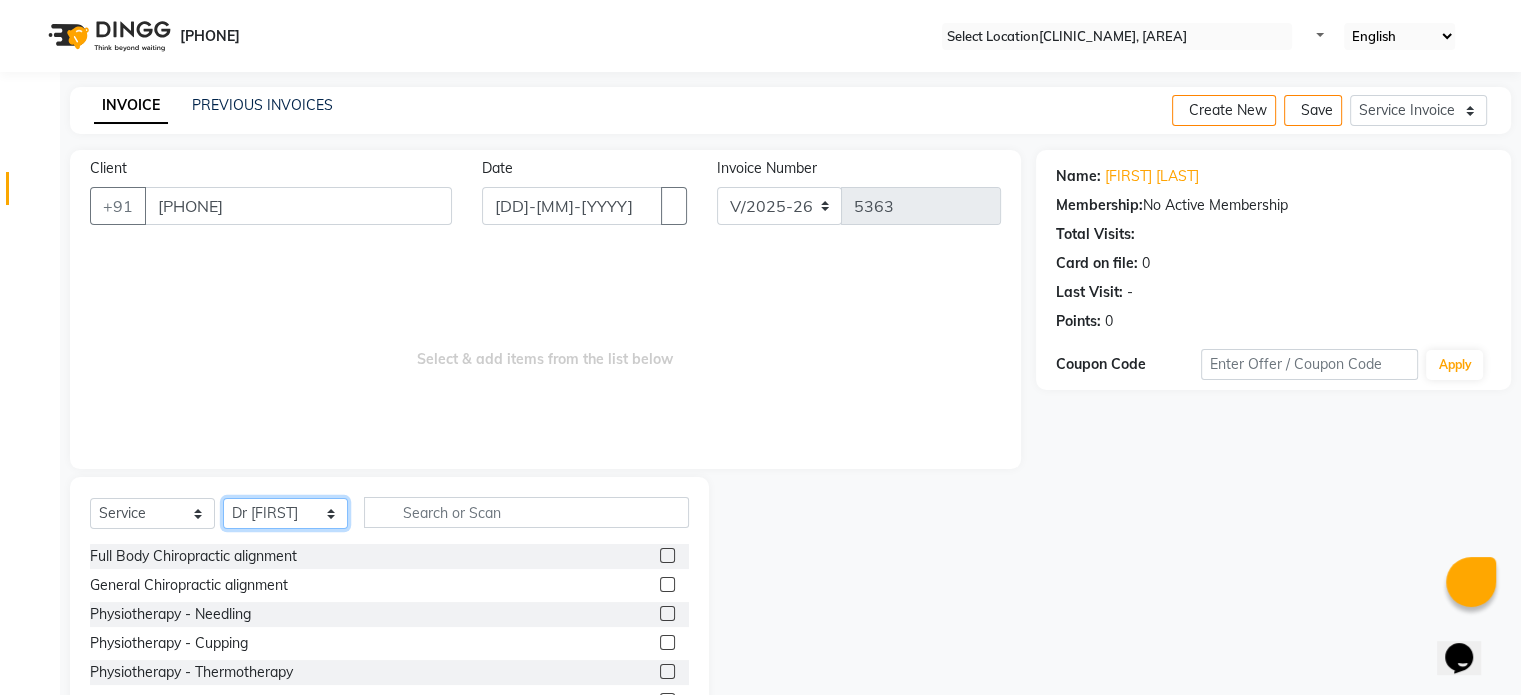 scroll, scrollTop: 119, scrollLeft: 0, axis: vertical 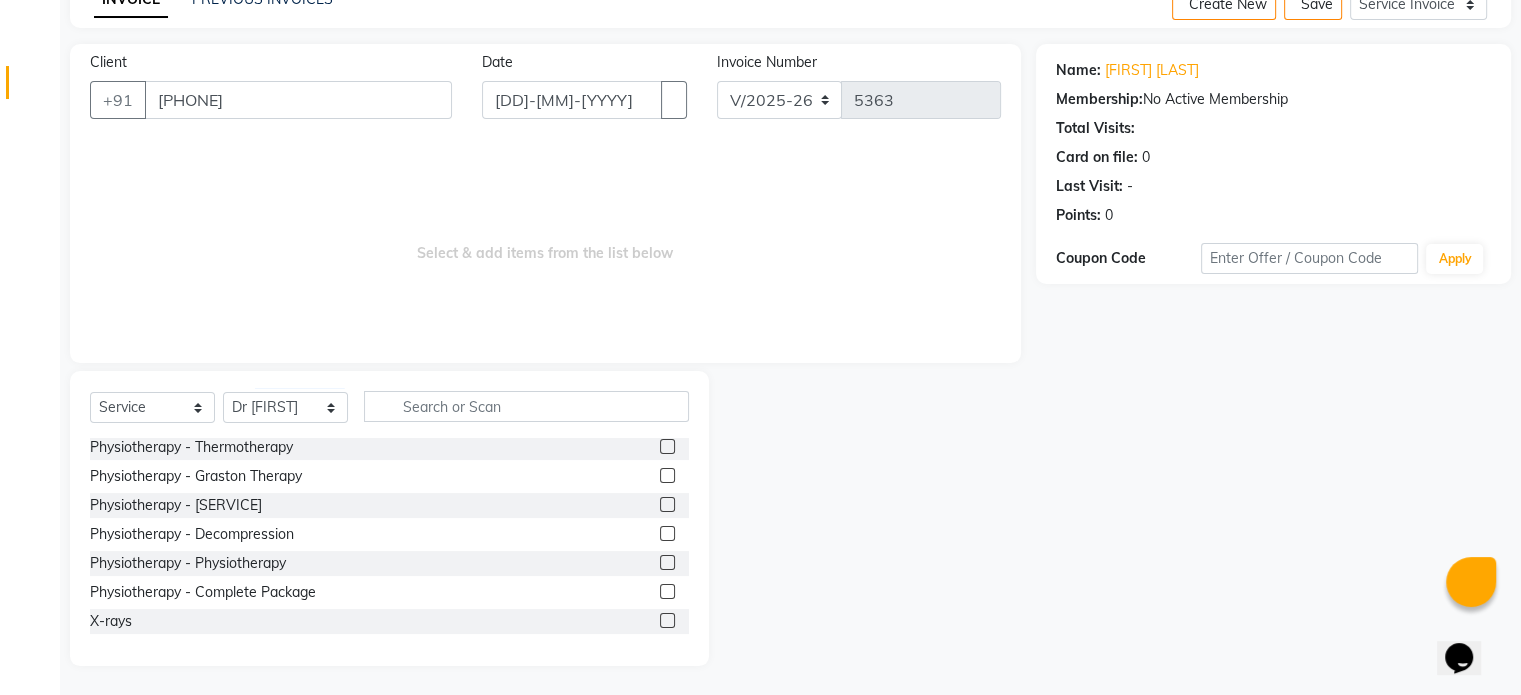 click at bounding box center [667, 591] 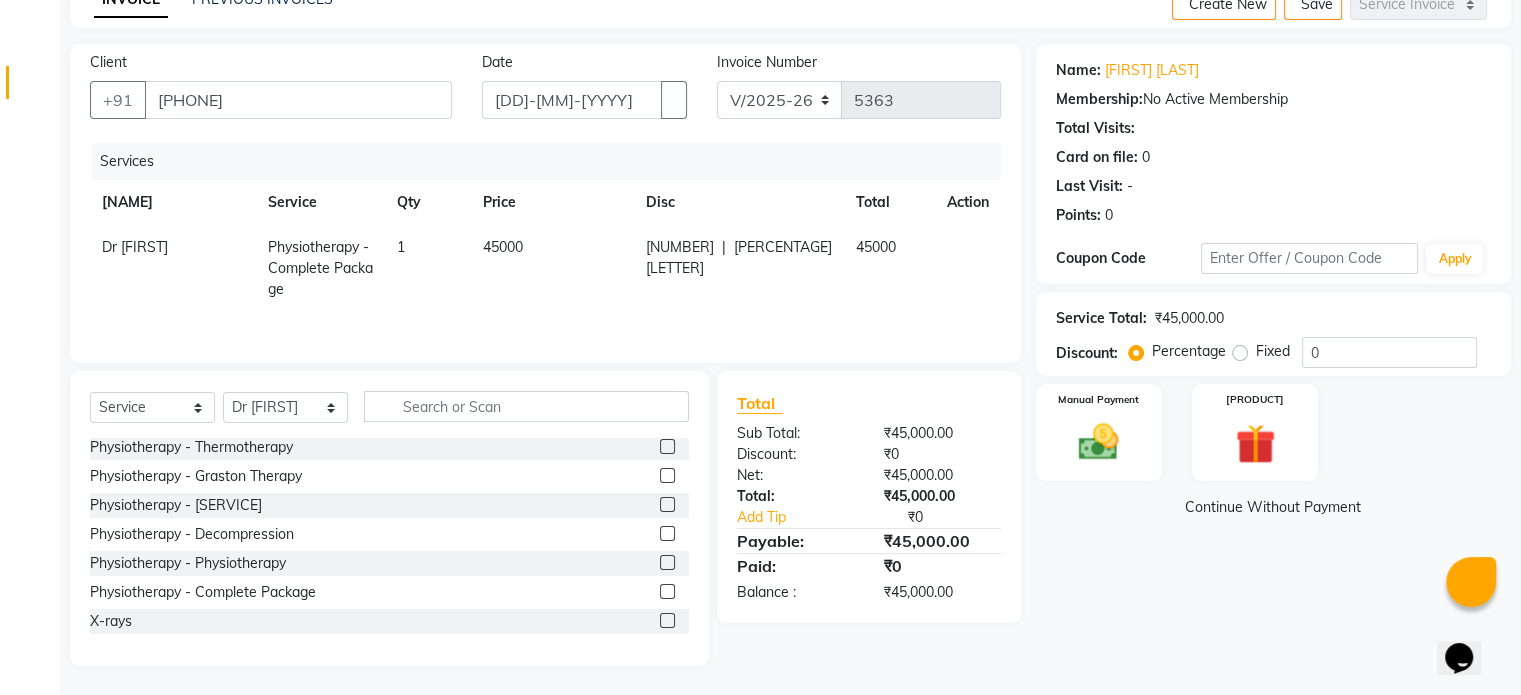 click on "45000" at bounding box center (552, 268) 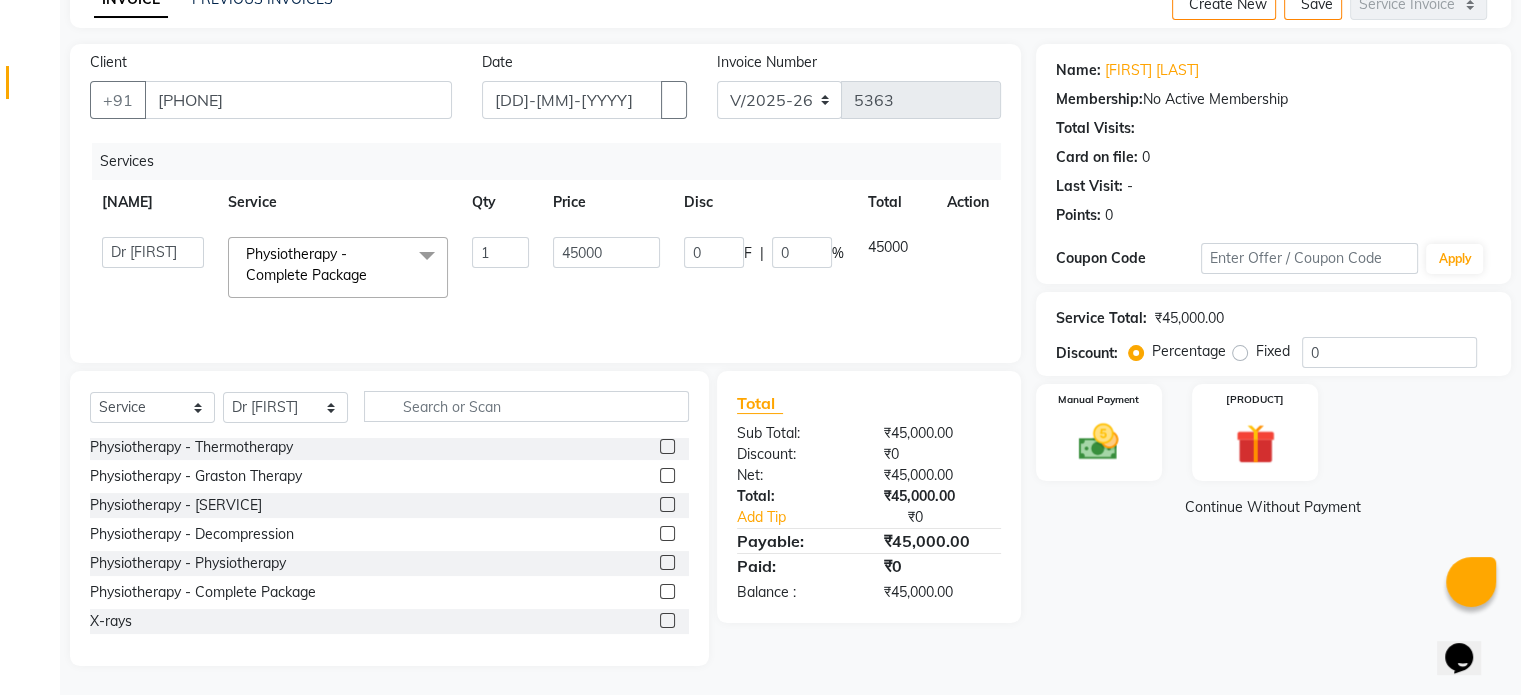 click on "45000" at bounding box center (501, 252) 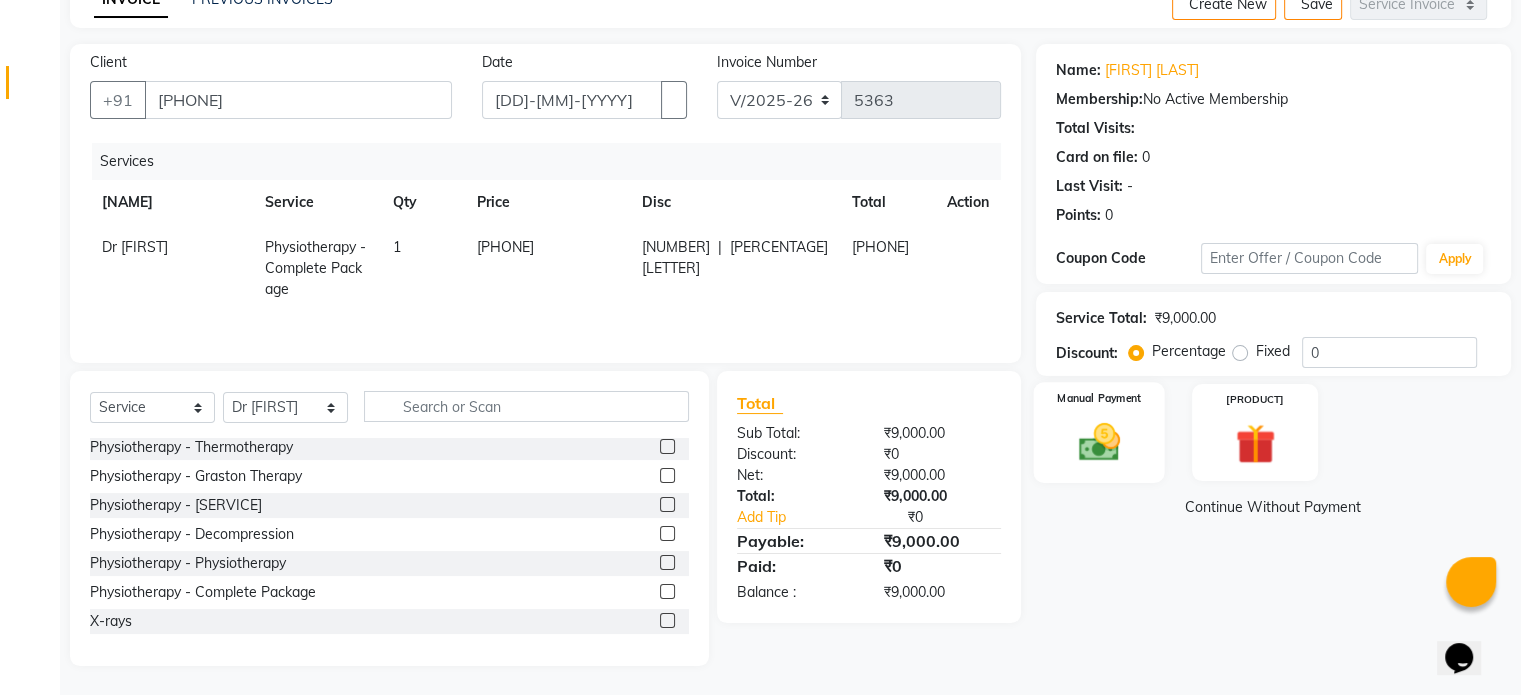 click on "Manual Payment" at bounding box center [1098, 432] 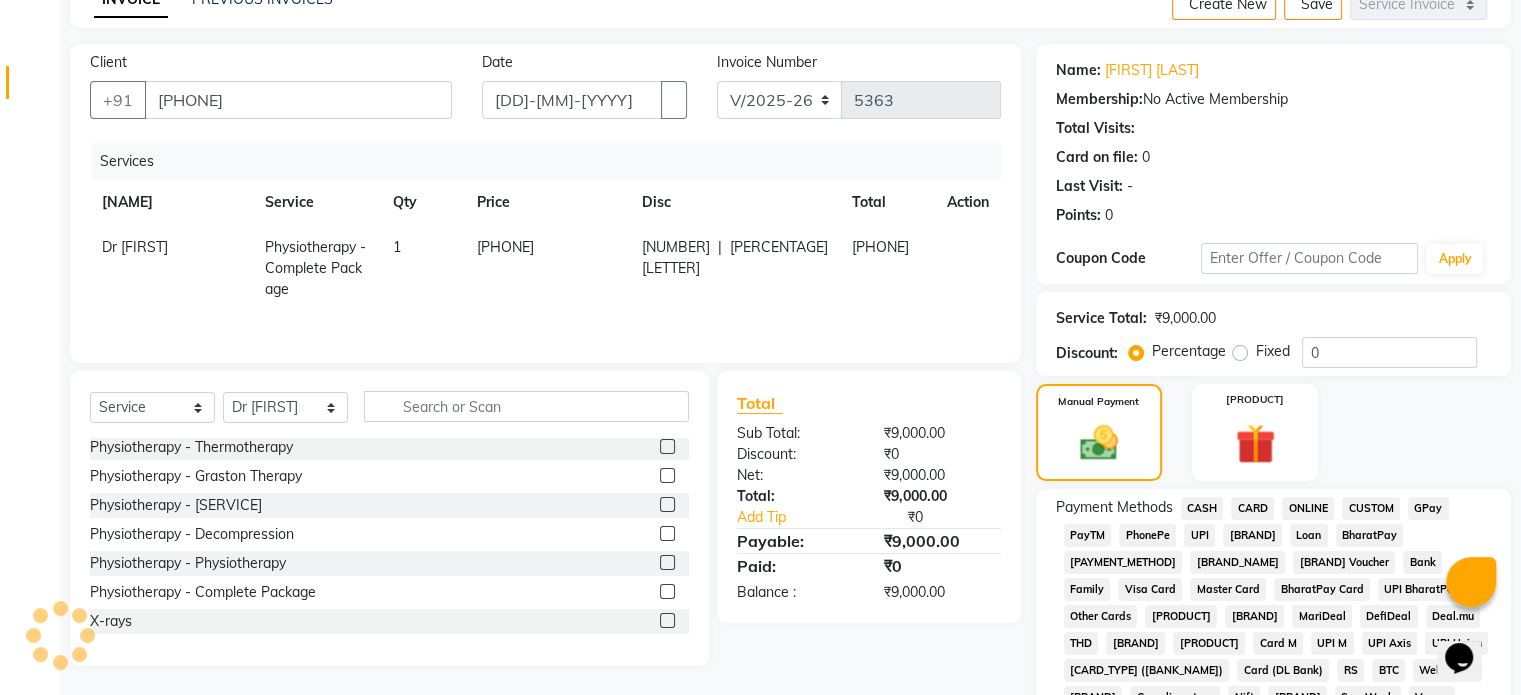 click on "UPI" at bounding box center (1202, 508) 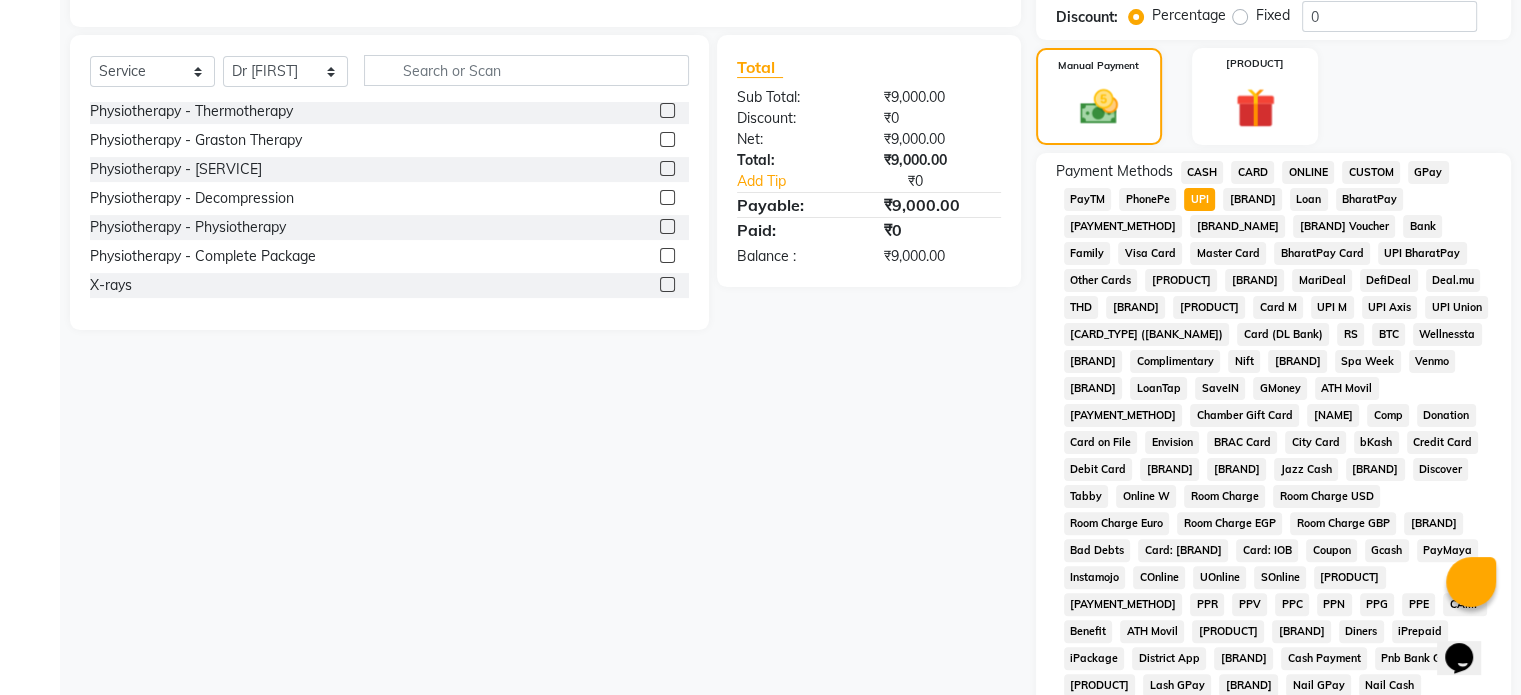 scroll, scrollTop: 652, scrollLeft: 0, axis: vertical 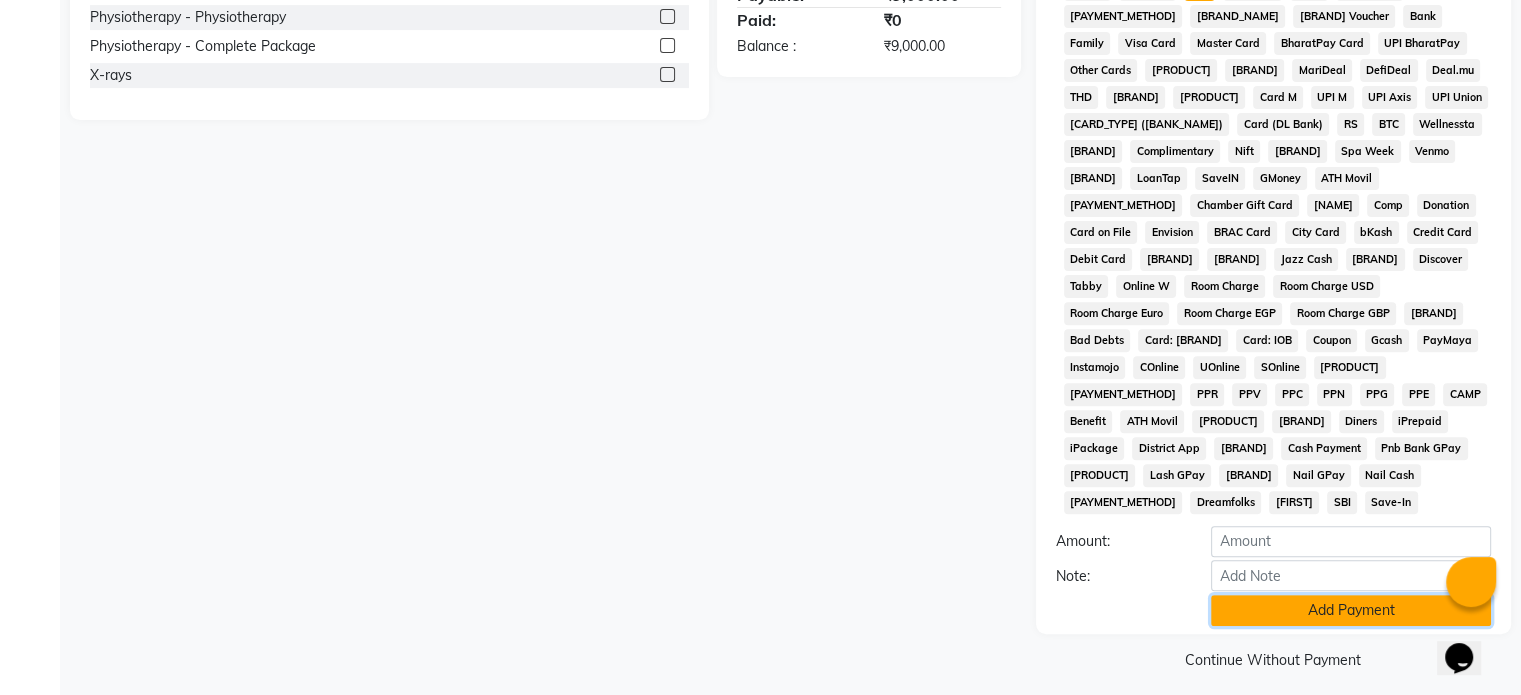 click on "Add Payment" at bounding box center [1351, 610] 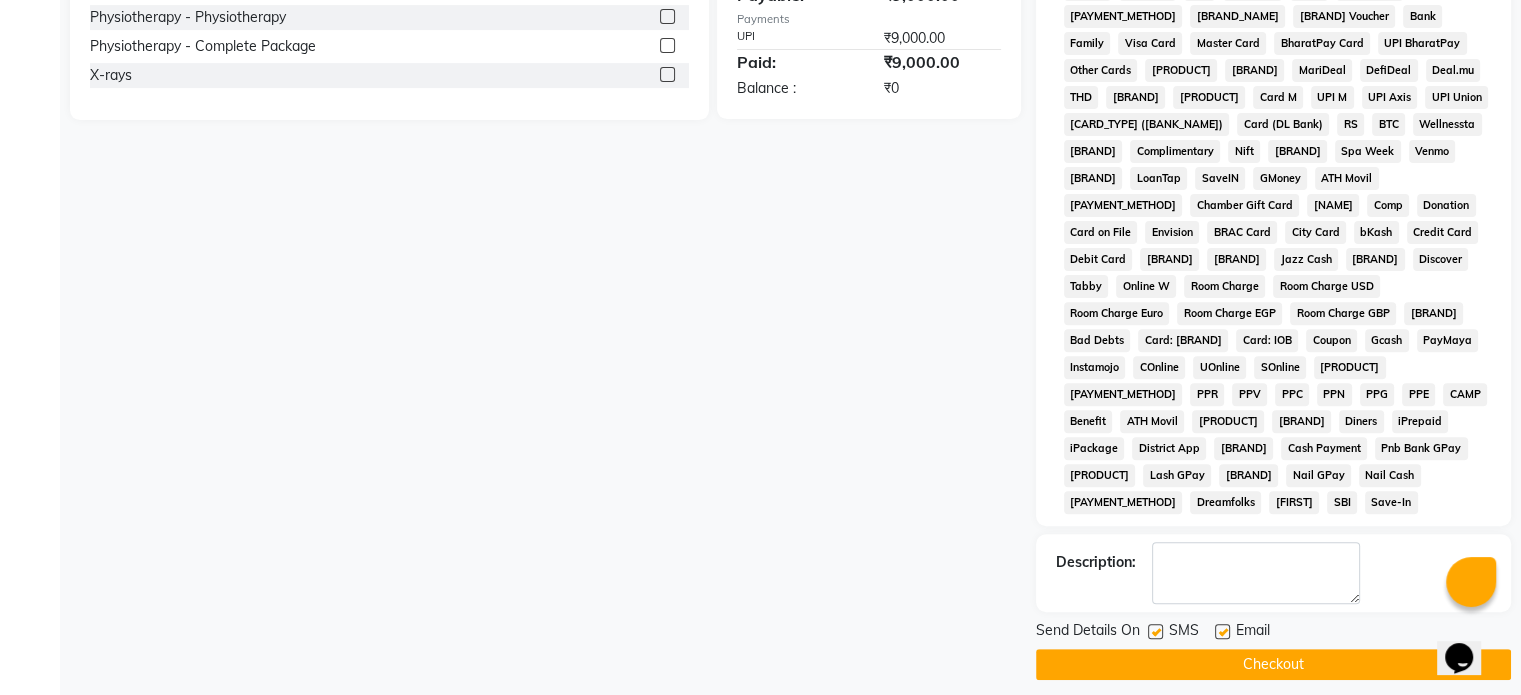 click at bounding box center (1222, 631) 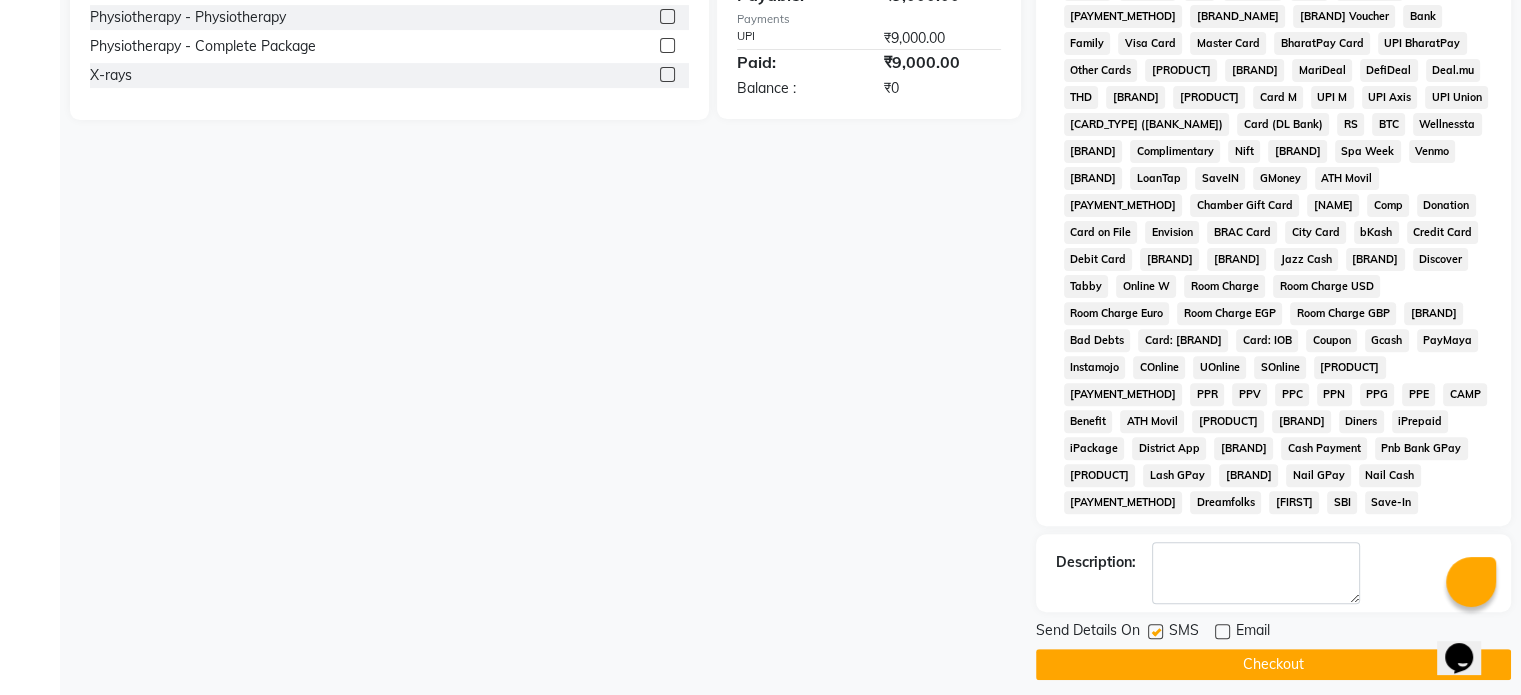 click at bounding box center [1155, 631] 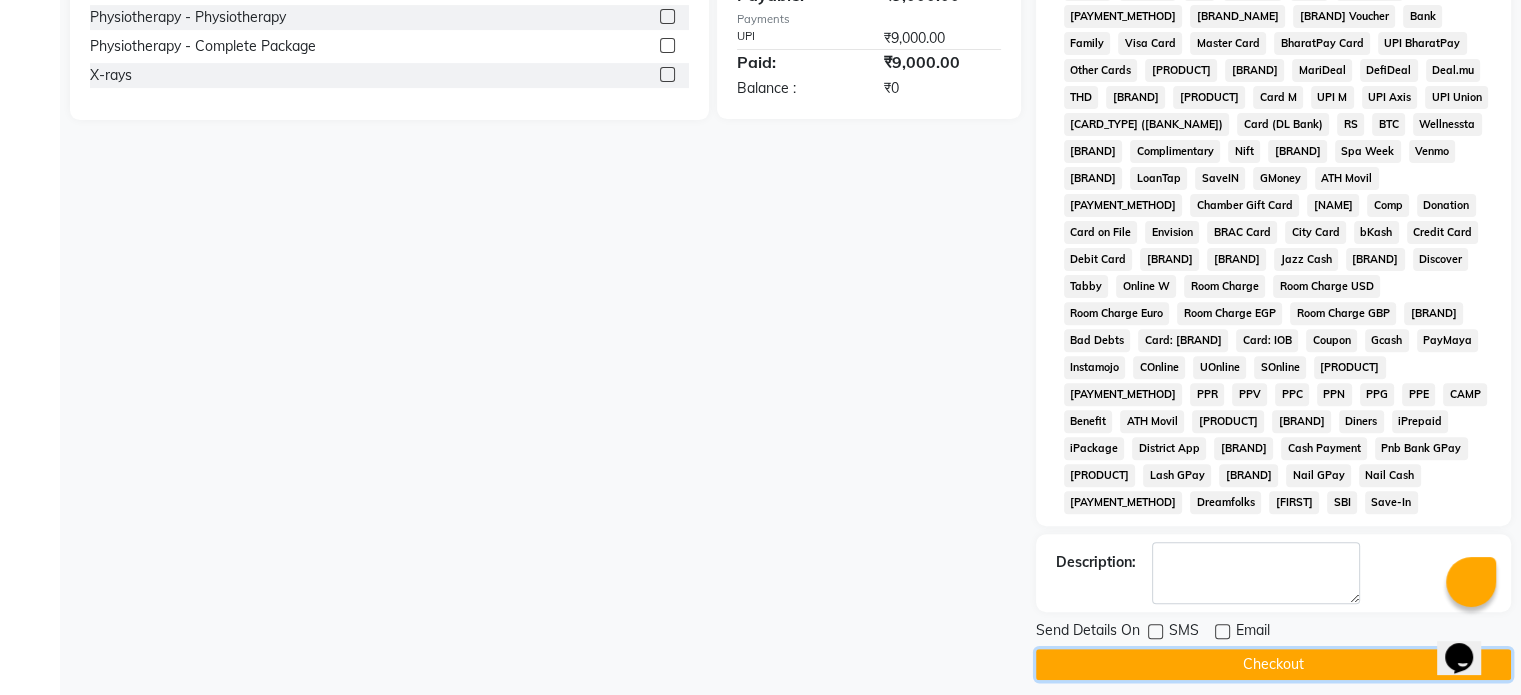click on "Checkout" at bounding box center [1273, 664] 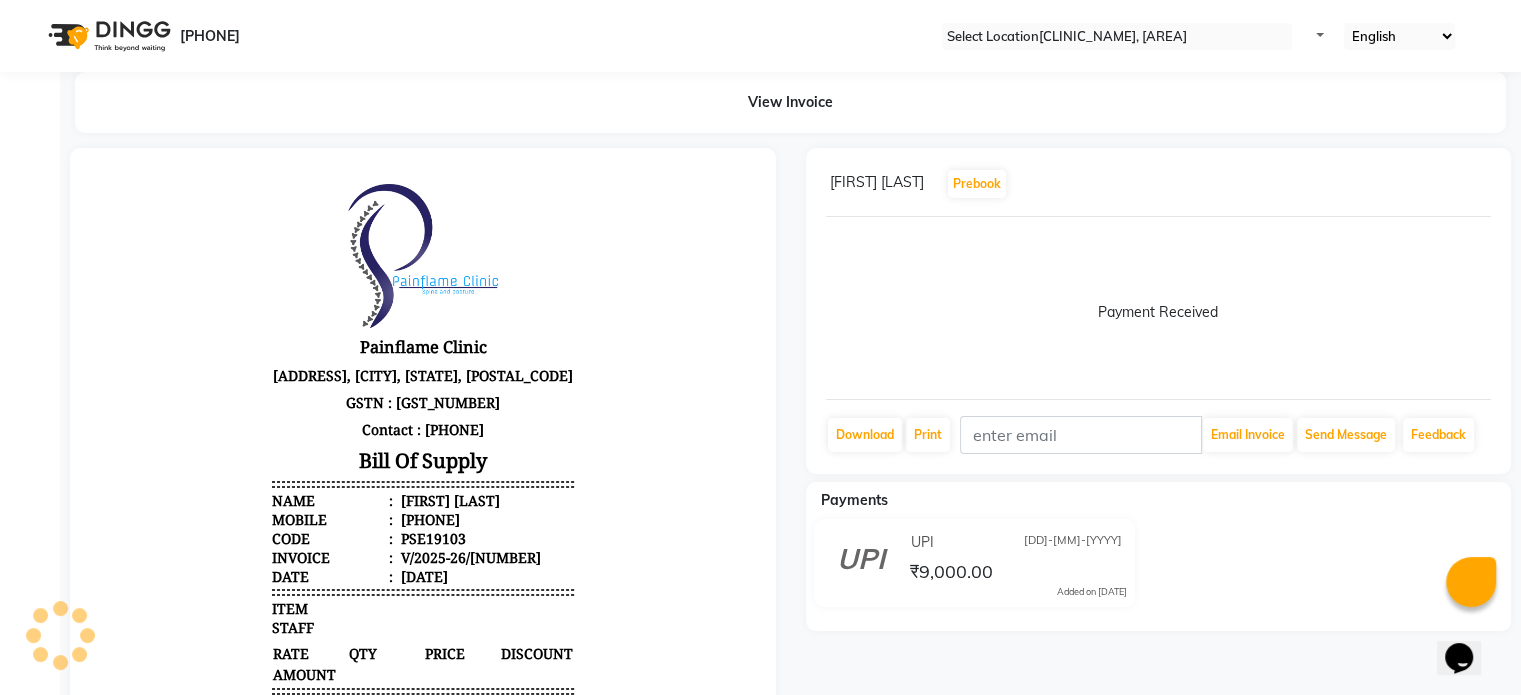 scroll, scrollTop: 0, scrollLeft: 0, axis: both 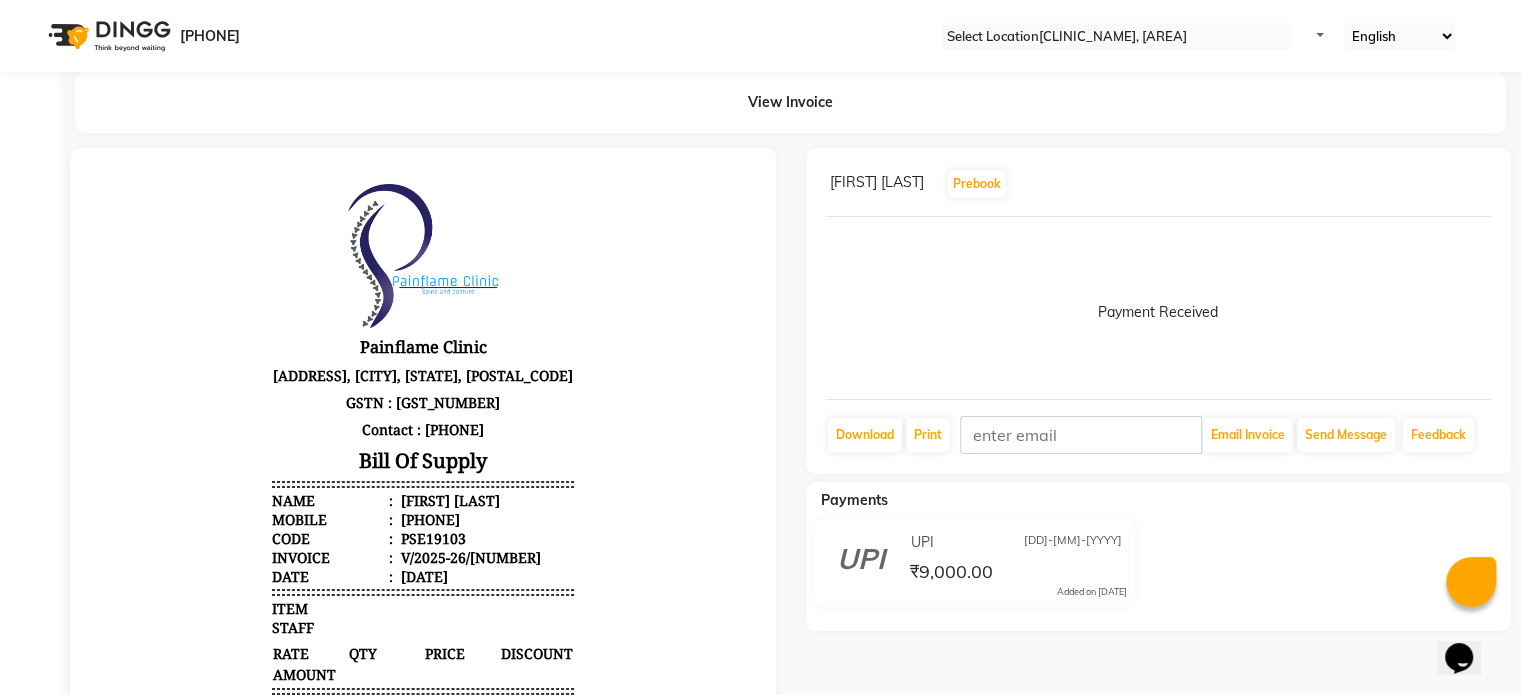 click on "Invoice" at bounding box center (30, 188) 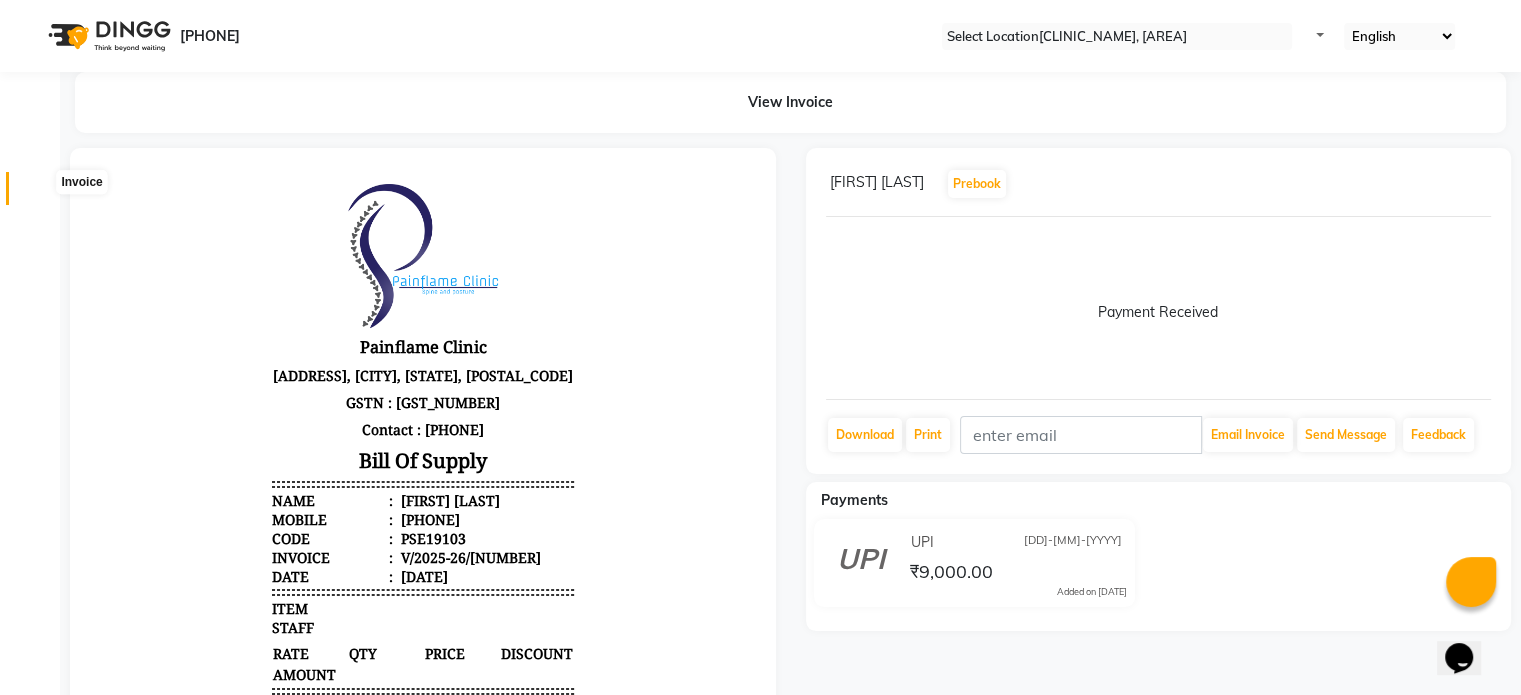 click at bounding box center [38, 193] 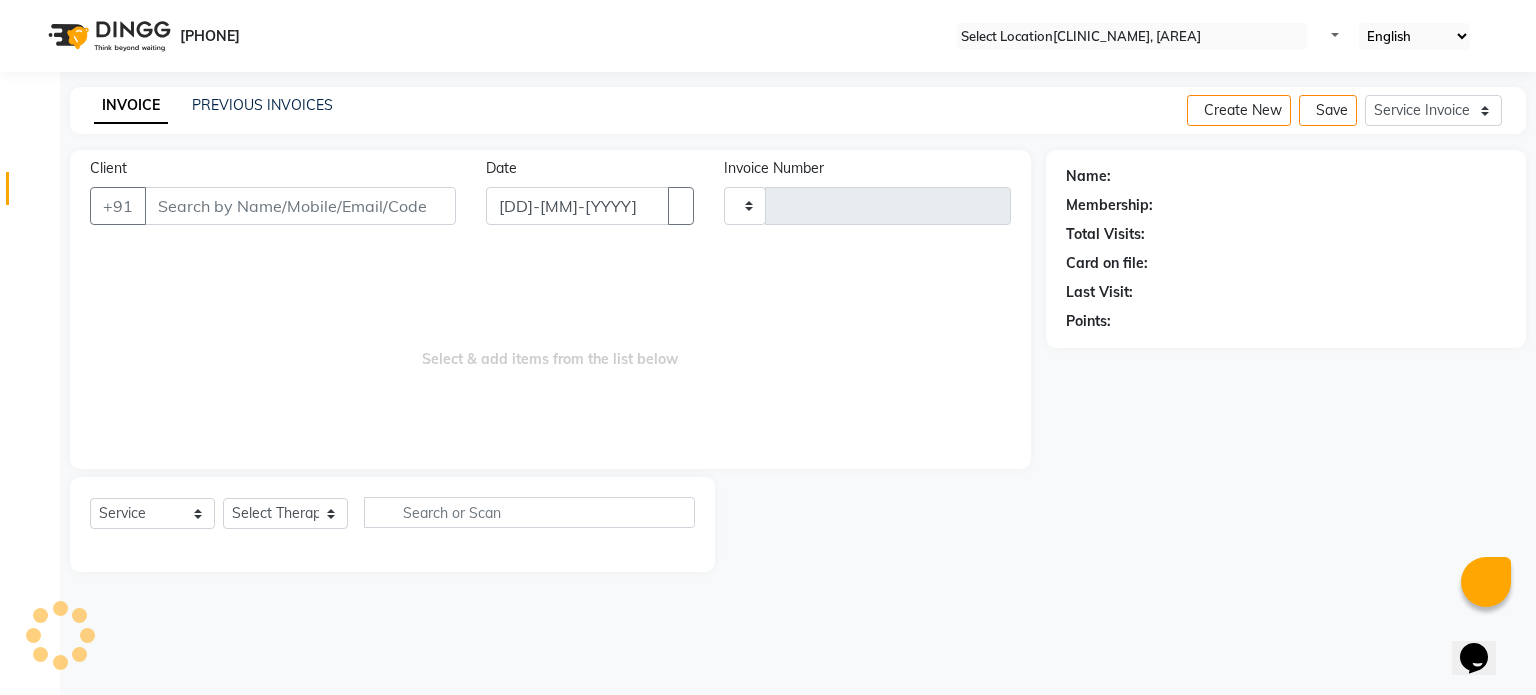 click on "Client" at bounding box center [300, 206] 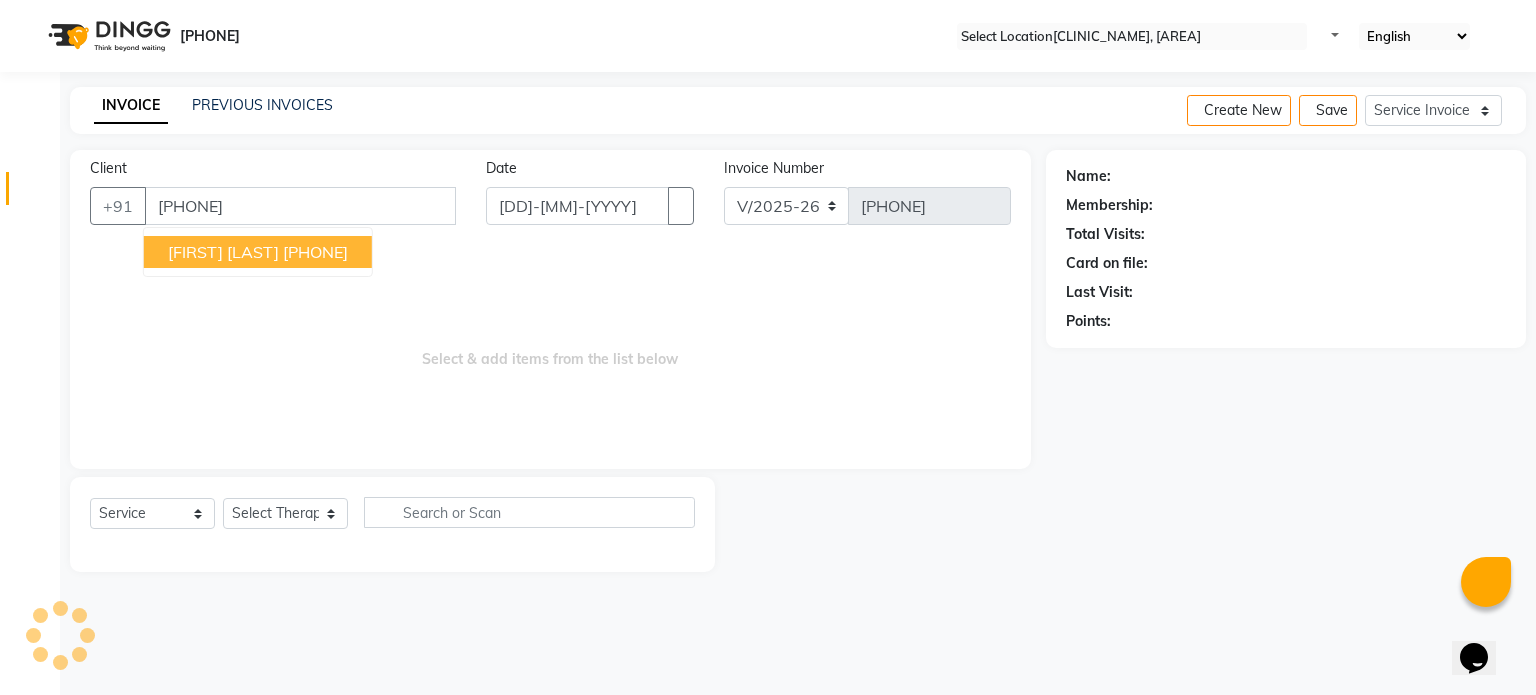 type on "[PHONE]" 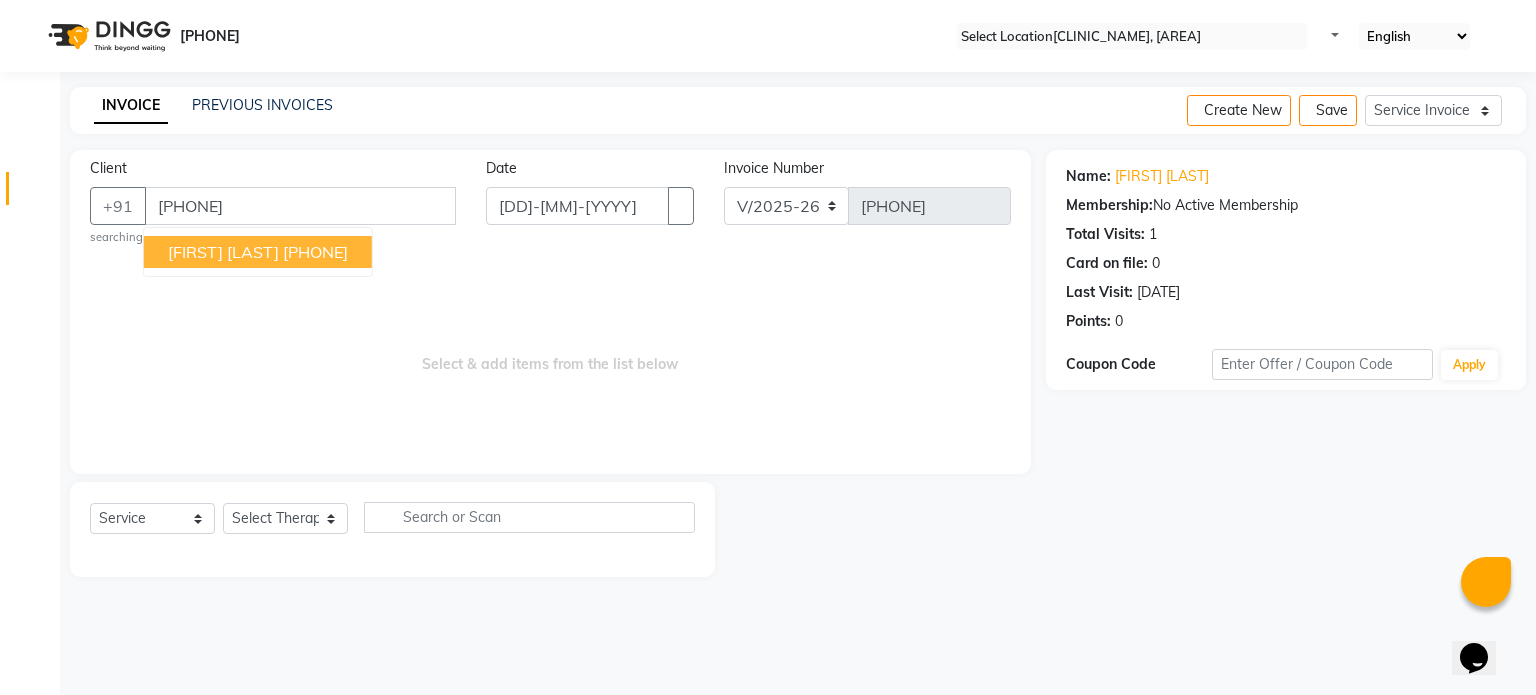 drag, startPoint x: 275, startPoint y: 246, endPoint x: 258, endPoint y: 527, distance: 281.51376 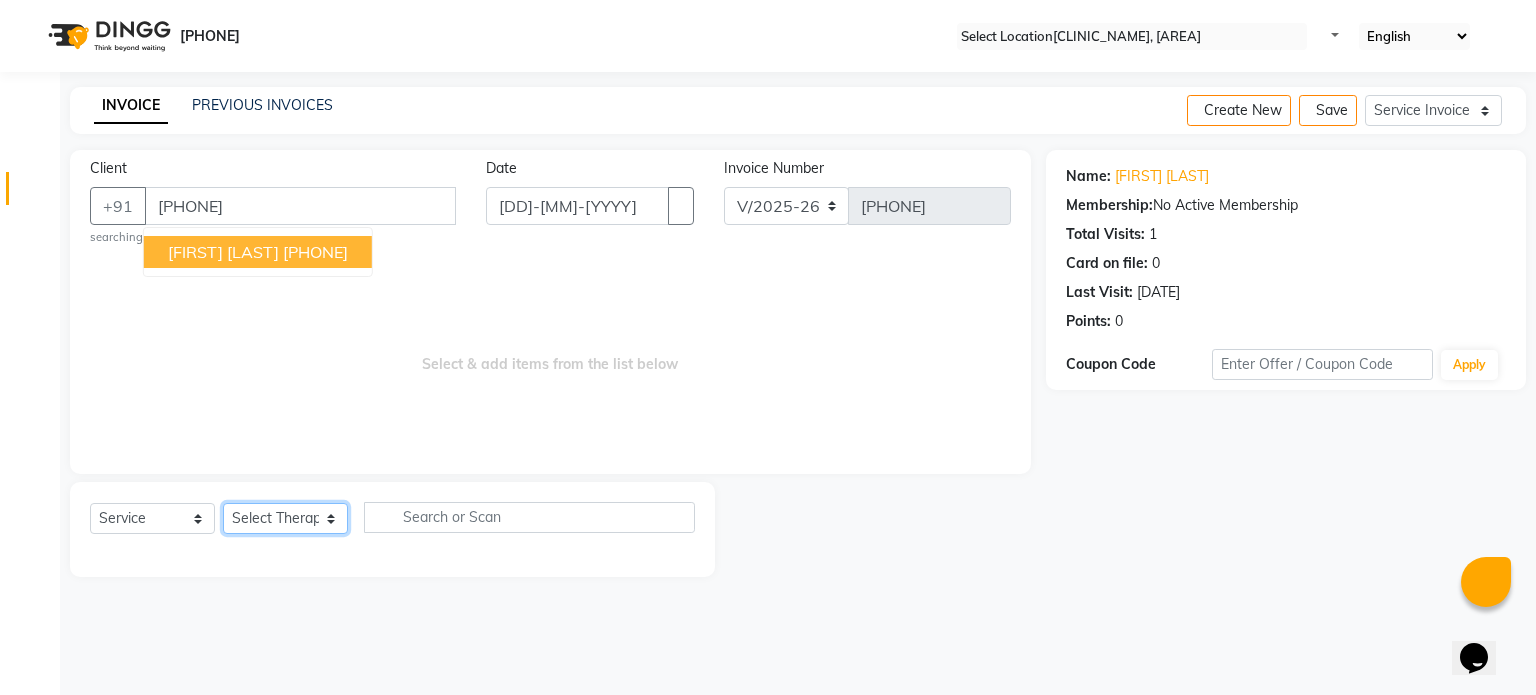 click on "Select Therapist Dr Durgesh Dr Harish Dr Ranjana Dr Saurabh Dr. Suraj Dr. Tejpal Mehlawat KUSHAL MOHIT SEMWAL Nancy Singhai Reception 1  Reception 2 Reception 3" at bounding box center [285, 518] 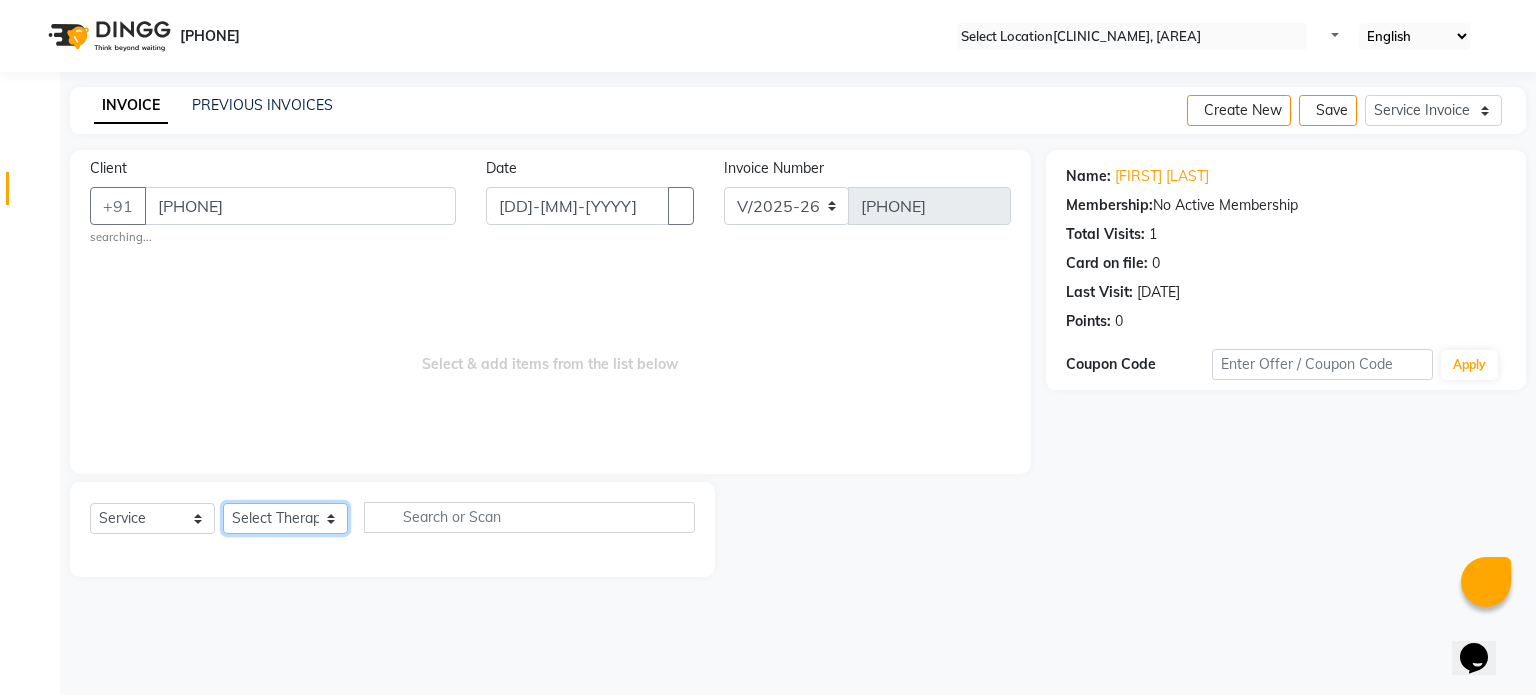 select on "20216" 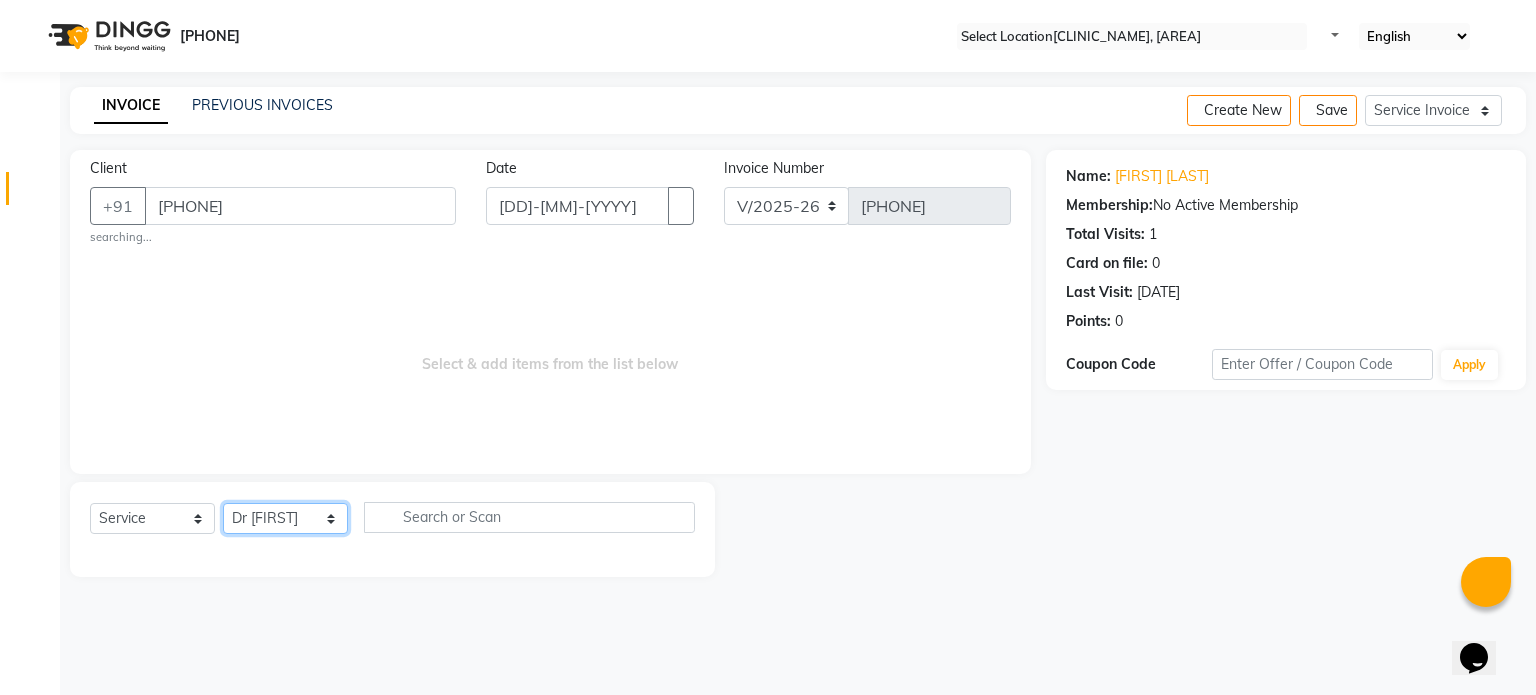 click on "Select Therapist Dr Durgesh Dr Harish Dr Ranjana Dr Saurabh Dr. Suraj Dr. Tejpal Mehlawat KUSHAL MOHIT SEMWAL Nancy Singhai Reception 1  Reception 2 Reception 3" at bounding box center (285, 518) 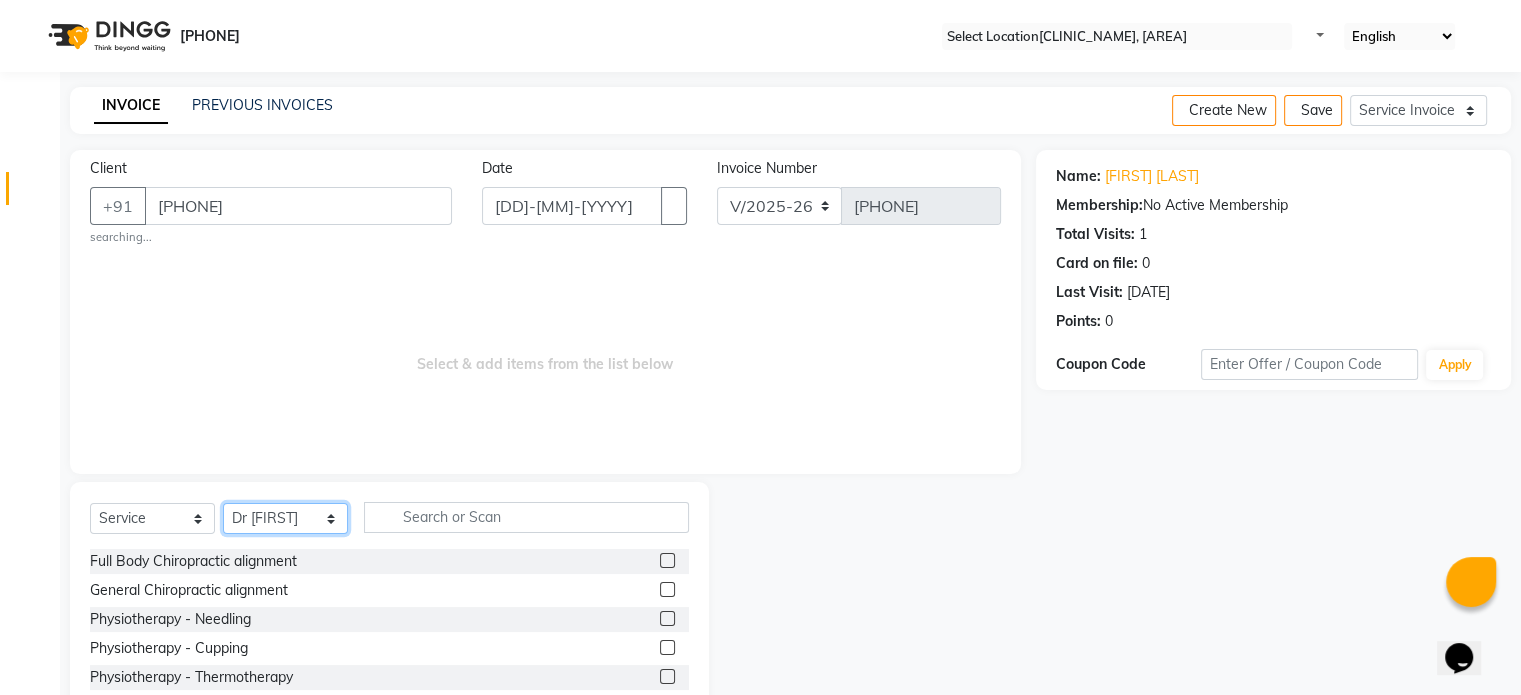scroll, scrollTop: 118, scrollLeft: 0, axis: vertical 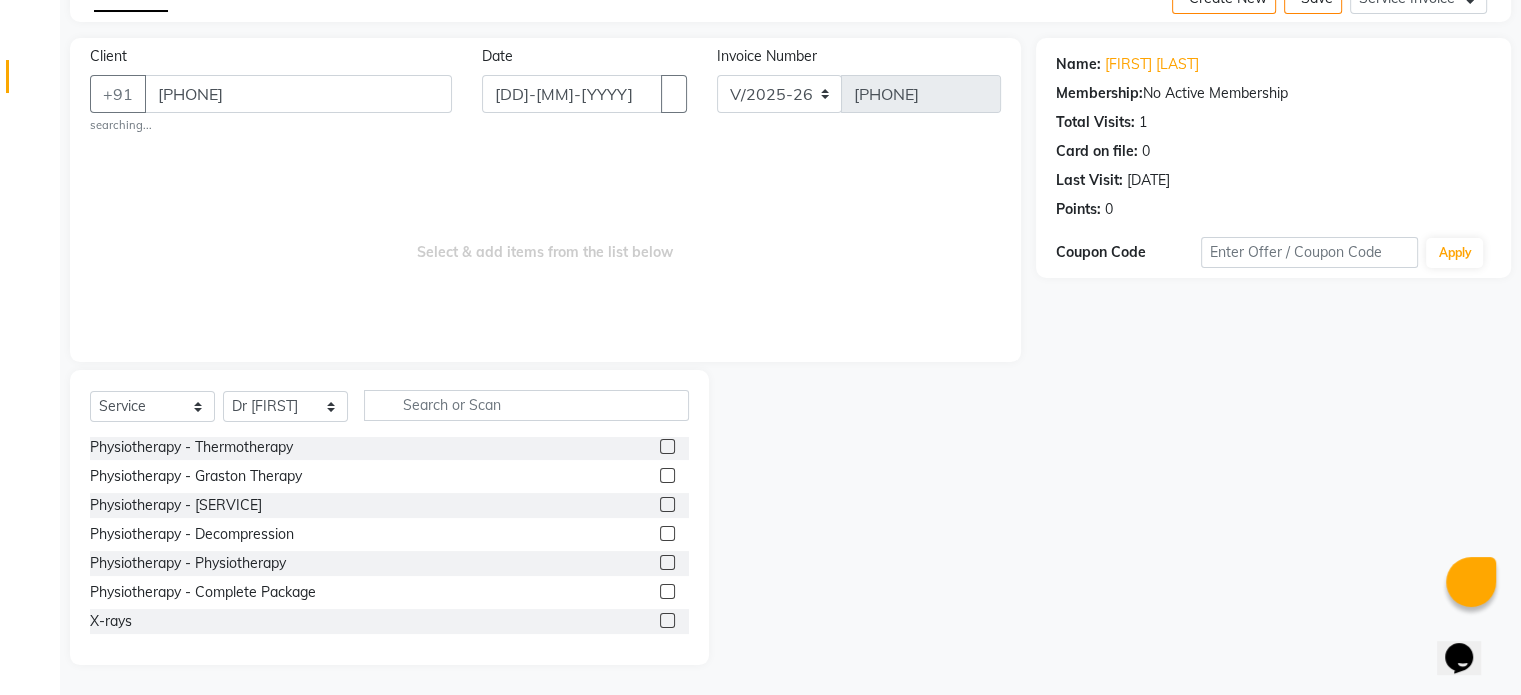 click on "Physiotherapy - Complete Package" at bounding box center (389, 592) 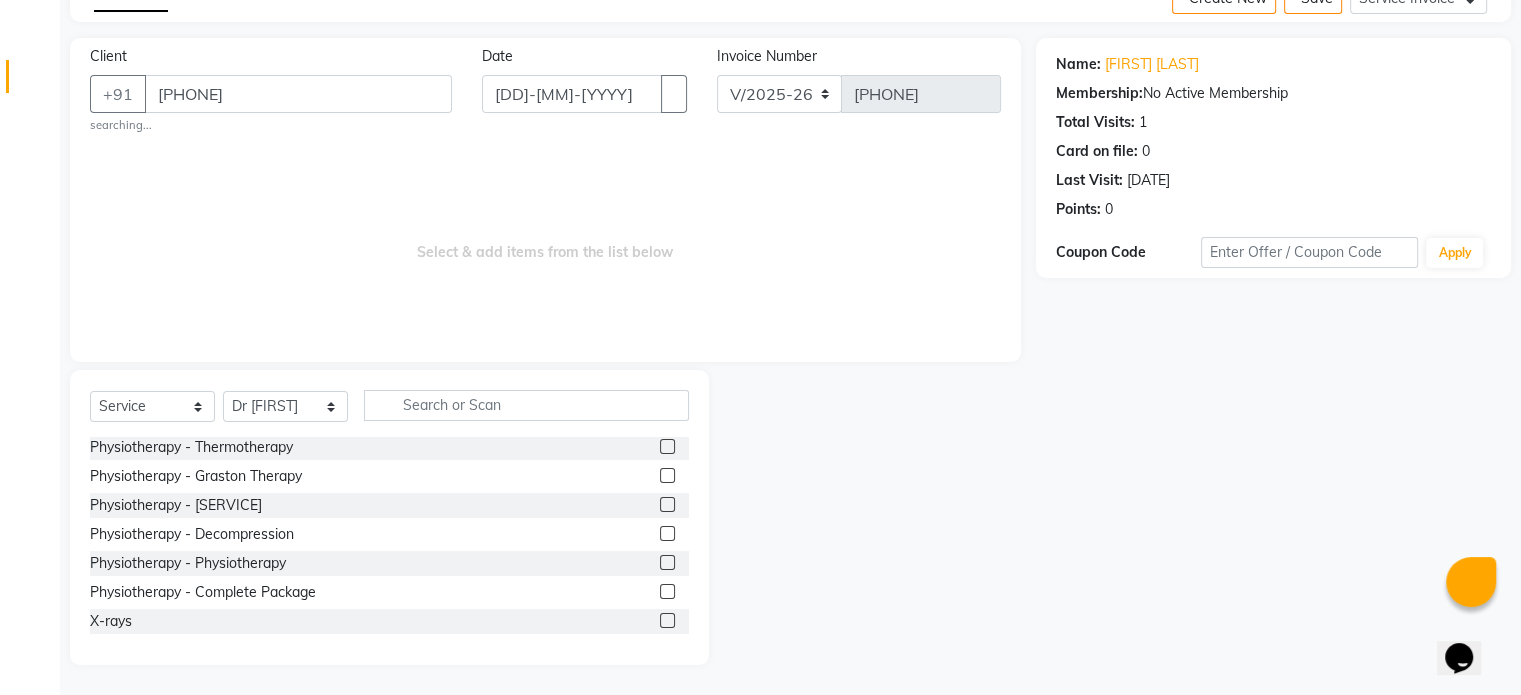click at bounding box center (667, 591) 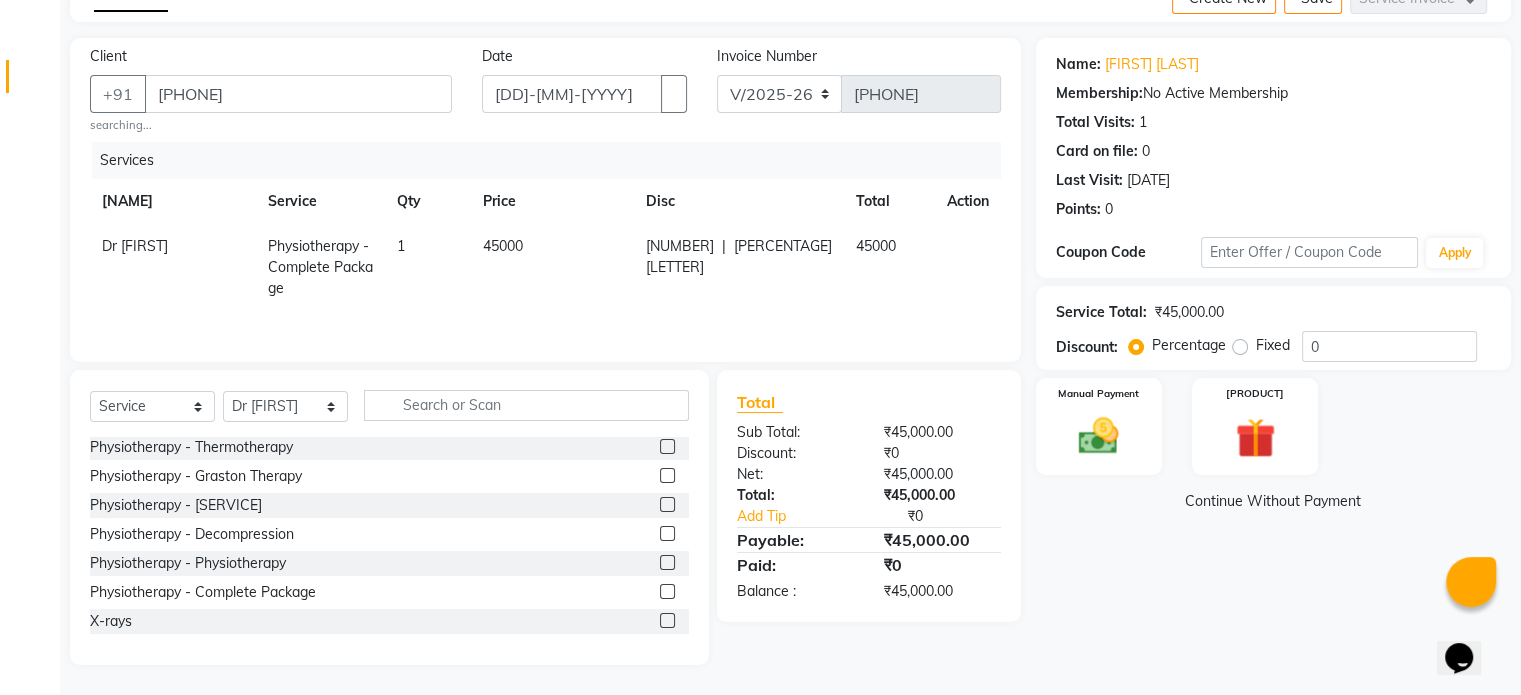 click on "45000" at bounding box center [552, 267] 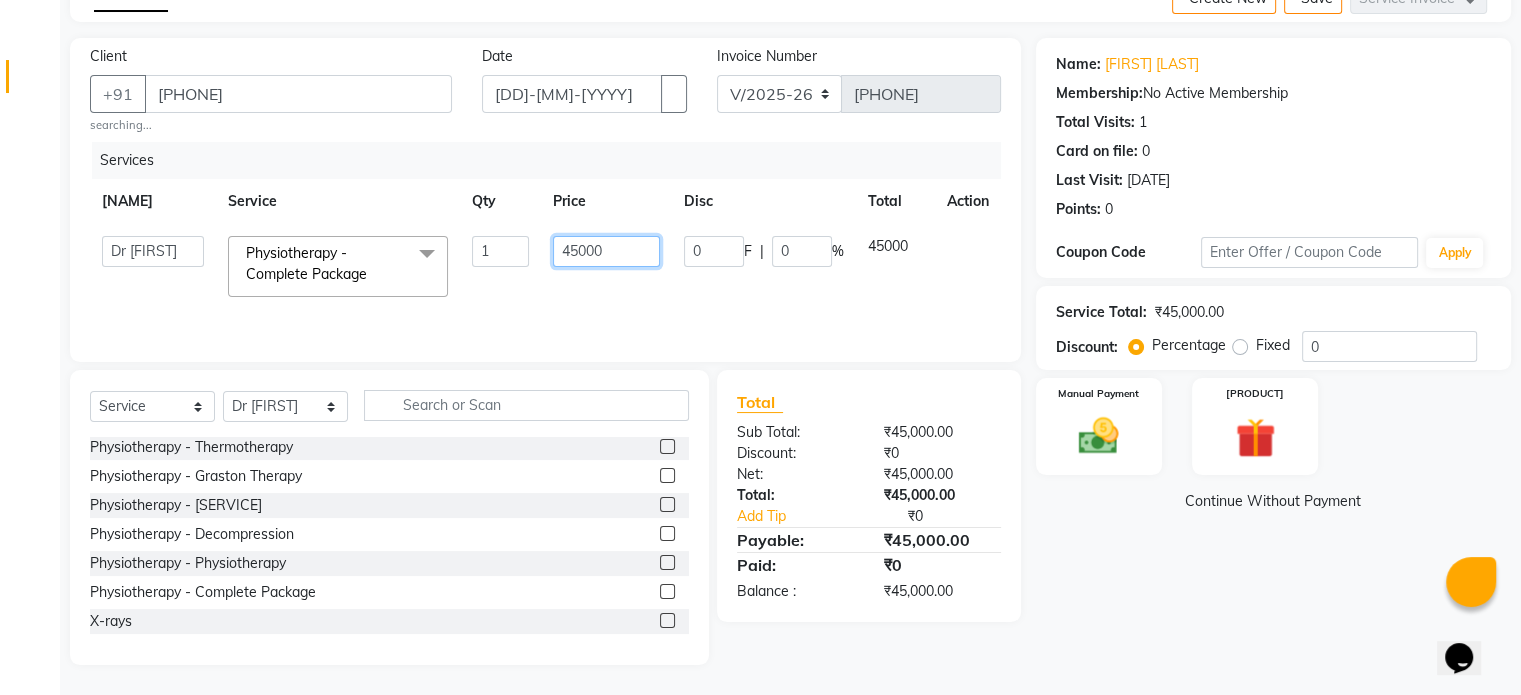 click on "45000" at bounding box center [501, 251] 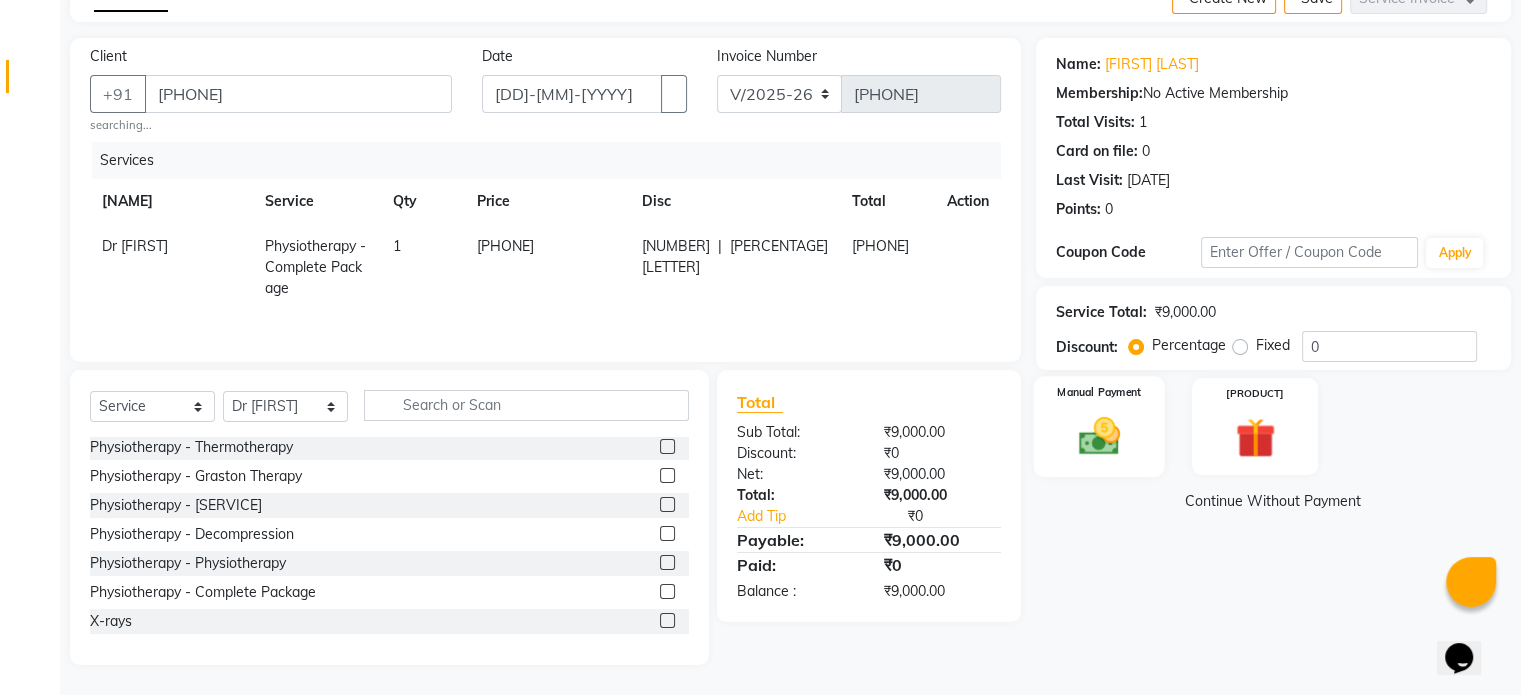 click at bounding box center (1098, 436) 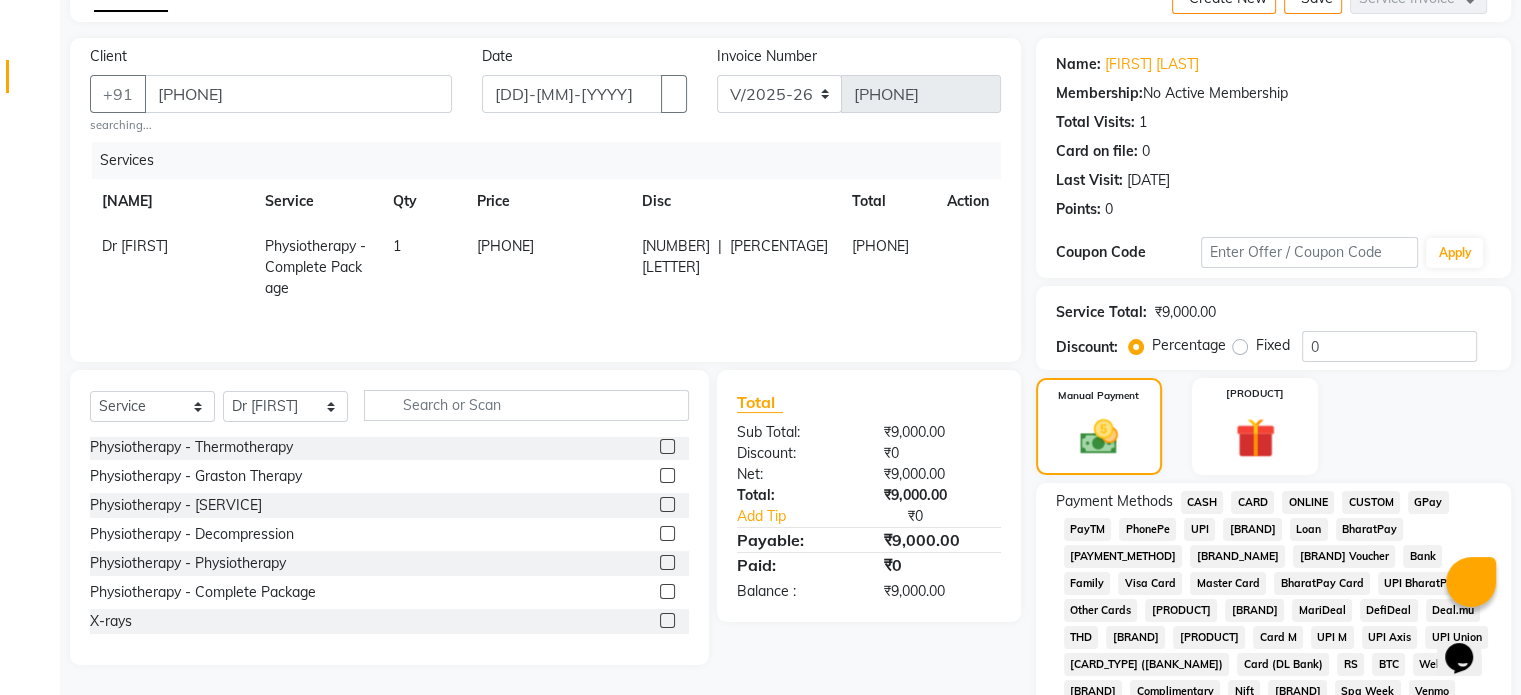 click on "CARD" at bounding box center (1202, 502) 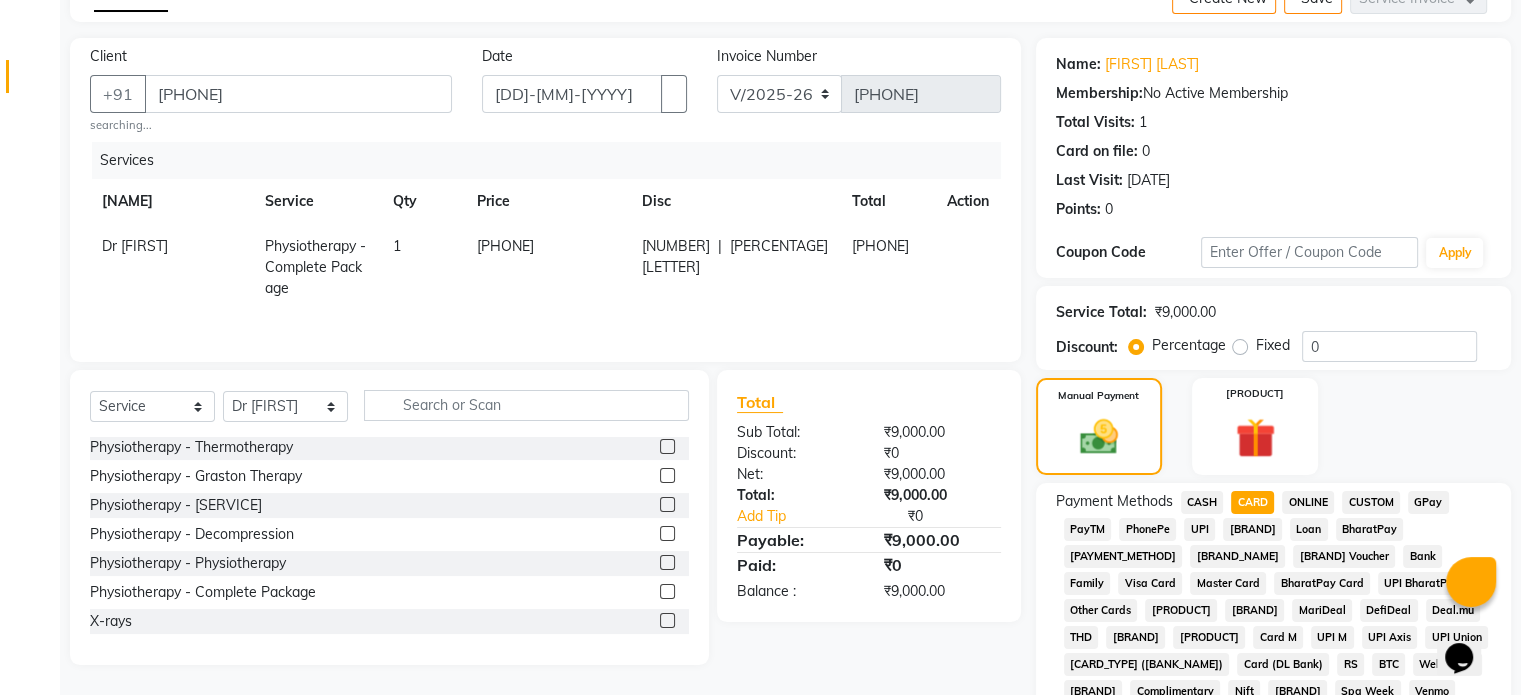scroll, scrollTop: 652, scrollLeft: 0, axis: vertical 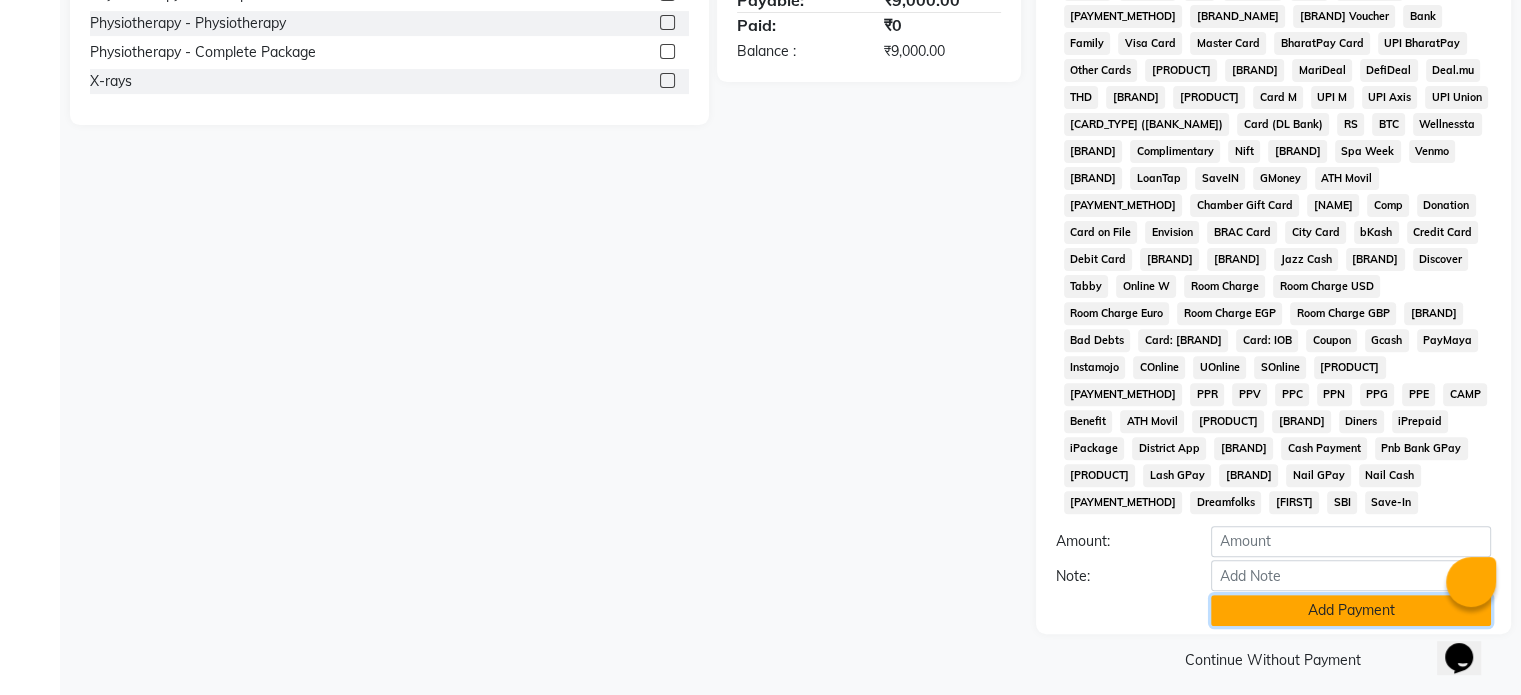 click on "Add Payment" at bounding box center [1351, 610] 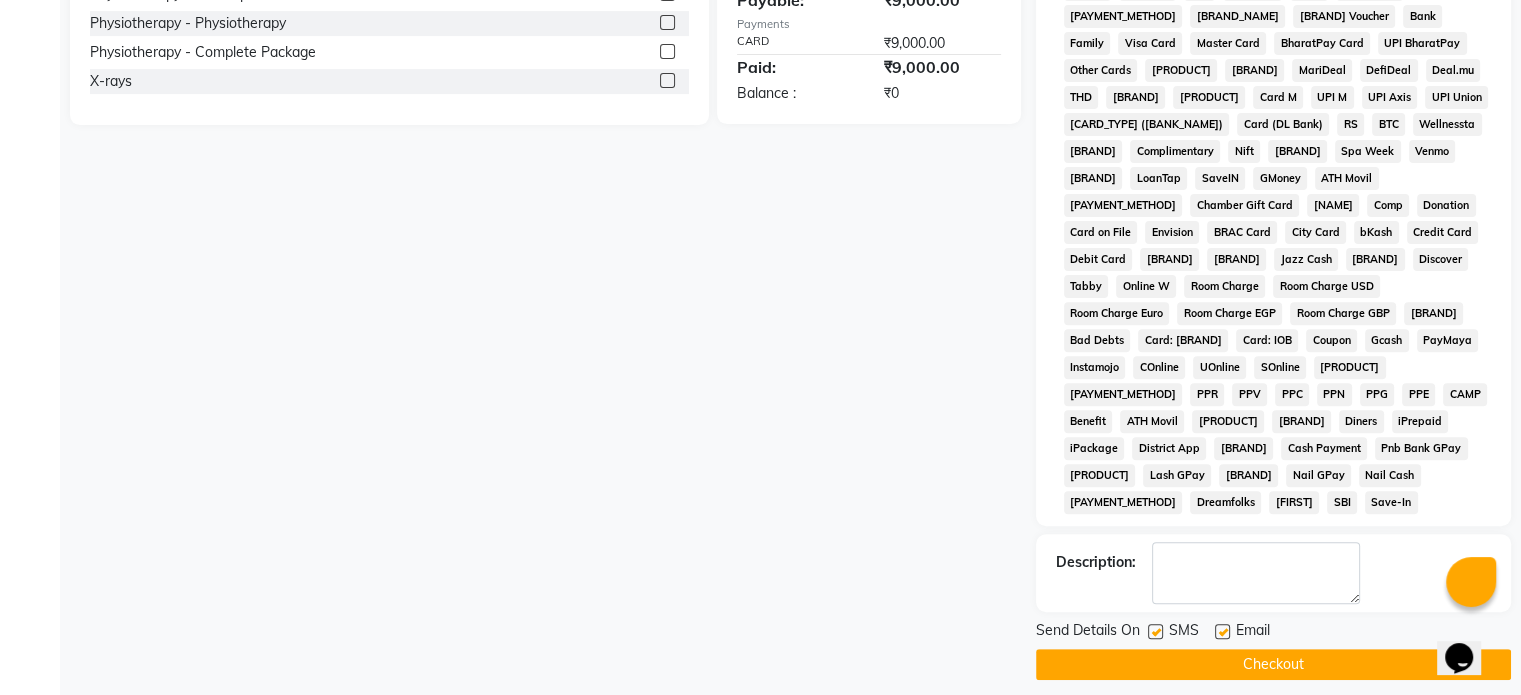 click at bounding box center [1222, 631] 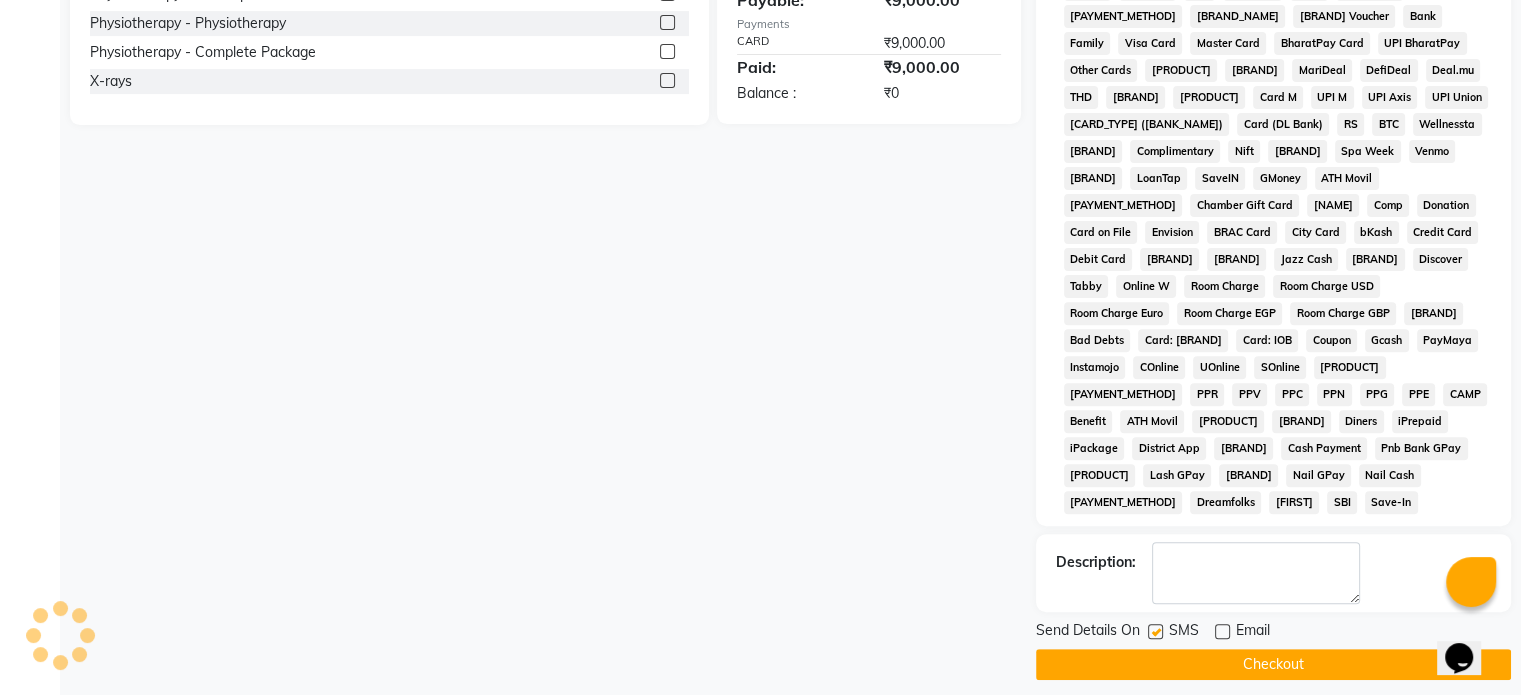click at bounding box center (1155, 631) 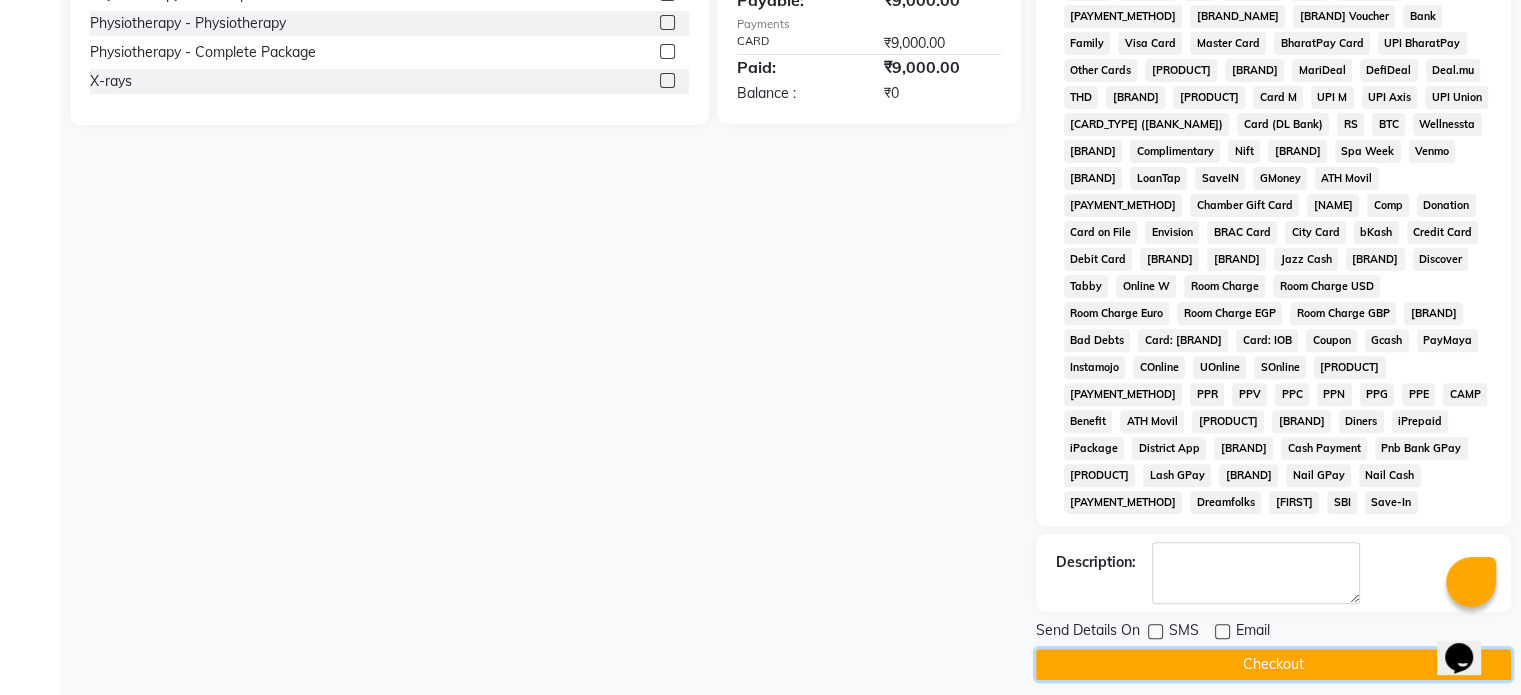 click on "Checkout" at bounding box center [1273, 664] 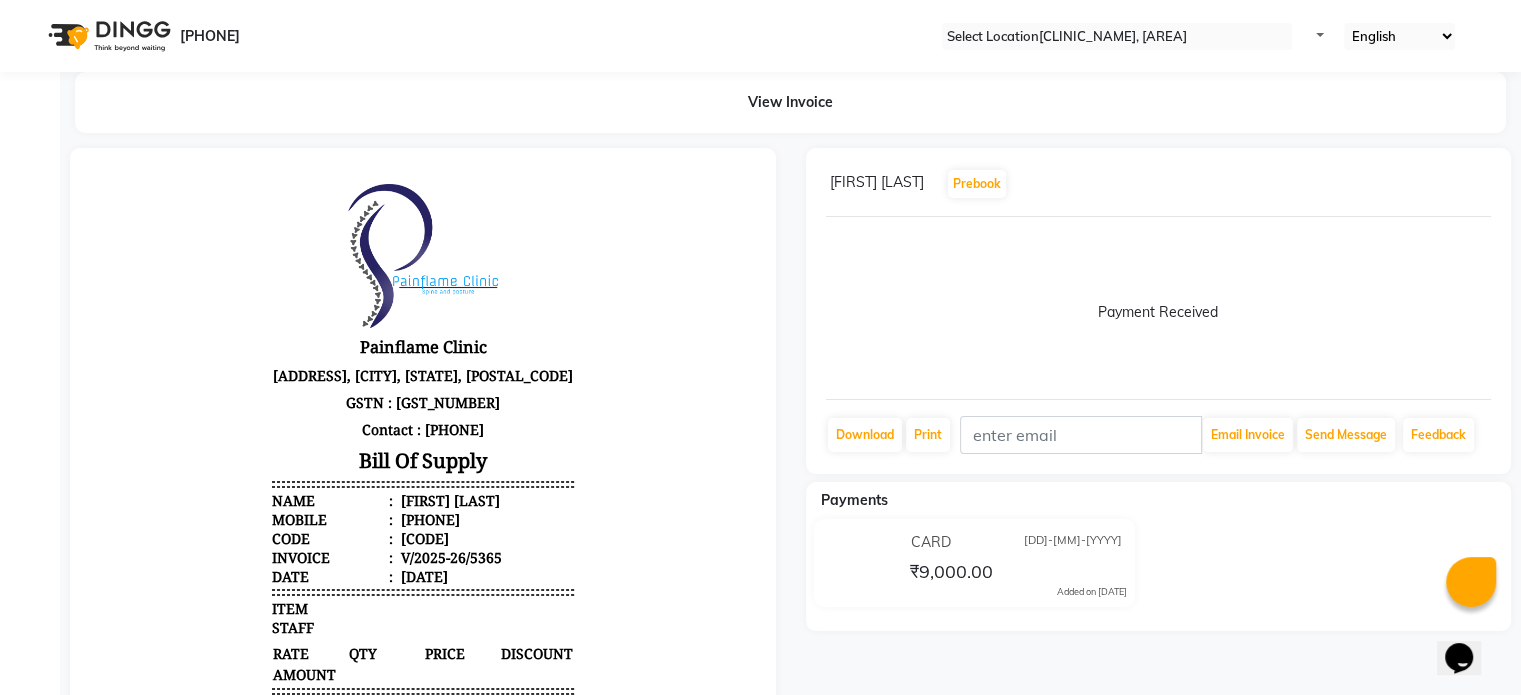 scroll, scrollTop: 0, scrollLeft: 0, axis: both 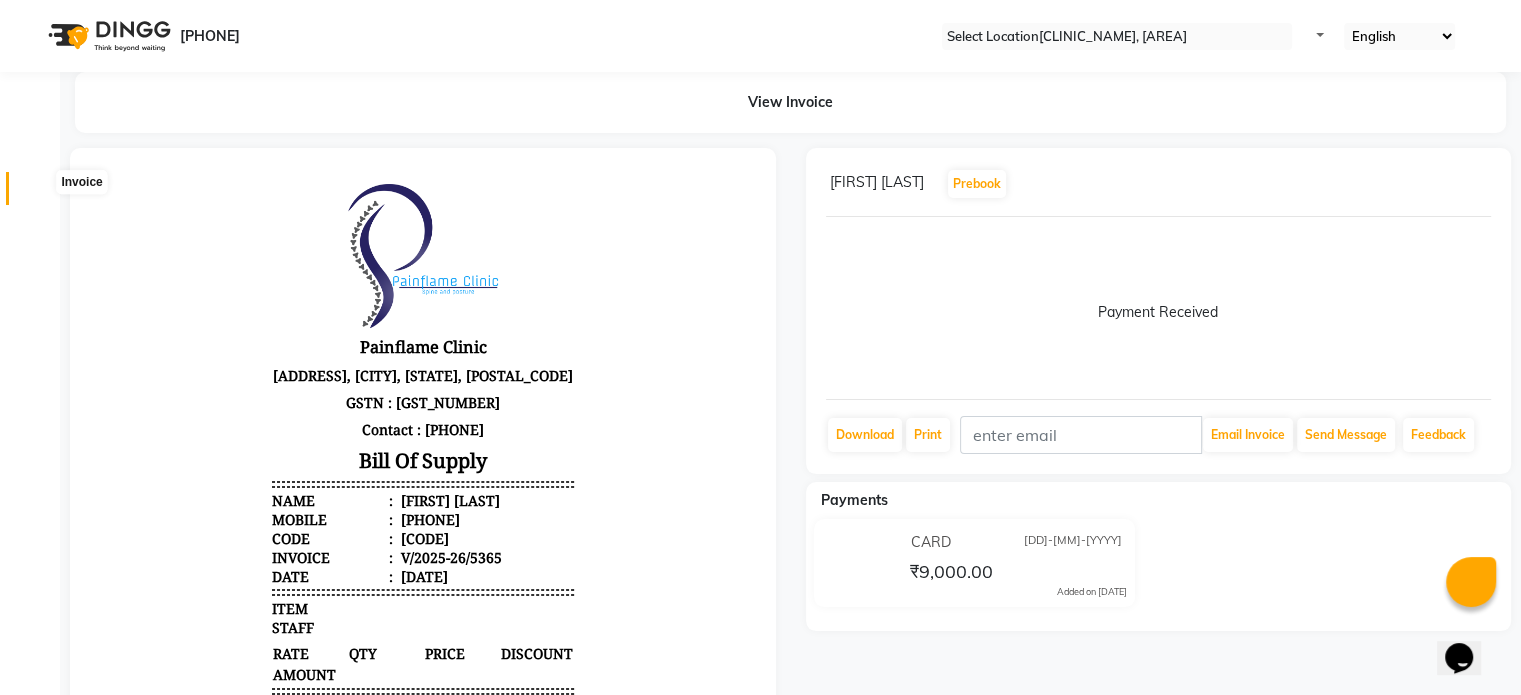 click at bounding box center (38, 193) 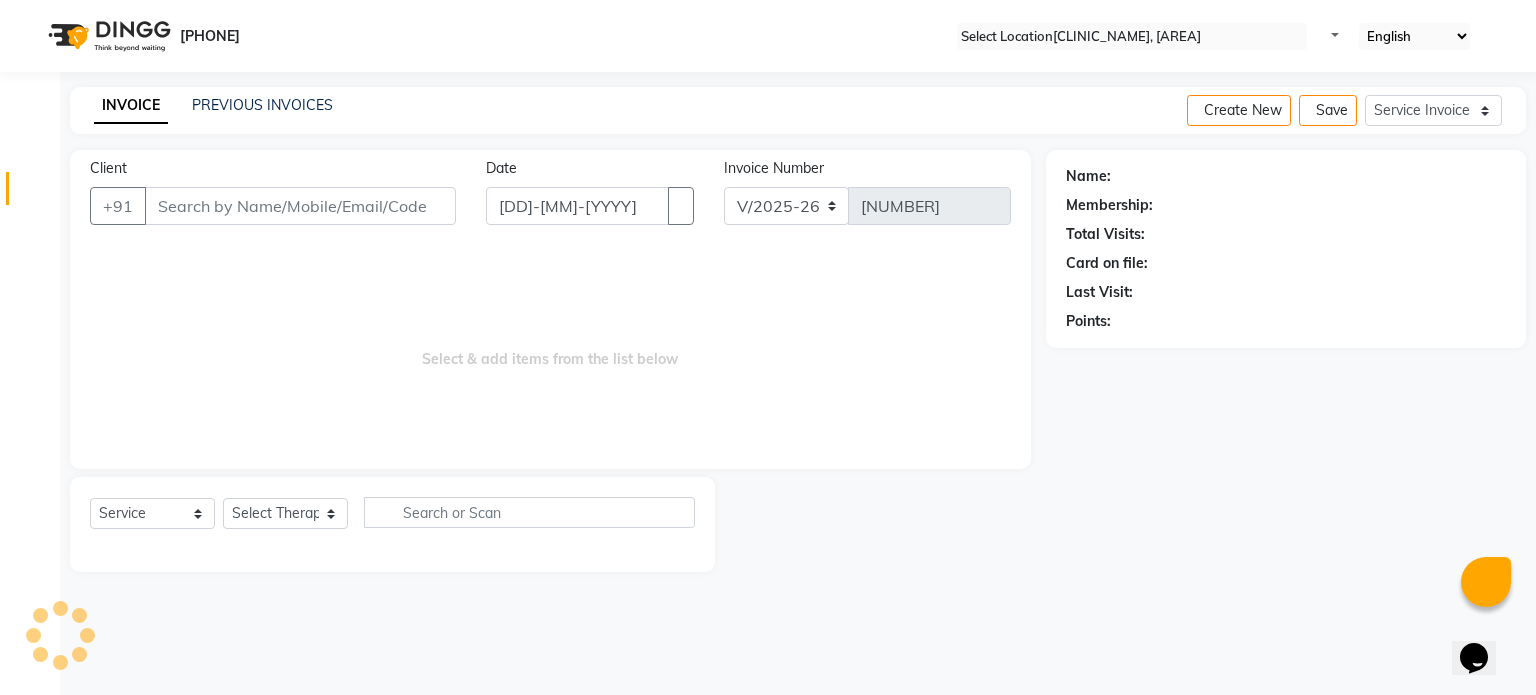 click on "Client" at bounding box center (300, 206) 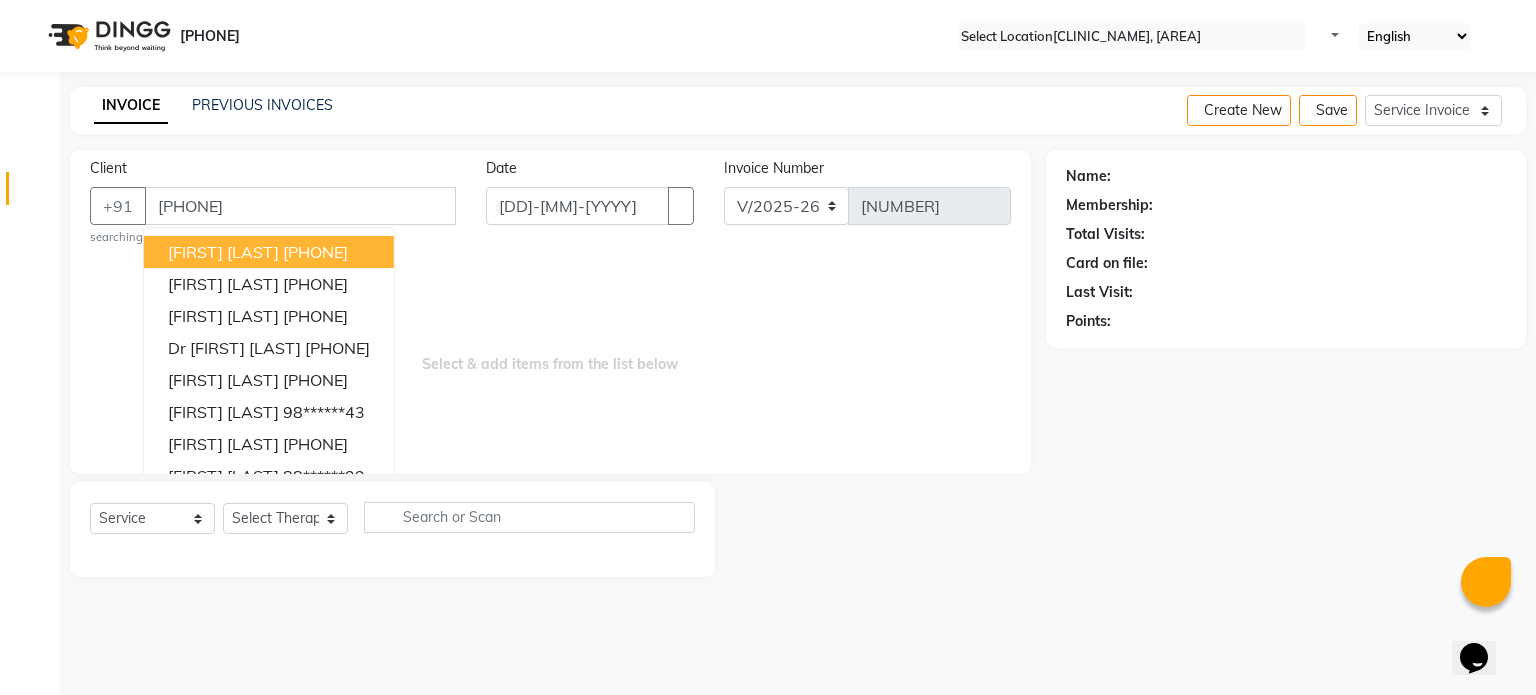 type on "[PHONE]" 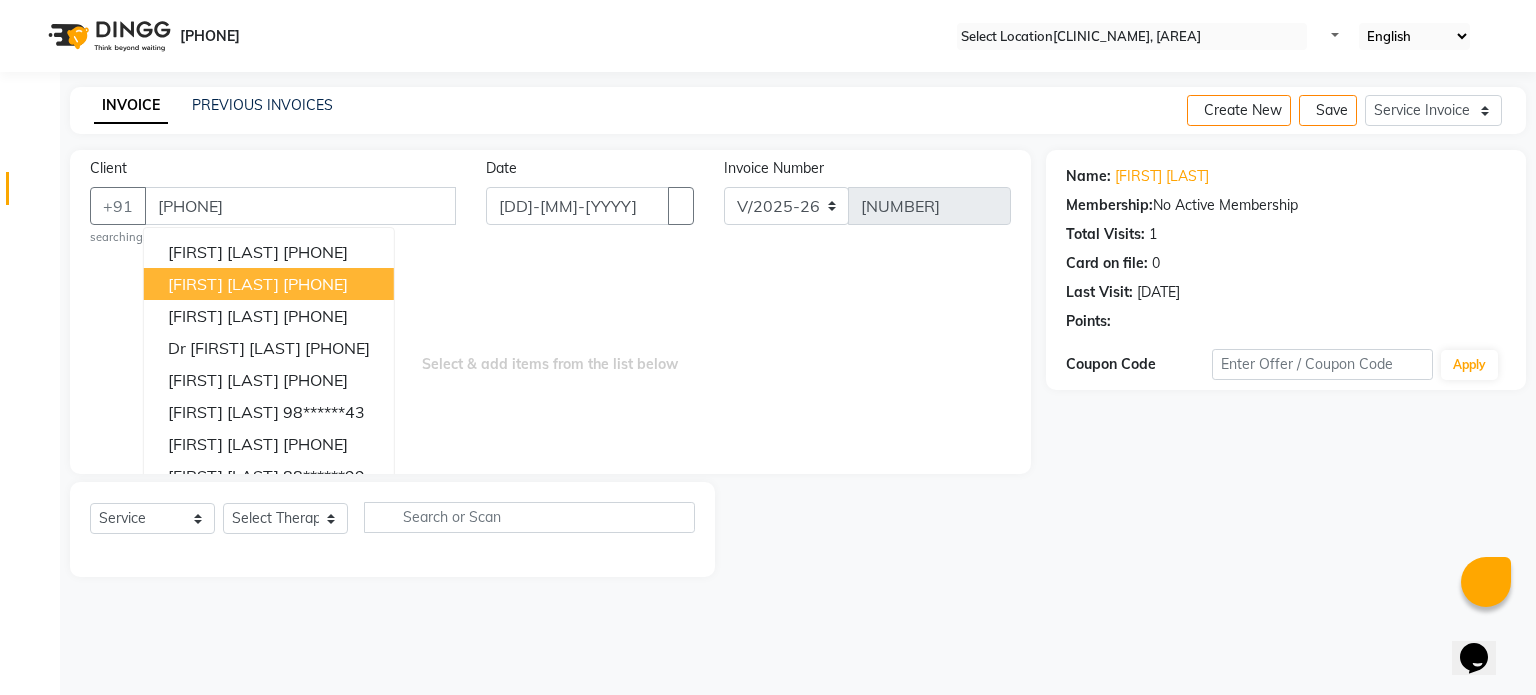 click on "Select & add items from the list below" at bounding box center [550, 354] 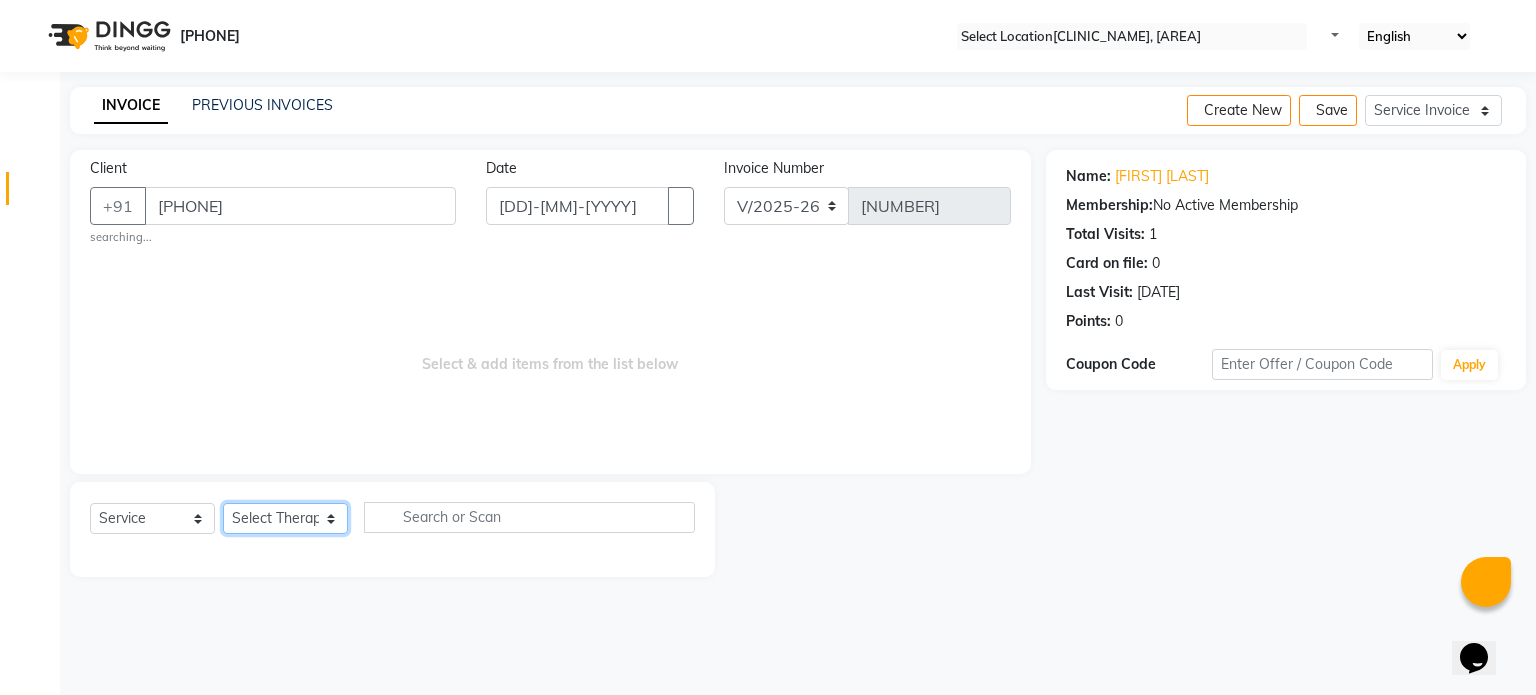 click on "Select Therapist Dr Durgesh Dr Harish Dr Ranjana Dr Saurabh Dr. Suraj Dr. Tejpal Mehlawat KUSHAL MOHIT SEMWAL Nancy Singhai Reception 1  Reception 2 Reception 3" at bounding box center (285, 518) 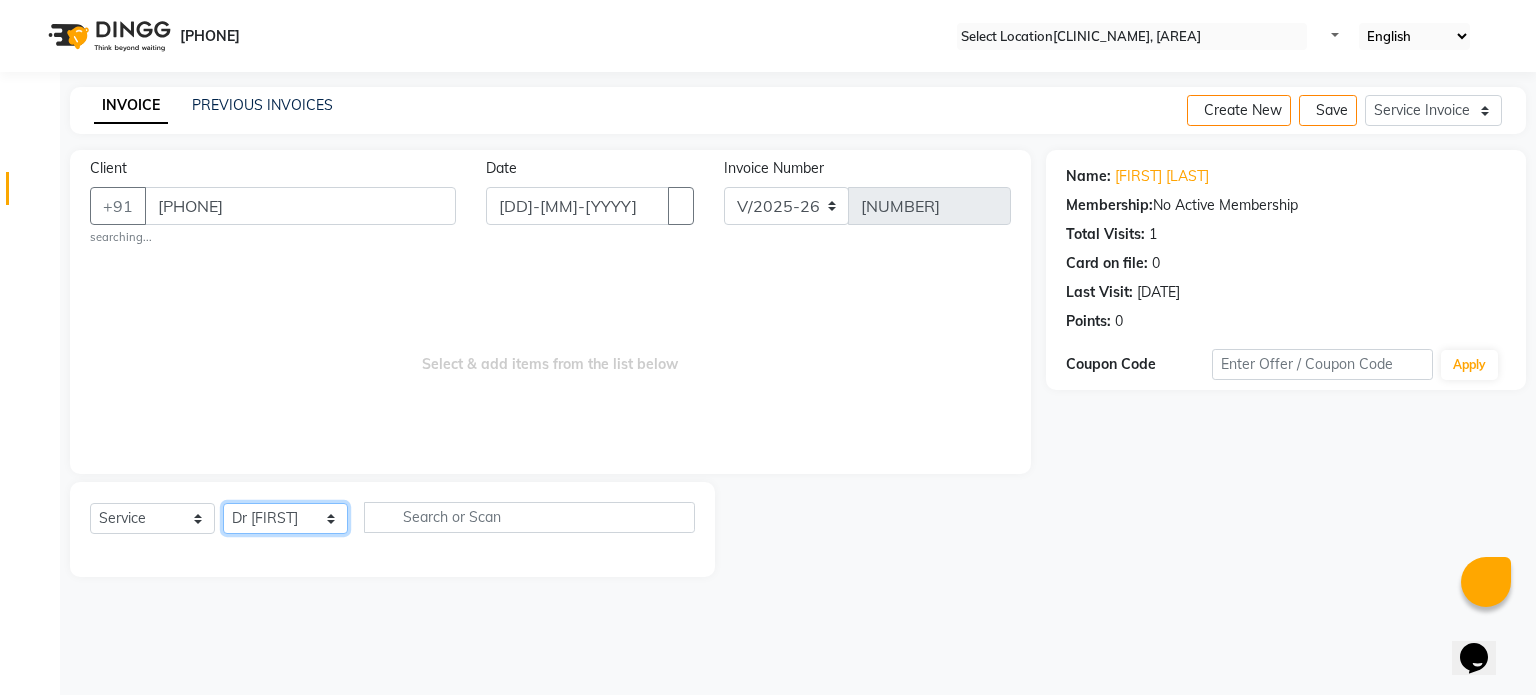 click on "Select Therapist Dr Durgesh Dr Harish Dr Ranjana Dr Saurabh Dr. Suraj Dr. Tejpal Mehlawat KUSHAL MOHIT SEMWAL Nancy Singhai Reception 1  Reception 2 Reception 3" at bounding box center (285, 518) 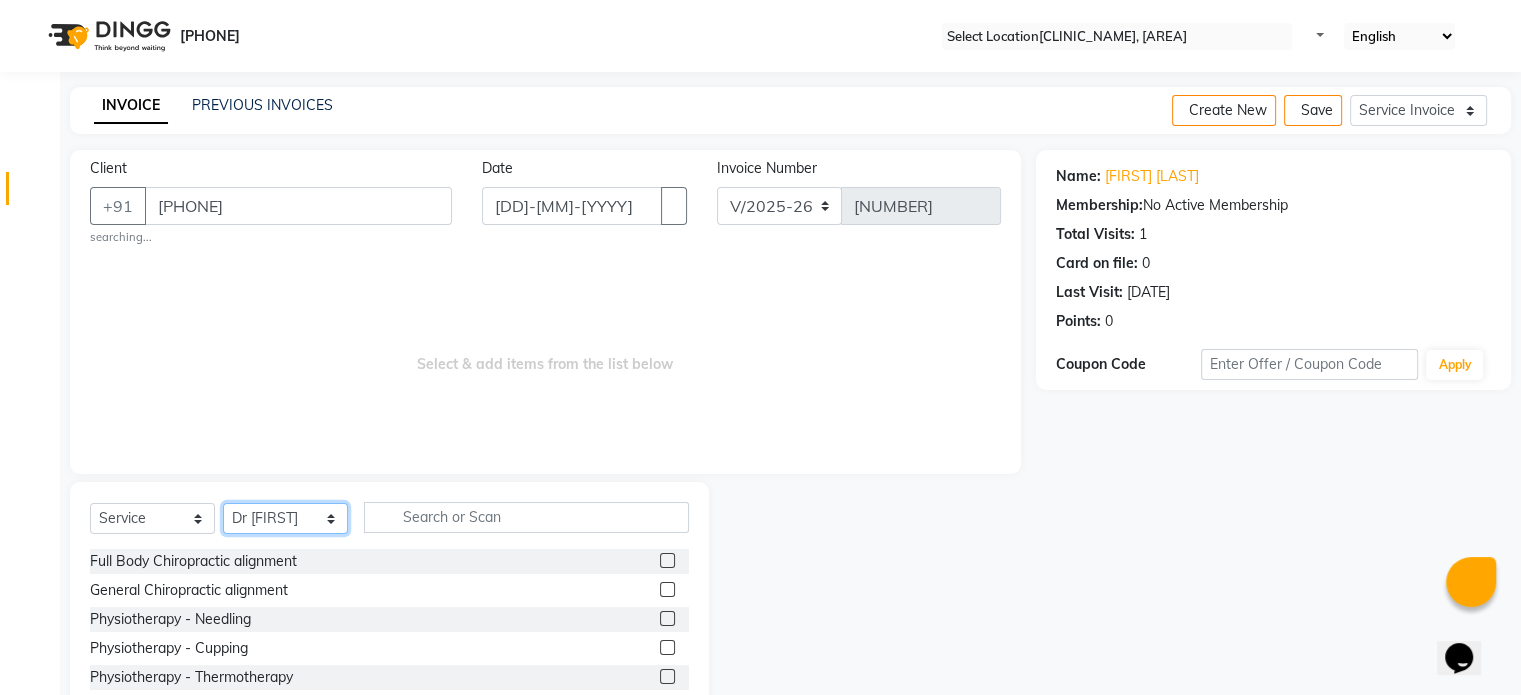 scroll, scrollTop: 118, scrollLeft: 0, axis: vertical 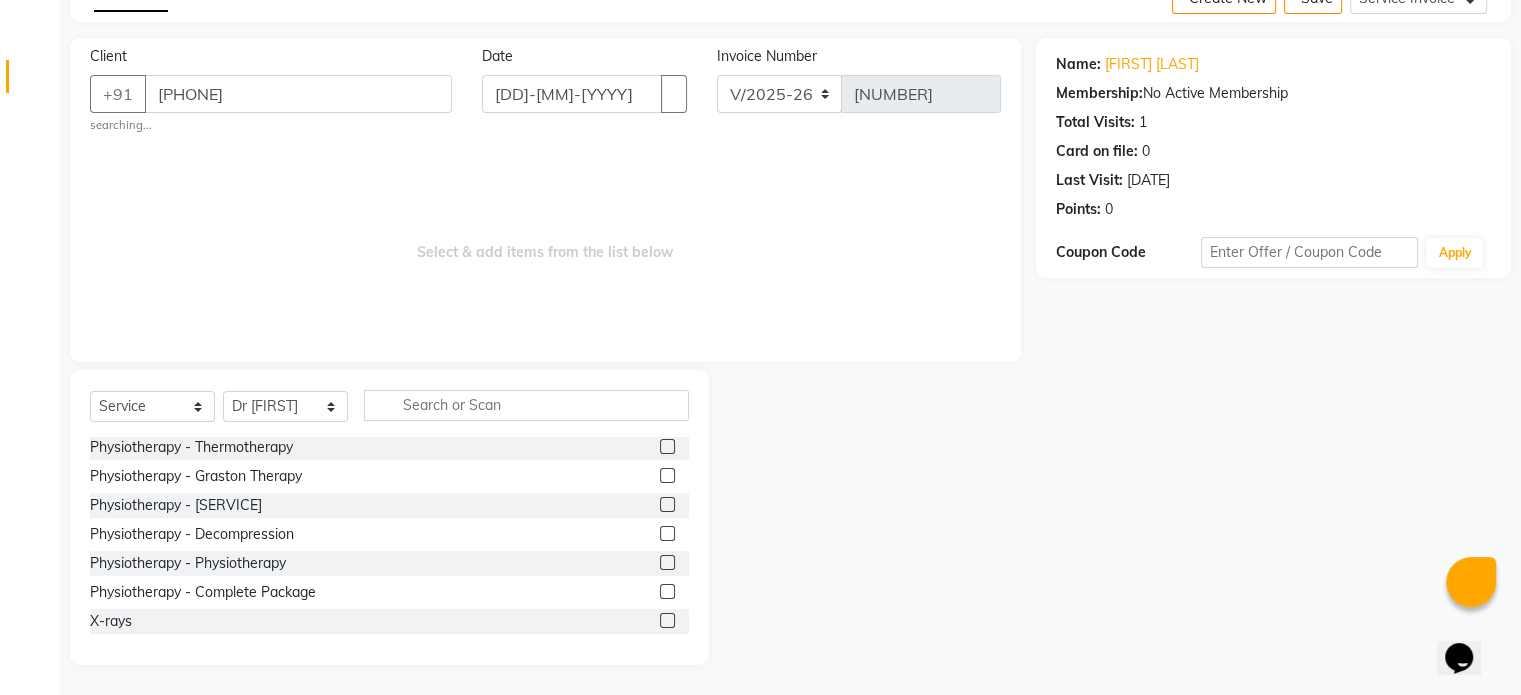 click at bounding box center (667, 620) 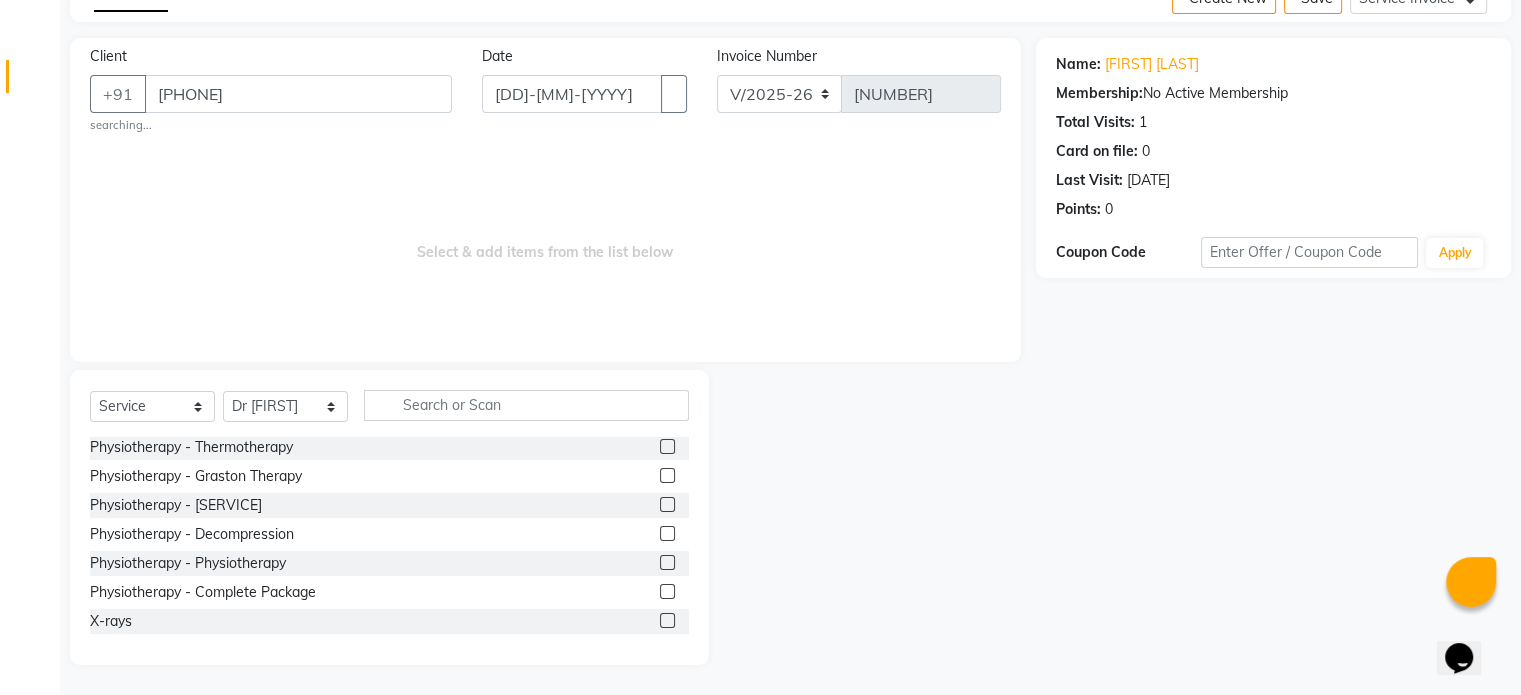 click at bounding box center [666, 621] 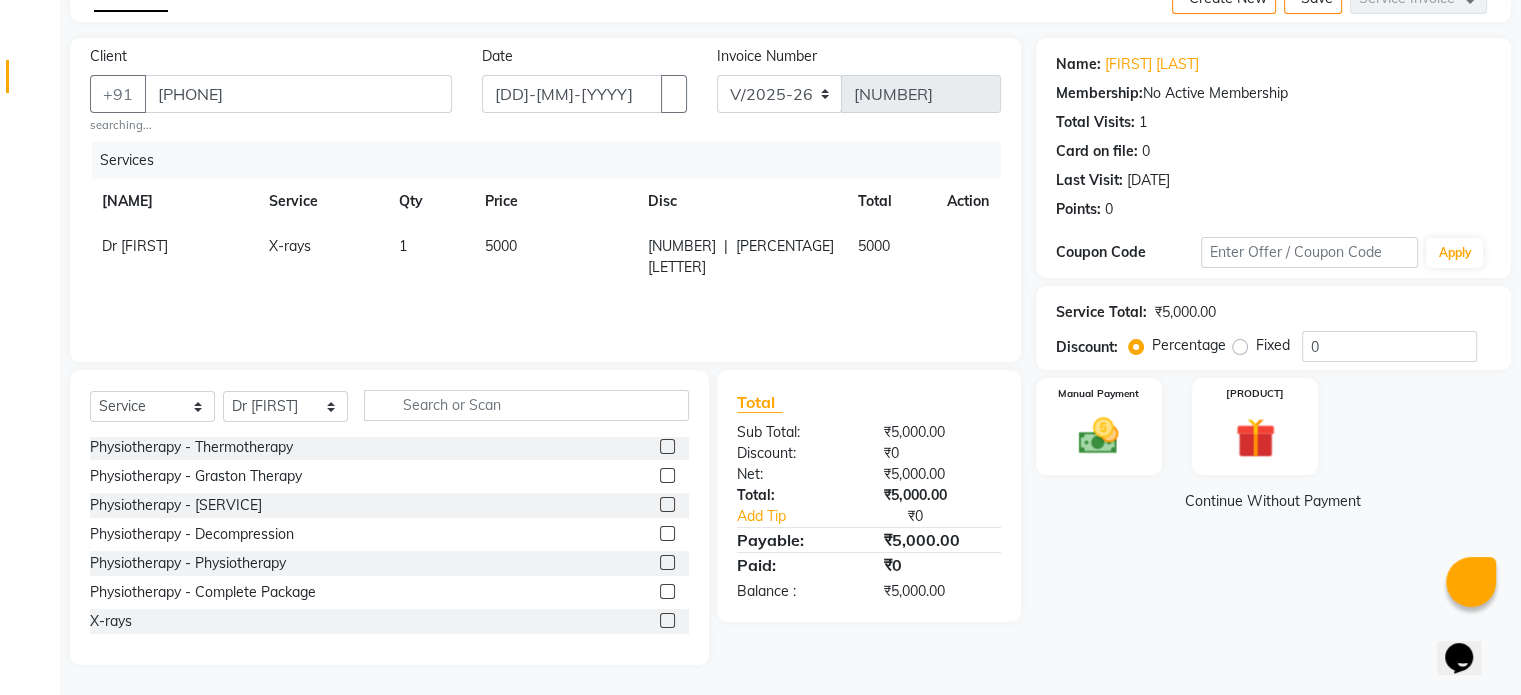 click at bounding box center (667, 591) 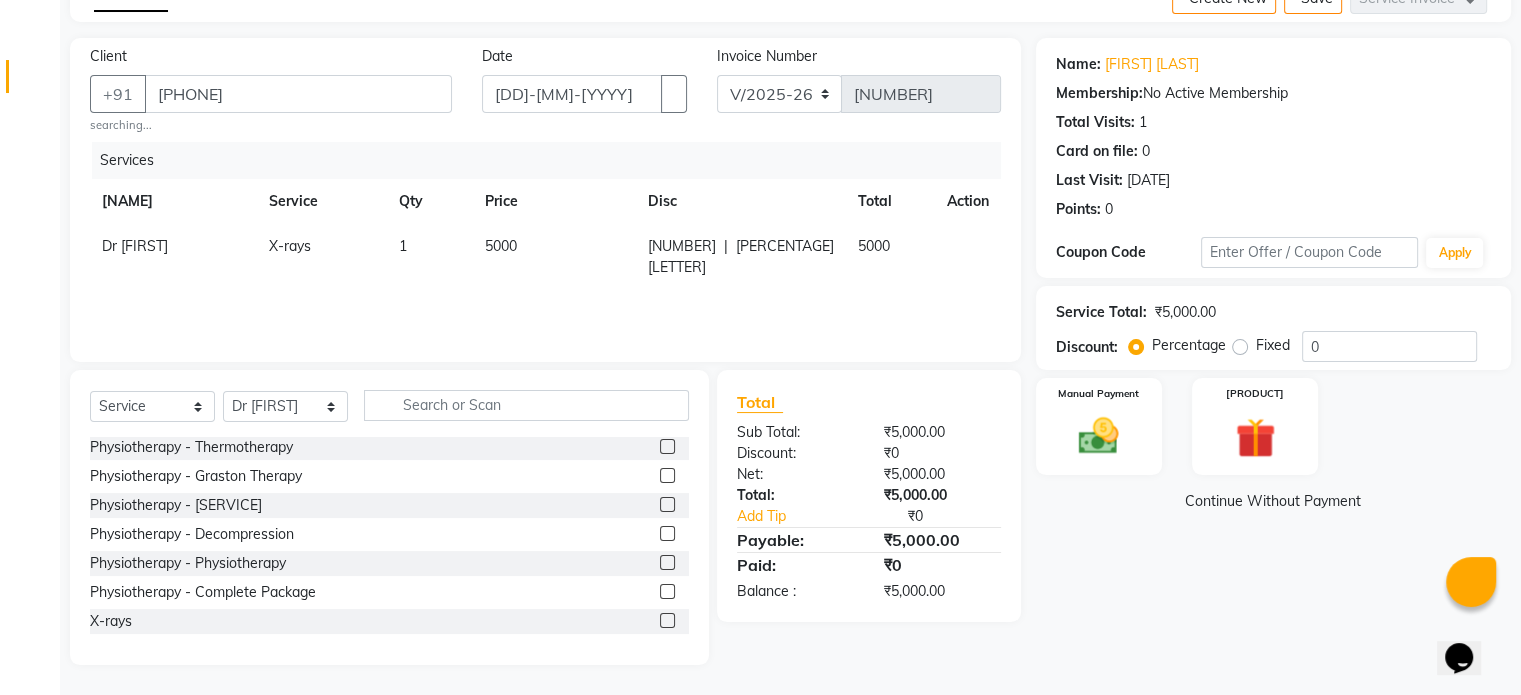 click at bounding box center [666, 592] 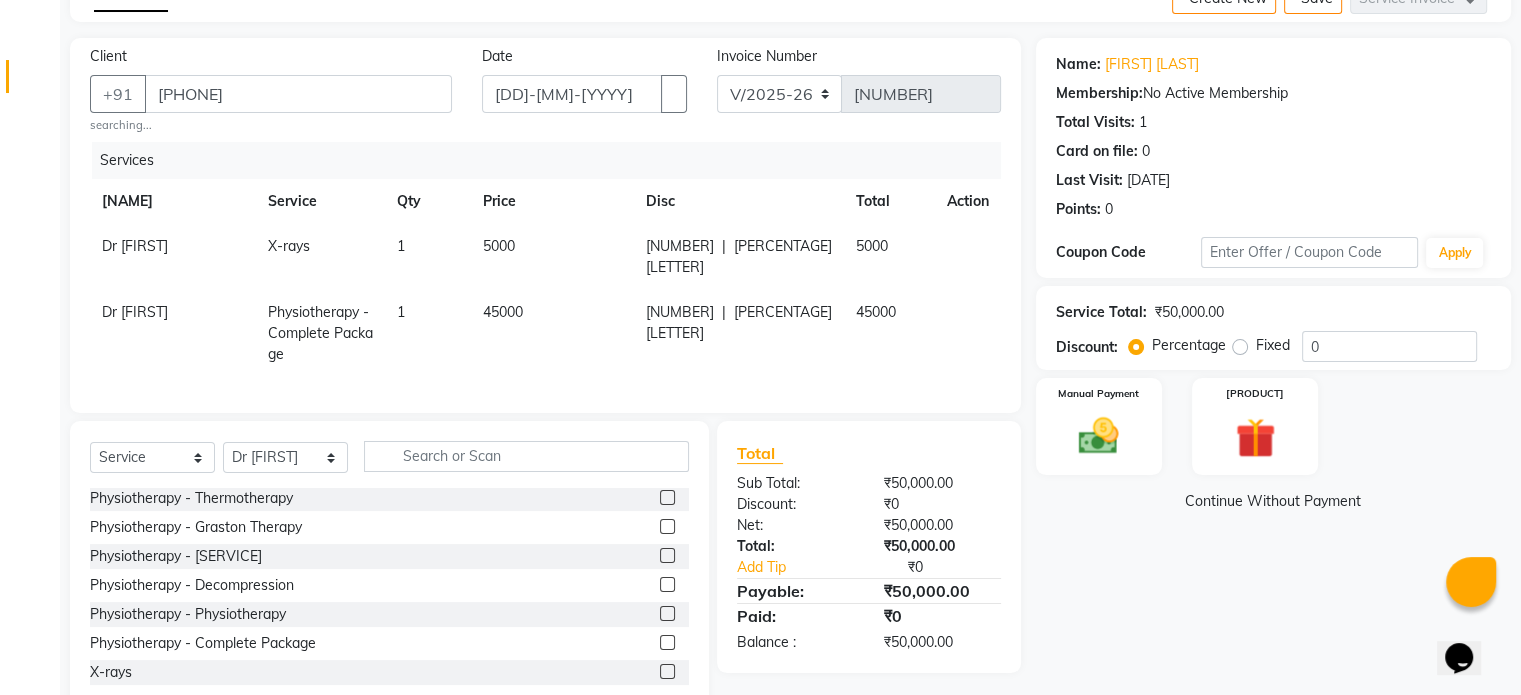 click at bounding box center (955, 236) 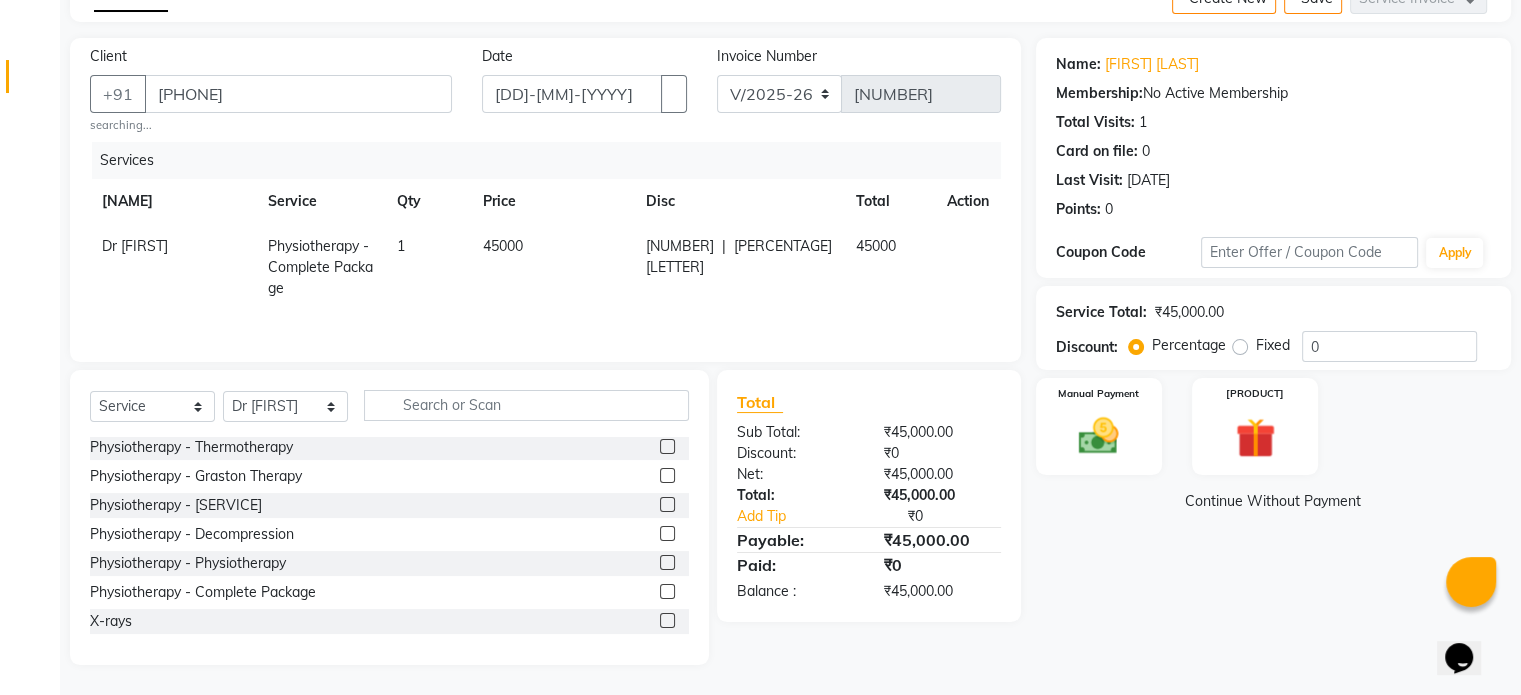 click on "45000" at bounding box center (552, 267) 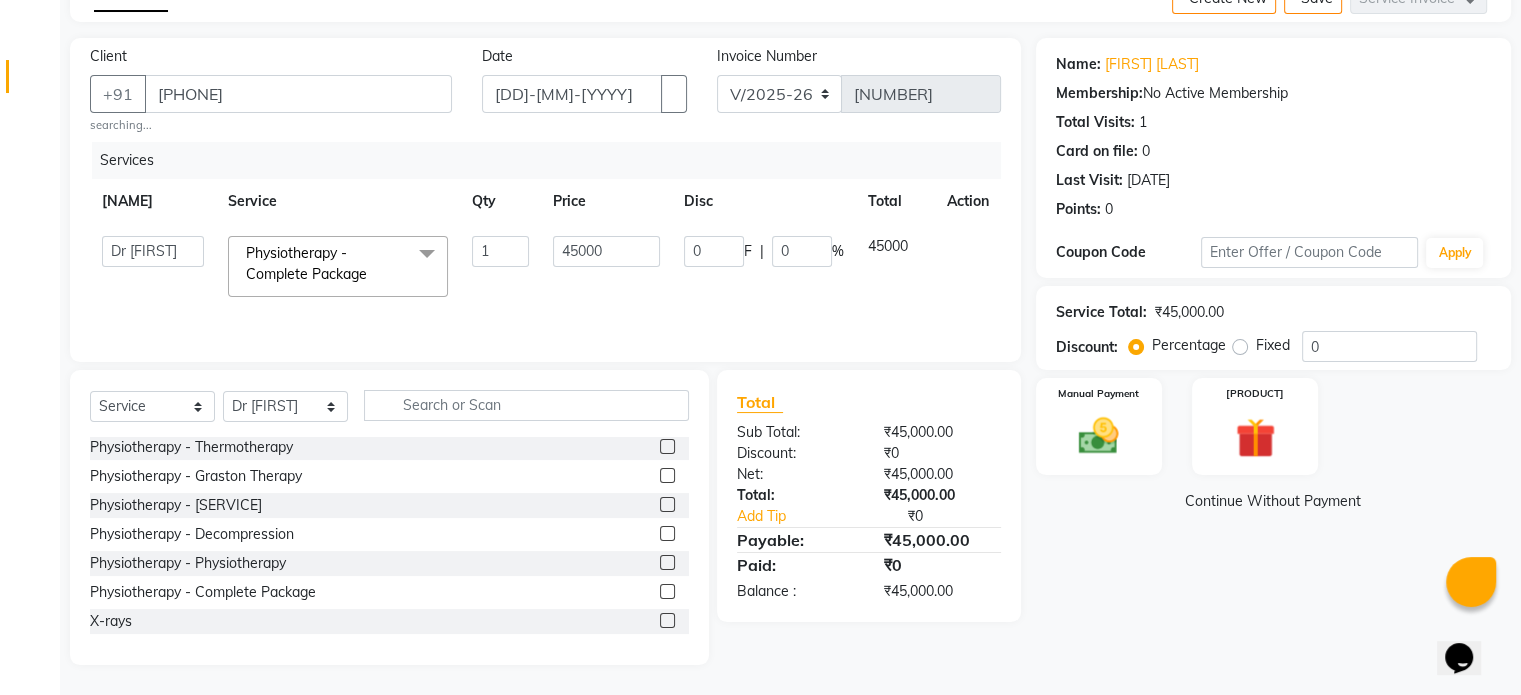 click on "45000" at bounding box center [501, 251] 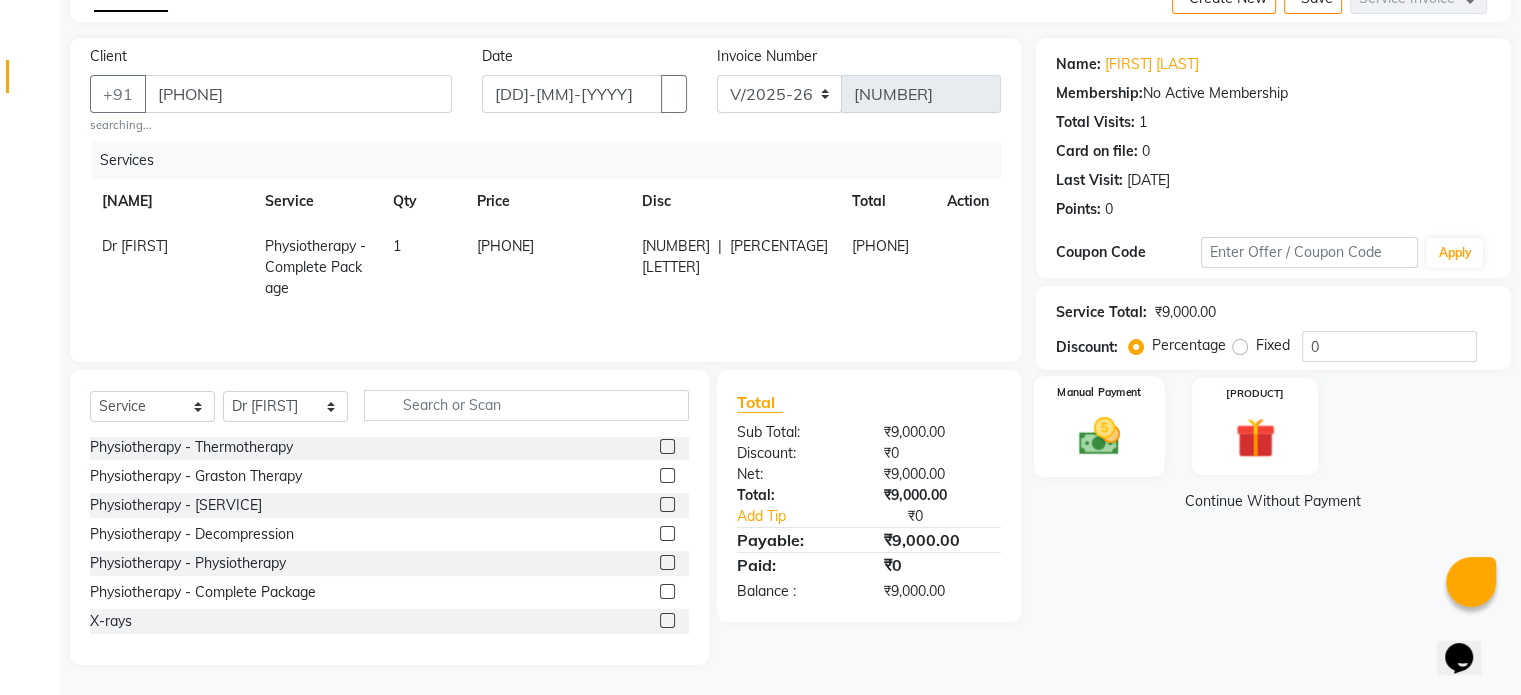 click at bounding box center (1098, 436) 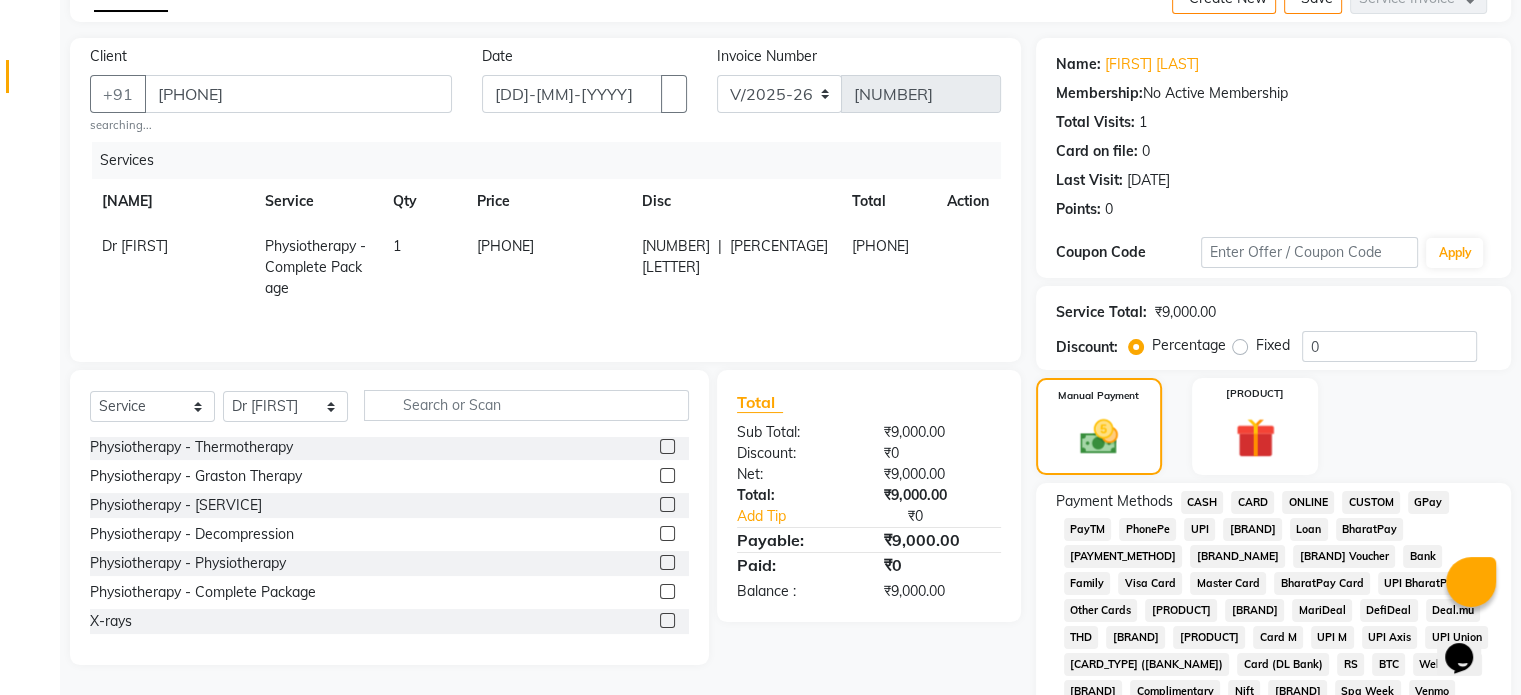 click on "CARD" at bounding box center [1202, 502] 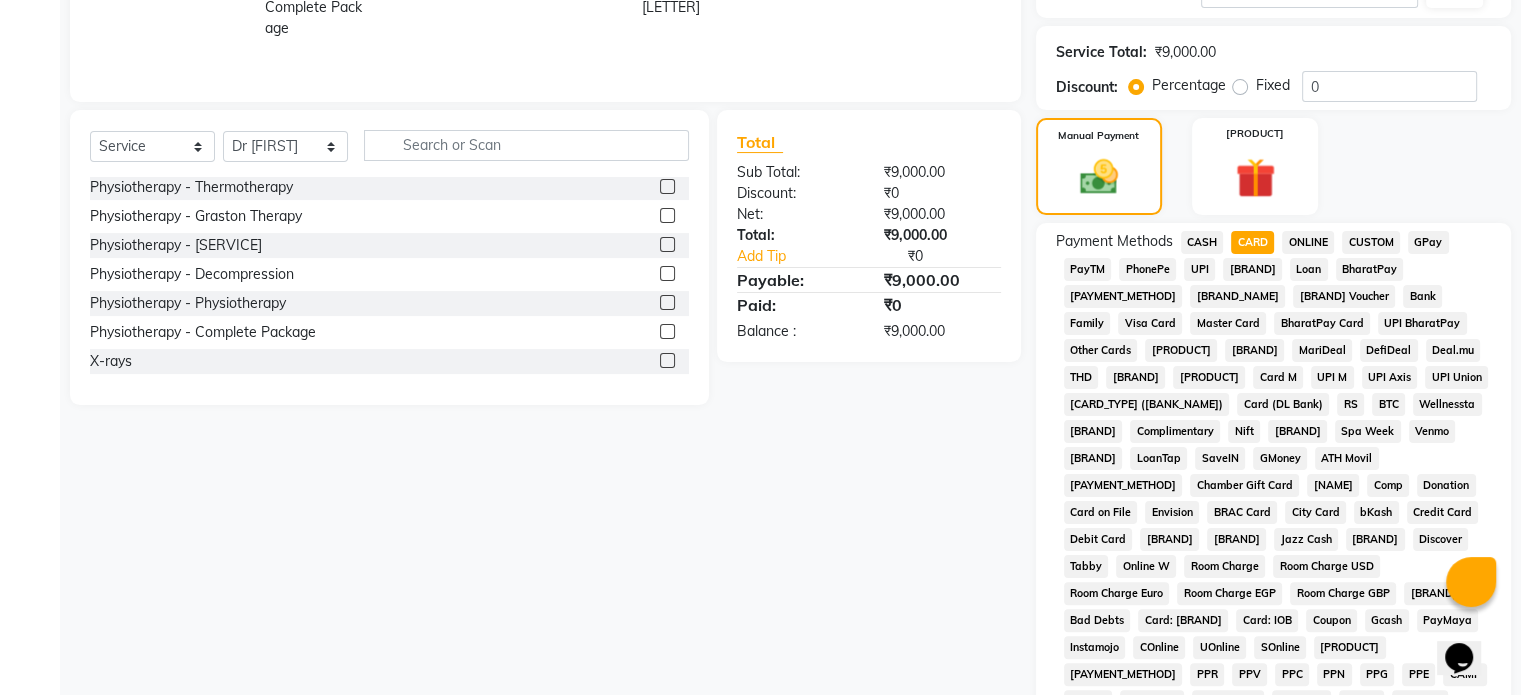 scroll, scrollTop: 652, scrollLeft: 0, axis: vertical 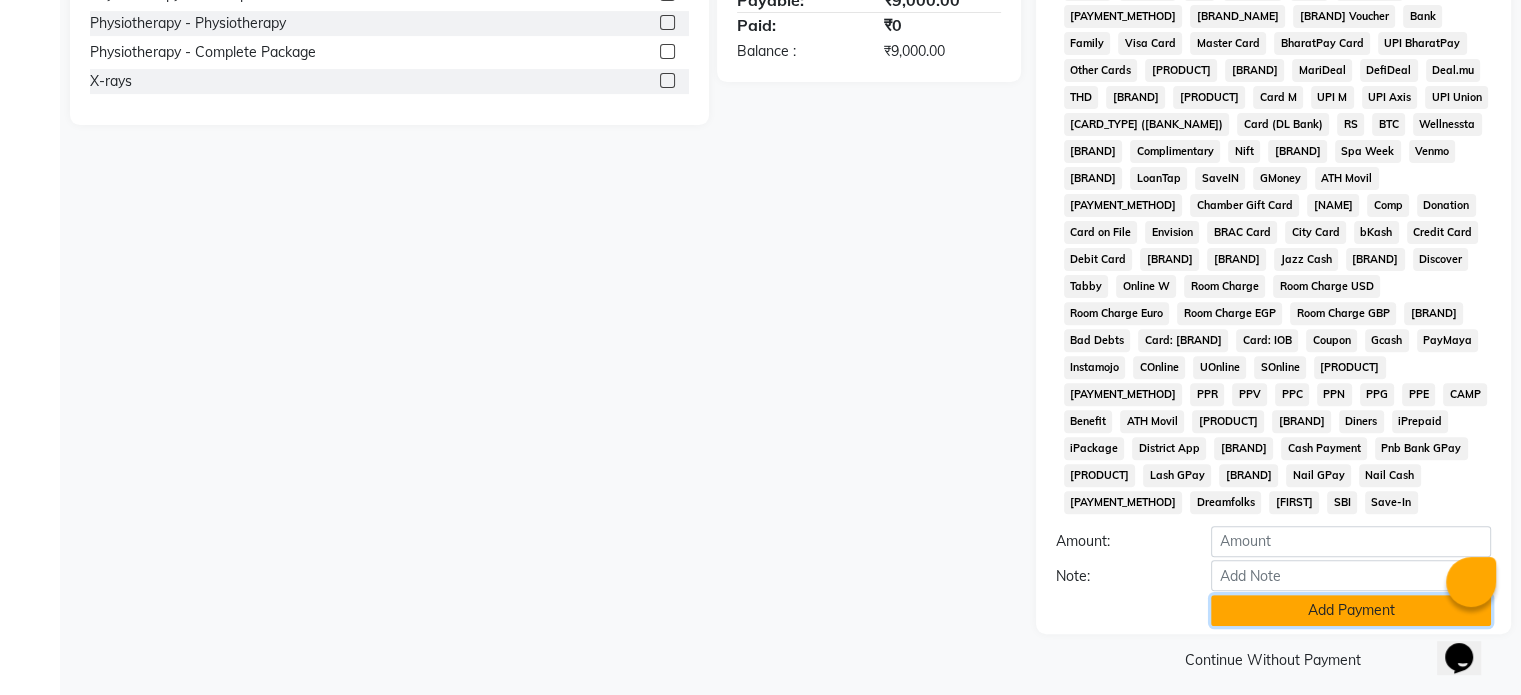 click on "Add Payment" at bounding box center (1351, 610) 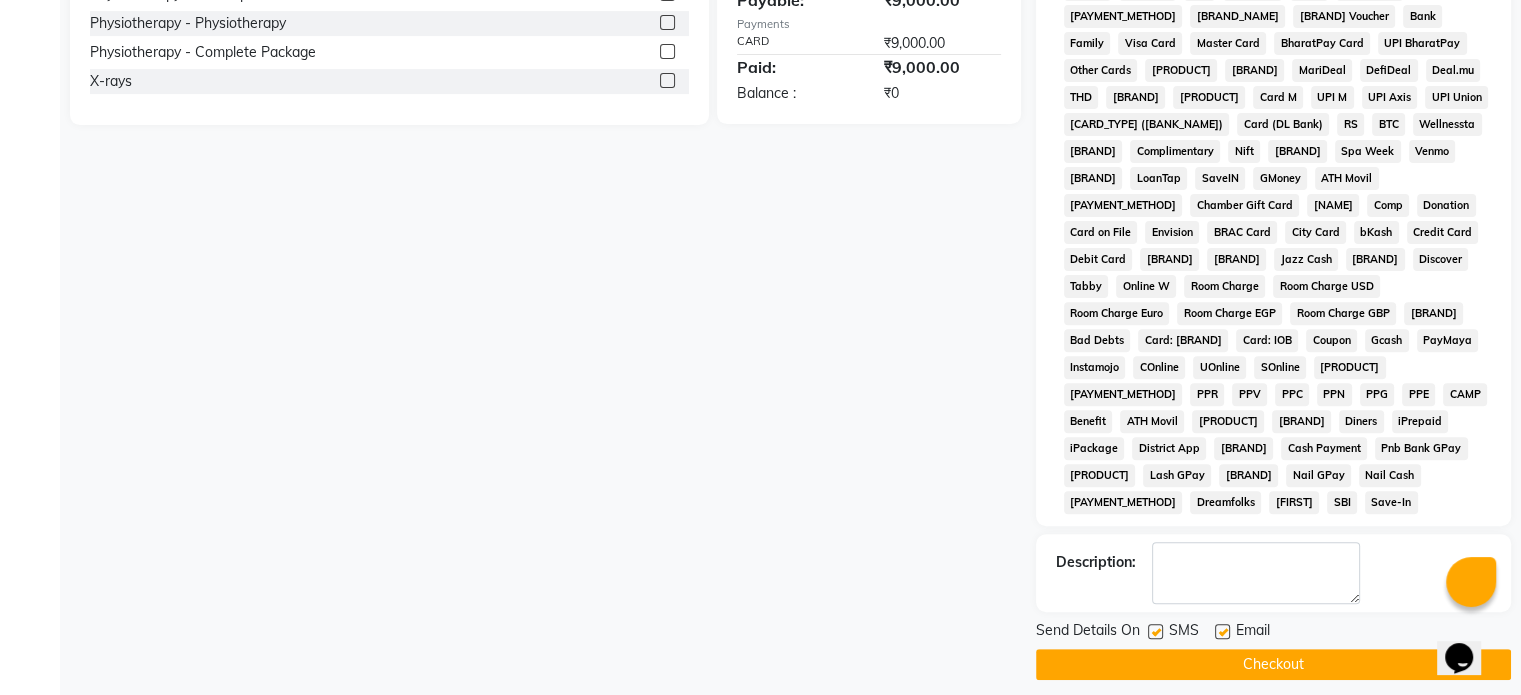 click at bounding box center (1222, 631) 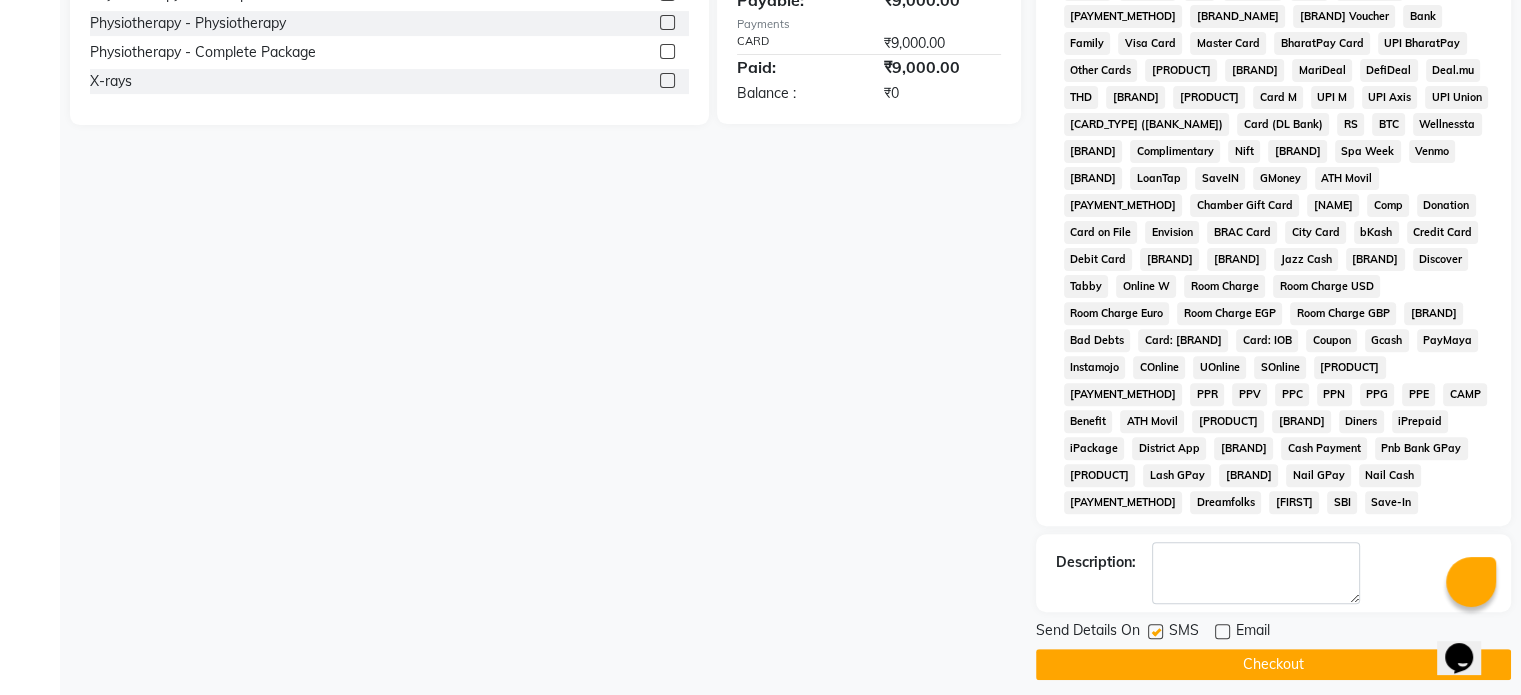 click at bounding box center [1155, 631] 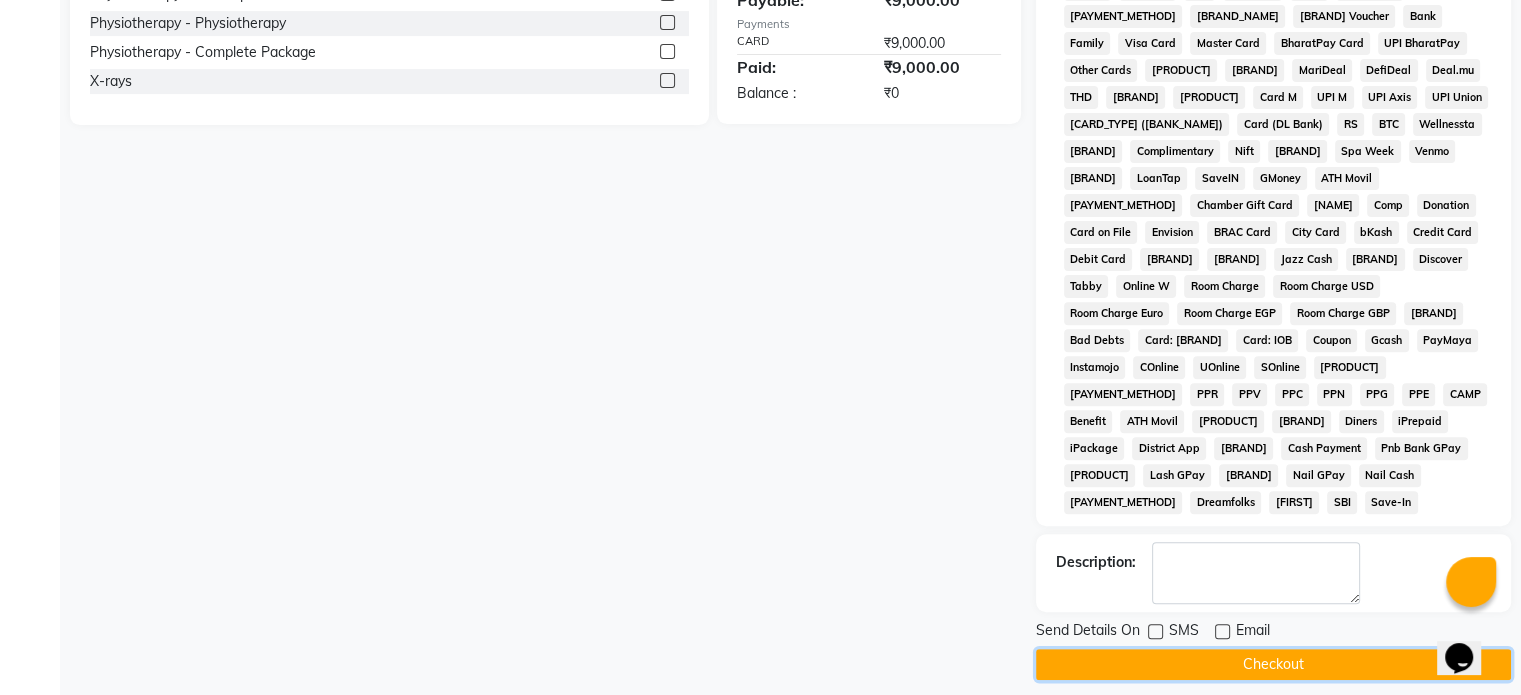 click on "Checkout" at bounding box center (1273, 664) 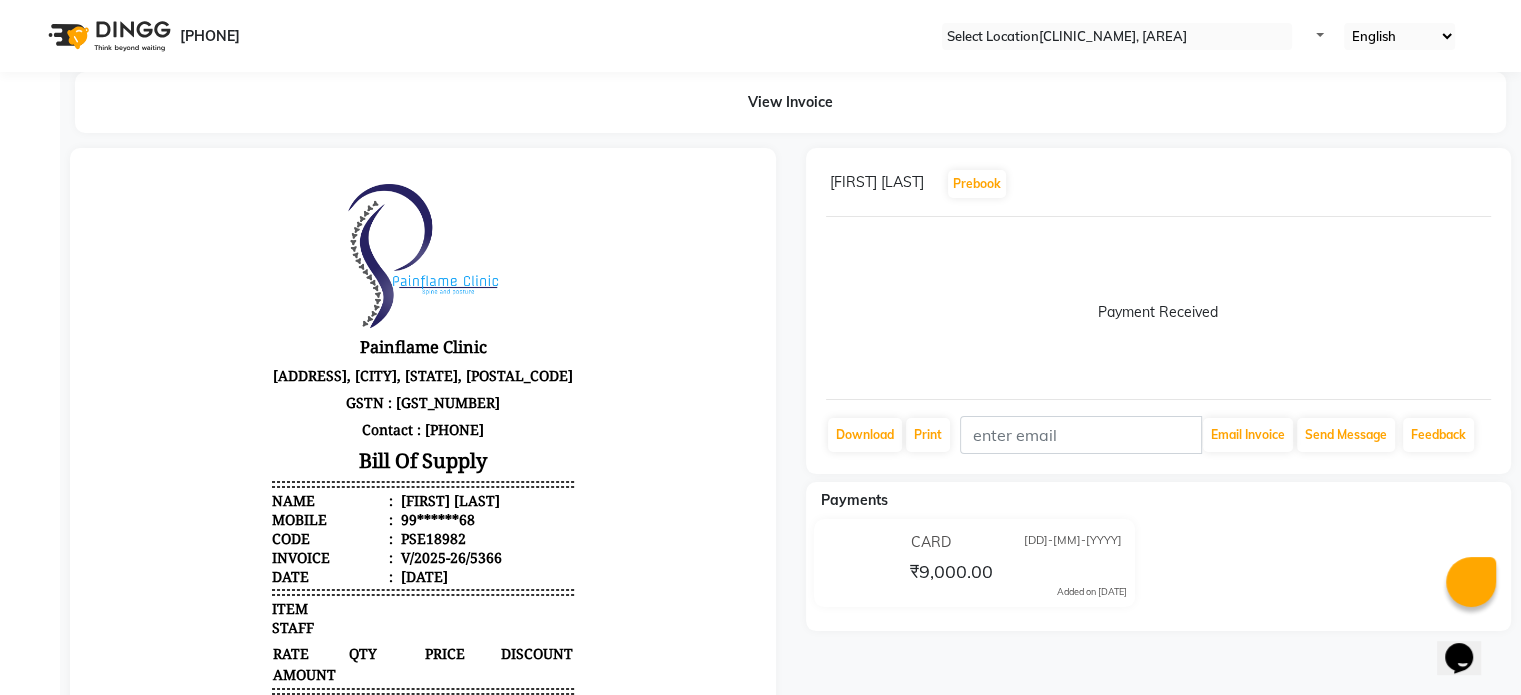 scroll, scrollTop: 0, scrollLeft: 0, axis: both 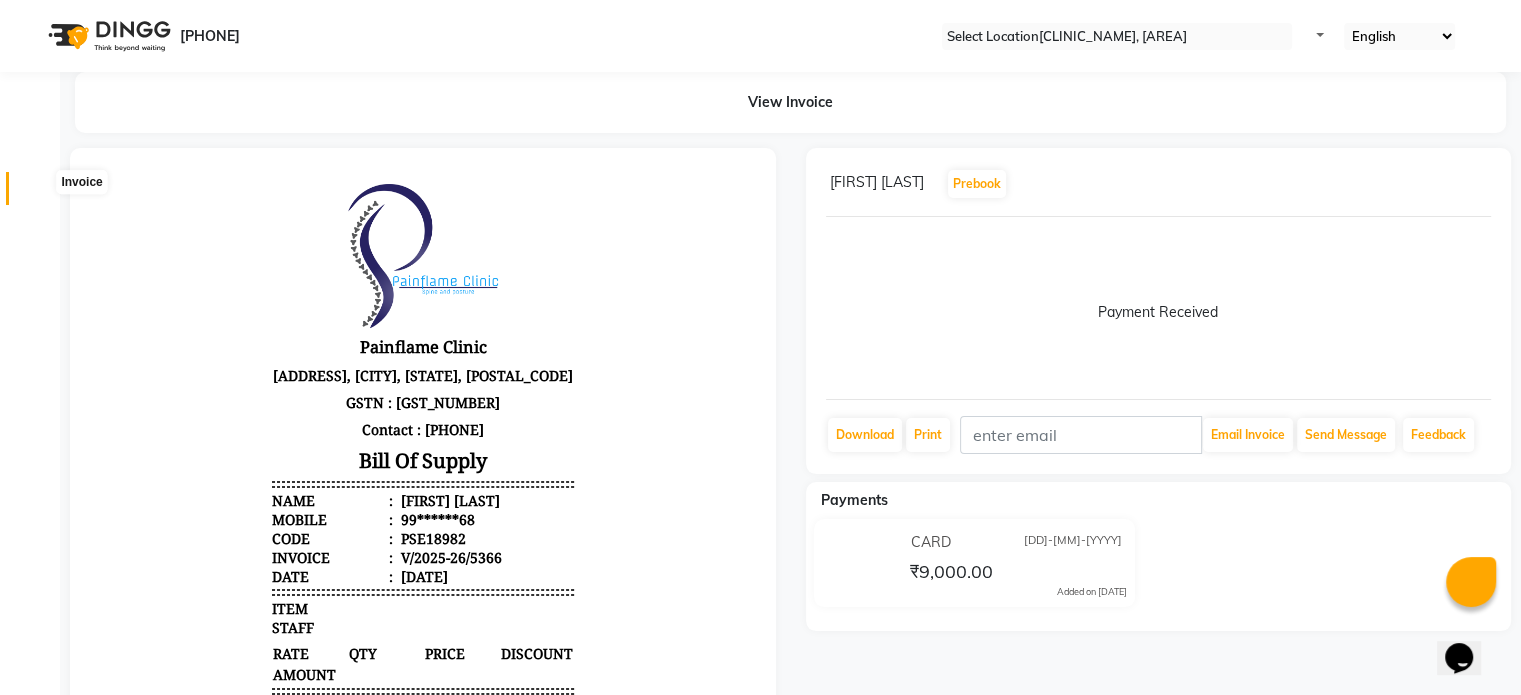 click at bounding box center [38, 193] 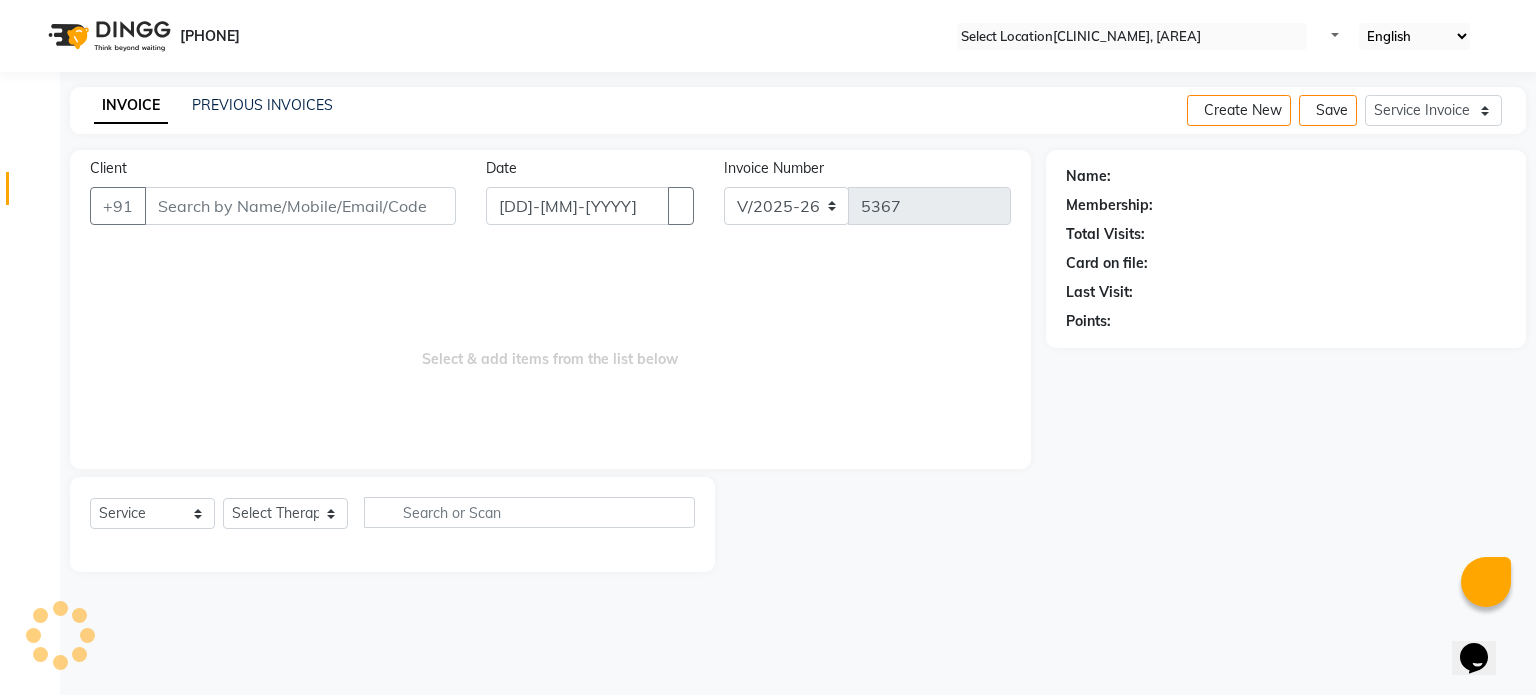 click on "Client" at bounding box center [300, 206] 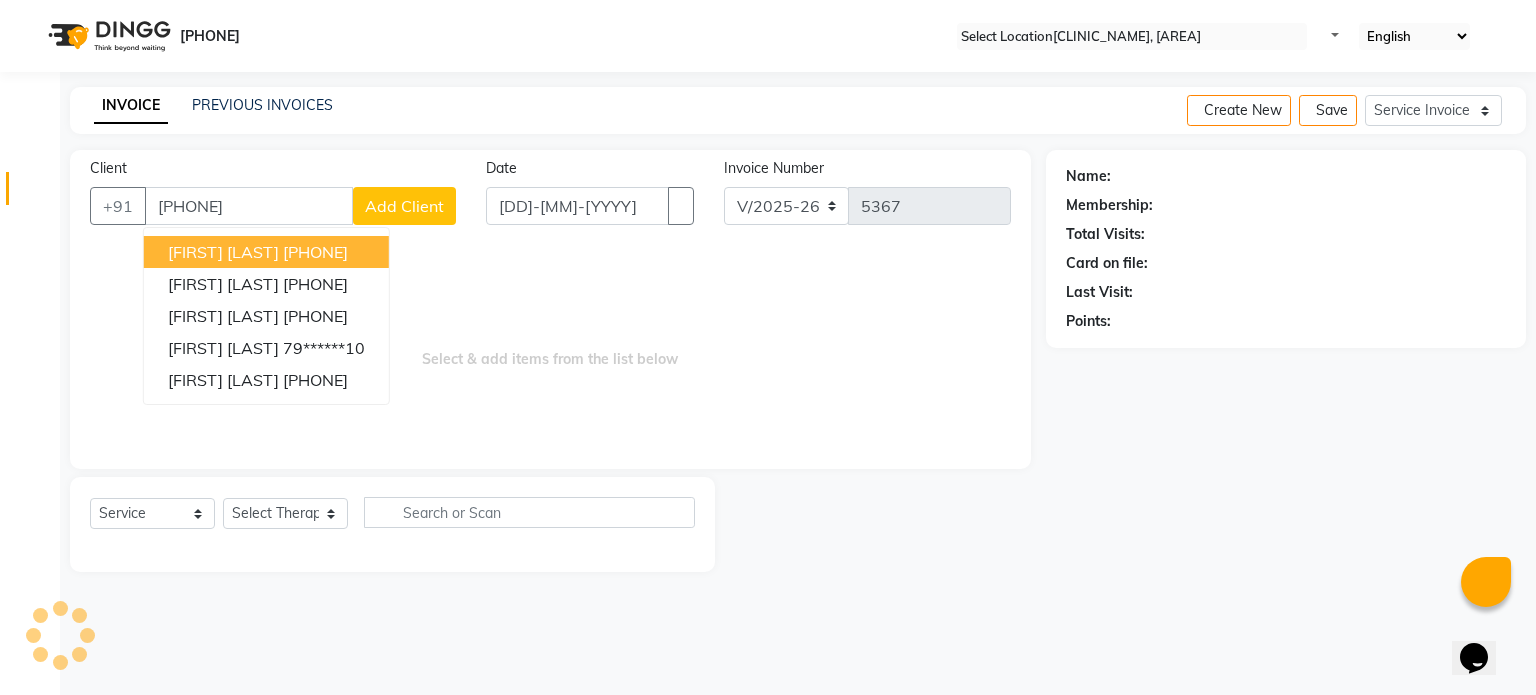 type on "[PHONE]" 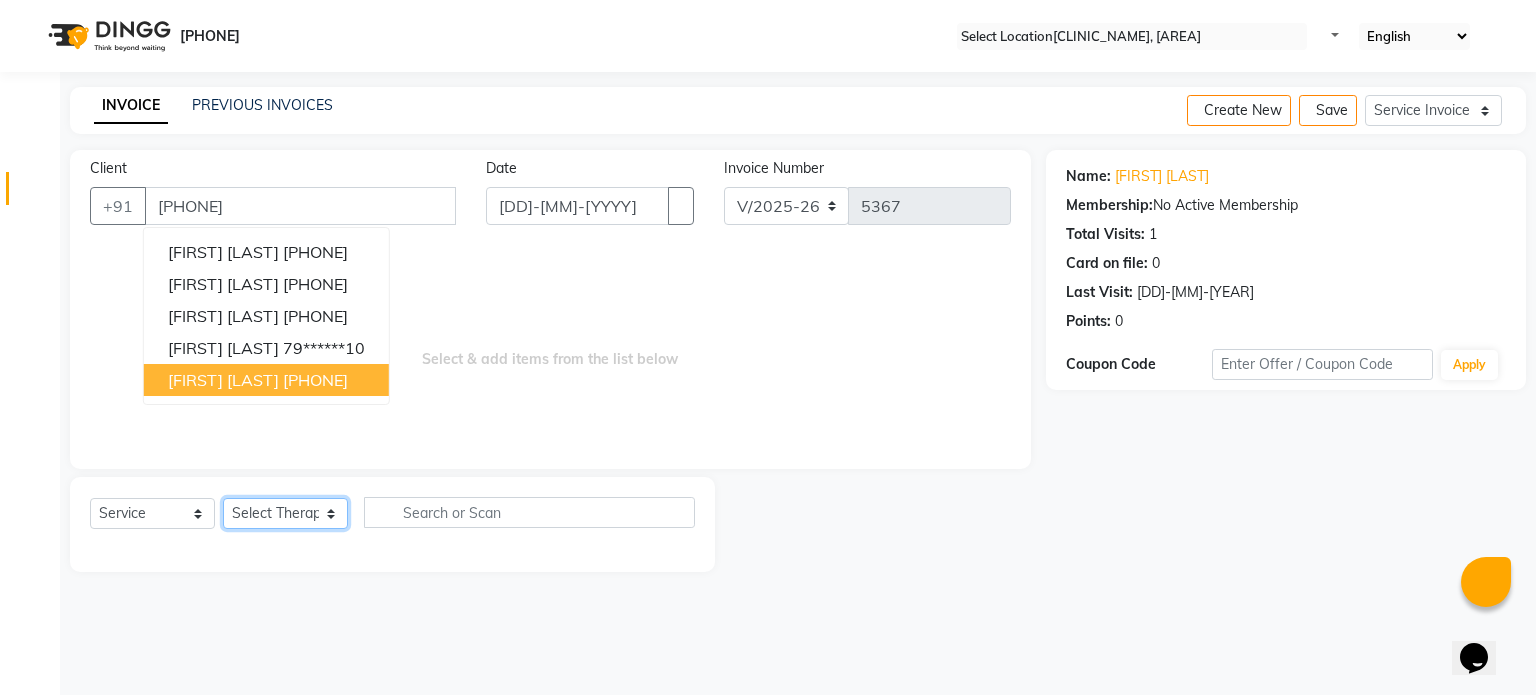 click on "Select Therapist Dr Durgesh Dr Harish Dr Ranjana Dr Saurabh Dr. Suraj Dr. Tejpal Mehlawat KUSHAL MOHIT SEMWAL Nancy Singhai Reception 1  Reception 2 Reception 3" at bounding box center [285, 513] 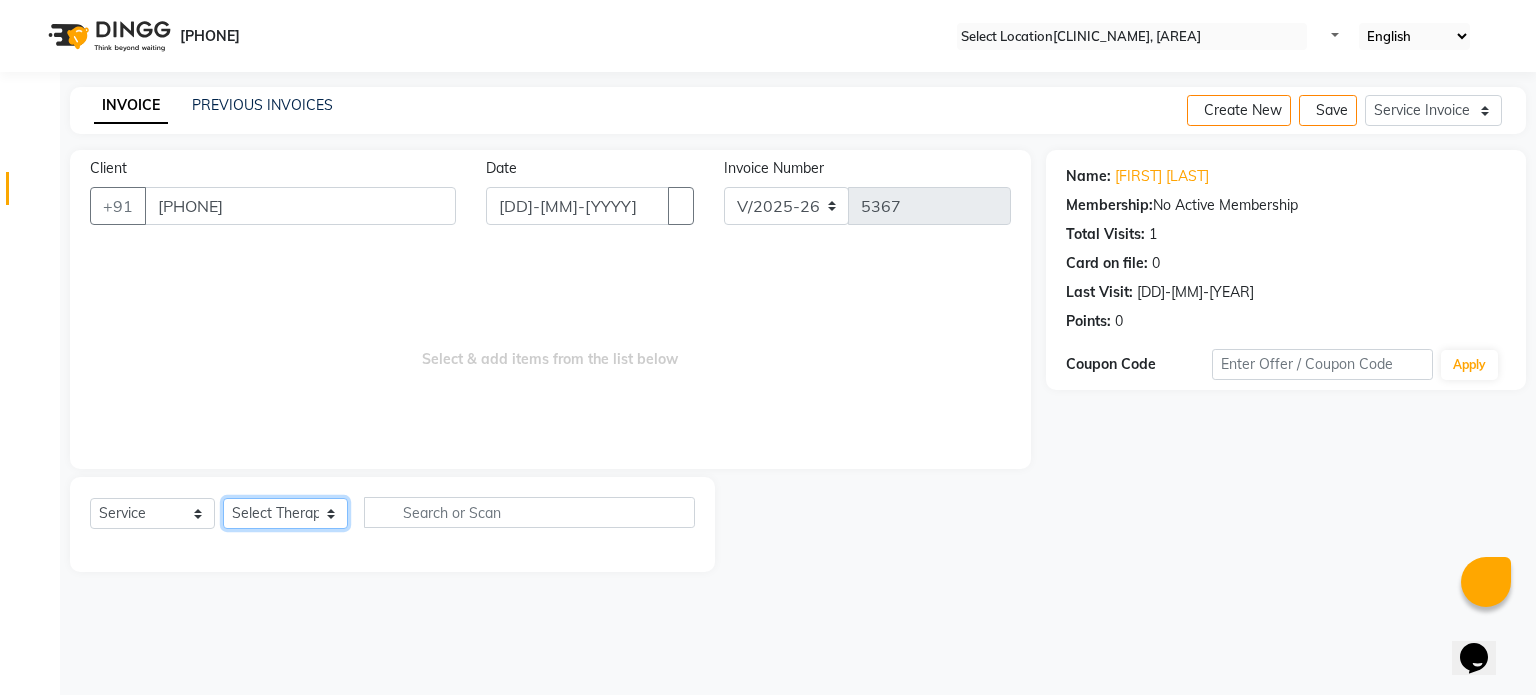 select on "20216" 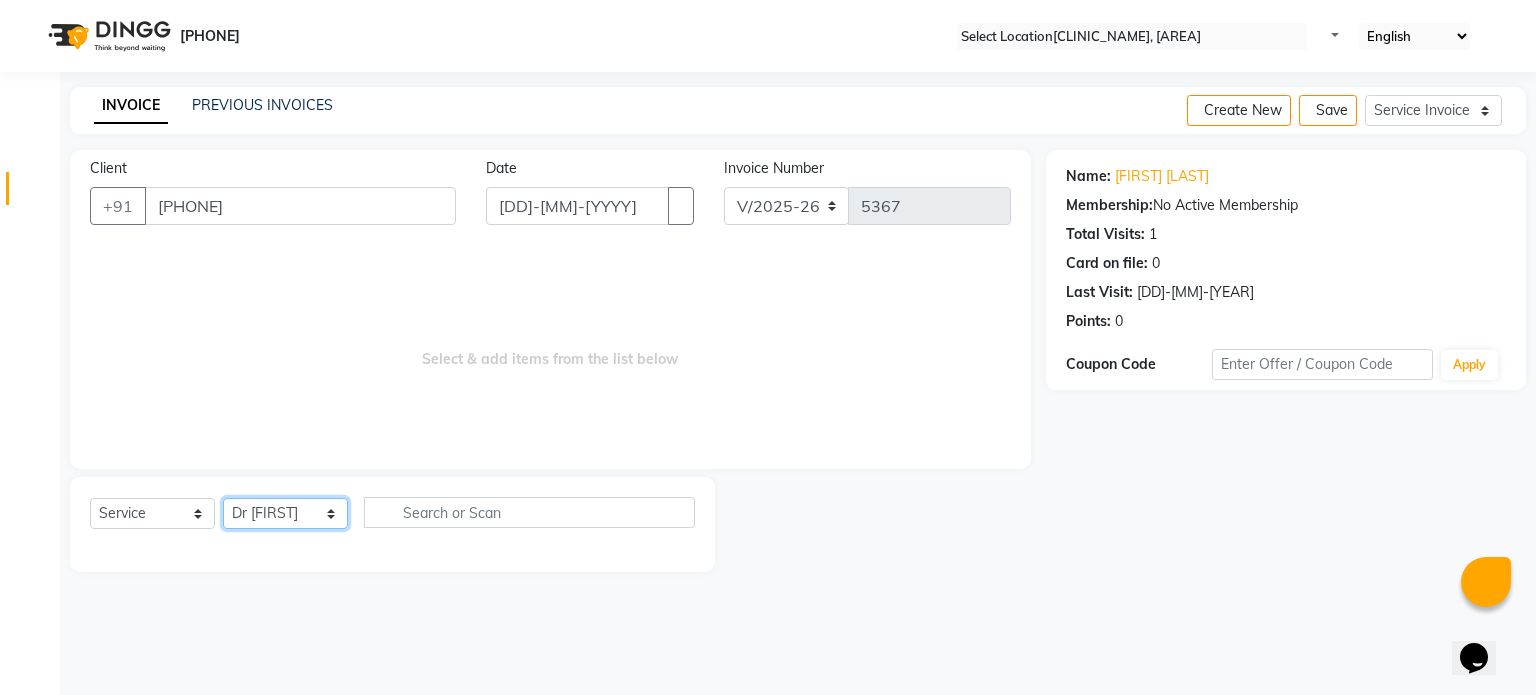 click on "Select Therapist Dr Durgesh Dr Harish Dr Ranjana Dr Saurabh Dr. Suraj Dr. Tejpal Mehlawat KUSHAL MOHIT SEMWAL Nancy Singhai Reception 1  Reception 2 Reception 3" at bounding box center (285, 513) 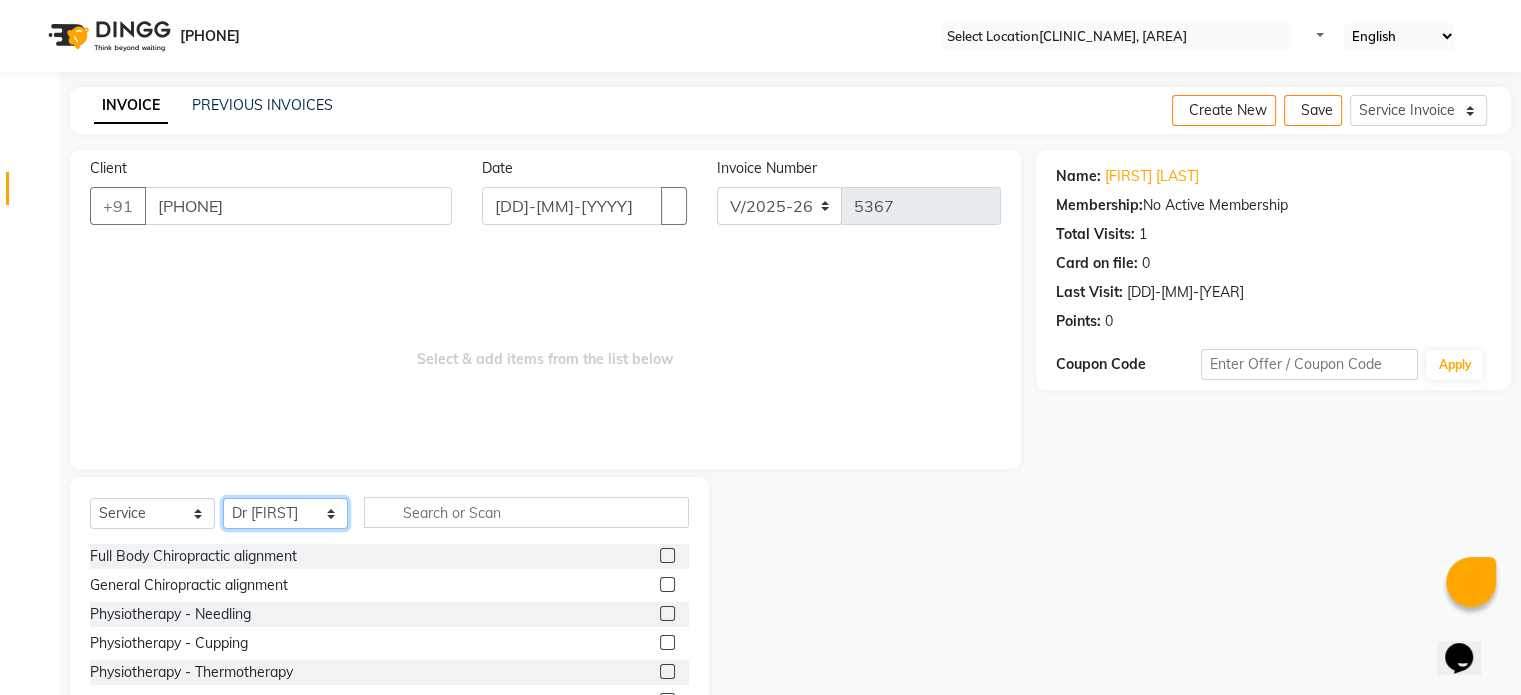 scroll, scrollTop: 119, scrollLeft: 0, axis: vertical 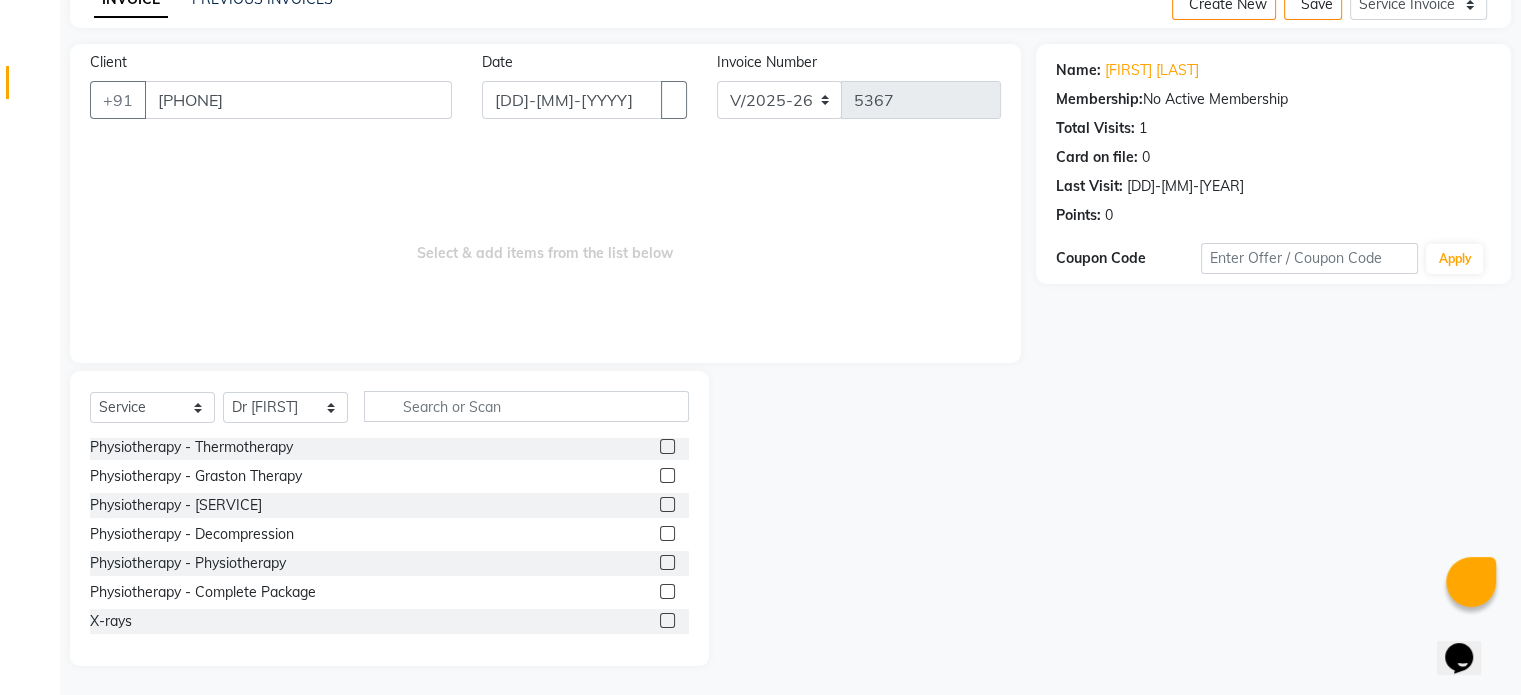 click at bounding box center [667, 591] 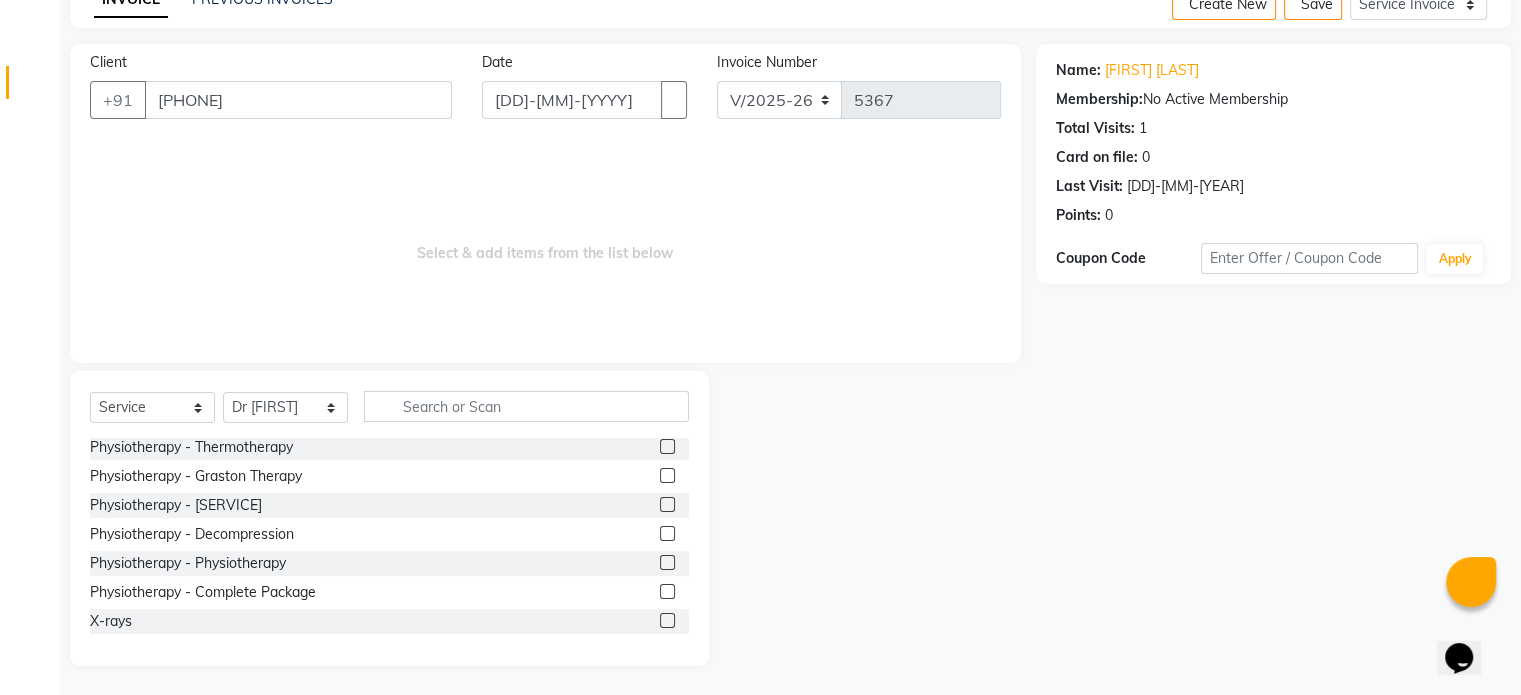 click at bounding box center (666, 592) 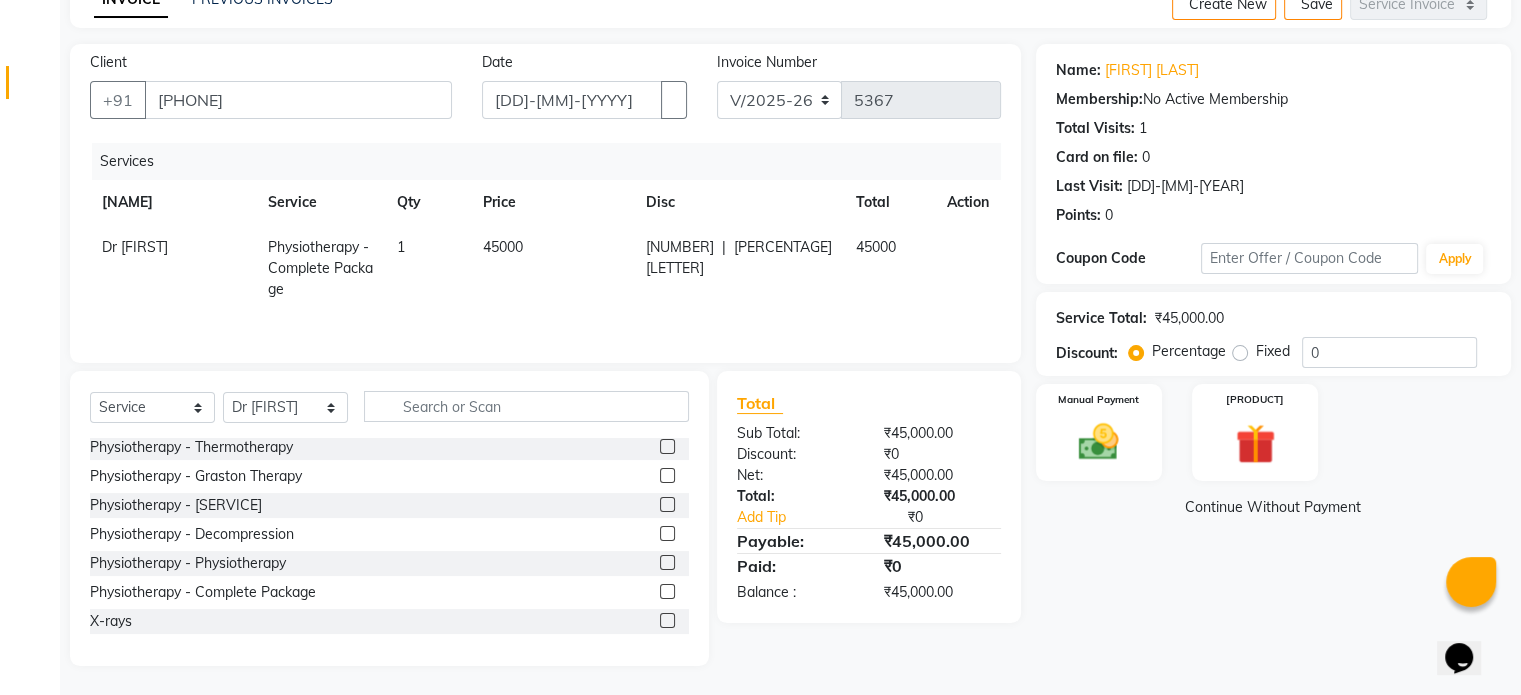 click on "45000" at bounding box center [552, 268] 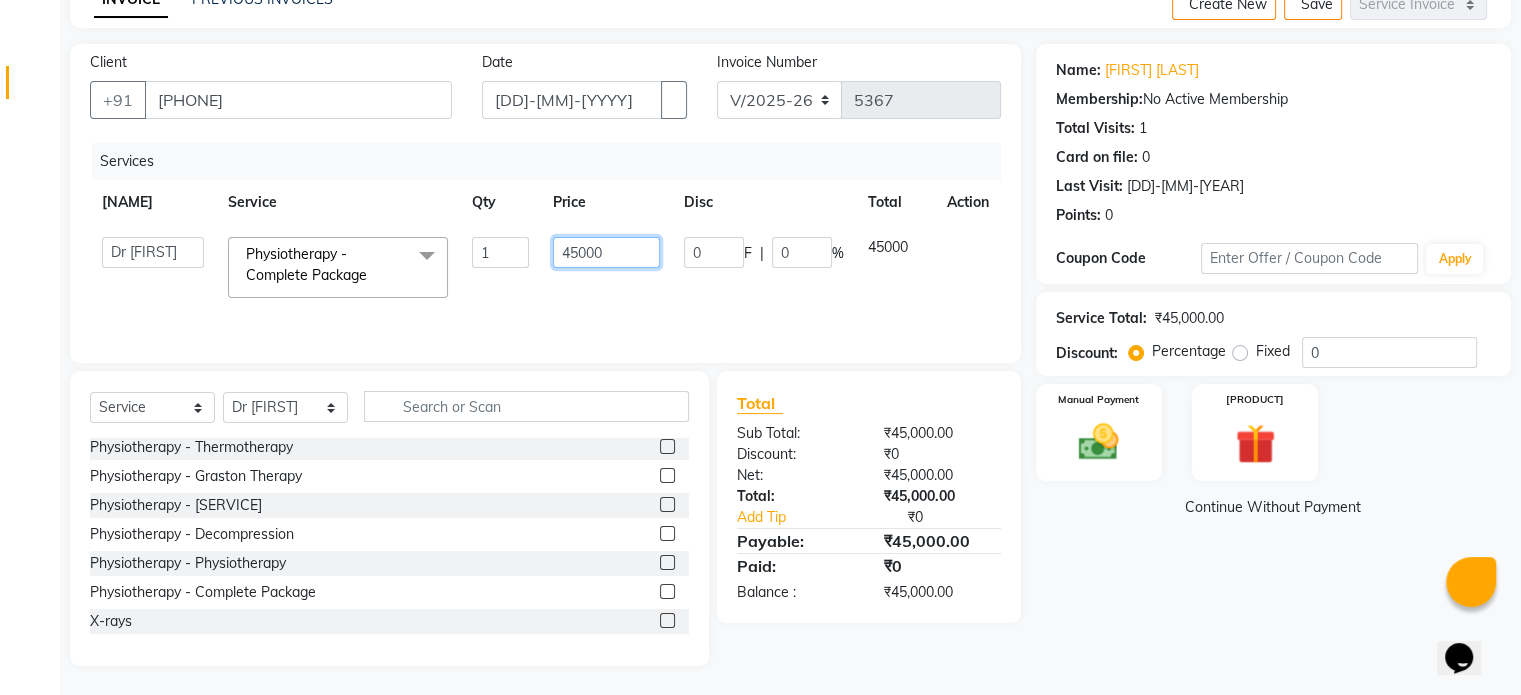 click on "45000" at bounding box center (501, 252) 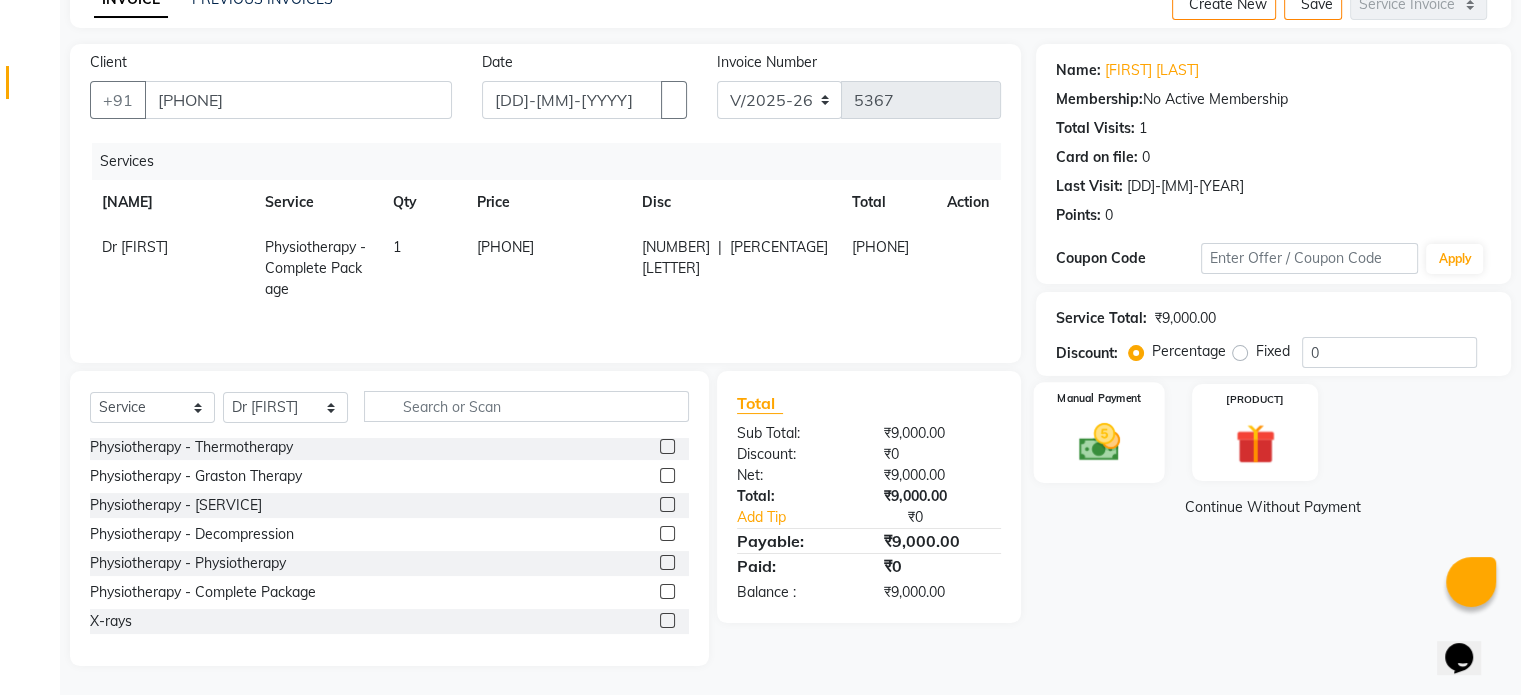 click at bounding box center [1098, 442] 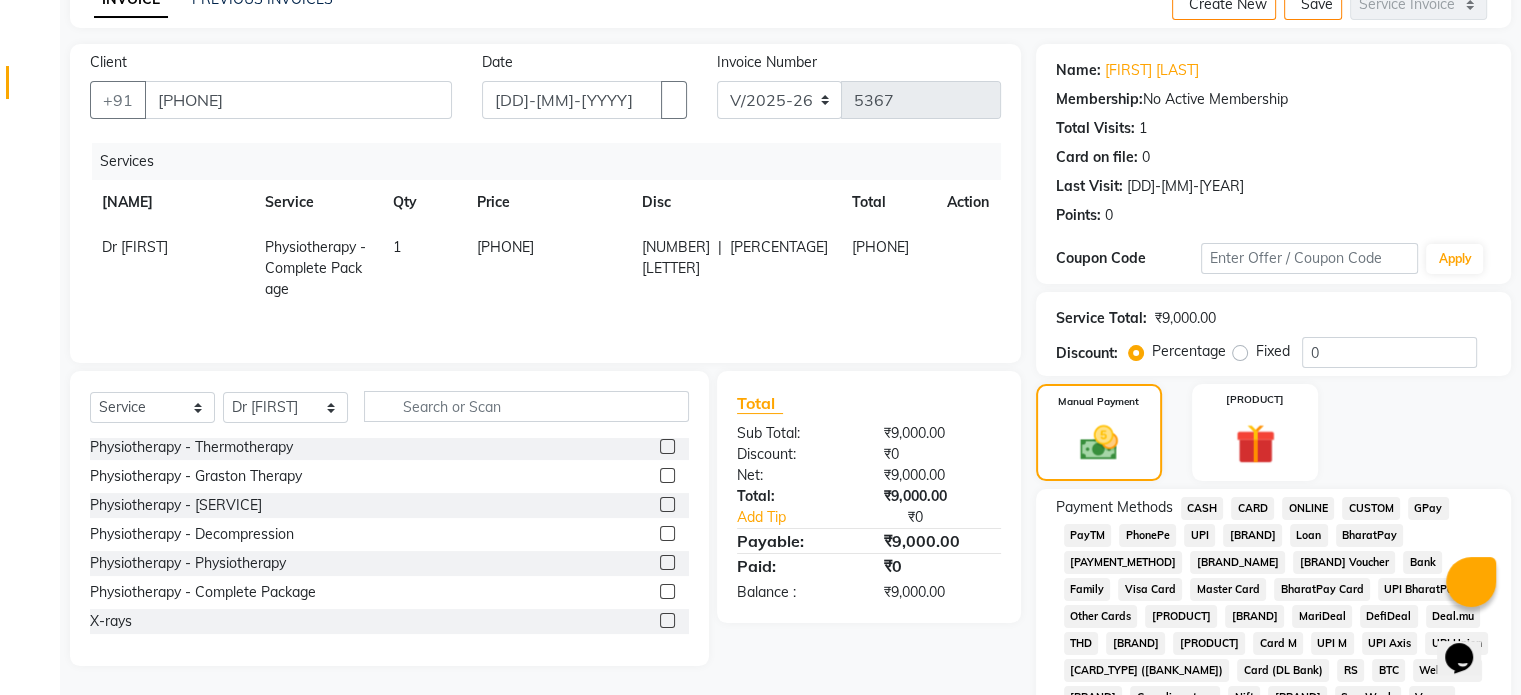 click on "UPI" at bounding box center (1202, 508) 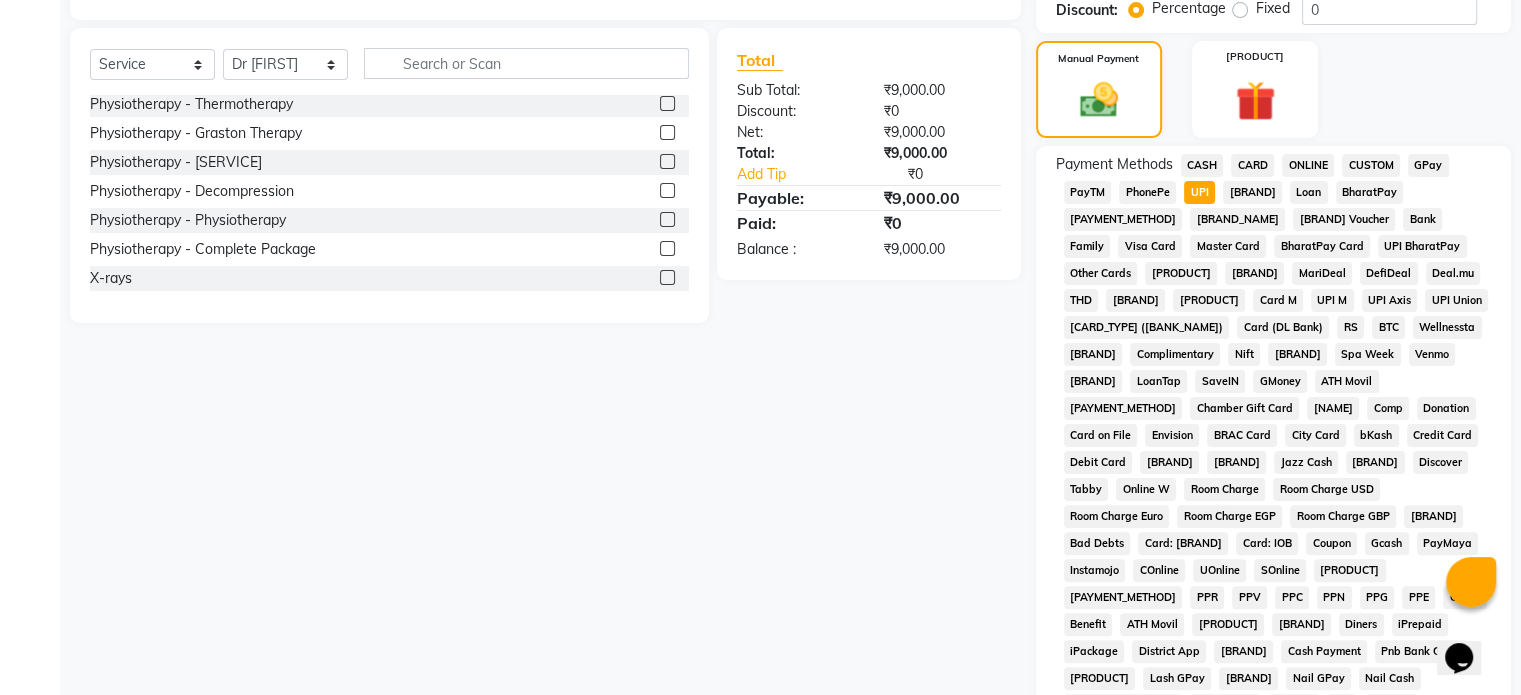 scroll, scrollTop: 652, scrollLeft: 0, axis: vertical 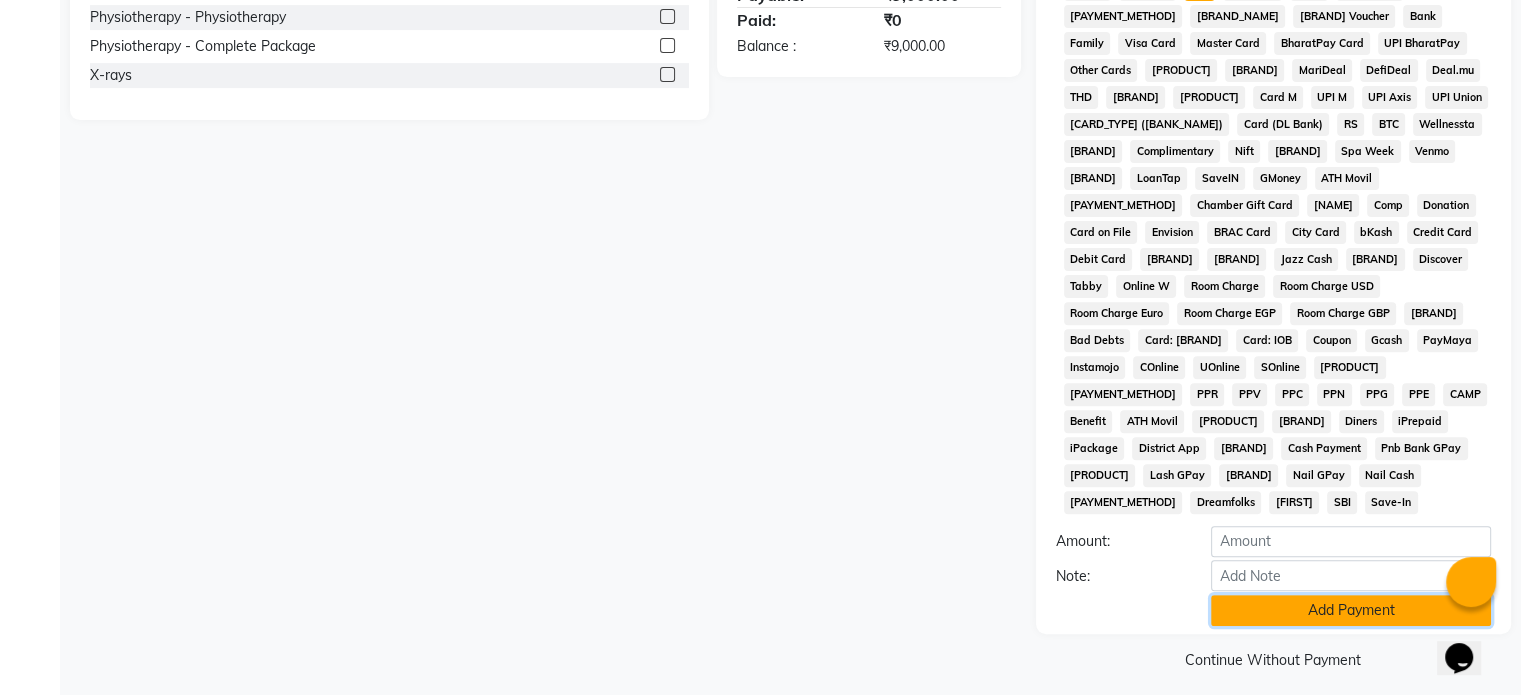 click on "Add Payment" at bounding box center [1351, 610] 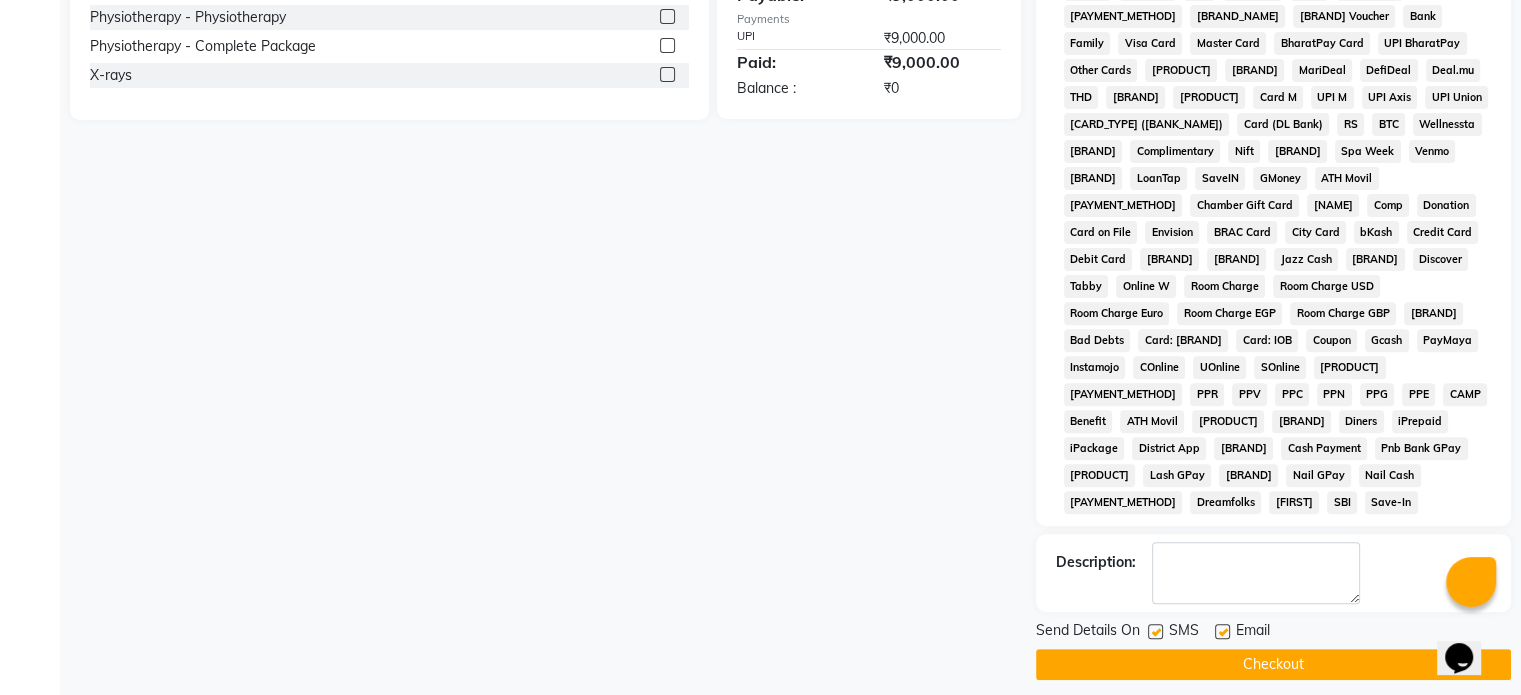 click at bounding box center [1222, 631] 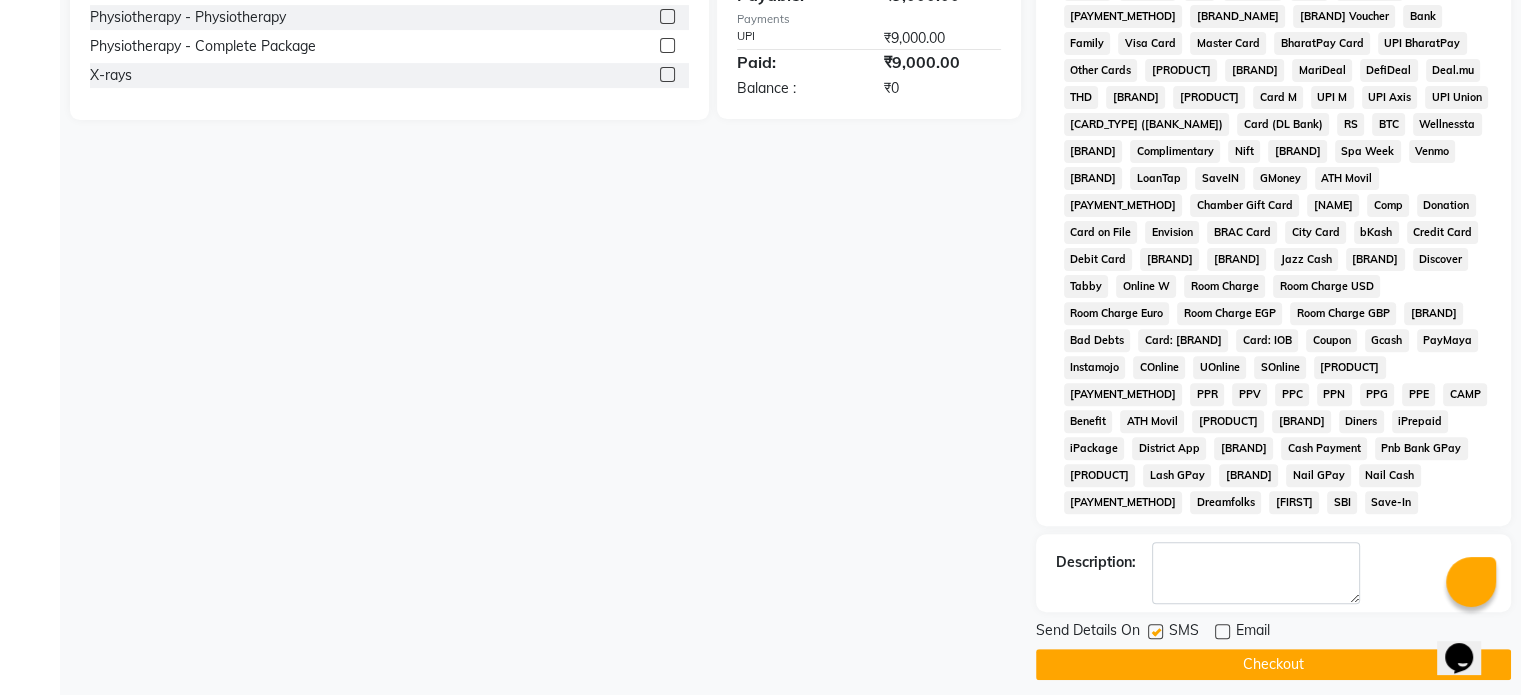 click at bounding box center (1155, 631) 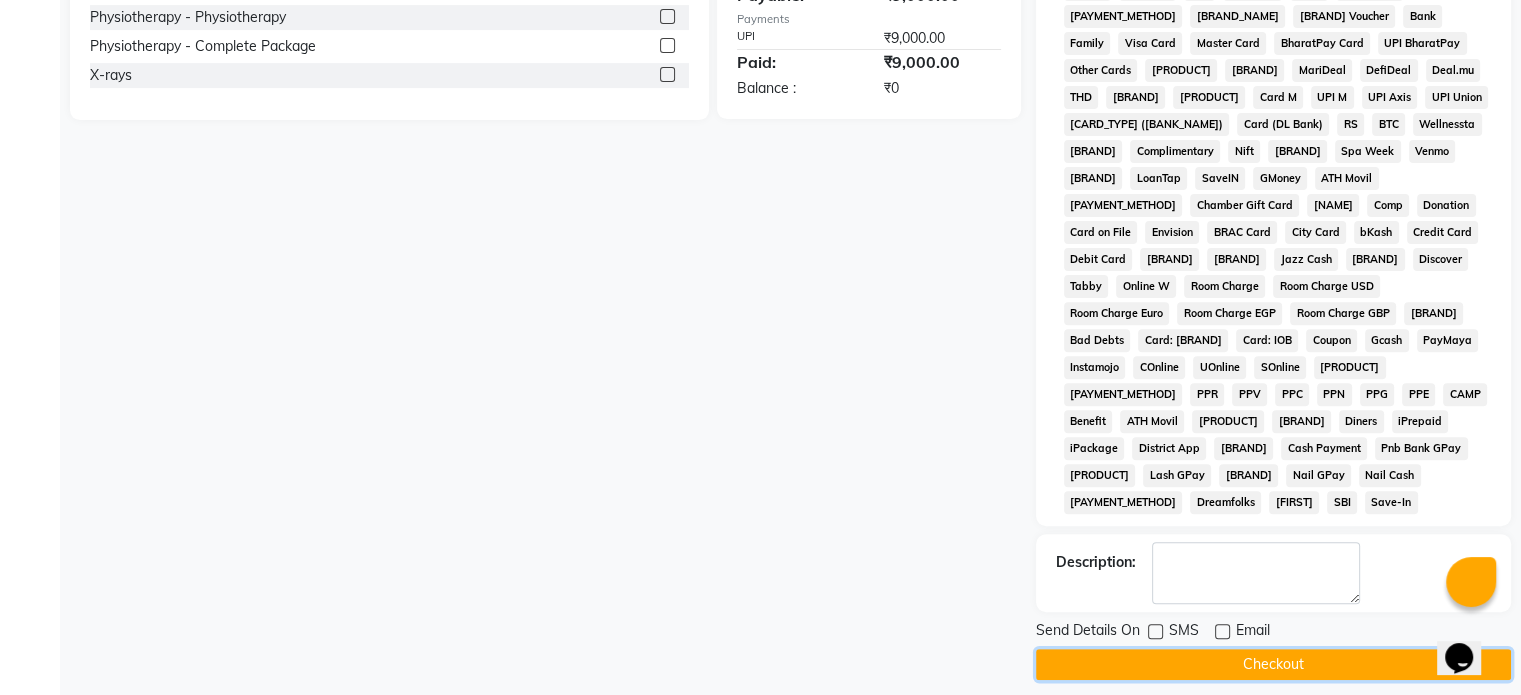 click on "Checkout" at bounding box center (1273, 664) 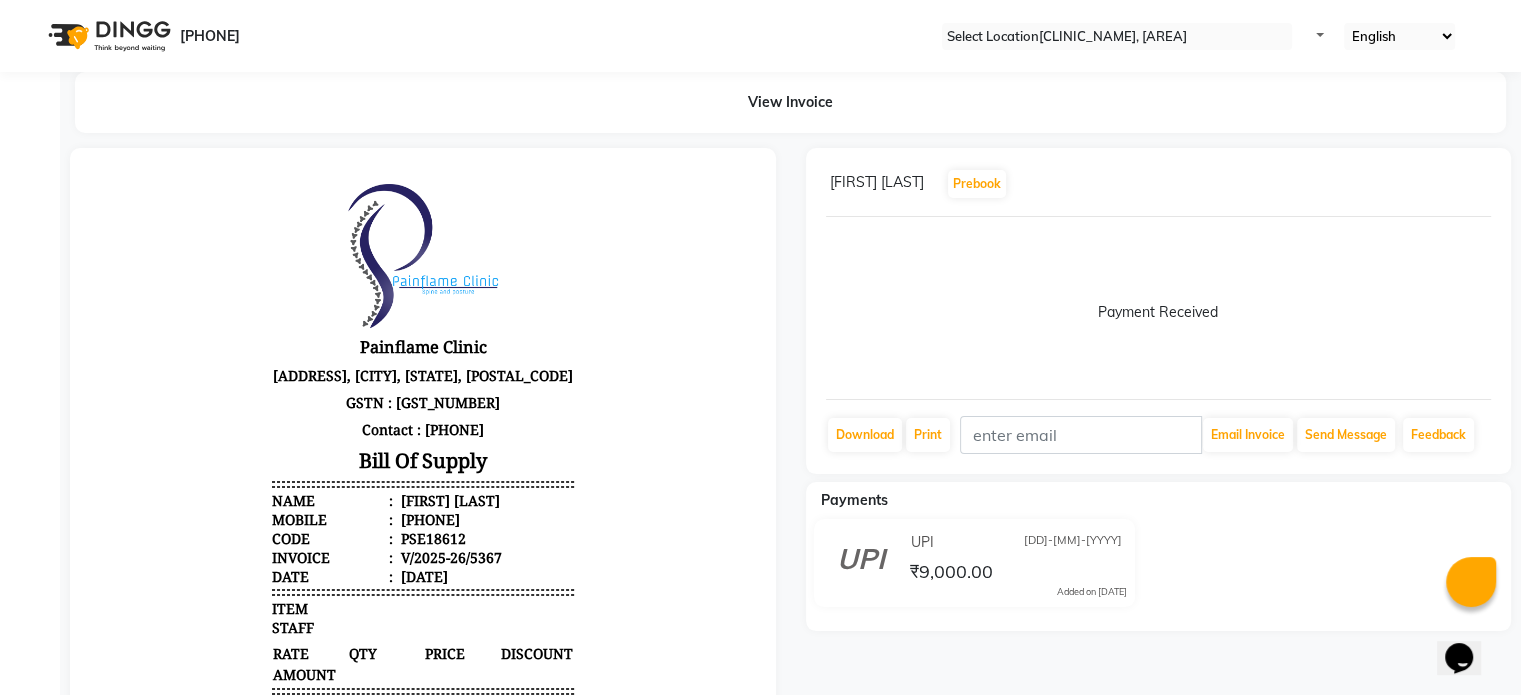 scroll, scrollTop: 0, scrollLeft: 0, axis: both 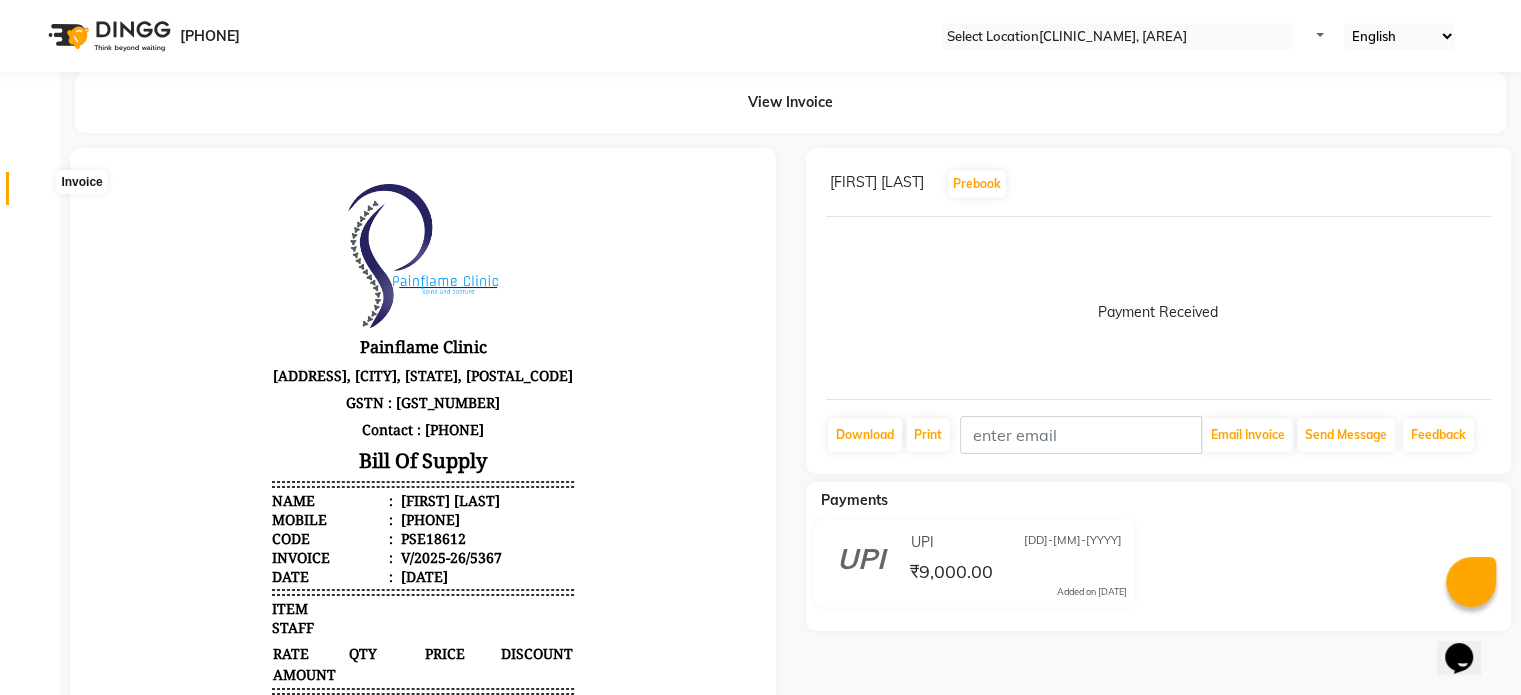 click at bounding box center (37, 193) 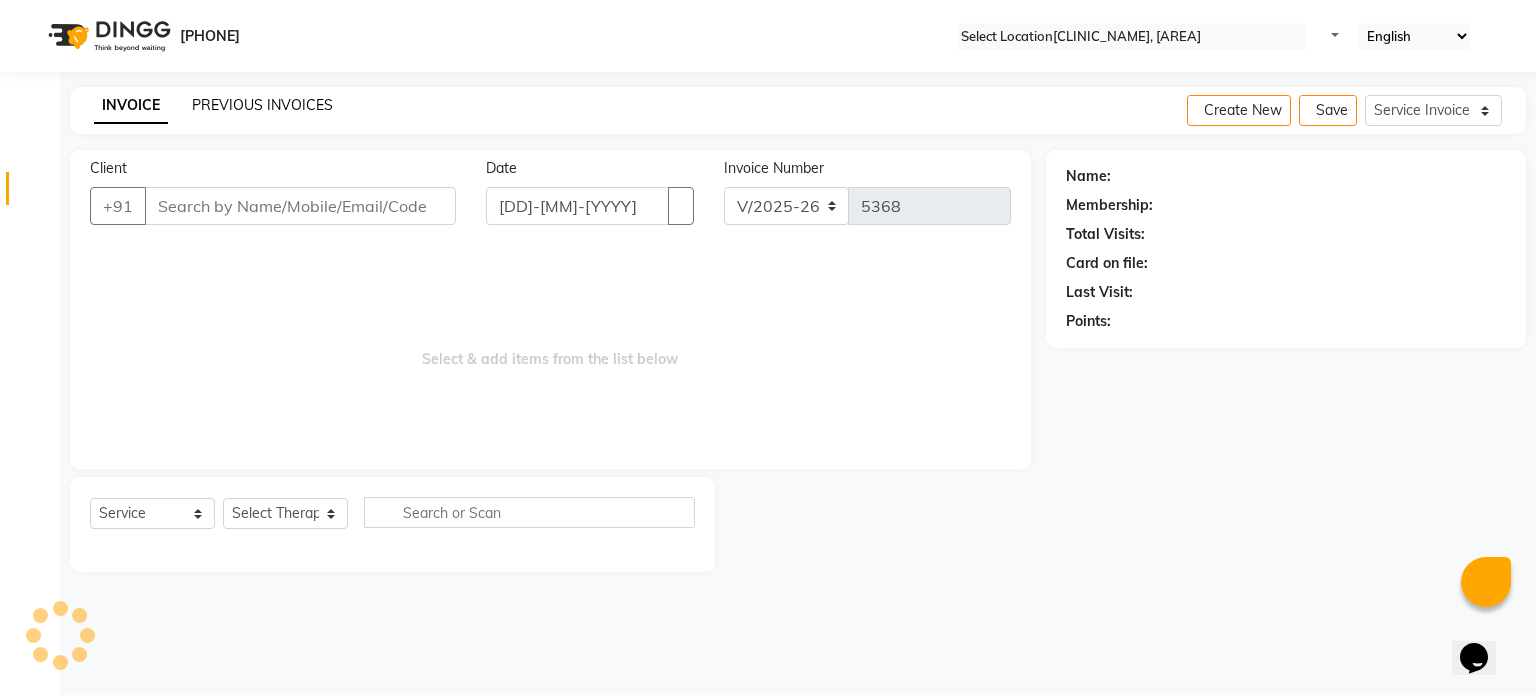 click on "PREVIOUS INVOICES" at bounding box center [262, 105] 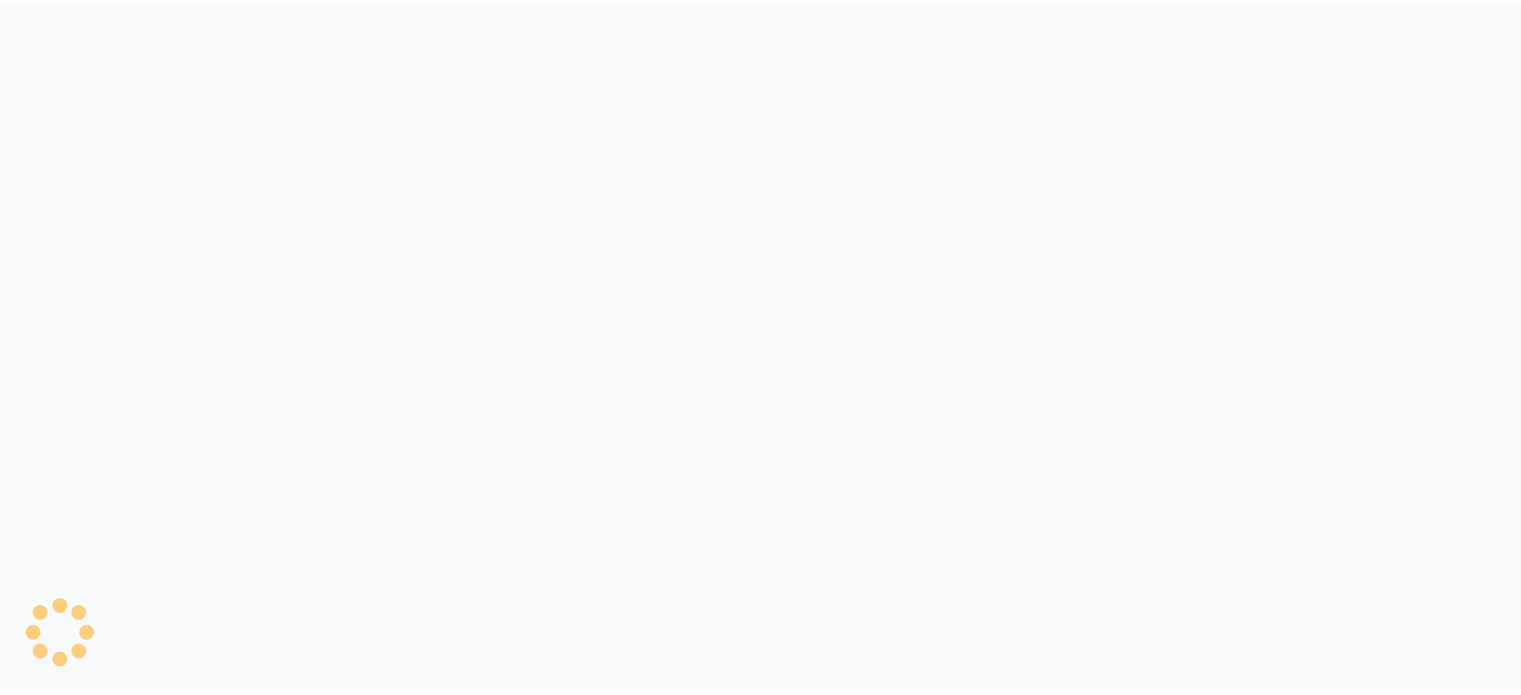 scroll, scrollTop: 0, scrollLeft: 0, axis: both 